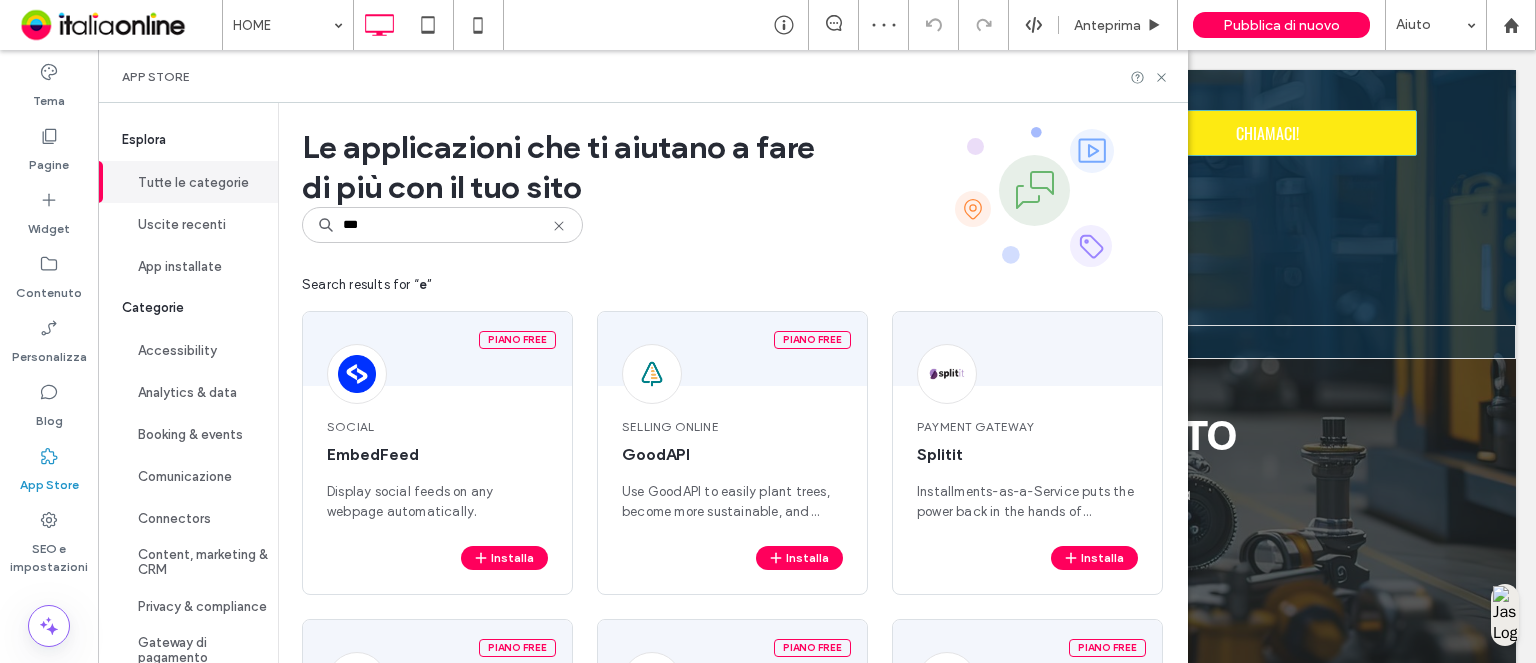 scroll, scrollTop: 0, scrollLeft: 0, axis: both 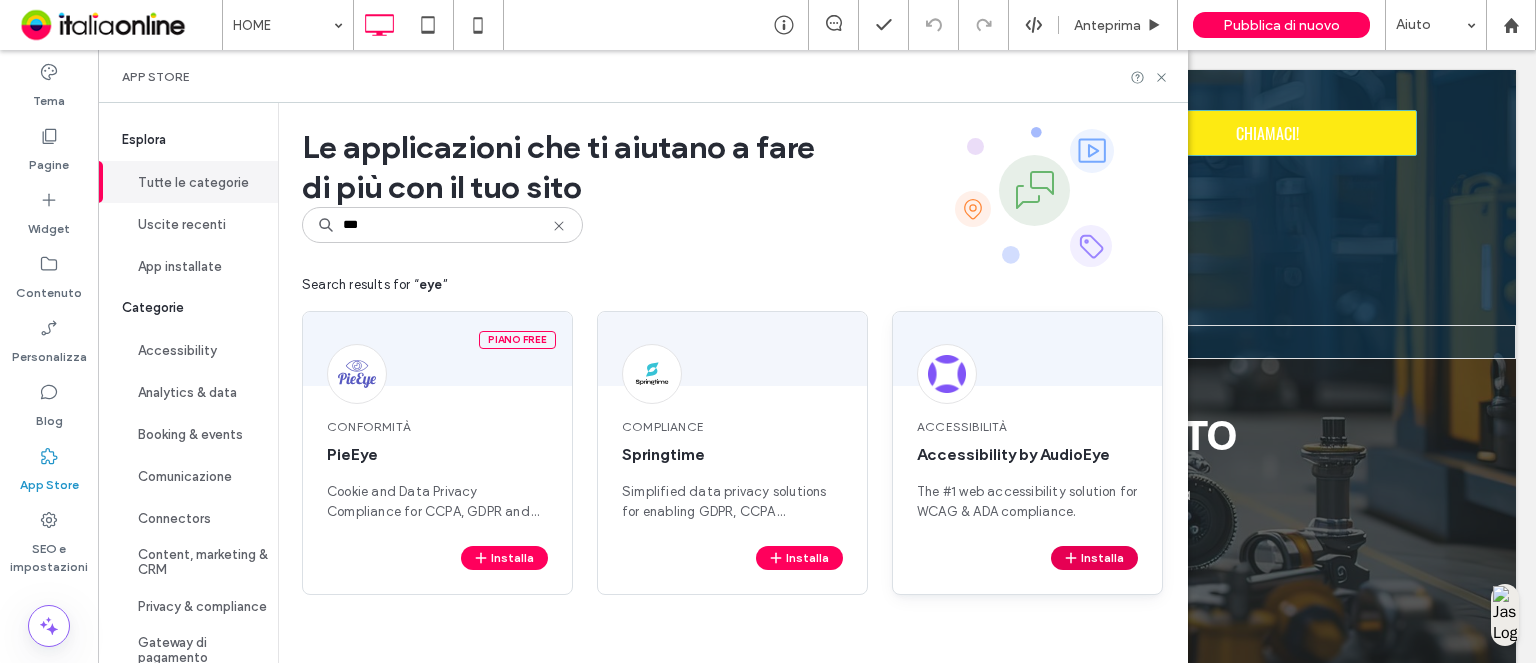 type on "***" 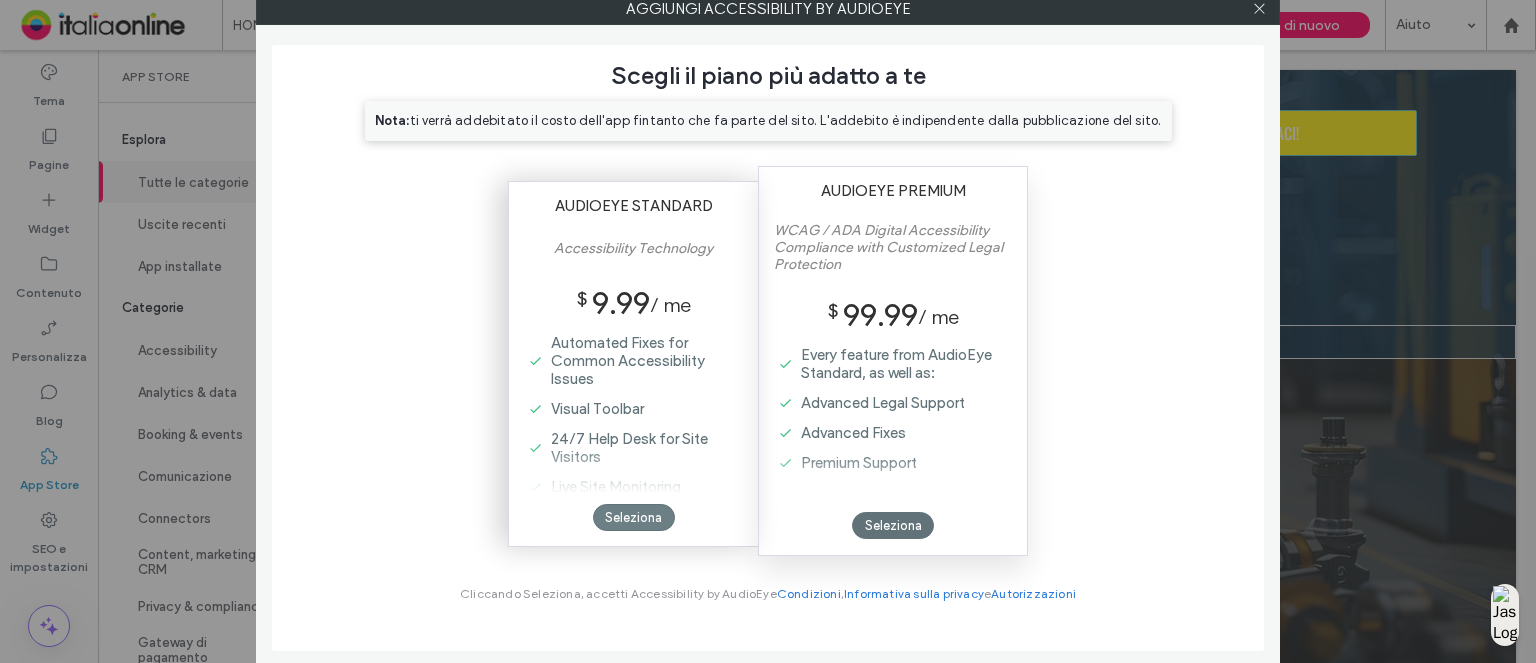 click on "Seleziona" at bounding box center (634, 517) 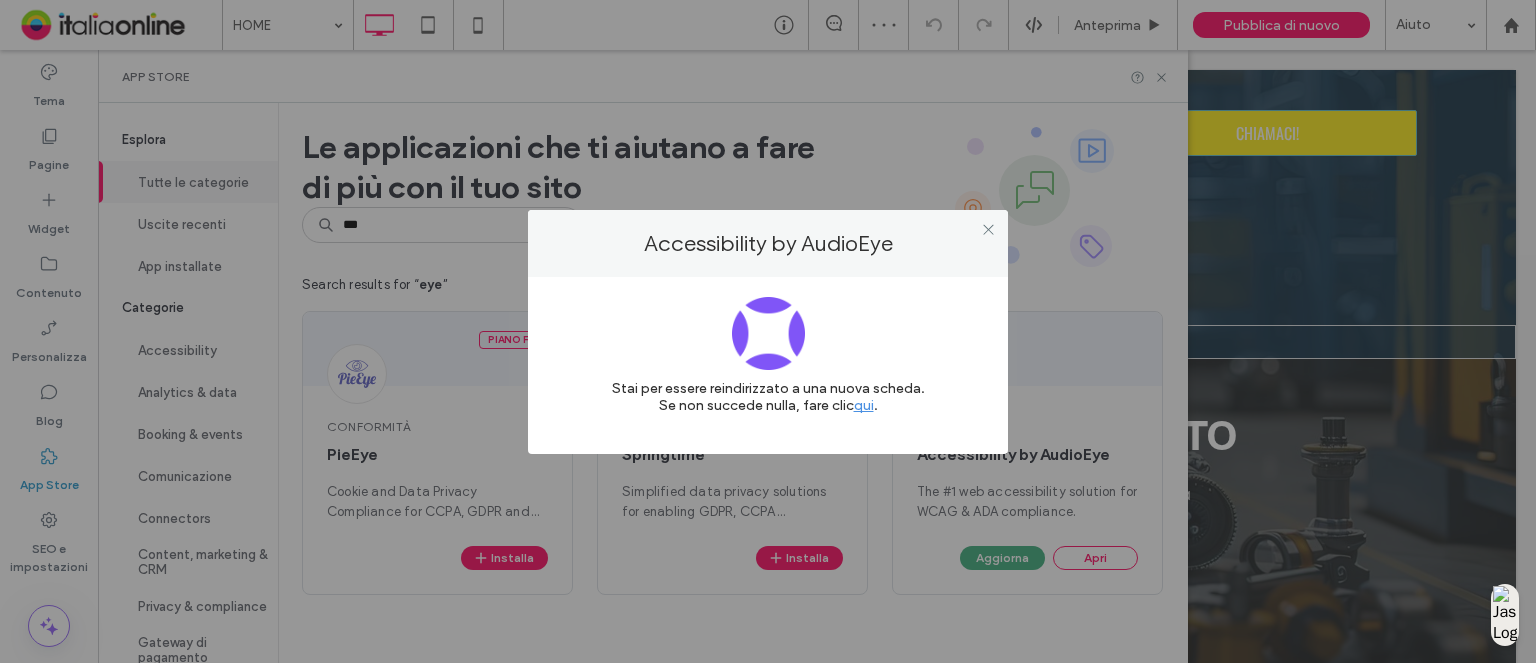 scroll, scrollTop: 0, scrollLeft: 0, axis: both 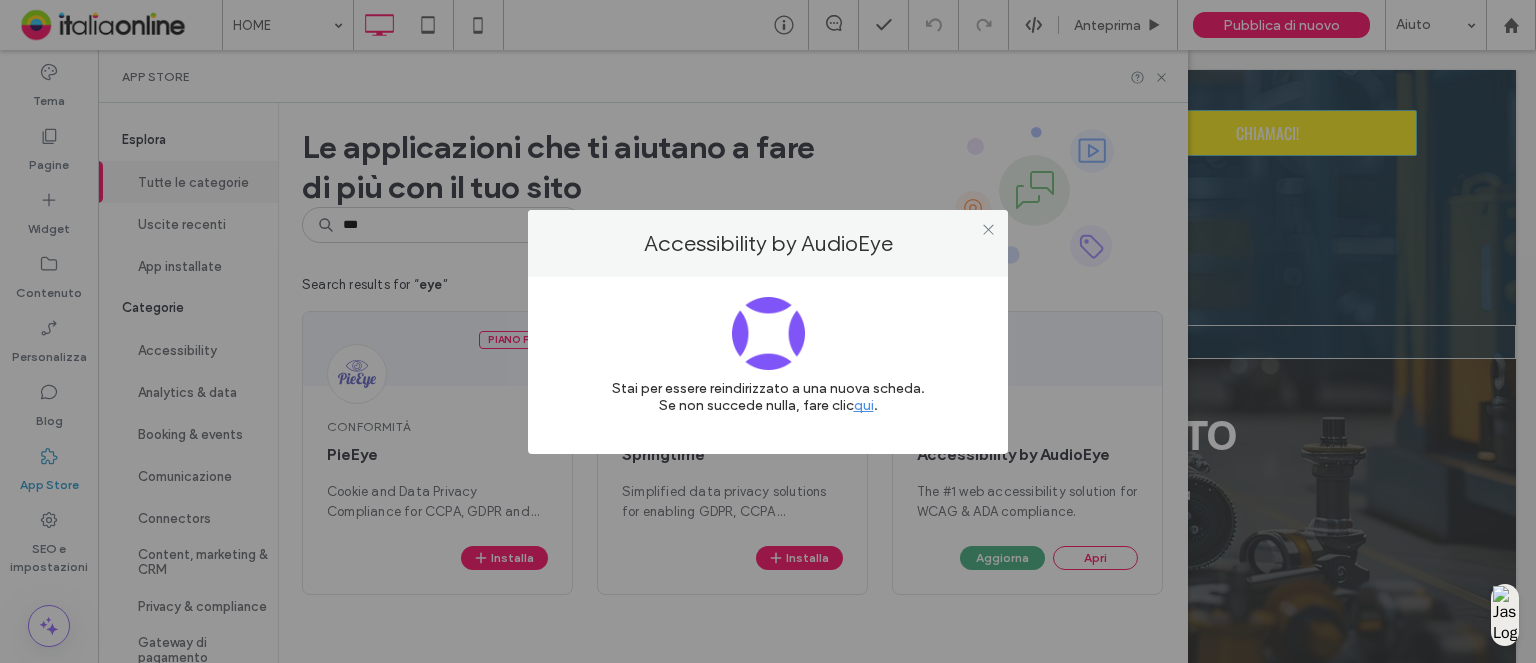 drag, startPoint x: 991, startPoint y: 225, endPoint x: 974, endPoint y: 181, distance: 47.169907 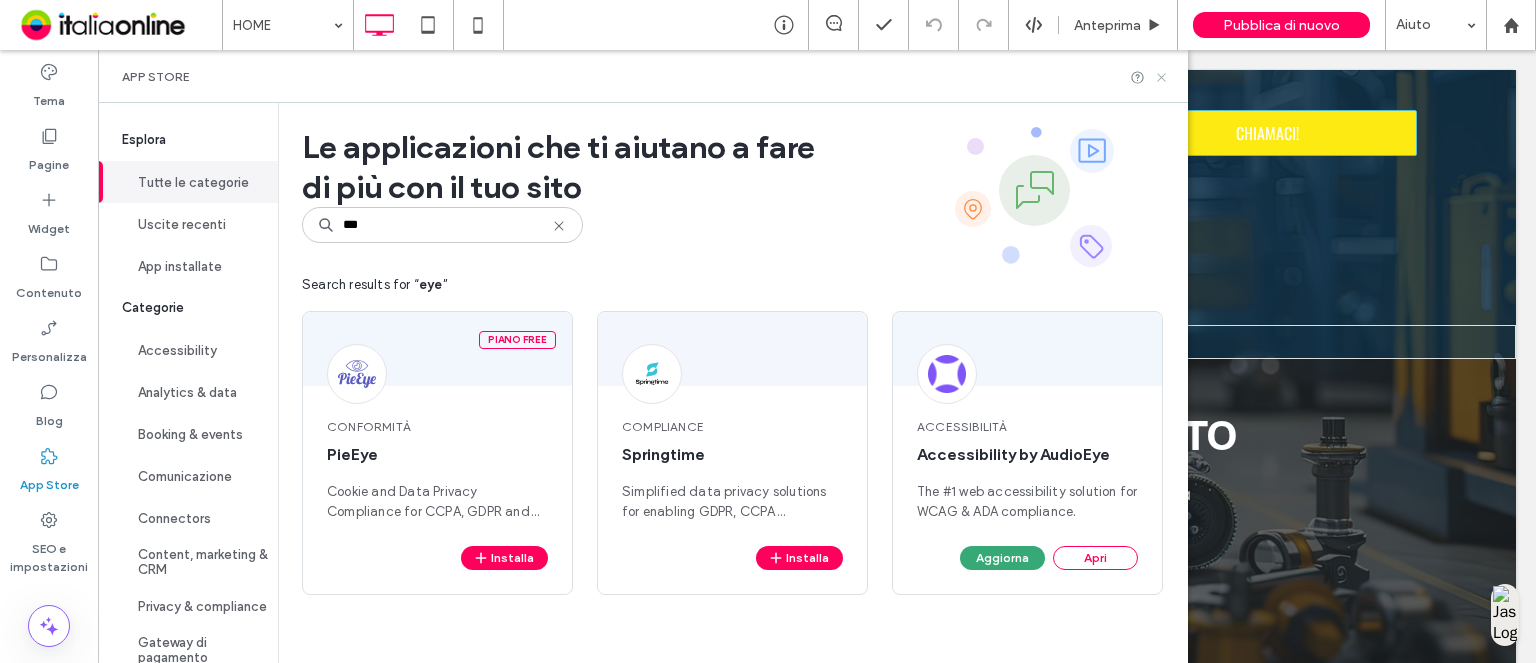 click 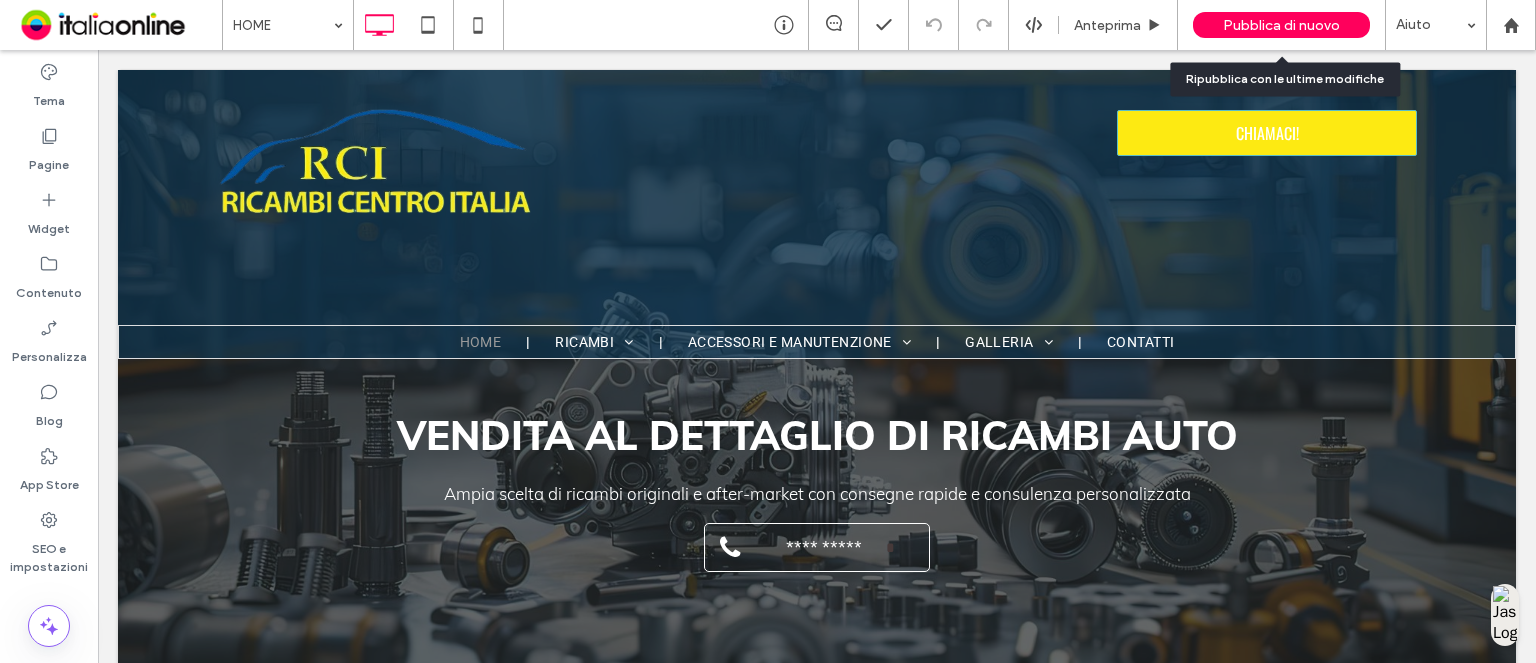 click on "Pubblica di nuovo" at bounding box center (1281, 25) 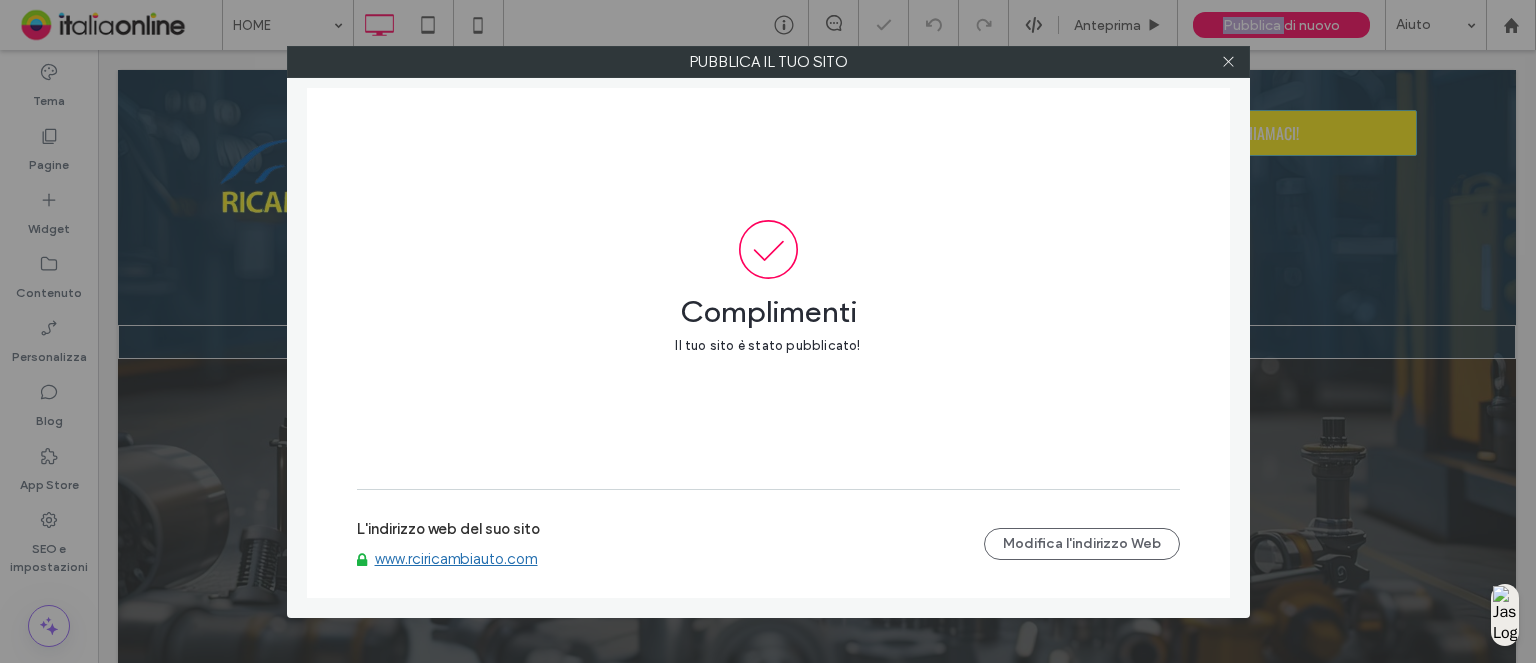 click on "www.[DOMAIN].com" at bounding box center (444, 559) 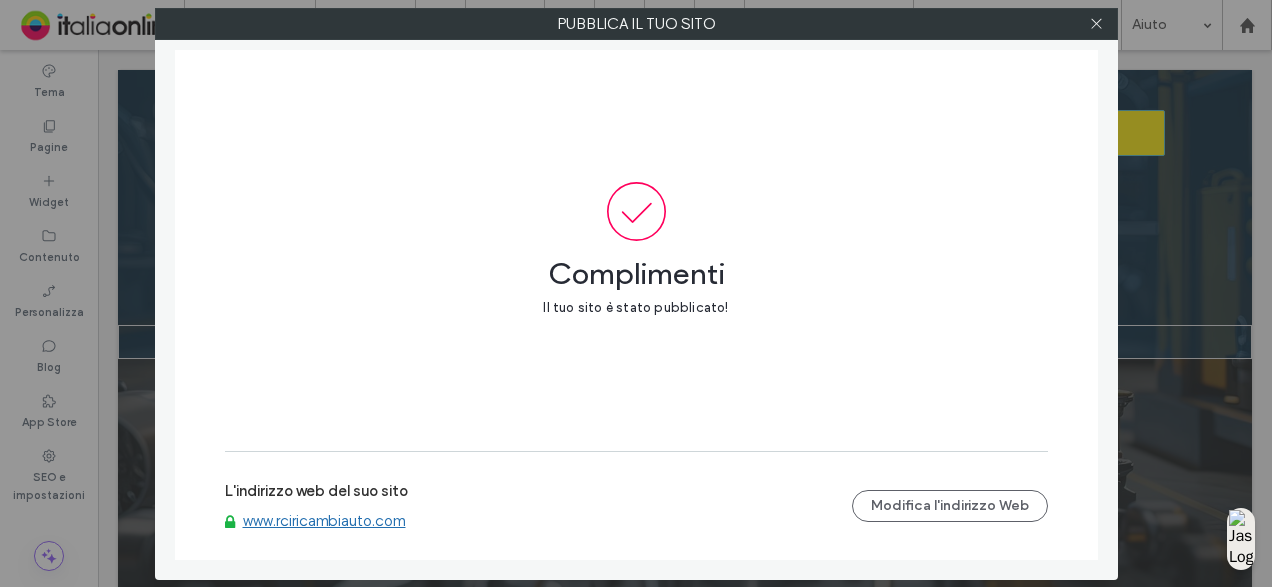 click on "Pubblica il tuo sito Complimenti Il tuo sito è stato pubblicato! L'indirizzo web del suo sito www.[DOMAIN].com Modifica l'indirizzo Web" at bounding box center [636, 293] 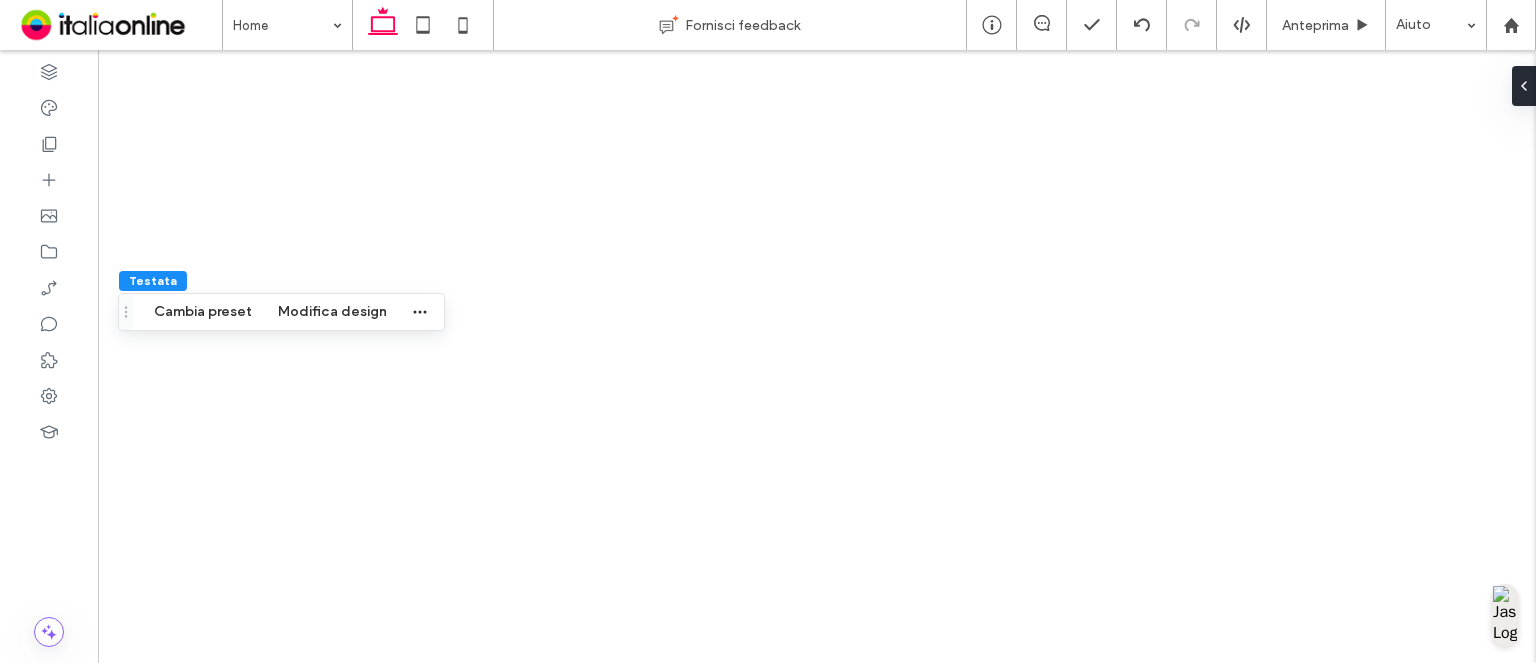 scroll, scrollTop: 0, scrollLeft: 0, axis: both 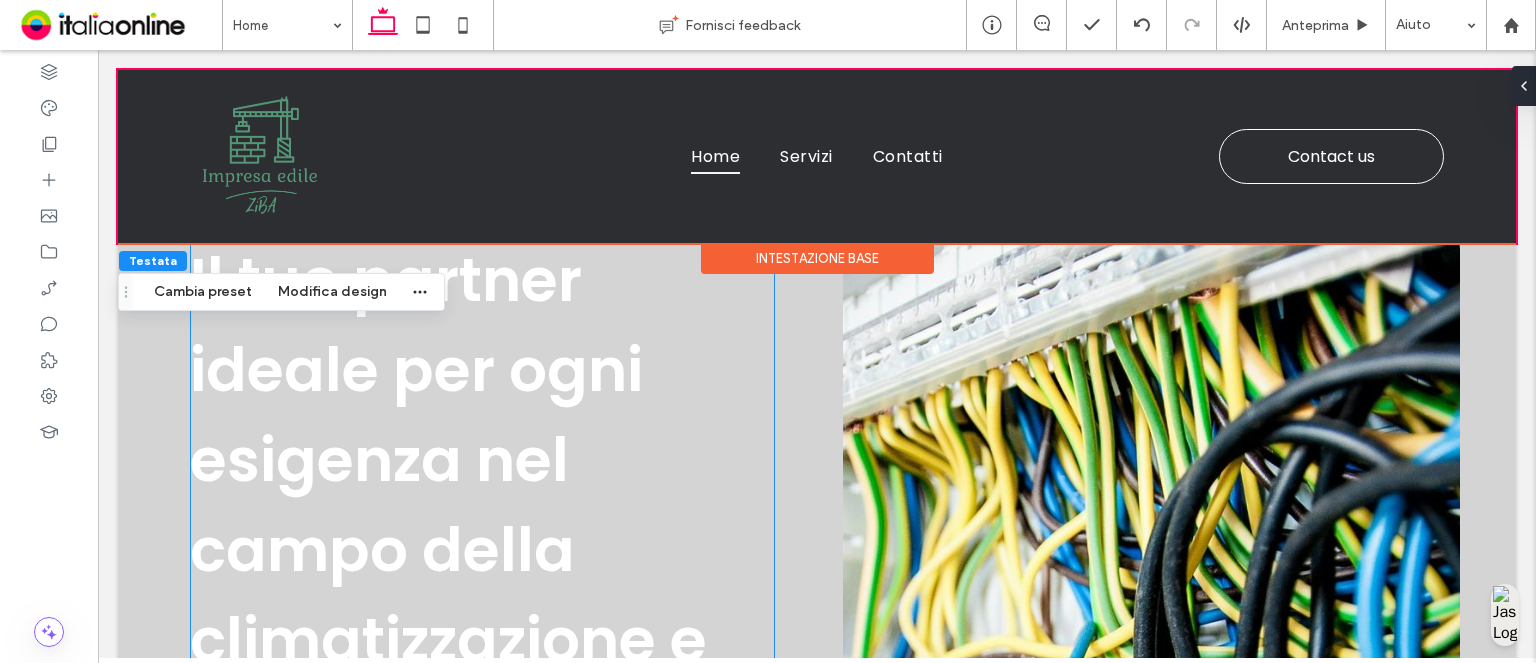 click on "Il tuo partner ideale per ogni esigenza nel campo della climatizzazione e dell’idraulica" at bounding box center [448, 505] 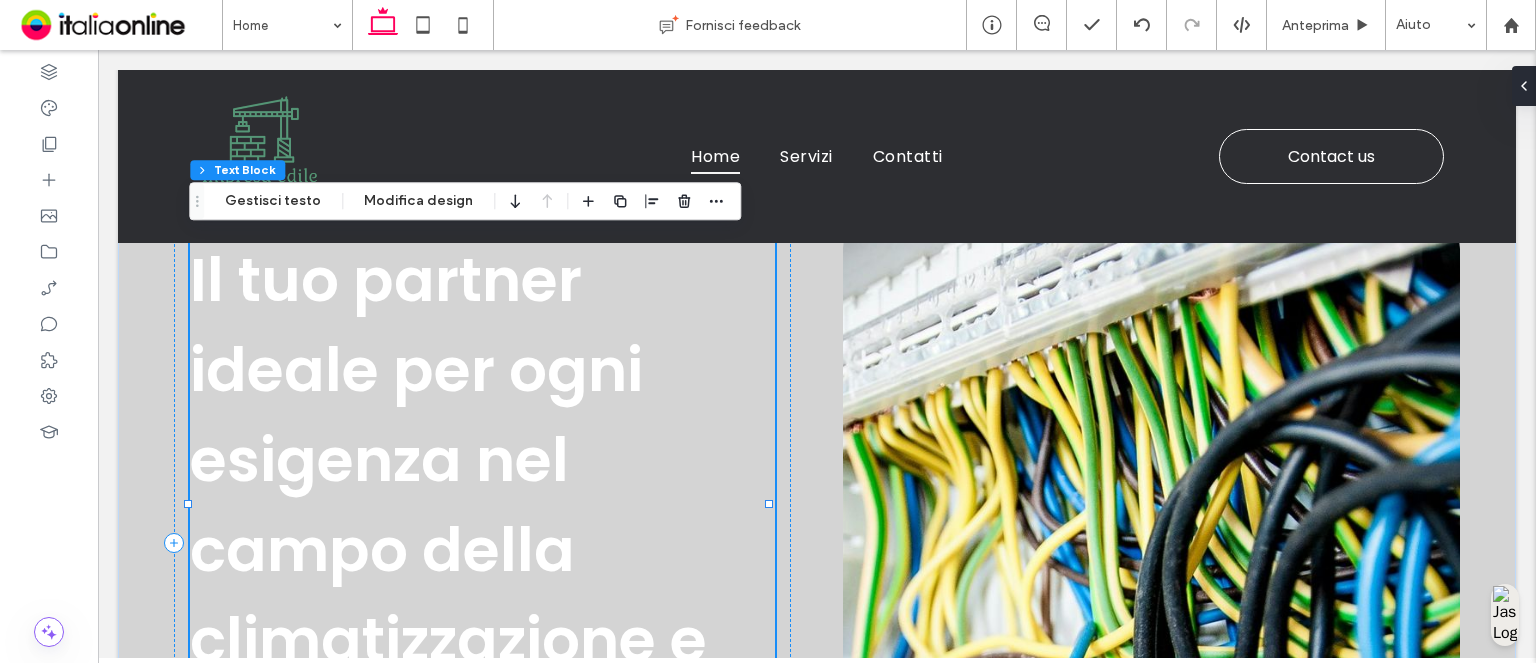 click on "Il tuo partner ideale per ogni esigenza nel campo della climatizzazione e dell’idraulica" at bounding box center (482, 505) 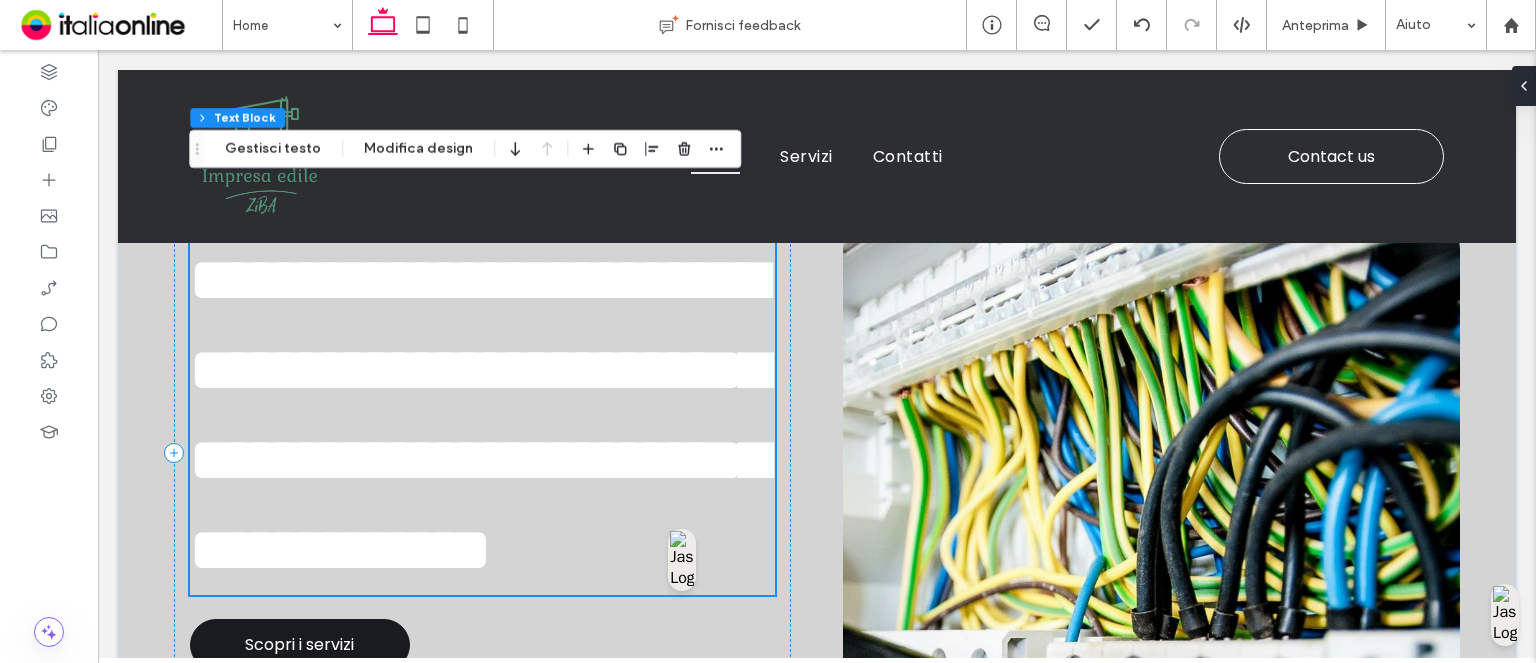 type on "*******" 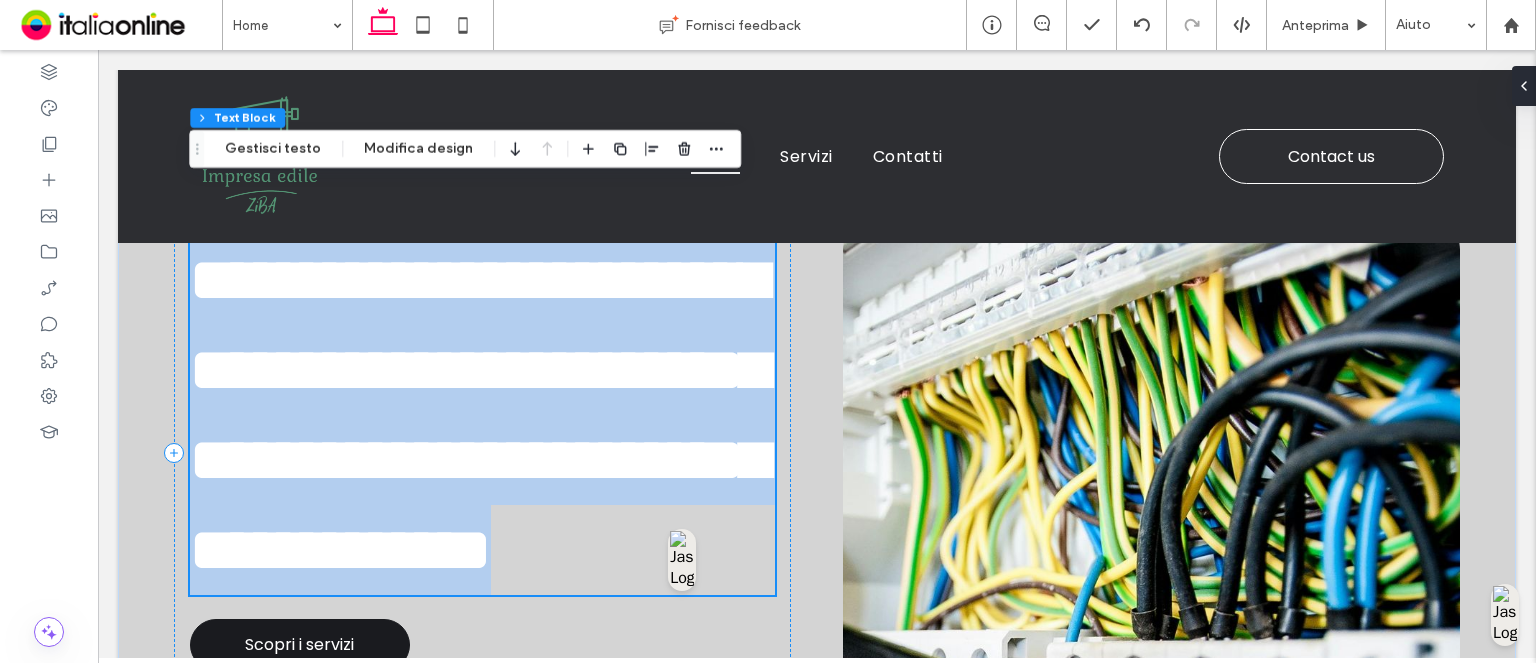 scroll, scrollTop: 230, scrollLeft: 0, axis: vertical 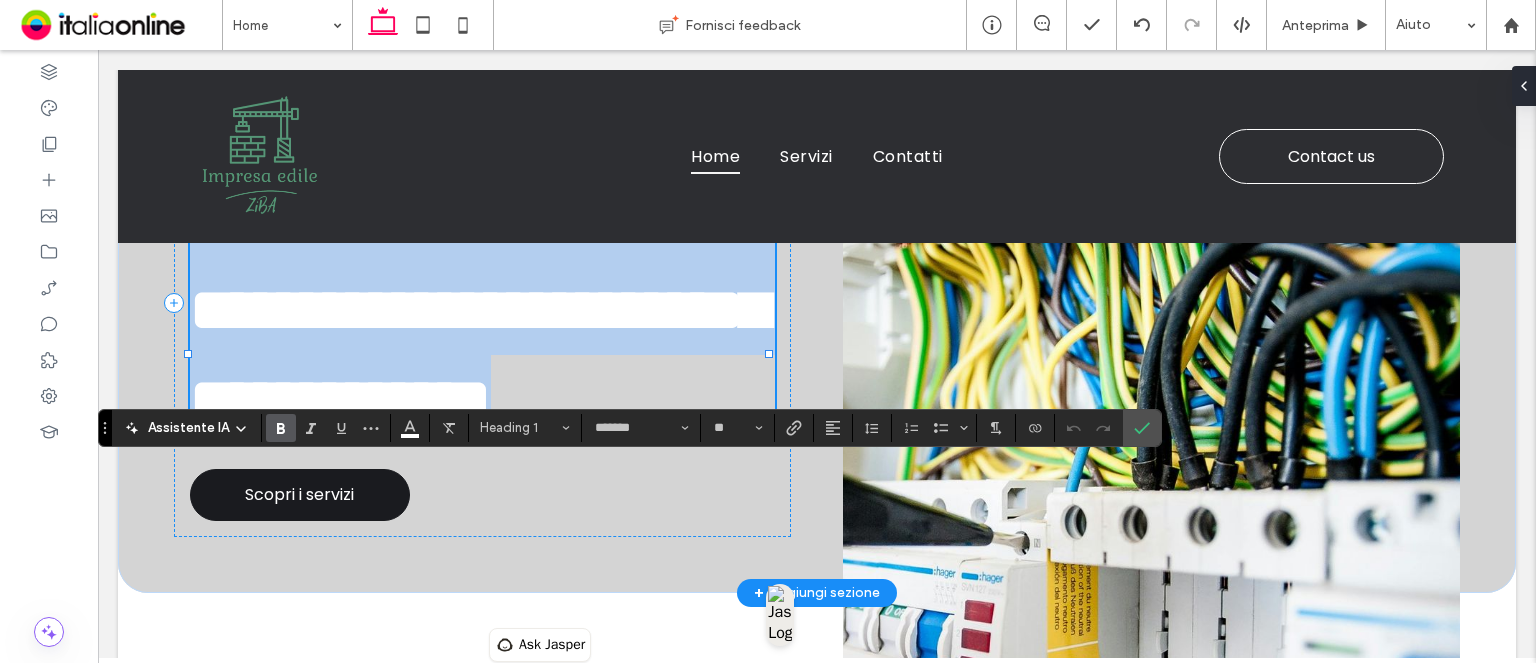 type 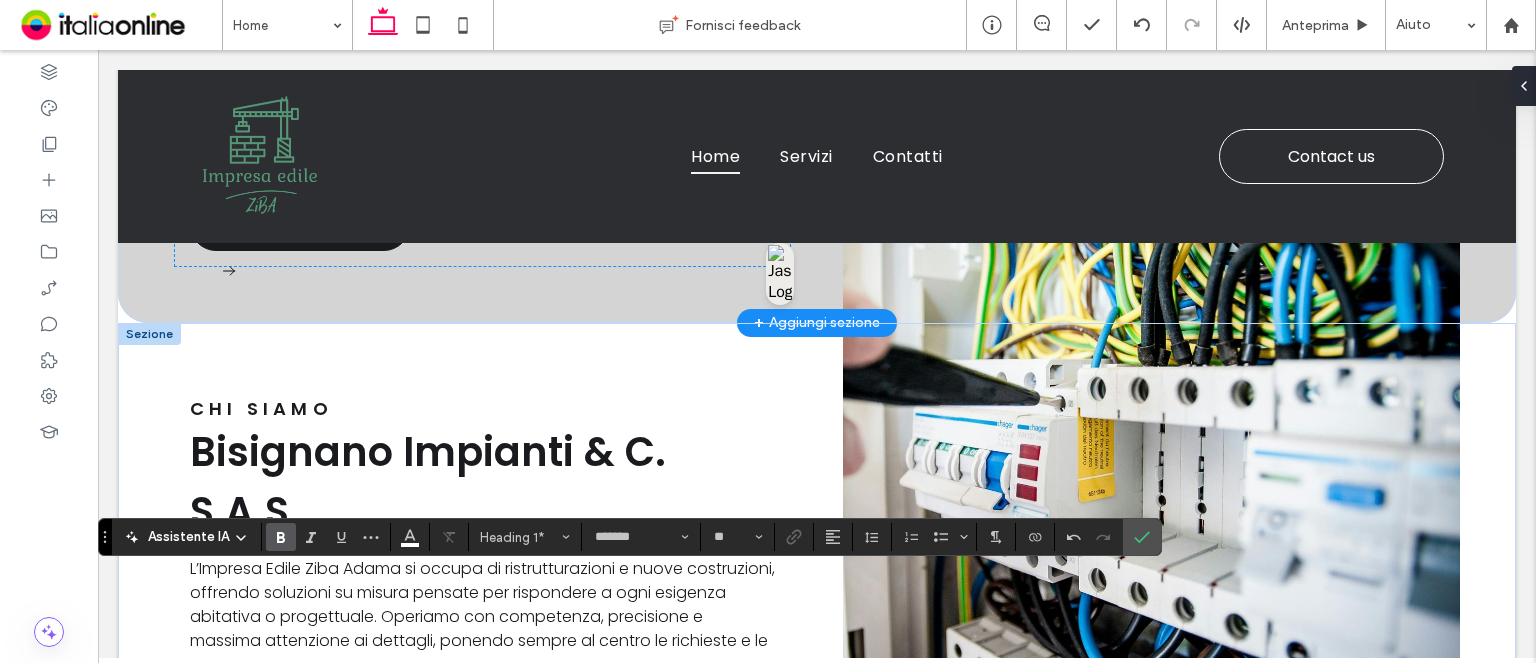 scroll, scrollTop: 0, scrollLeft: 0, axis: both 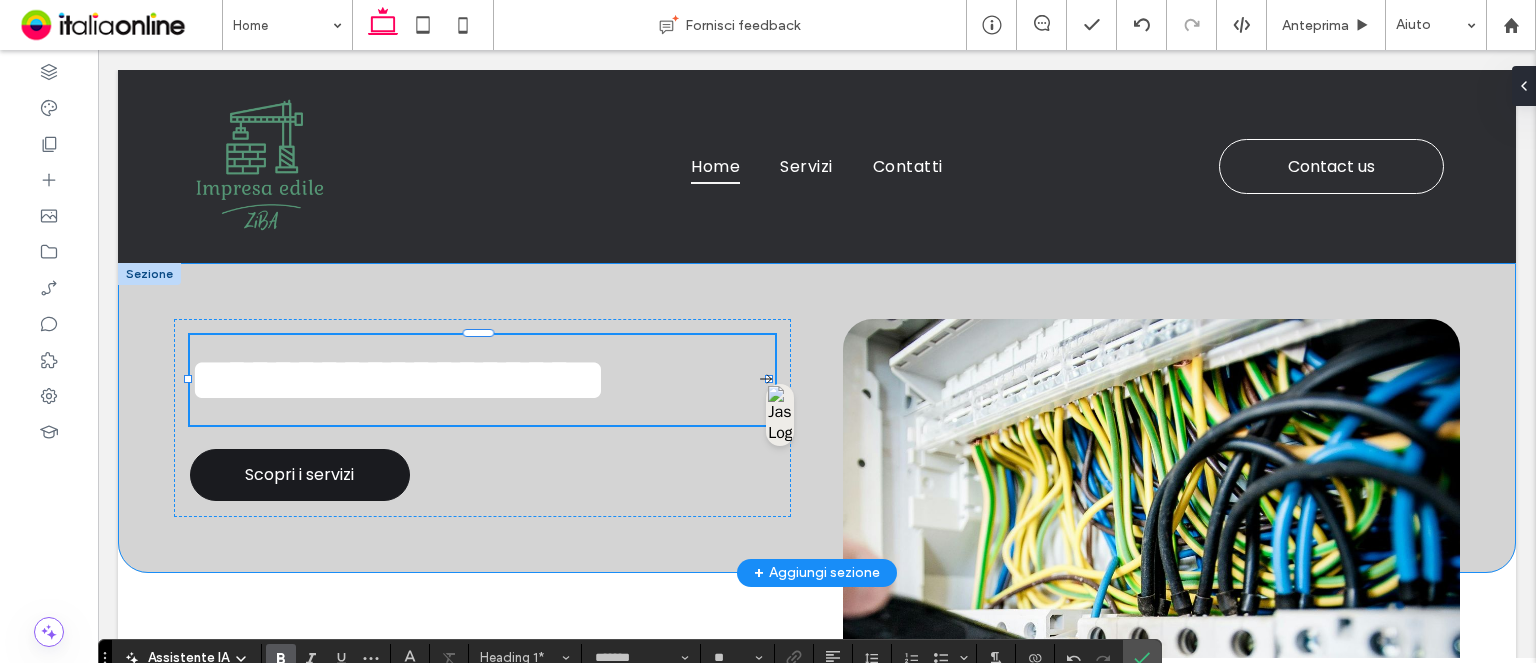 click on "**********" at bounding box center (817, 418) 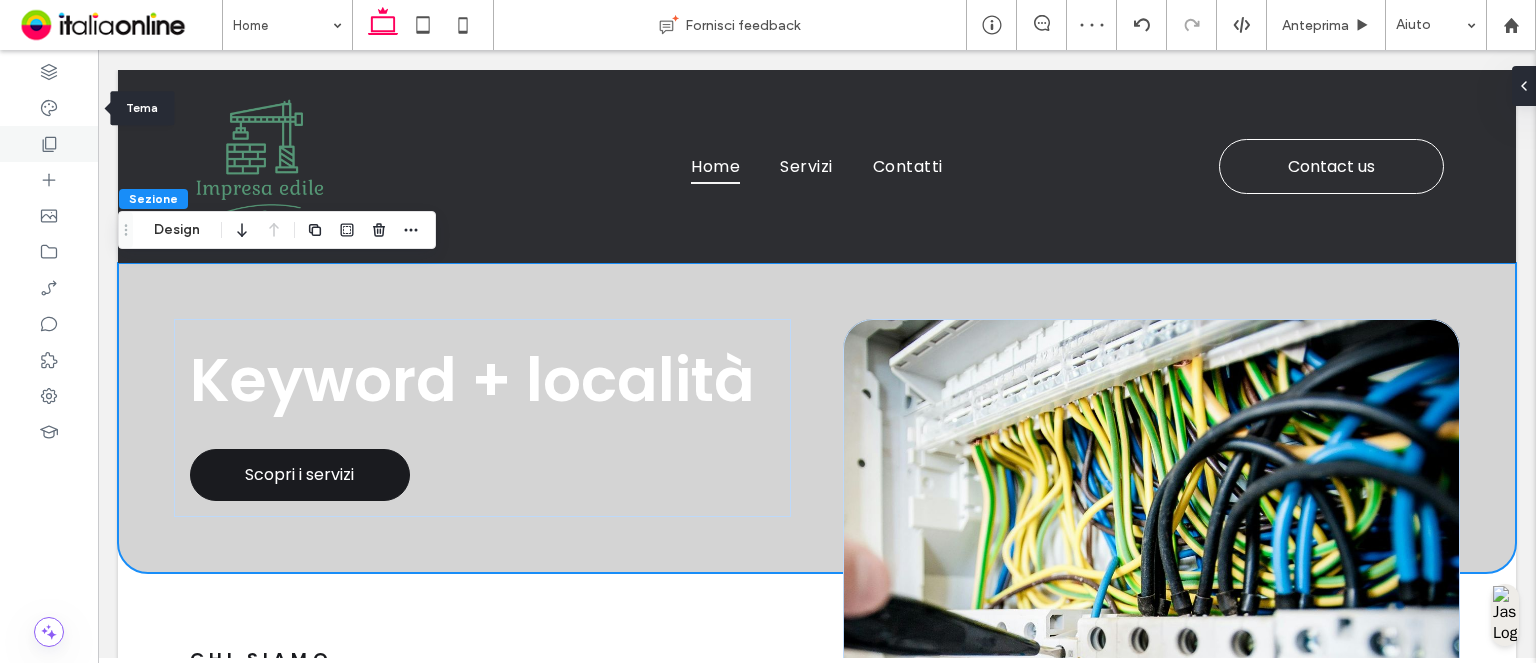 click at bounding box center (49, 144) 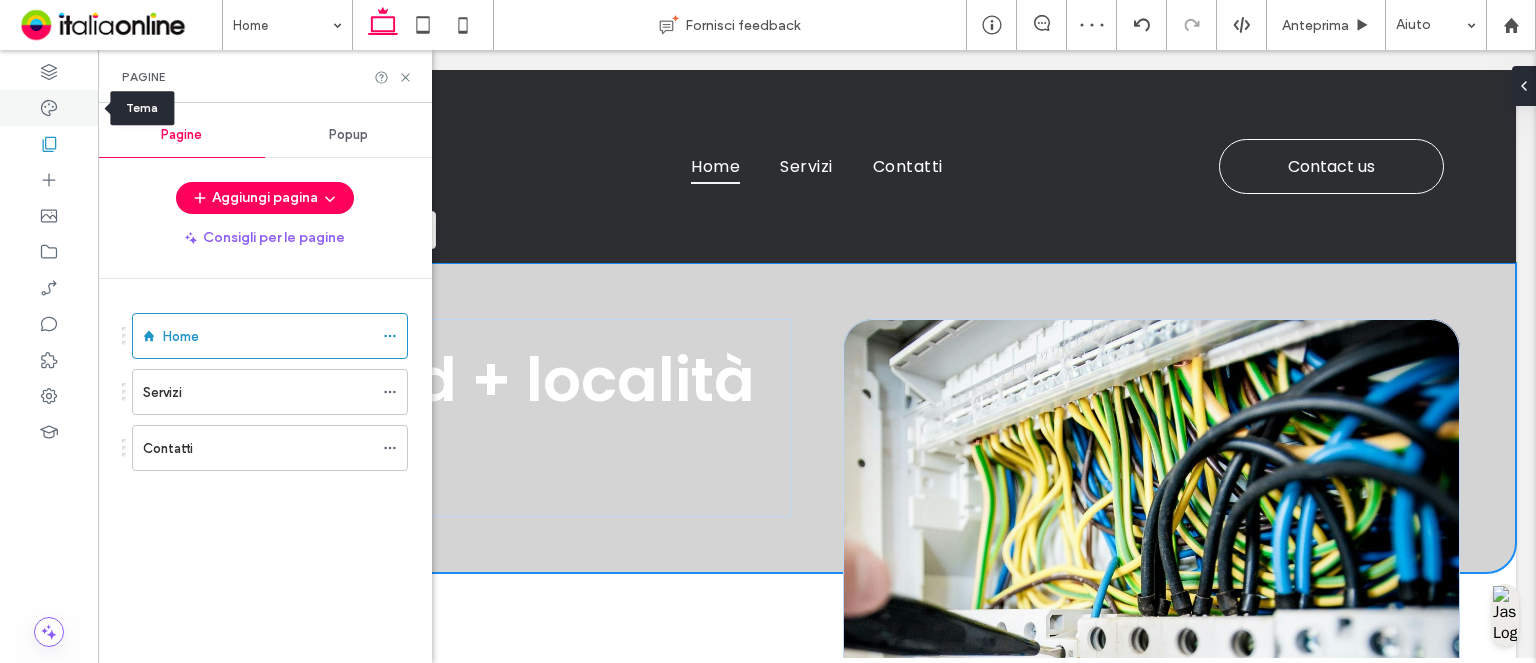 click 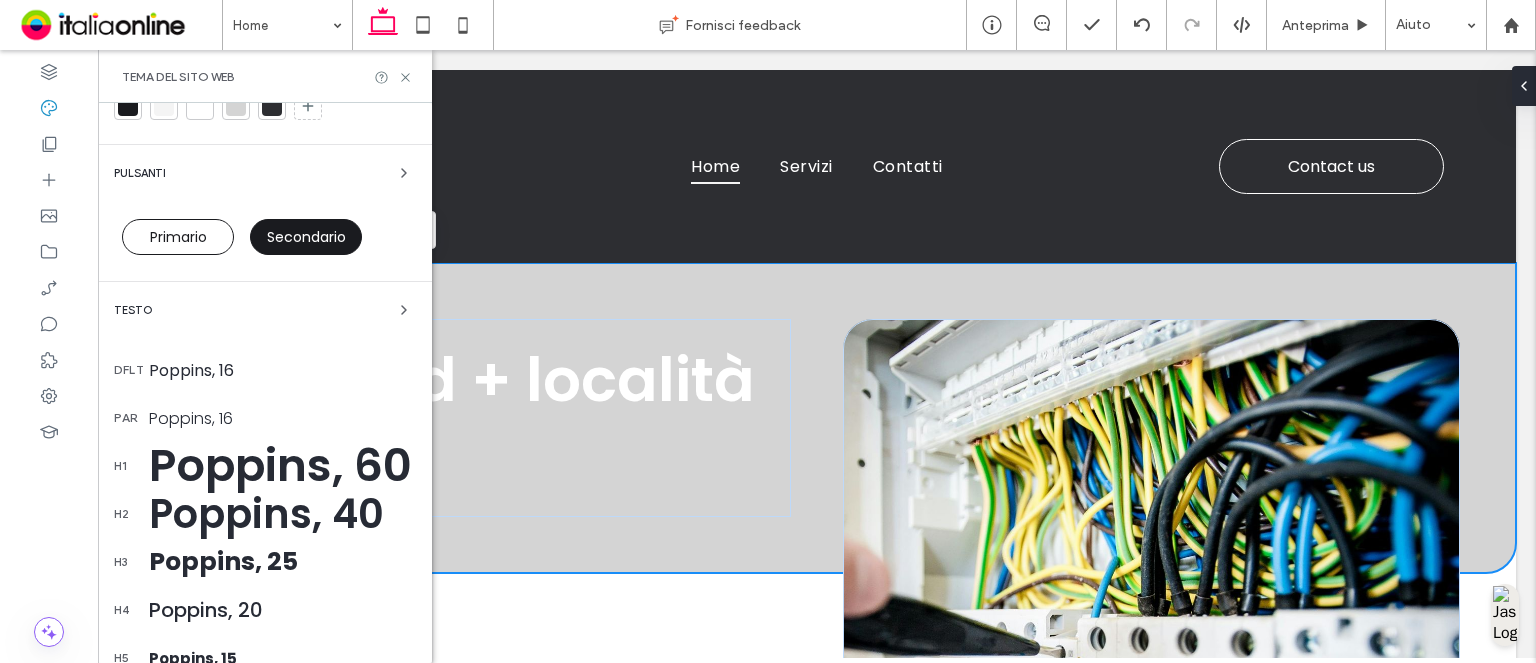 scroll, scrollTop: 100, scrollLeft: 0, axis: vertical 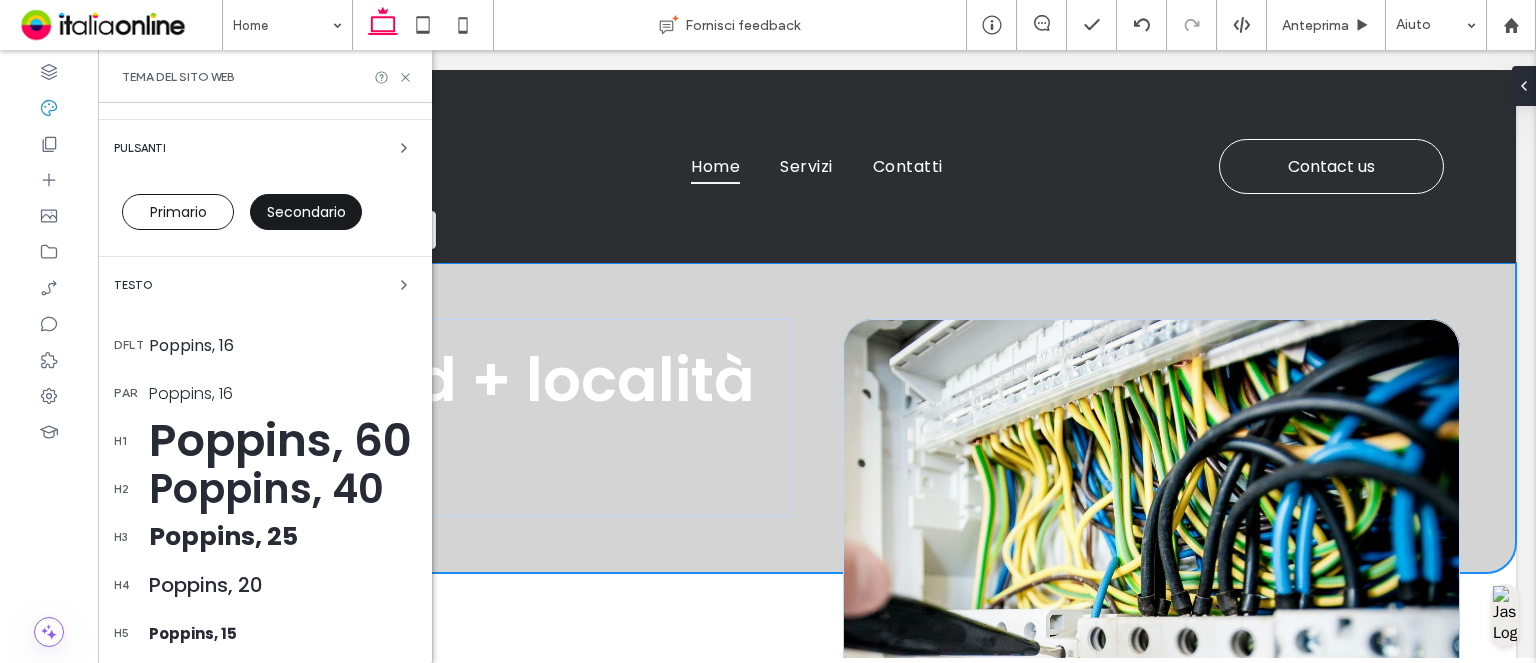 click on "Poppins, 60" at bounding box center [282, 441] 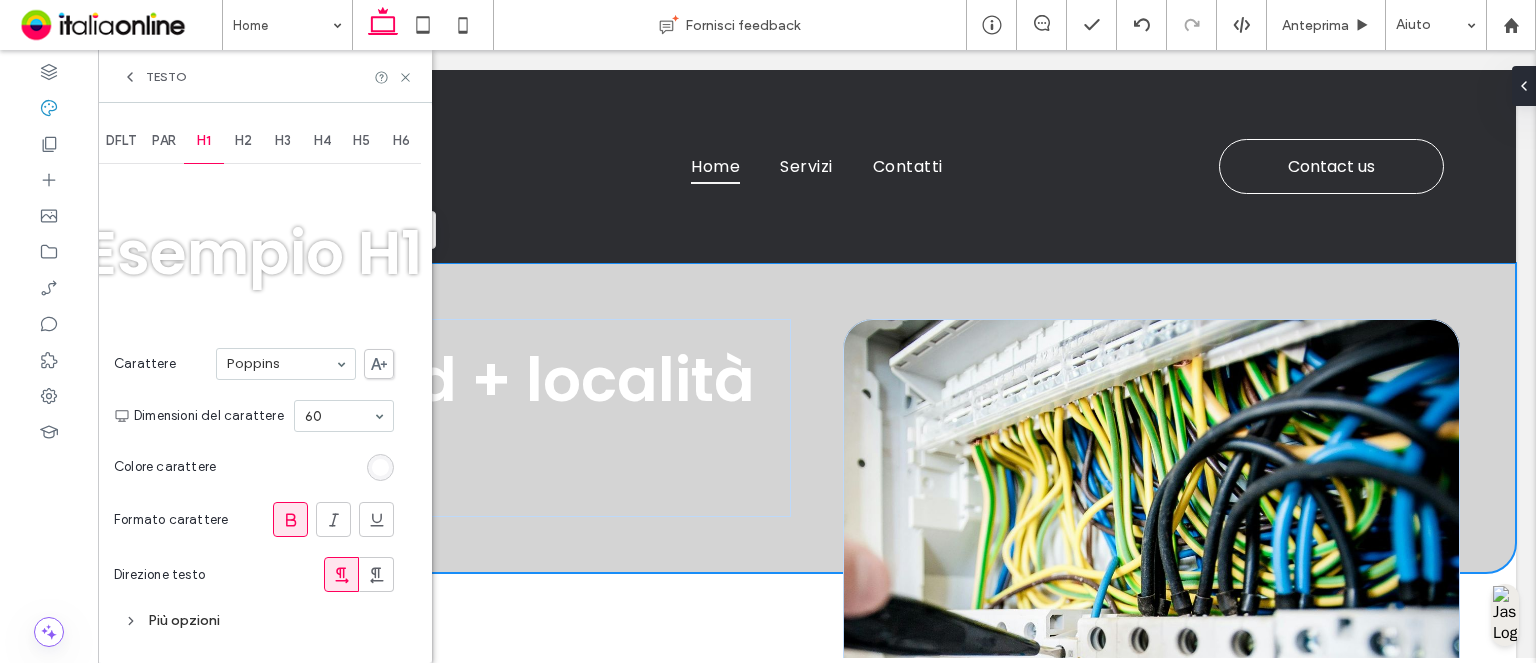 scroll, scrollTop: 0, scrollLeft: 0, axis: both 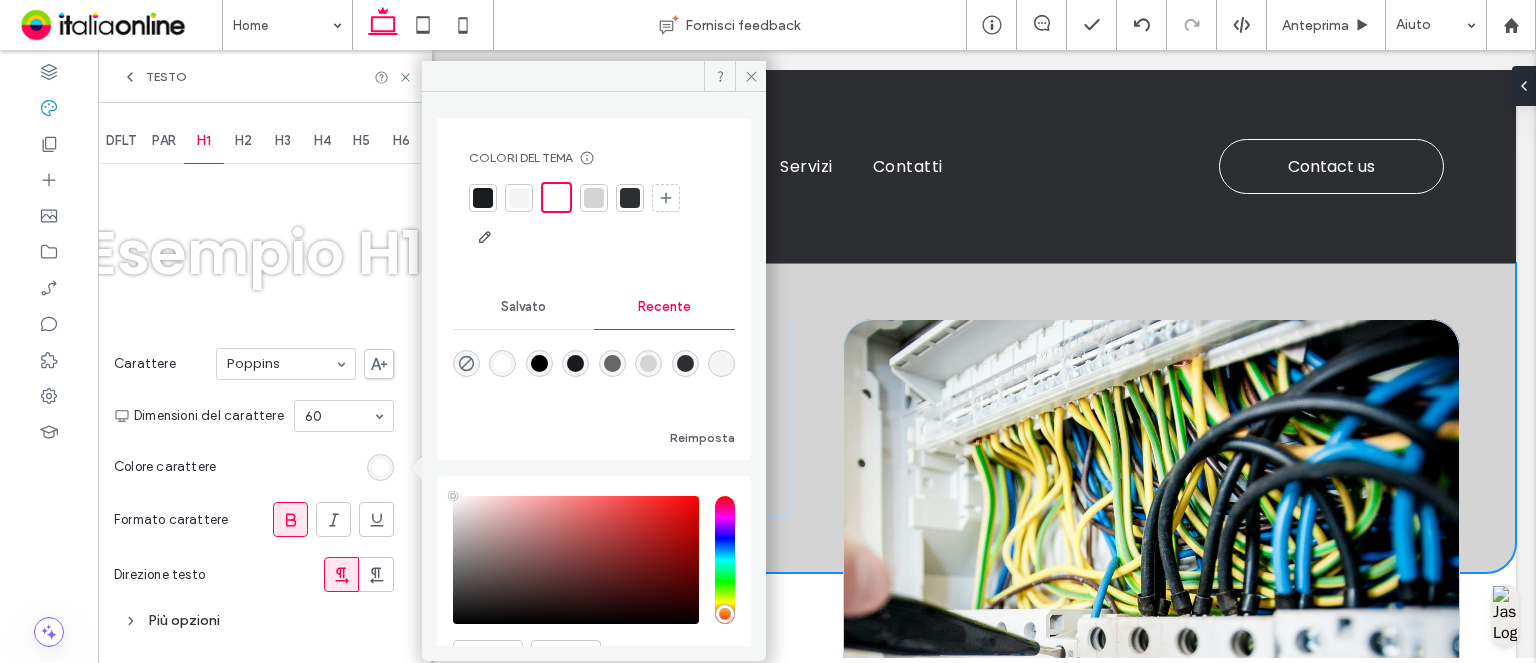 click at bounding box center [575, 363] 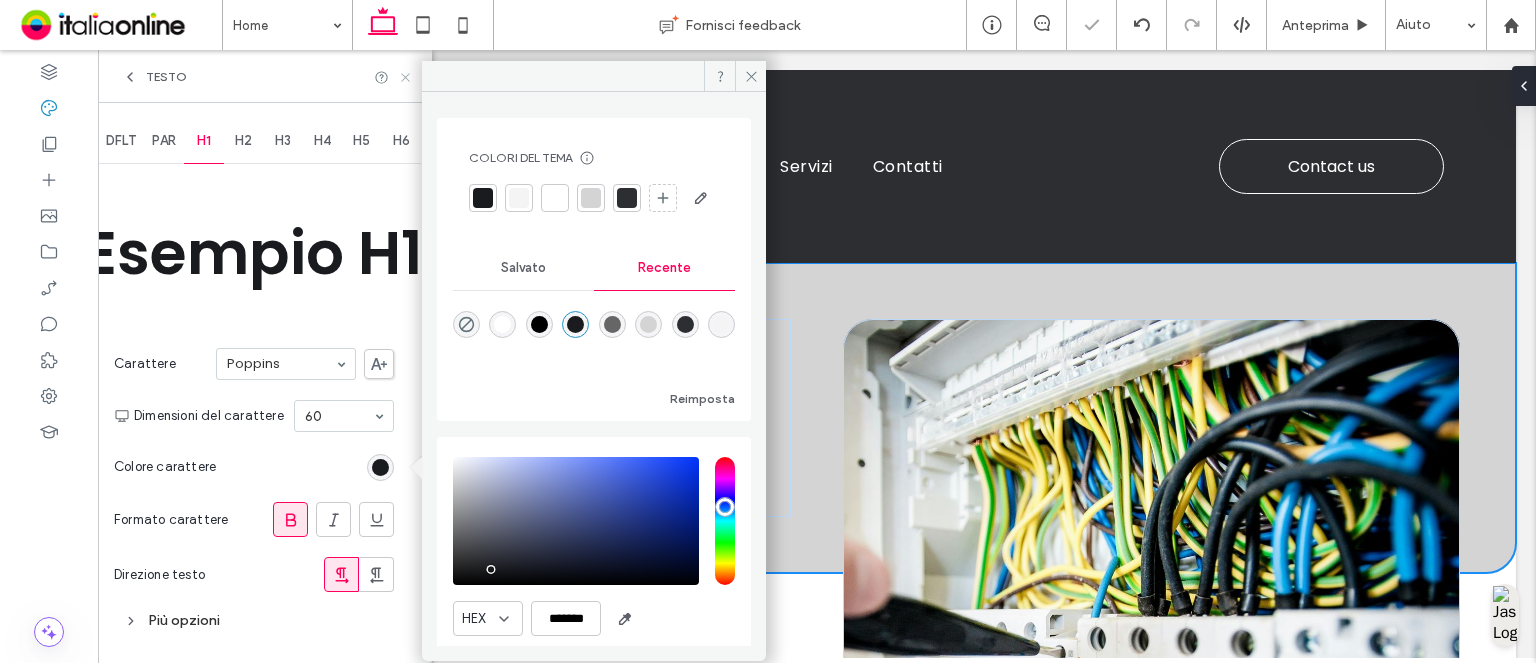 click 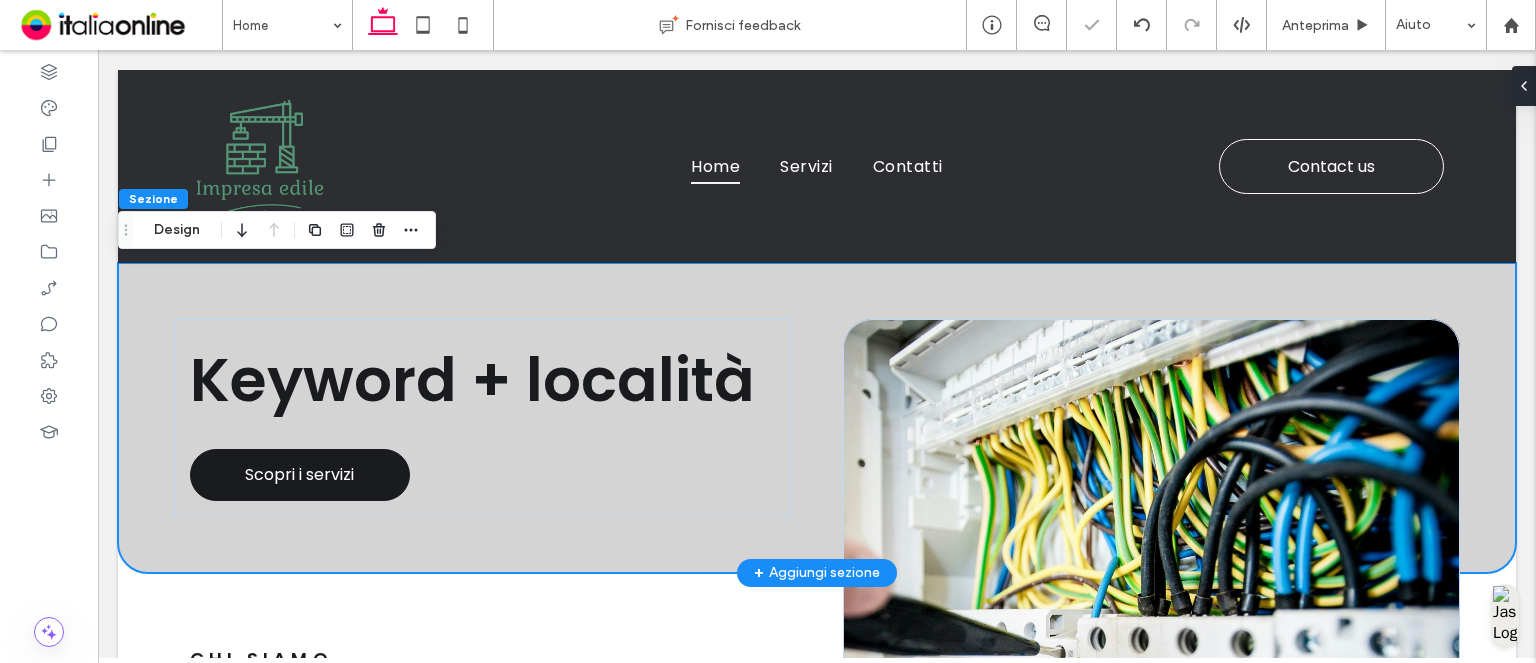 click on "Keyword + località
Scopri i servizi" at bounding box center (817, 418) 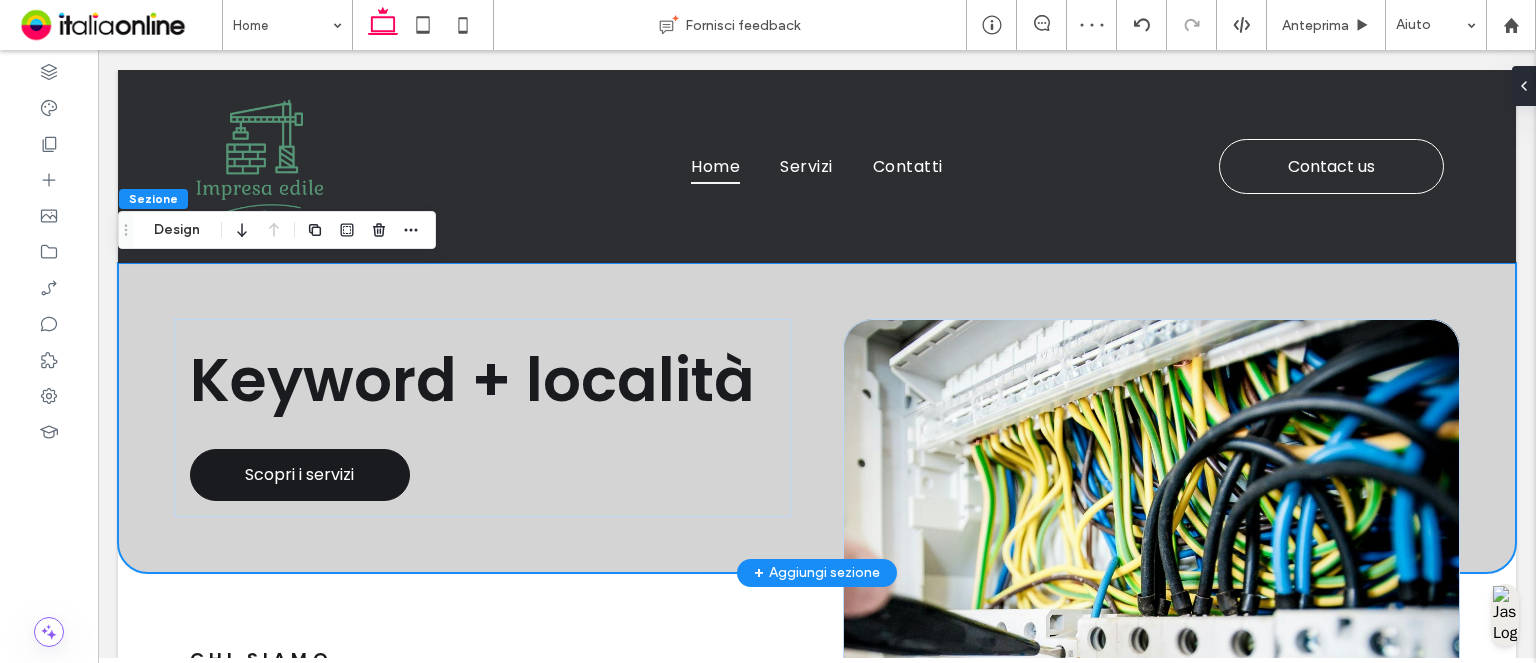 click on "Keyword + località
Scopri i servizi" at bounding box center (817, 418) 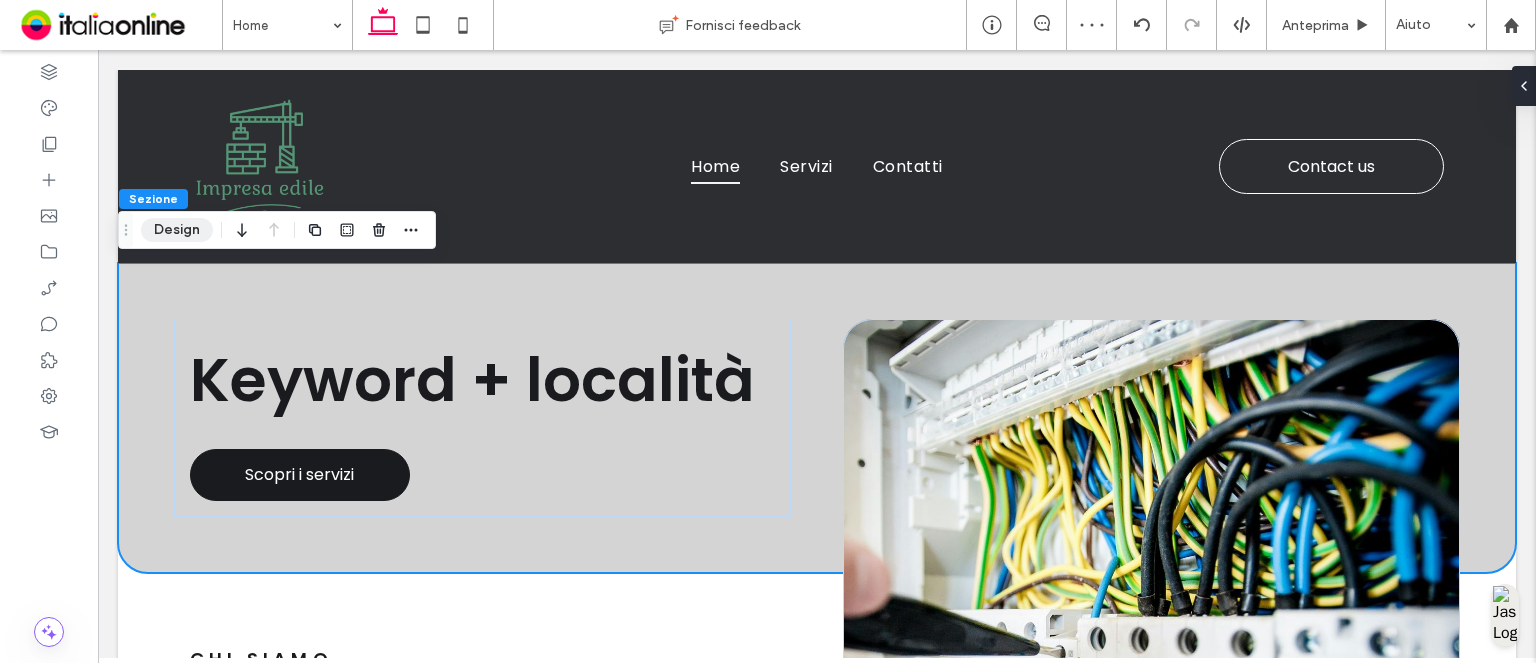 click on "Design" at bounding box center (177, 230) 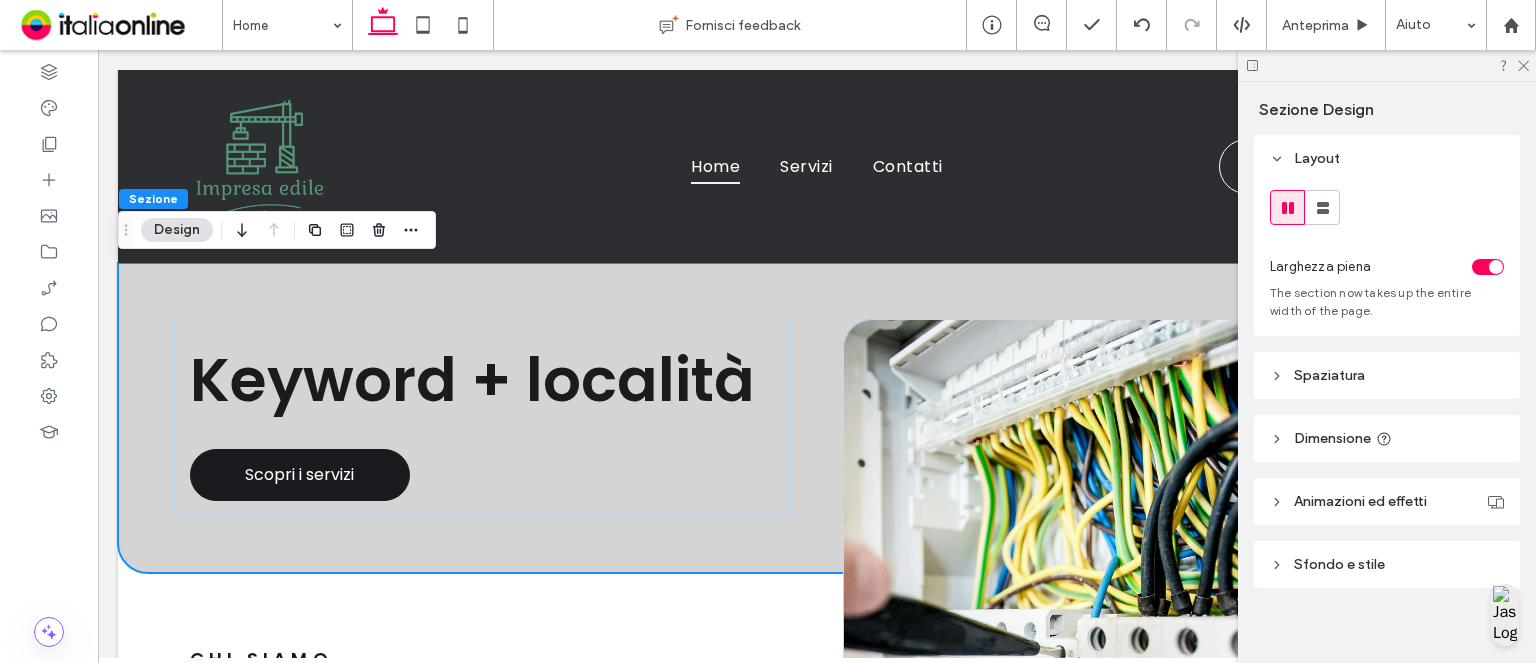 click on "Sfondo e stile" at bounding box center (1387, 564) 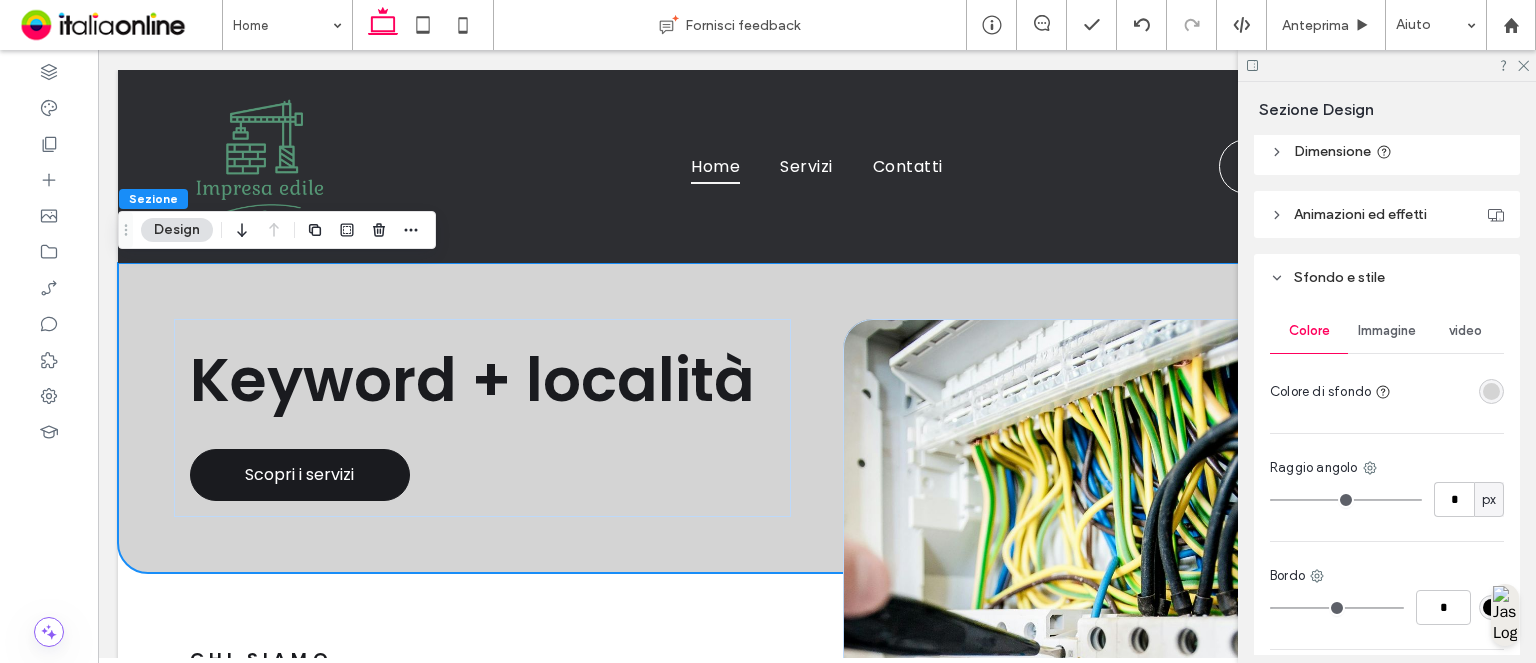 scroll, scrollTop: 300, scrollLeft: 0, axis: vertical 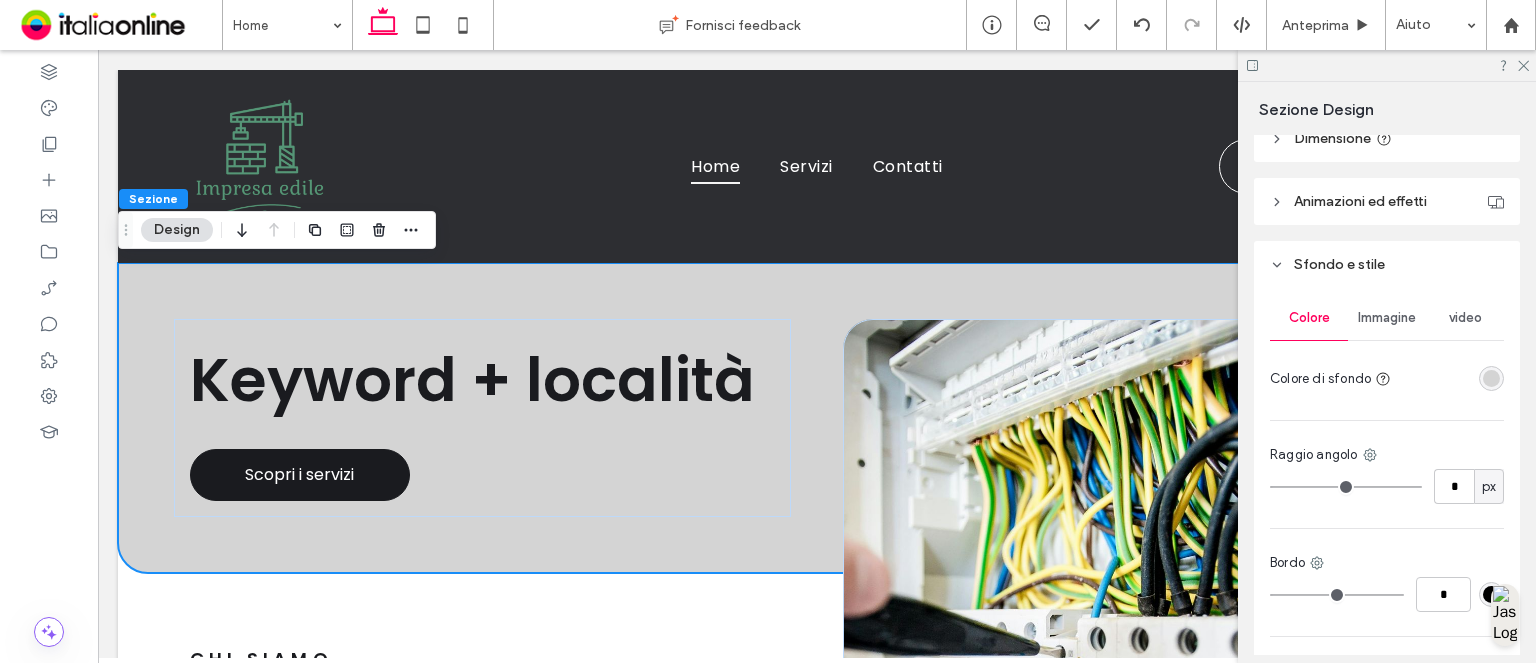 click at bounding box center [1491, 378] 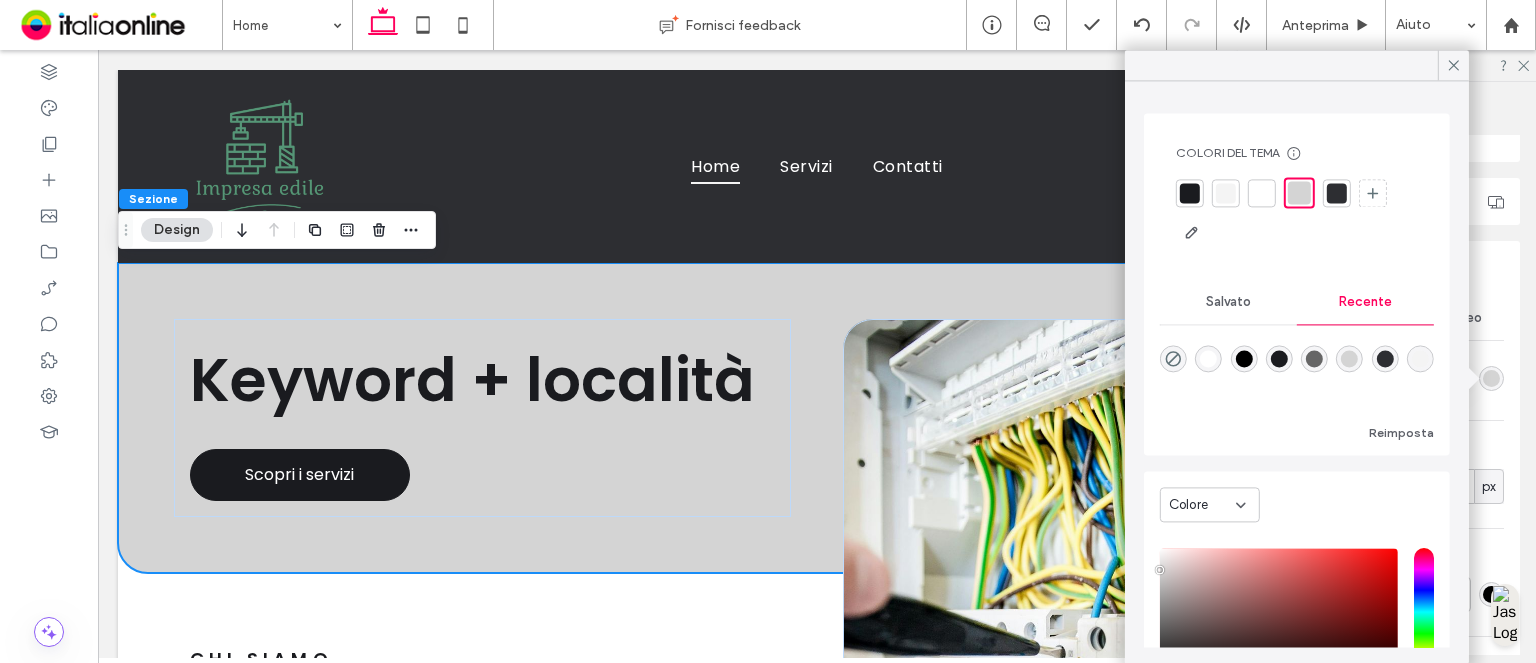 click at bounding box center (1297, 372) 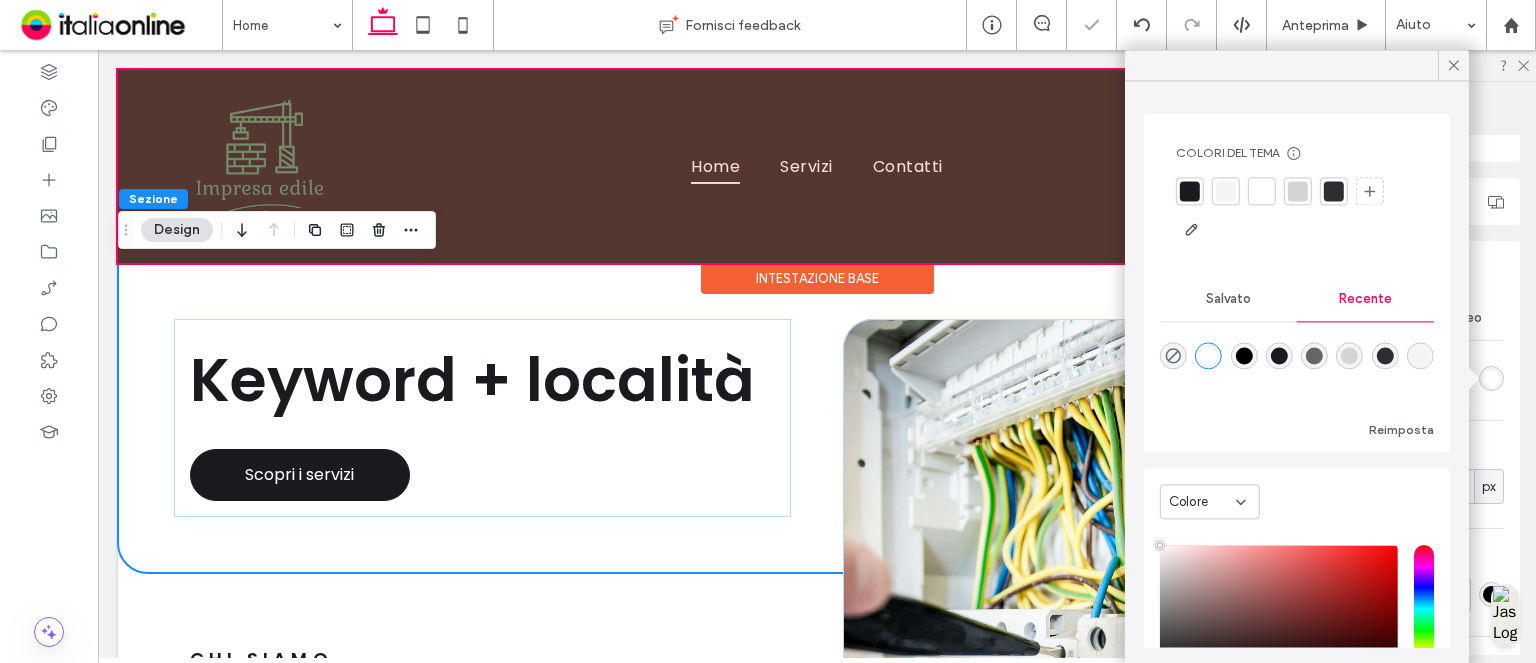 click on "Intestazione base" at bounding box center [817, 278] 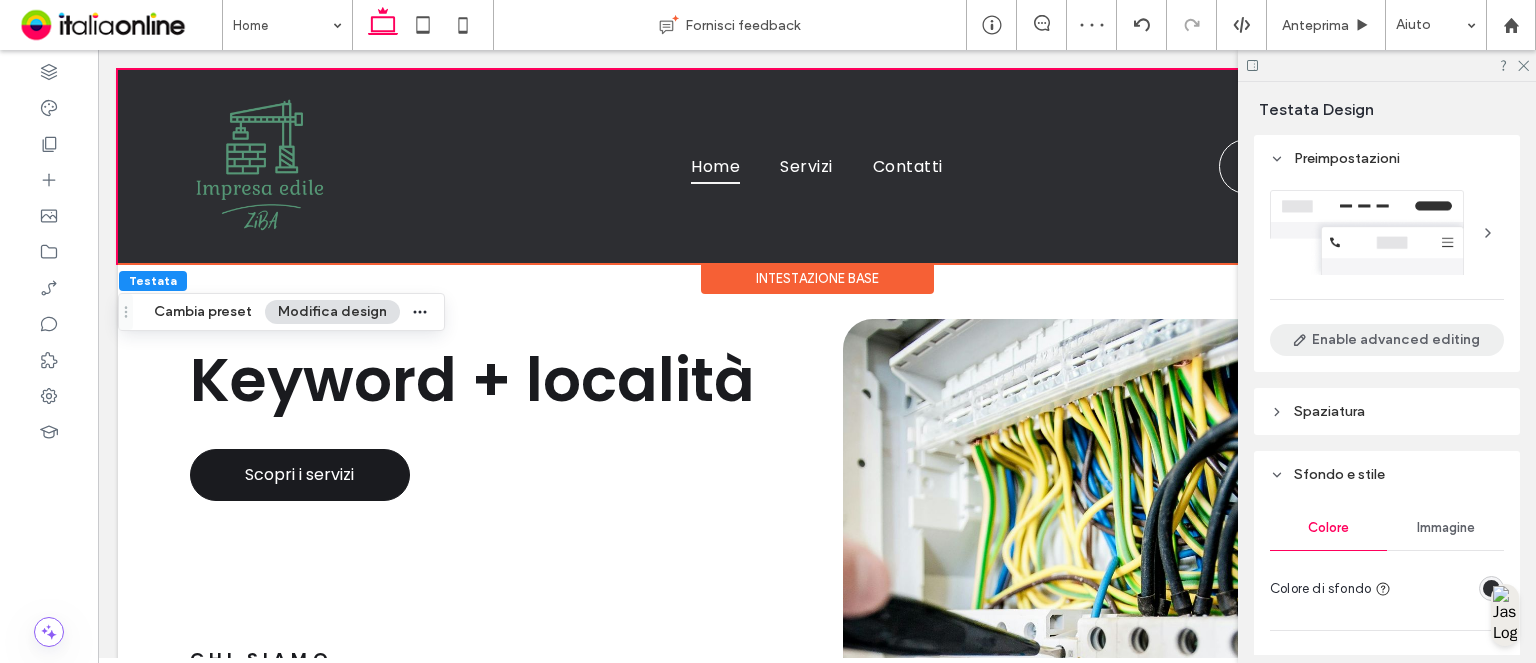 click on "Enable advanced editing" at bounding box center [1387, 340] 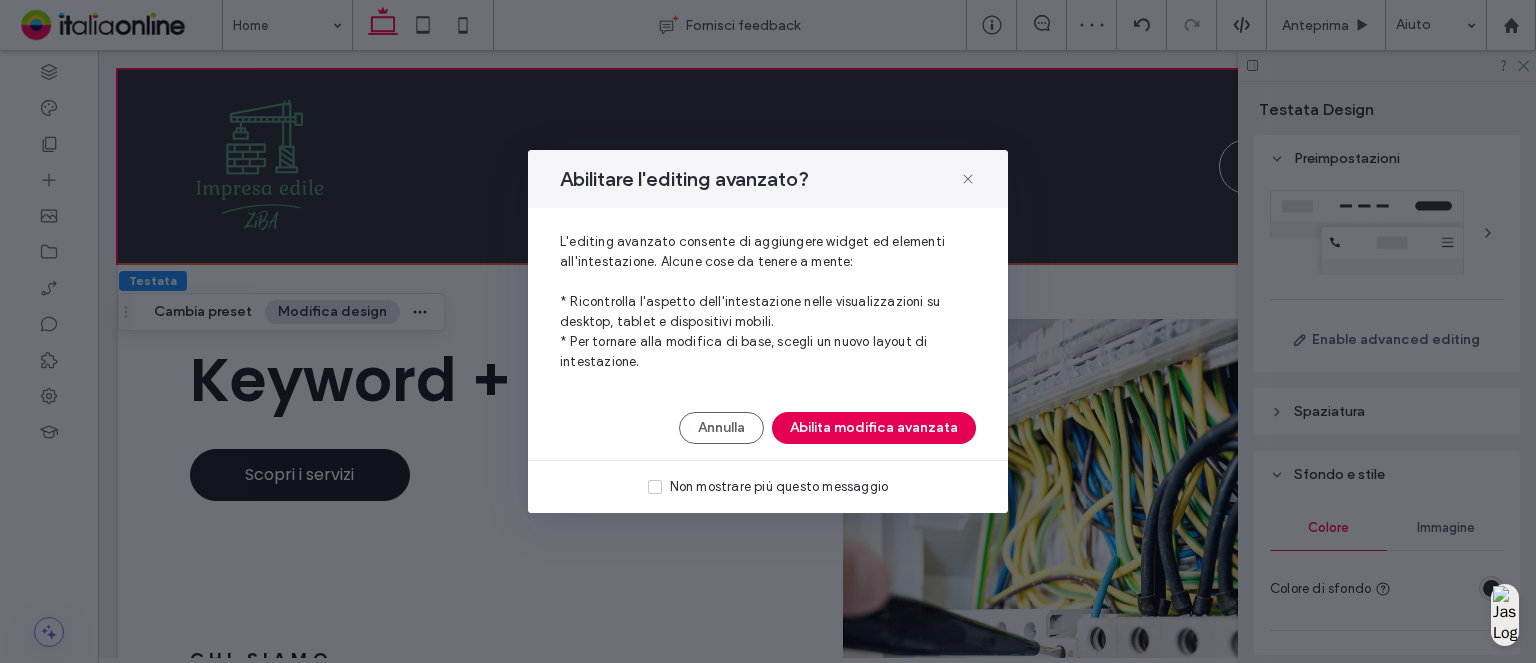 click on "Abilita modifica avanzata" at bounding box center [874, 428] 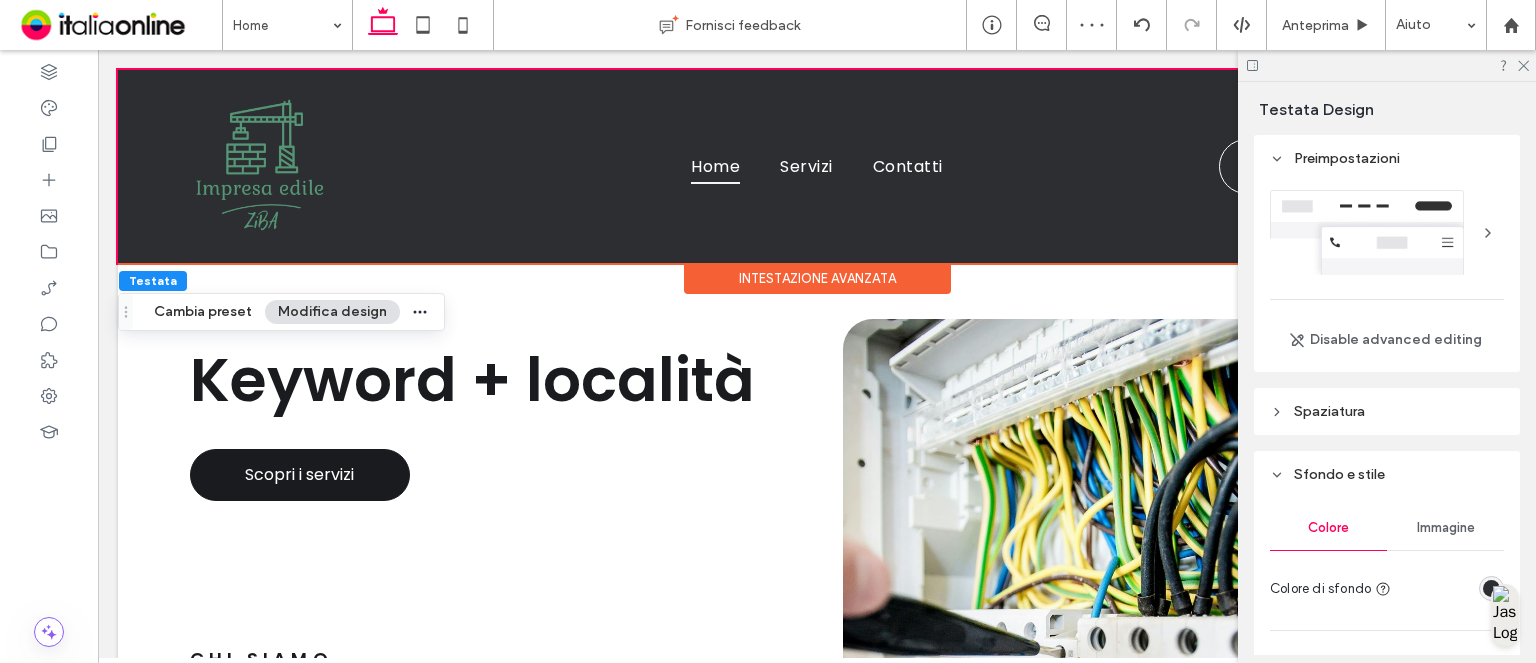 click at bounding box center (1491, 588) 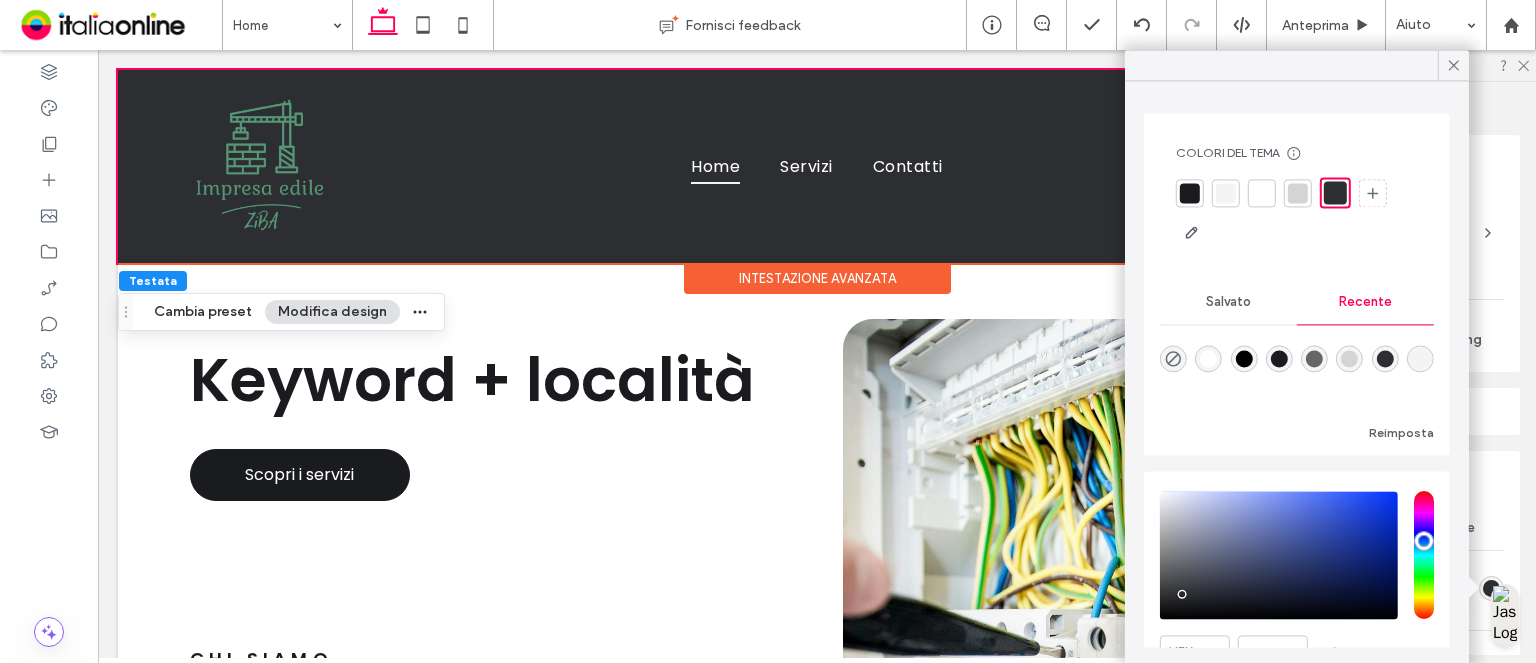 click at bounding box center (1420, 358) 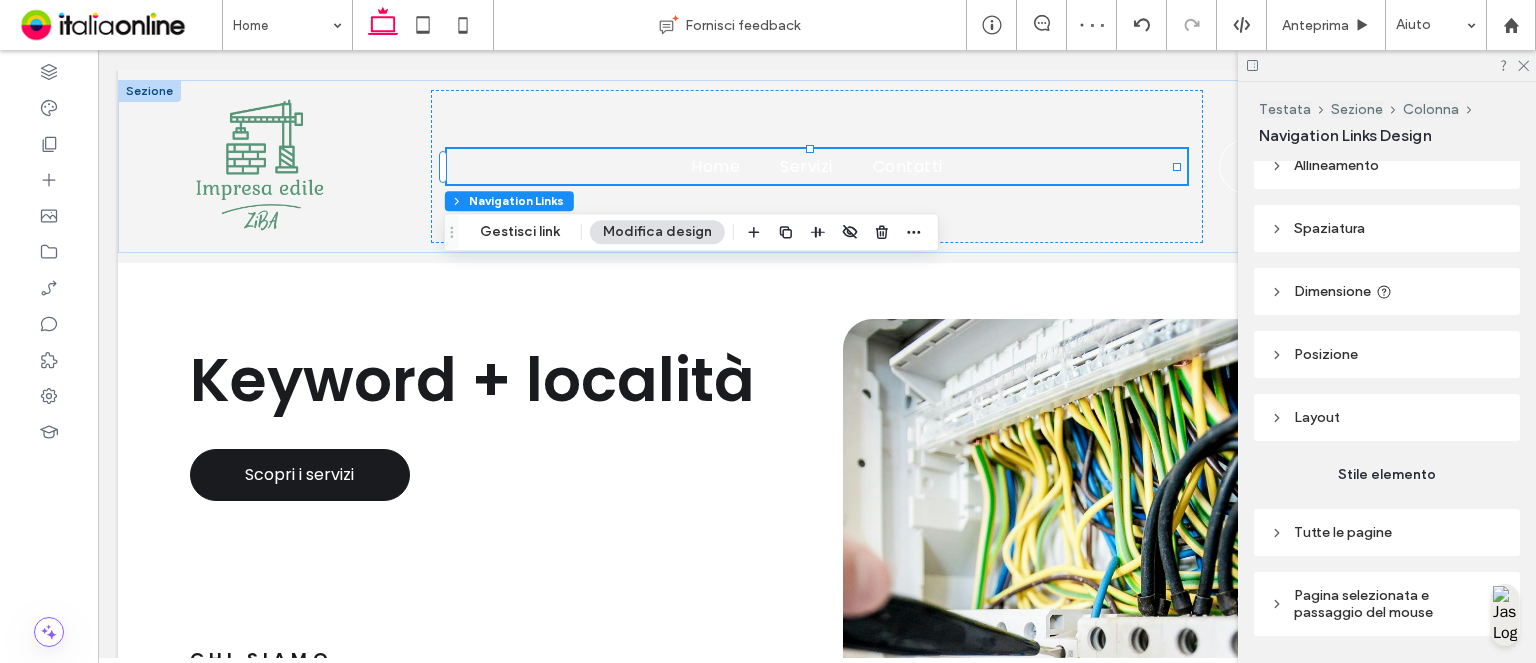 scroll, scrollTop: 152, scrollLeft: 0, axis: vertical 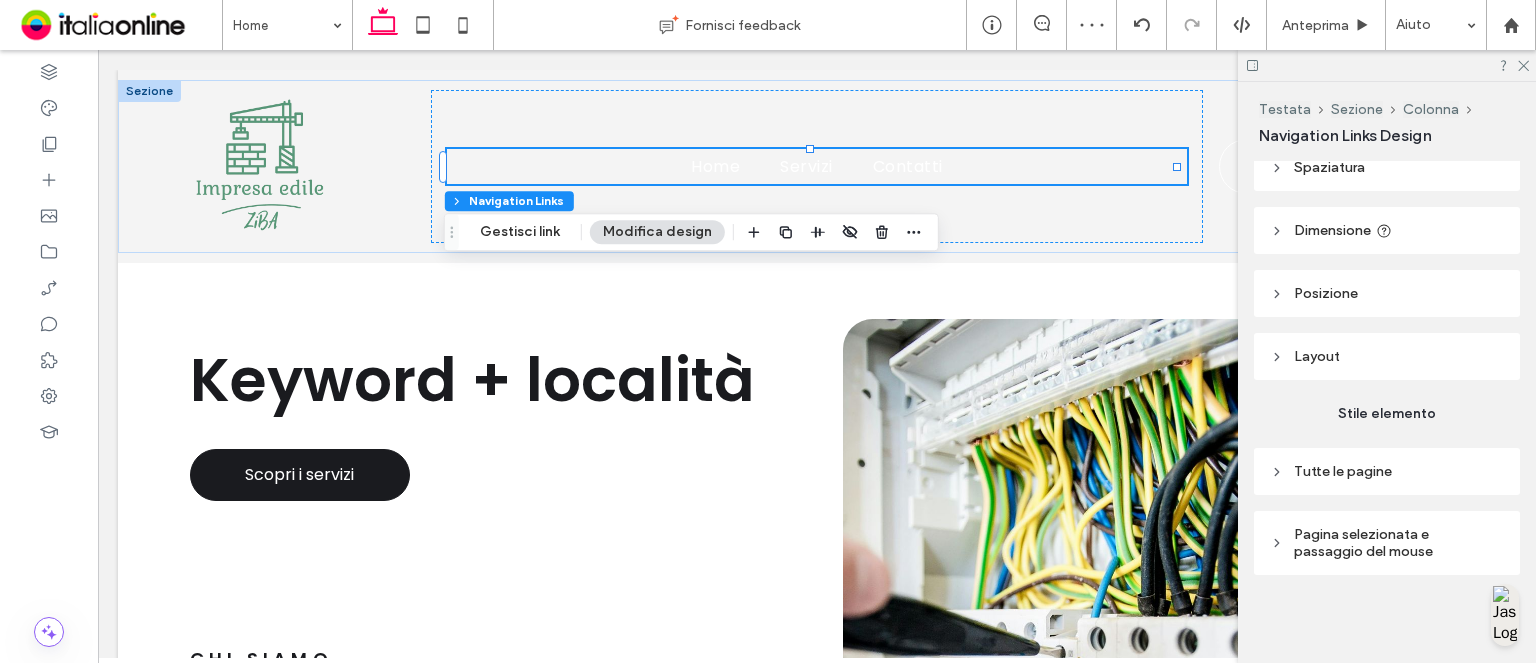 click on "Tutte le pagine" at bounding box center [1343, 471] 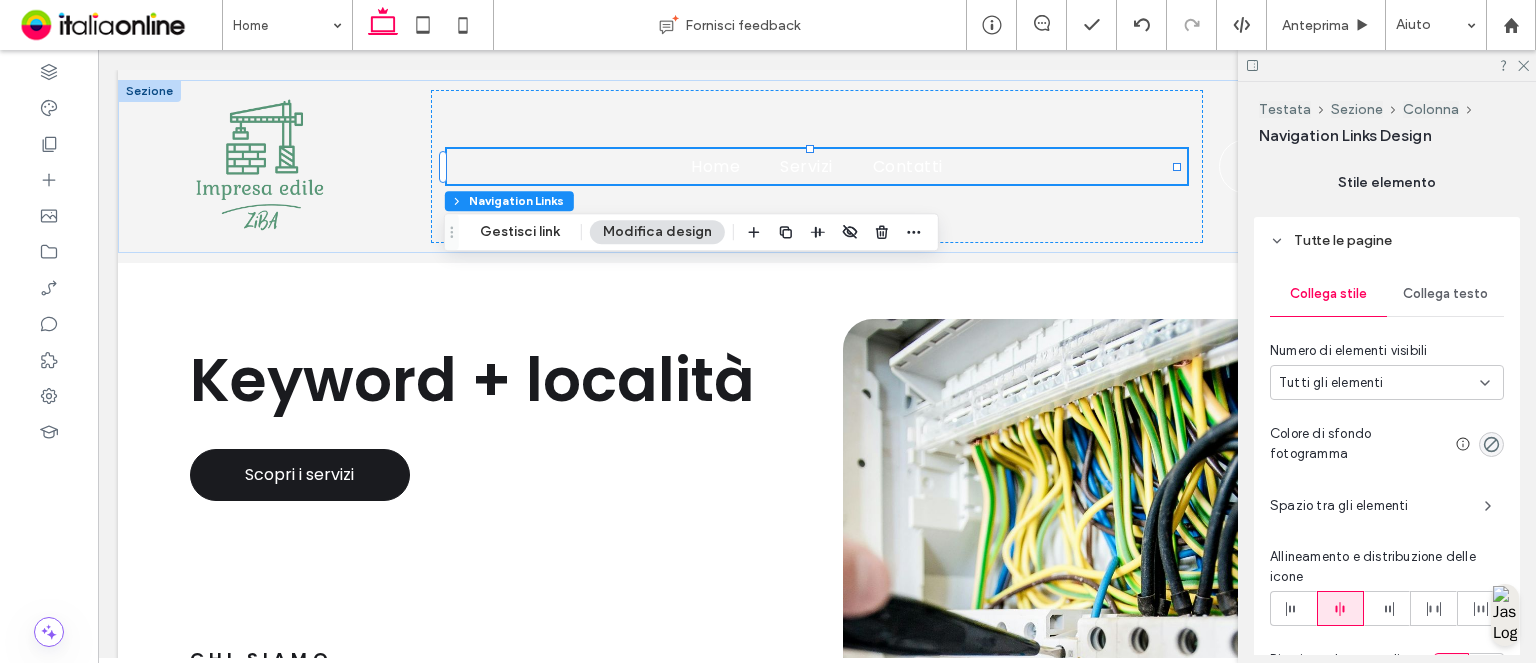 scroll, scrollTop: 352, scrollLeft: 0, axis: vertical 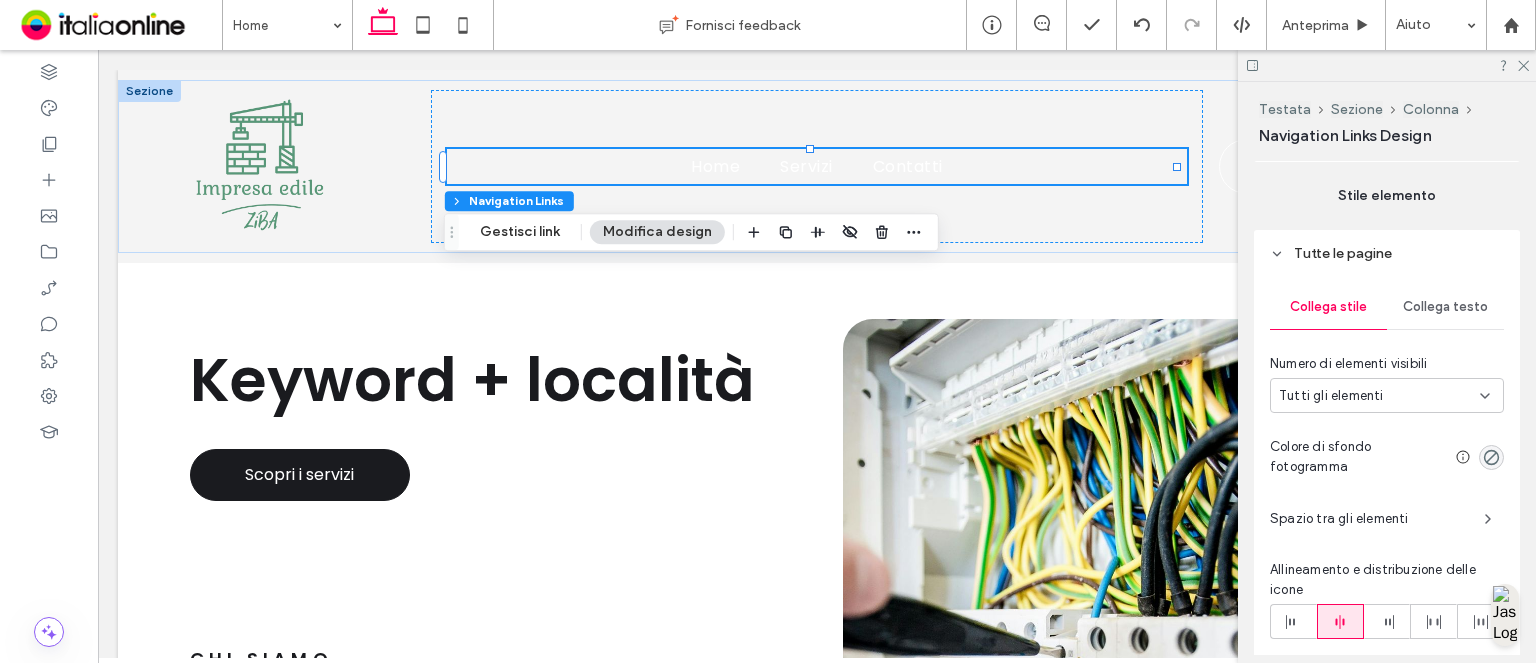 drag, startPoint x: 1451, startPoint y: 353, endPoint x: 1451, endPoint y: 337, distance: 16 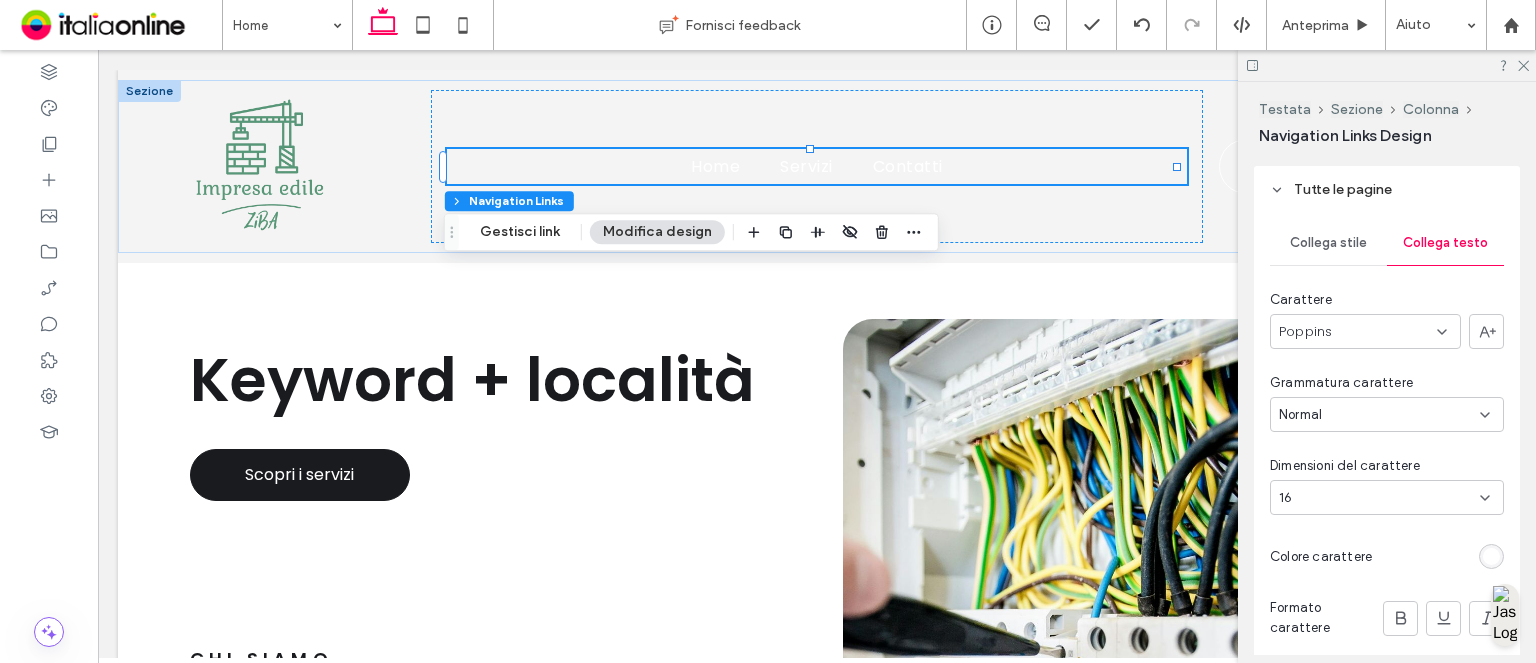 scroll, scrollTop: 452, scrollLeft: 0, axis: vertical 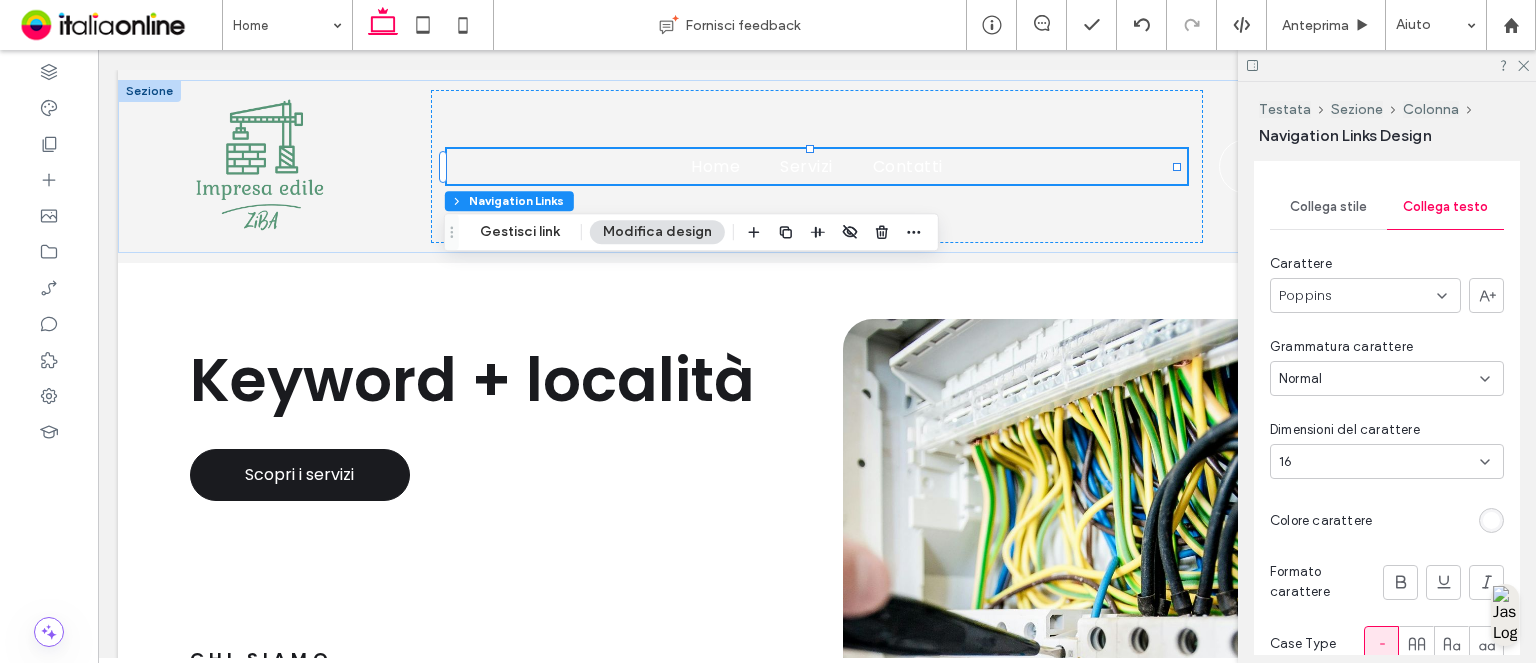 click at bounding box center (1491, 520) 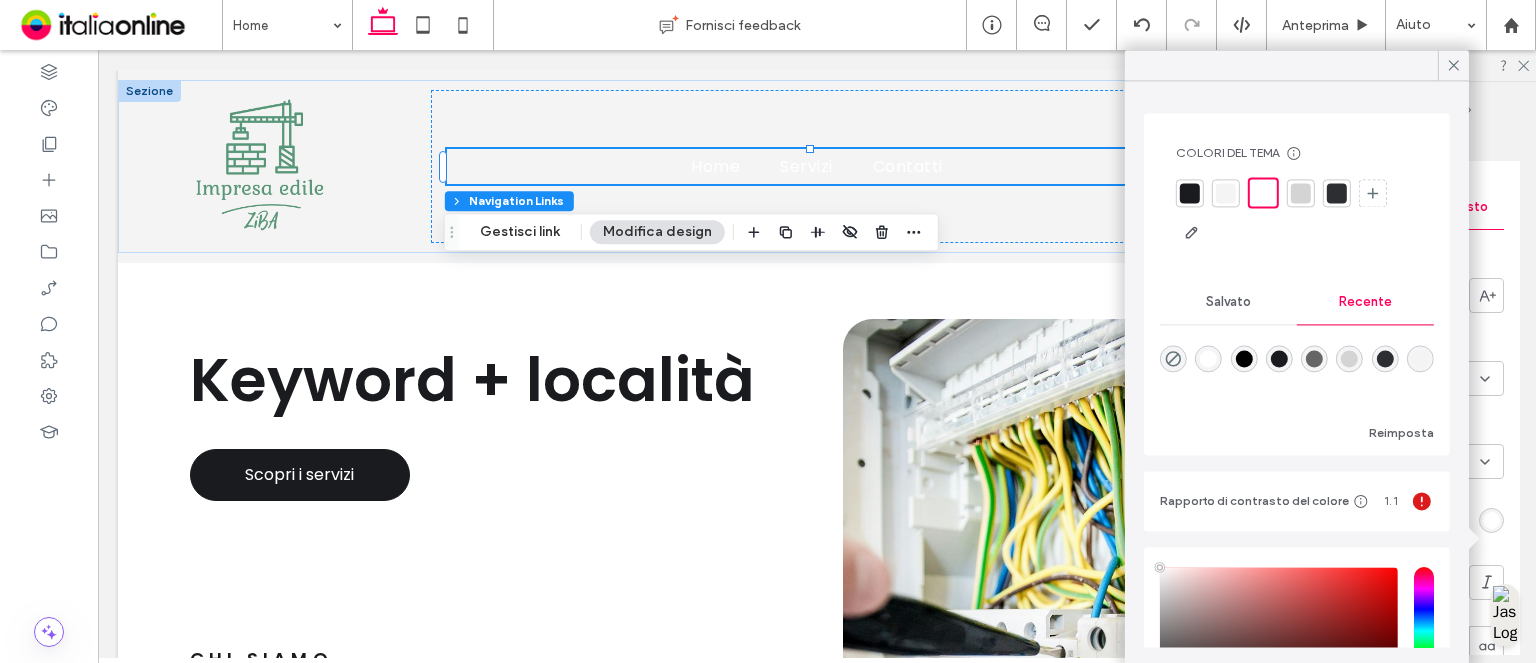 click at bounding box center [1279, 358] 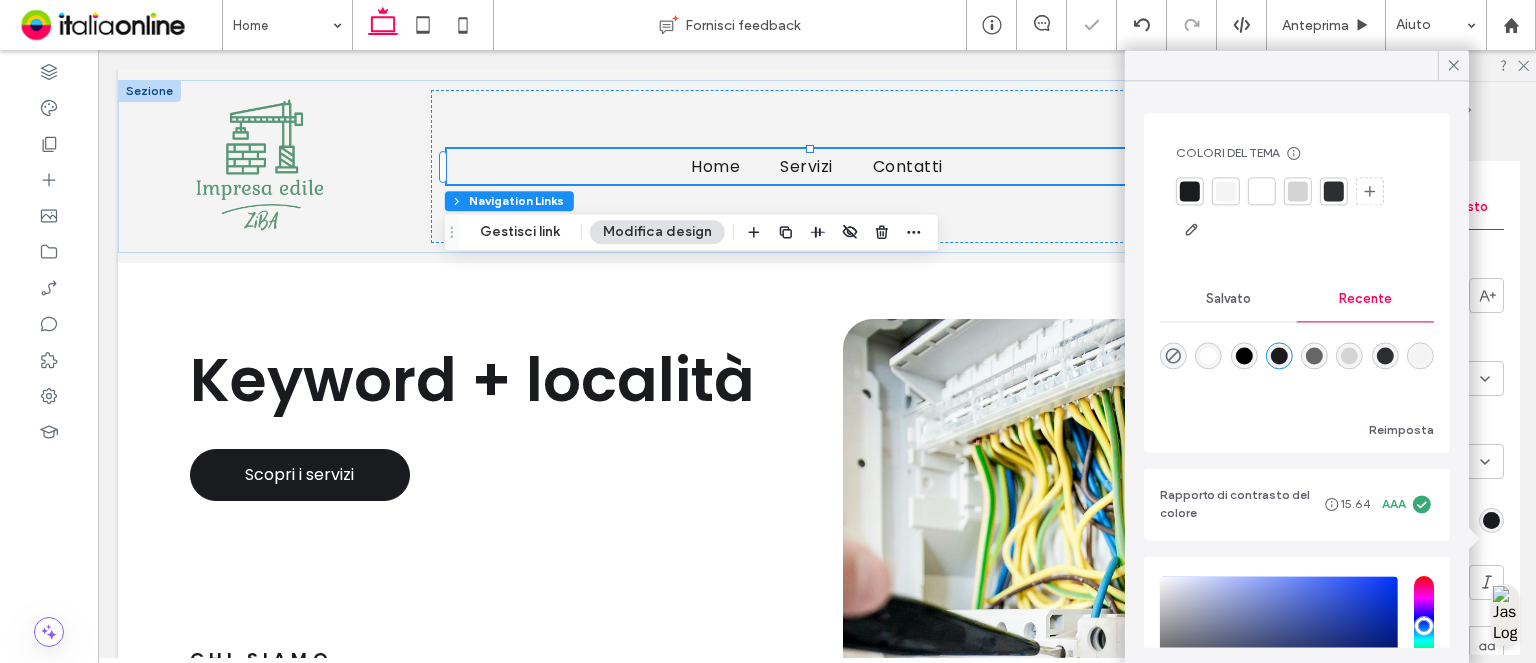 type on "*" 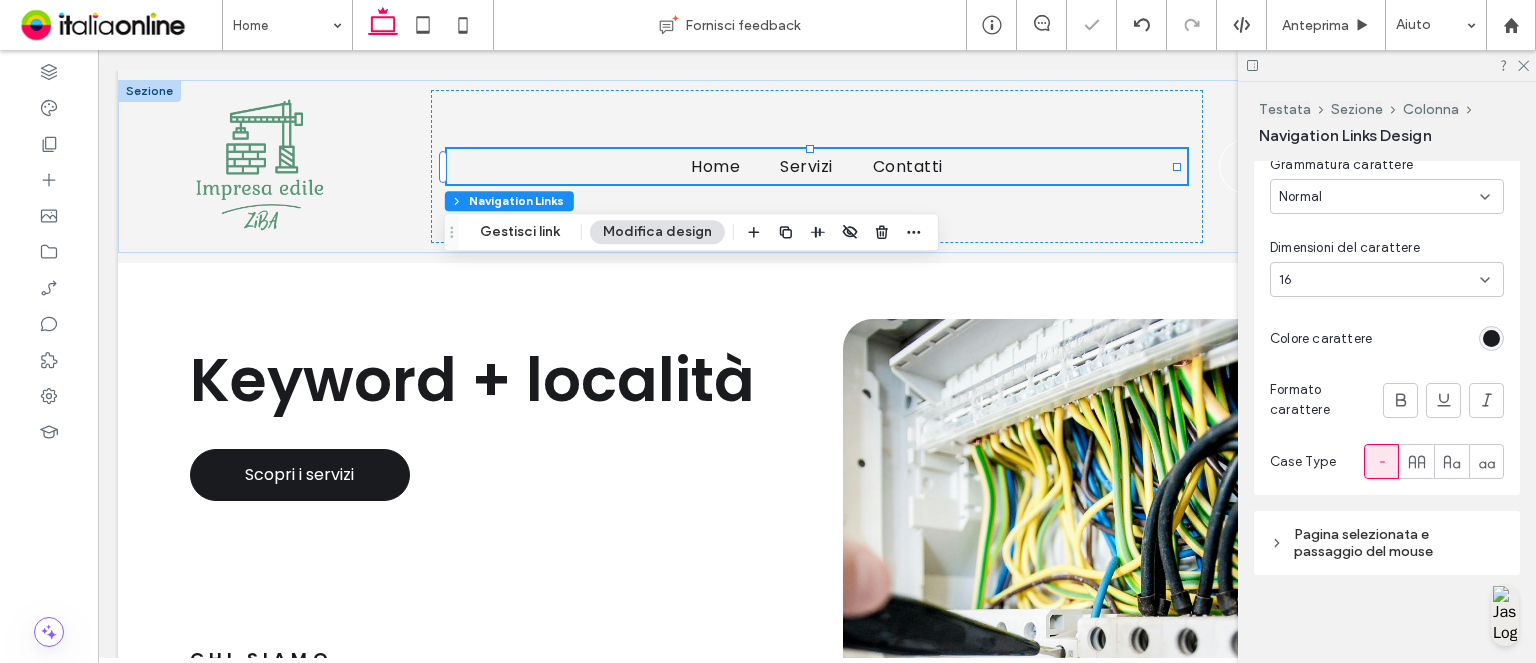scroll, scrollTop: 651, scrollLeft: 0, axis: vertical 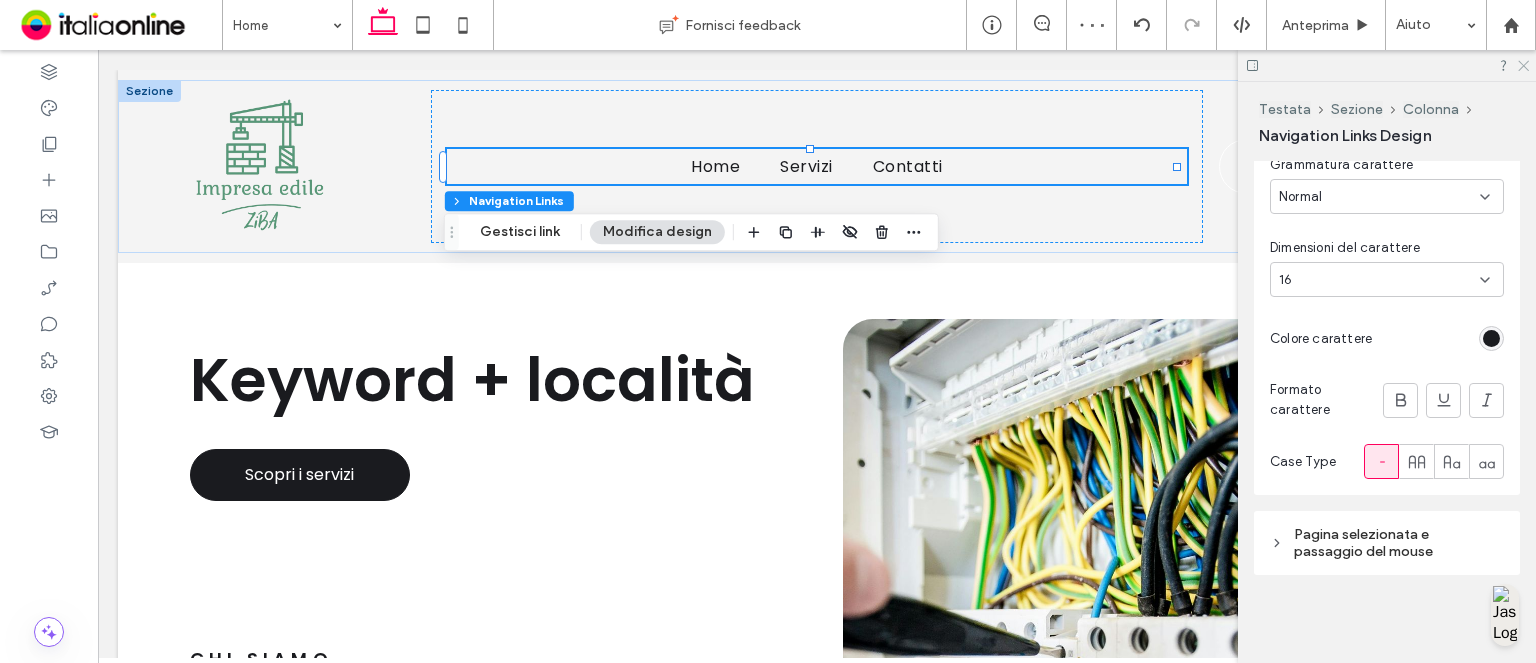 click 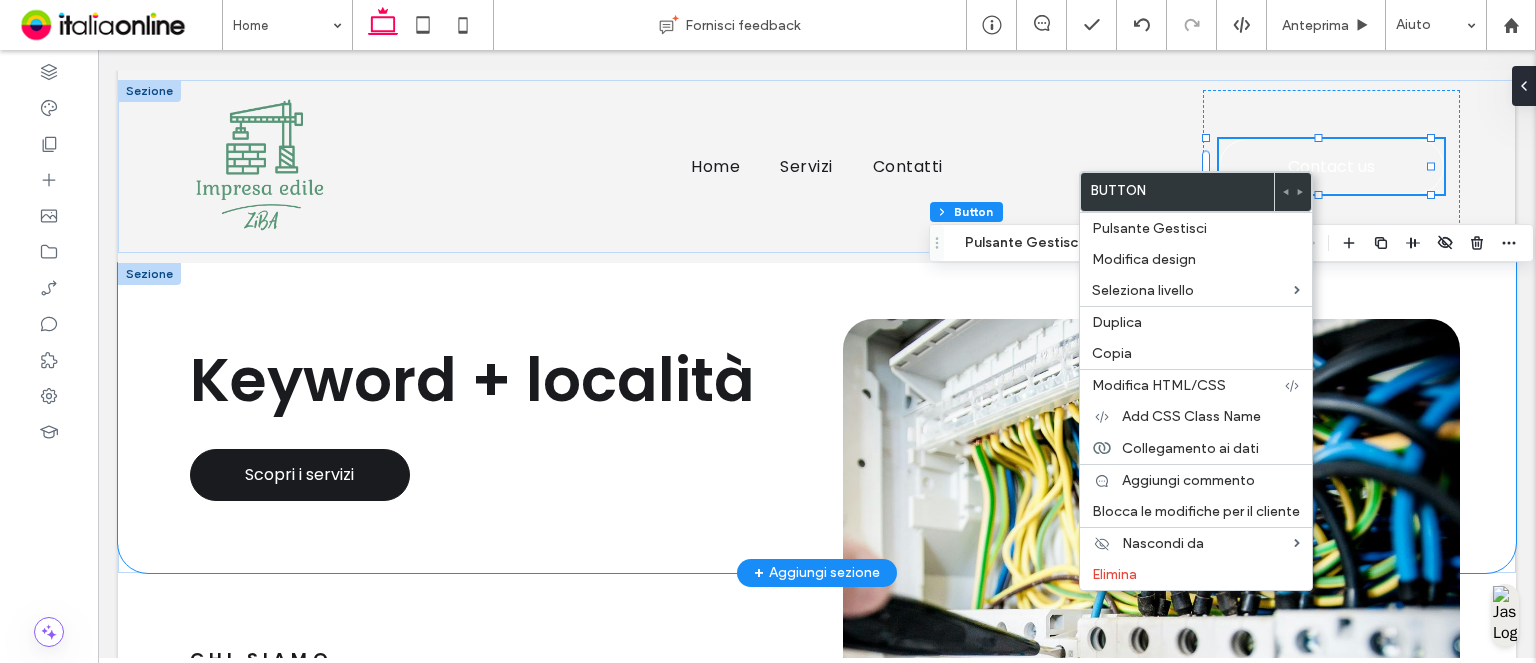 click on "Keyword + località
Scopri i servizi" at bounding box center (817, 418) 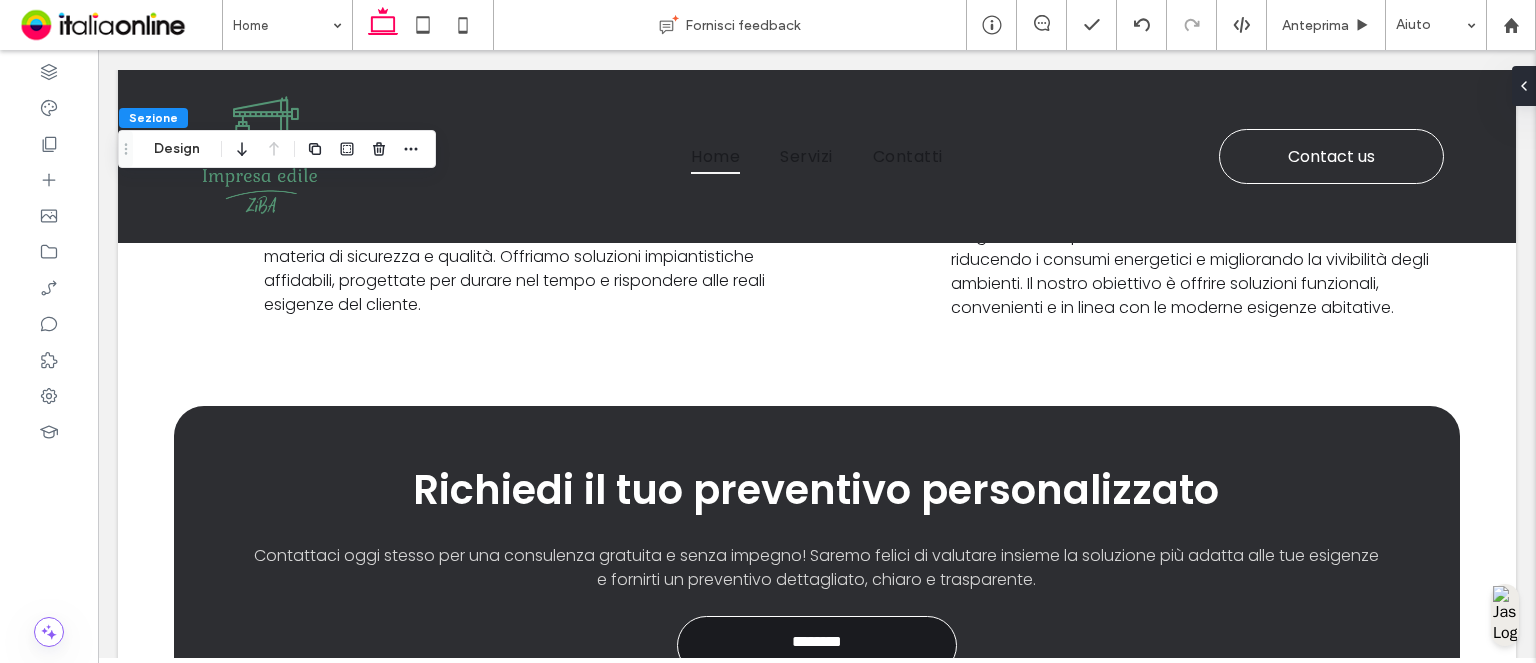 scroll, scrollTop: 2516, scrollLeft: 0, axis: vertical 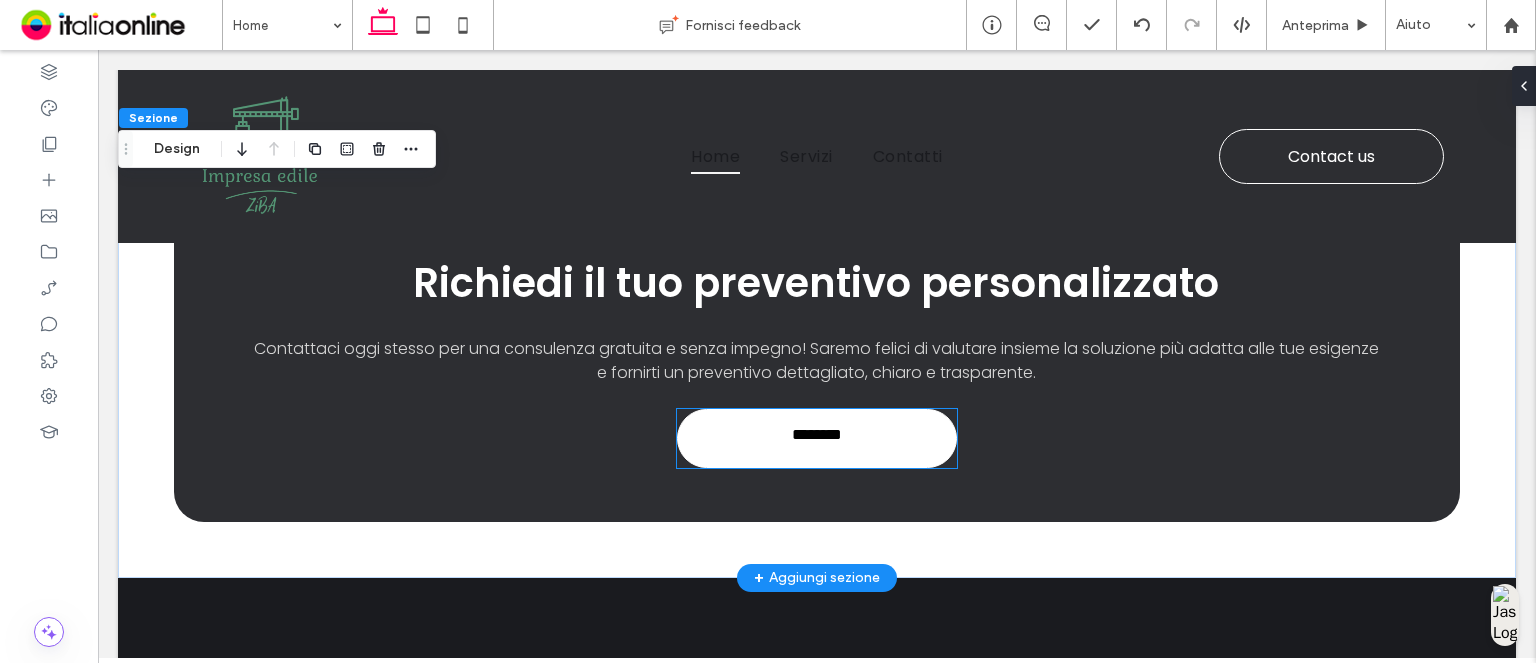 click on "**********" at bounding box center (817, 438) 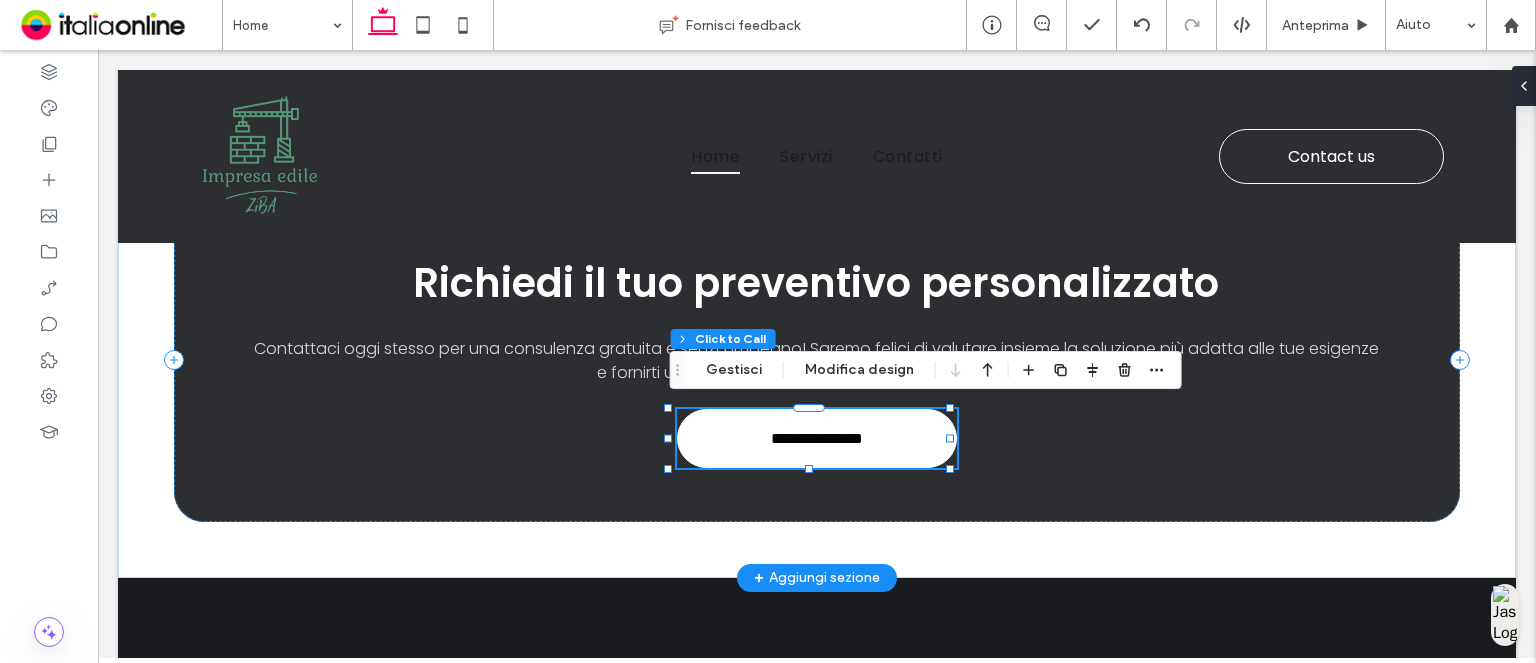 type on "**" 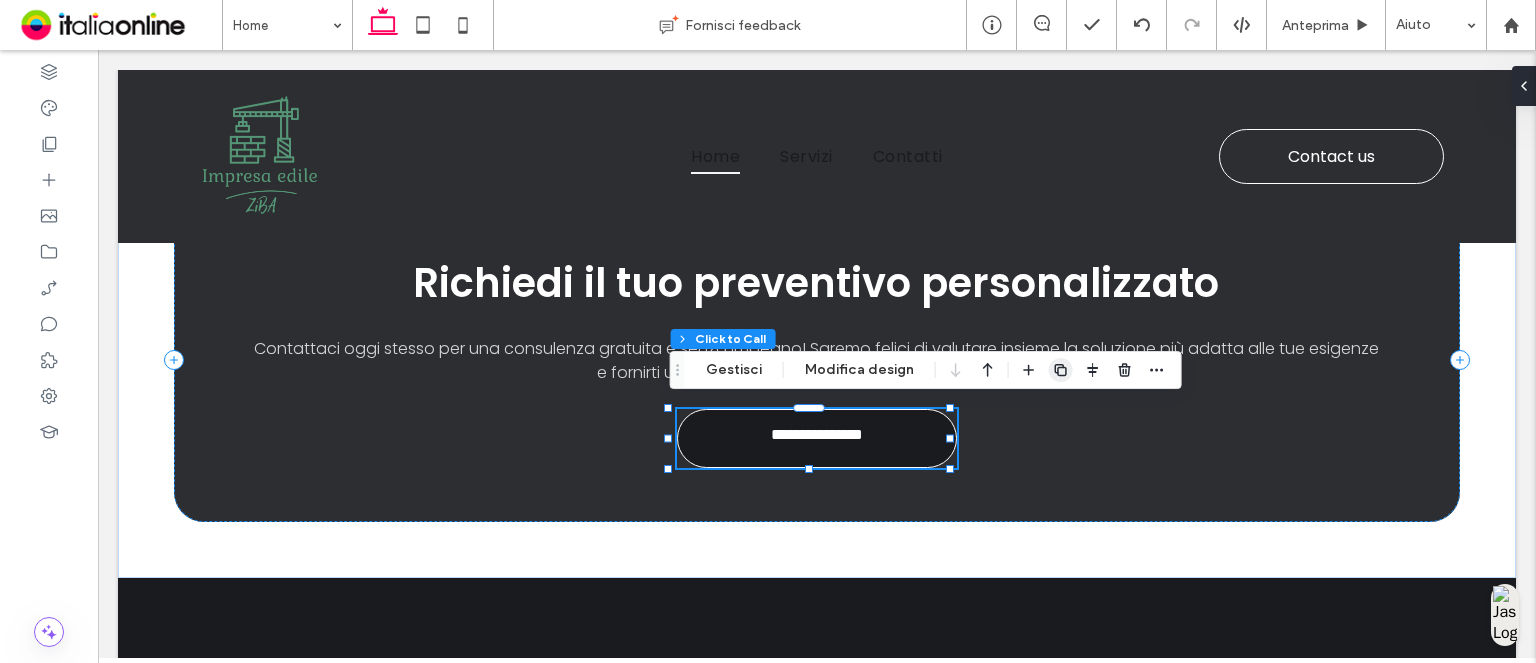 click at bounding box center [1061, 370] 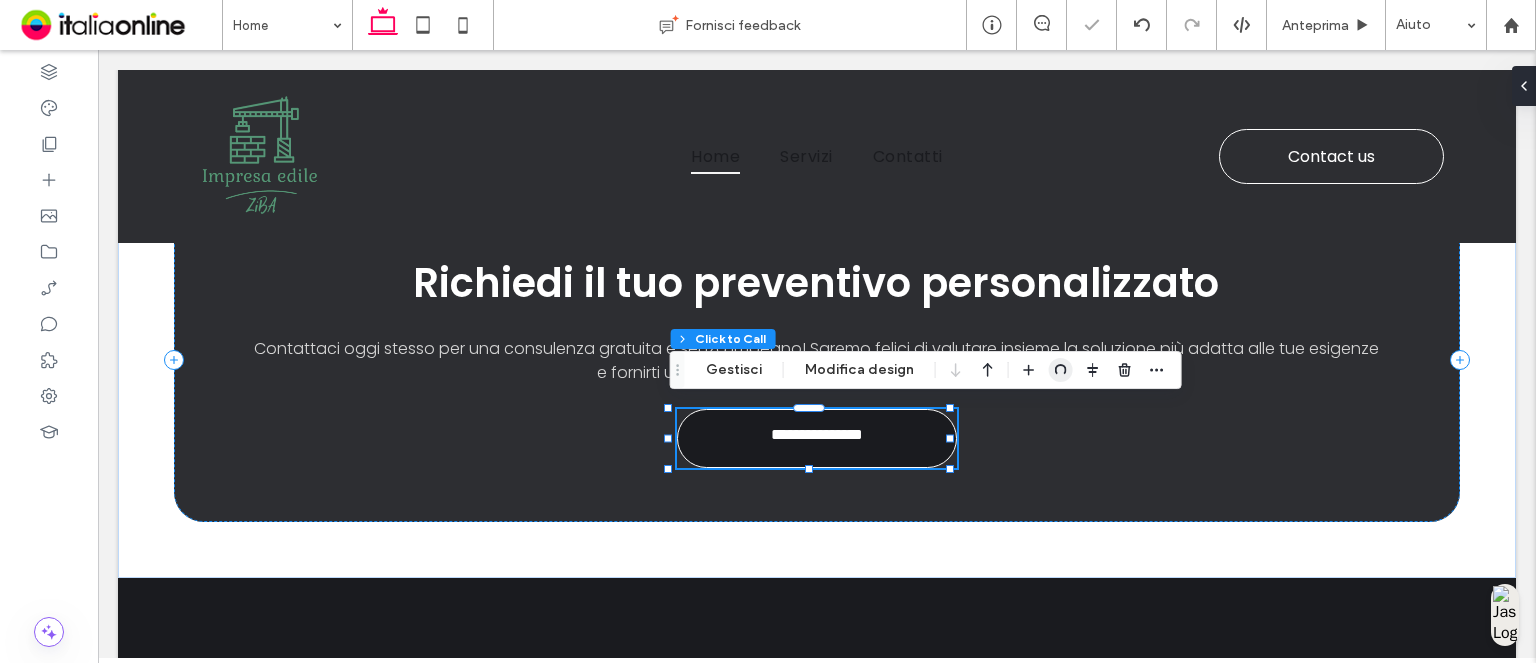 type on "*" 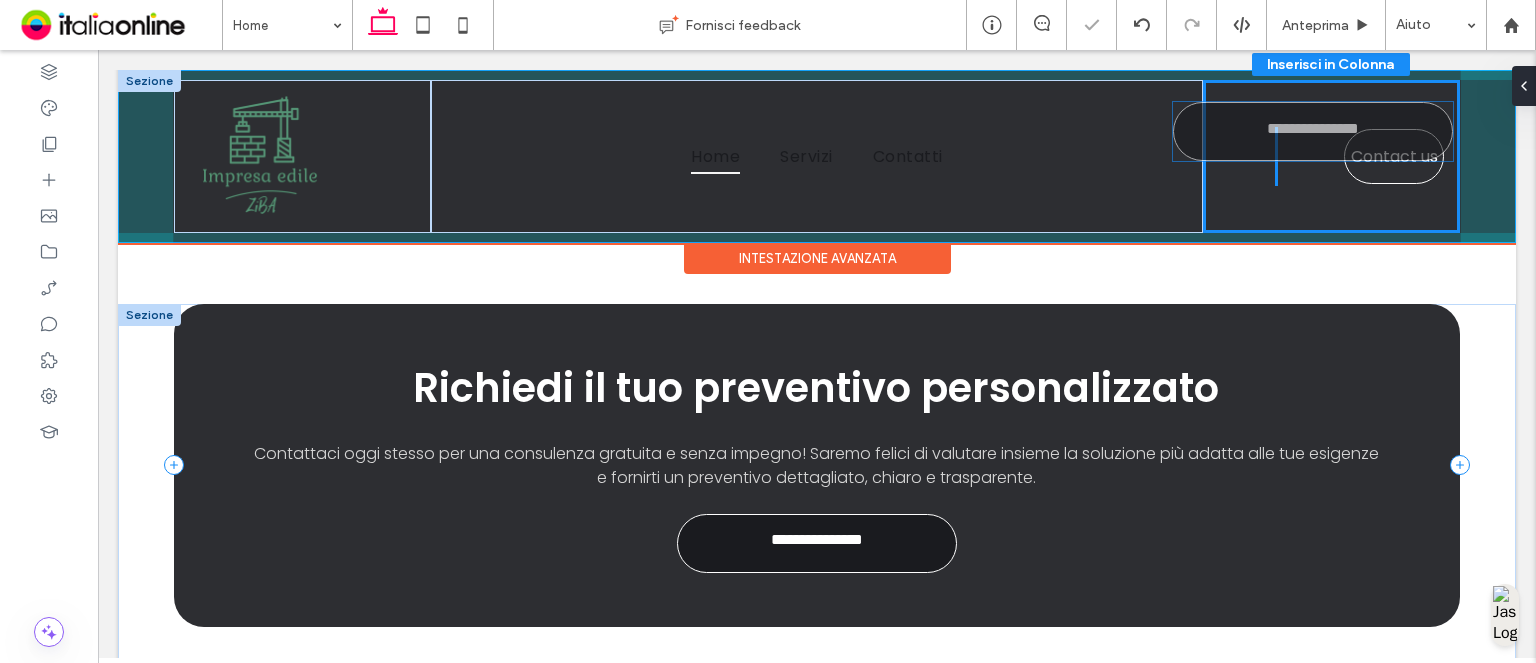scroll, scrollTop: 2382, scrollLeft: 0, axis: vertical 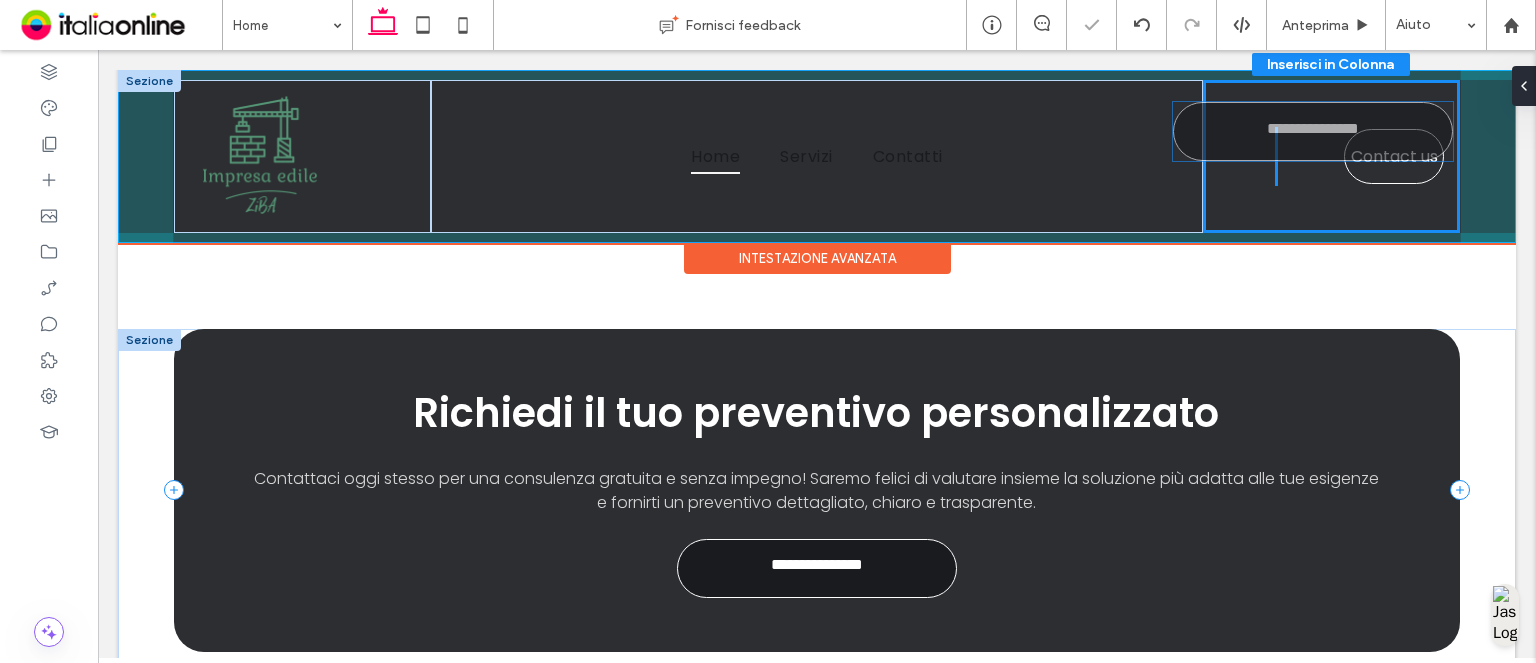 drag, startPoint x: 1098, startPoint y: 343, endPoint x: 1341, endPoint y: 123, distance: 327.79413 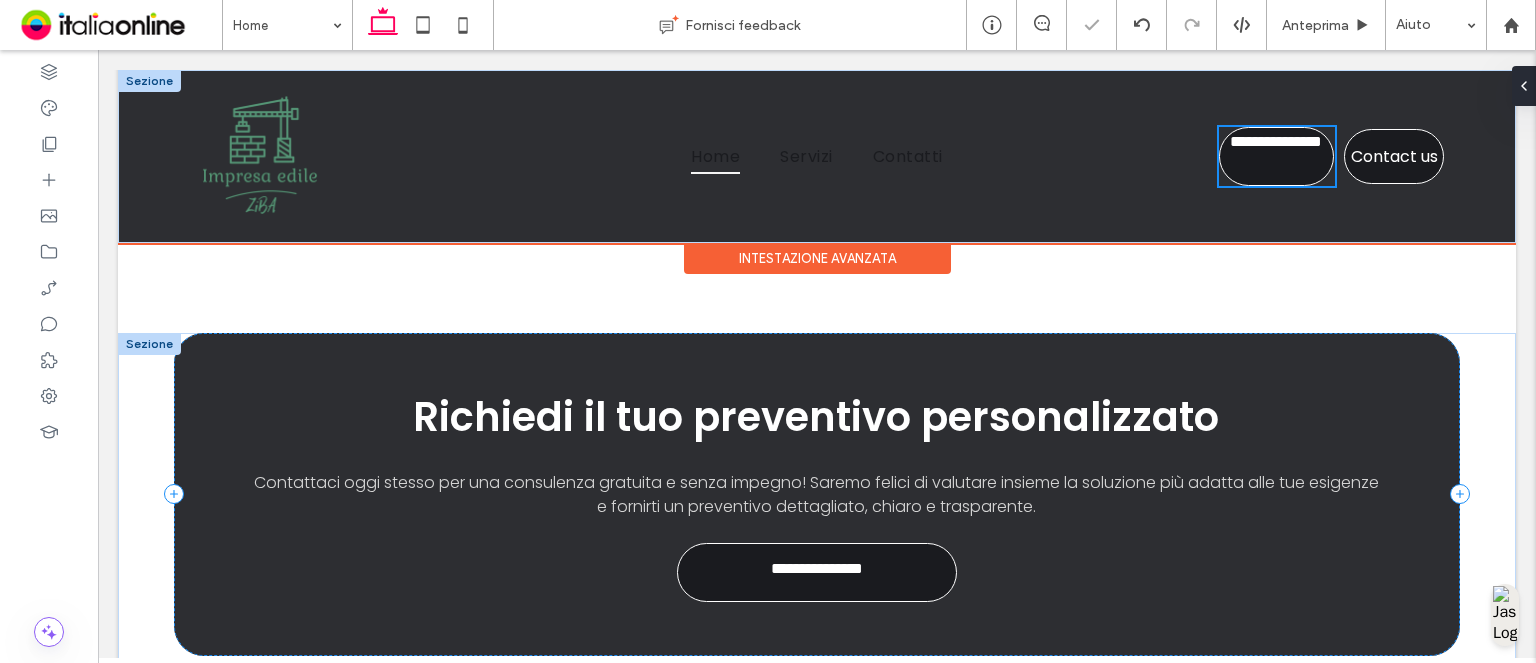 type on "*" 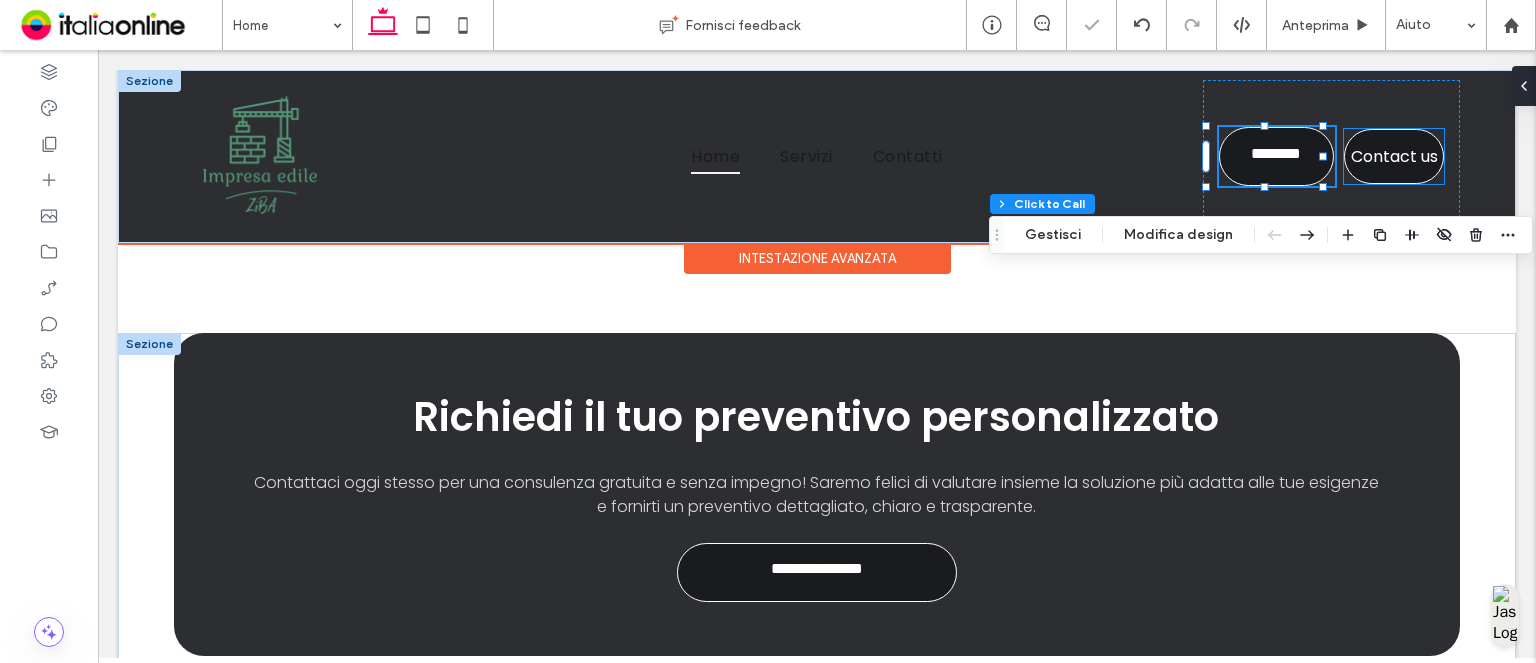 click on "Contact us" at bounding box center [1394, 156] 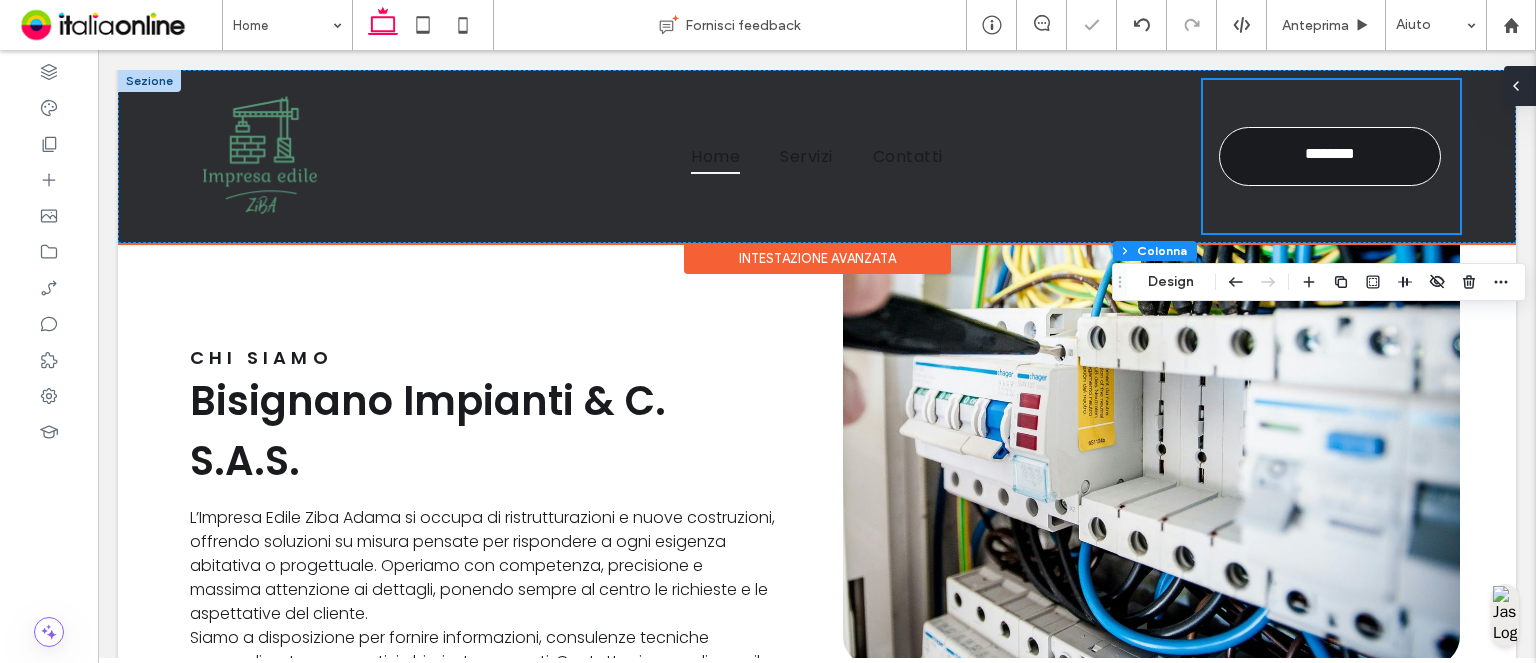 drag, startPoint x: 1535, startPoint y: 86, endPoint x: 1535, endPoint y: 69, distance: 17 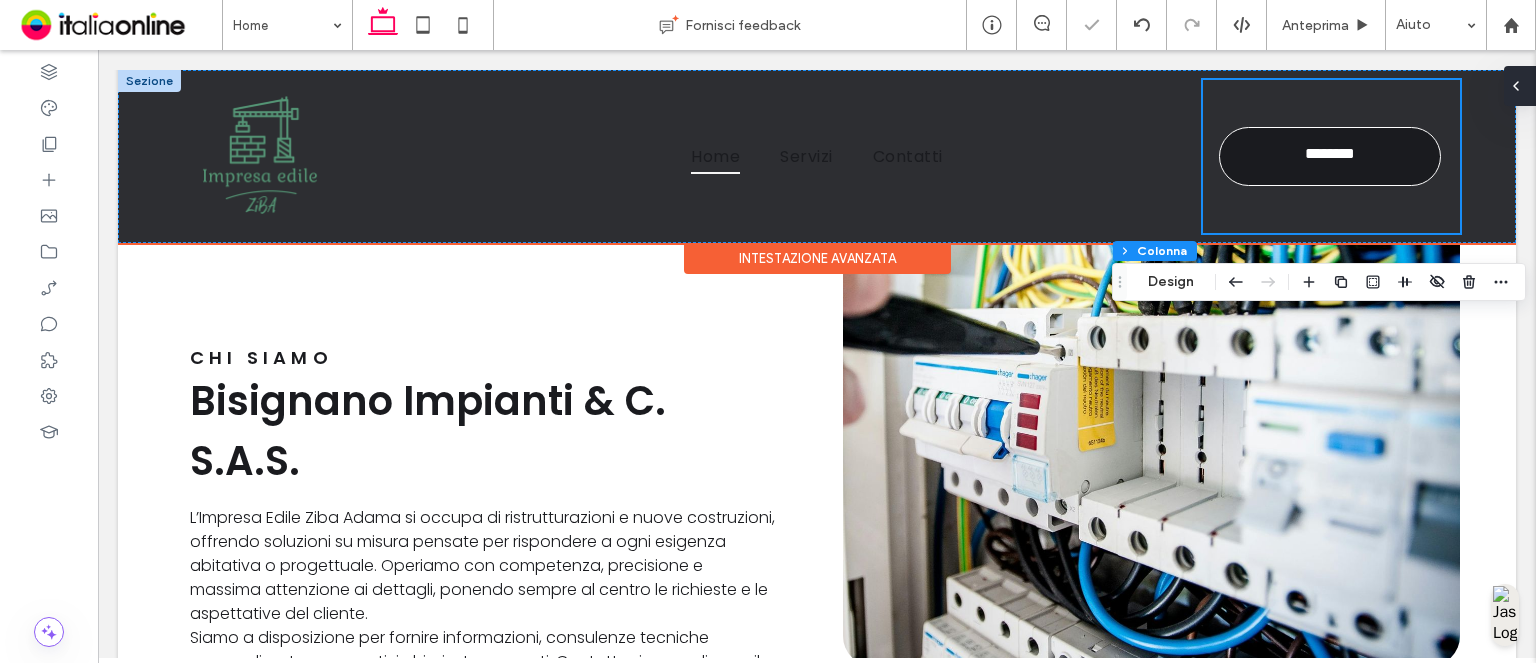 click at bounding box center [1520, 86] 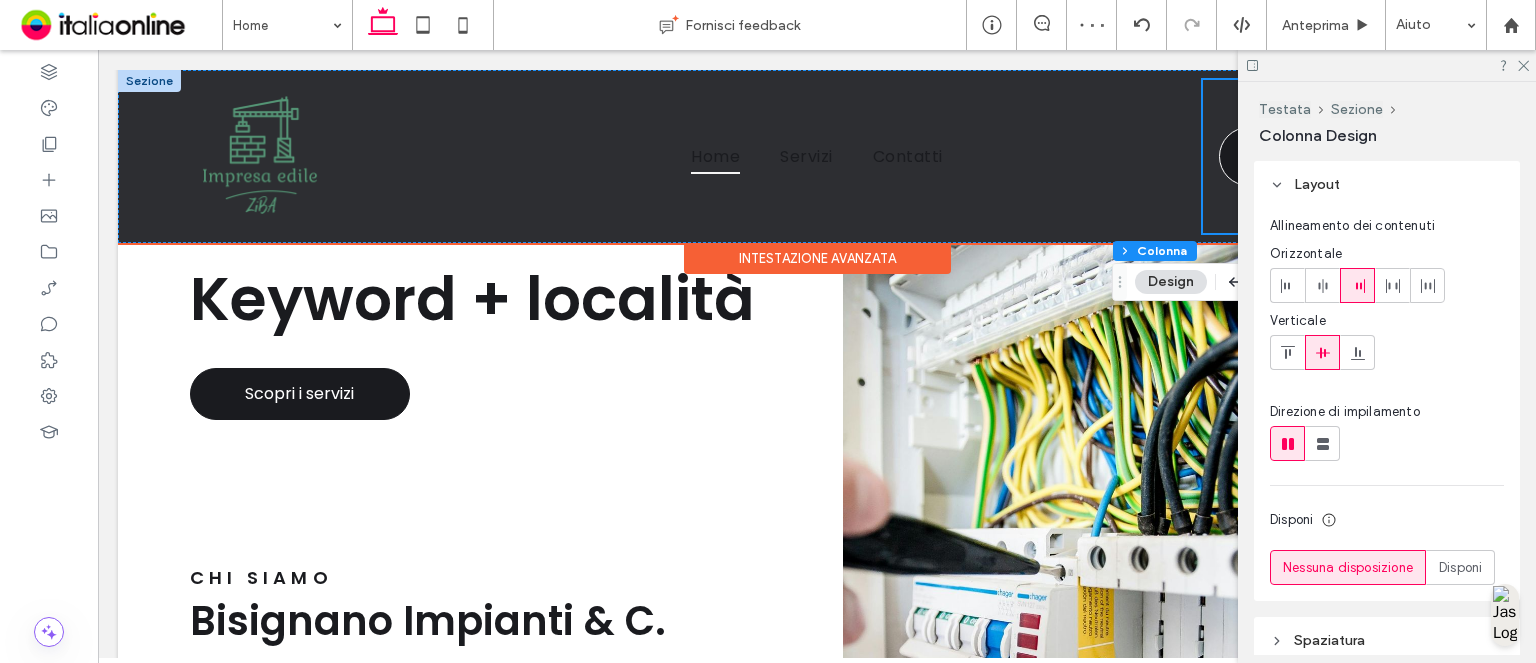 scroll, scrollTop: 0, scrollLeft: 0, axis: both 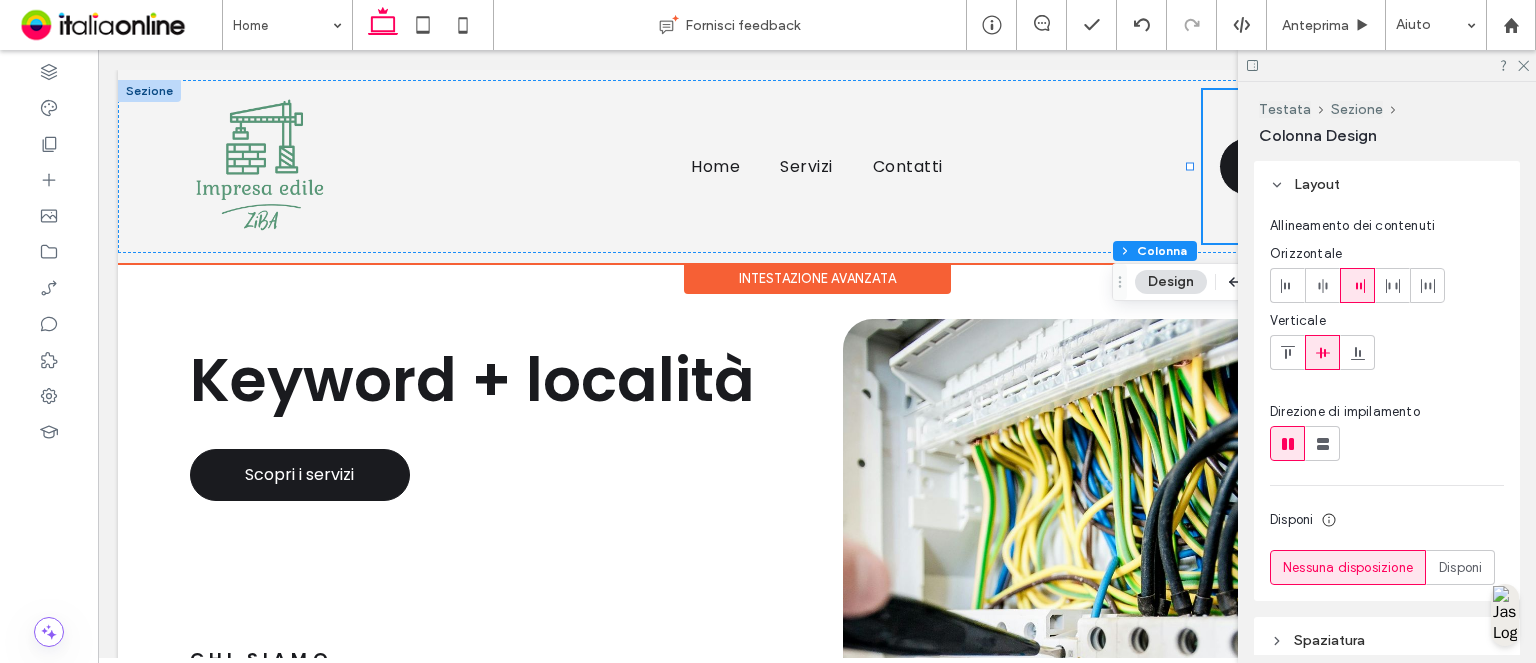 click on "Intestazione avanzata" at bounding box center (817, 278) 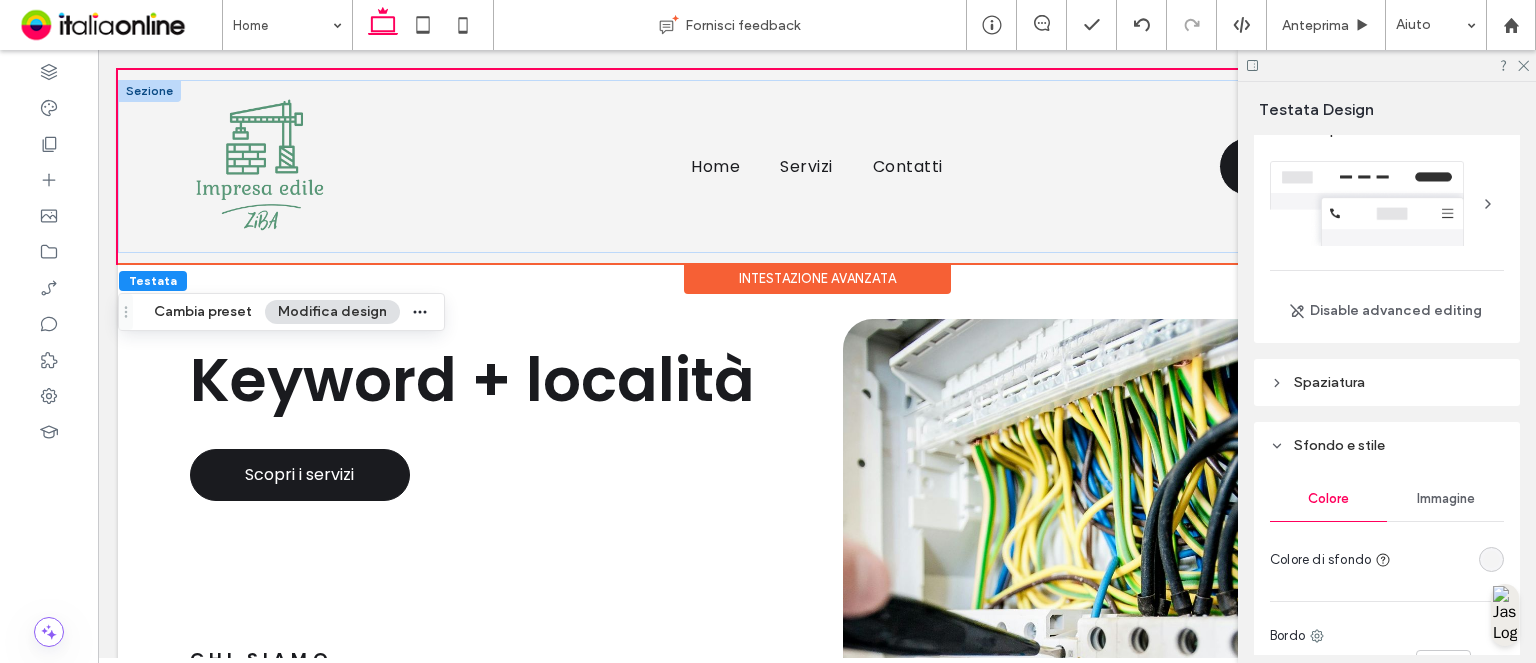 scroll, scrollTop: 229, scrollLeft: 0, axis: vertical 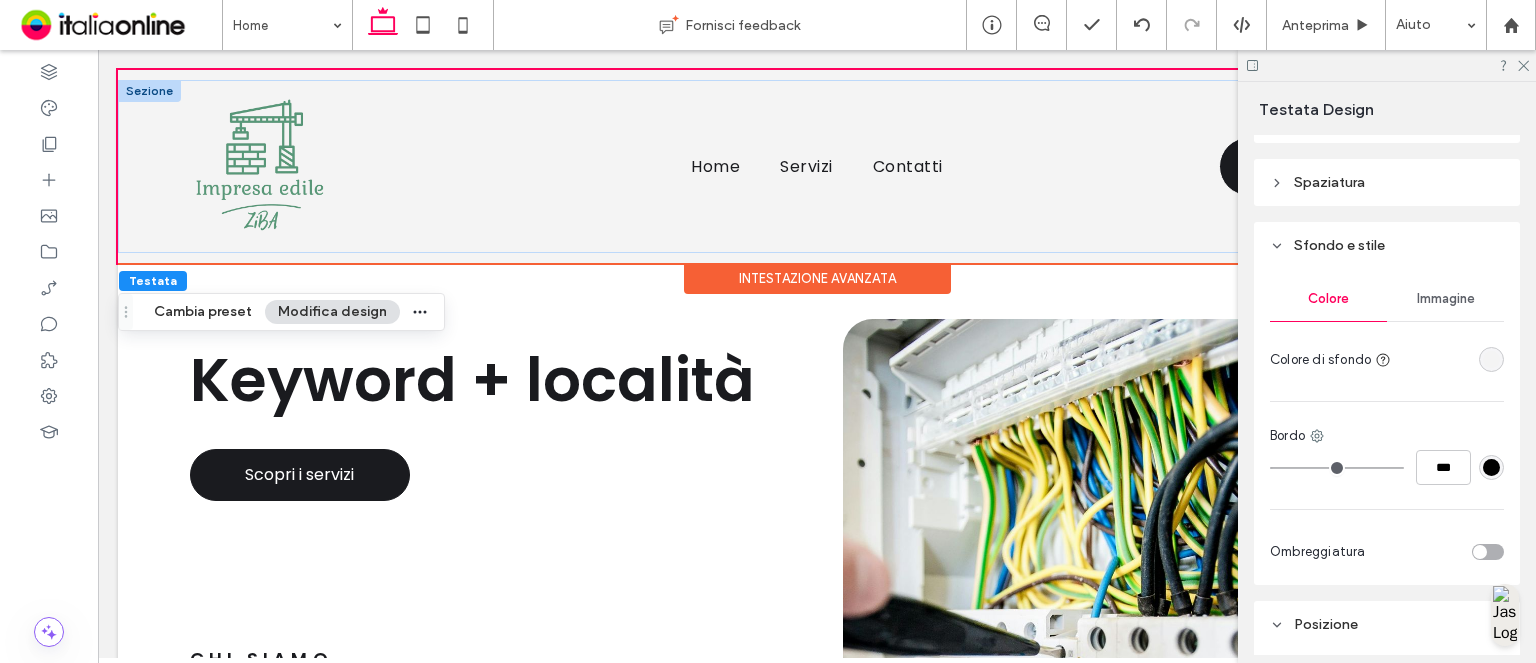 click at bounding box center [1491, 359] 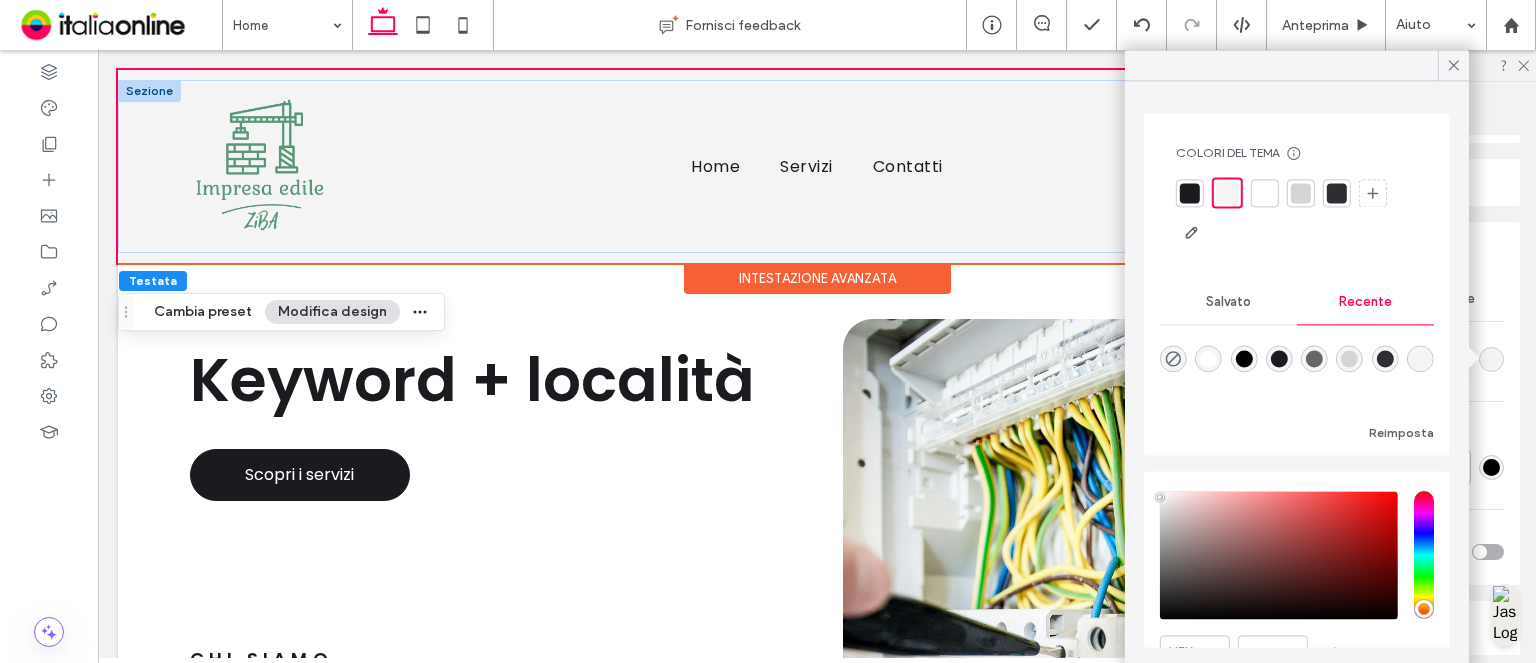 drag, startPoint x: 1214, startPoint y: 353, endPoint x: 847, endPoint y: 303, distance: 370.39032 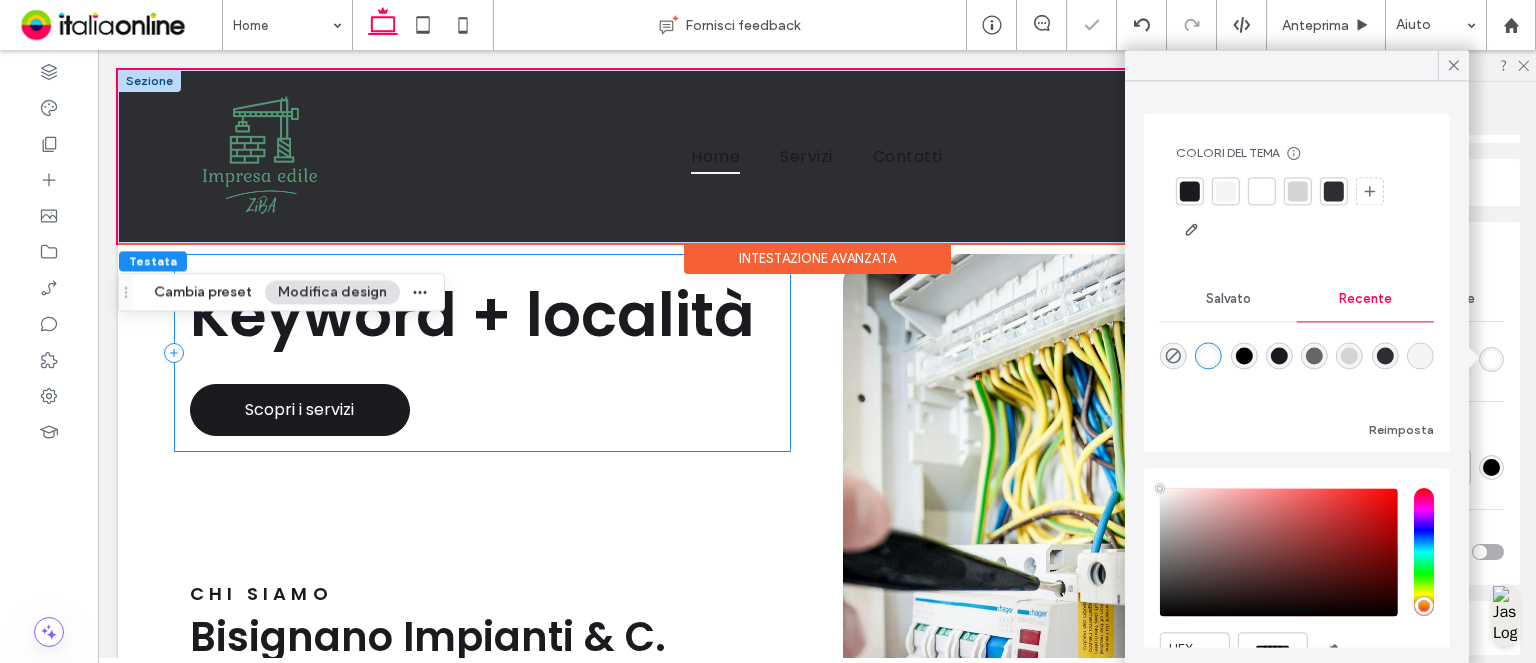 scroll, scrollTop: 180, scrollLeft: 0, axis: vertical 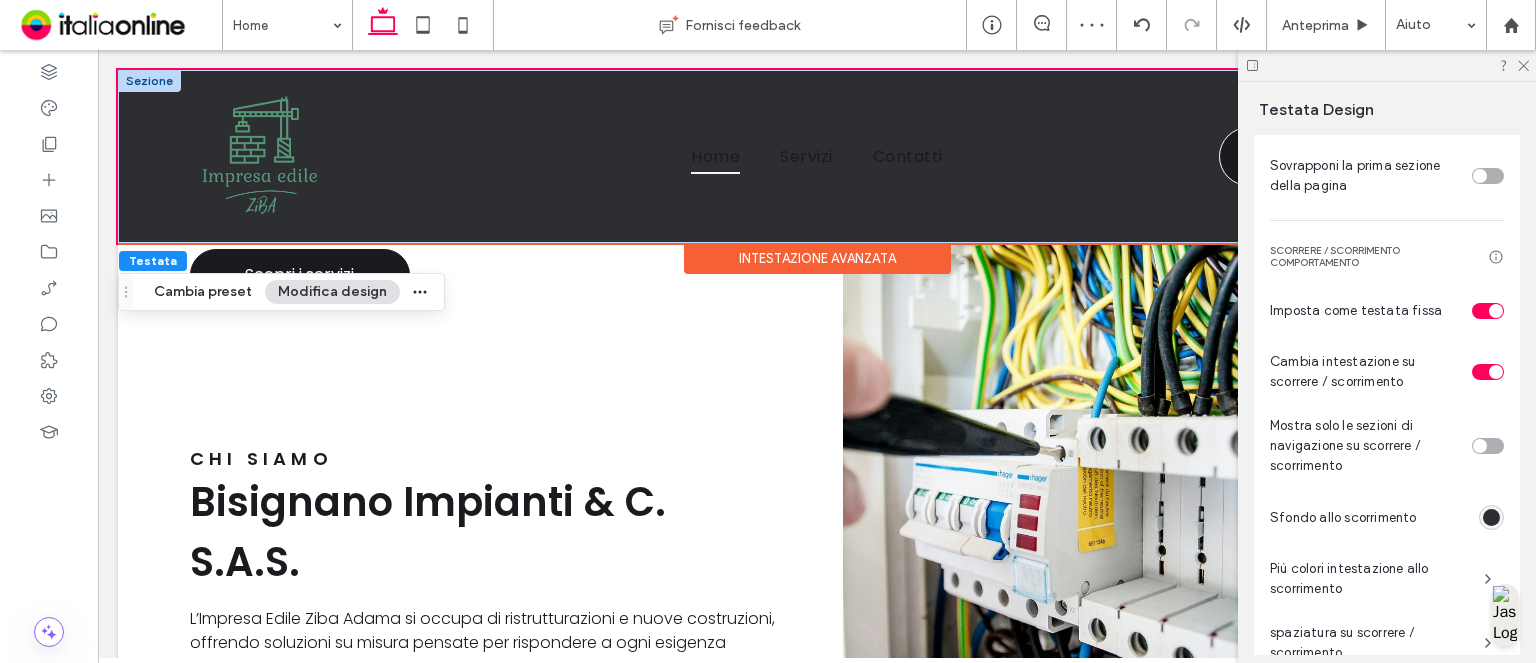 click at bounding box center (1491, 517) 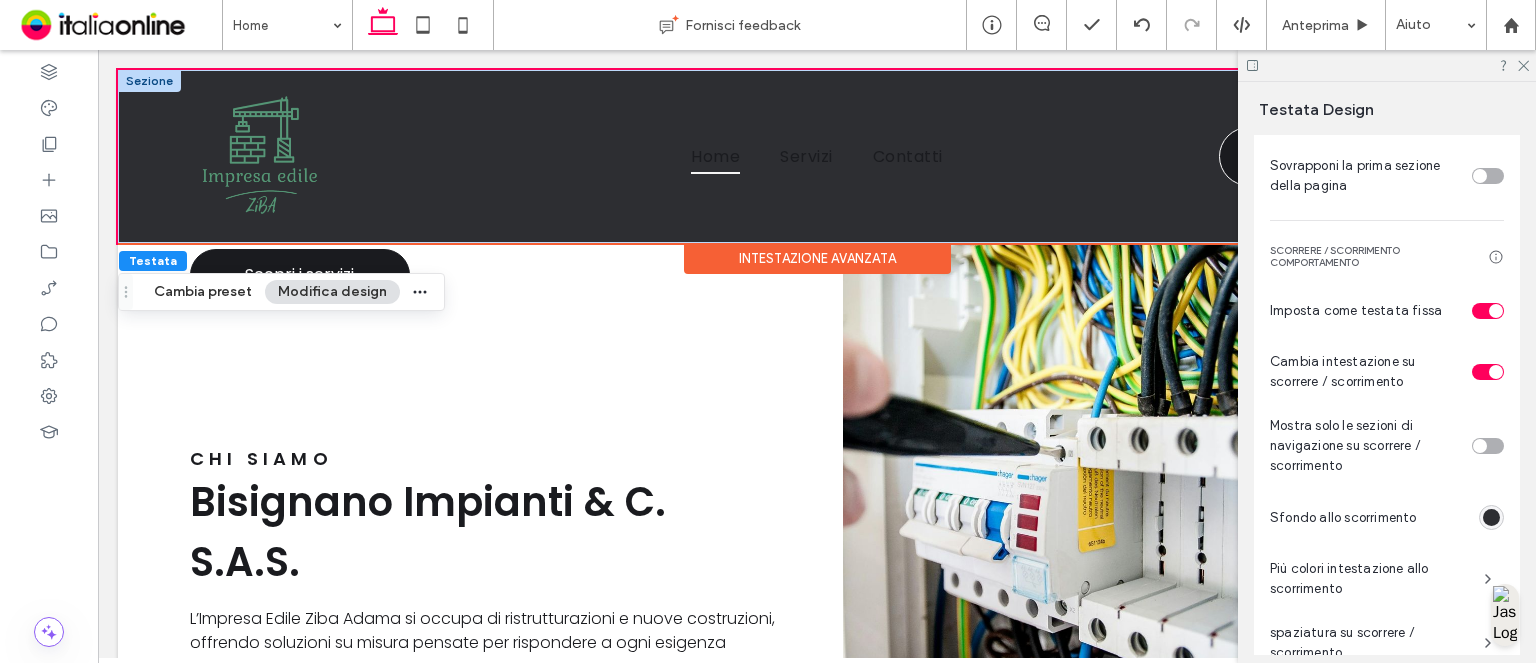 click at bounding box center [1491, 517] 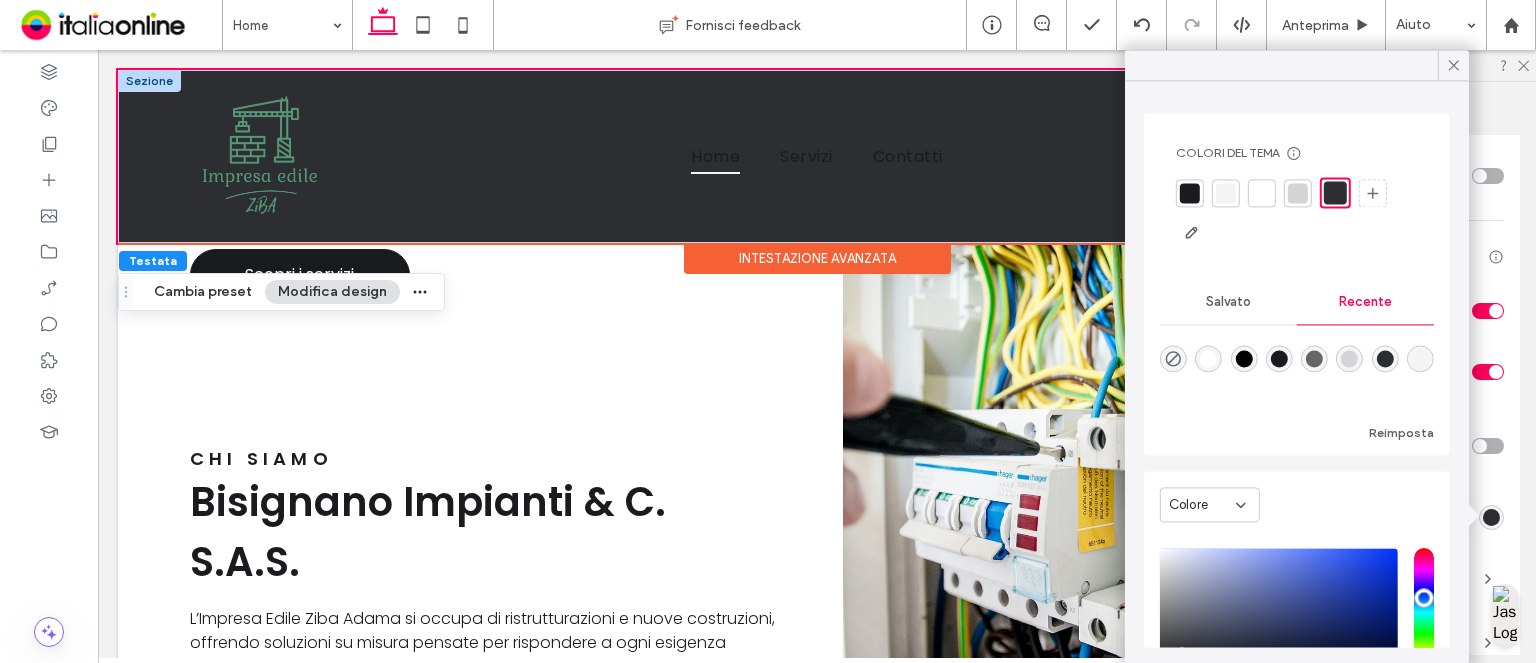 click at bounding box center [1420, 358] 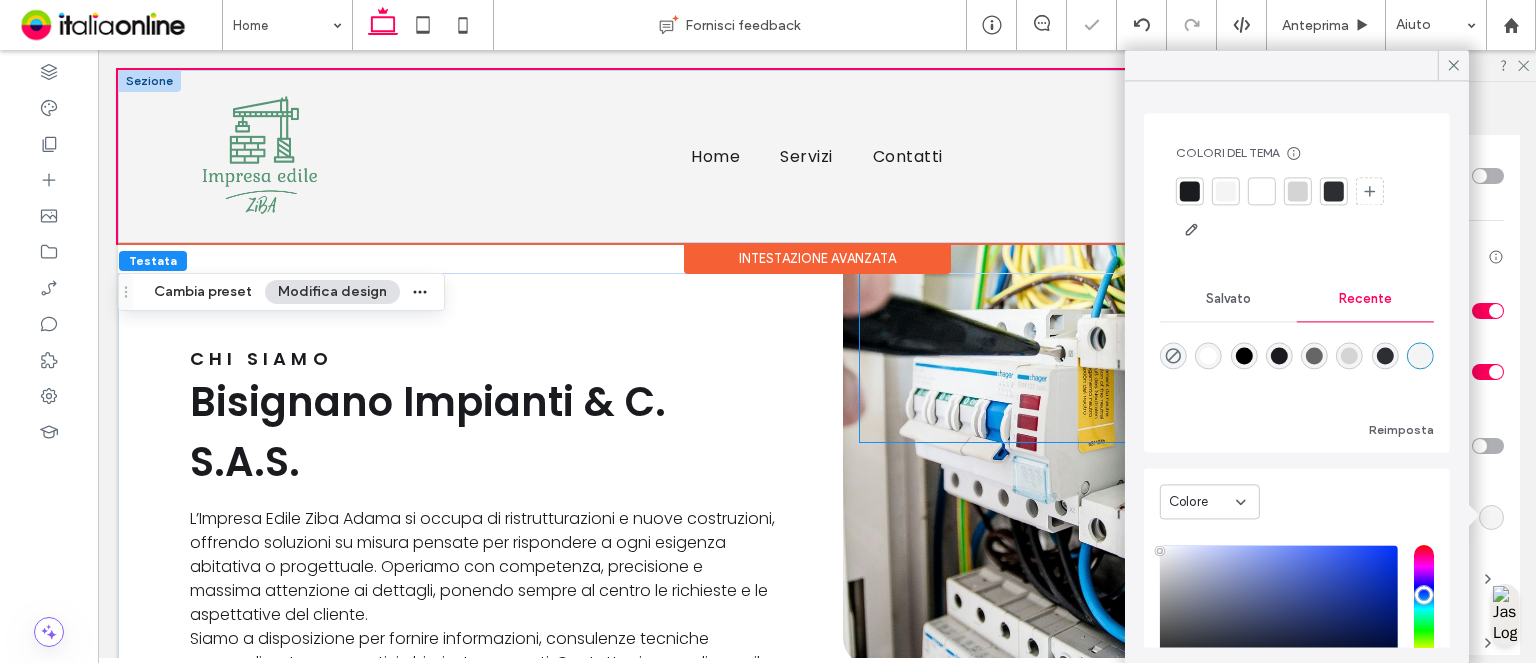 scroll, scrollTop: 280, scrollLeft: 0, axis: vertical 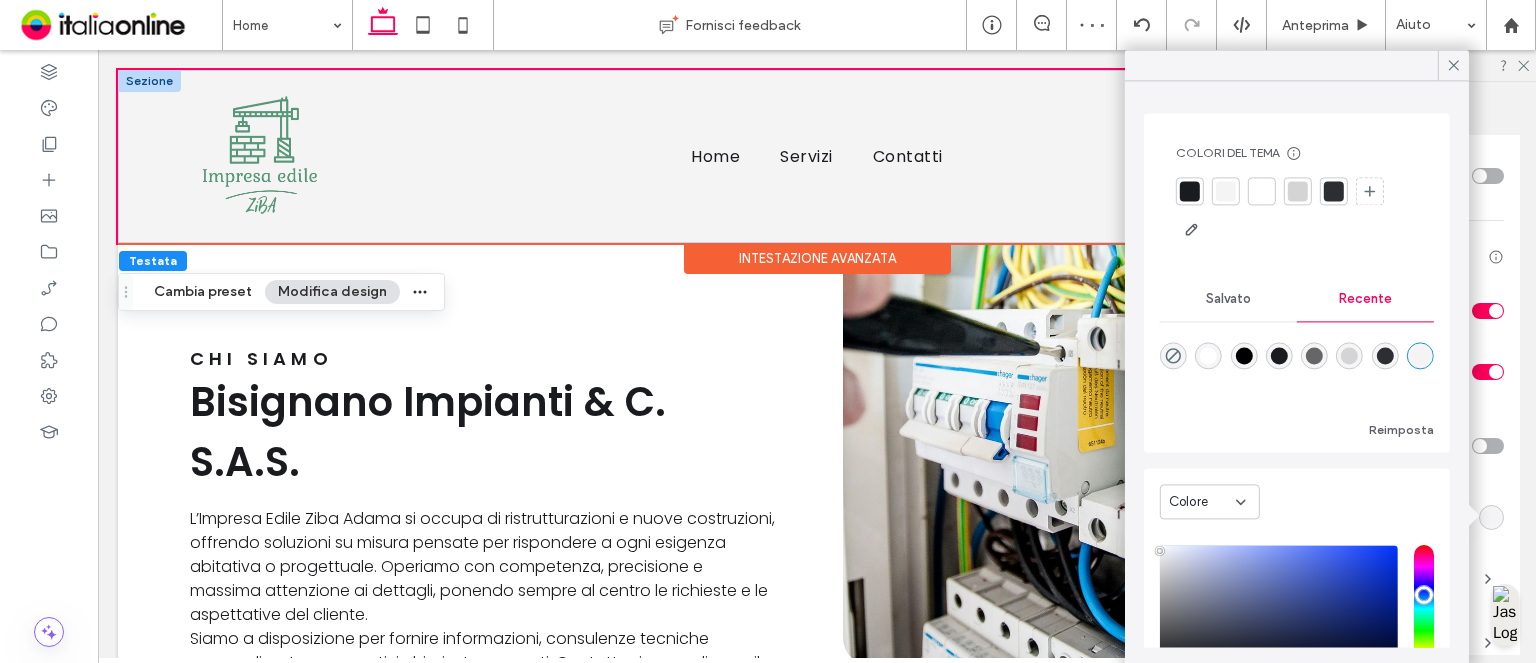 click on "Sovrapponi la prima sezione della pagina scorrere / scorrimento COMPORTAMENTO Imposta come testata fissa Cambia intestazione su scorrere / scorrimento Mostra solo le sezioni di navigazione su scorrere / scorrimento Sfondo allo scorrimento Più colori intestazione allo scorrimento spaziatura su scorrere / scorrimento Dimensione del logo su scorrere / scorrimento *** Cambia logo allo scorrimento" at bounding box center (1387, 513) 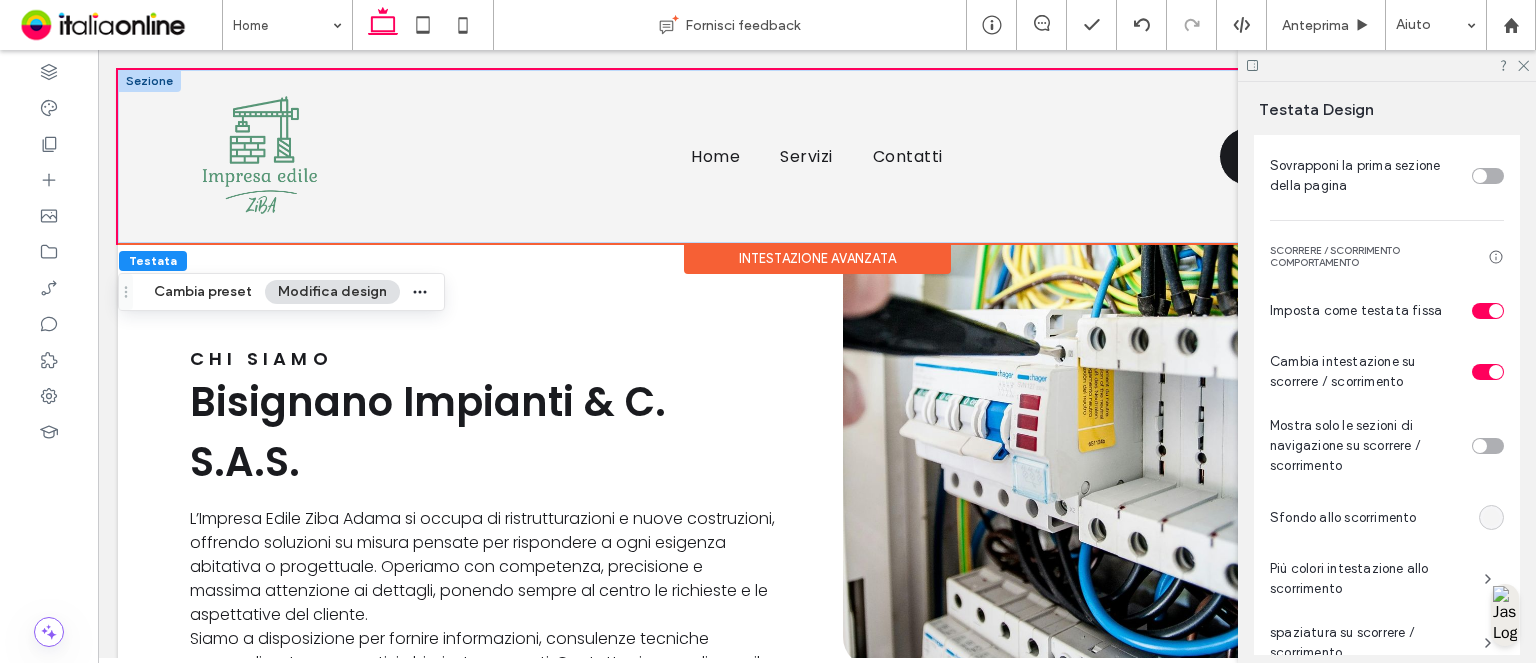scroll, scrollTop: 1029, scrollLeft: 0, axis: vertical 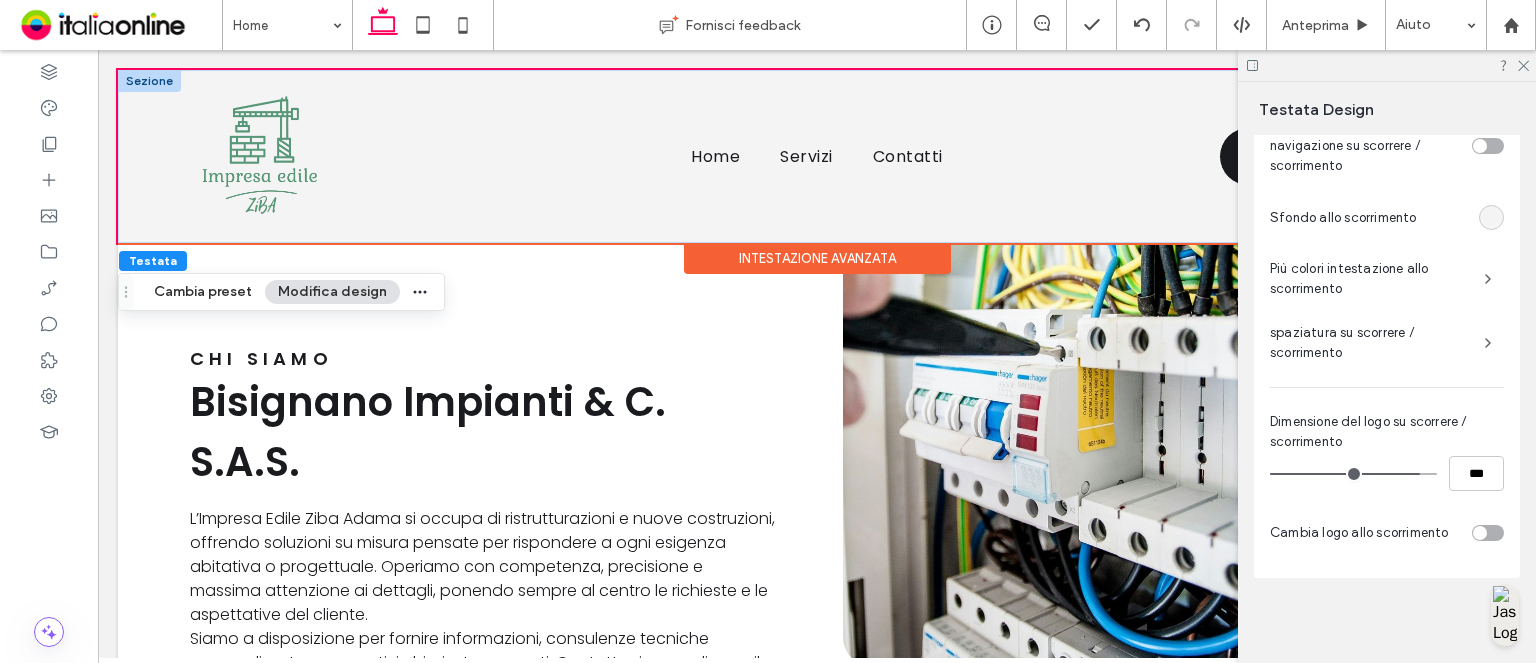 type on "**" 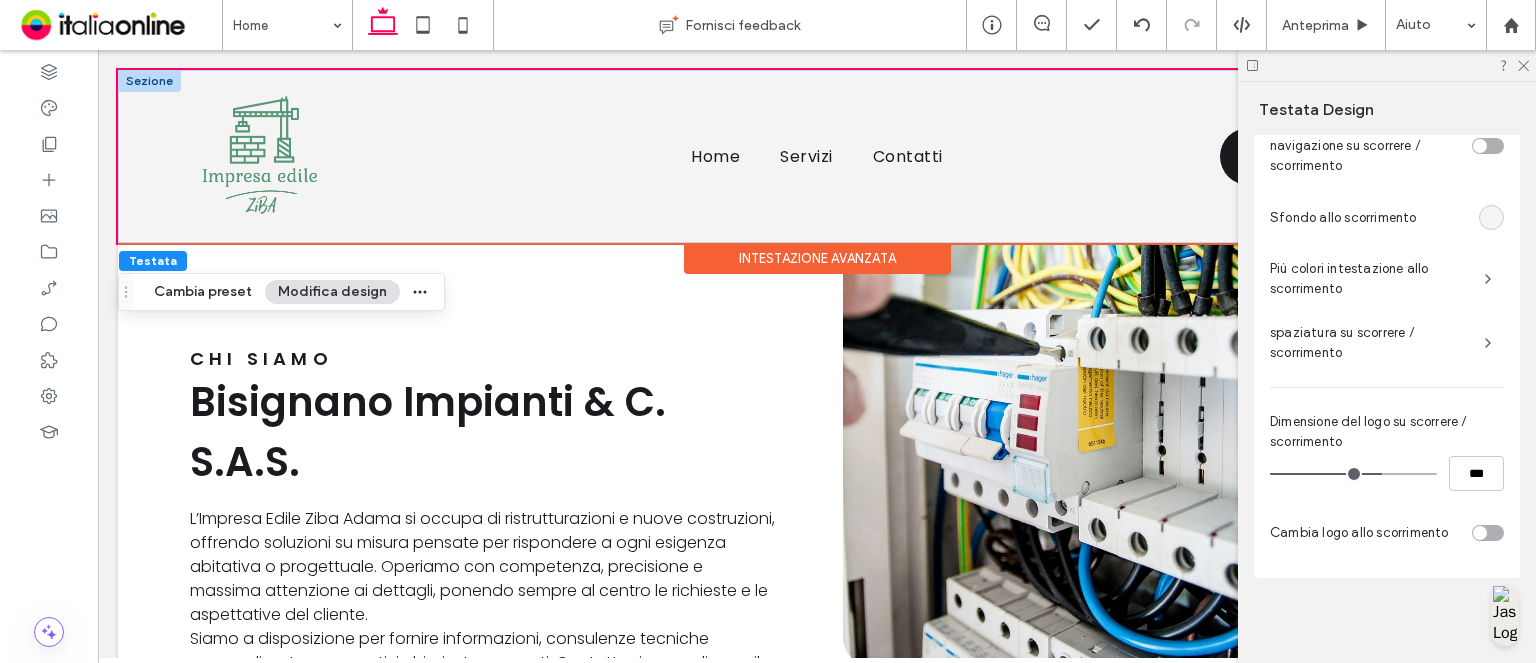 click at bounding box center [1353, 474] 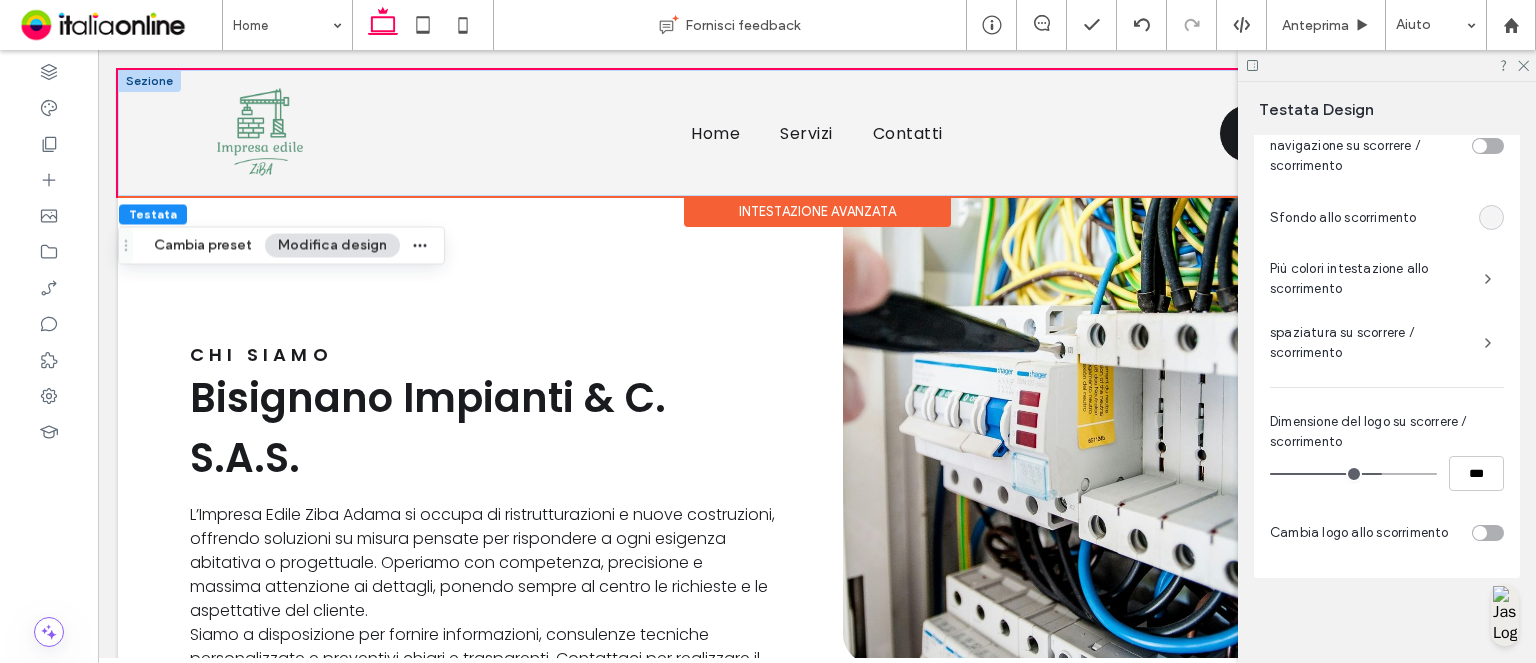 scroll, scrollTop: 233, scrollLeft: 0, axis: vertical 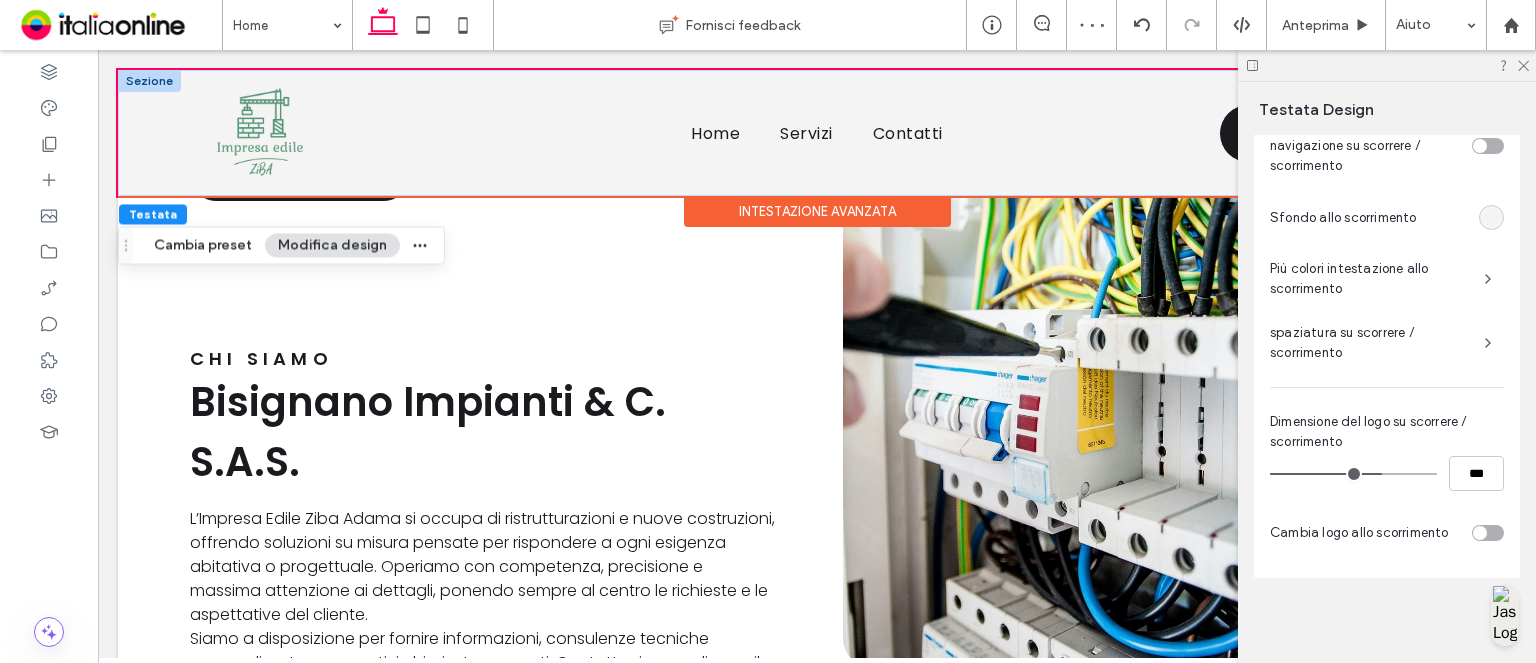 click on "spaziatura su scorrere / scorrimento" at bounding box center [1369, 343] 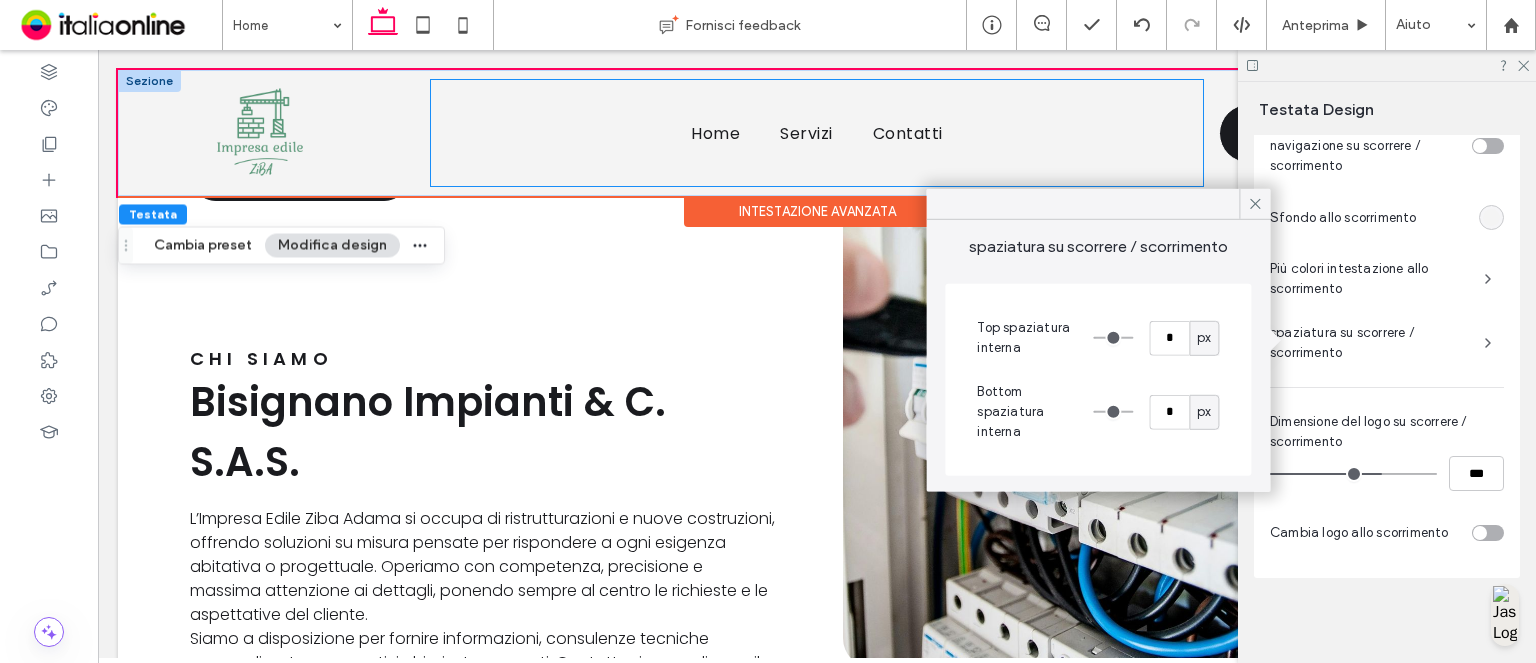 click on "Home
Servizi
Contatti" at bounding box center (817, 133) 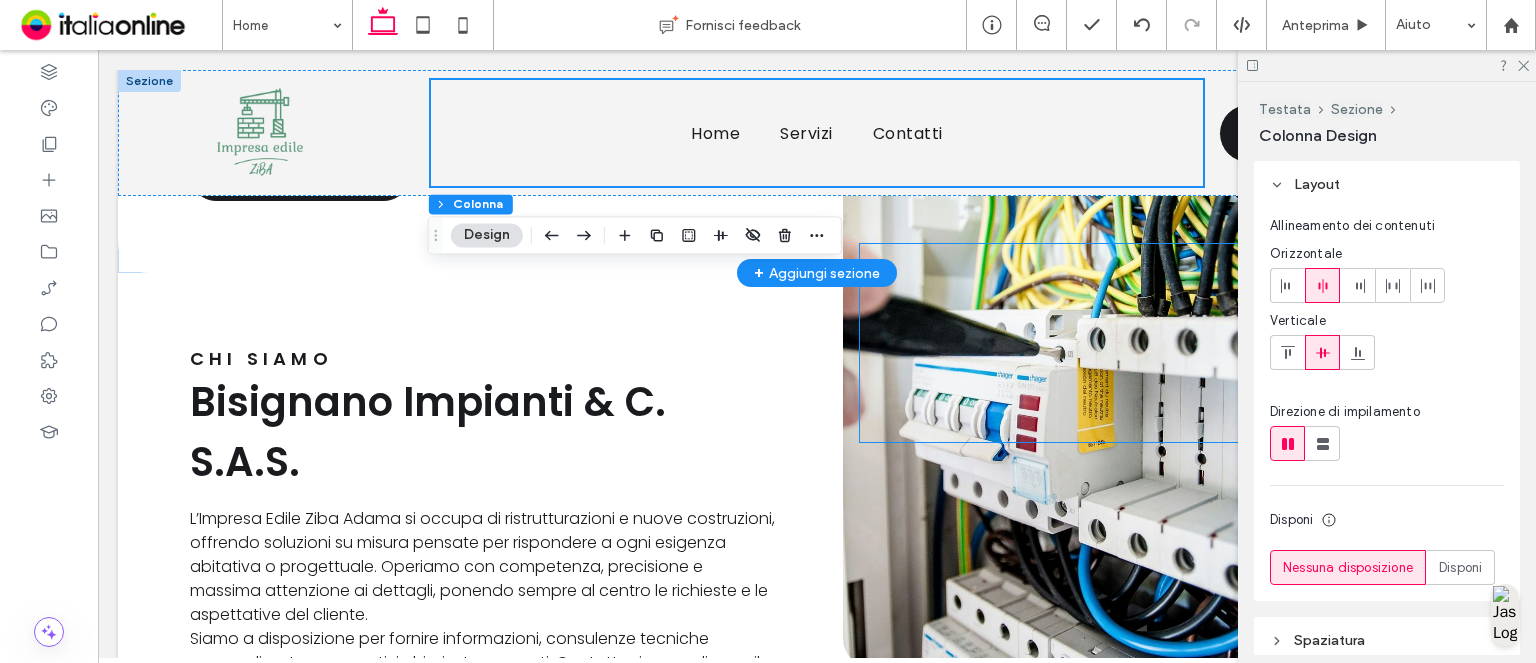 scroll, scrollTop: 0, scrollLeft: 0, axis: both 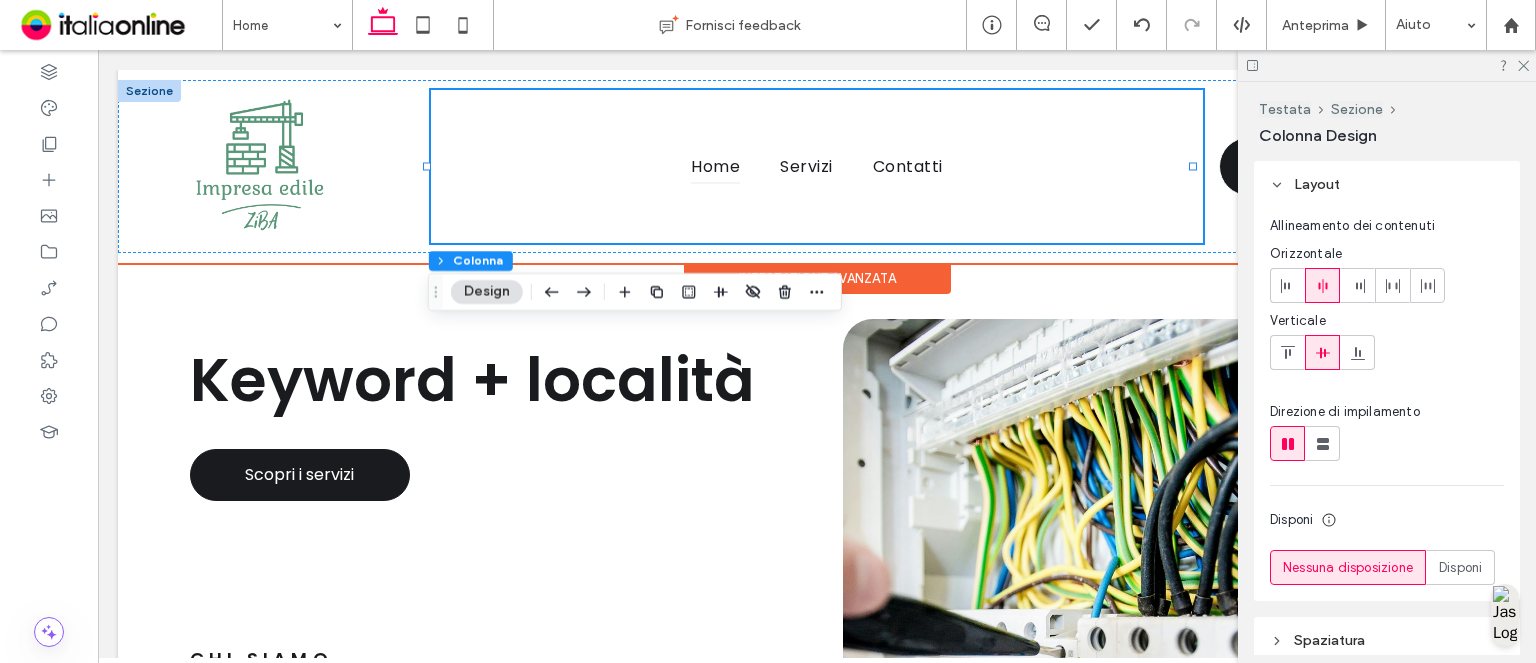 click on "Intestazione avanzata" at bounding box center (817, 278) 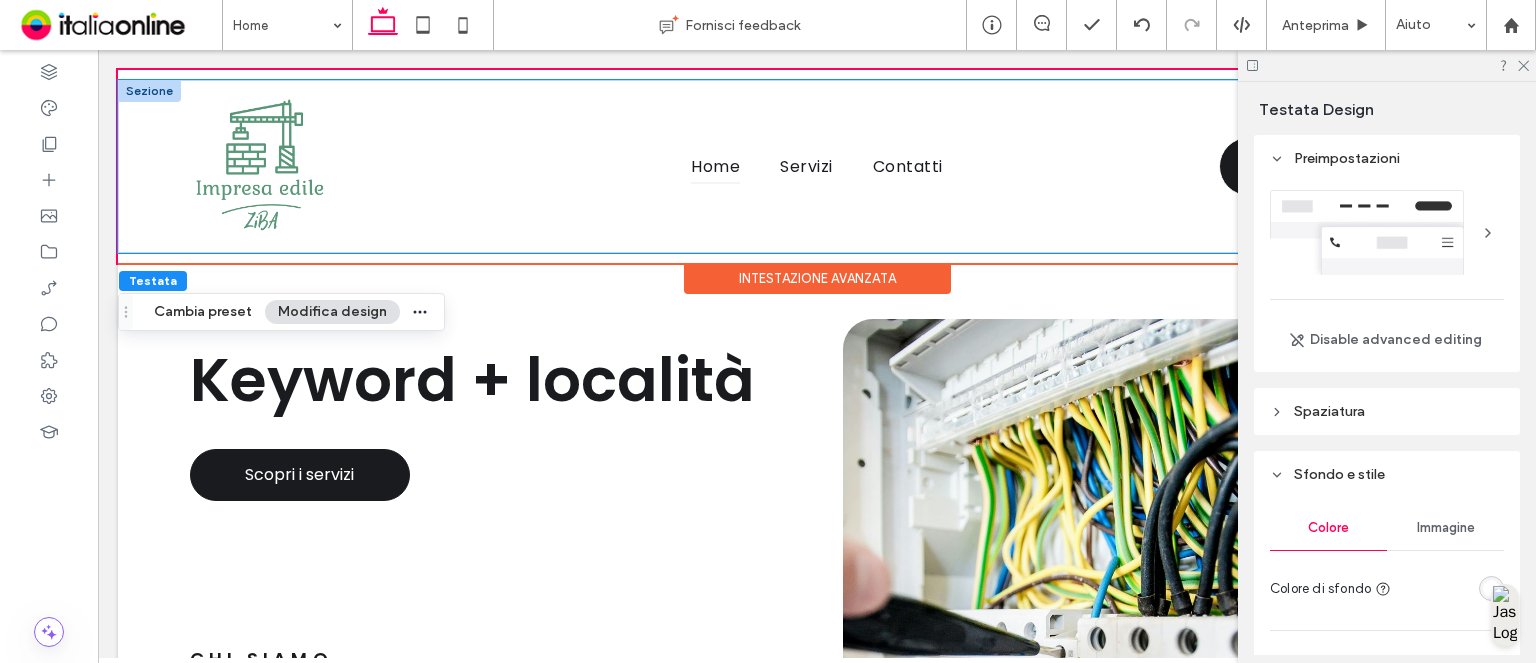 click on "**********" at bounding box center [817, 166] 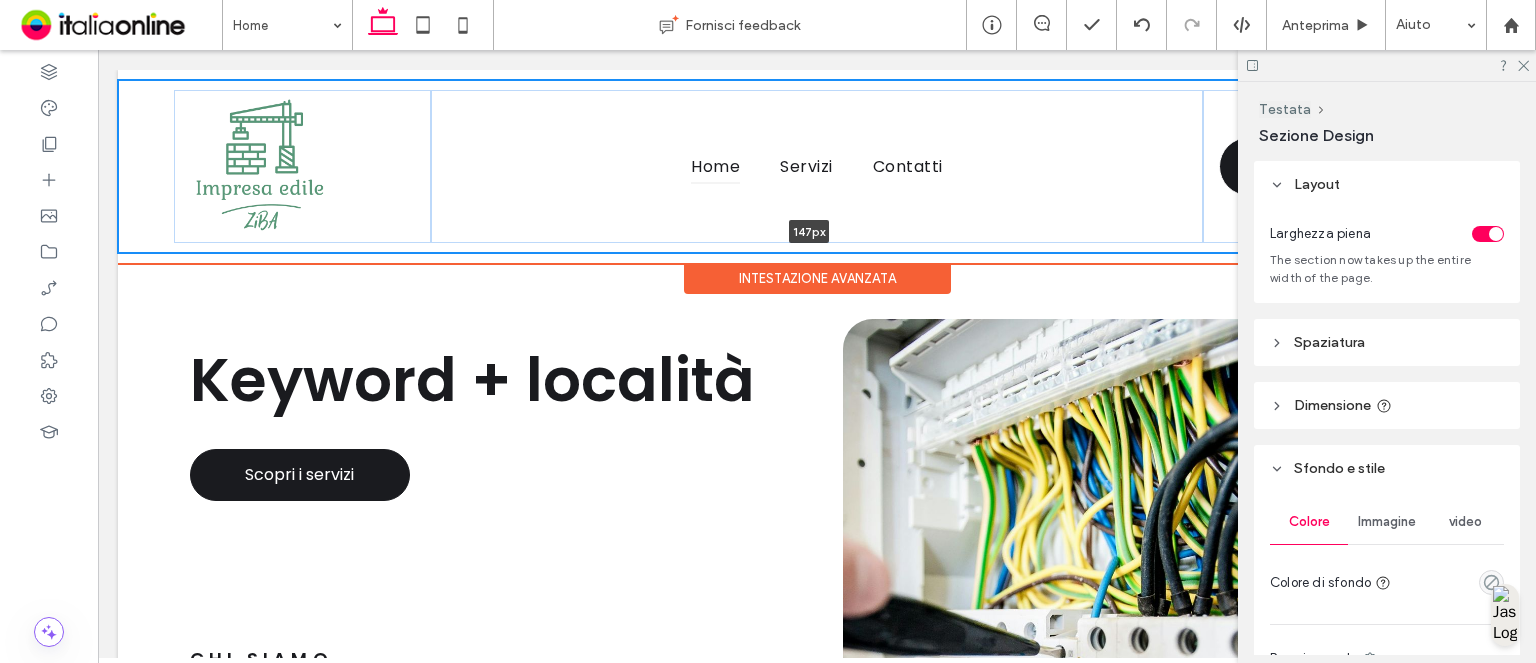 drag, startPoint x: 585, startPoint y: 254, endPoint x: 597, endPoint y: 223, distance: 33.24154 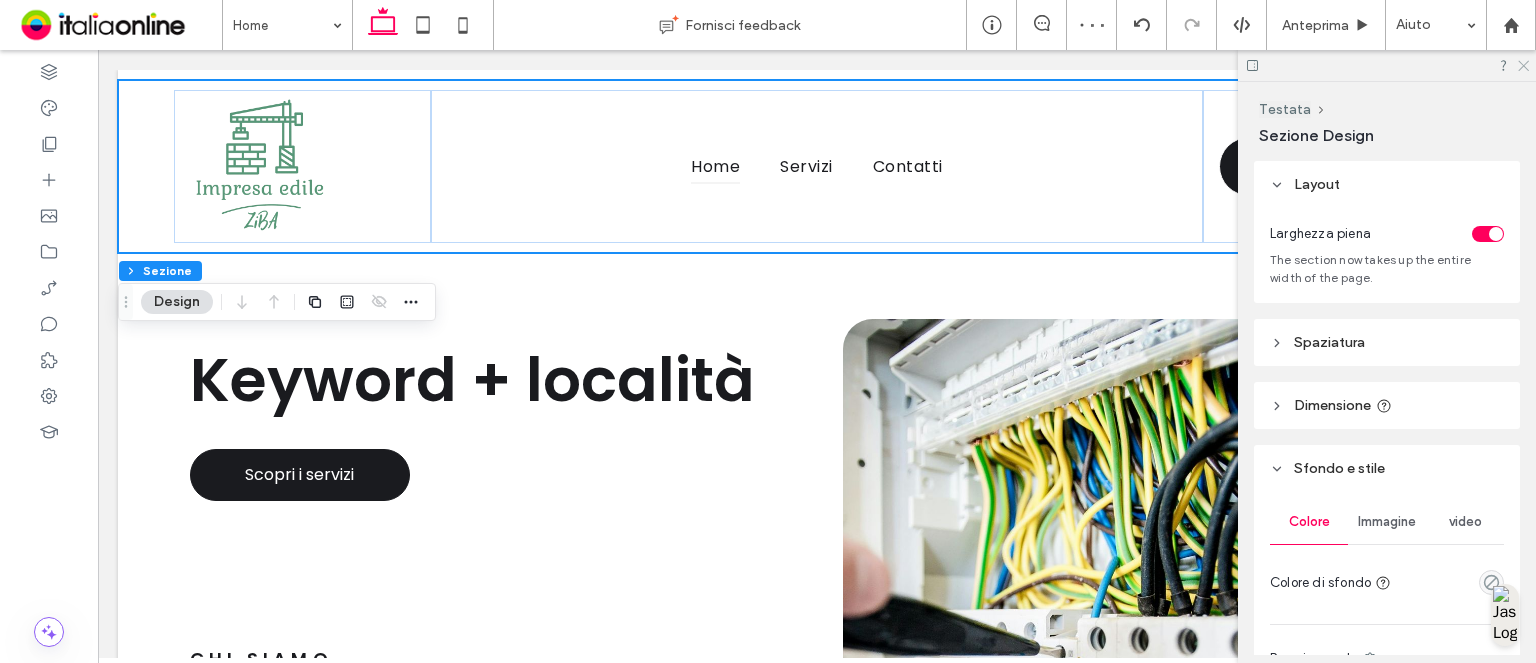 click 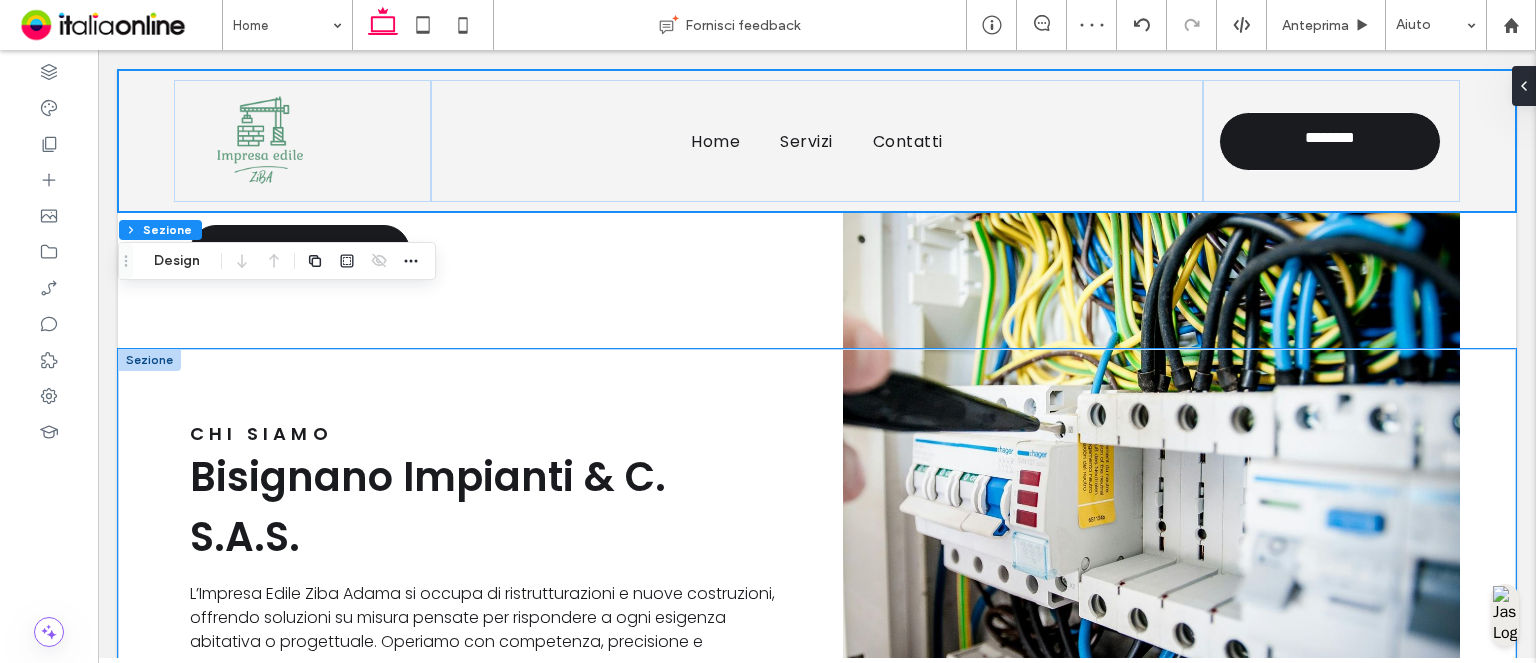 scroll, scrollTop: 184, scrollLeft: 0, axis: vertical 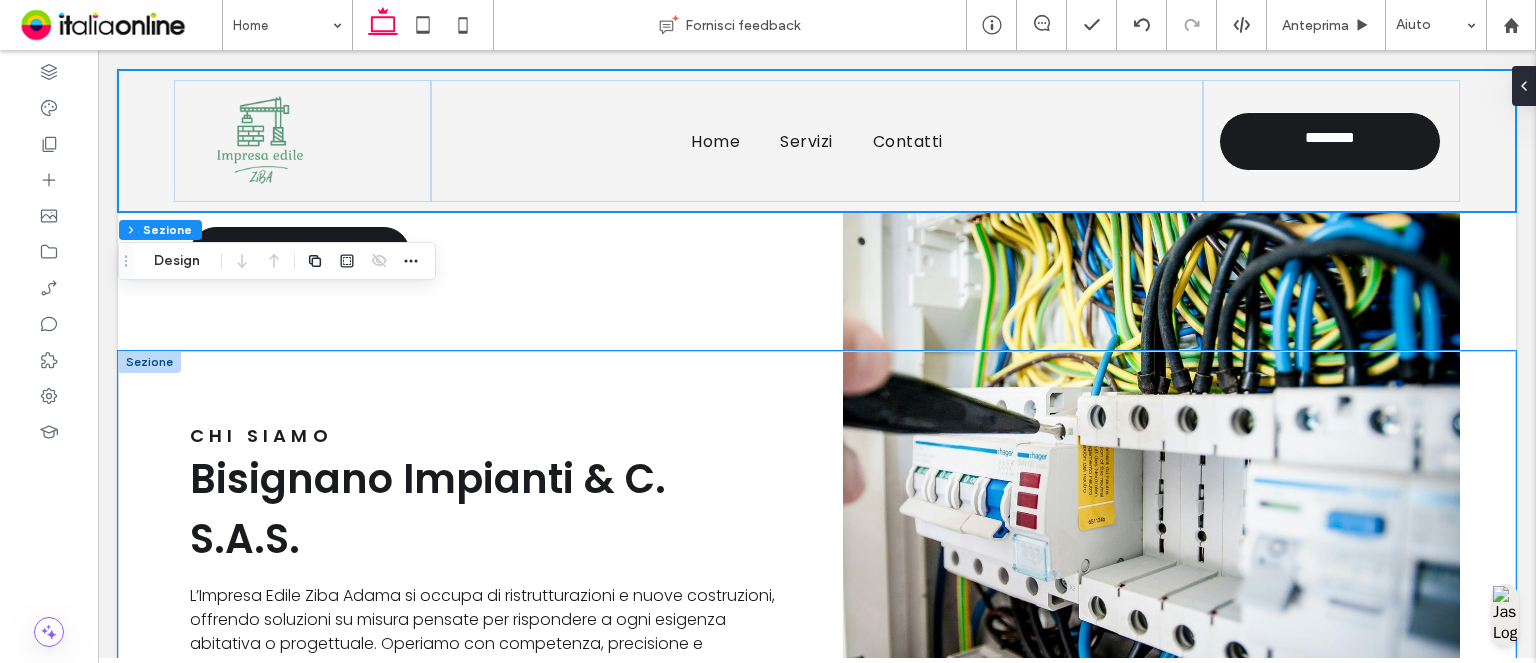 click on "CHI SIAMO
Bisignano Impianti & C. S.A.S.
L’Impresa Edile Ziba Adama si occupa di ristrutturazioni e nuove costruzioni, offrendo soluzioni su misura pensate per rispondere a ogni esigenza abitativa o progettuale. Operiamo con competenza, precisione e massima attenzione ai dettagli, ponendo sempre al centro le richieste e le aspettative del cliente. Siamo a disposizione per fornire informazioni, consulenze tecniche personalizzate e preventivi chiari e trasparenti. Contattaci per realizzare il tuo progetto con serietà e professionalità." at bounding box center (817, 600) 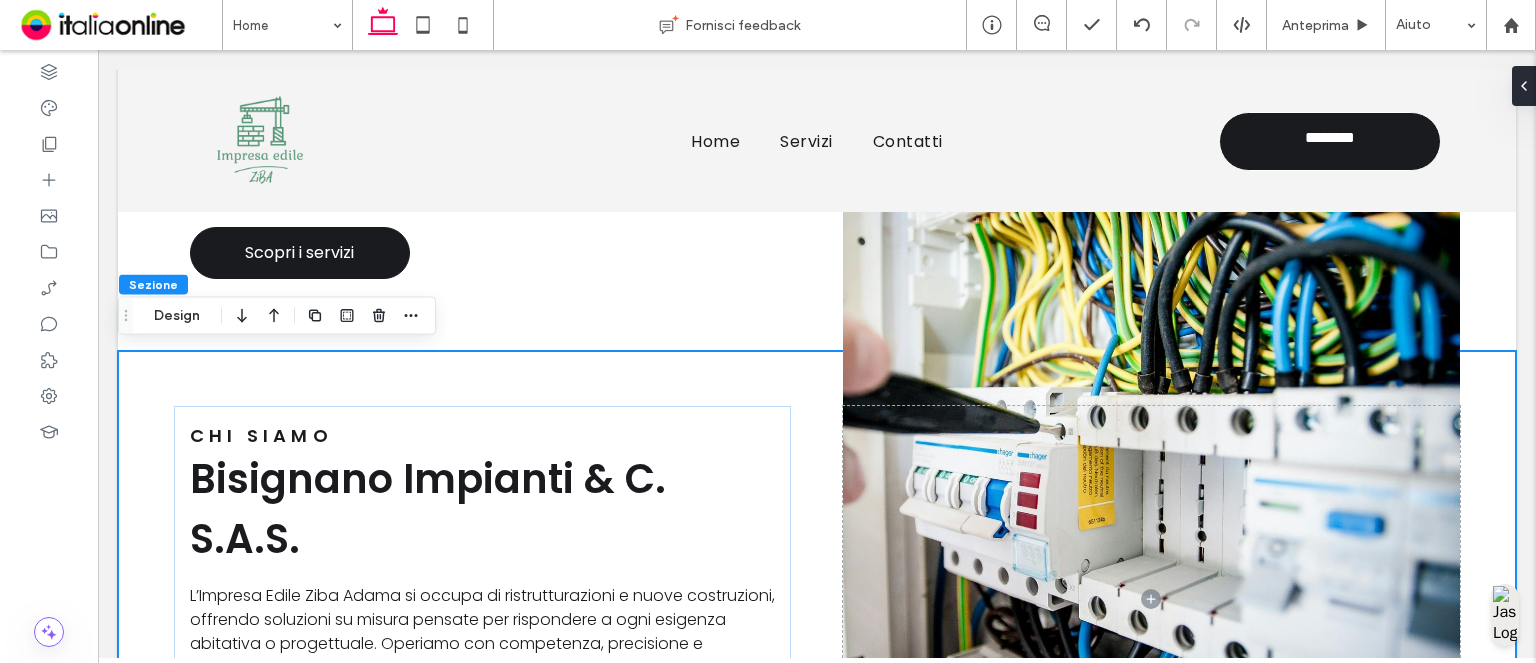 drag, startPoint x: 446, startPoint y: 298, endPoint x: 216, endPoint y: 321, distance: 231.14714 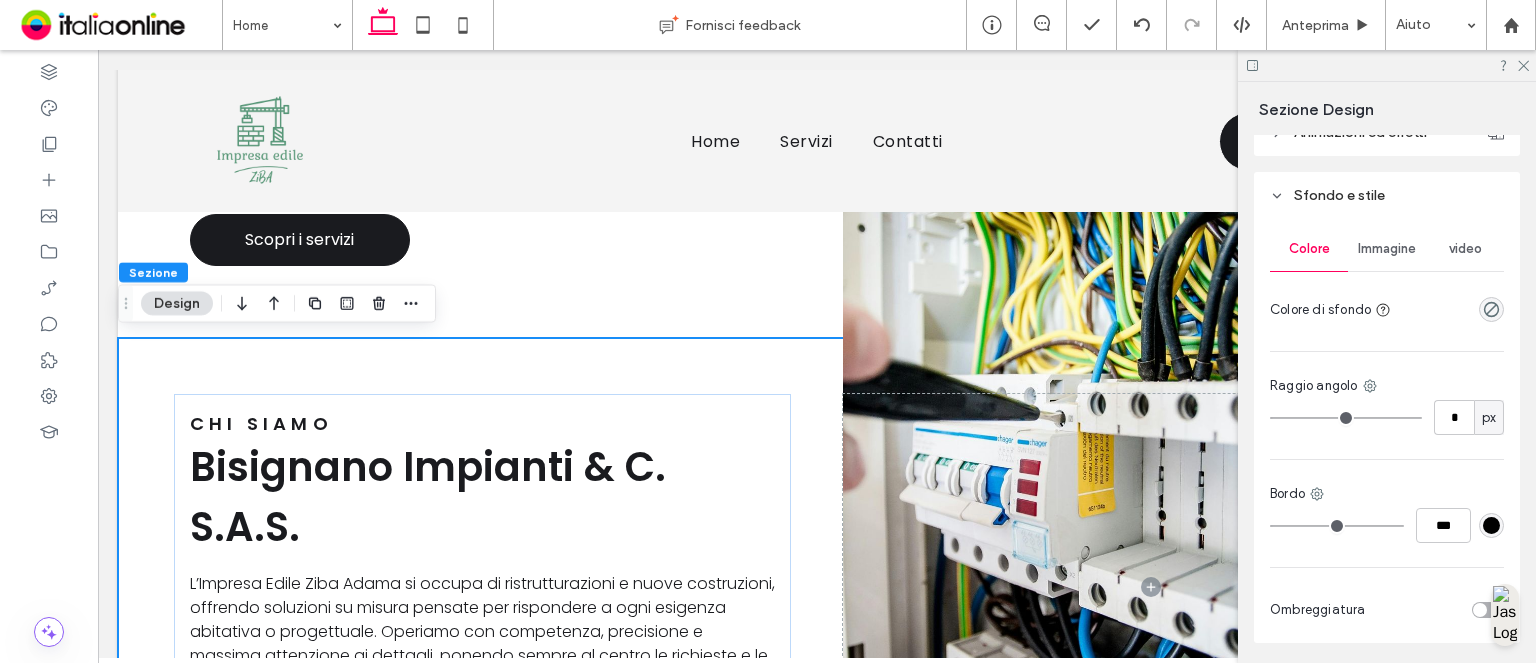 scroll, scrollTop: 336, scrollLeft: 0, axis: vertical 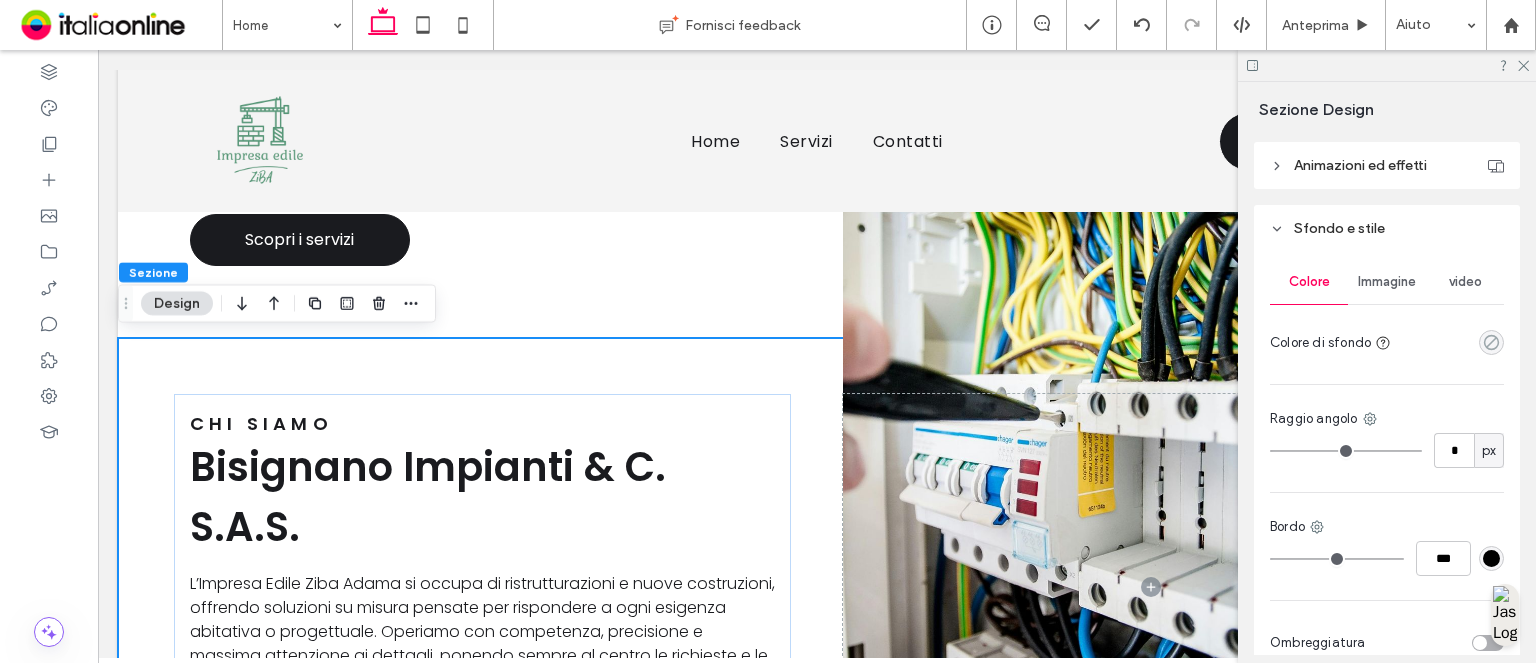 click 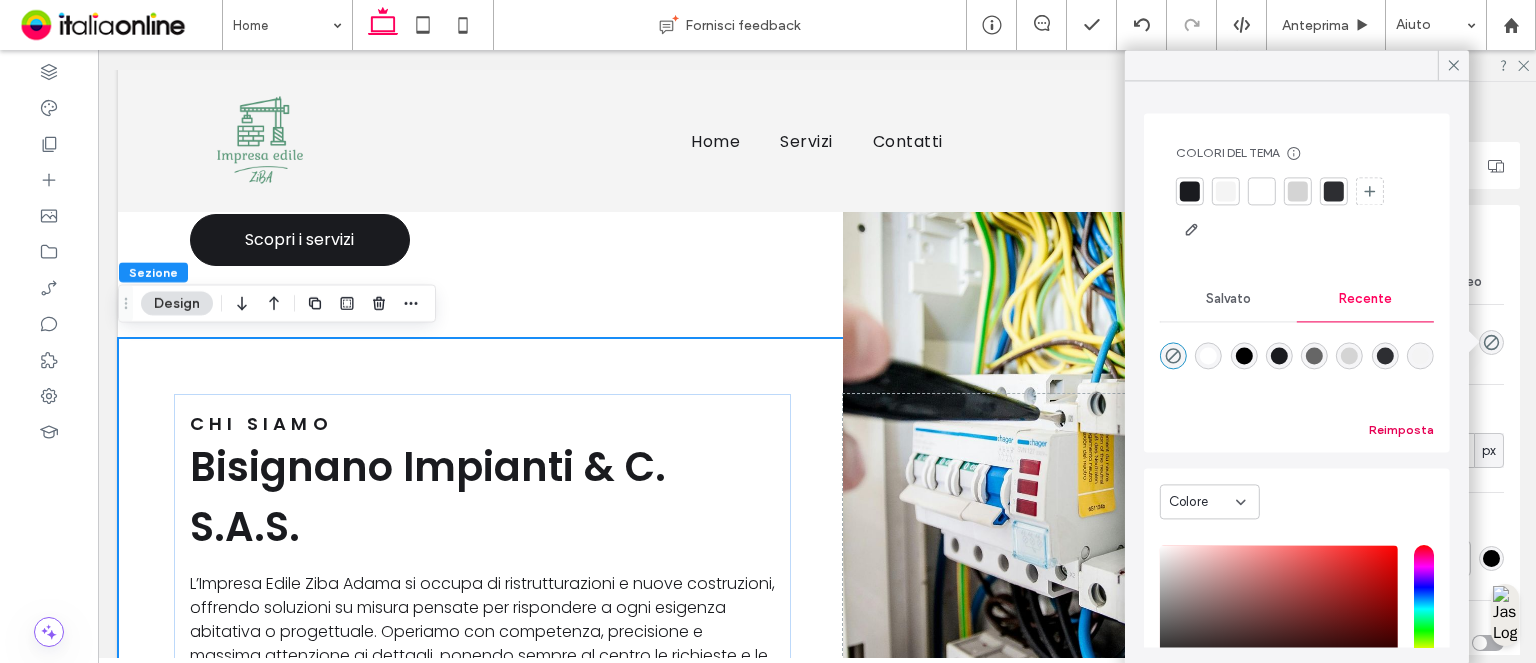 scroll, scrollTop: 152, scrollLeft: 0, axis: vertical 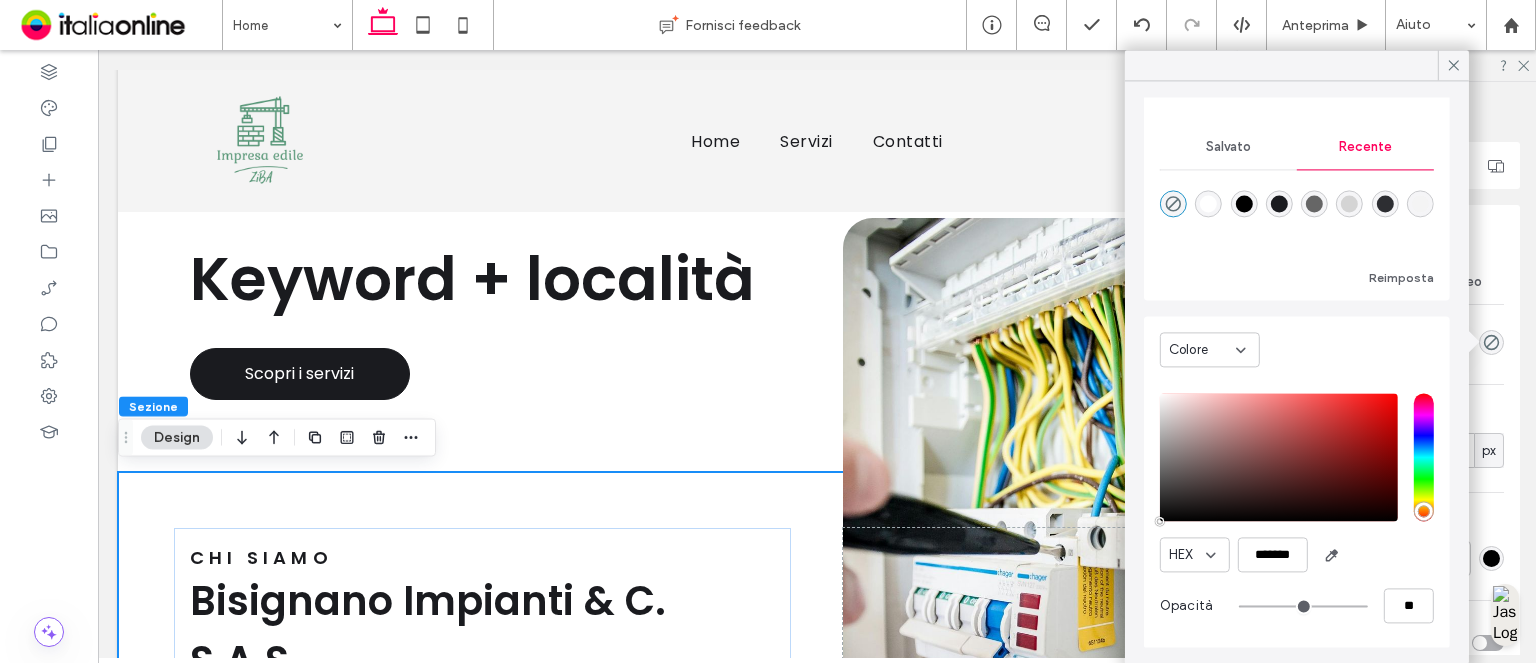 click at bounding box center [1420, 203] 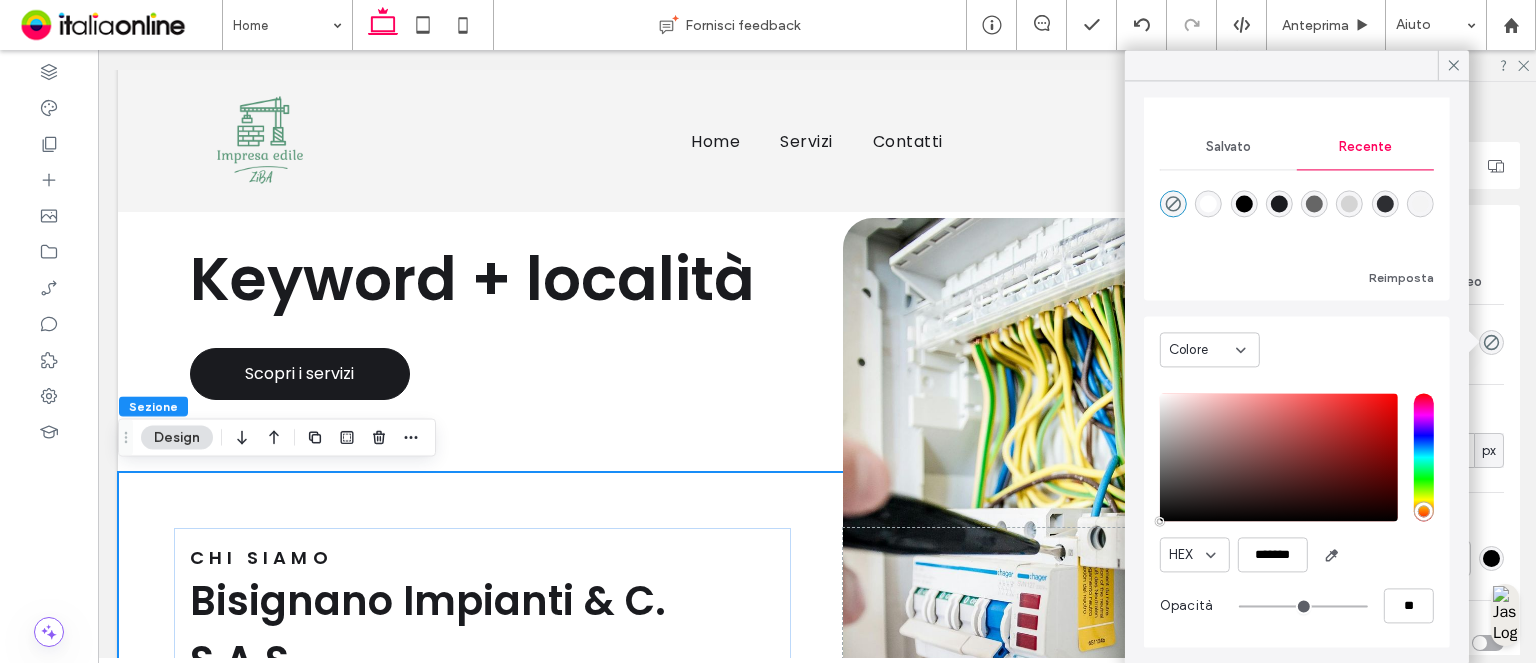 type on "***" 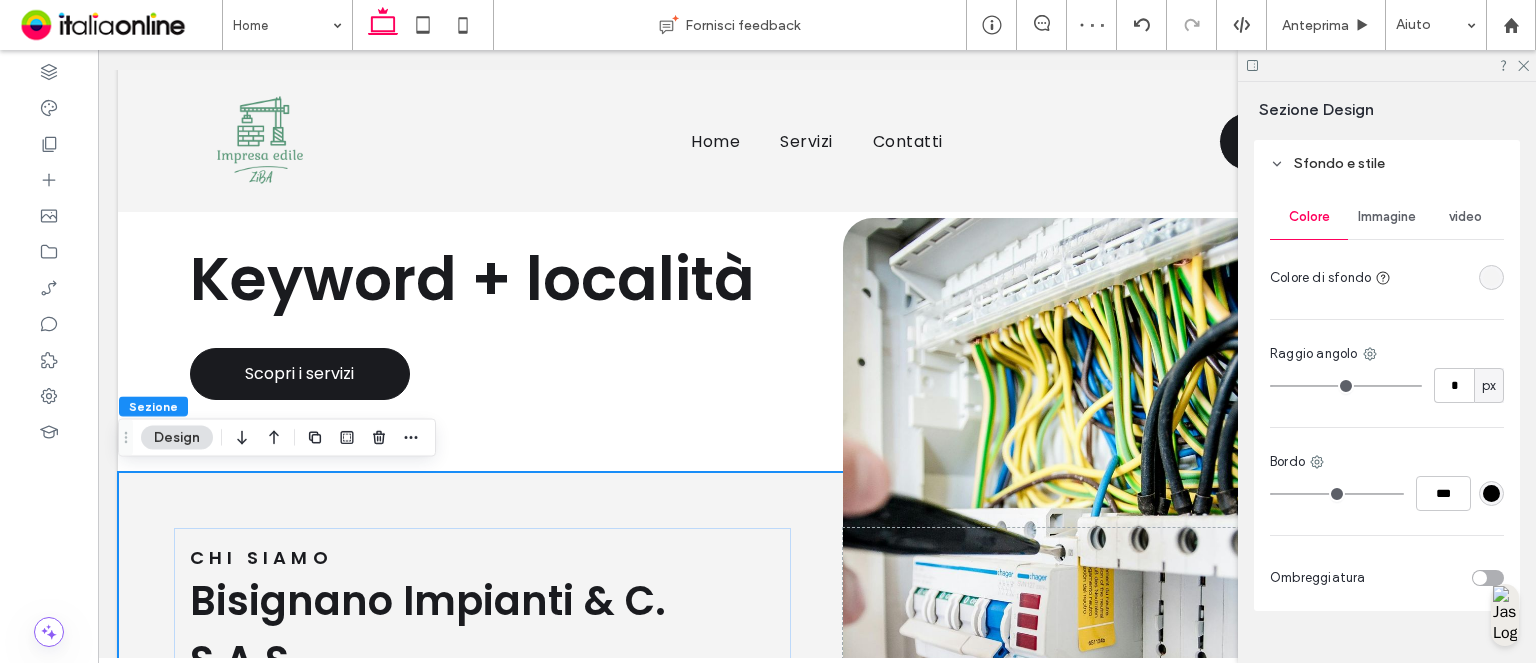 scroll, scrollTop: 436, scrollLeft: 0, axis: vertical 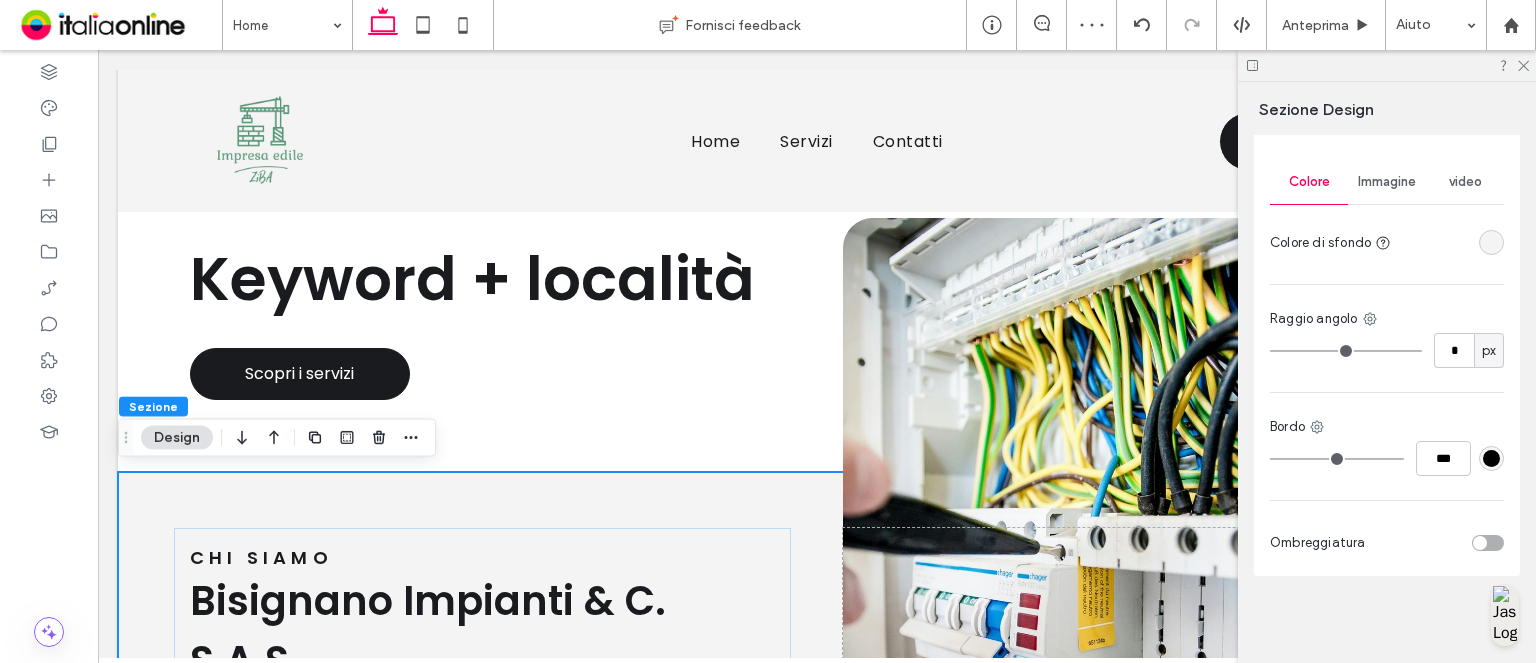 click on "Raggio angolo" at bounding box center (1387, 319) 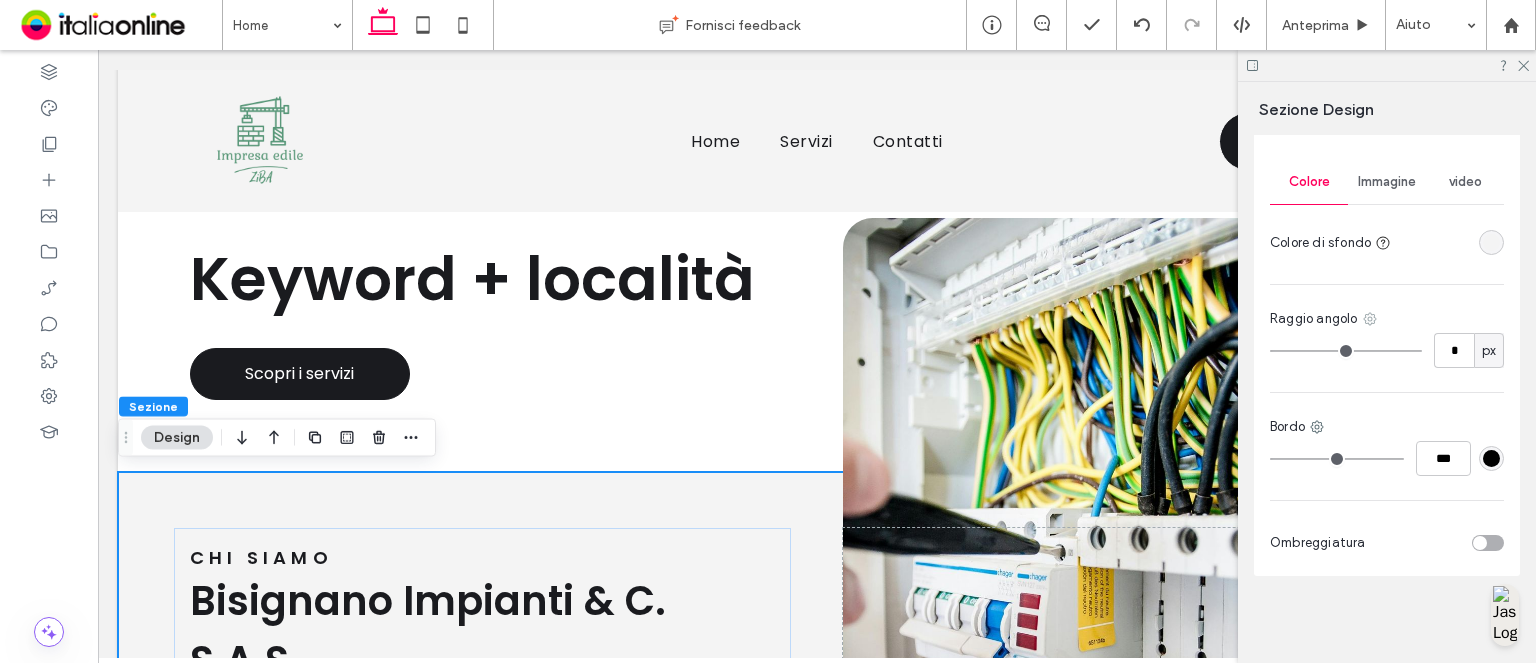 click 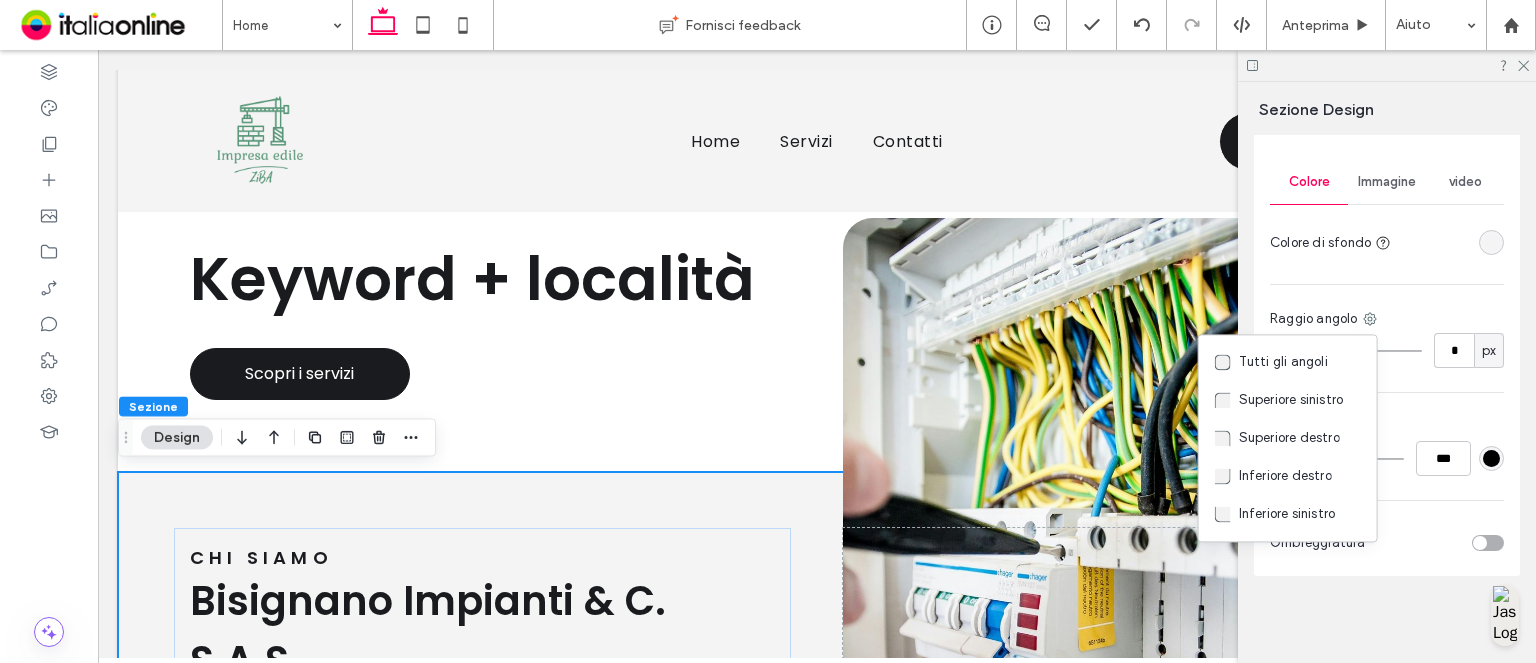 drag, startPoint x: 1310, startPoint y: 504, endPoint x: 1348, endPoint y: 456, distance: 61.220913 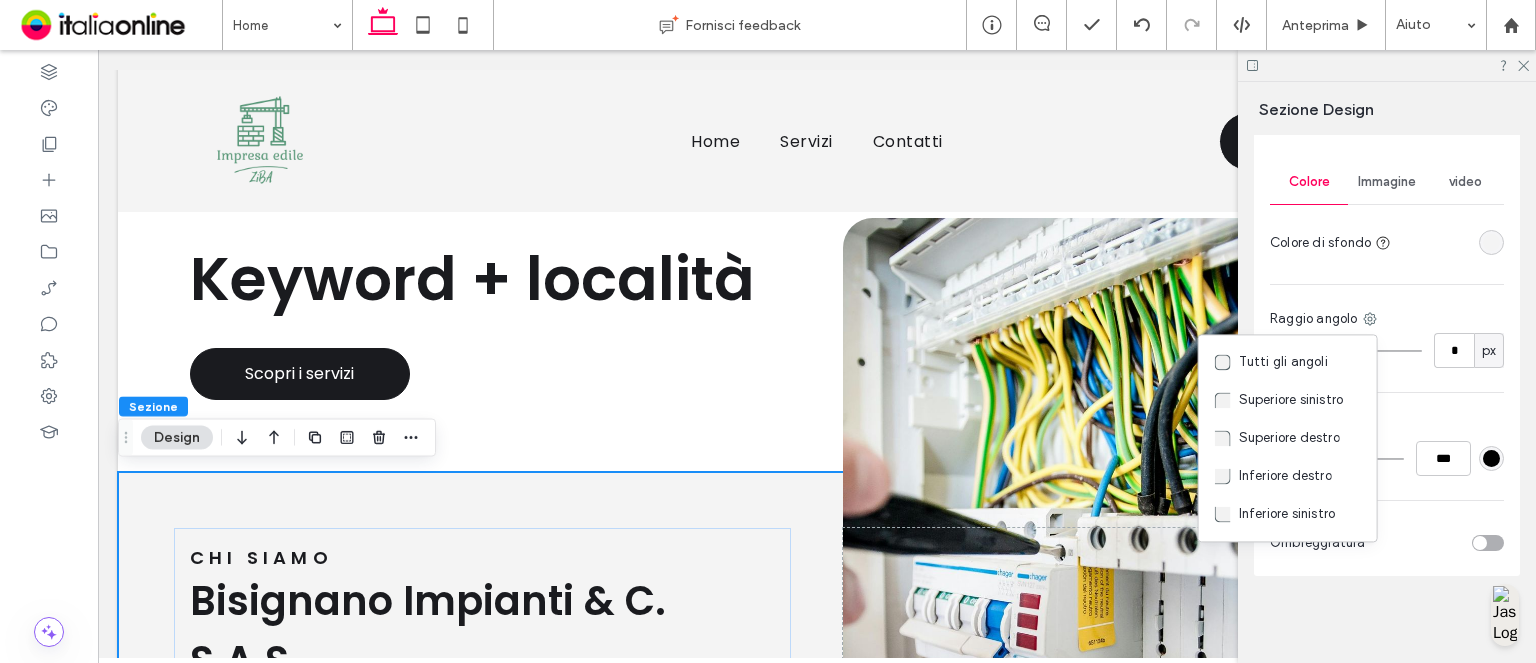 click on "Inferiore sinistro" at bounding box center (1287, 514) 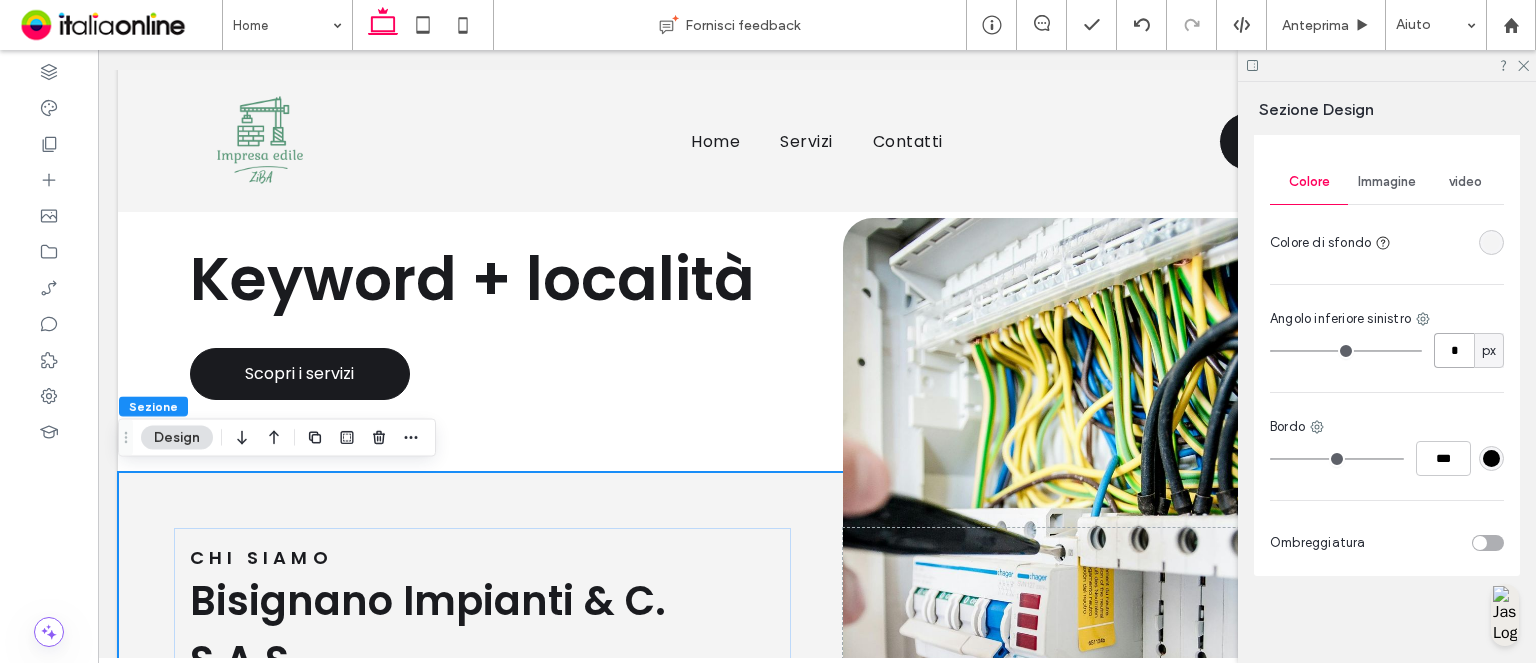 click on "*" at bounding box center (1454, 350) 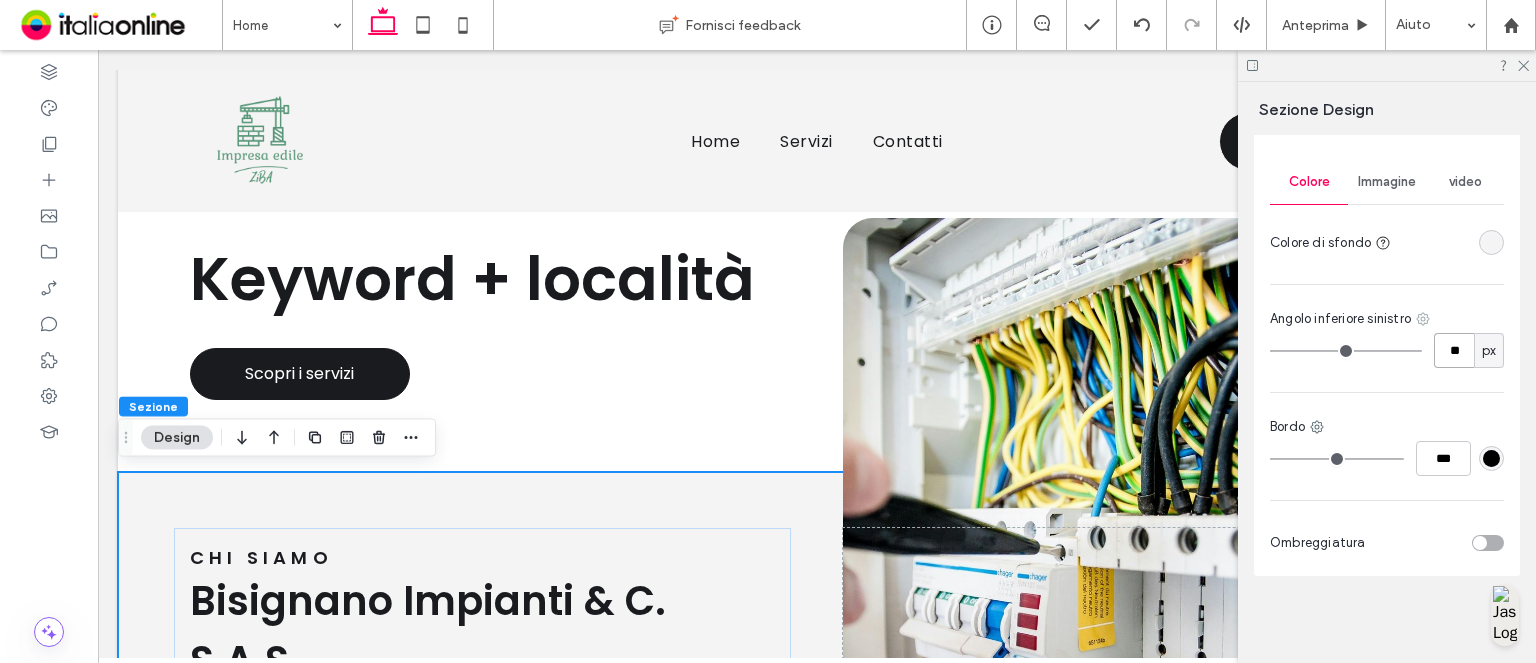 type on "*" 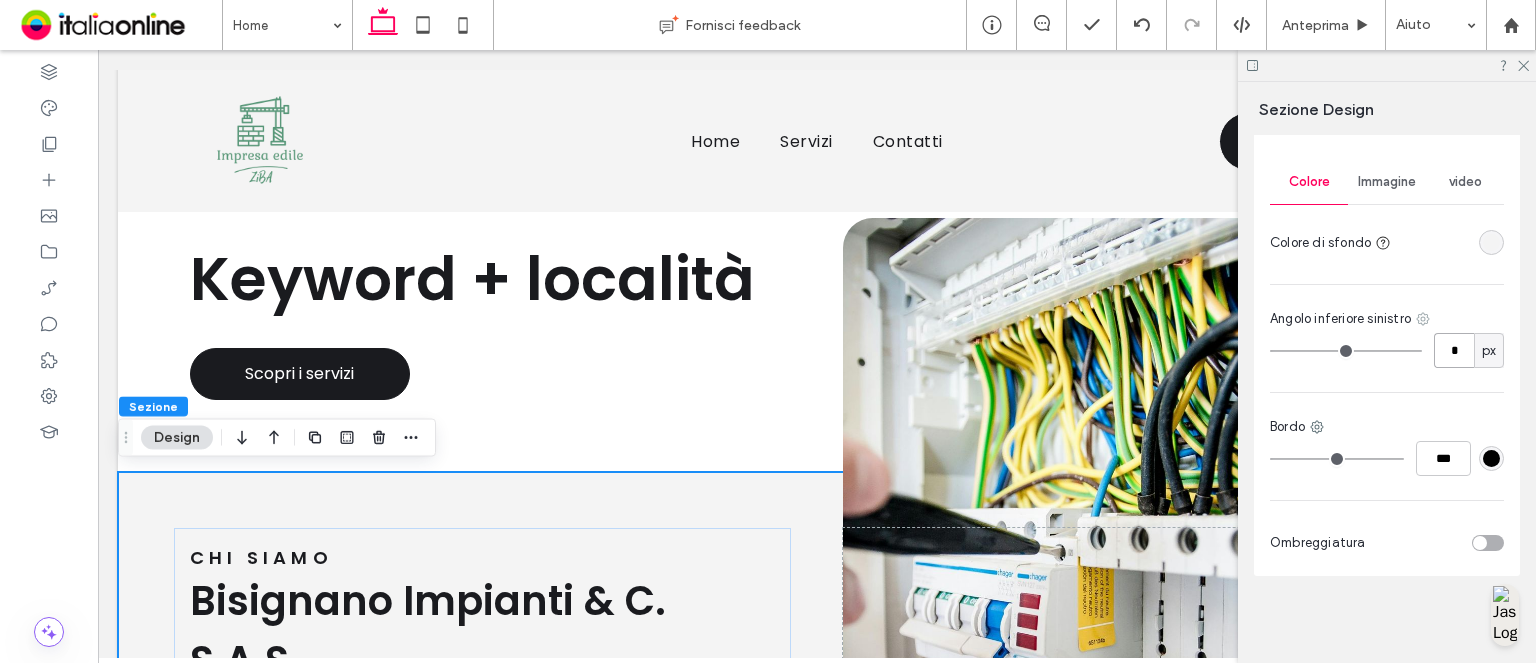 type on "**" 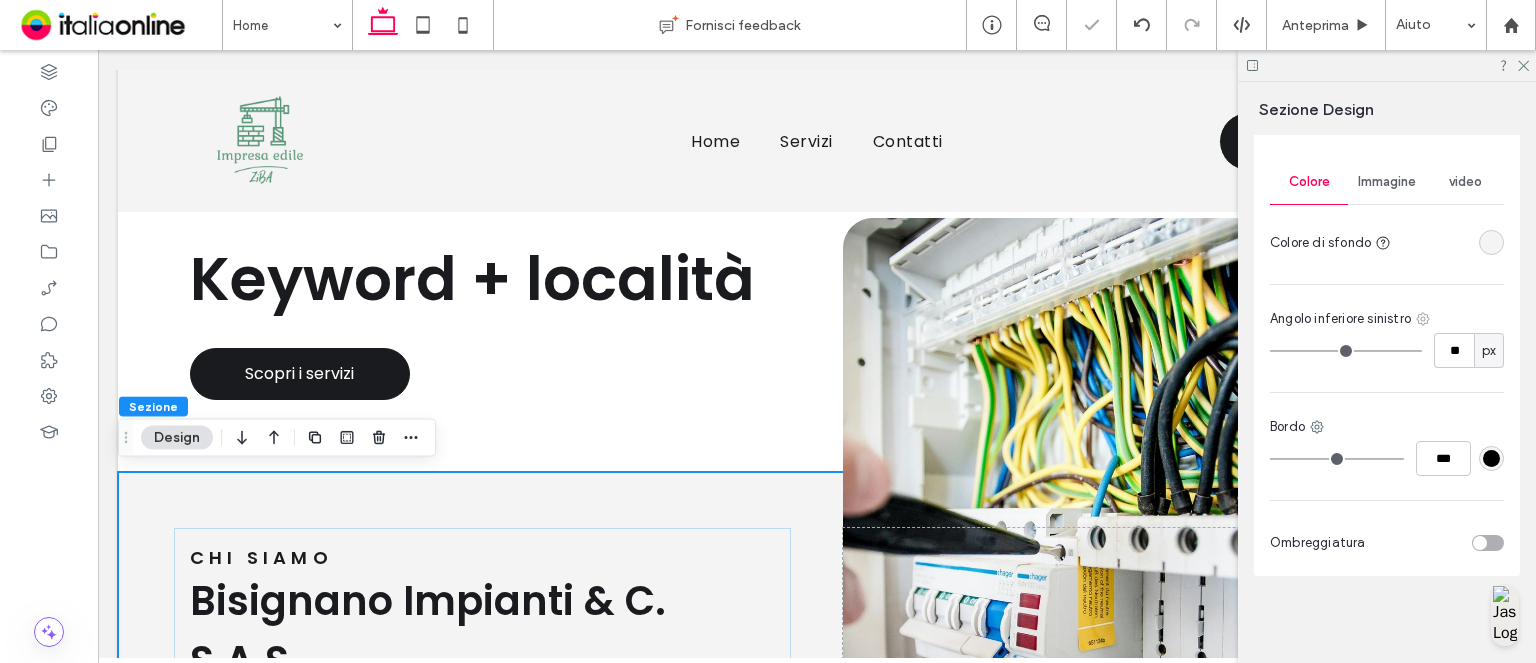 click 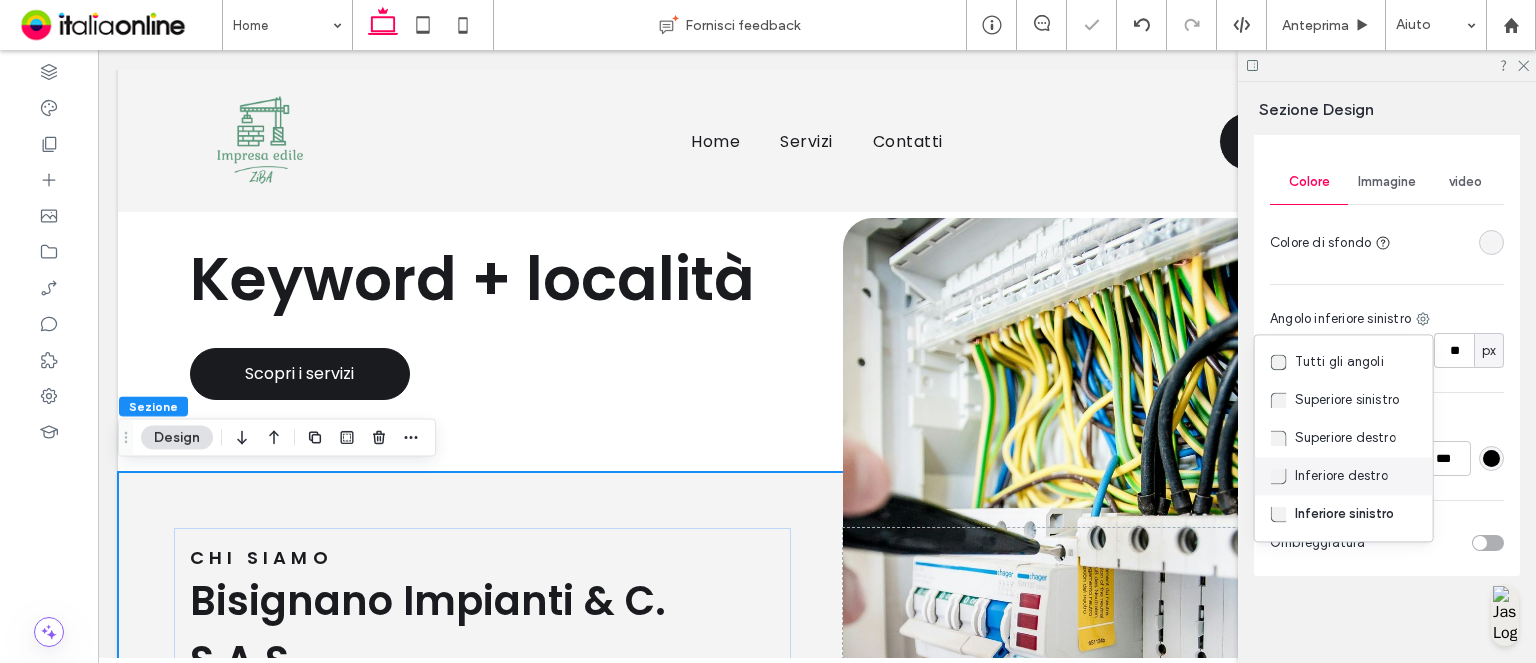 click on "Inferiore destro" at bounding box center (1344, 476) 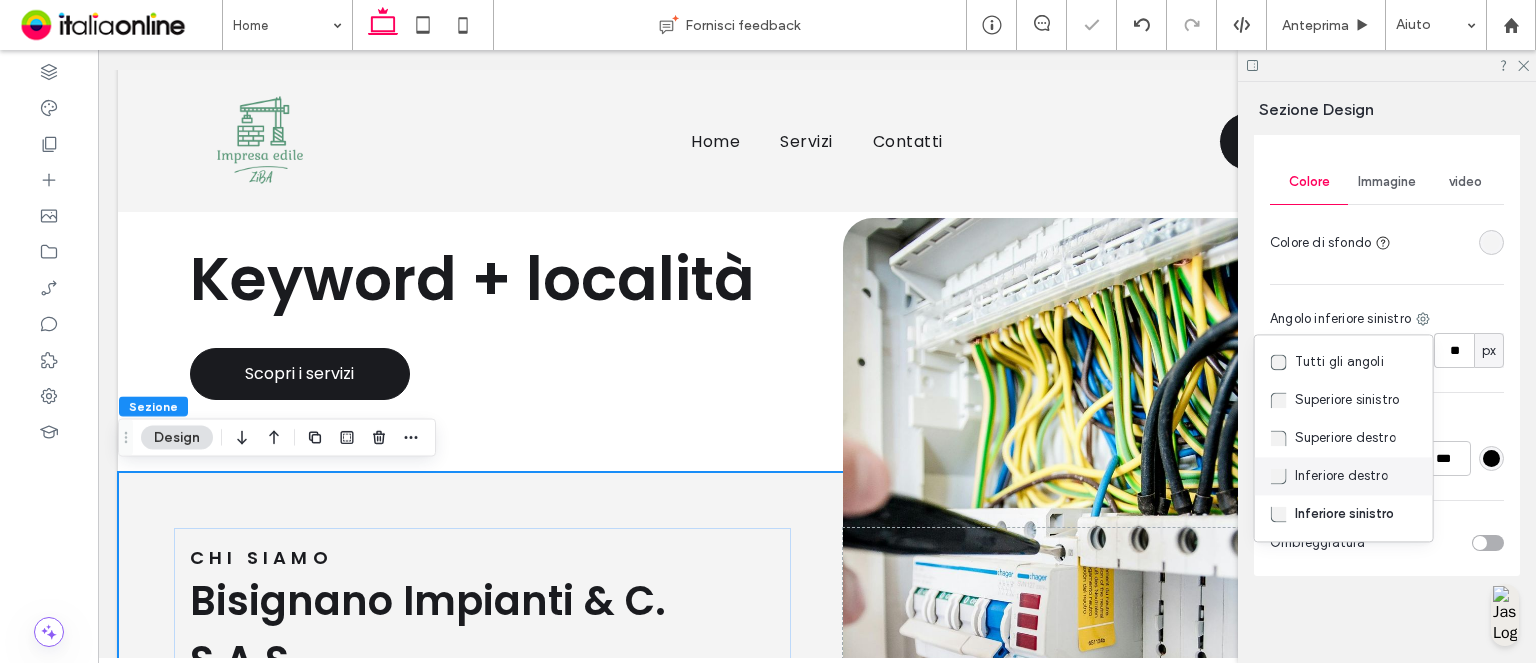 type on "*" 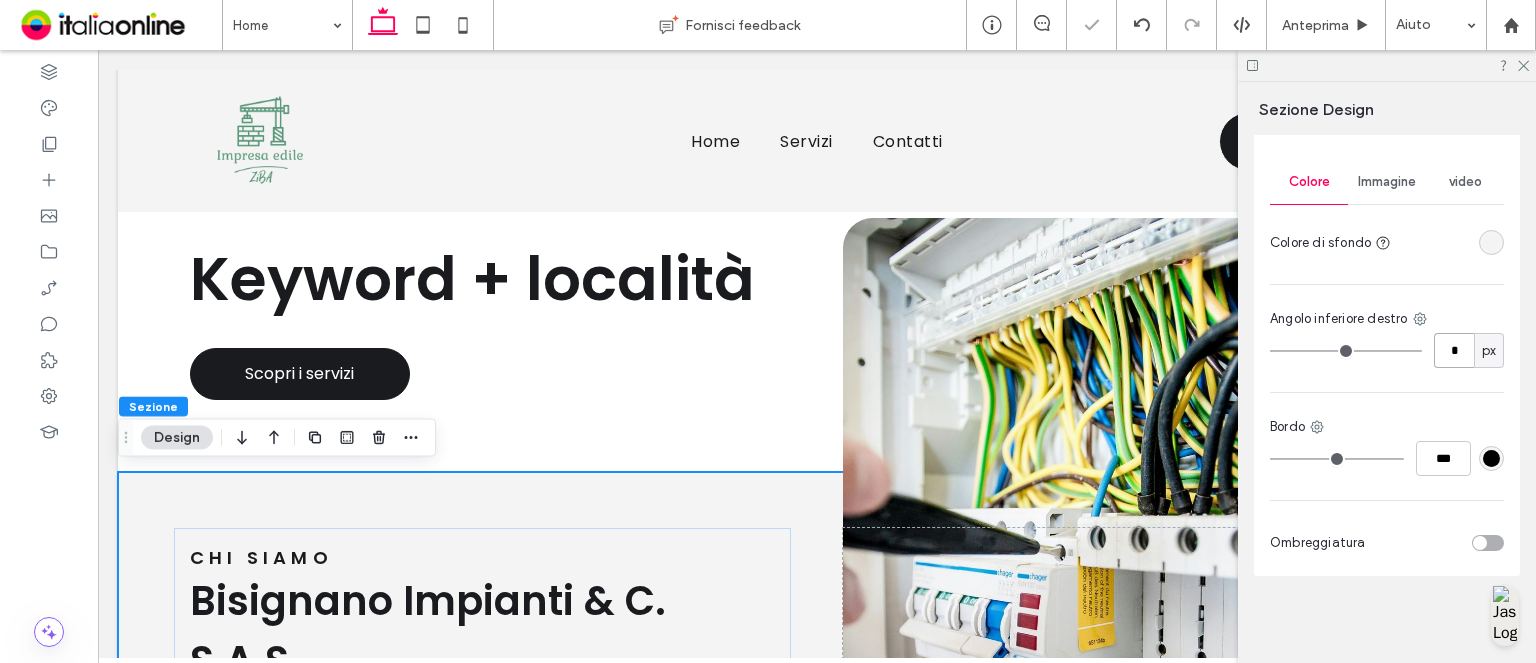 click on "*" at bounding box center [1454, 350] 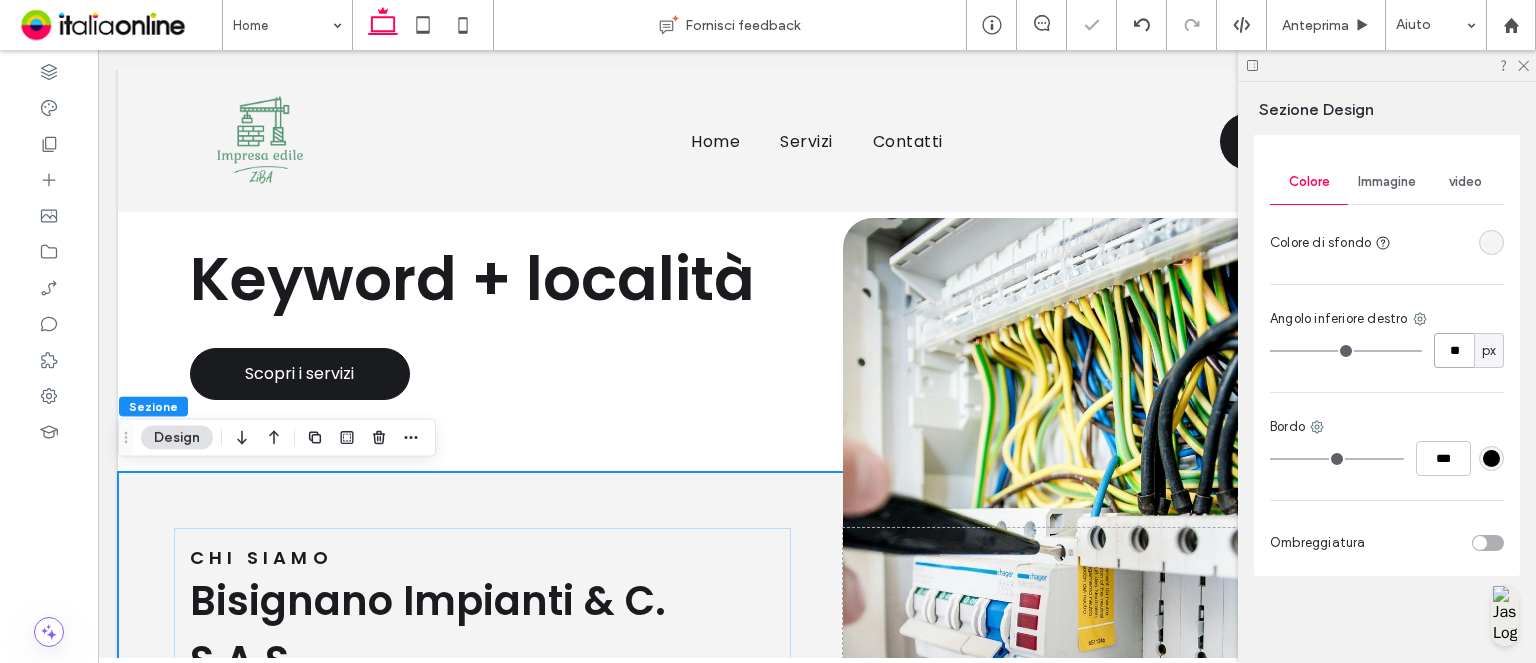 type on "**" 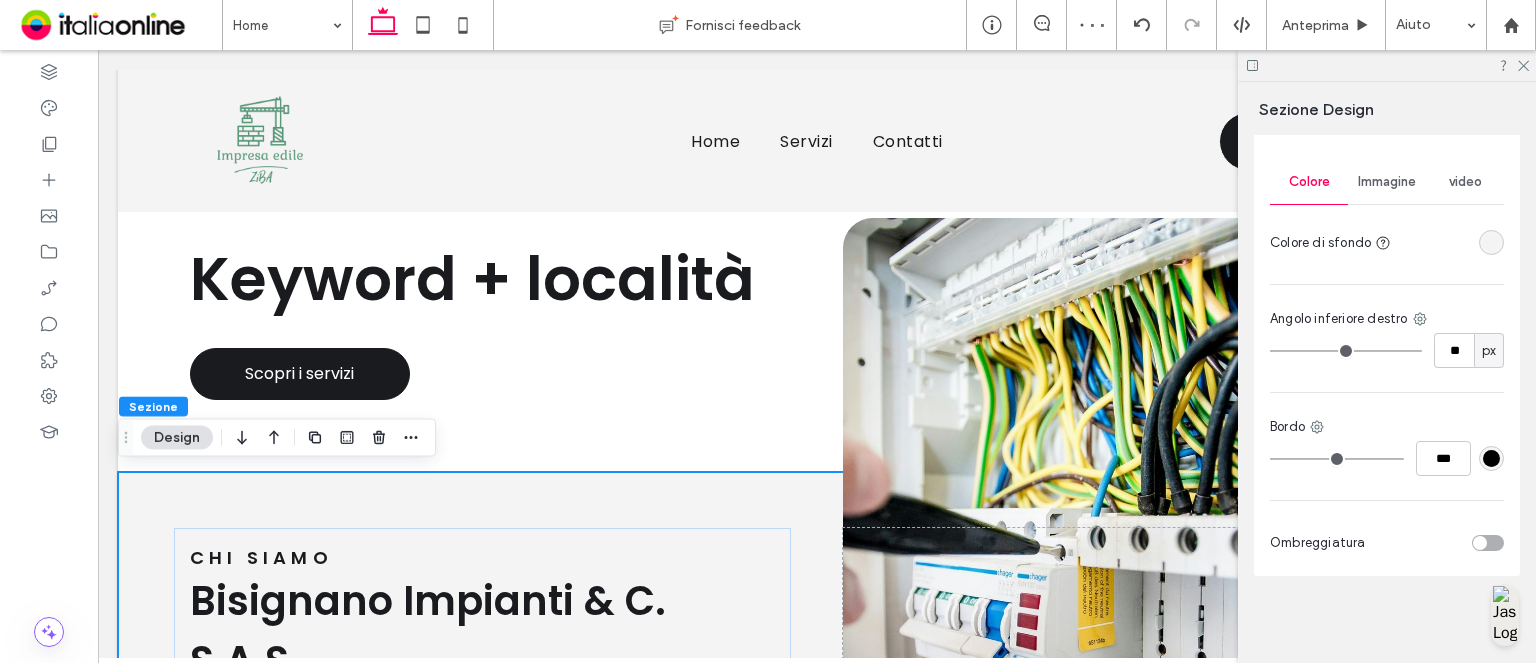 type on "**" 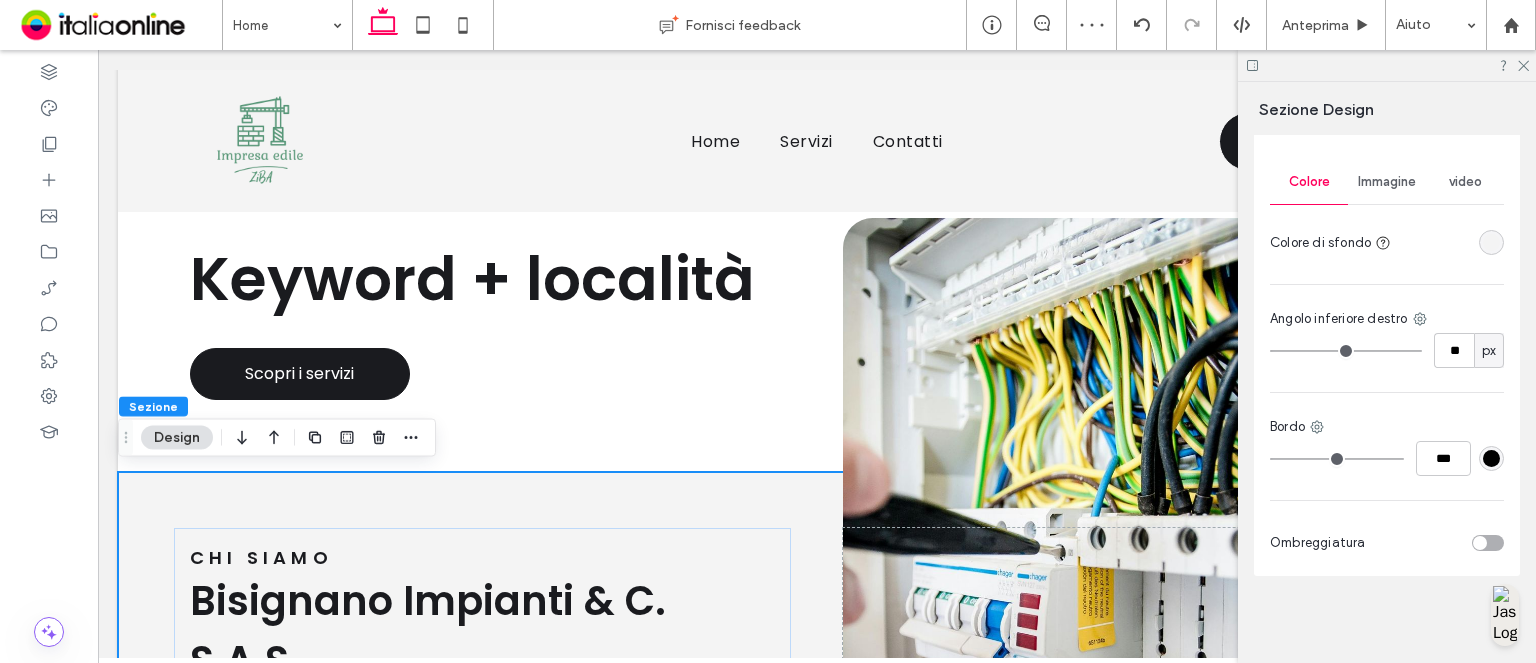 click on "Colore Immagine video Colore di sfondo Angolo inferiore destro ** px Bordo *** Ombreggiatura" at bounding box center [1387, 364] 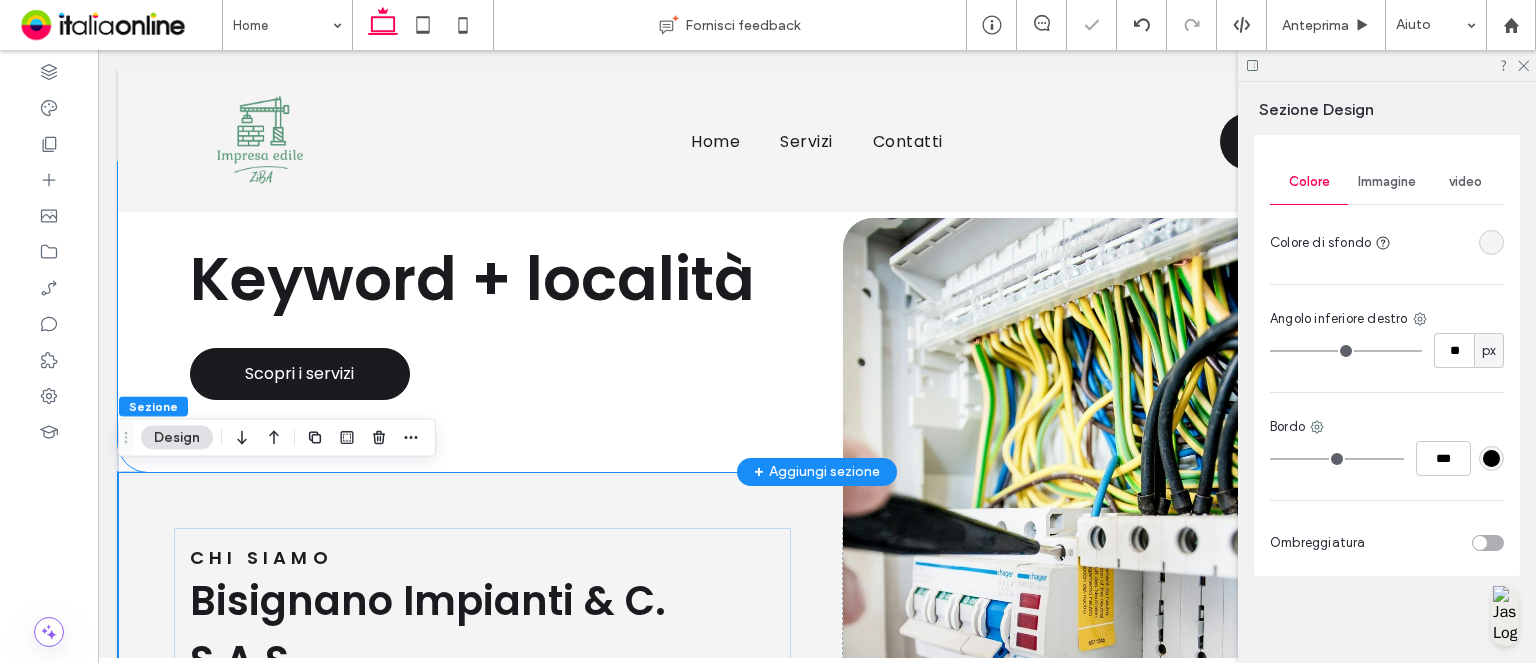 click on "Keyword + località
Scopri i servizi" at bounding box center [817, 317] 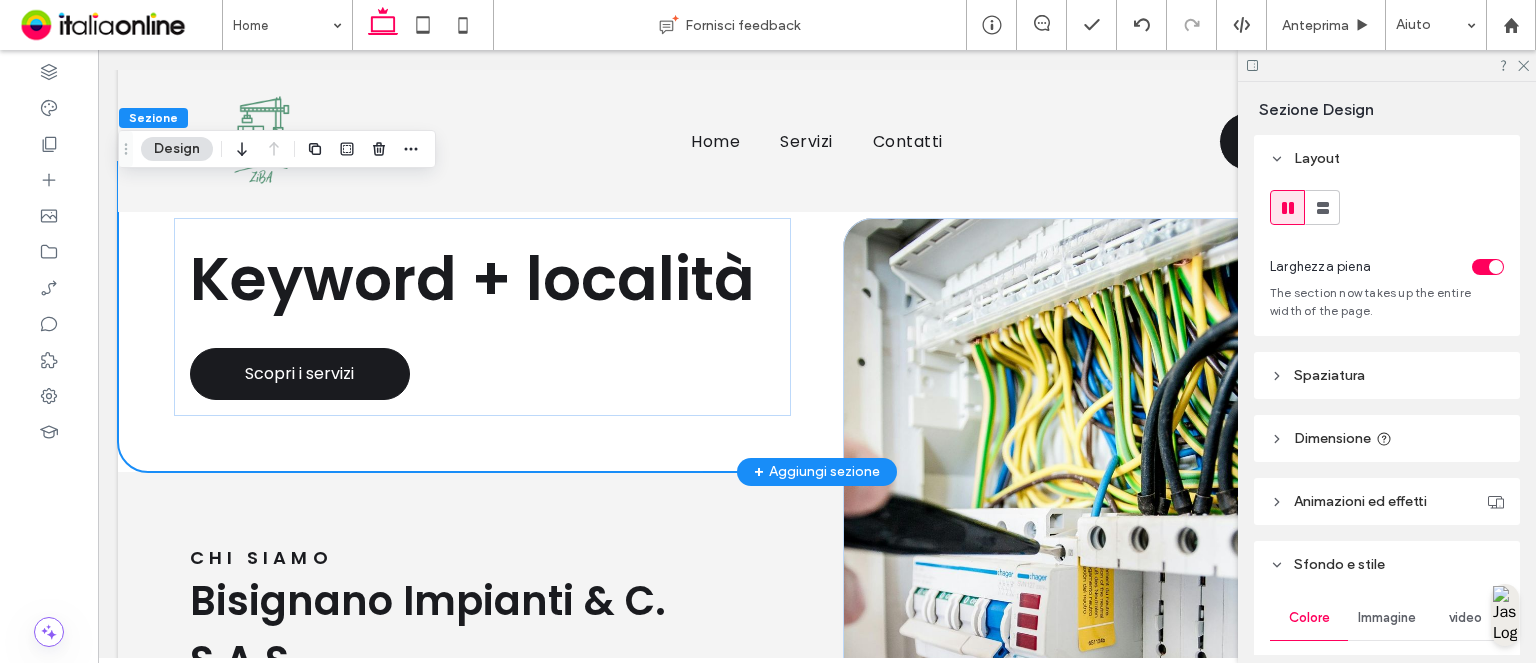 click on "Keyword + località
Scopri i servizi" at bounding box center (817, 317) 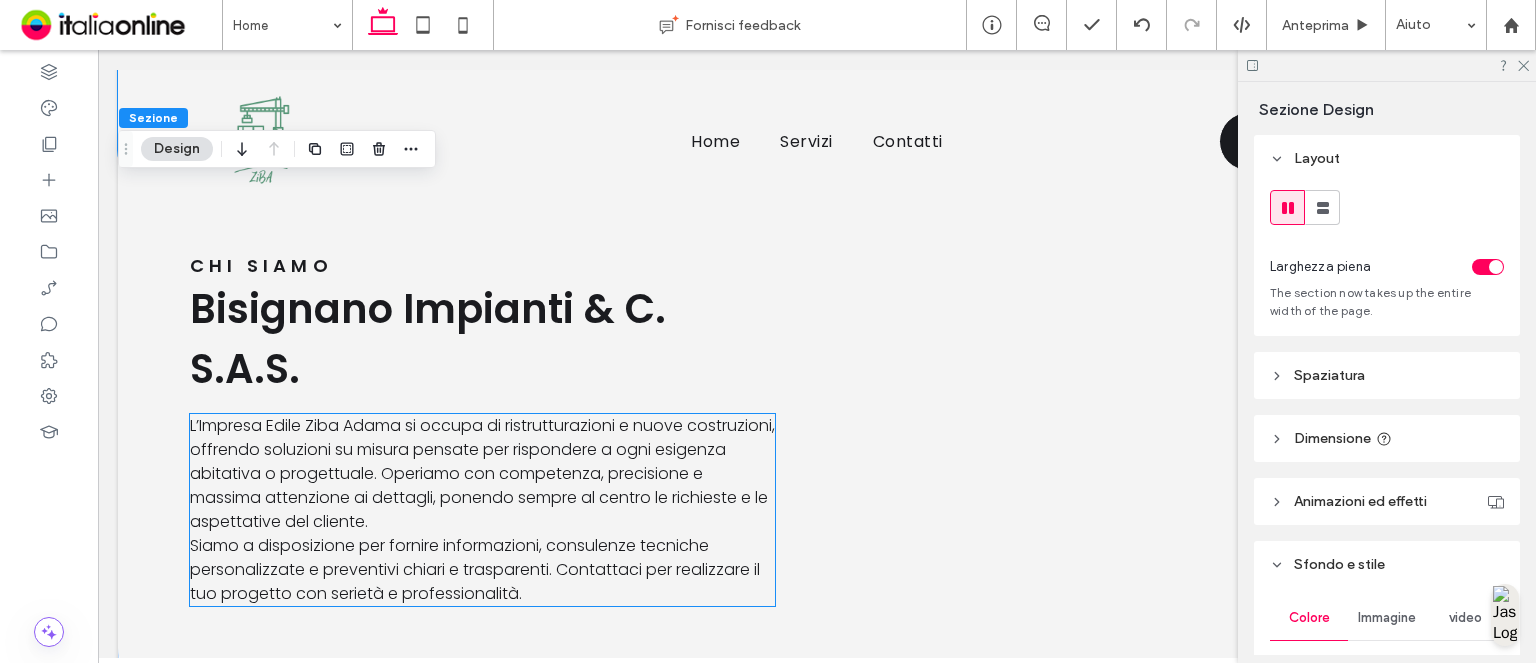 scroll, scrollTop: 450, scrollLeft: 0, axis: vertical 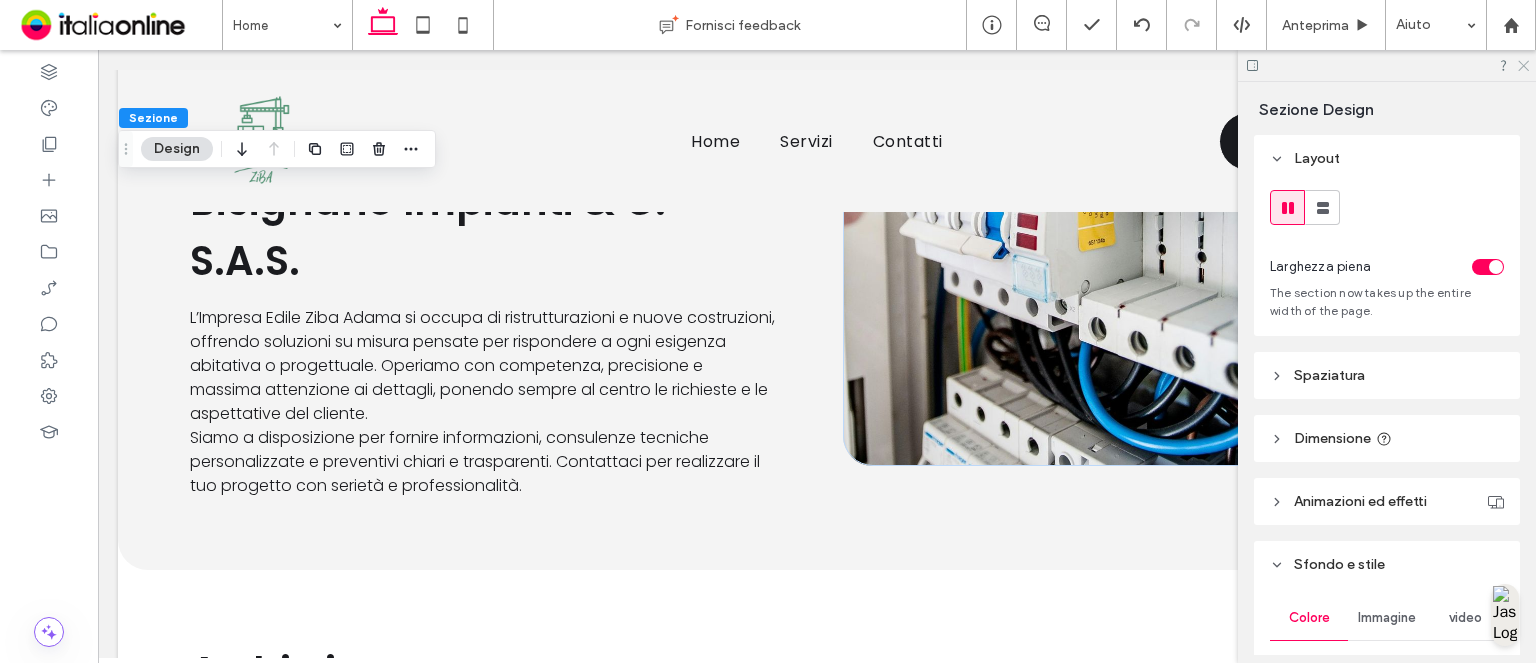 drag, startPoint x: 1523, startPoint y: 67, endPoint x: 1206, endPoint y: 217, distance: 350.69788 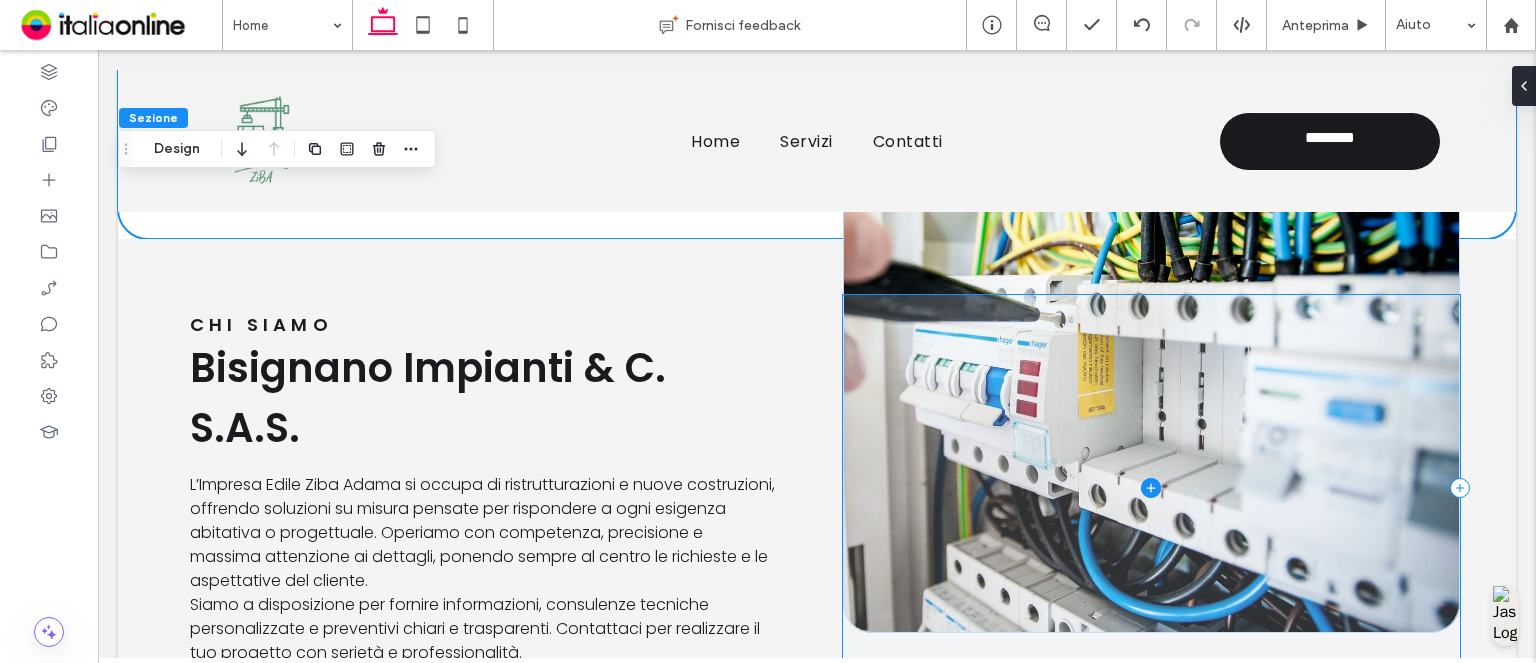 scroll, scrollTop: 250, scrollLeft: 0, axis: vertical 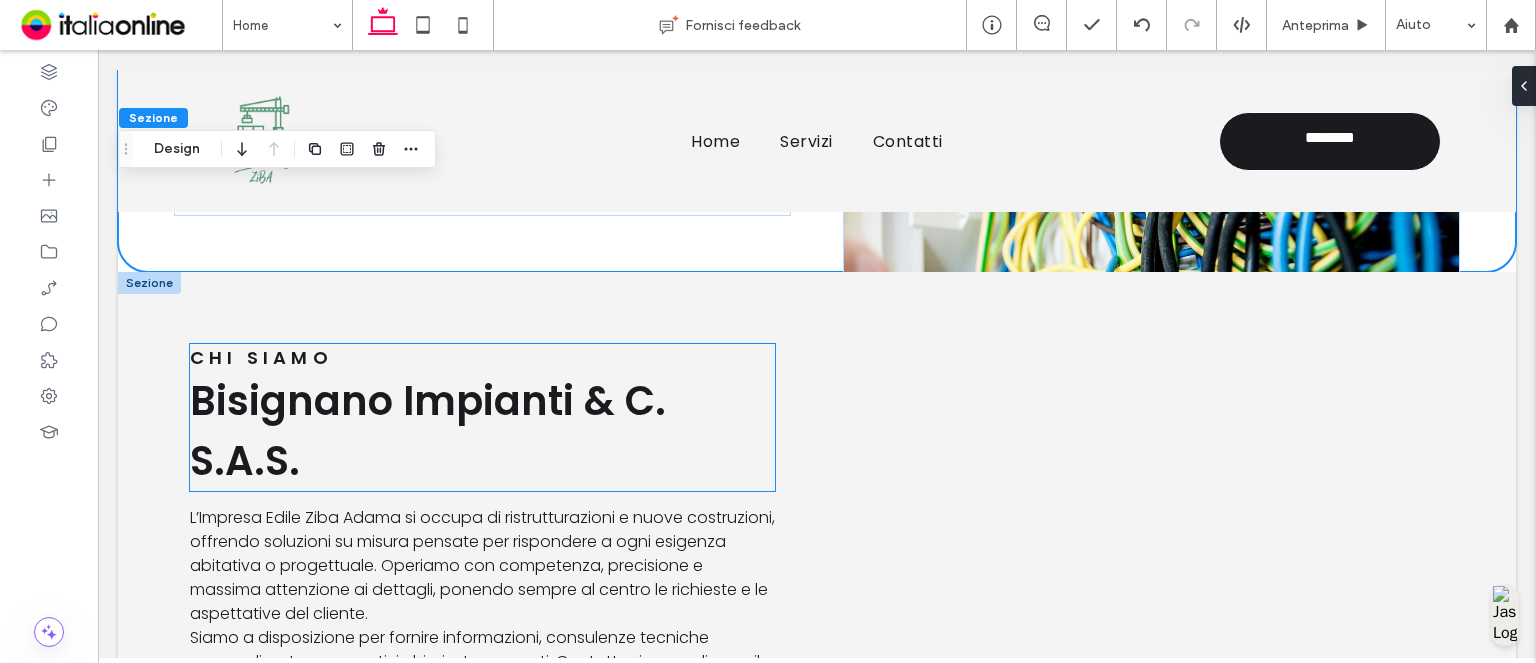 click on "Bisignano Impianti & C. S.A.S." at bounding box center [482, 431] 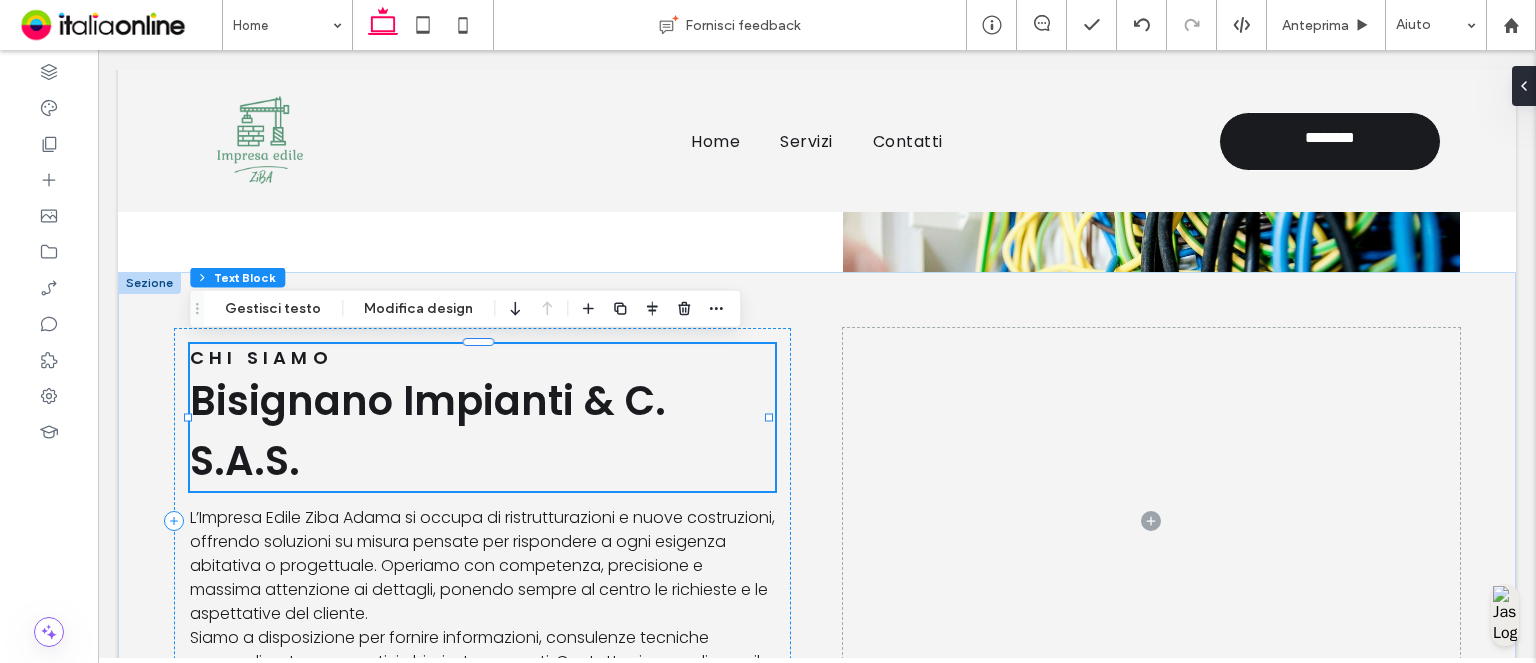 click on "Bisignano Impianti & C. S.A.S." at bounding box center [482, 431] 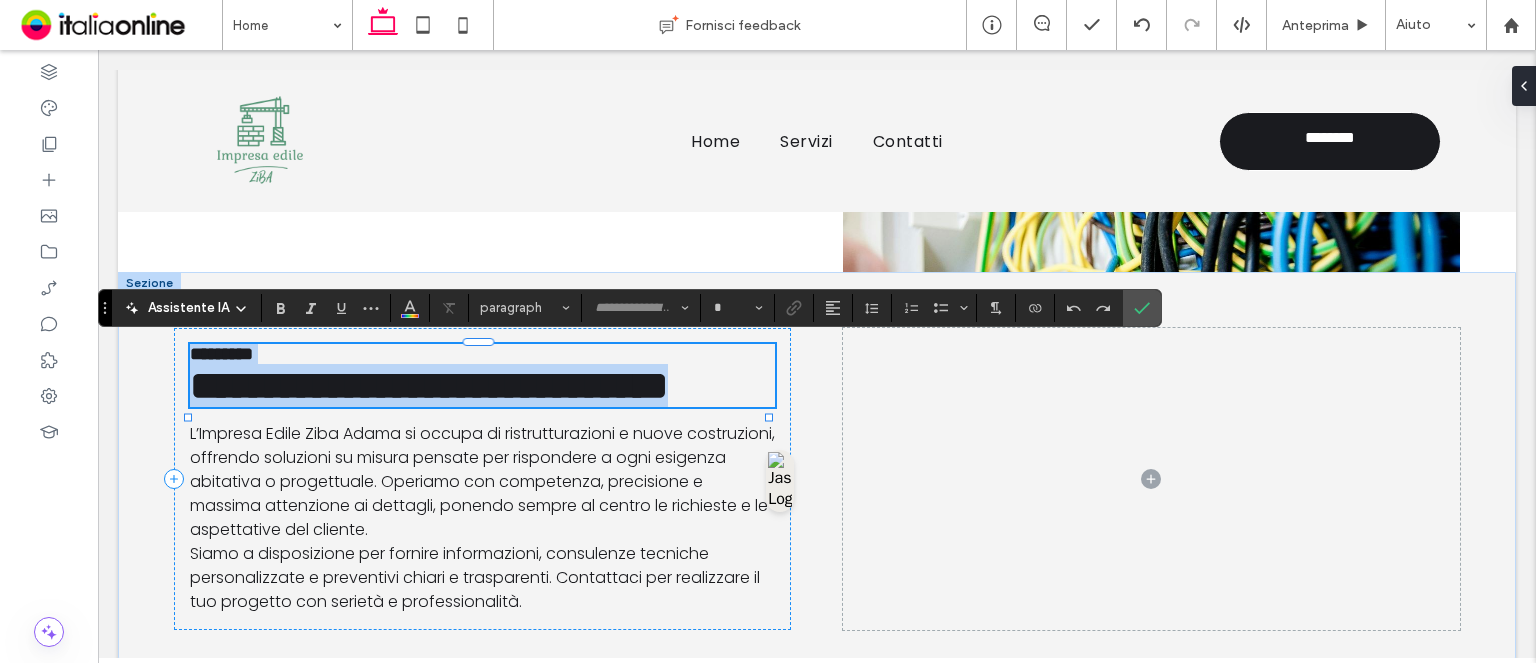type on "*******" 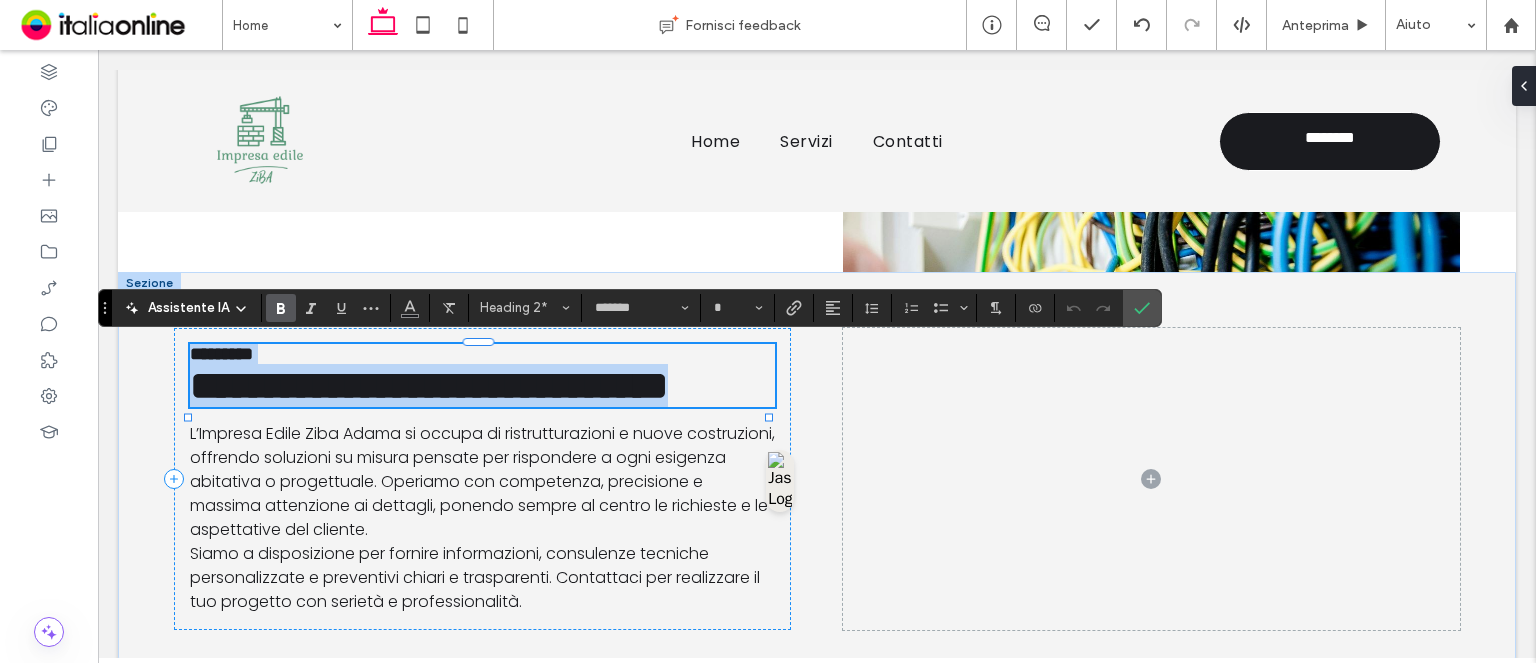 click on "**********" at bounding box center (482, 385) 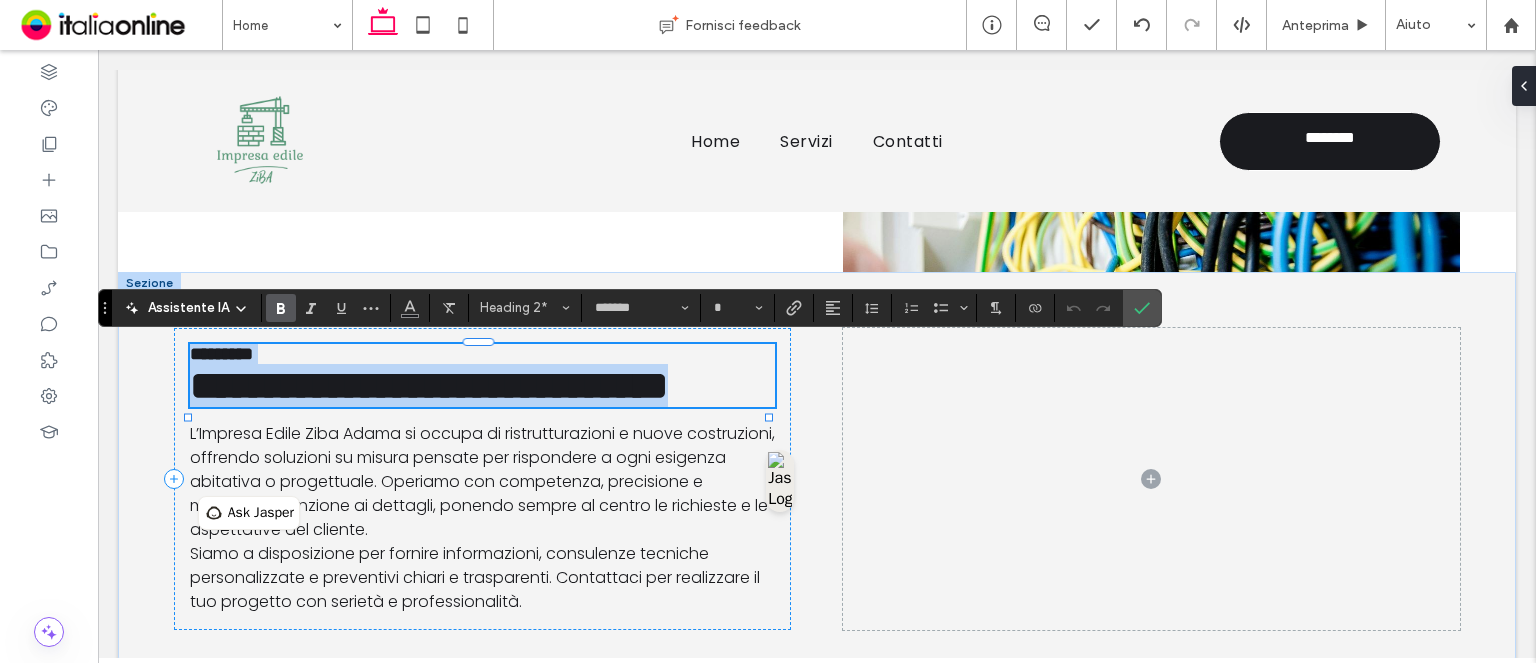 click on "**********" at bounding box center (429, 385) 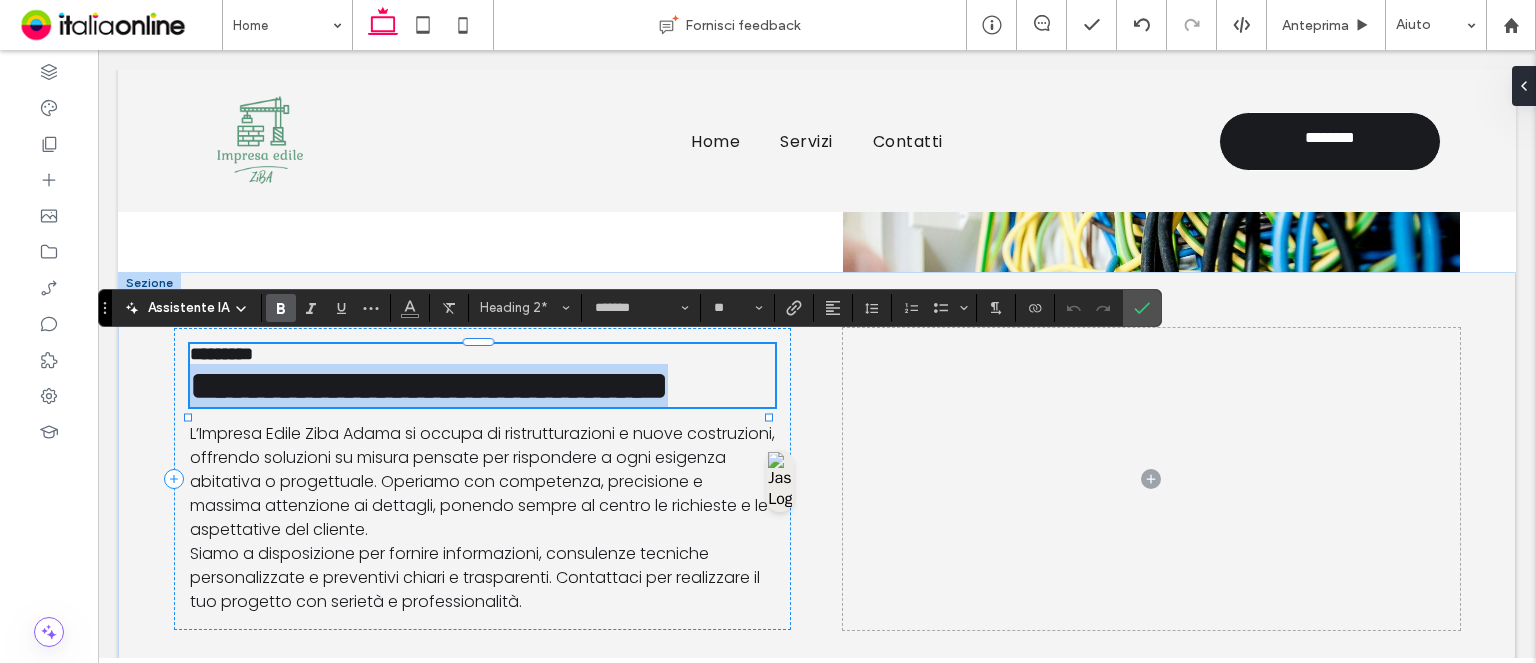 drag, startPoint x: 191, startPoint y: 391, endPoint x: 343, endPoint y: 459, distance: 166.51727 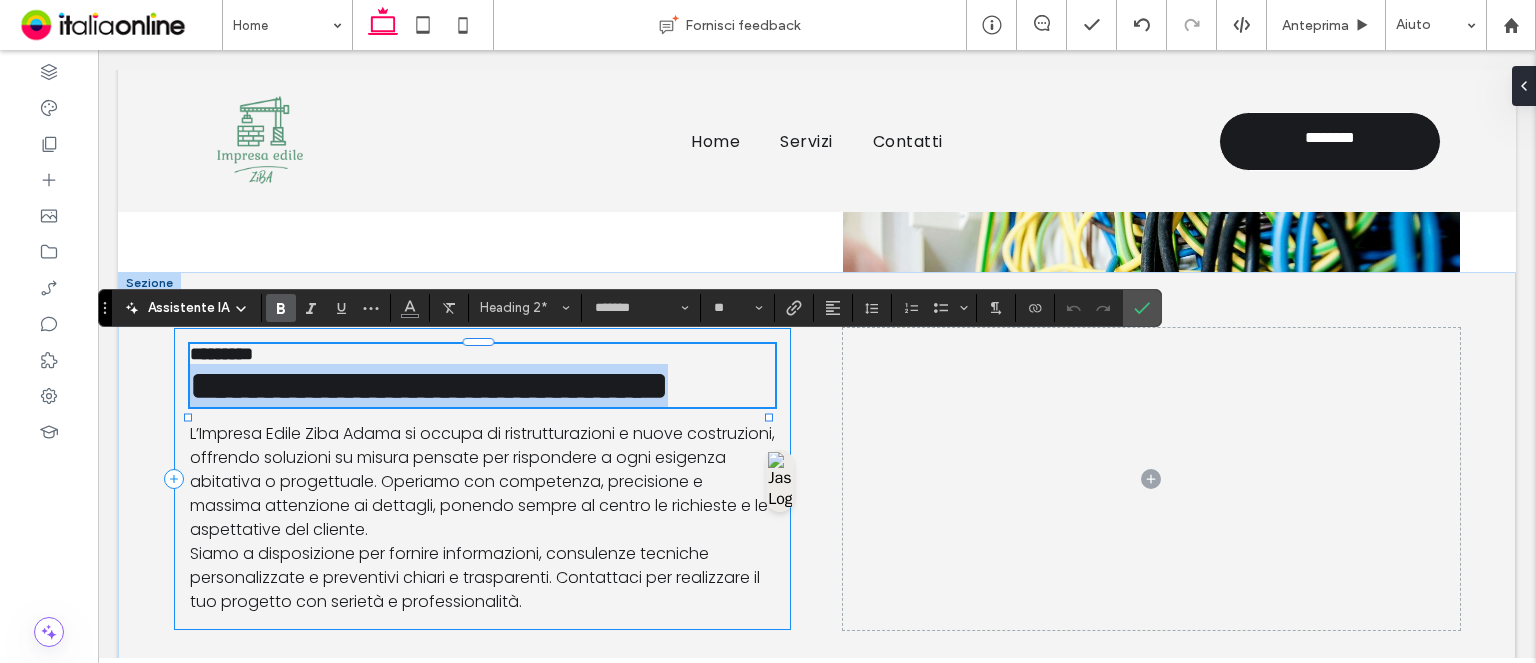 drag, startPoint x: 334, startPoint y: 469, endPoint x: 212, endPoint y: 408, distance: 136.40015 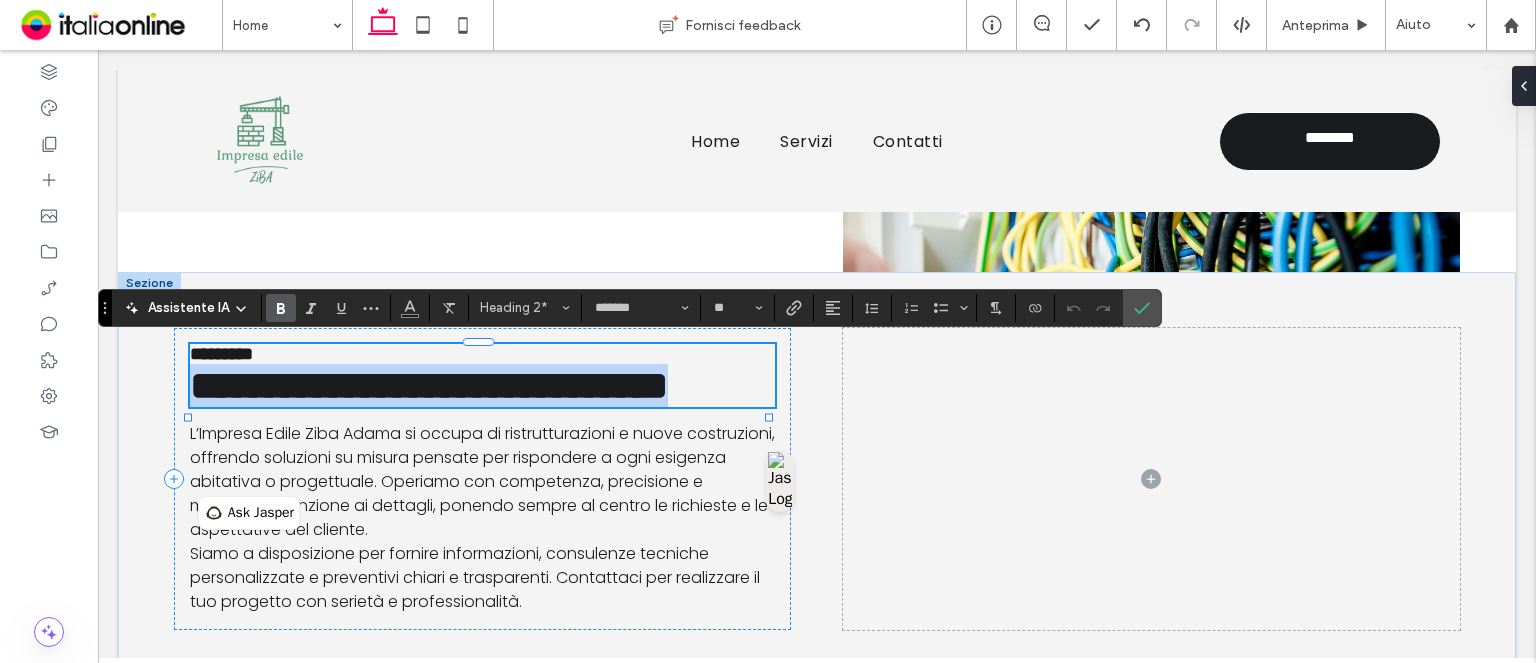type on "**" 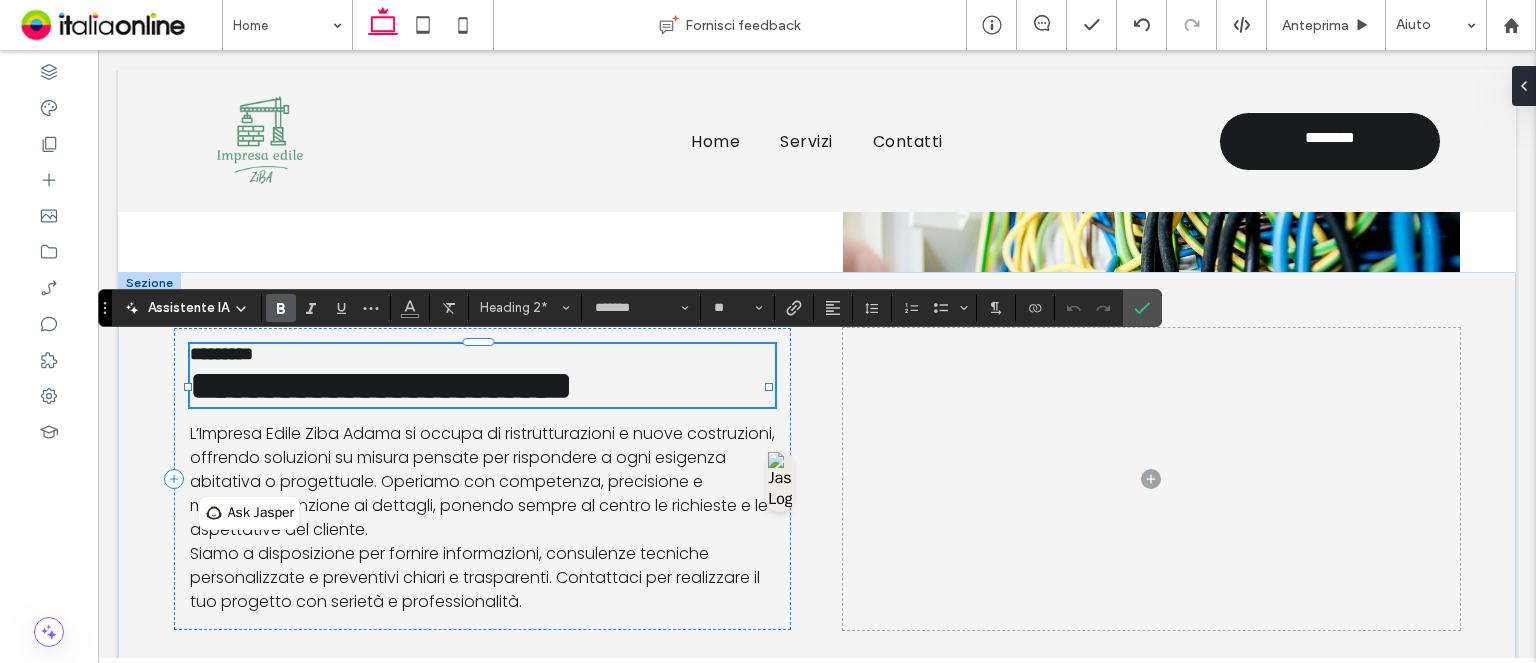 scroll, scrollTop: 0, scrollLeft: 0, axis: both 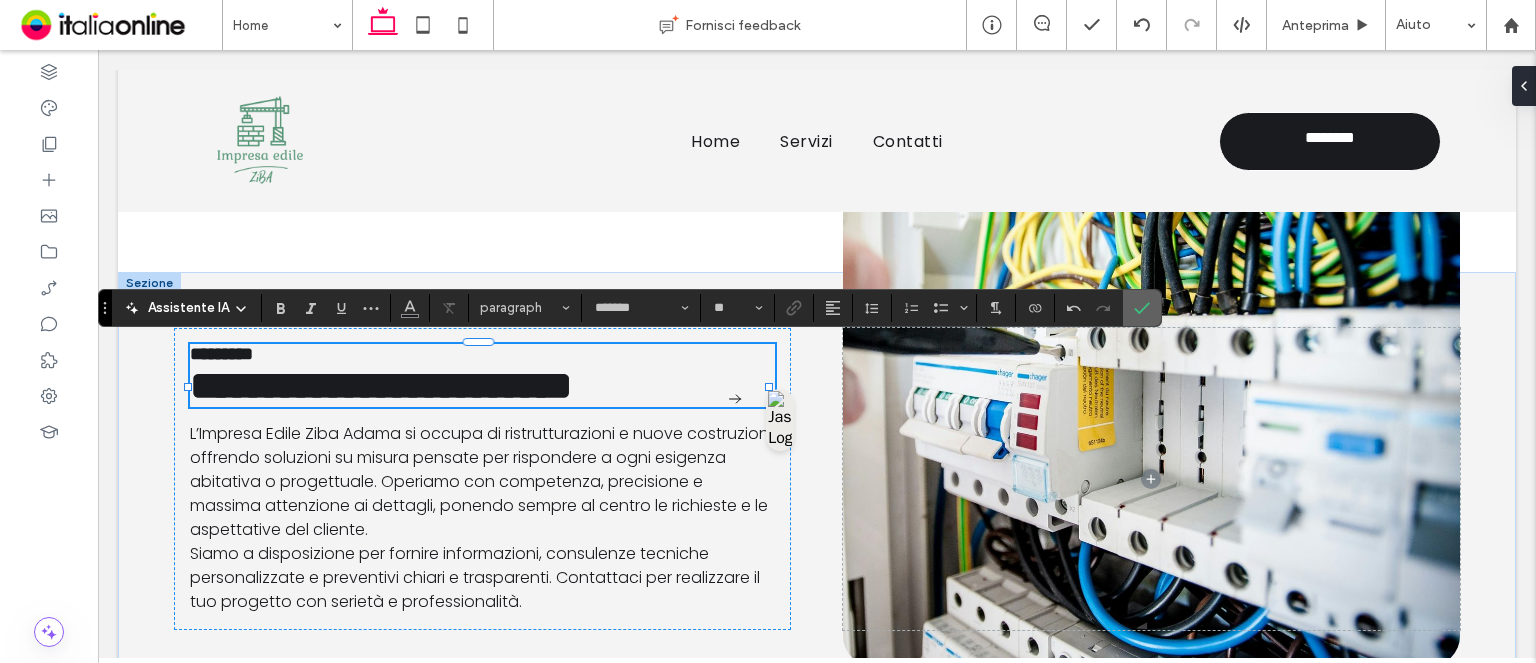 click 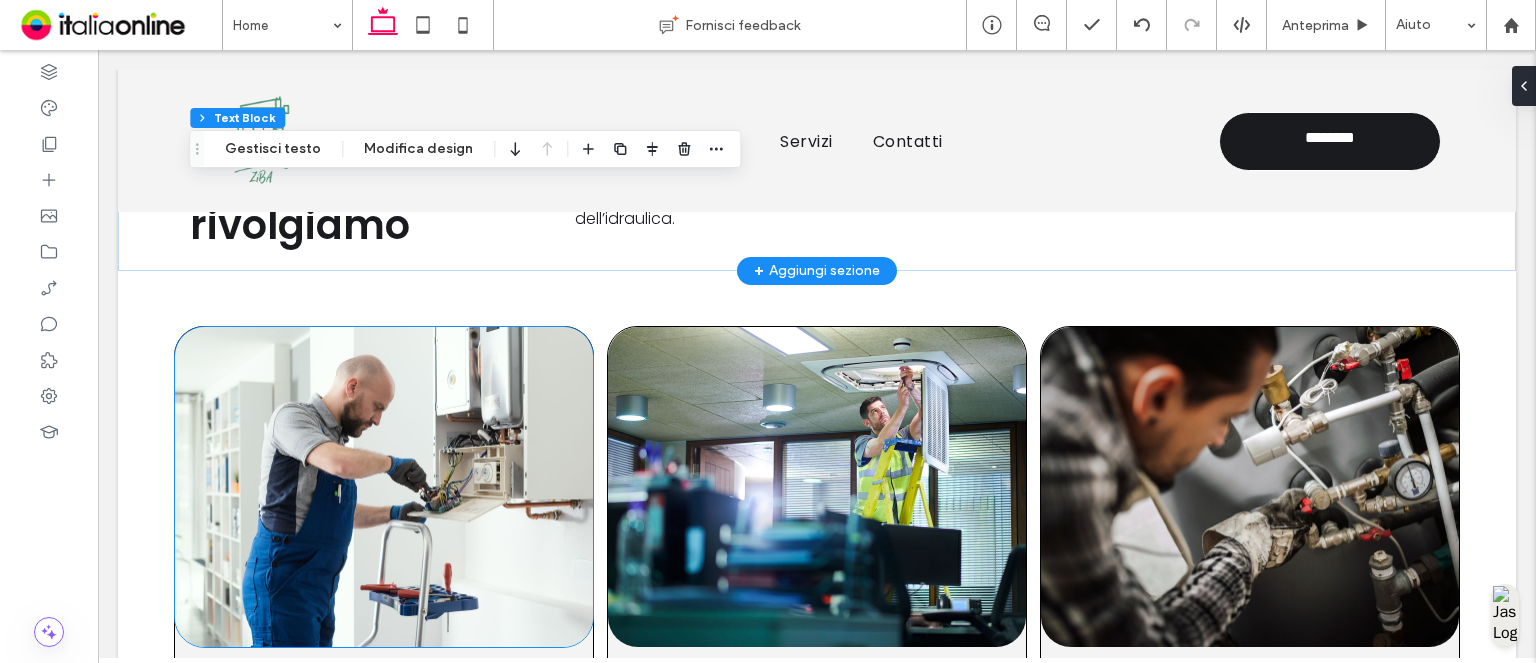 scroll, scrollTop: 950, scrollLeft: 0, axis: vertical 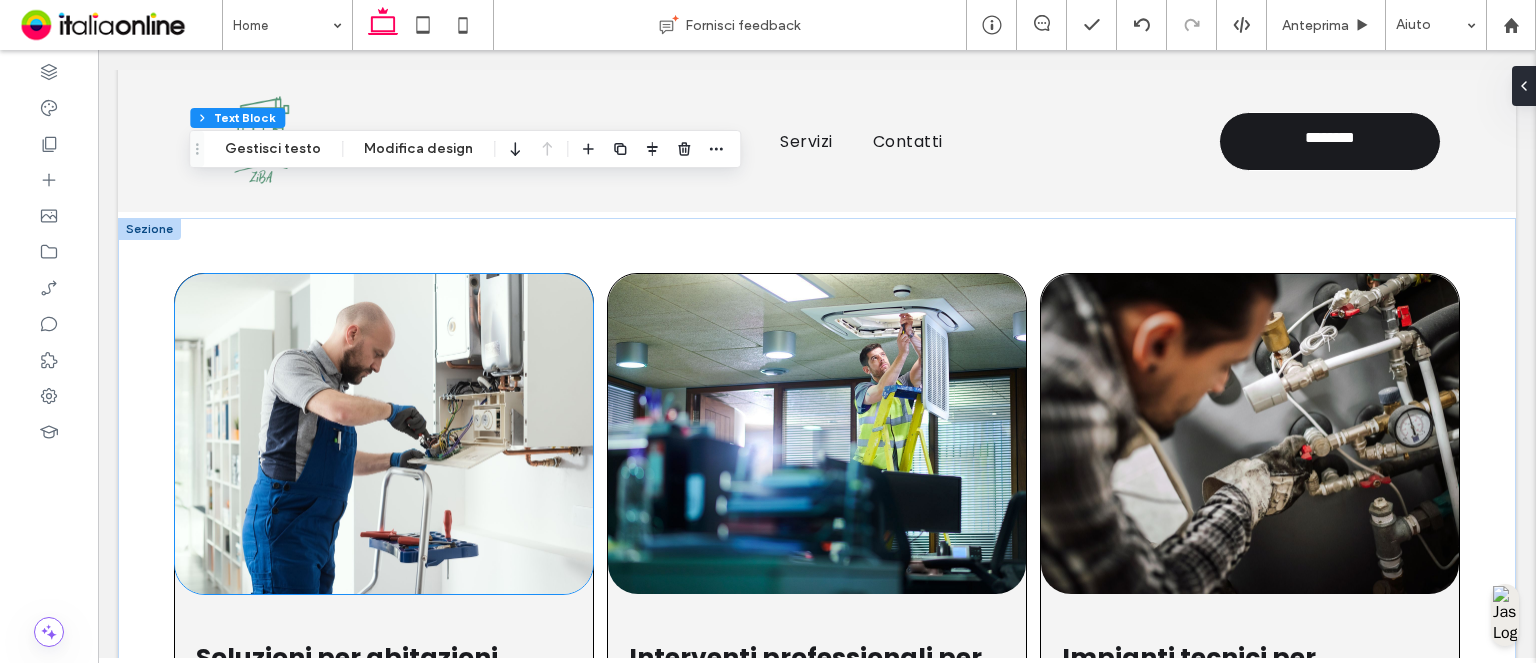 click at bounding box center [384, 434] 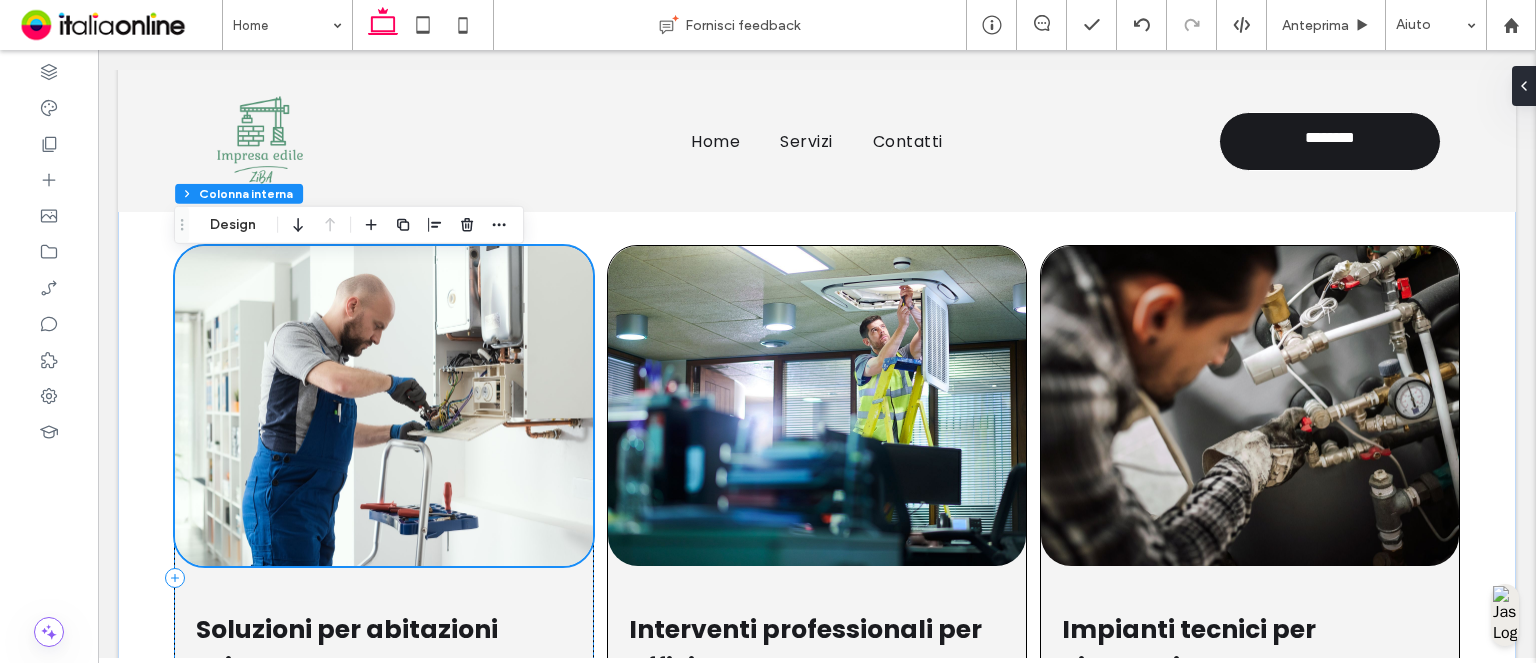 scroll, scrollTop: 1150, scrollLeft: 0, axis: vertical 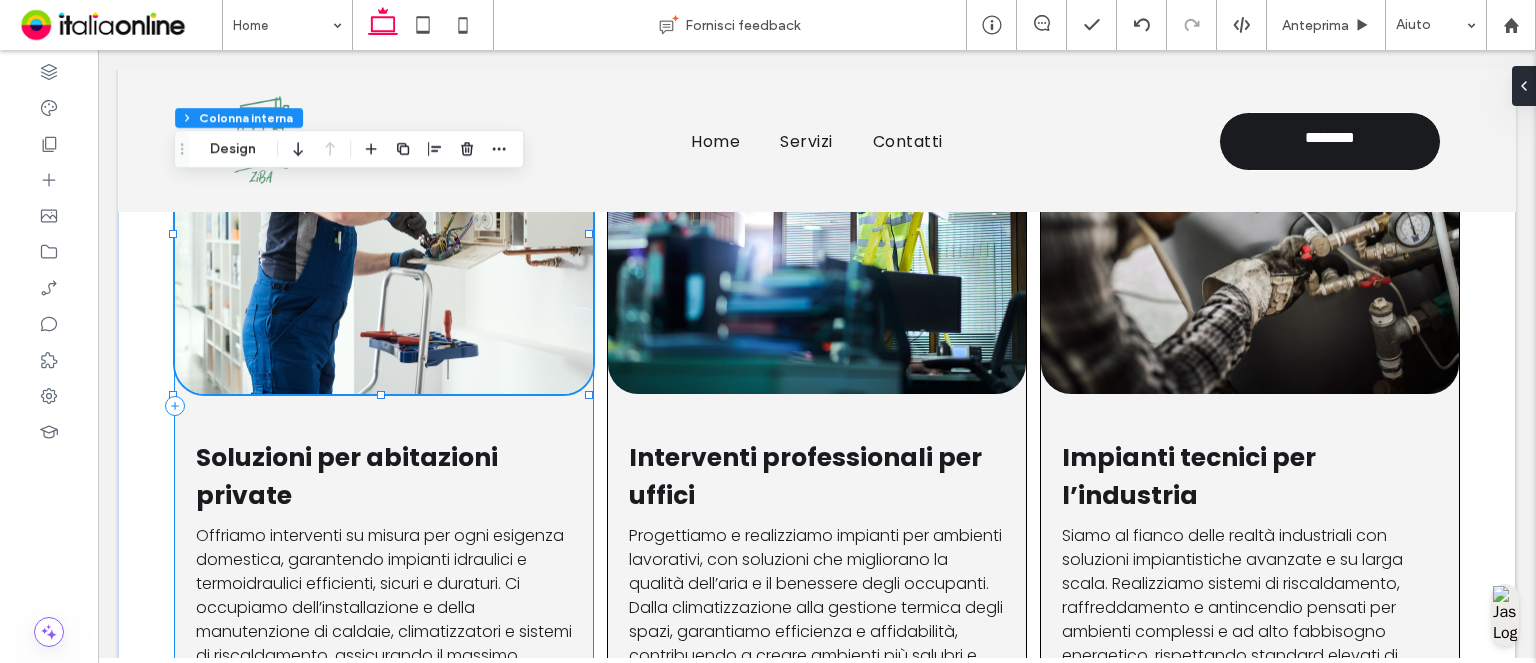 click on "Soluzioni per abitazioni private
Offriamo interventi su misura per ogni esigenza domestica, garantendo impianti idraulici e termoidraulici efficienti, sicuri e duraturi. Ci occupiamo dell’installazione e della manutenzione di caldaie, climatizzatori e sistemi di riscaldamento, assicurando il massimo comfort abitativo e un significativo risparmio energetico per famiglie e privati." at bounding box center [384, 405] 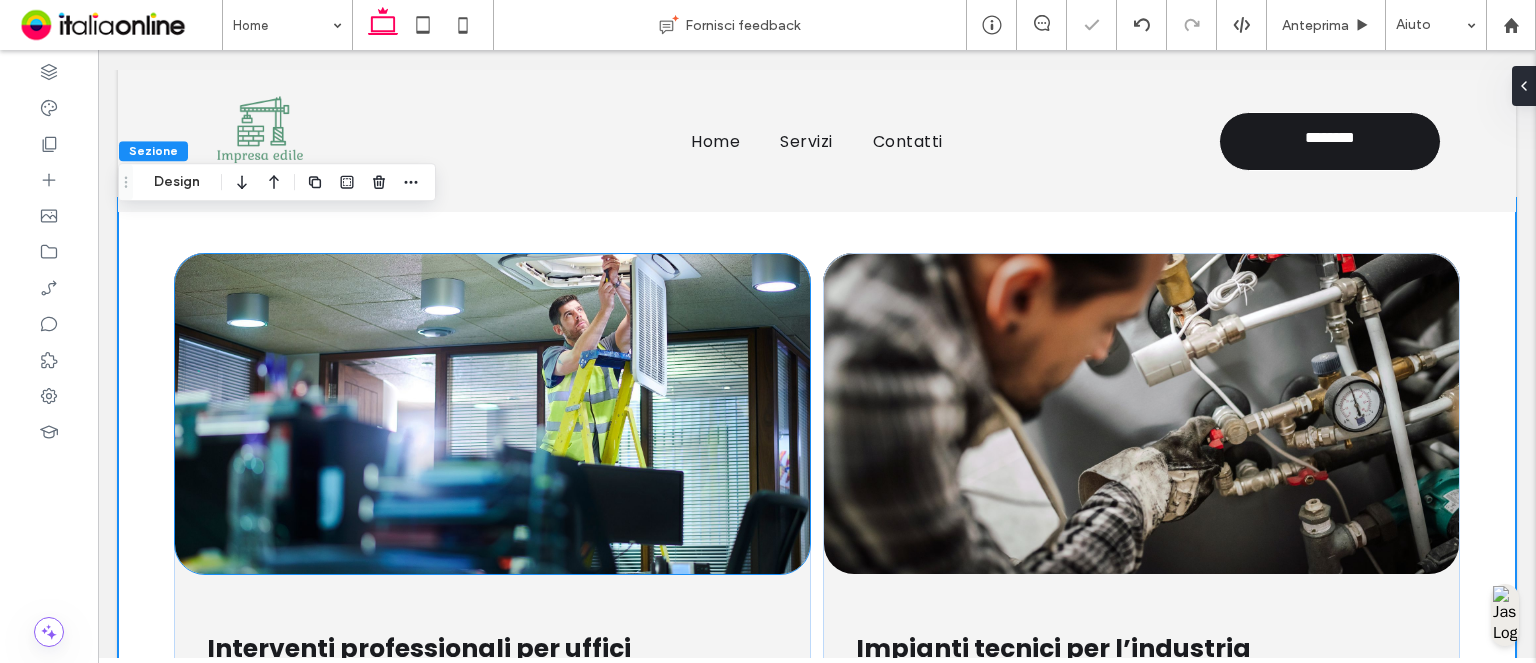 scroll, scrollTop: 950, scrollLeft: 0, axis: vertical 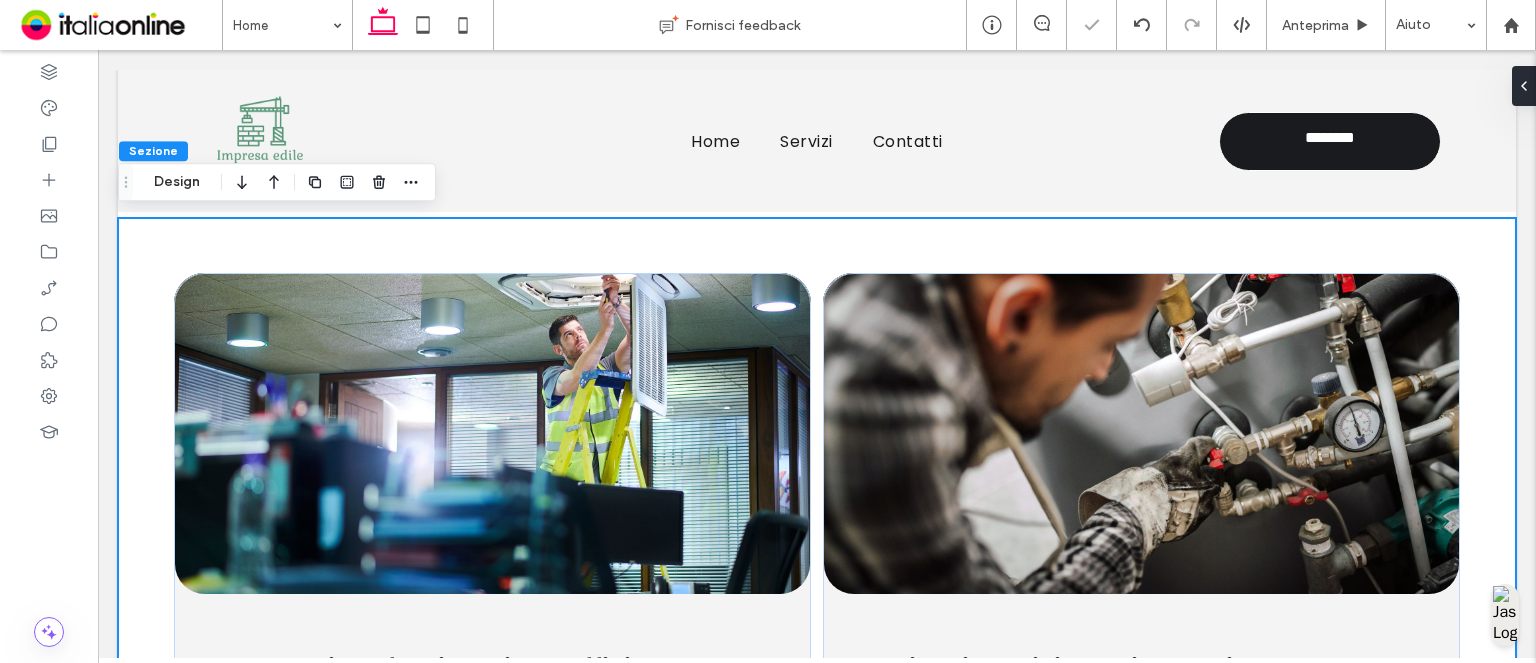 click on "Interventi professionali per uffici
Progettiamo e realizziamo impianti per ambienti lavorativi, con soluzioni che migliorano la qualità dell’aria e il benessere degli occupanti. Dalla climatizzazione alla gestione termica degli spazi, garantiamo efficienza e affidabilità, contribuendo a creare ambienti più salubri e produttivi per aziende e professionisti.
Impianti tecnici per l’industria
Siamo al fianco delle realtà industriali con soluzioni impiantistiche avanzate e su larga scala. Realizziamo sistemi di riscaldamento, raffreddamento e antincendio pensati per ambienti complessi e ad alto fabbisogno energetico, rispettando standard elevati di sicurezza, qualità e continuità operativa." at bounding box center [817, 562] 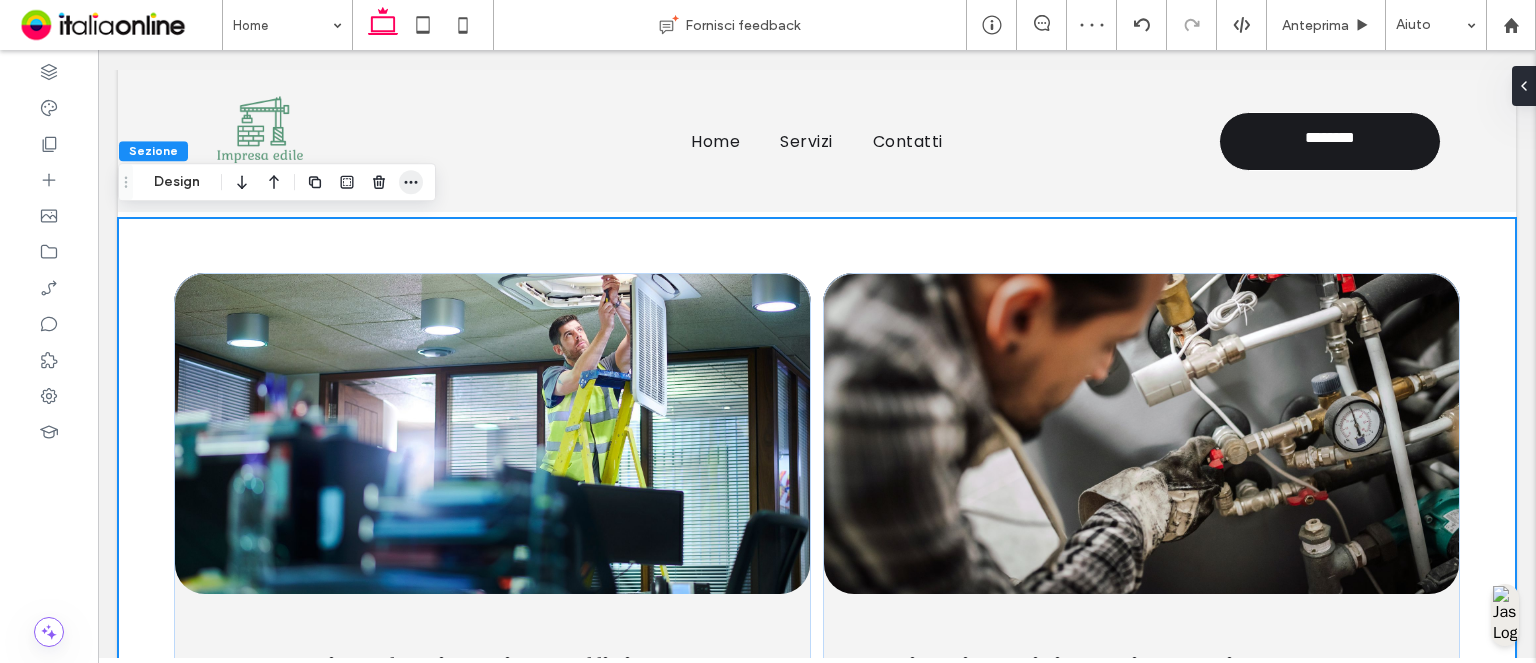 click 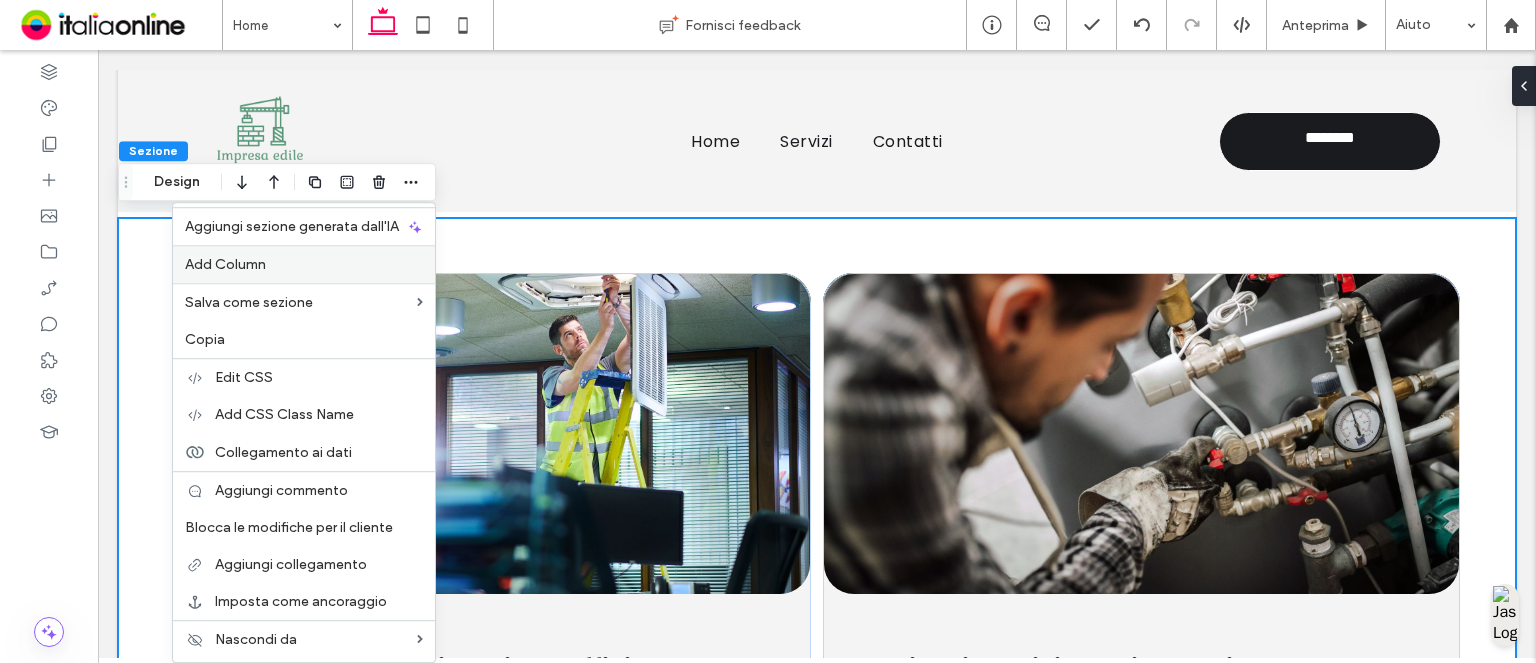 drag, startPoint x: 364, startPoint y: 258, endPoint x: 266, endPoint y: 214, distance: 107.42439 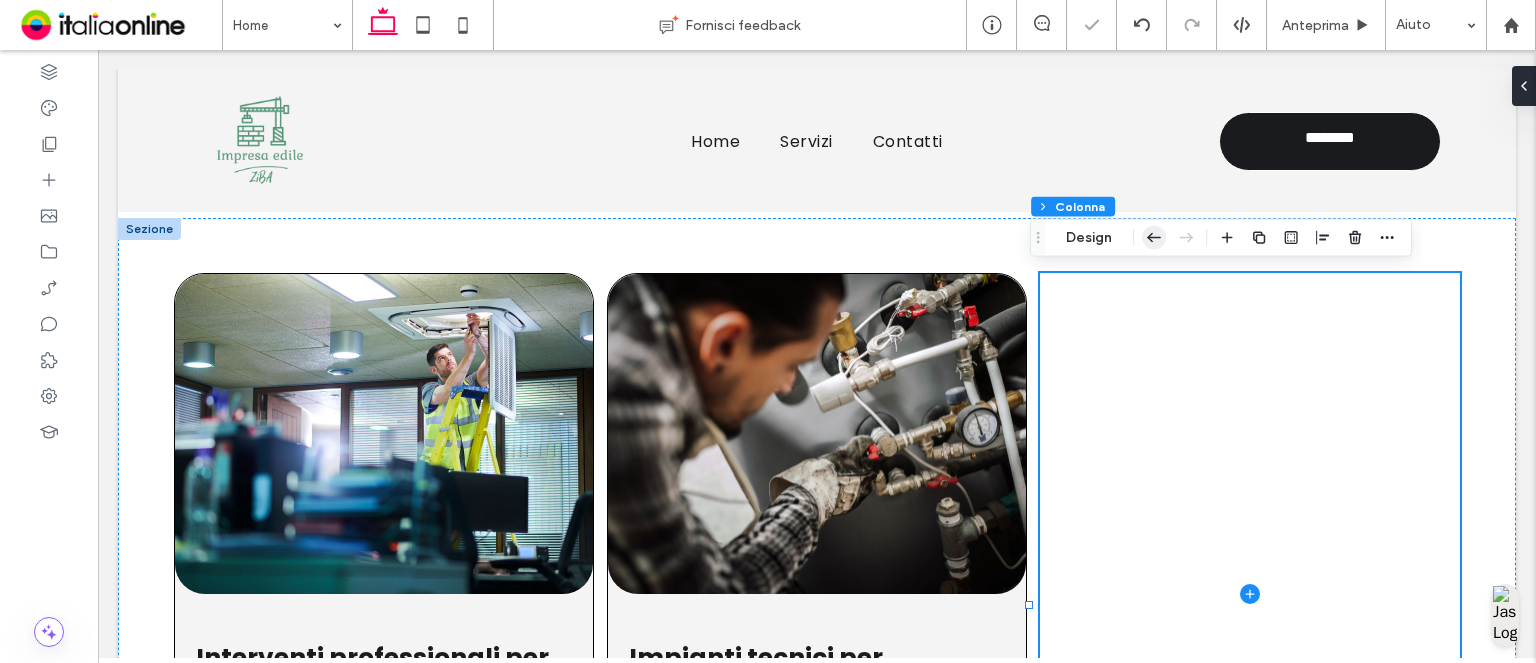 click 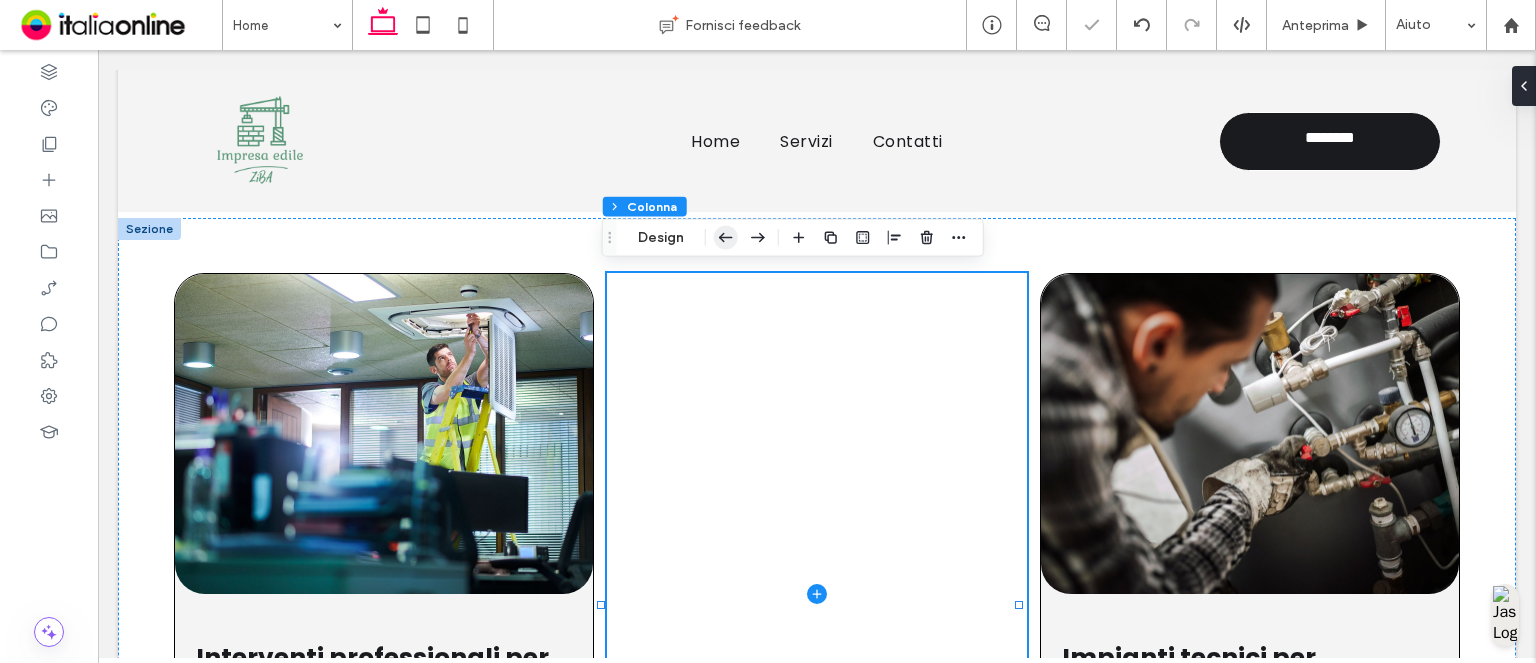 click 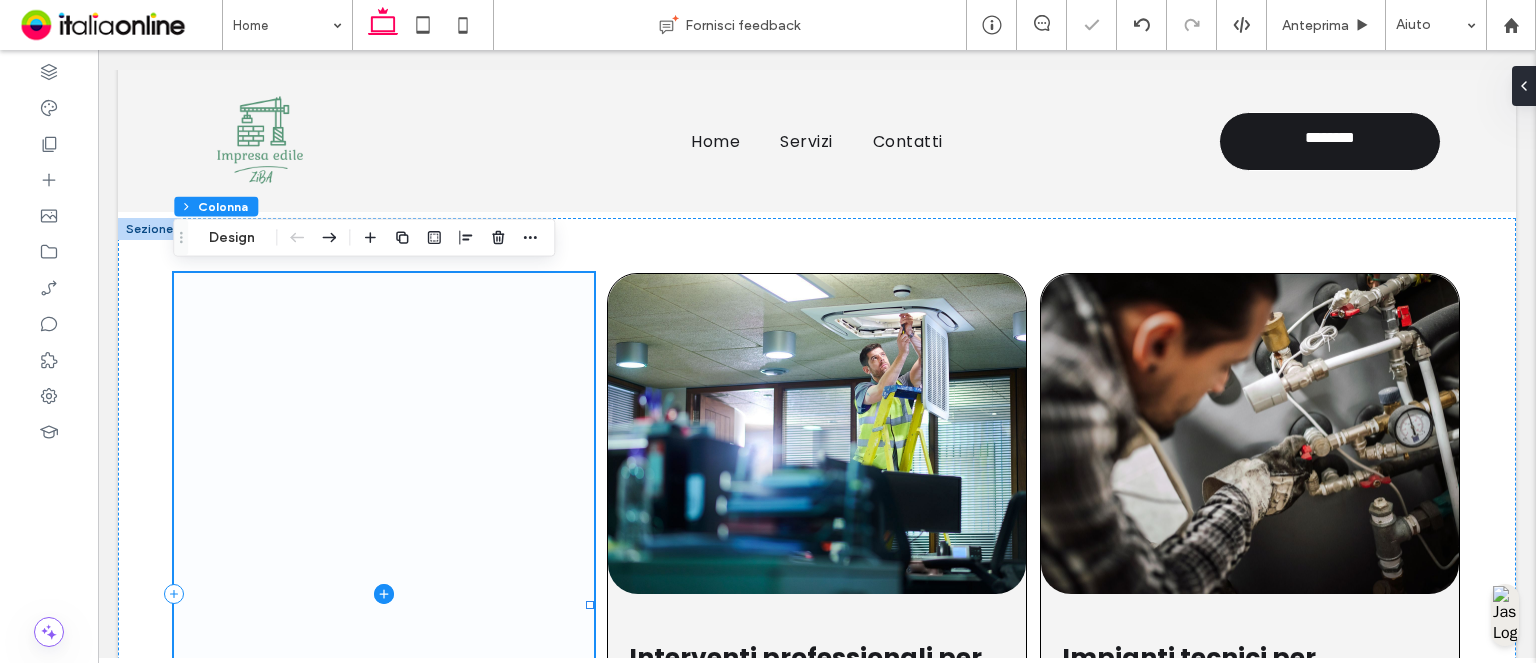 drag, startPoint x: 565, startPoint y: 357, endPoint x: 453, endPoint y: 384, distance: 115.2085 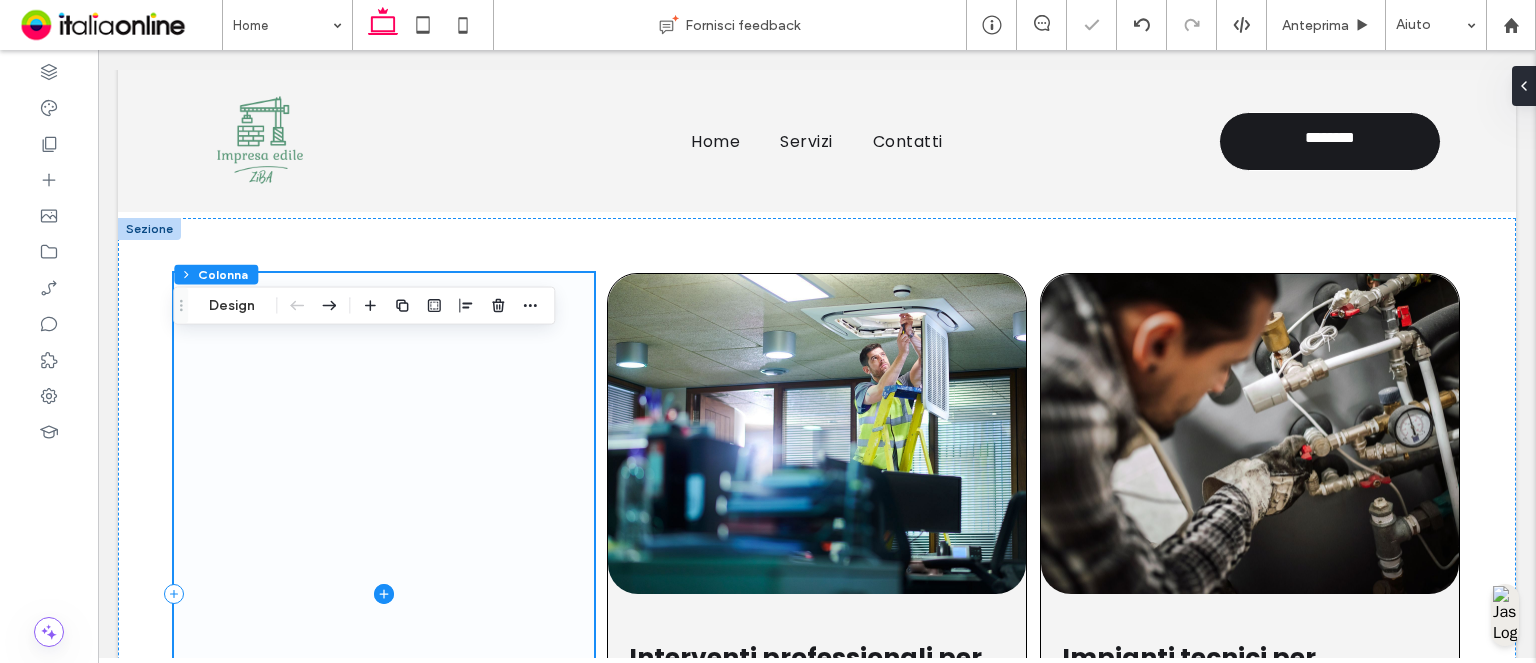 scroll, scrollTop: 650, scrollLeft: 0, axis: vertical 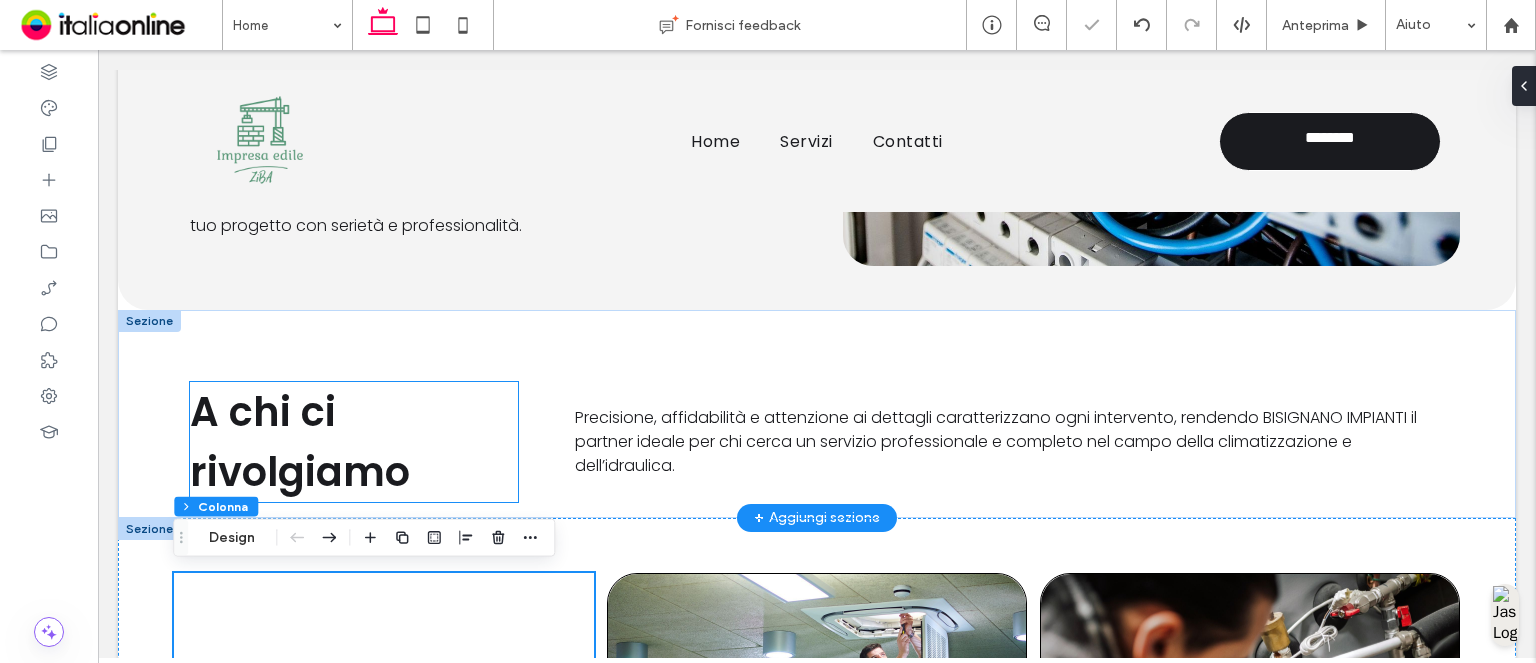 click on "A chi ci rivolgiamo" at bounding box center [354, 442] 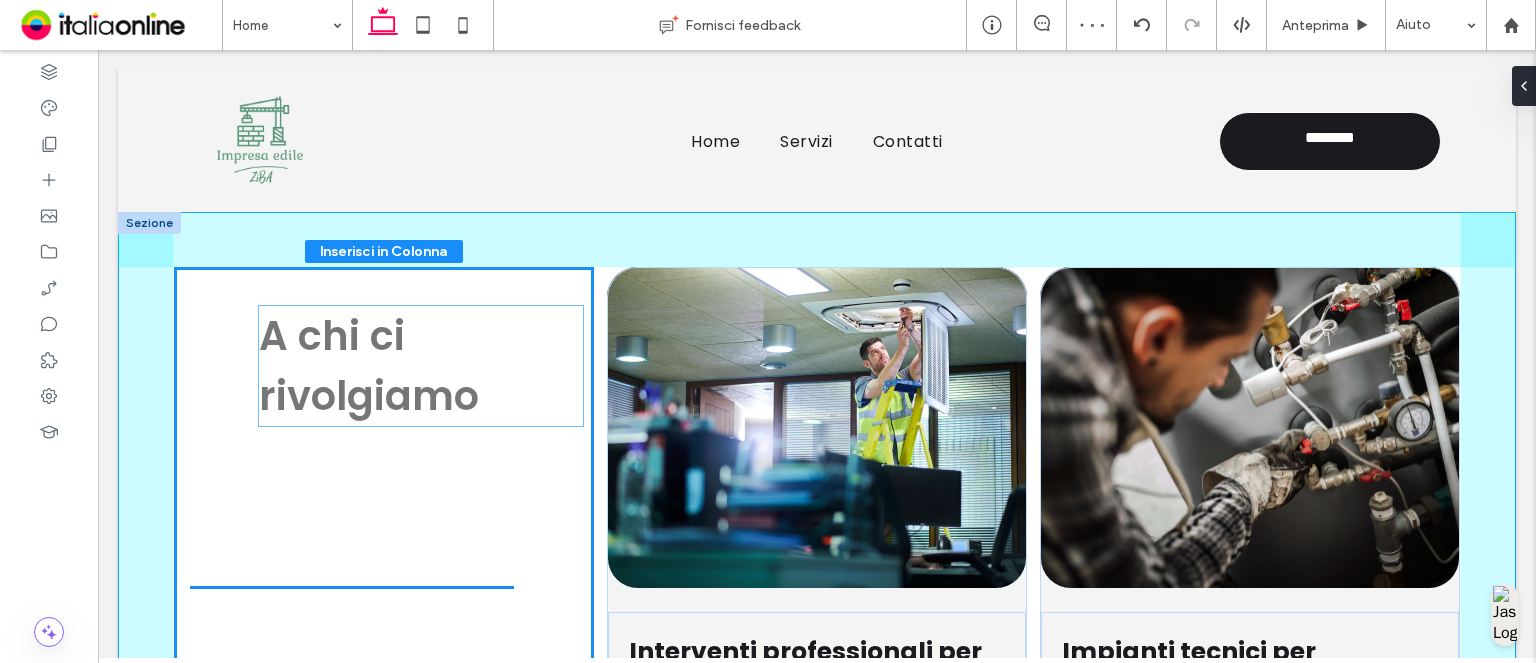 drag, startPoint x: 354, startPoint y: 423, endPoint x: 424, endPoint y: 347, distance: 103.32473 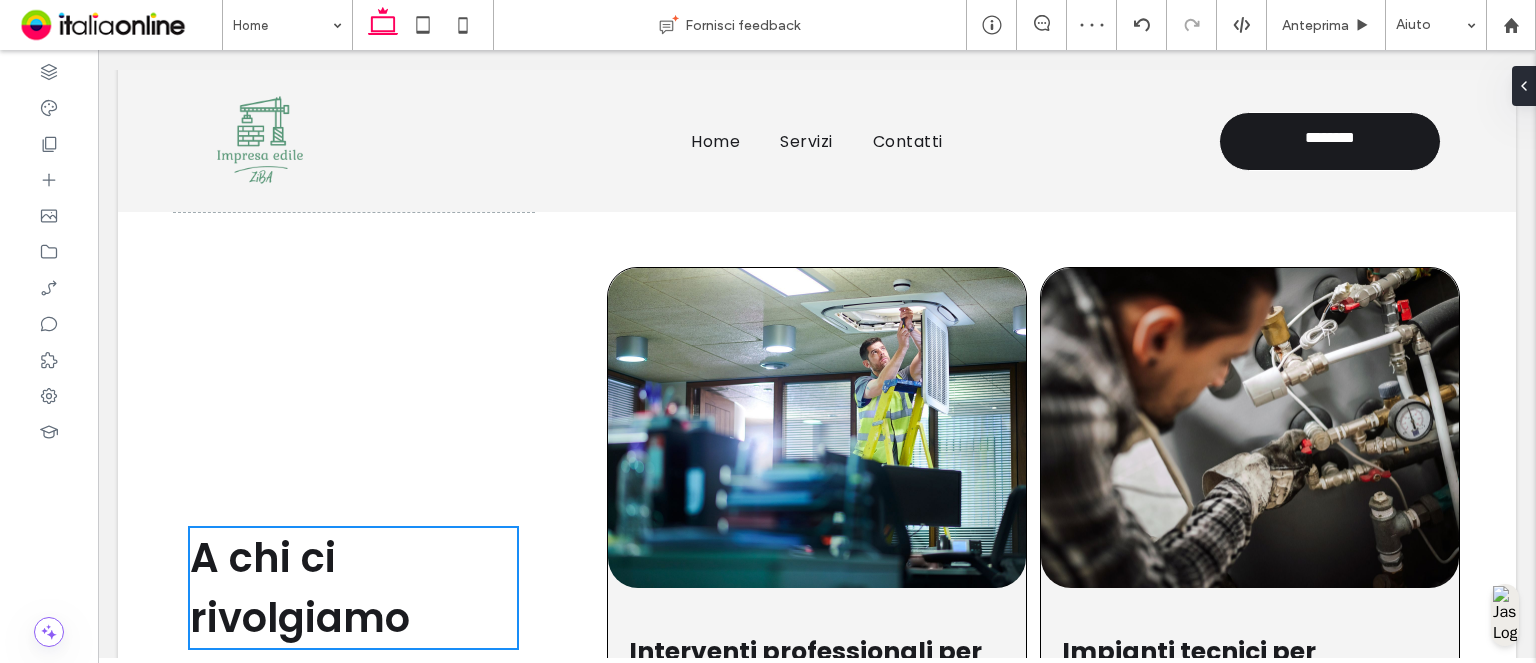 type on "**" 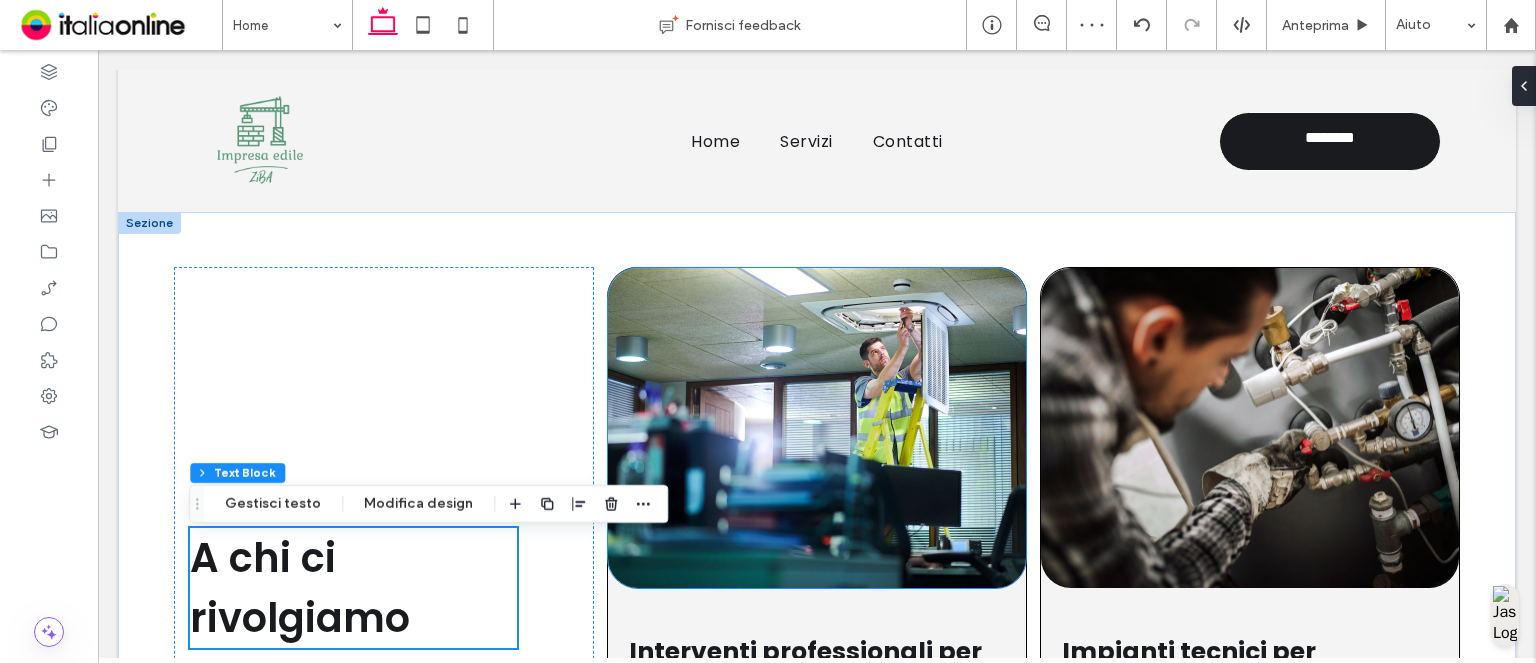 drag, startPoint x: 742, startPoint y: 437, endPoint x: 697, endPoint y: 339, distance: 107.837845 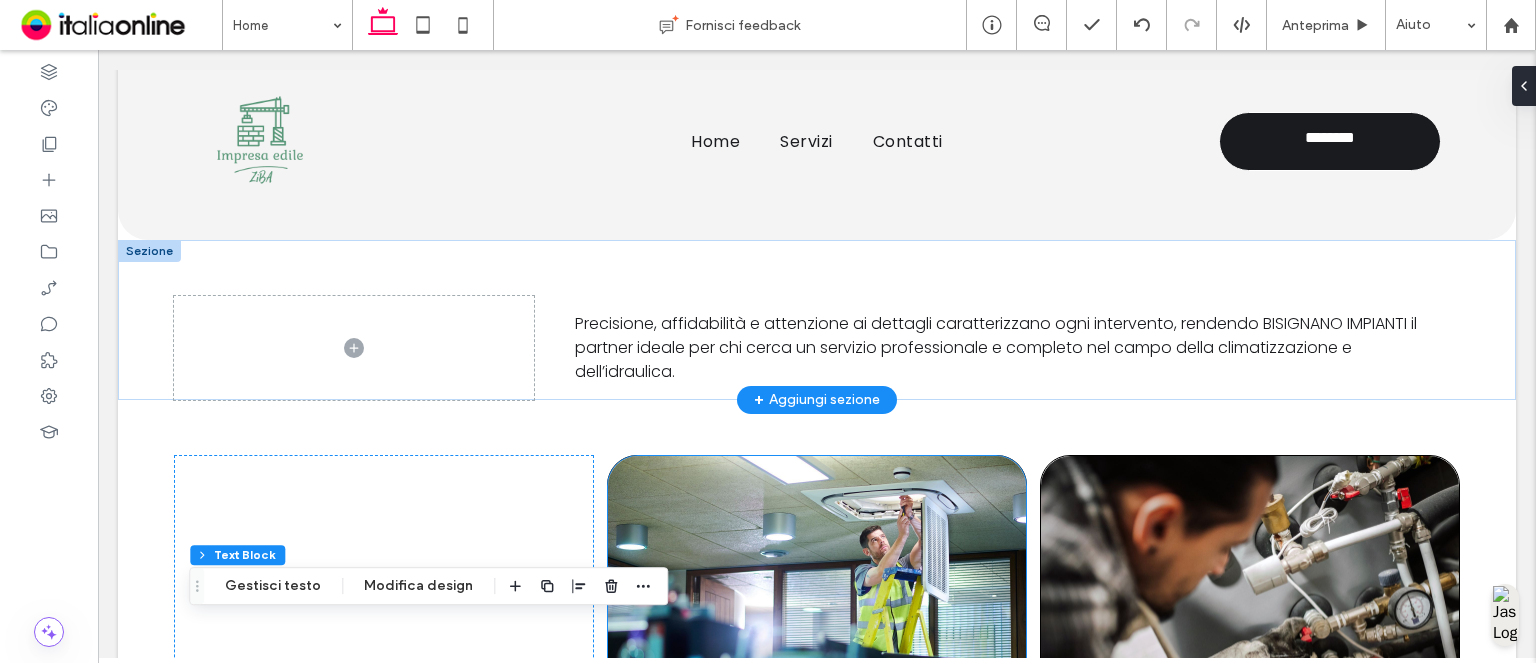 scroll, scrollTop: 708, scrollLeft: 0, axis: vertical 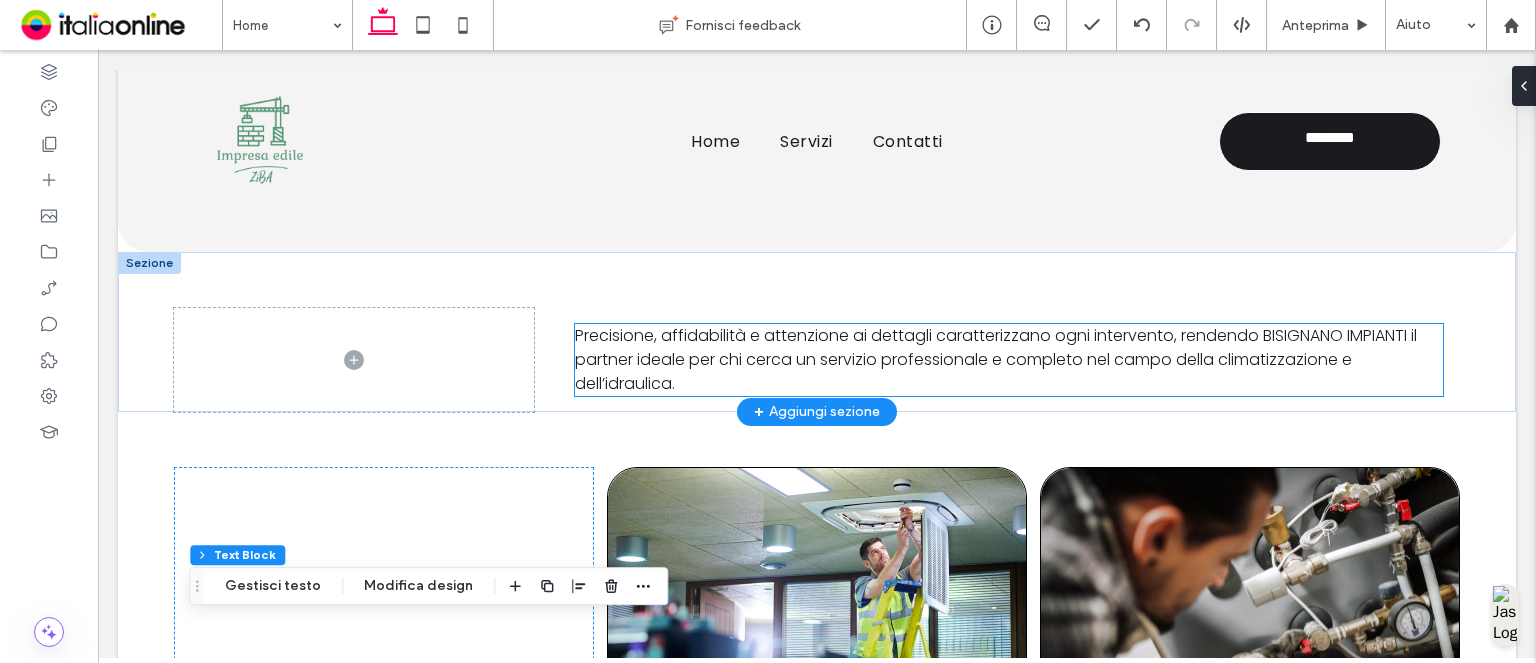 click on "Precisione, affidabilità e attenzione ai dettagli caratterizzano ogni intervento, rendendo BISIGNANO IMPIANTI il partner ideale per chi cerca un servizio professionale e completo nel campo della climatizzazione e dell’idraulica." at bounding box center [996, 359] 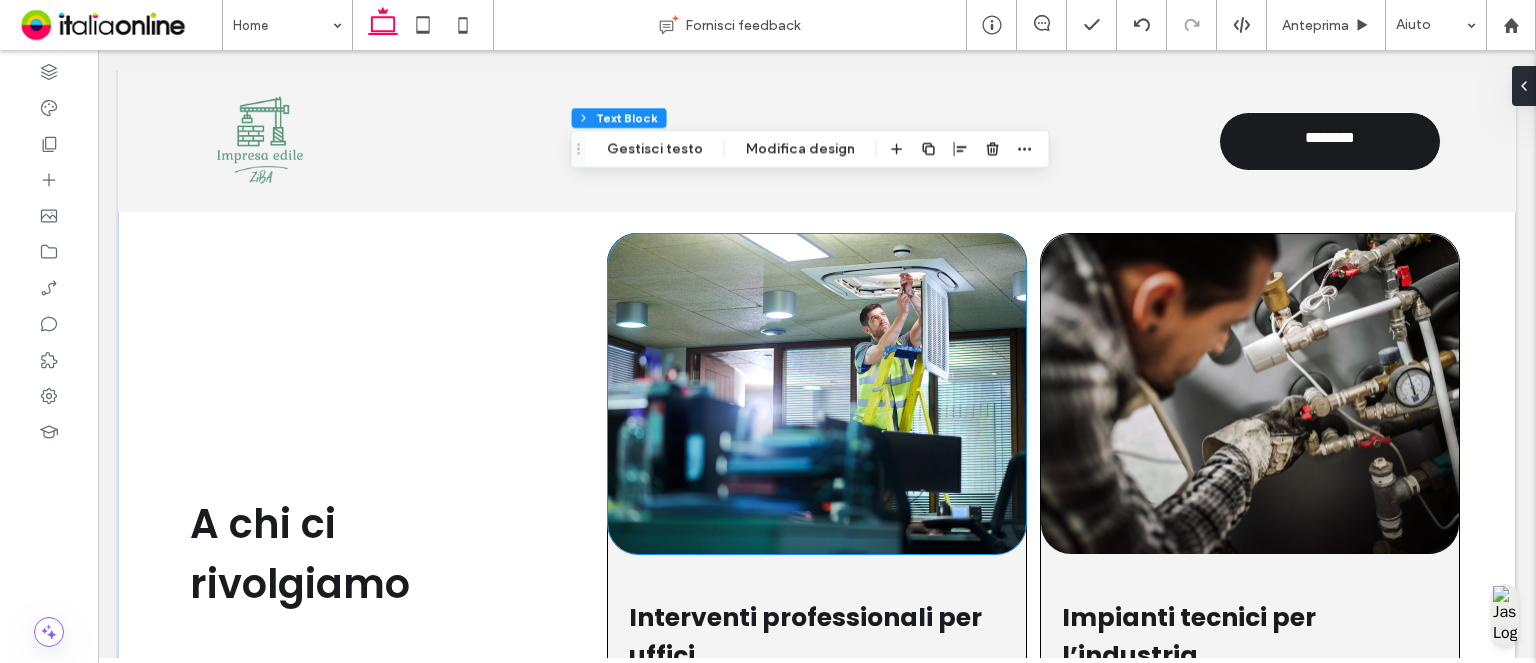 scroll, scrollTop: 1008, scrollLeft: 0, axis: vertical 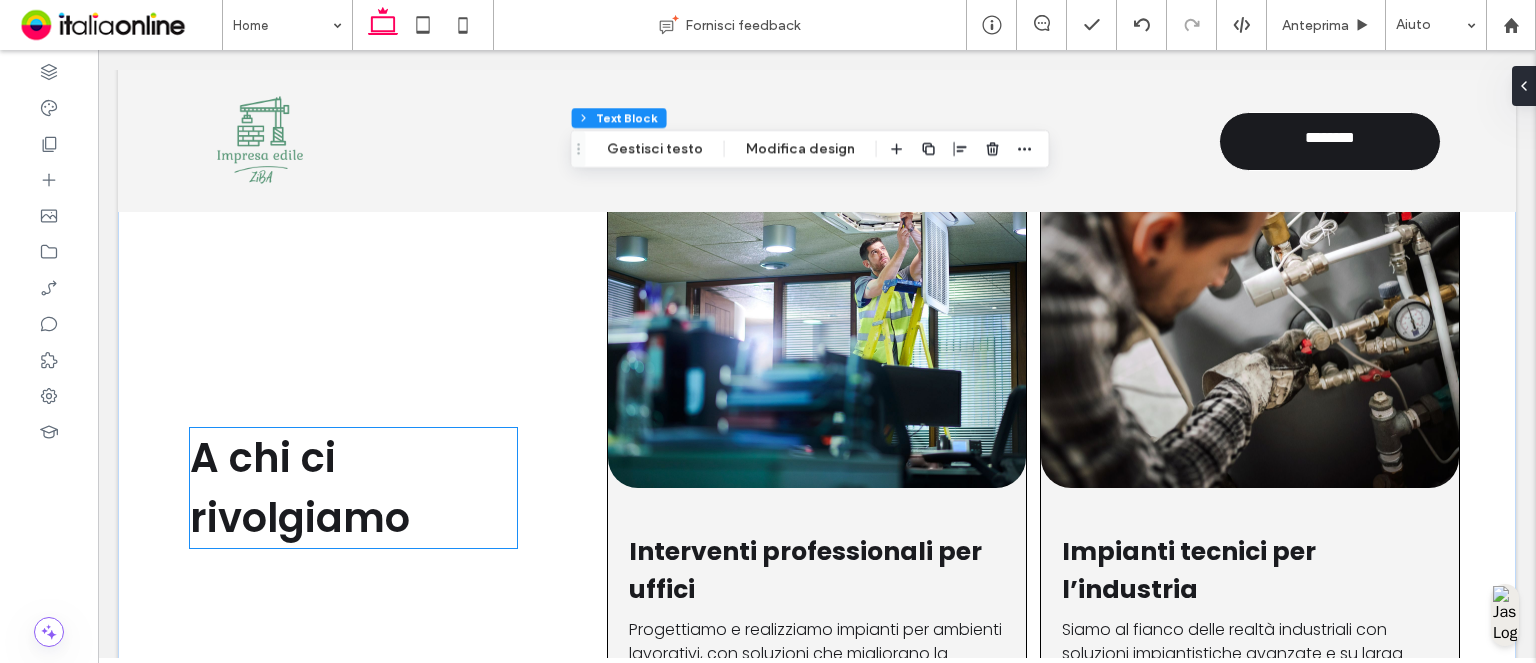 drag, startPoint x: 644, startPoint y: 360, endPoint x: 424, endPoint y: 502, distance: 261.8473 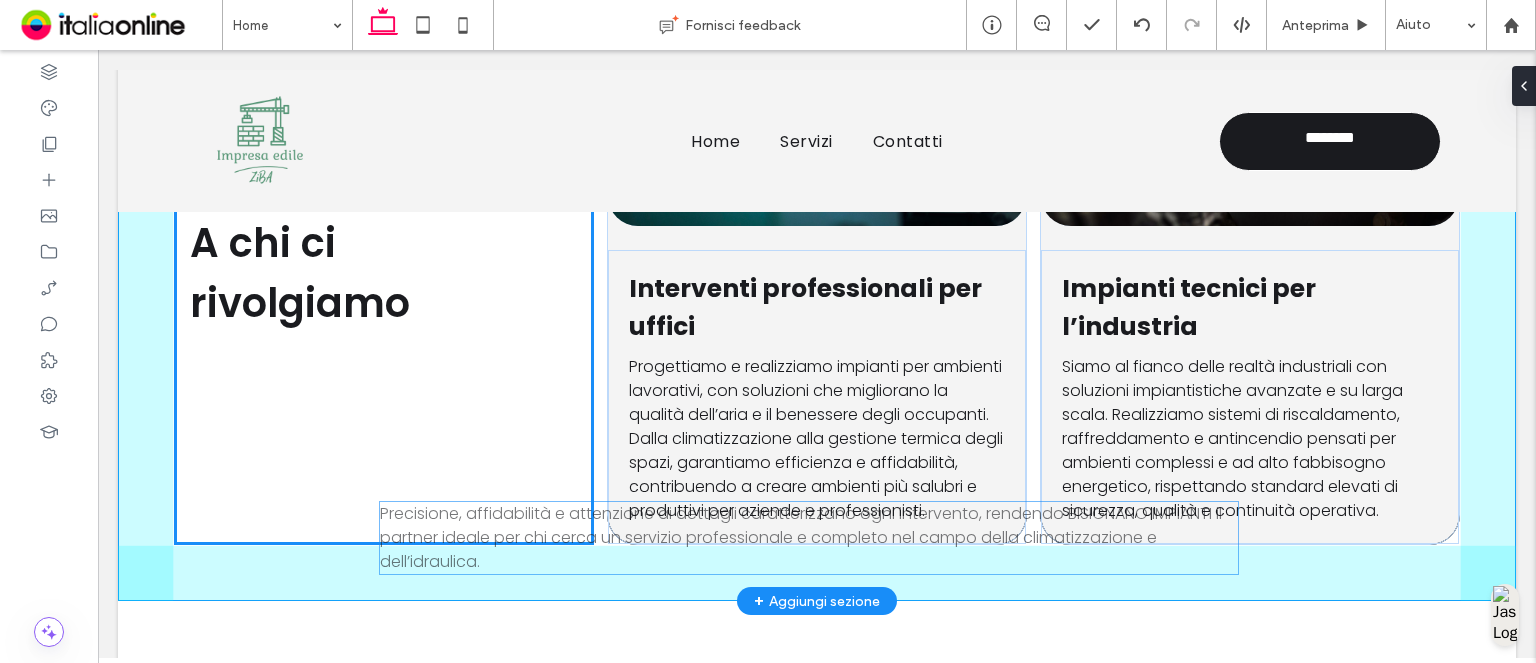 scroll, scrollTop: 1253, scrollLeft: 0, axis: vertical 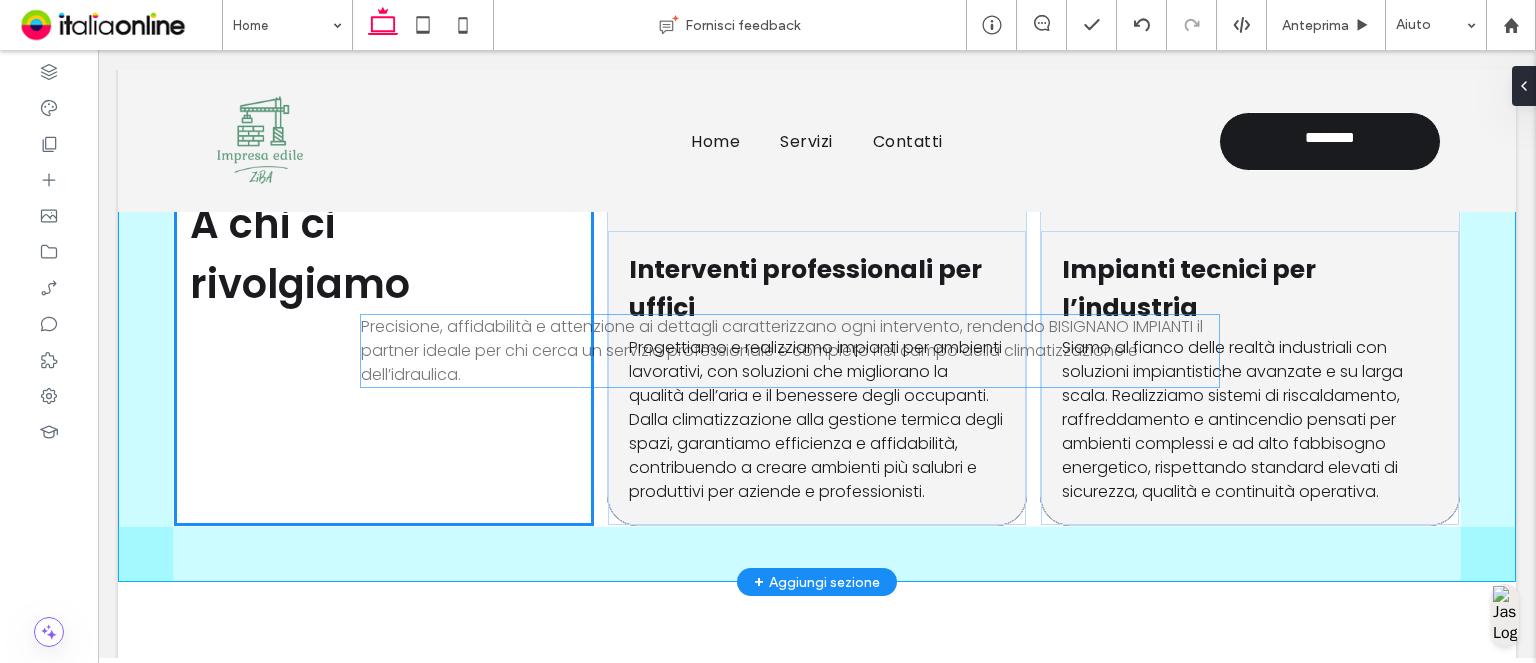 drag, startPoint x: 663, startPoint y: 346, endPoint x: 418, endPoint y: 307, distance: 248.08466 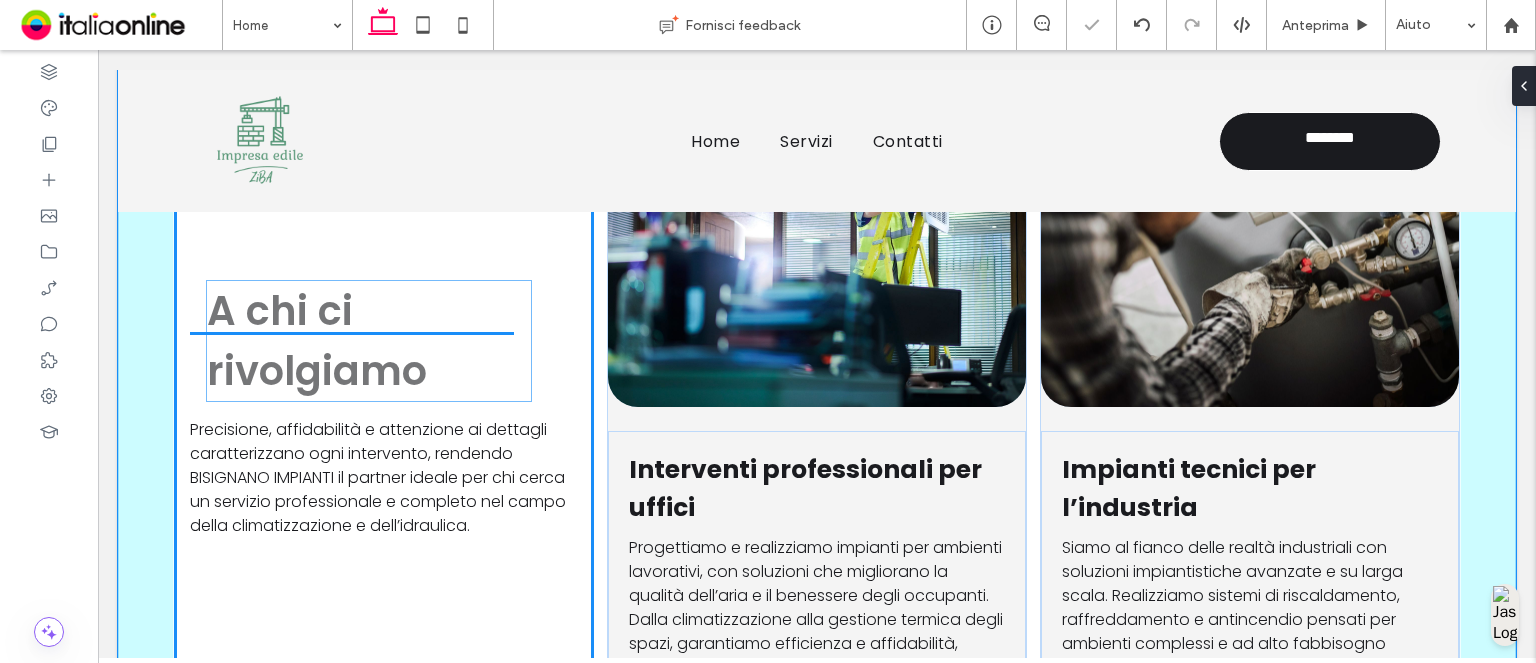 scroll, scrollTop: 1197, scrollLeft: 0, axis: vertical 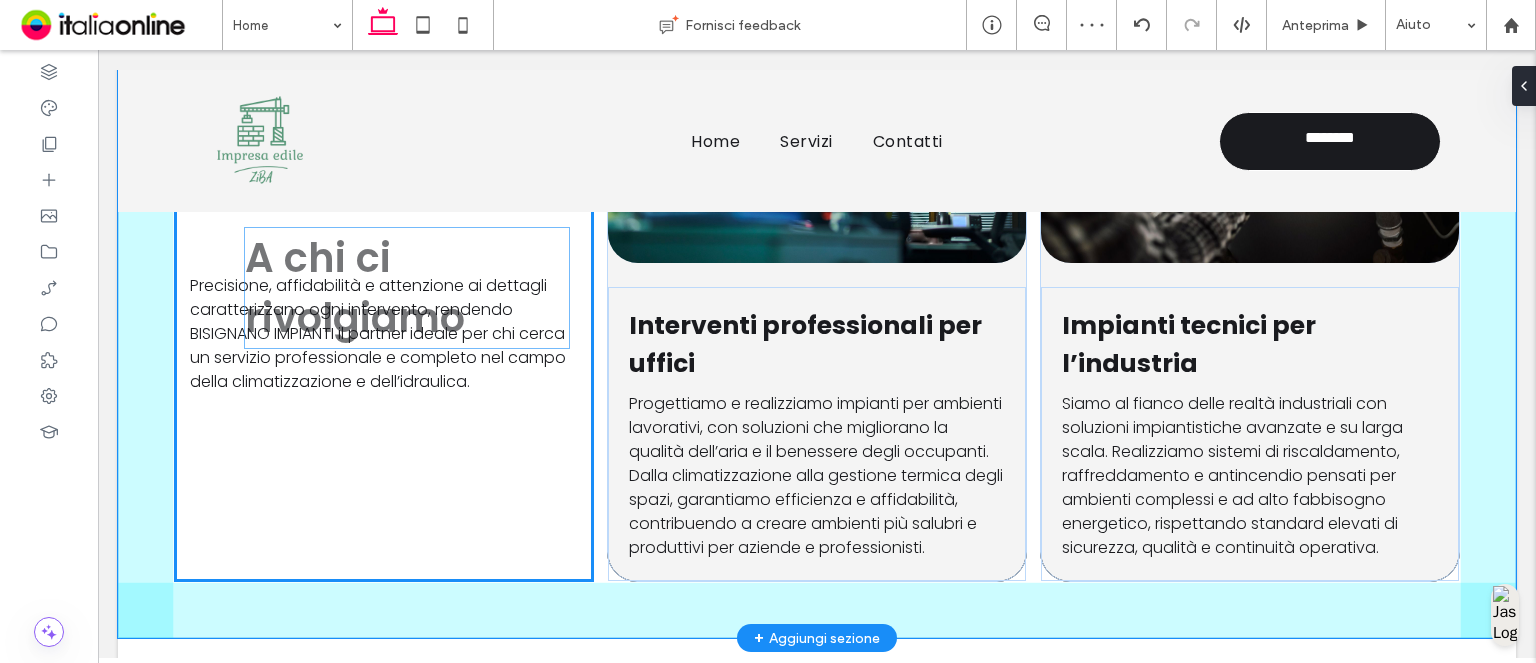 drag, startPoint x: 365, startPoint y: 410, endPoint x: 412, endPoint y: 286, distance: 132.60844 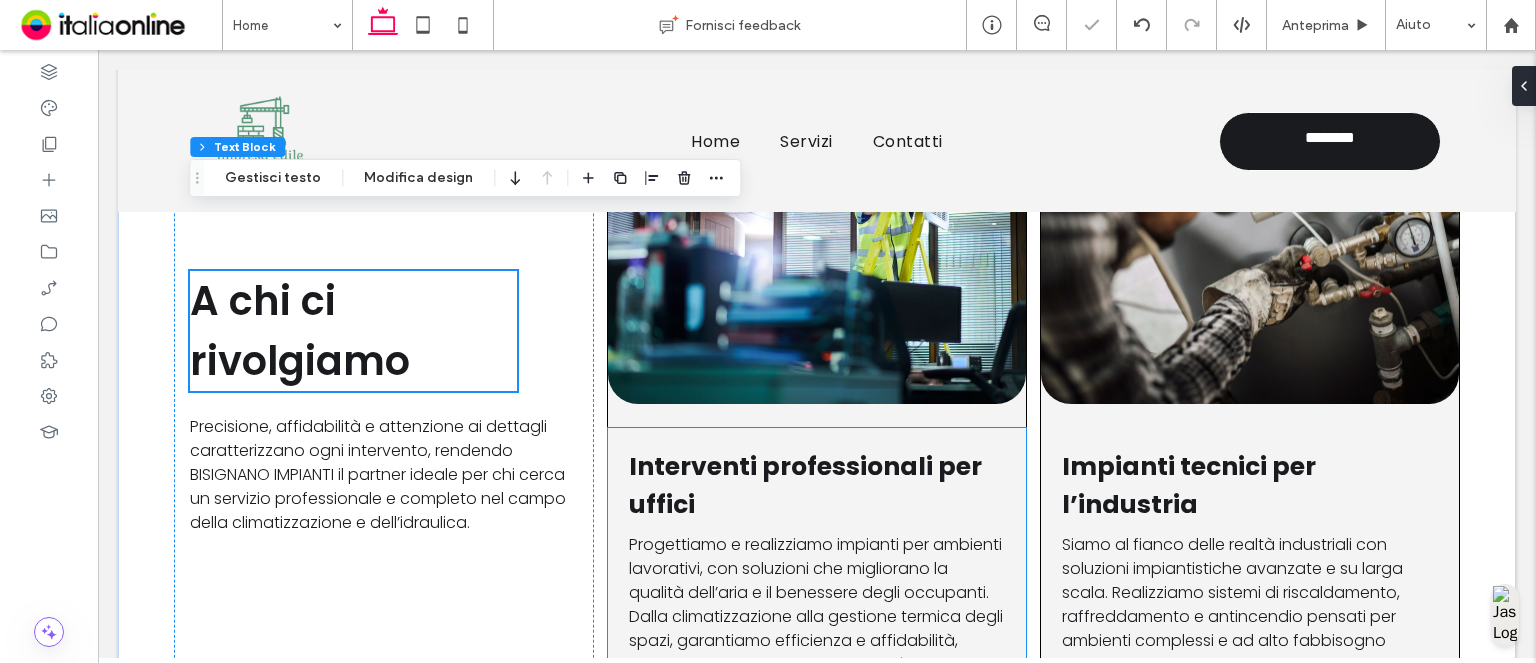 scroll, scrollTop: 1025, scrollLeft: 0, axis: vertical 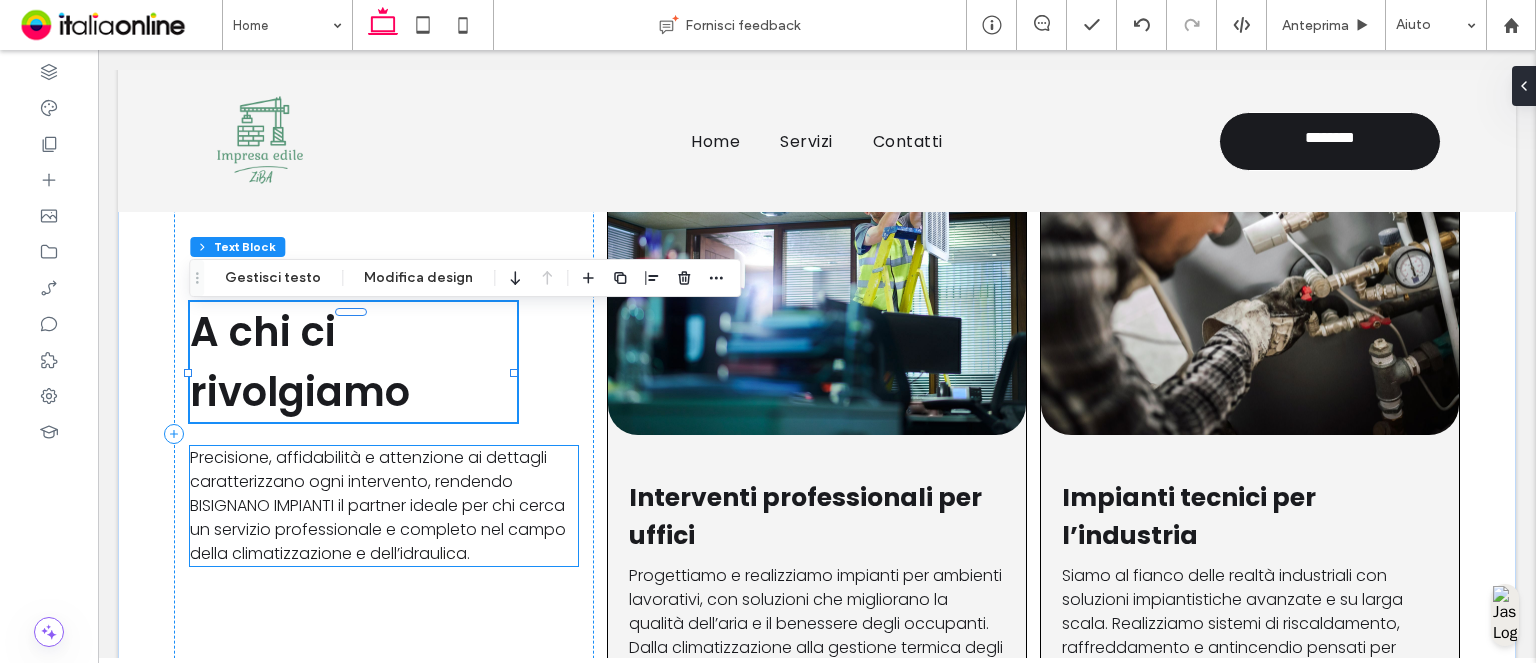 click on "Precisione, affidabilità e attenzione ai dettagli caratterizzano ogni intervento, rendendo BISIGNANO IMPIANTI il partner ideale per chi cerca un servizio professionale e completo nel campo della climatizzazione e dell’idraulica." at bounding box center (378, 505) 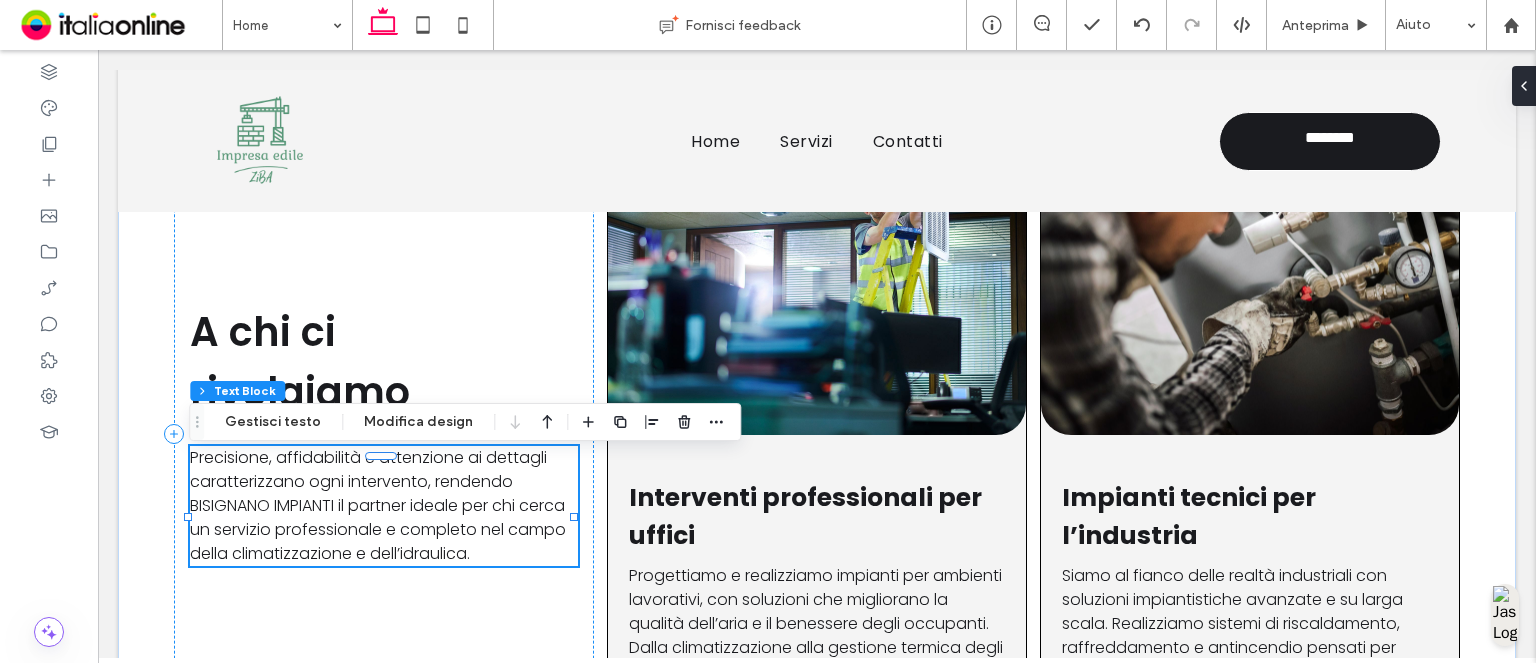click on "Precisione, affidabilità e attenzione ai dettagli caratterizzano ogni intervento, rendendo BISIGNANO IMPIANTI il partner ideale per chi cerca un servizio professionale e completo nel campo della climatizzazione e dell’idraulica." at bounding box center (384, 506) 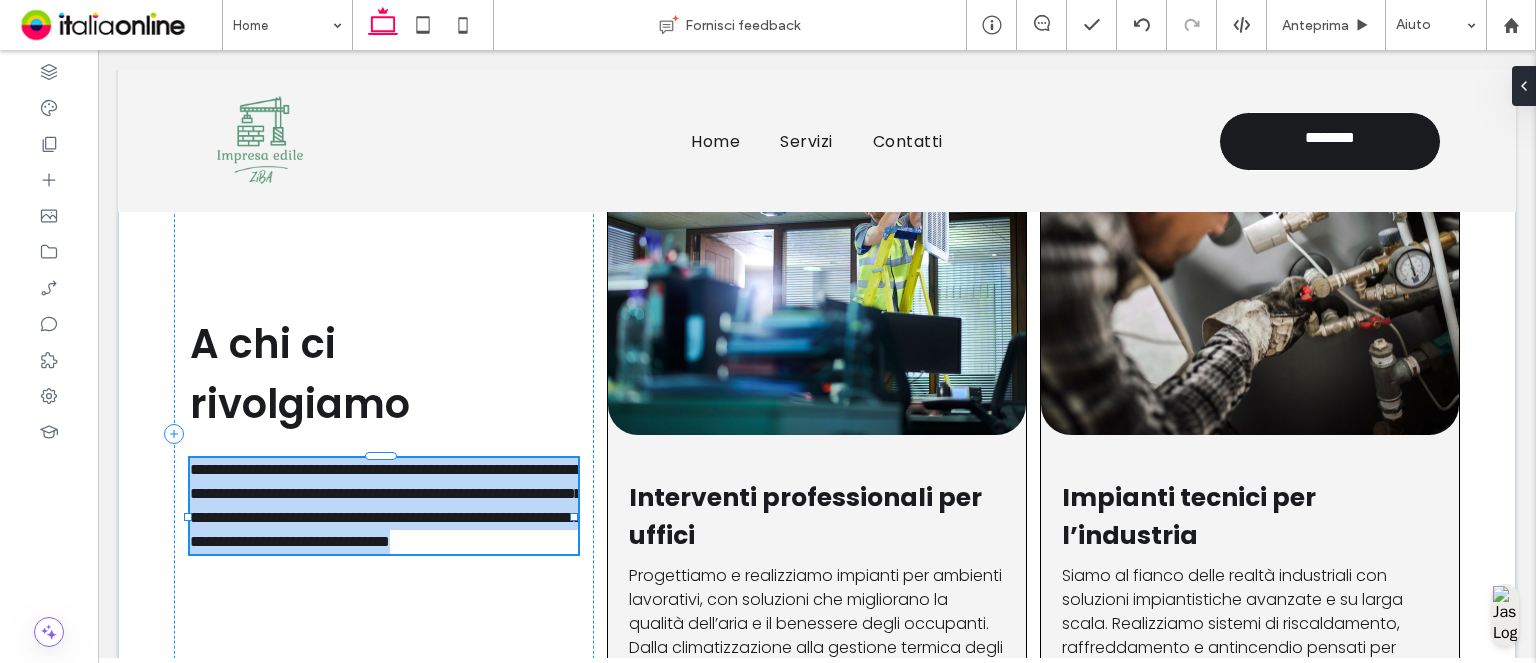 type on "*******" 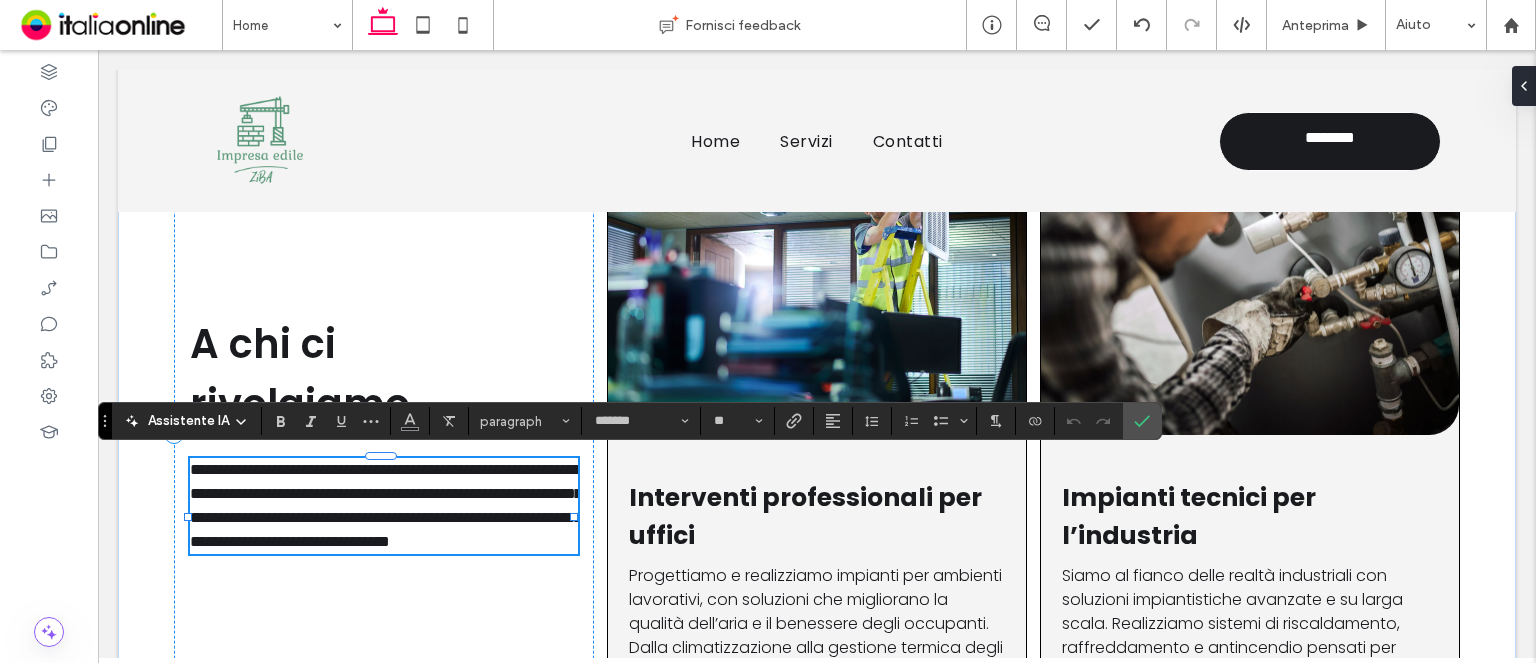 scroll, scrollTop: 0, scrollLeft: 0, axis: both 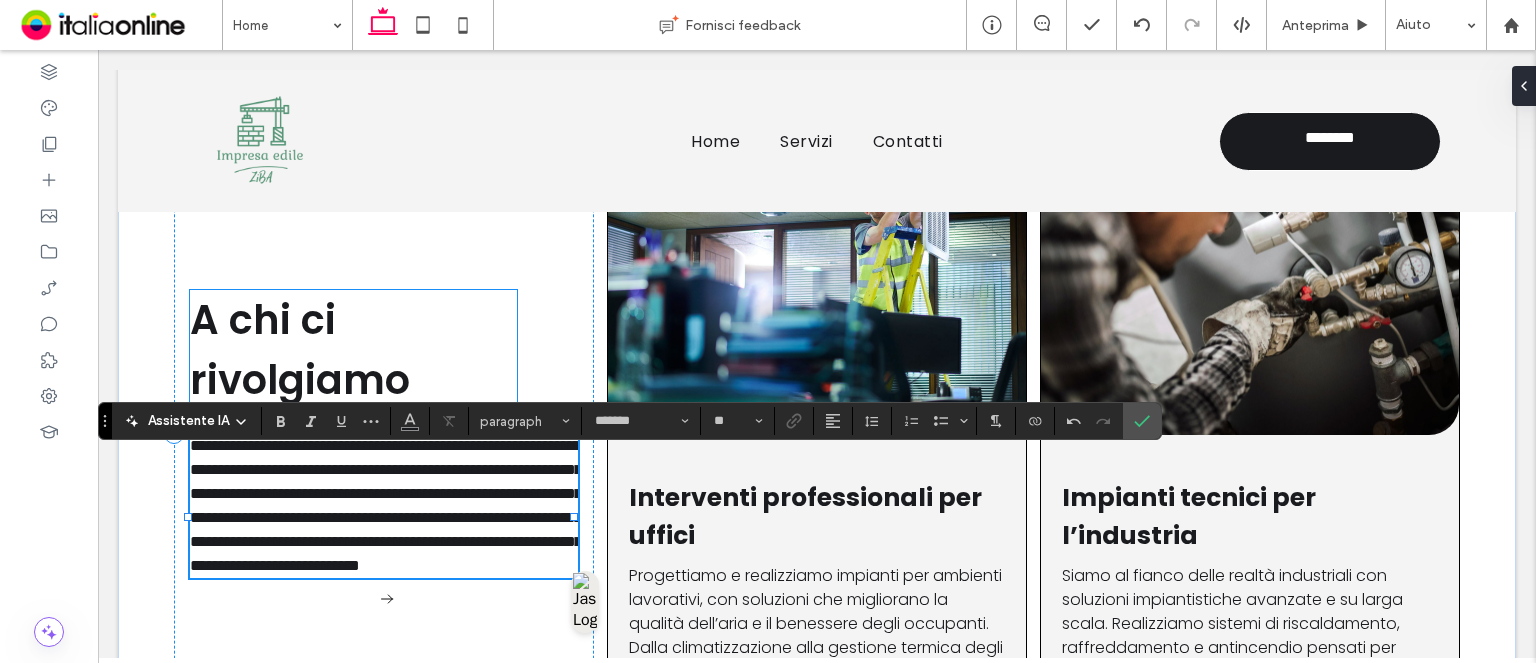 click on "A chi ci rivolgiamo" at bounding box center [300, 350] 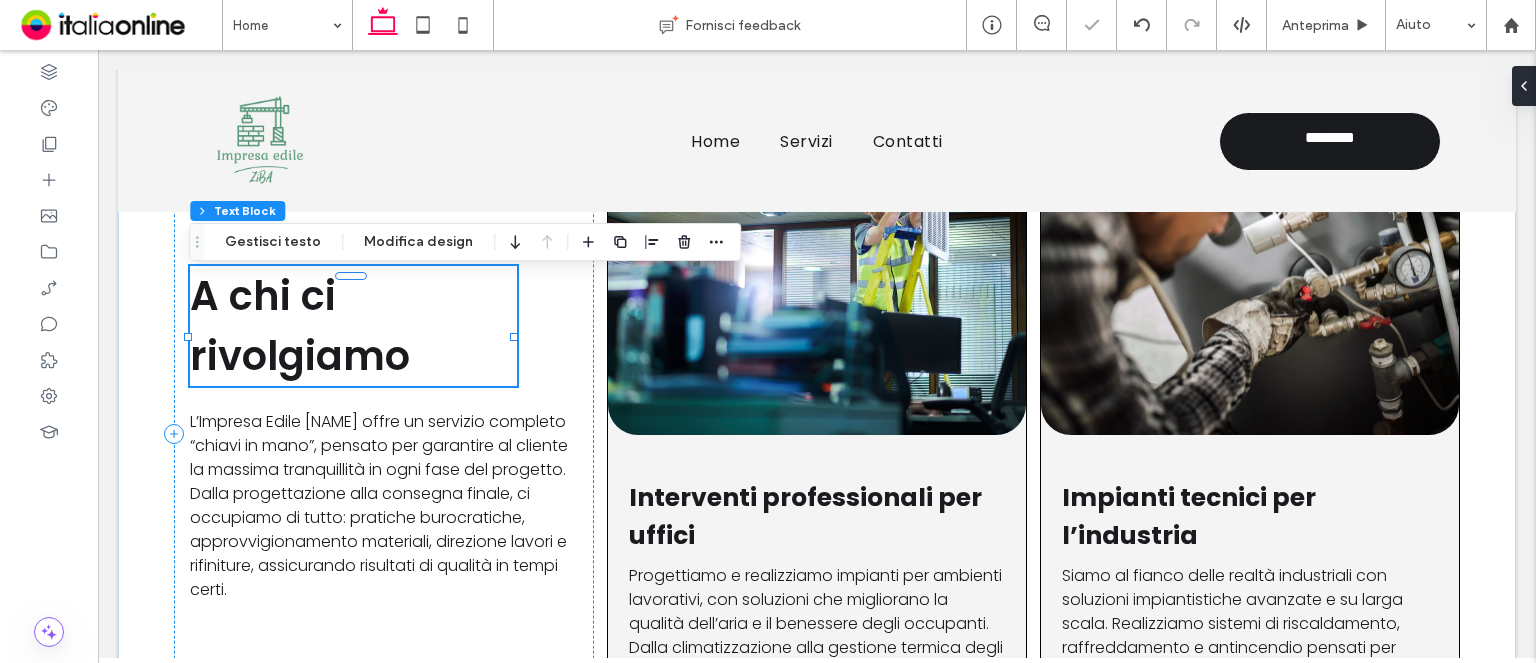click on "A chi ci rivolgiamo" at bounding box center (354, 326) 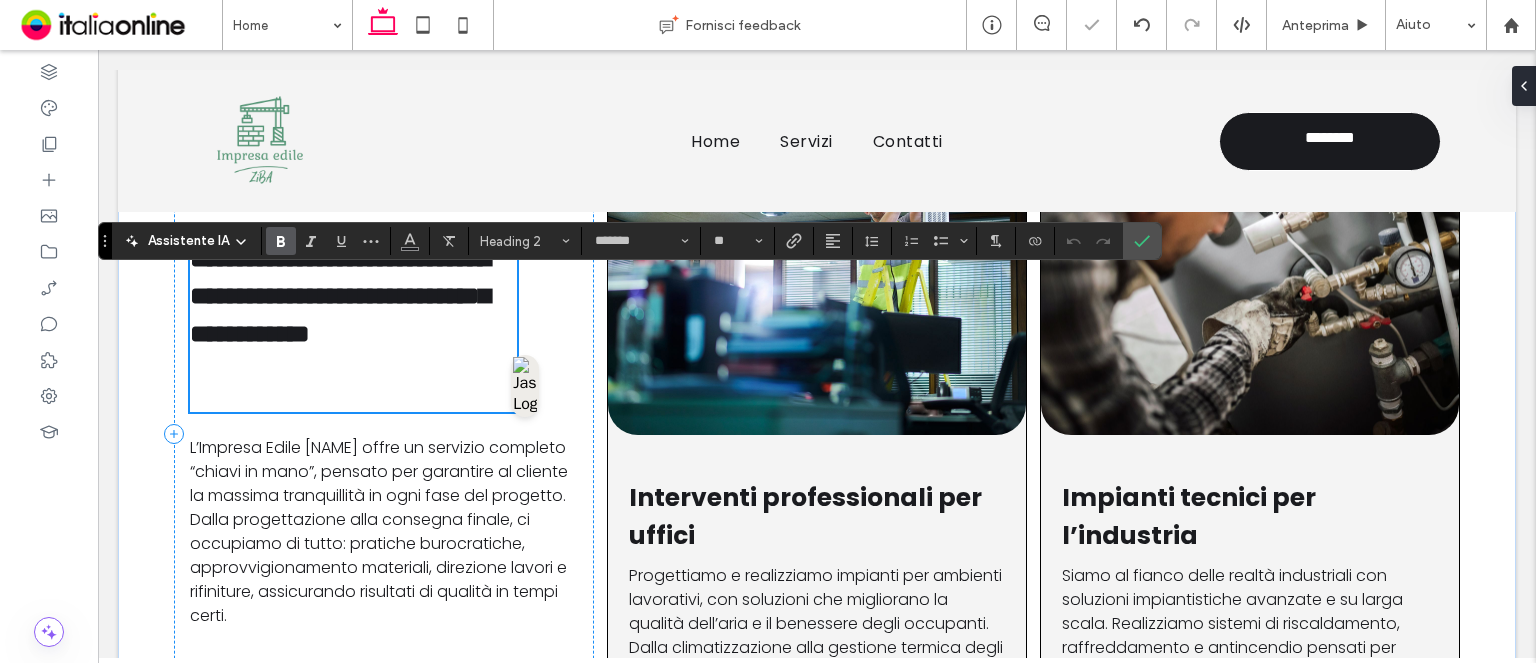 scroll, scrollTop: 0, scrollLeft: 0, axis: both 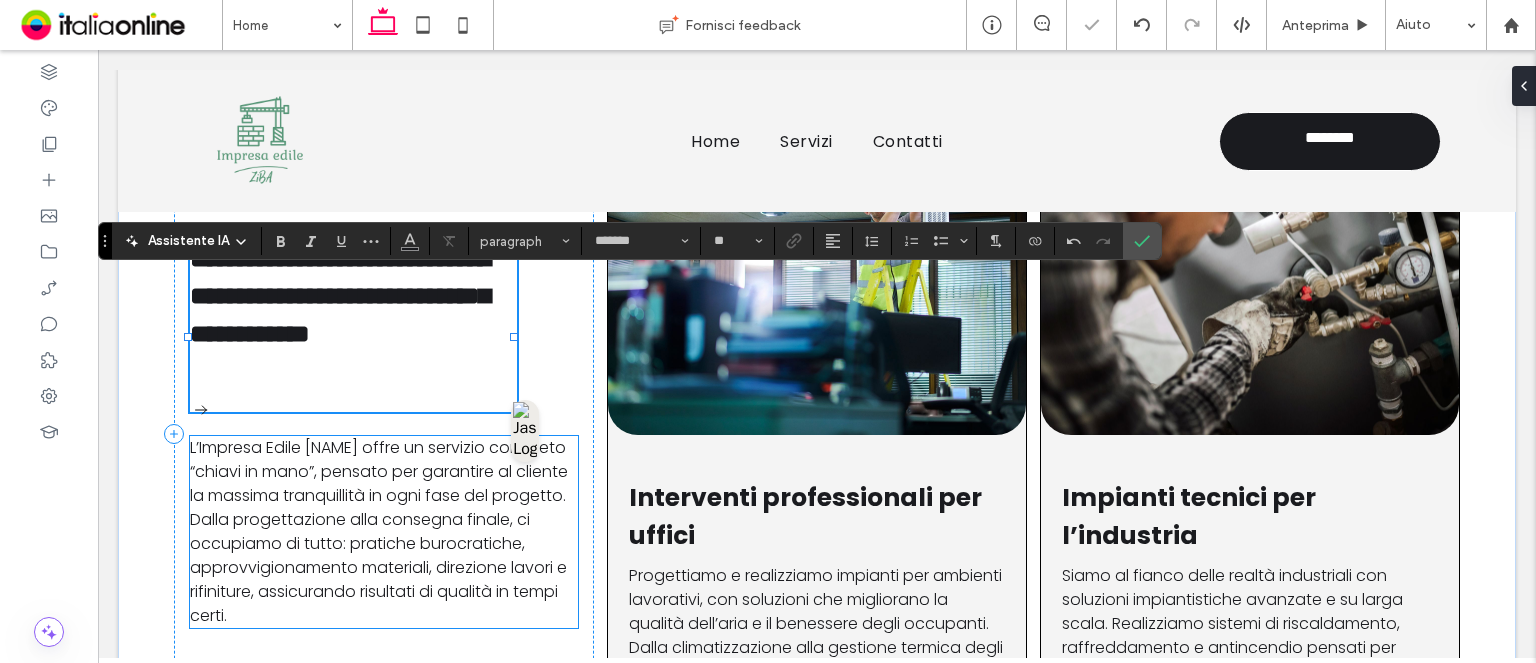 type on "**" 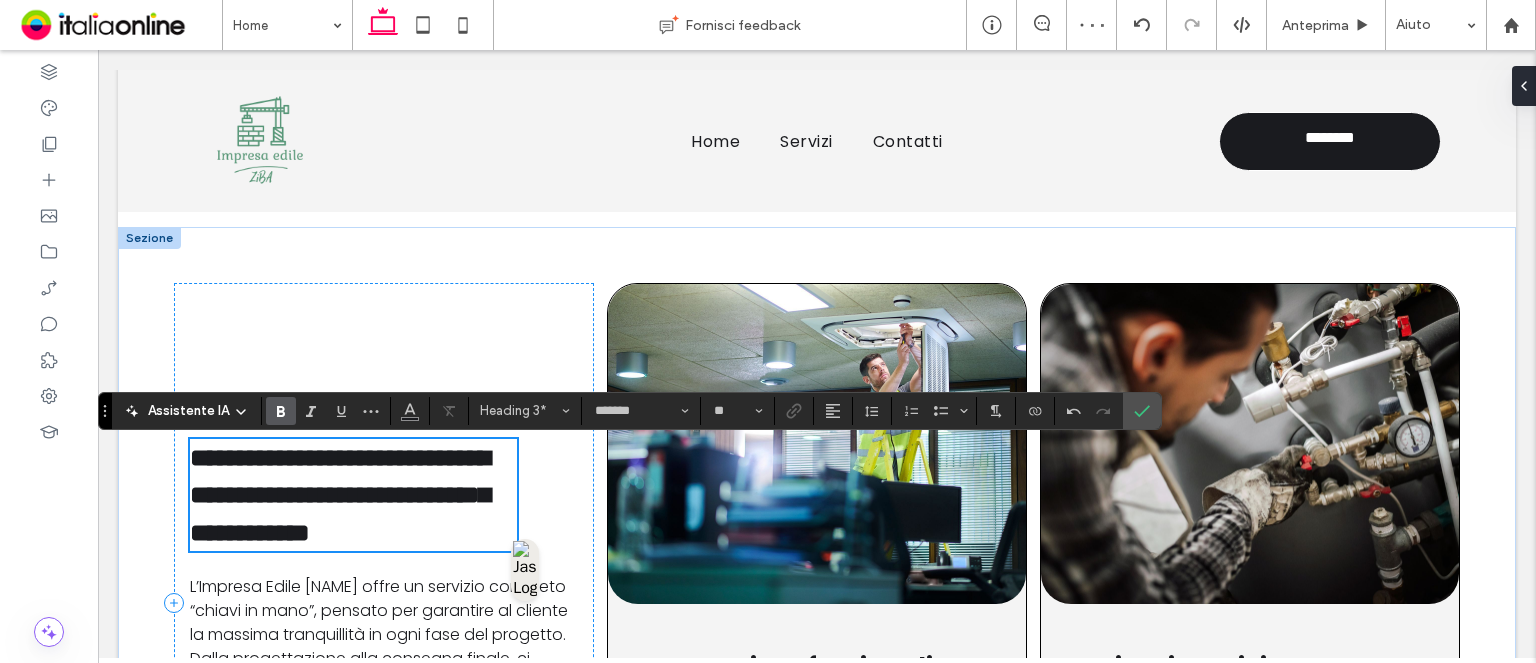 scroll, scrollTop: 856, scrollLeft: 0, axis: vertical 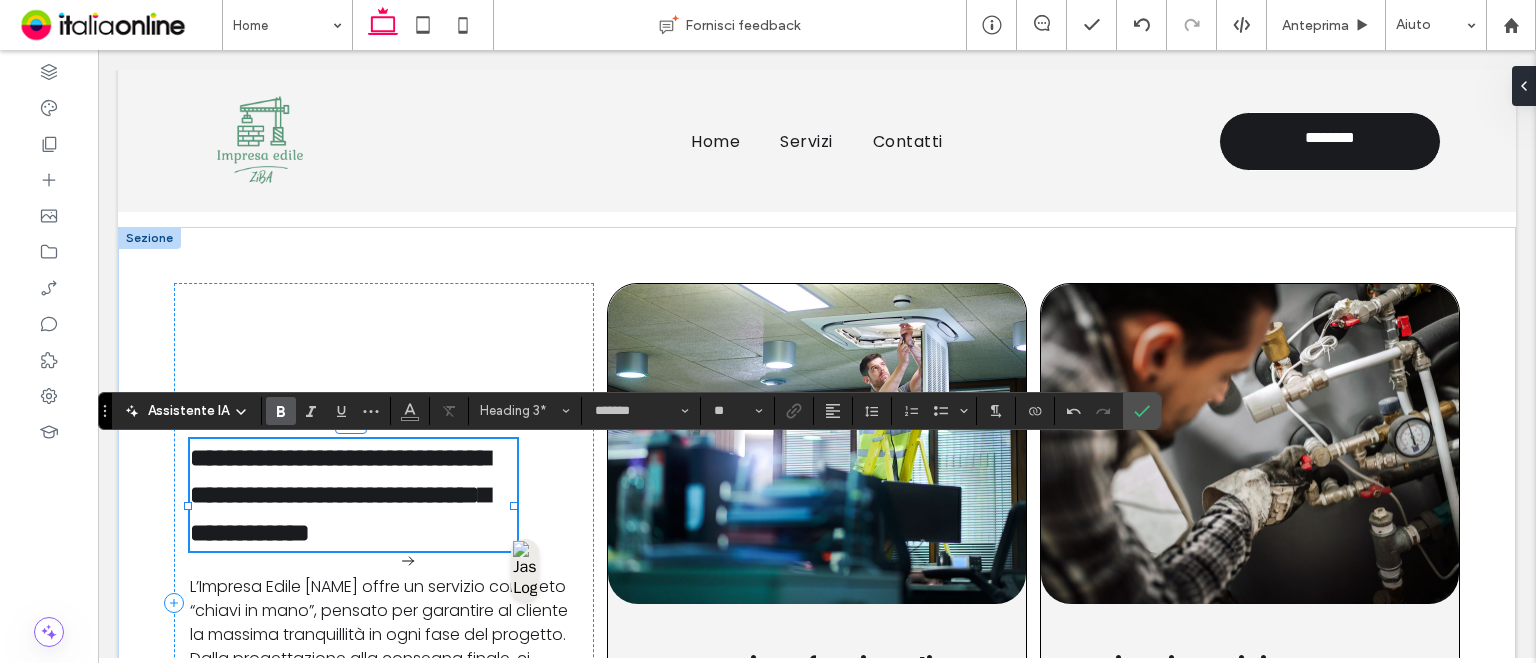 click on "**********" at bounding box center [340, 495] 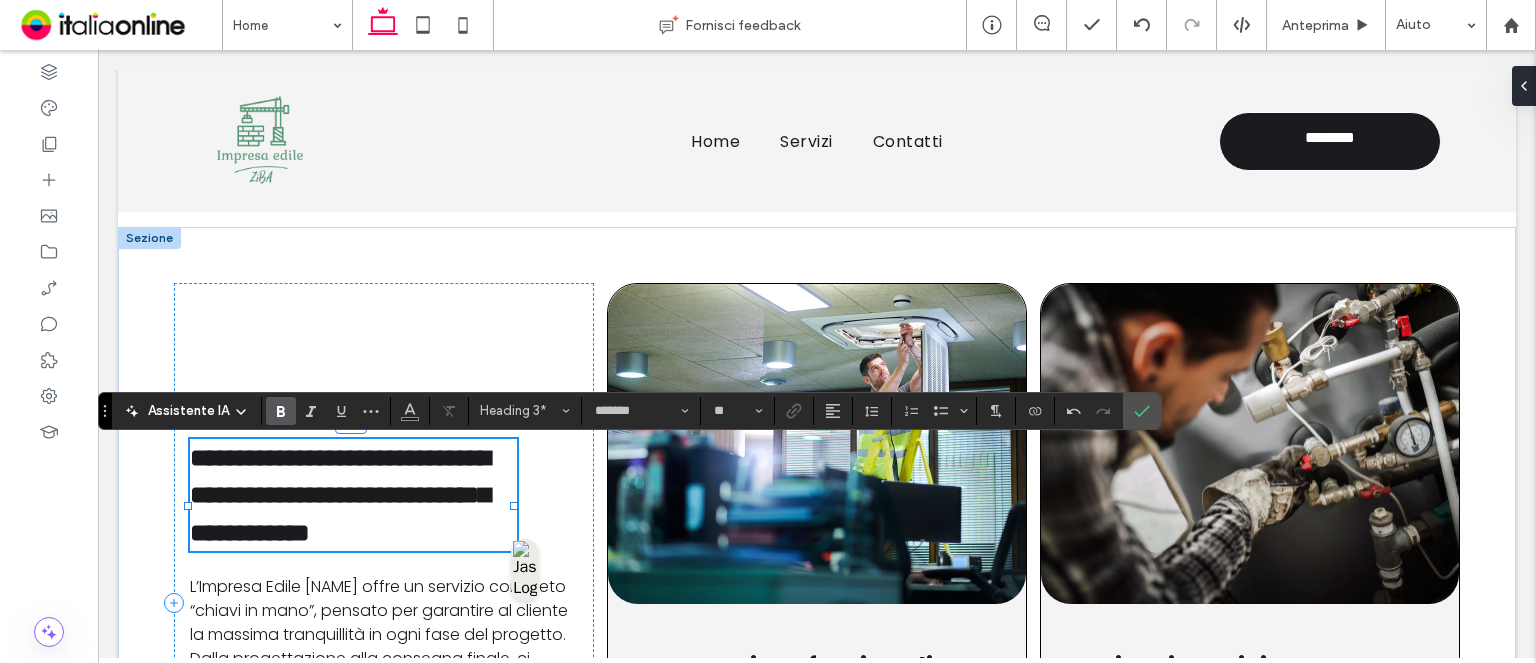 type 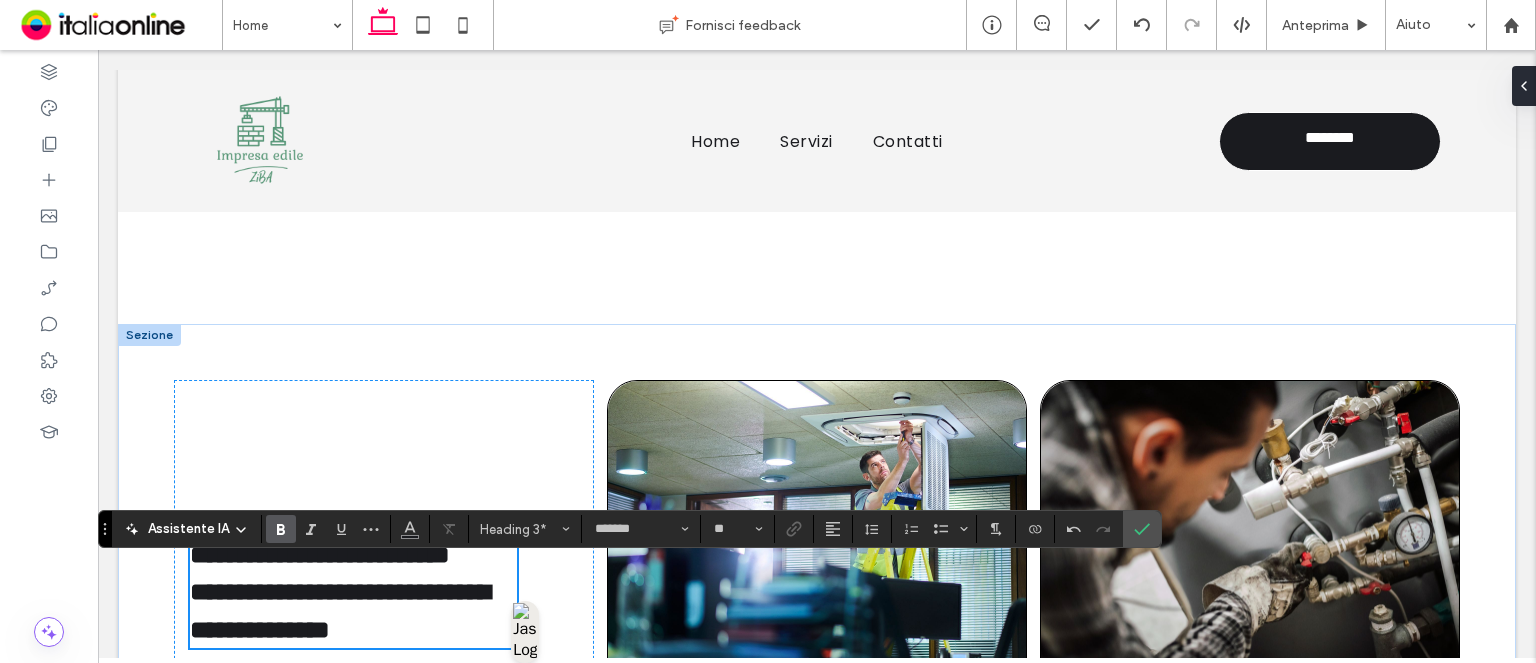 scroll, scrollTop: 736, scrollLeft: 0, axis: vertical 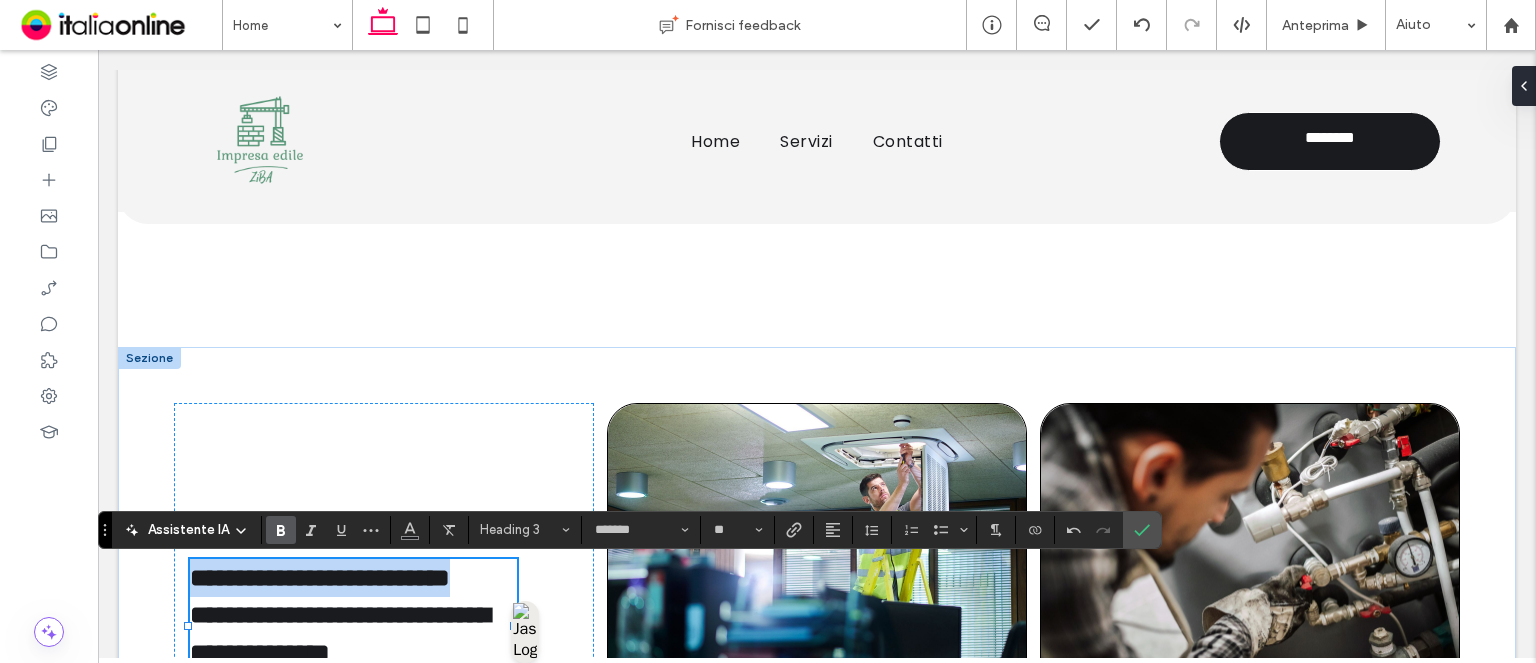 drag, startPoint x: 276, startPoint y: 579, endPoint x: 196, endPoint y: 533, distance: 92.28217 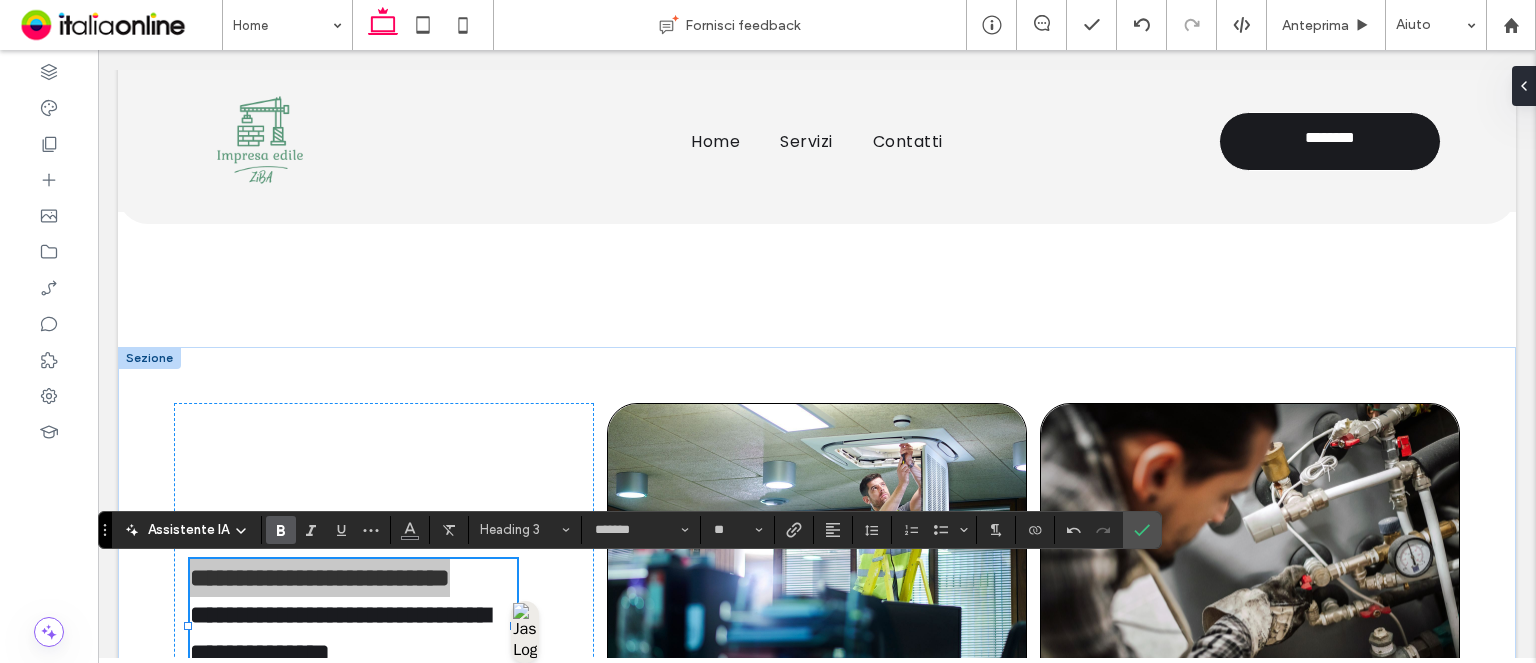 click on "Assistente IA" at bounding box center (188, 530) 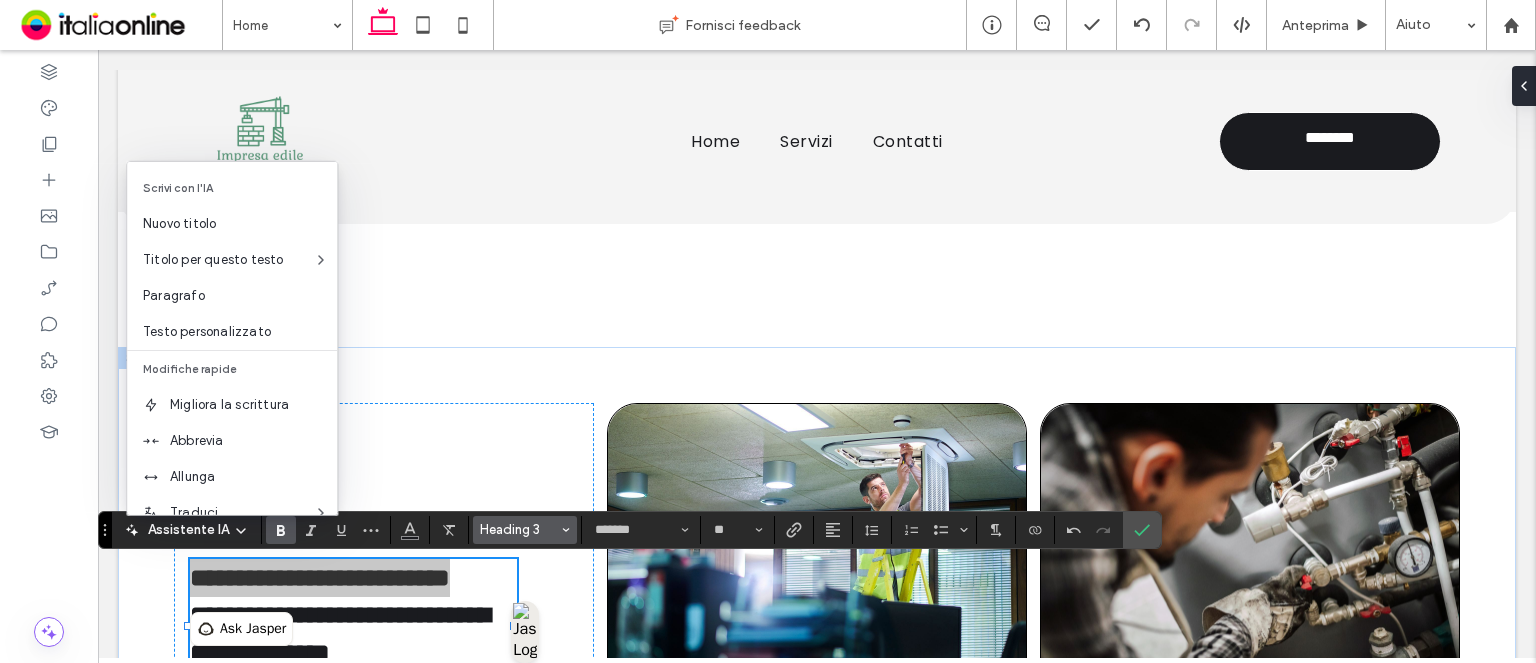click on "Heading 3" at bounding box center [519, 529] 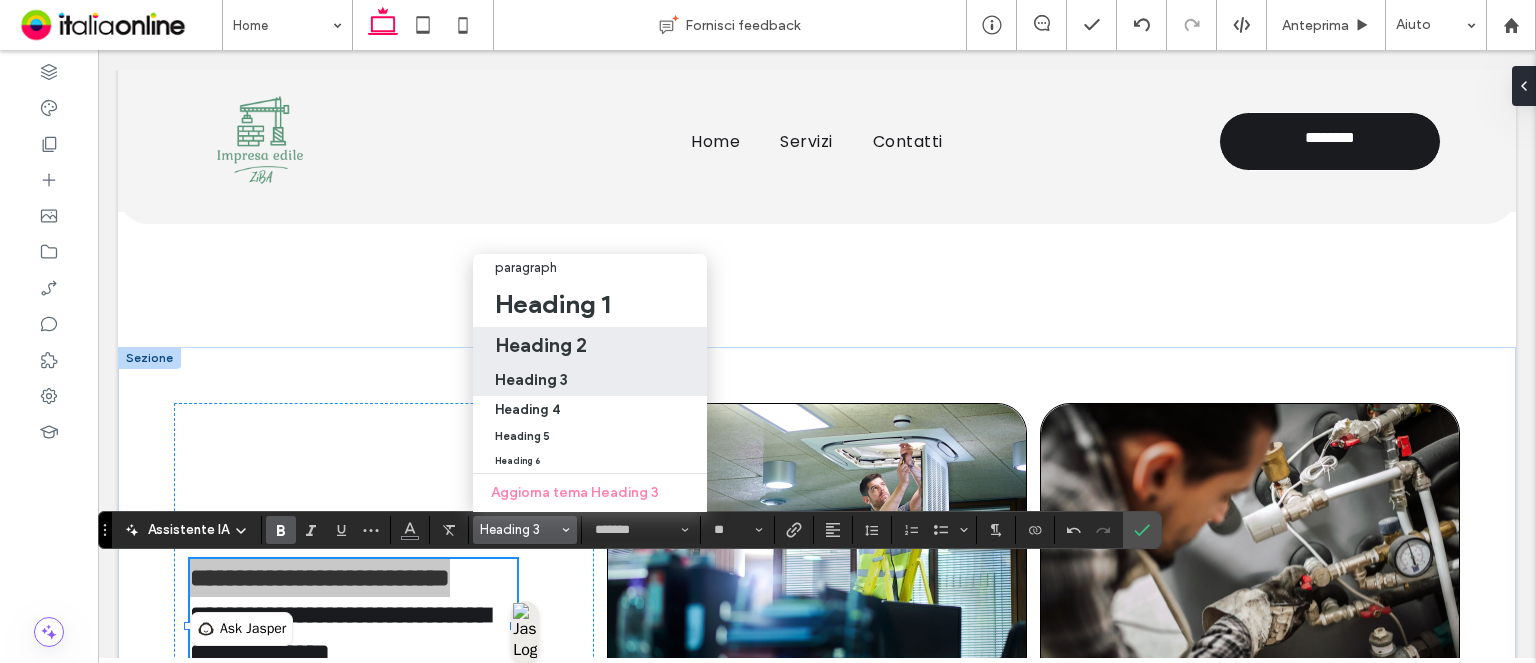 click on "Heading 2" at bounding box center [541, 345] 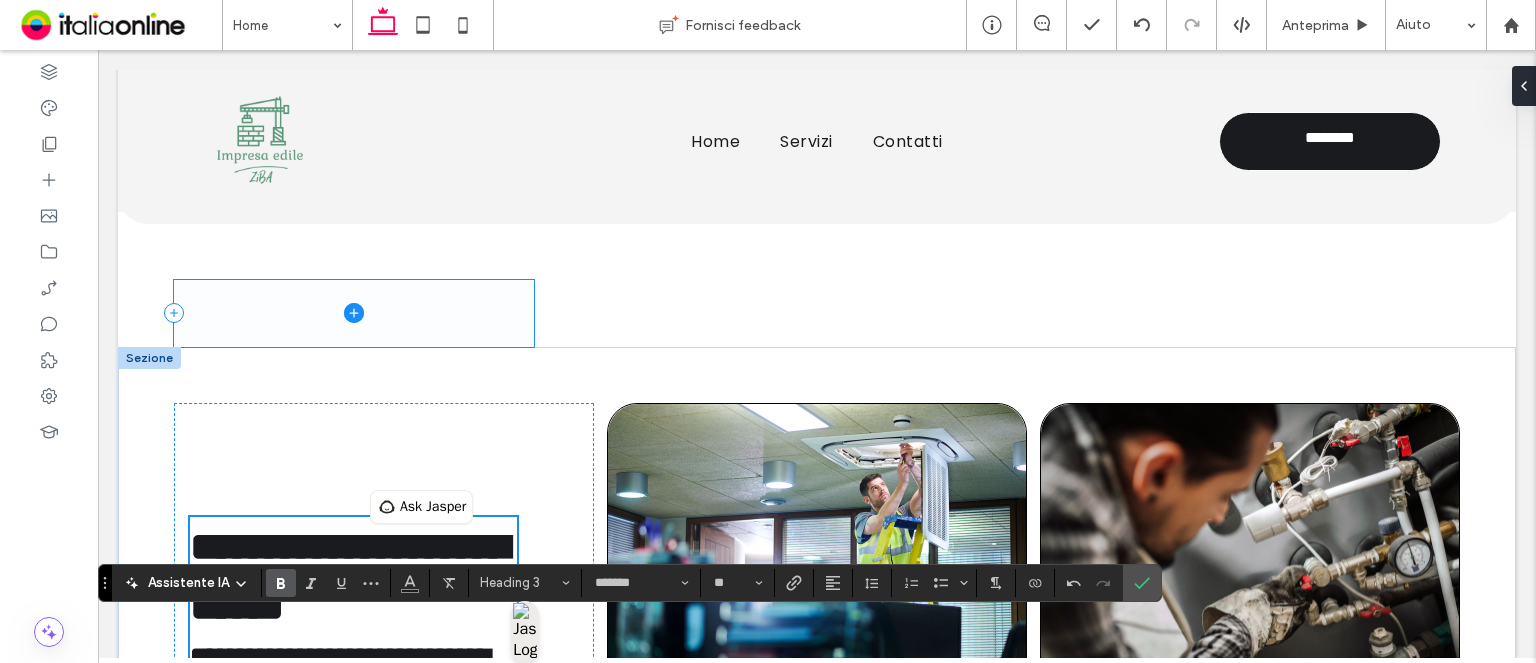 type on "**" 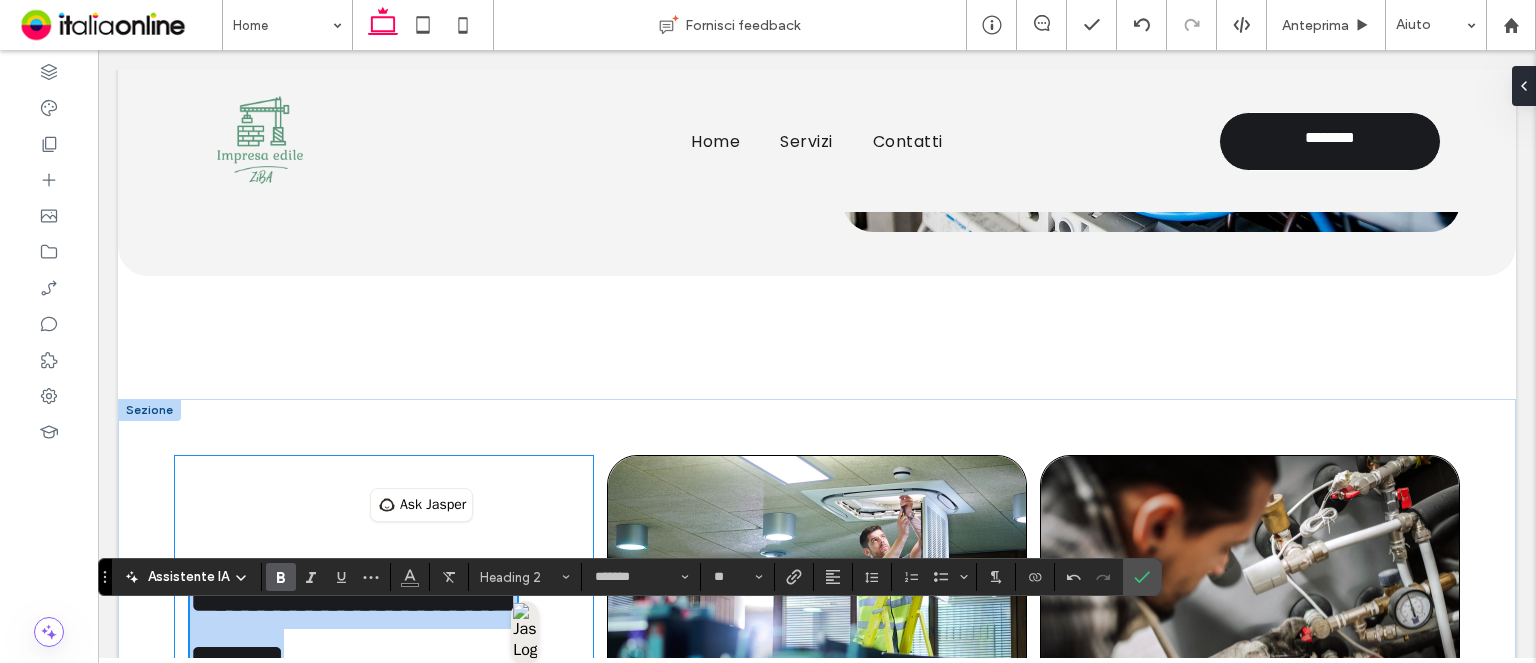 scroll, scrollTop: 884, scrollLeft: 0, axis: vertical 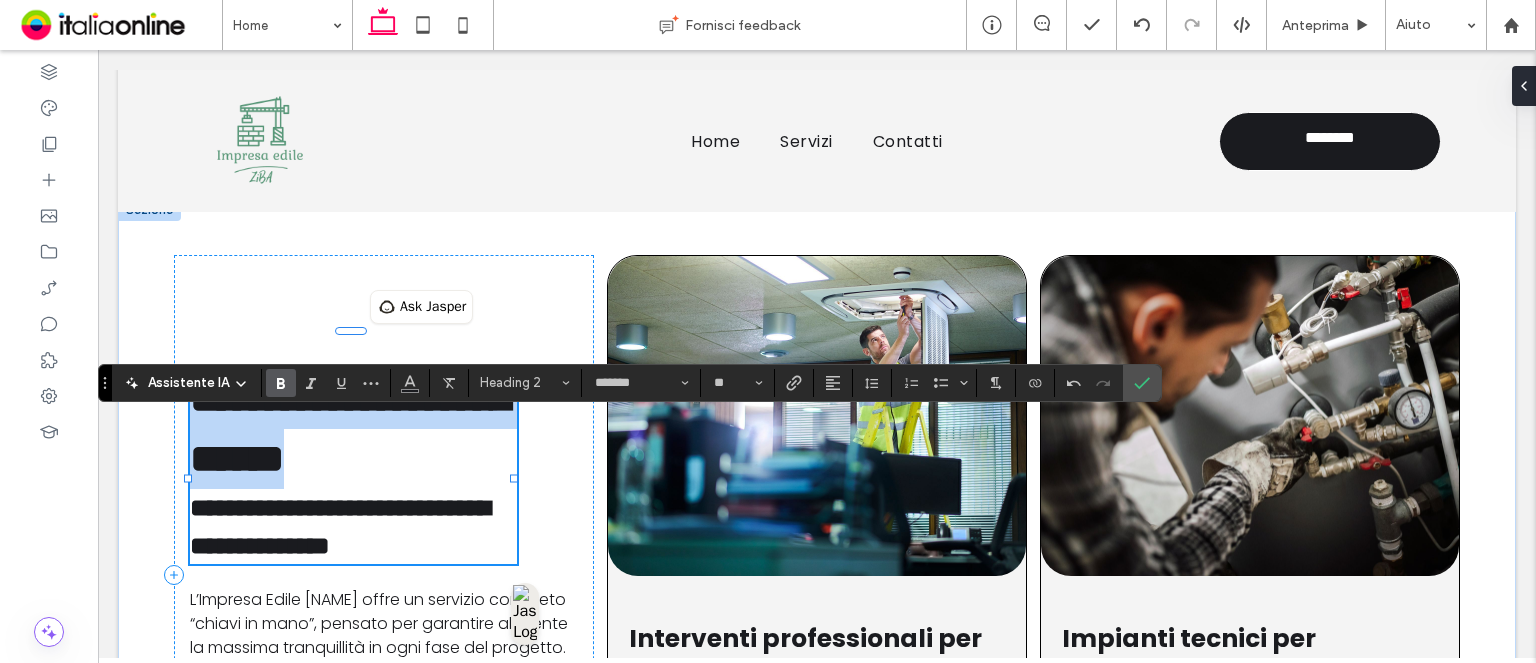 click on "**********" at bounding box center (354, 429) 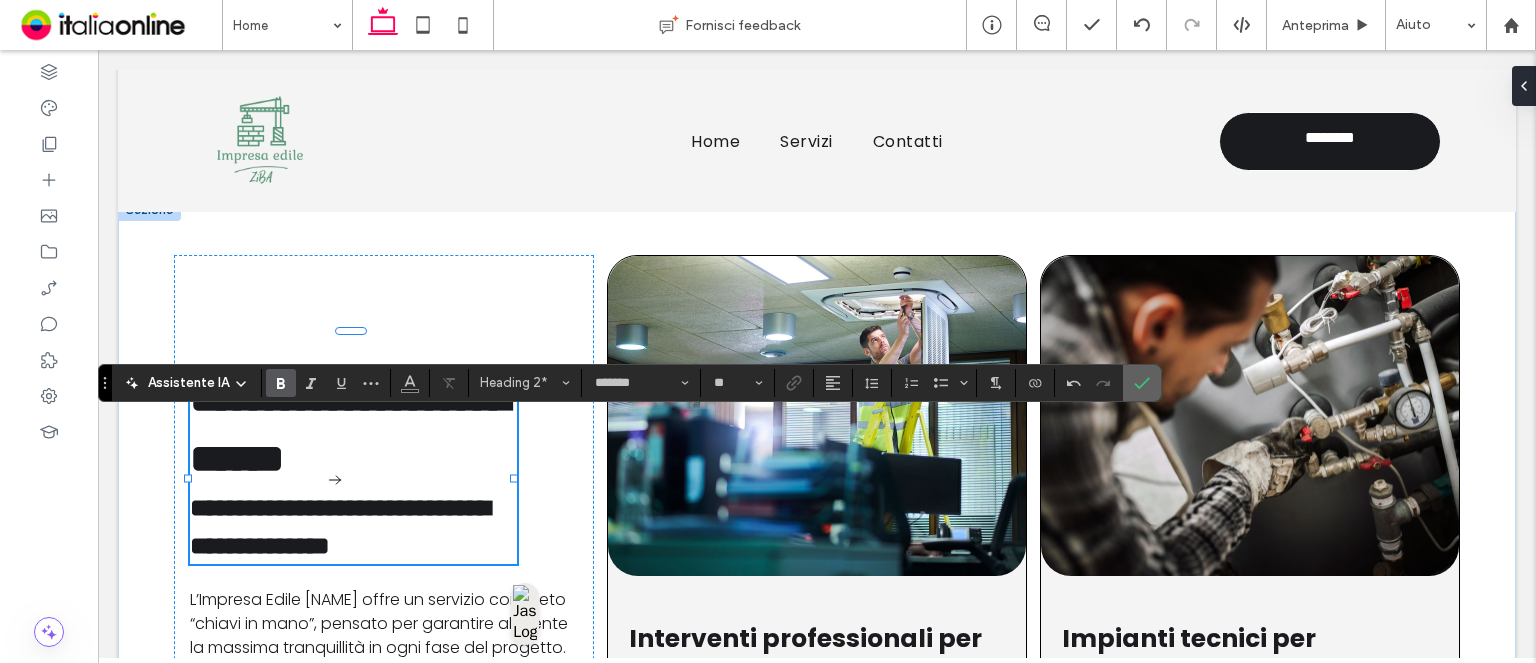 click at bounding box center [1142, 383] 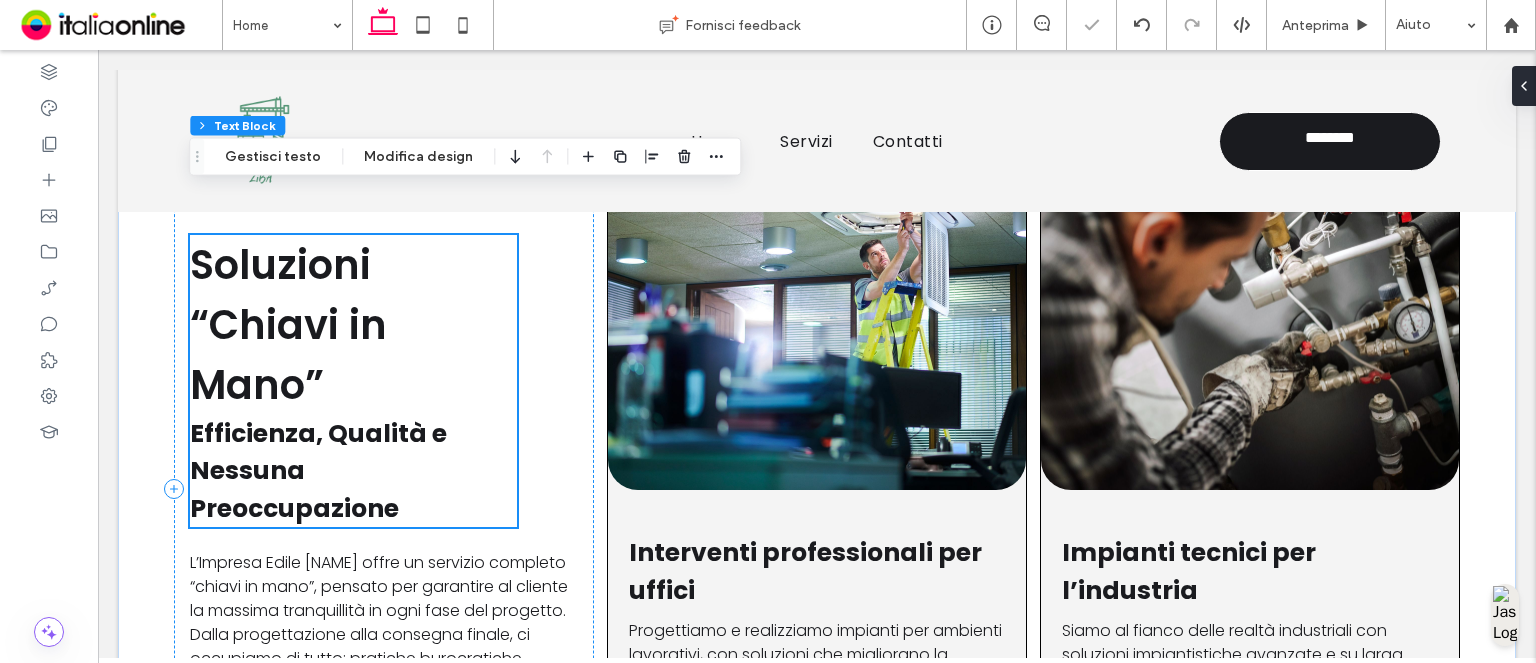 scroll, scrollTop: 1084, scrollLeft: 0, axis: vertical 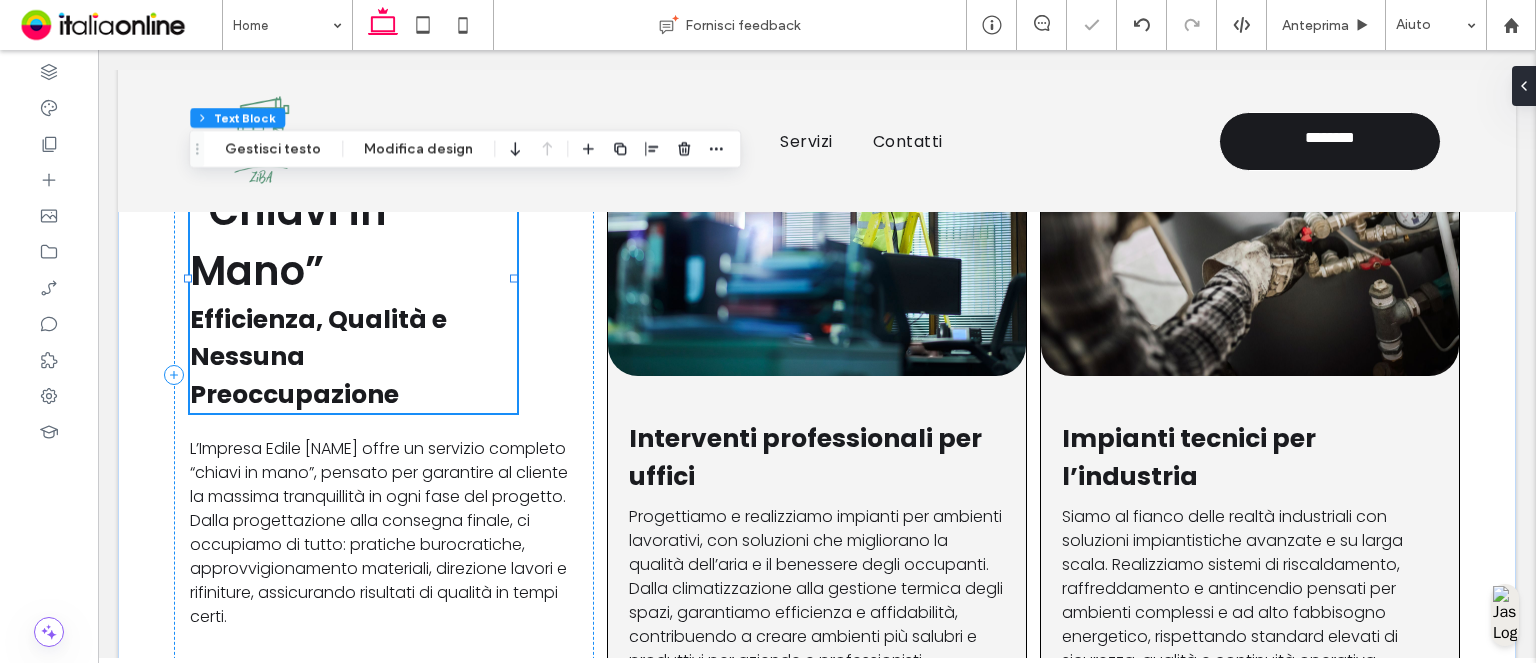 click on "Efficienza, Qualità e Nessuna Preoccupazione" at bounding box center [354, 357] 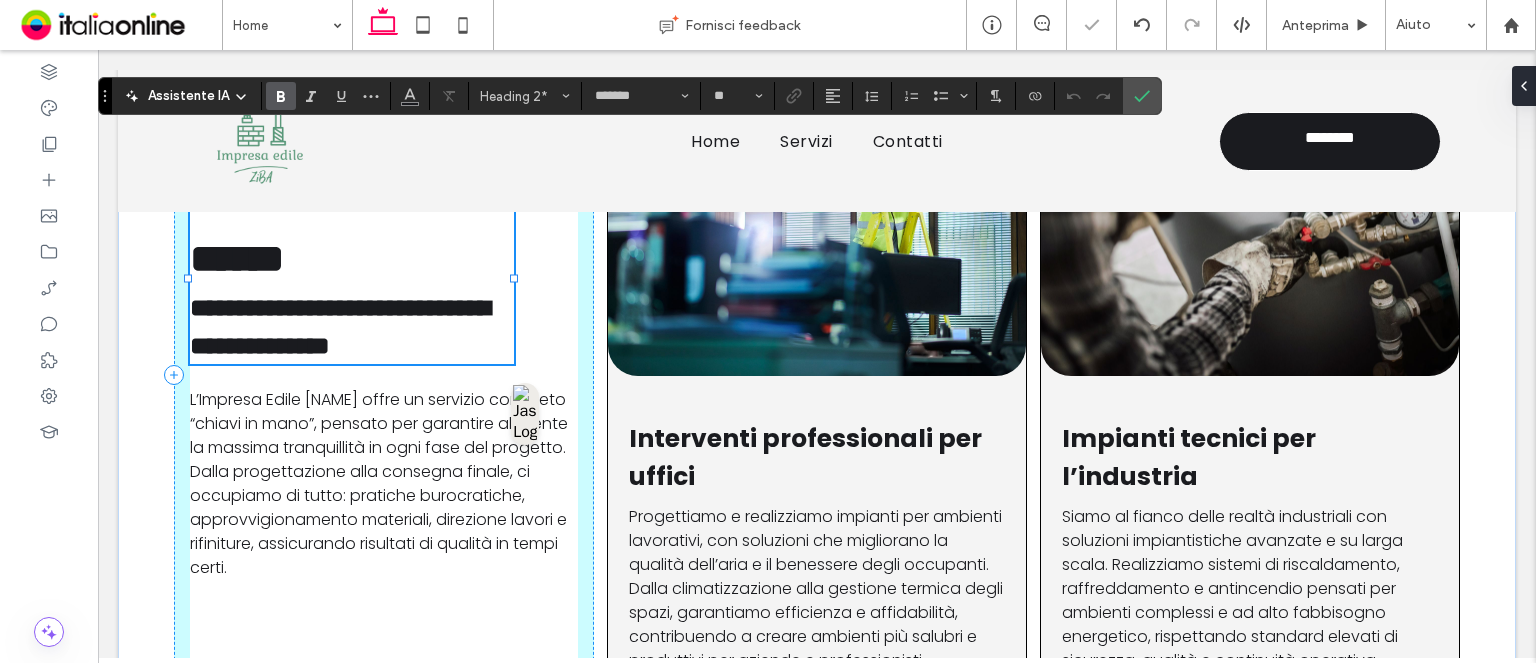 scroll, scrollTop: 1065, scrollLeft: 0, axis: vertical 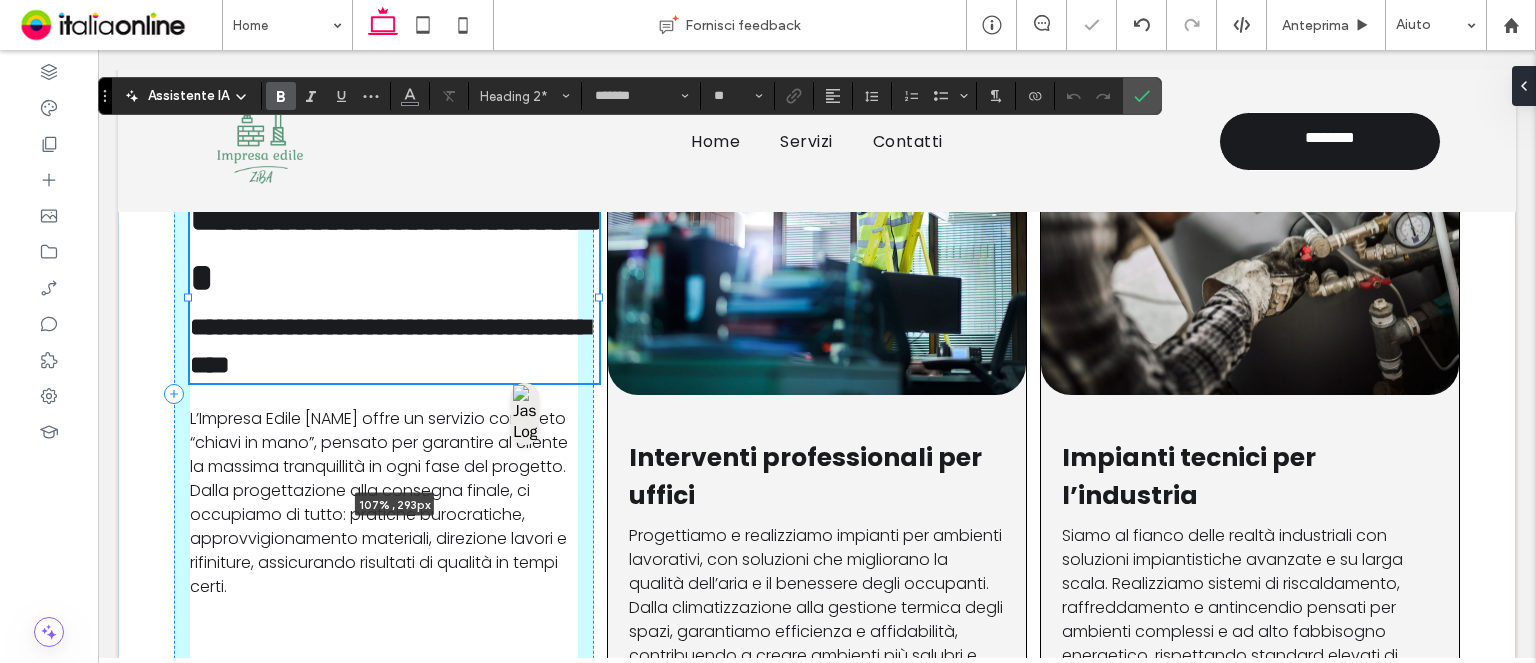 drag, startPoint x: 513, startPoint y: 278, endPoint x: 629, endPoint y: 278, distance: 116 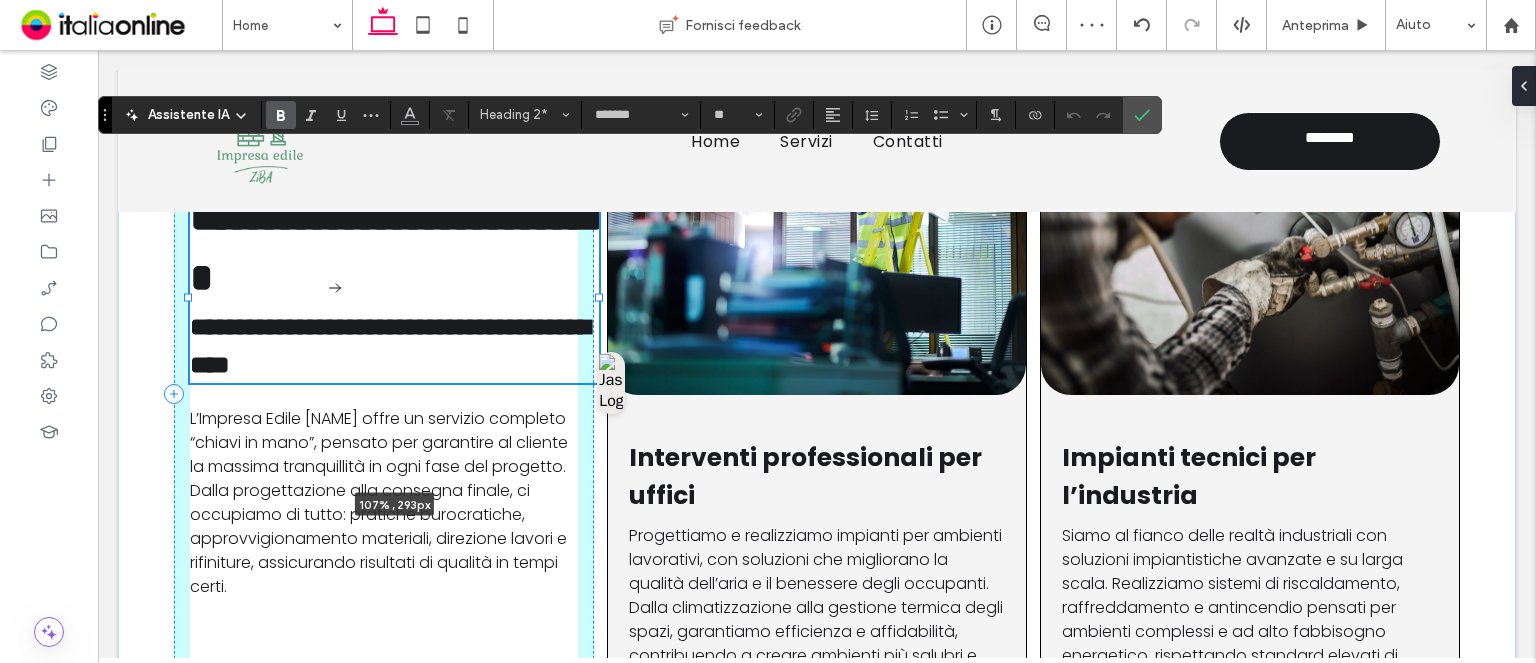 type on "***" 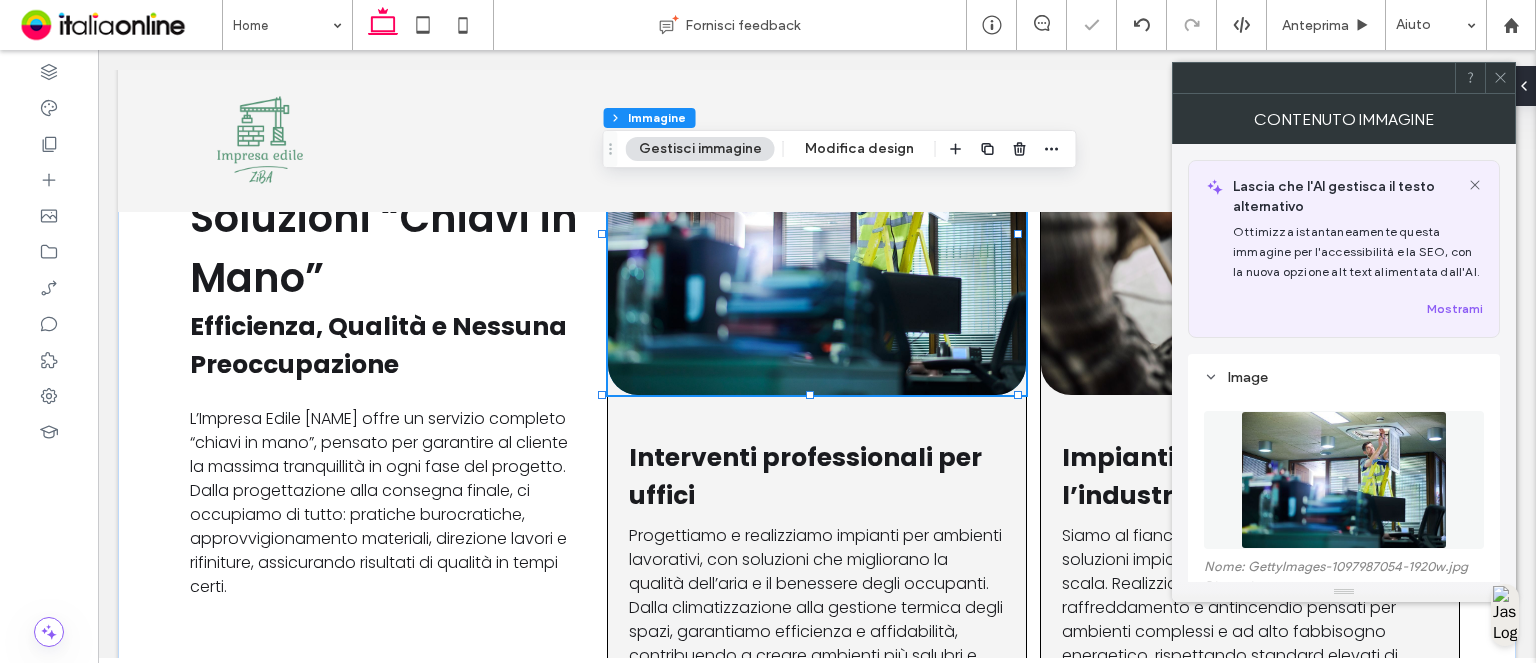 type on "**" 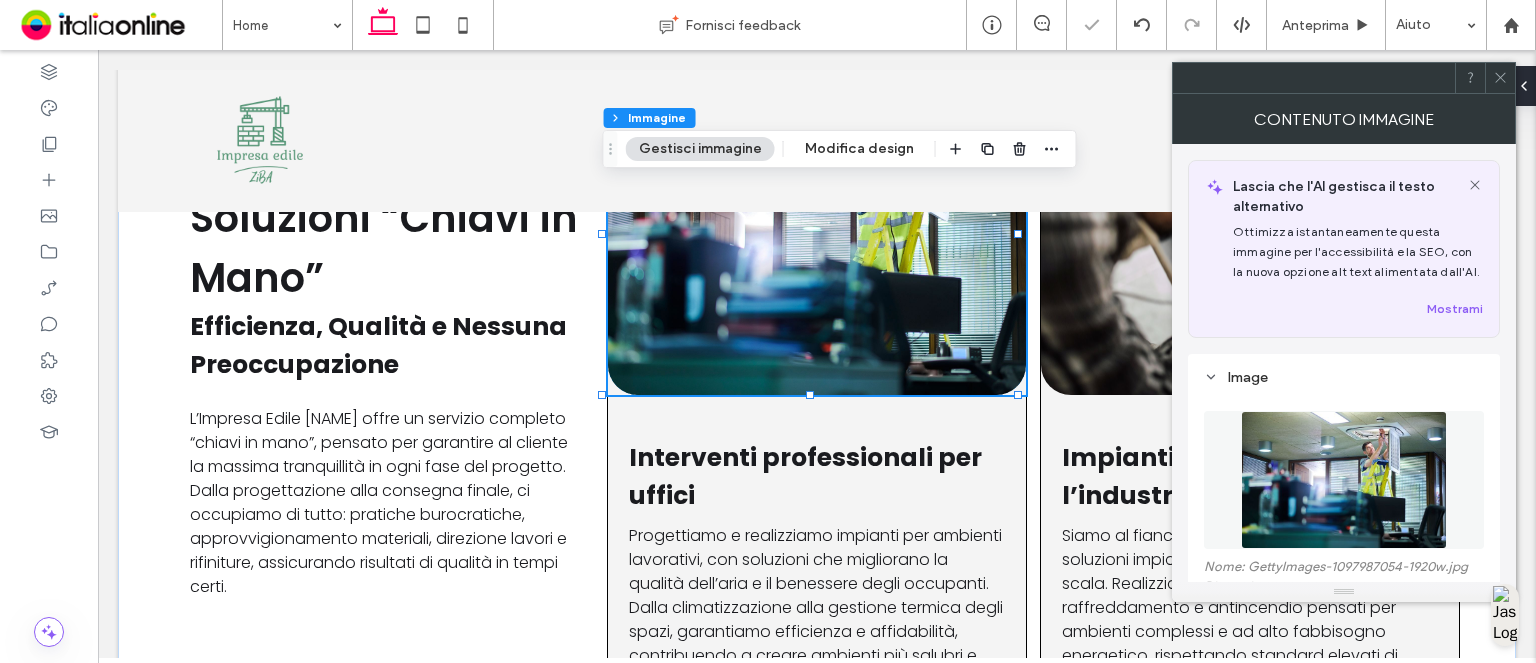 click 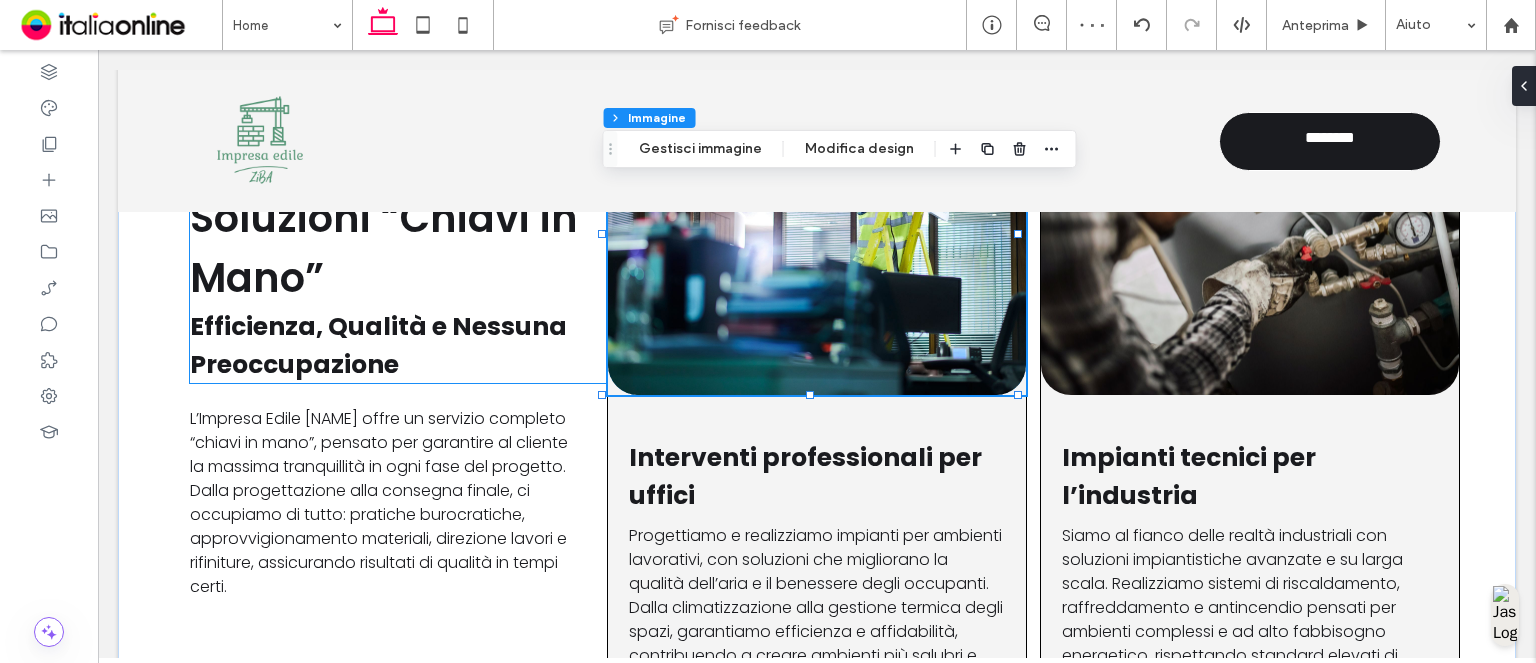 click on "Soluzioni “Chiavi in Mano”" at bounding box center (398, 248) 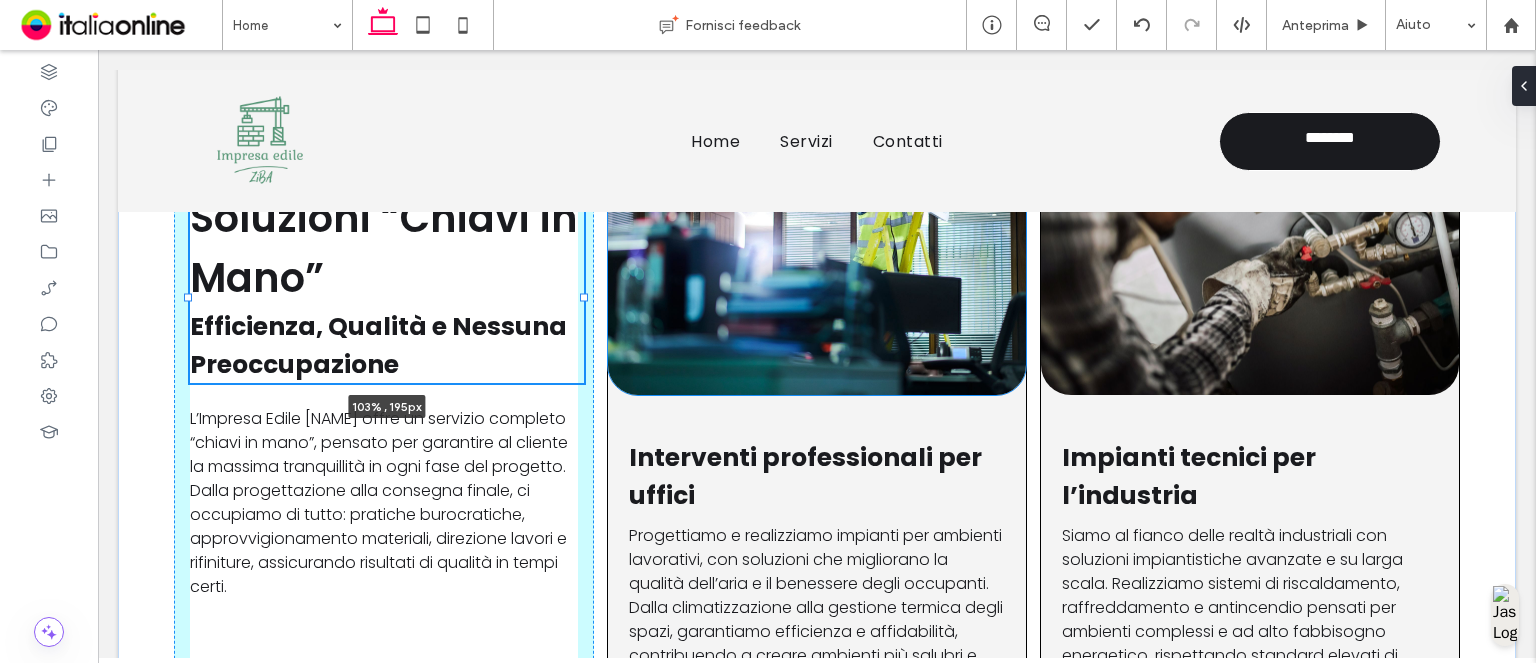 drag, startPoint x: 602, startPoint y: 296, endPoint x: 584, endPoint y: 290, distance: 18.973665 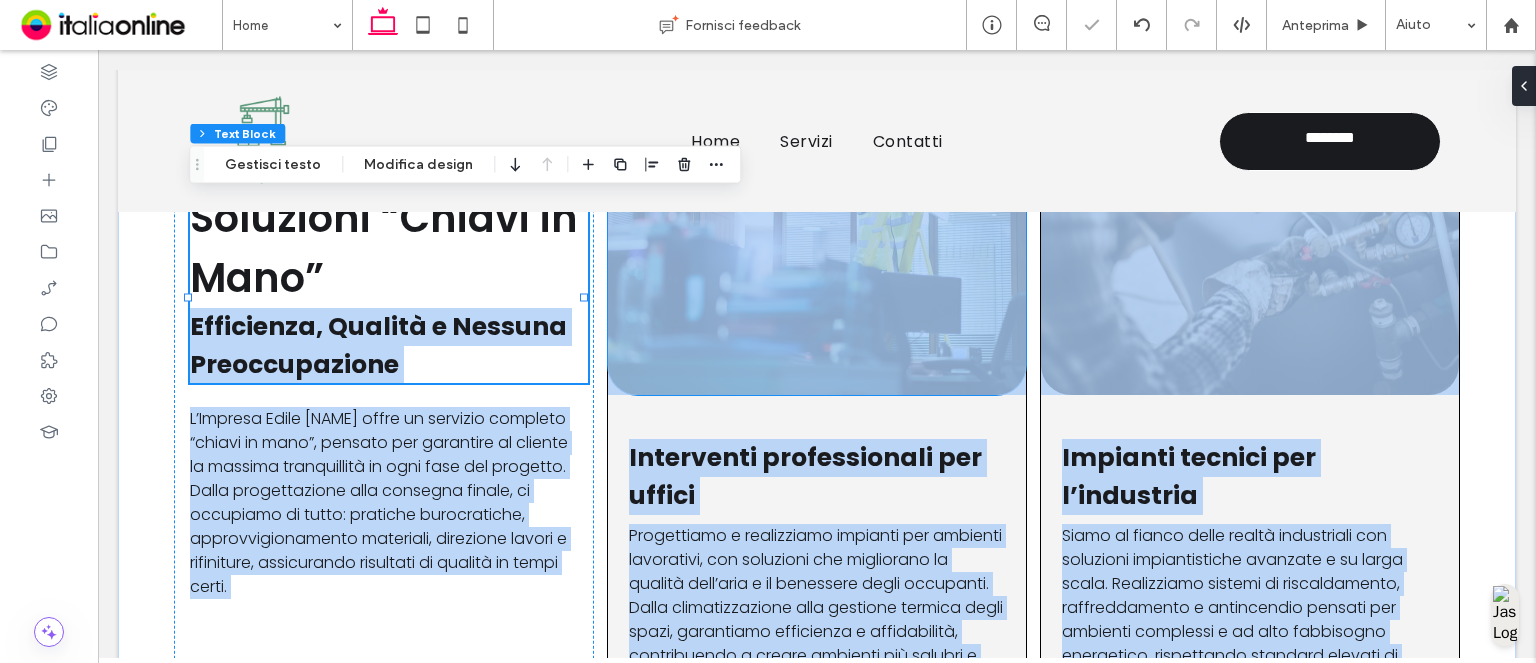 click on "Soluzioni “Chiavi in Mano” Efficienza, Qualità e Nessuna Preoccupazione
103% , 195px   L’Impresa Edile Ziba Adama offre un servizio completo “chiavi in mano”, pensato per garantire al cliente la massima tranquillità in ogni fase del progetto. Dalla progettazione alla consegna finale, ci occupiamo di tutto: pratiche burocratiche, approvvigionamento materiali, direzione lavori e rifiniture, assicurando risultati di qualità in tempi certi.
Interventi professionali per uffici
Progettiamo e realizziamo impianti per ambienti lavorativi, con soluzioni che migliorano la qualità dell’aria e il benessere degli occupanti. Dalla climatizzazione alla gestione termica degli spazi, garantiamo efficienza e affidabilità, contribuendo a creare ambienti più salubri e produttivi per aziende e professionisti.
Impianti tecnici per l’industria" at bounding box center (817, 394) 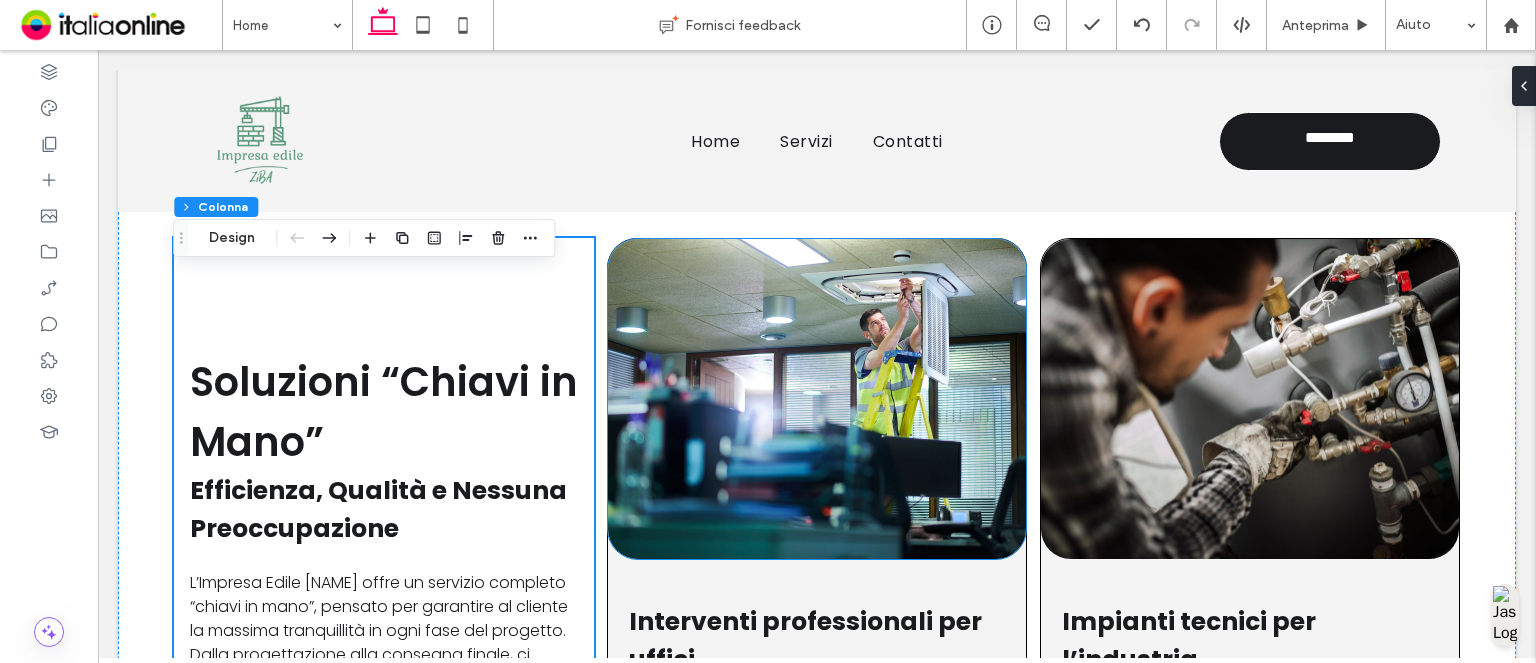 scroll, scrollTop: 865, scrollLeft: 0, axis: vertical 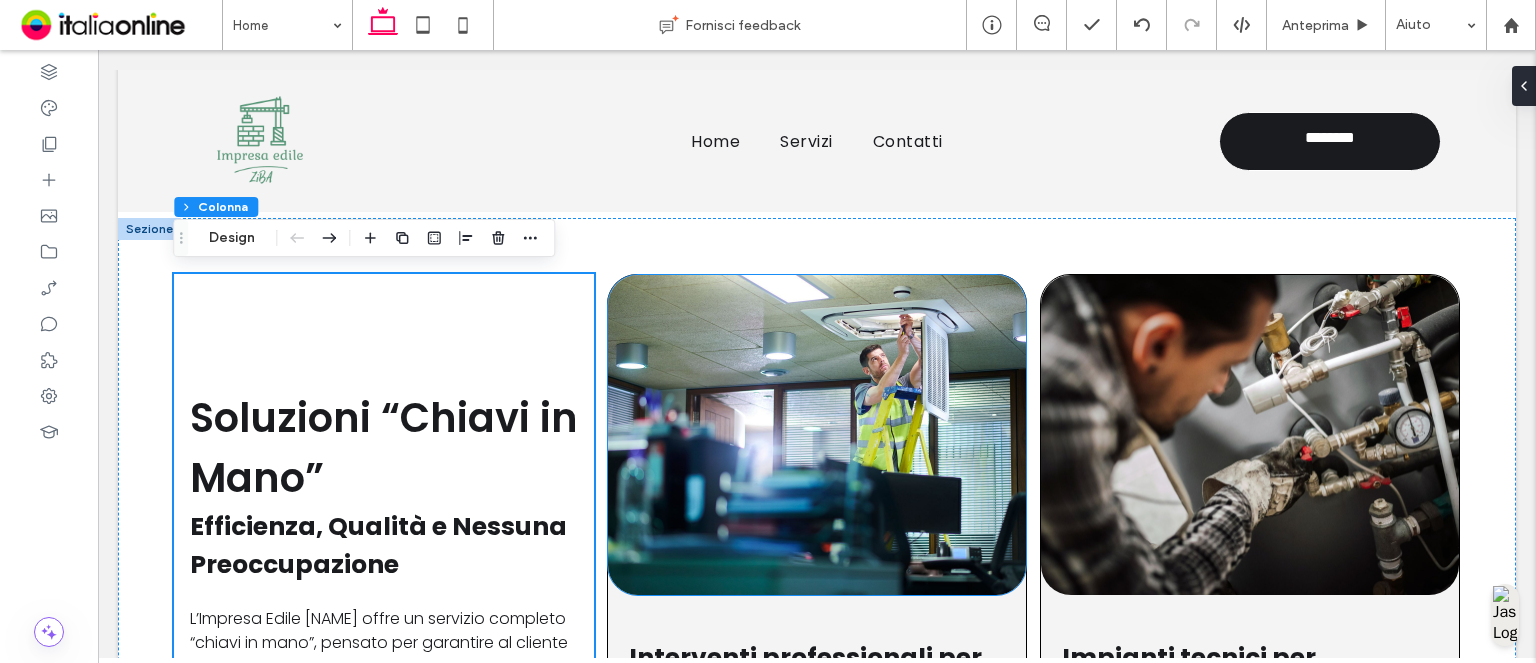 click at bounding box center [817, 435] 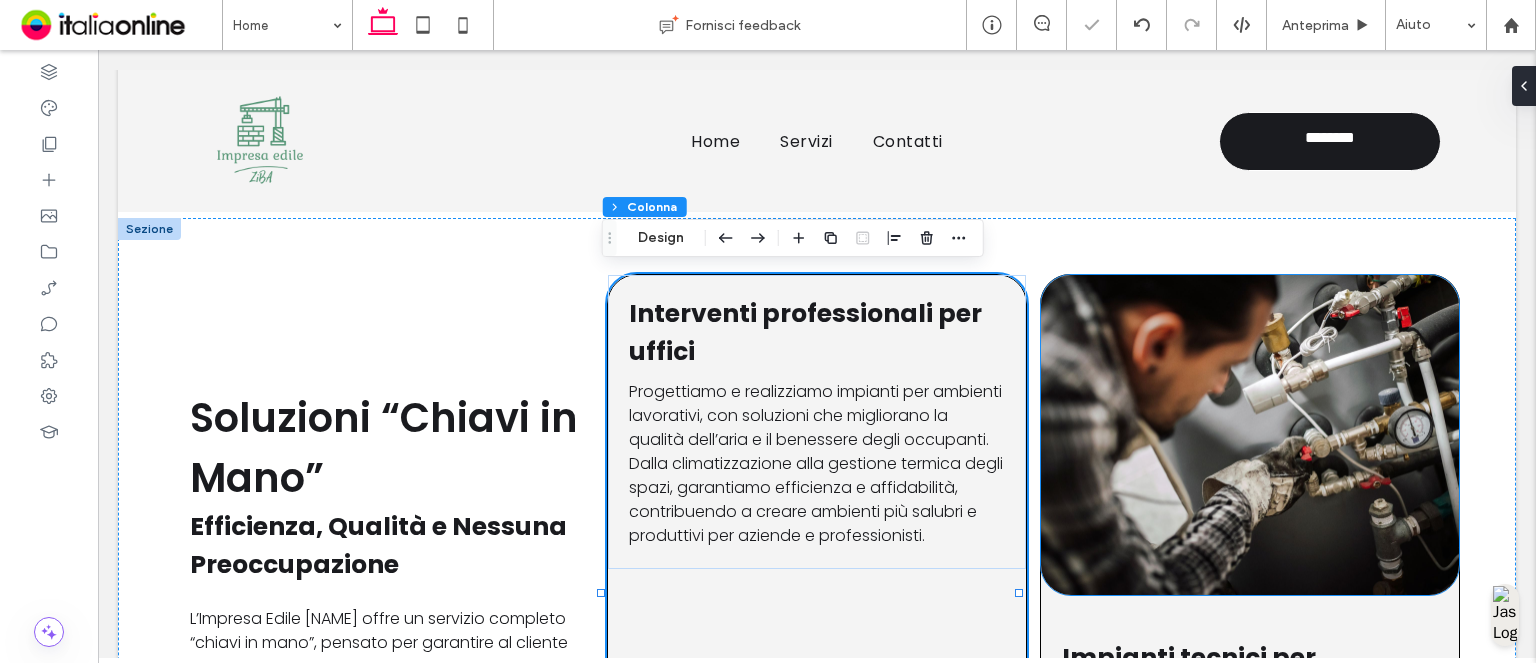 click at bounding box center [1250, 435] 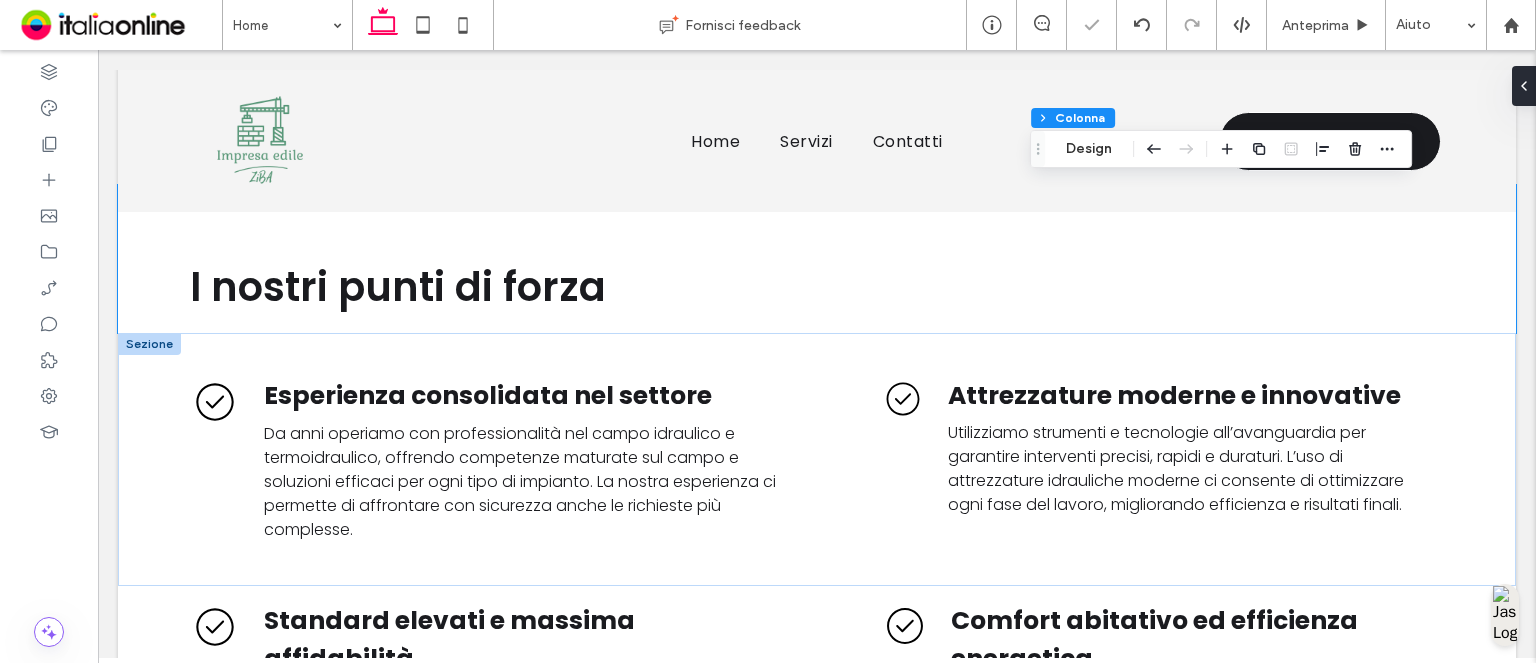 scroll, scrollTop: 1465, scrollLeft: 0, axis: vertical 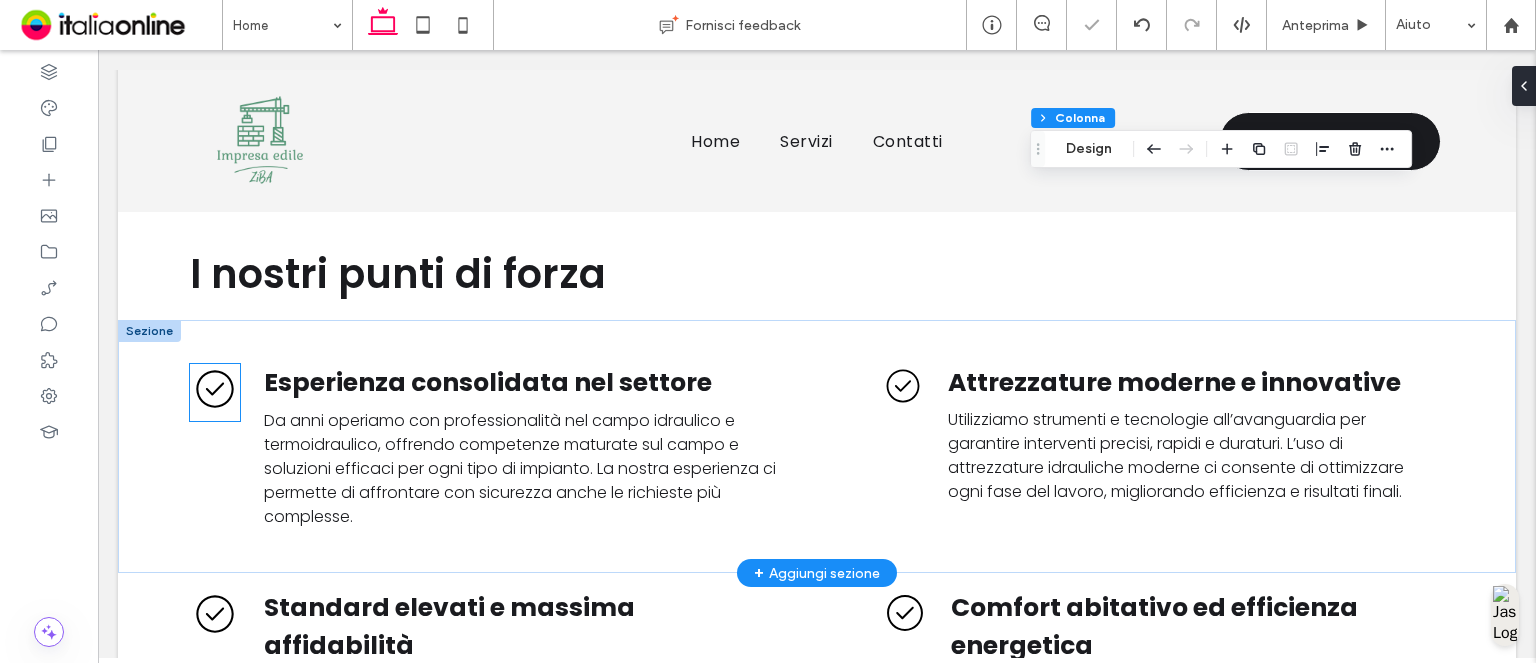 click 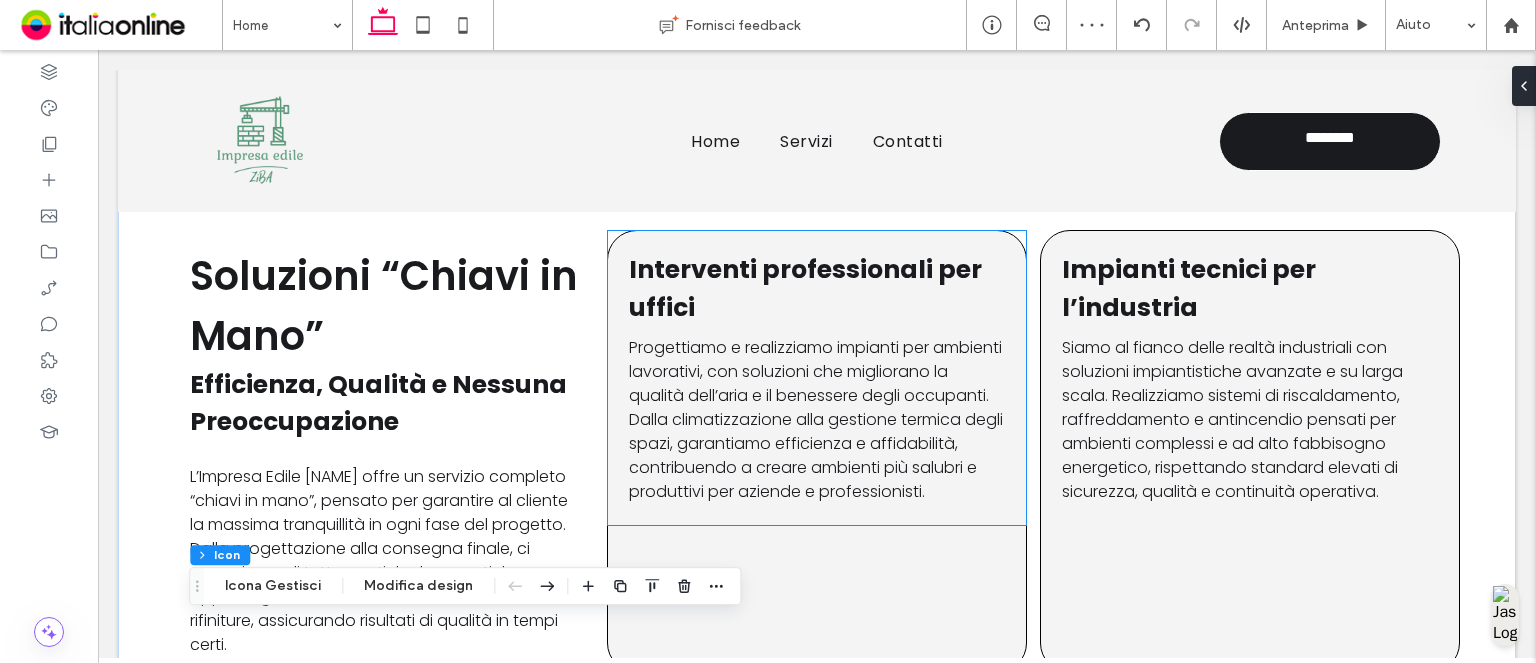 scroll, scrollTop: 865, scrollLeft: 0, axis: vertical 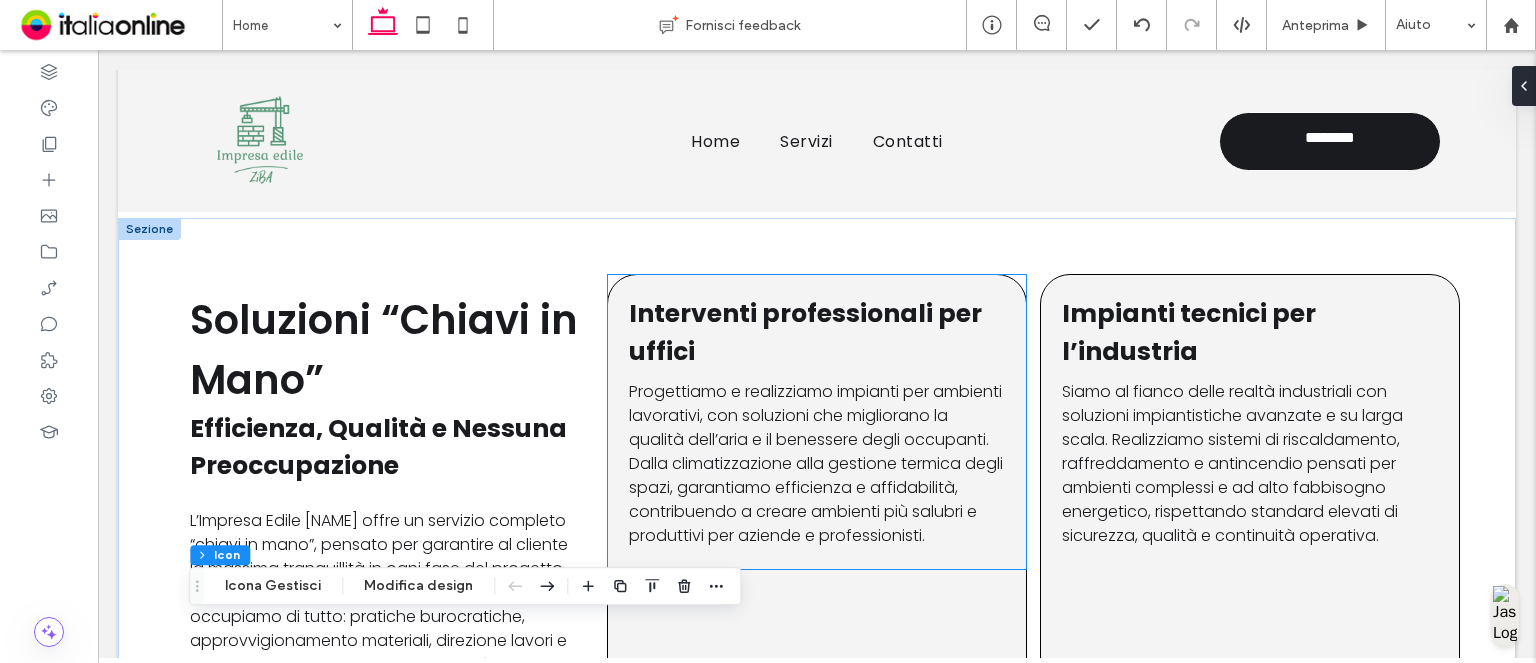 click on "Interventi professionali per uffici" at bounding box center (805, 332) 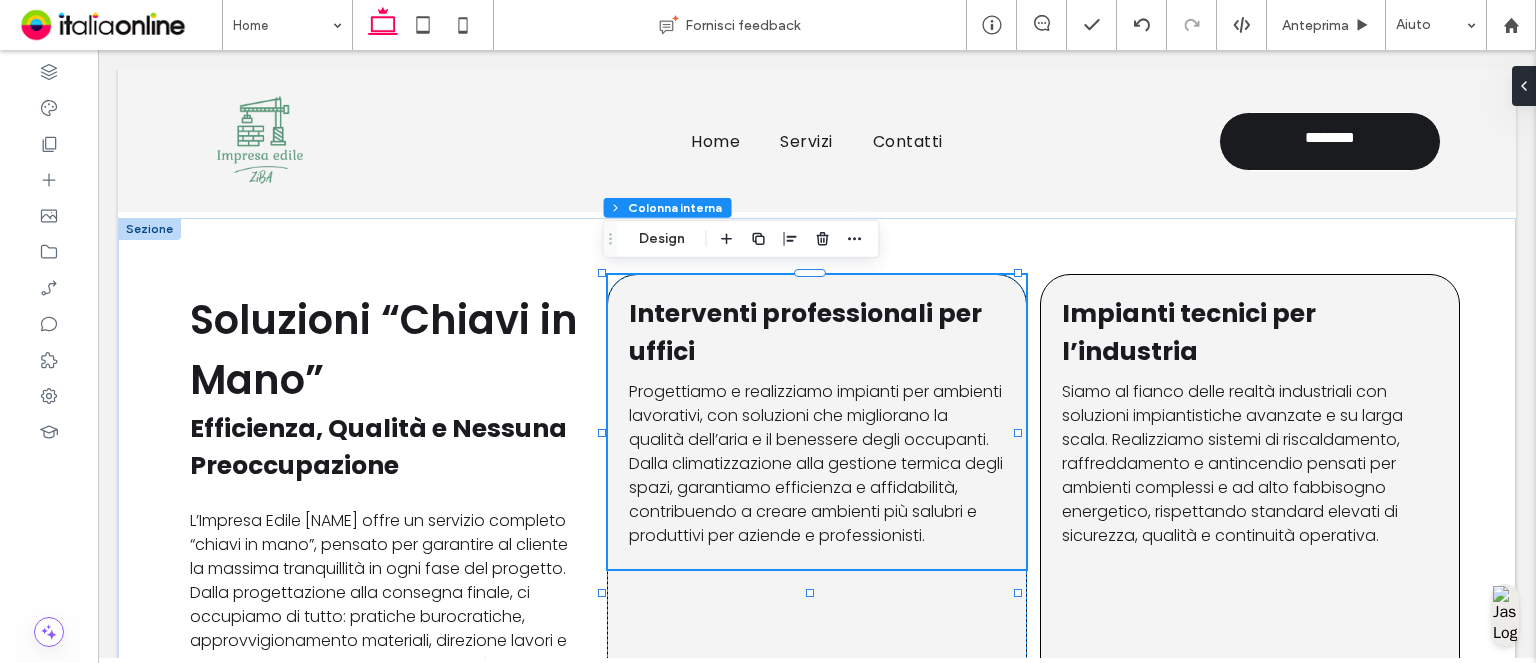 click on "Interventi professionali per uffici" at bounding box center (805, 332) 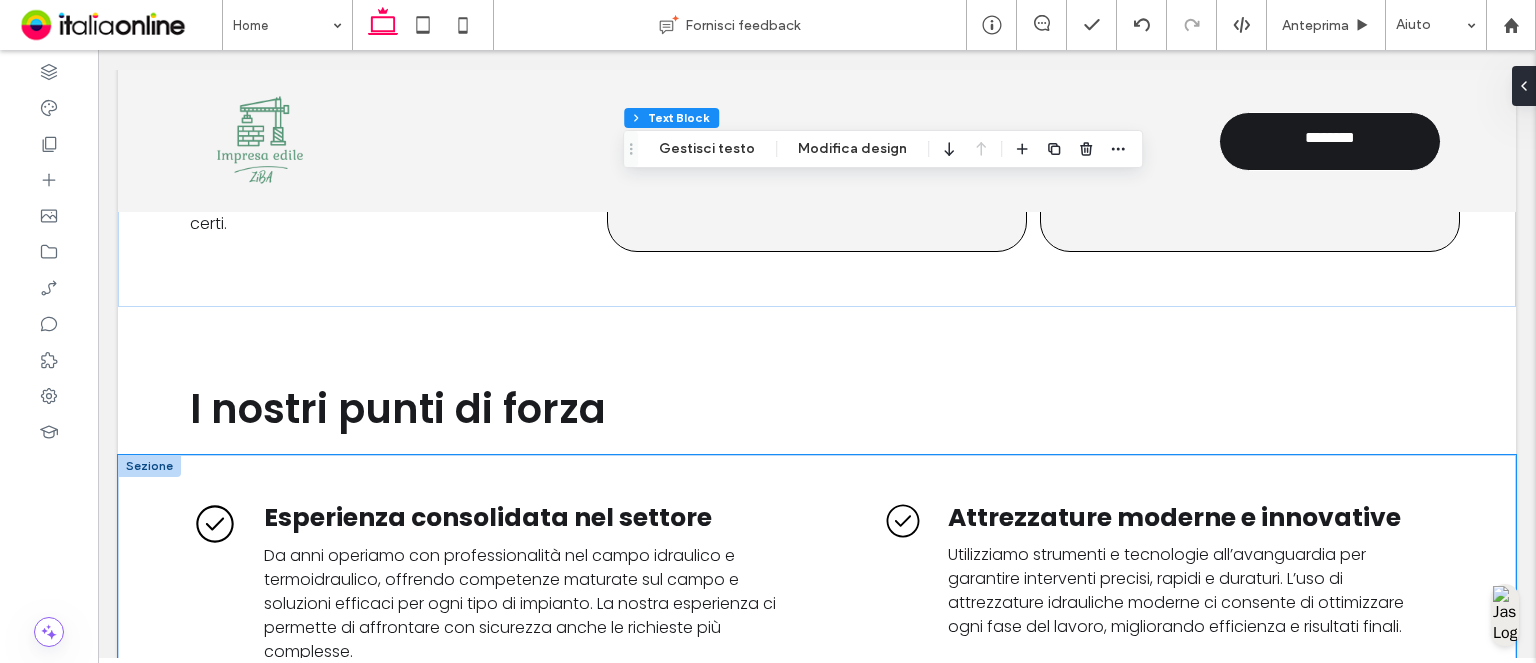 scroll, scrollTop: 1365, scrollLeft: 0, axis: vertical 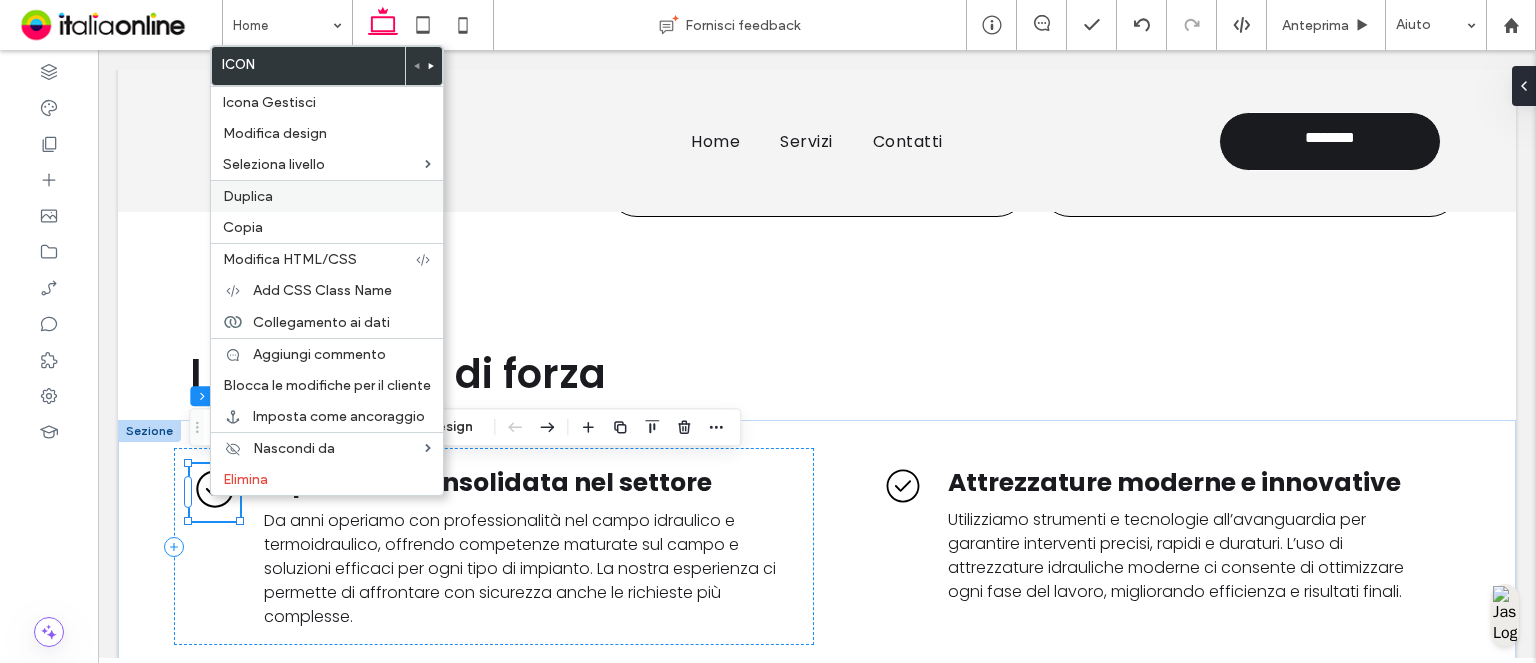 click on "Duplica" at bounding box center (327, 196) 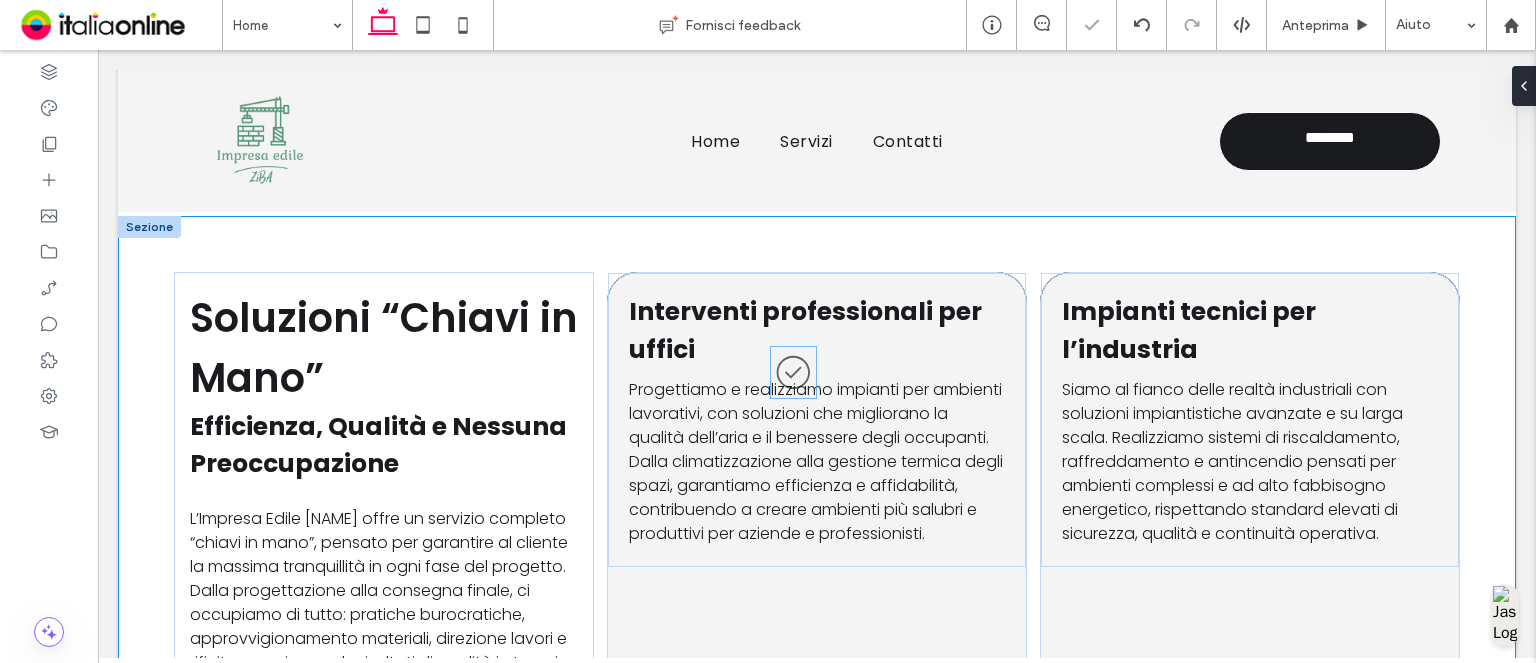 scroll, scrollTop: 865, scrollLeft: 0, axis: vertical 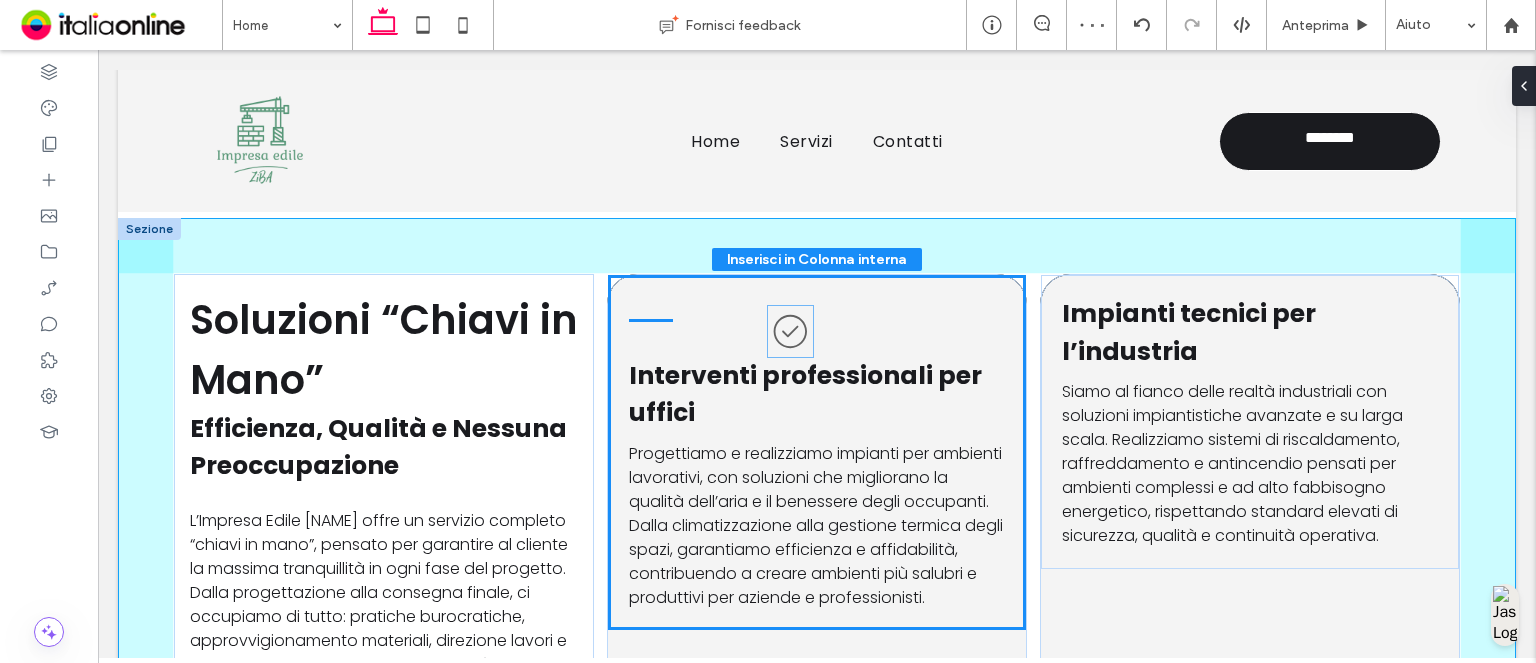 drag, startPoint x: 276, startPoint y: 480, endPoint x: 786, endPoint y: 326, distance: 532.74384 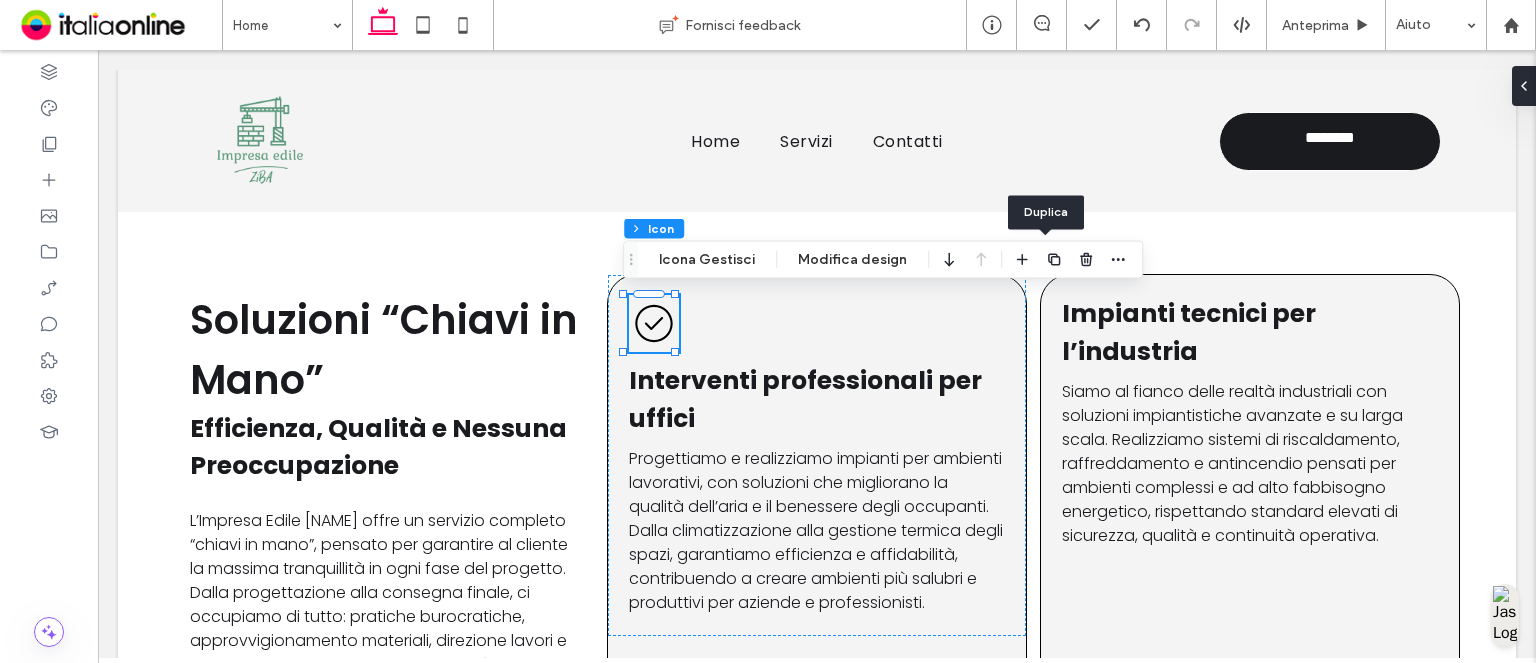 click 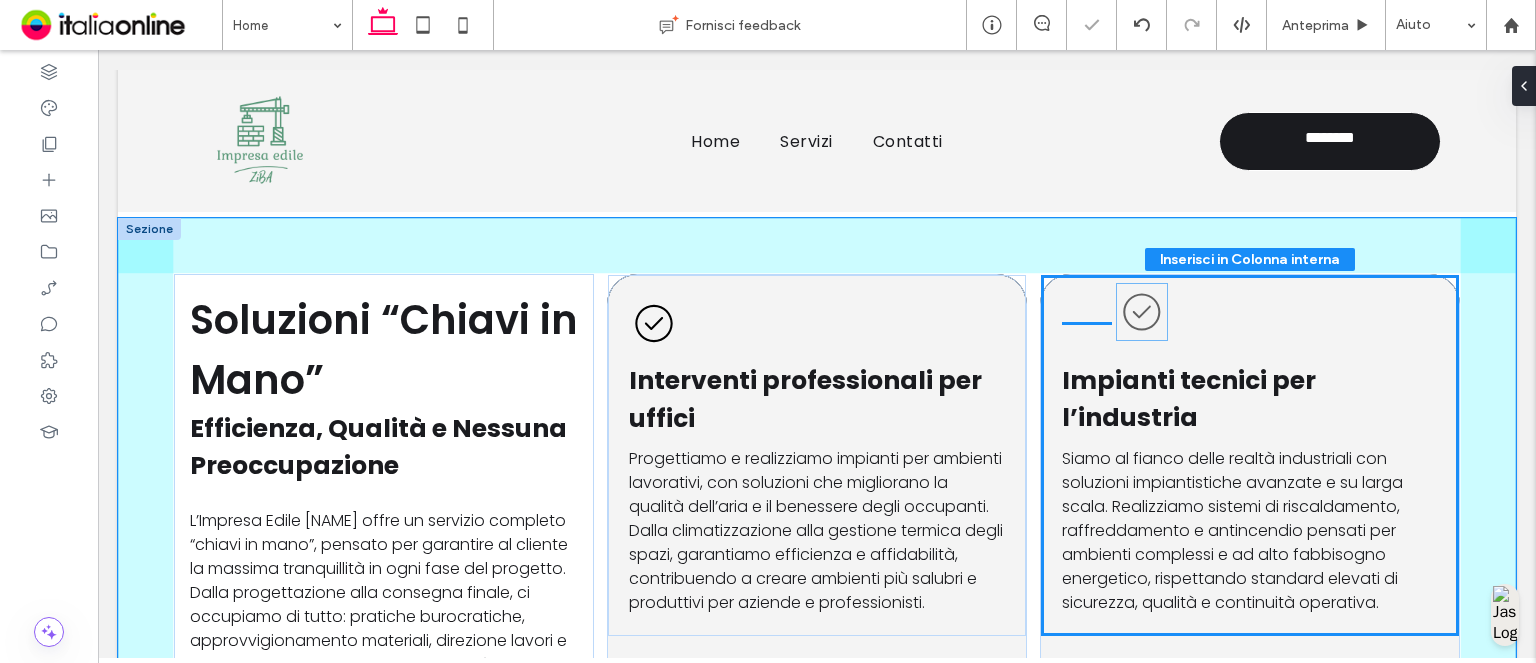 drag, startPoint x: 658, startPoint y: 394, endPoint x: 1152, endPoint y: 319, distance: 499.6609 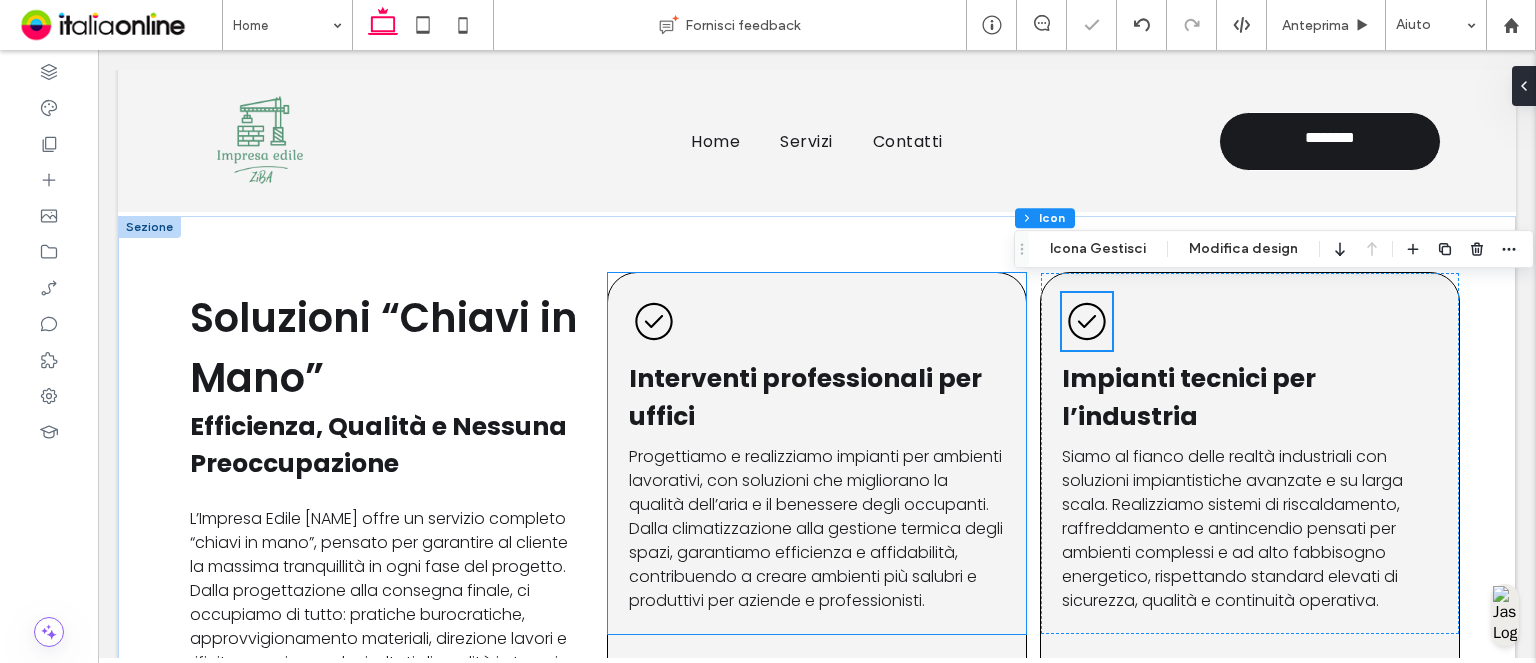 scroll, scrollTop: 865, scrollLeft: 0, axis: vertical 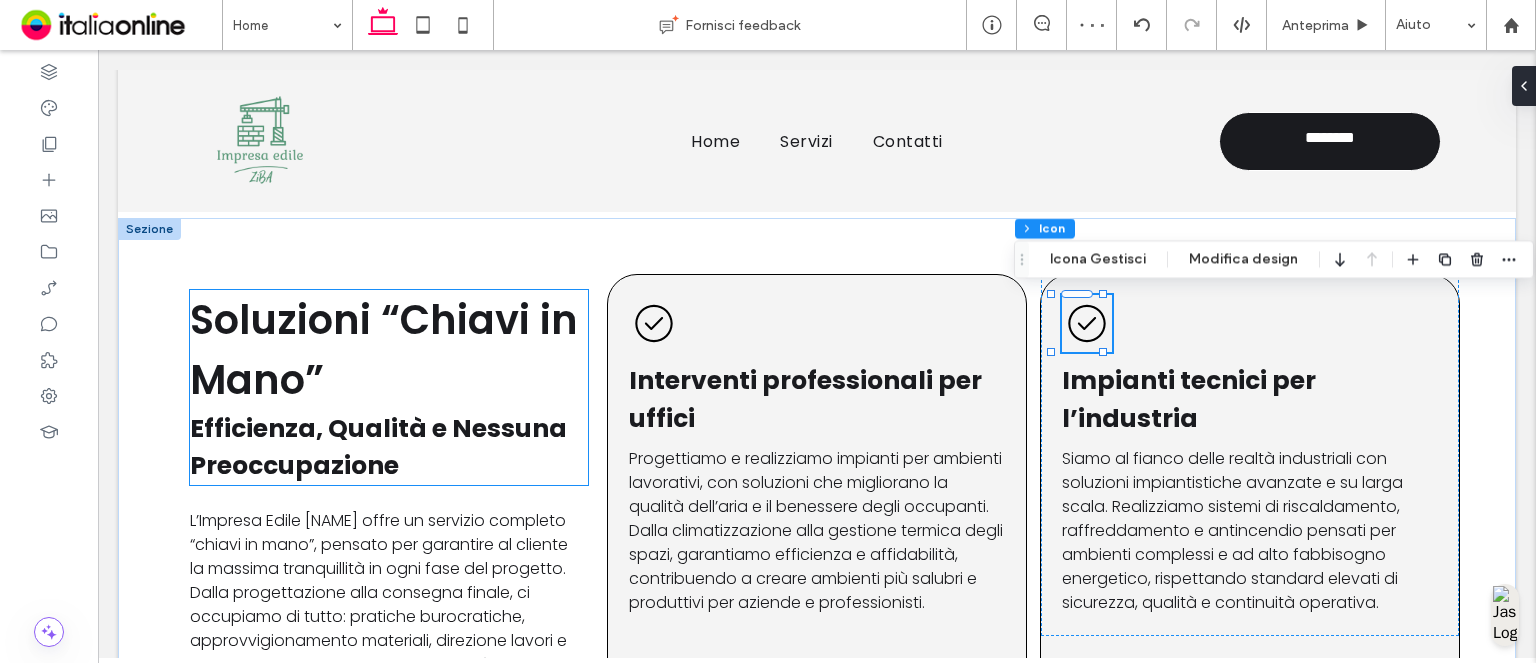 click on "Efficienza, Qualità e Nessuna Preoccupazione" at bounding box center (389, 447) 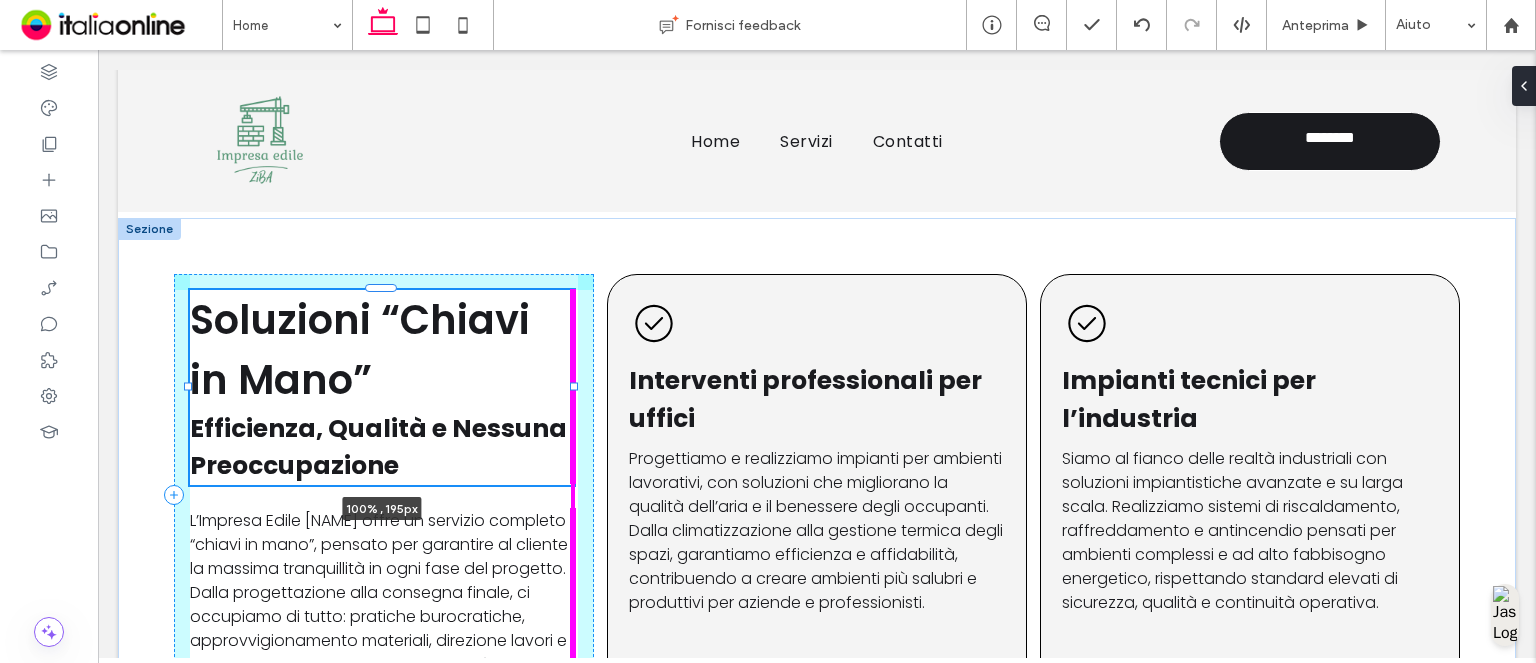 click at bounding box center (574, 386) 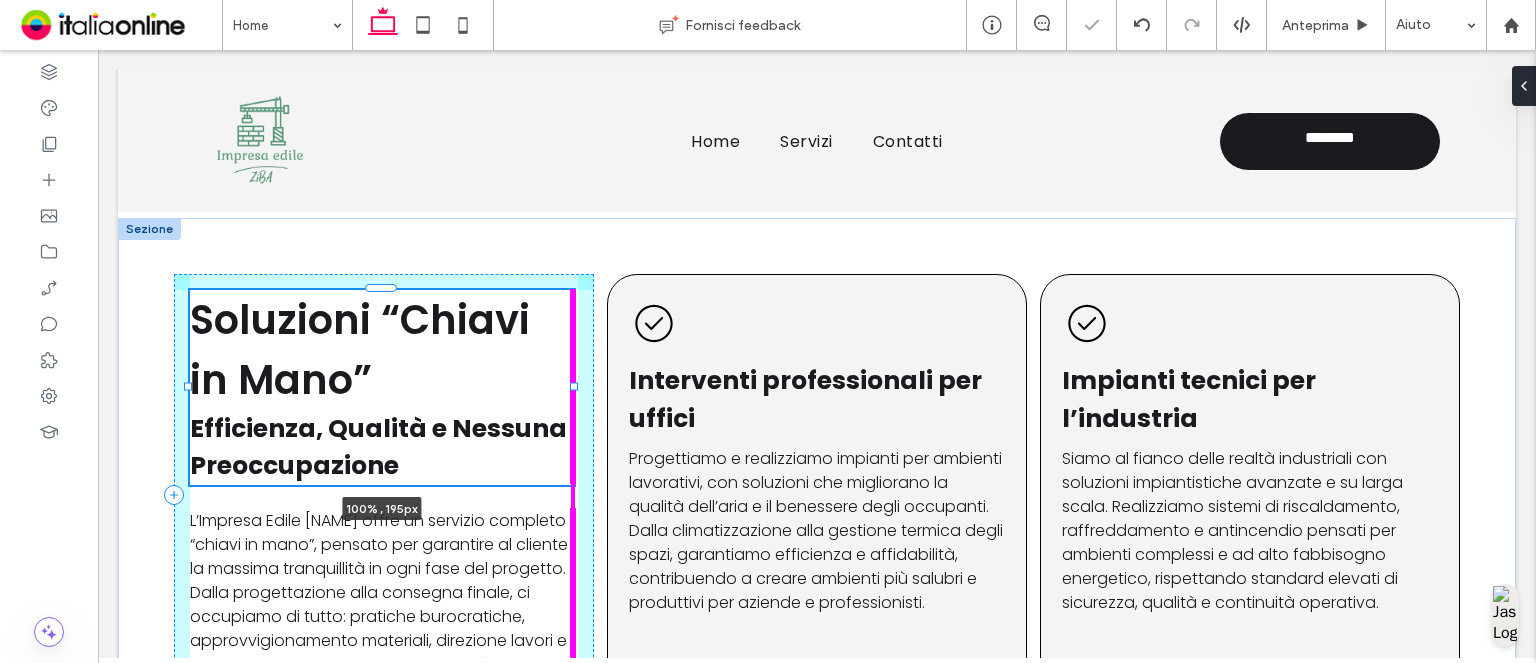 type on "***" 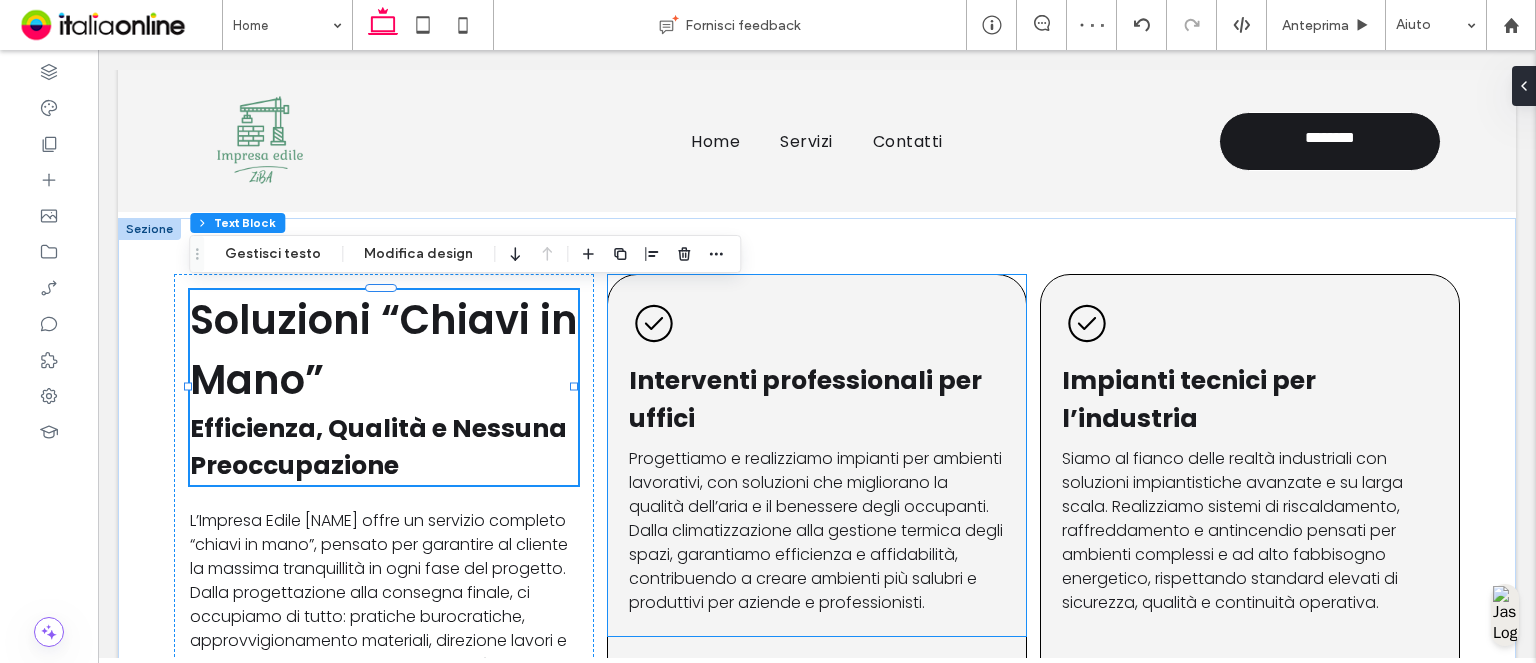 click on "Progettiamo e realizziamo impianti per ambienti lavorativi, con soluzioni che migliorano la qualità dell’aria e il benessere degli occupanti. Dalla climatizzazione alla gestione termica degli spazi, garantiamo efficienza e affidabilità, contribuendo a creare ambienti più salubri e produttivi per aziende e professionisti." at bounding box center (816, 530) 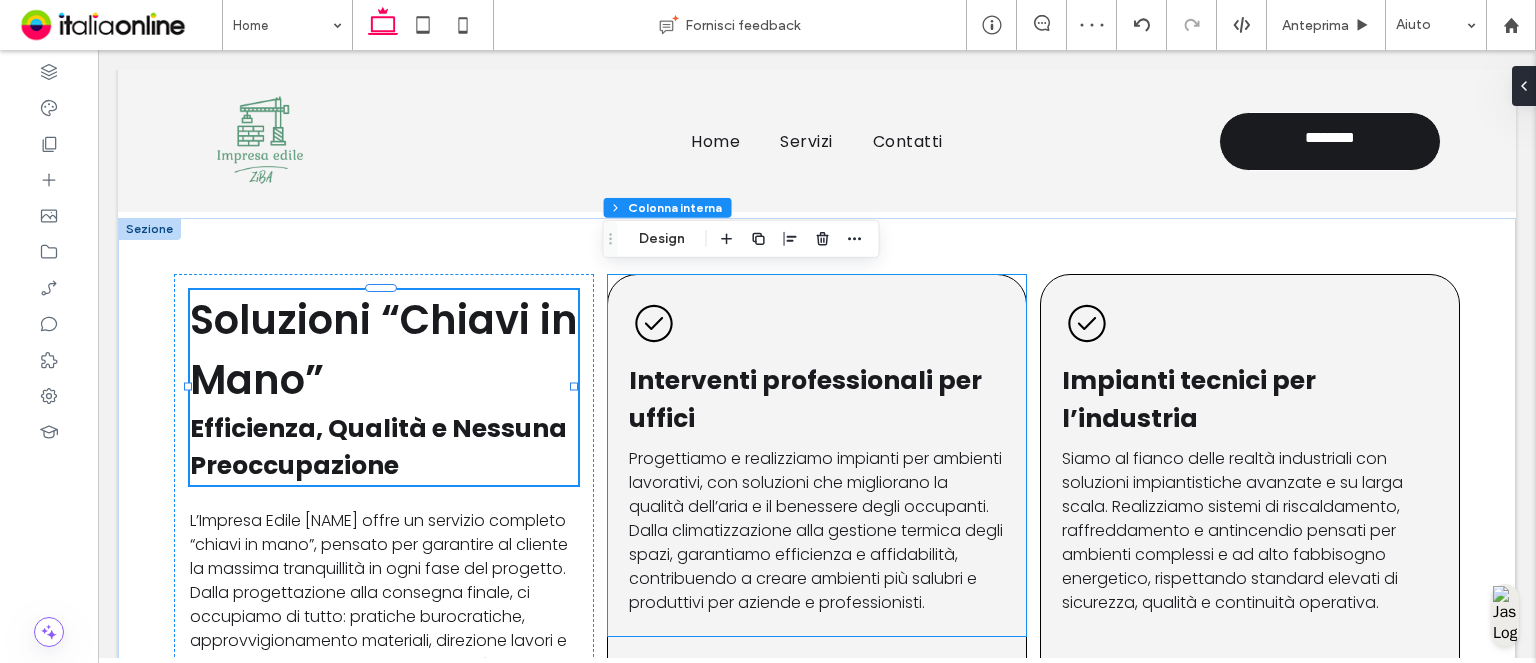 click on "Progettiamo e realizziamo impianti per ambienti lavorativi, con soluzioni che migliorano la qualità dell’aria e il benessere degli occupanti. Dalla climatizzazione alla gestione termica degli spazi, garantiamo efficienza e affidabilità, contribuendo a creare ambienti più salubri e produttivi per aziende e professionisti." at bounding box center (816, 530) 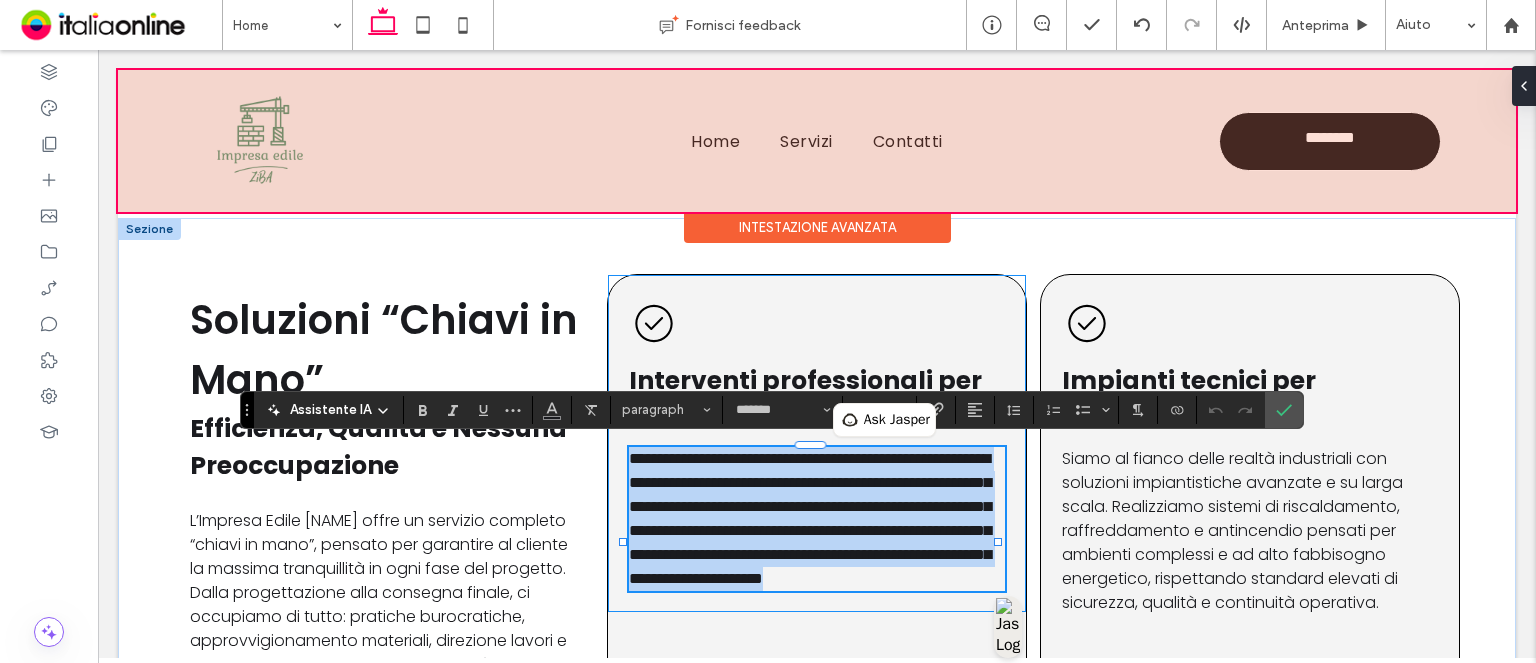 scroll, scrollTop: 0, scrollLeft: 0, axis: both 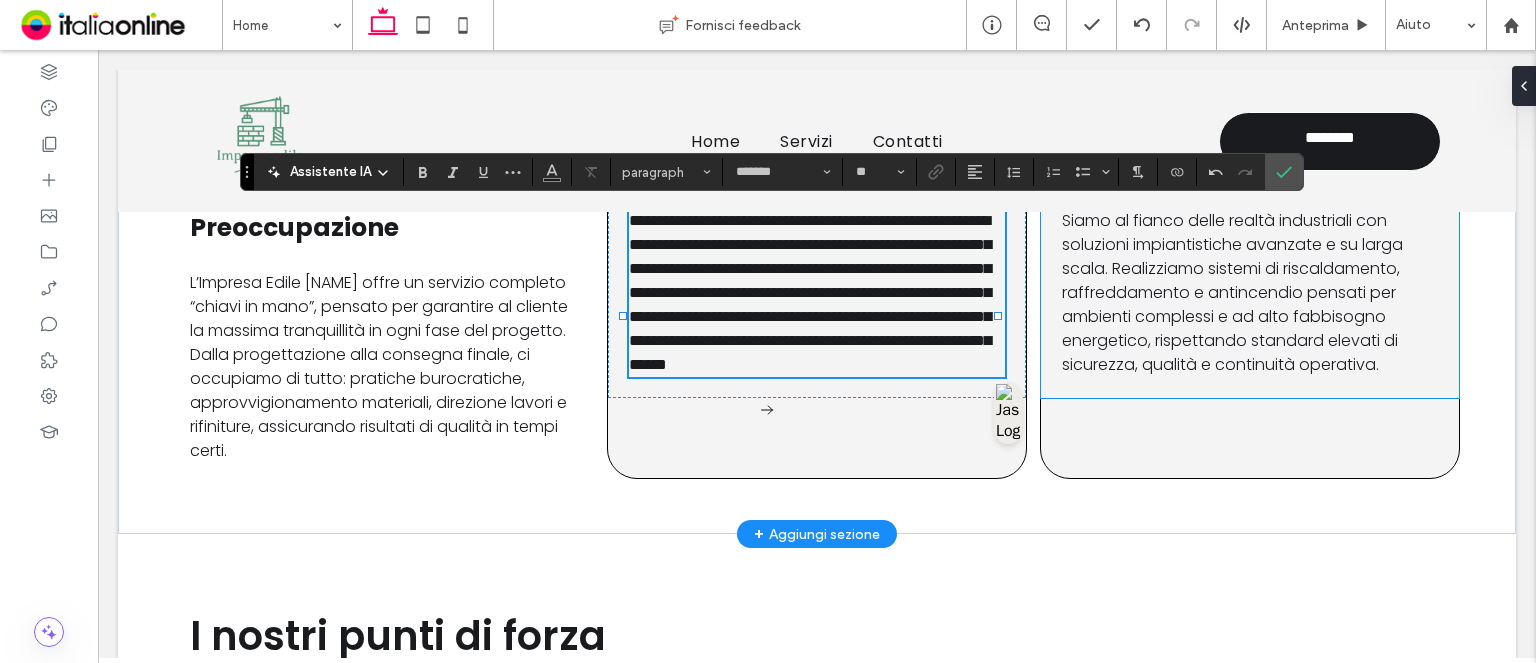 click on "Siamo al fianco delle realtà industriali con soluzioni impiantistiche avanzate e su larga scala. Realizziamo sistemi di riscaldamento, raffreddamento e antincendio pensati per ambienti complessi e ad alto fabbisogno energetico, rispettando standard elevati di sicurezza, qualità e continuità operativa." at bounding box center [1232, 292] 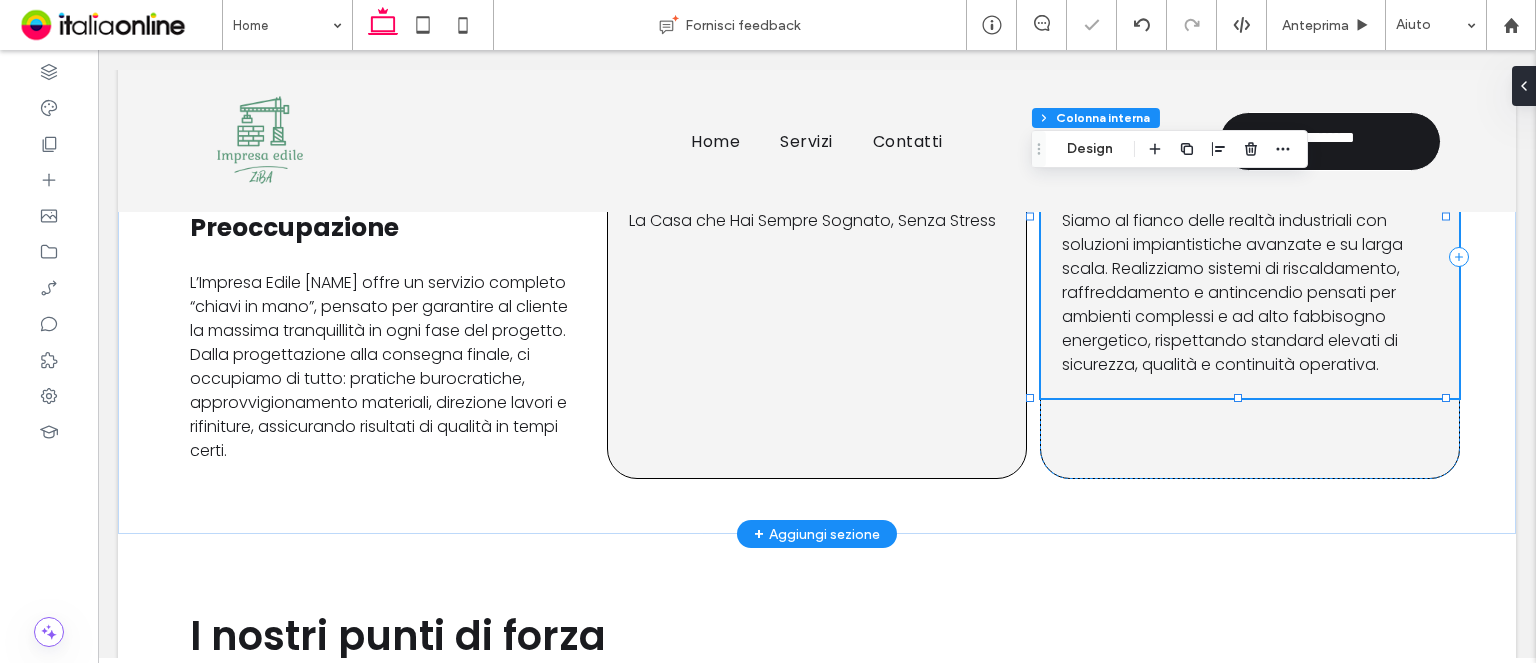 click on "Siamo al fianco delle realtà industriali con soluzioni impiantistiche avanzate e su larga scala. Realizziamo sistemi di riscaldamento, raffreddamento e antincendio pensati per ambienti complessi e ad alto fabbisogno energetico, rispettando standard elevati di sicurezza, qualità e continuità operativa." at bounding box center (1232, 292) 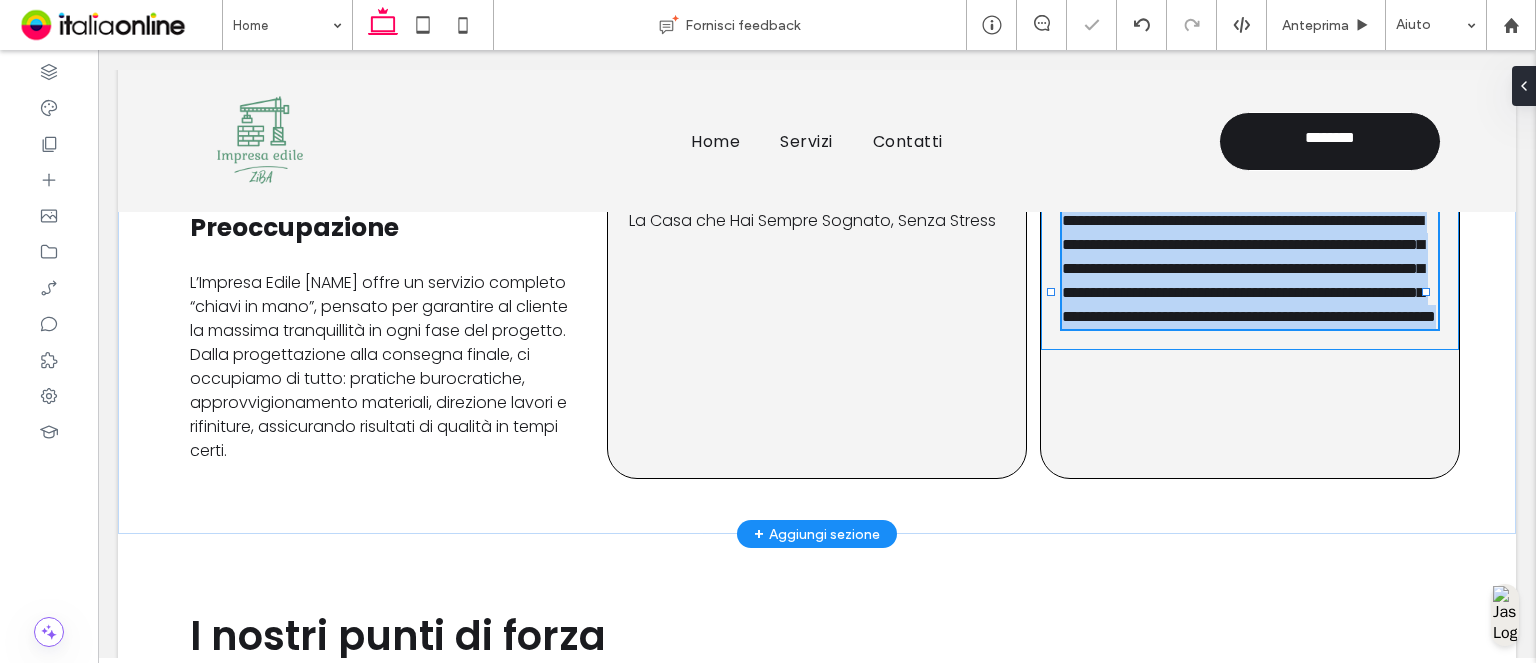 type on "*******" 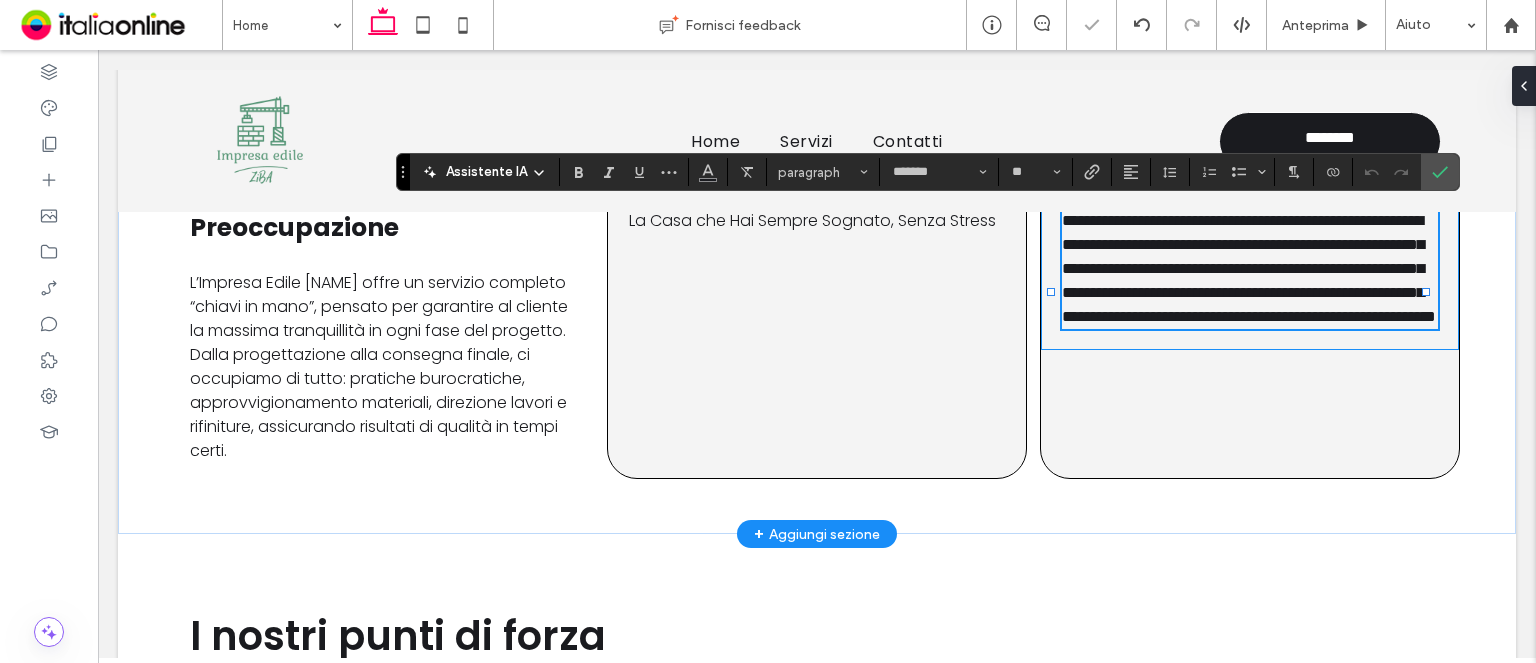 scroll, scrollTop: 0, scrollLeft: 0, axis: both 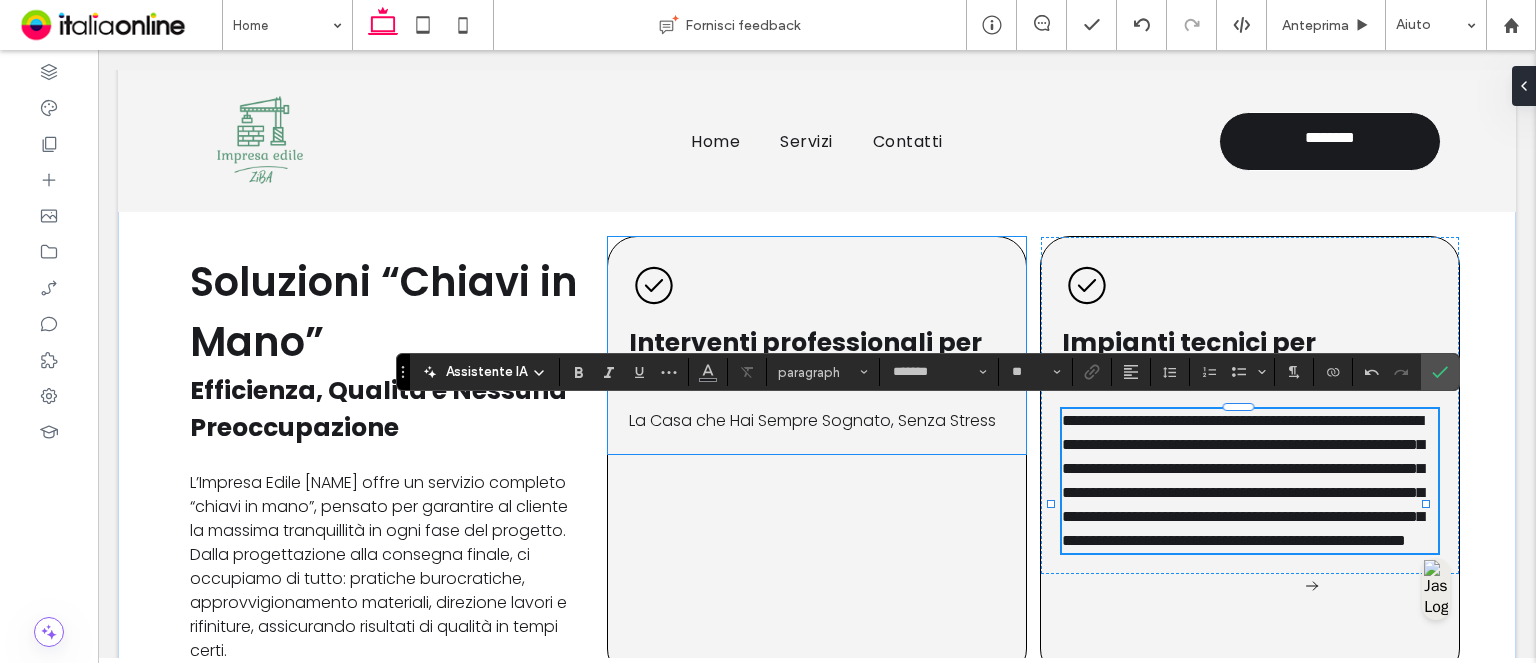 click on "Interventi professionali per uffici" at bounding box center [805, 361] 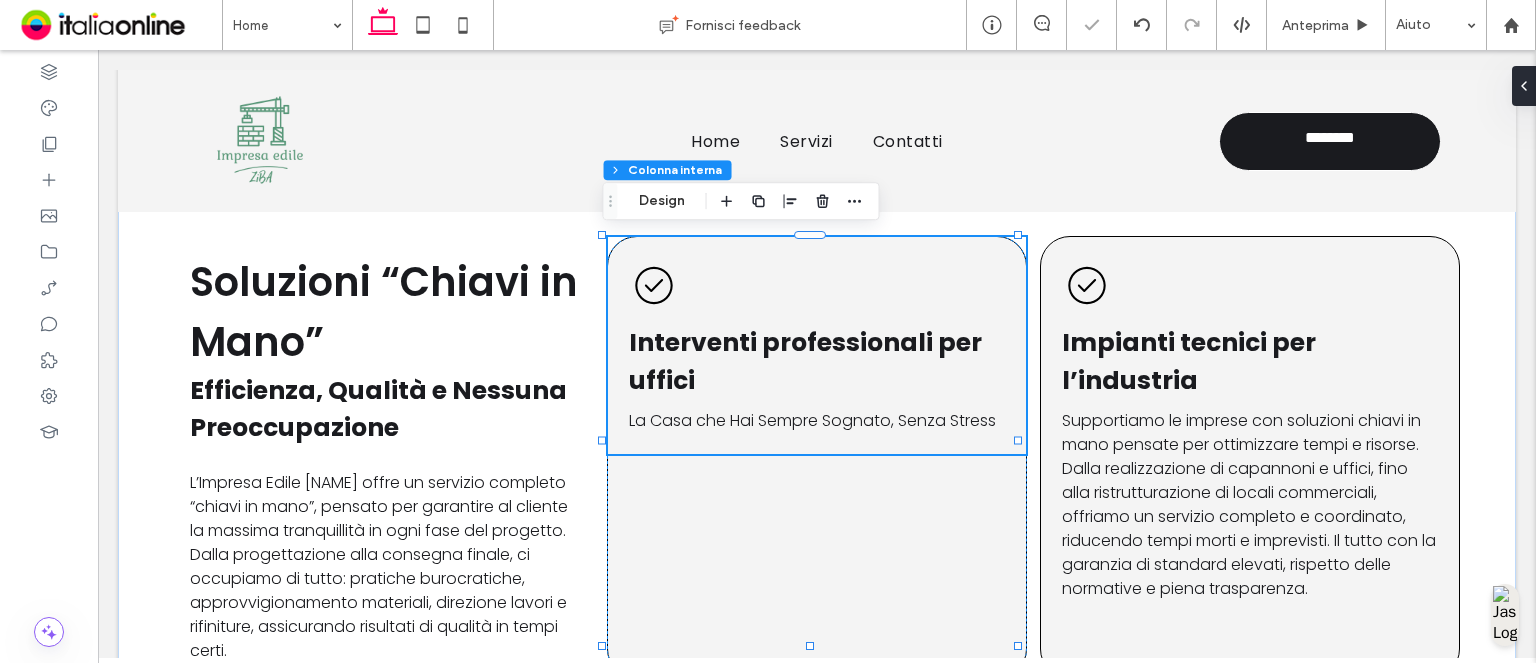 click on "Interventi professionali per uffici" at bounding box center [805, 361] 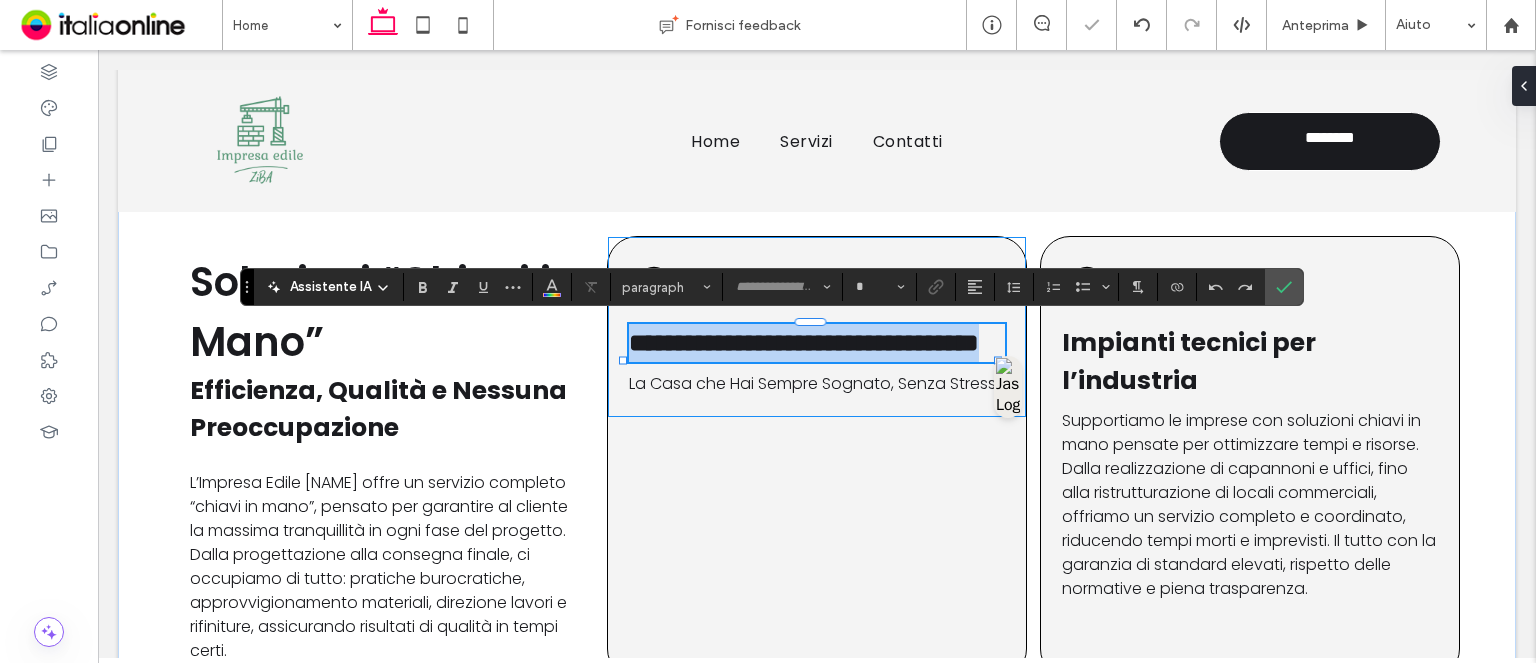 click on "**********" at bounding box center [817, 343] 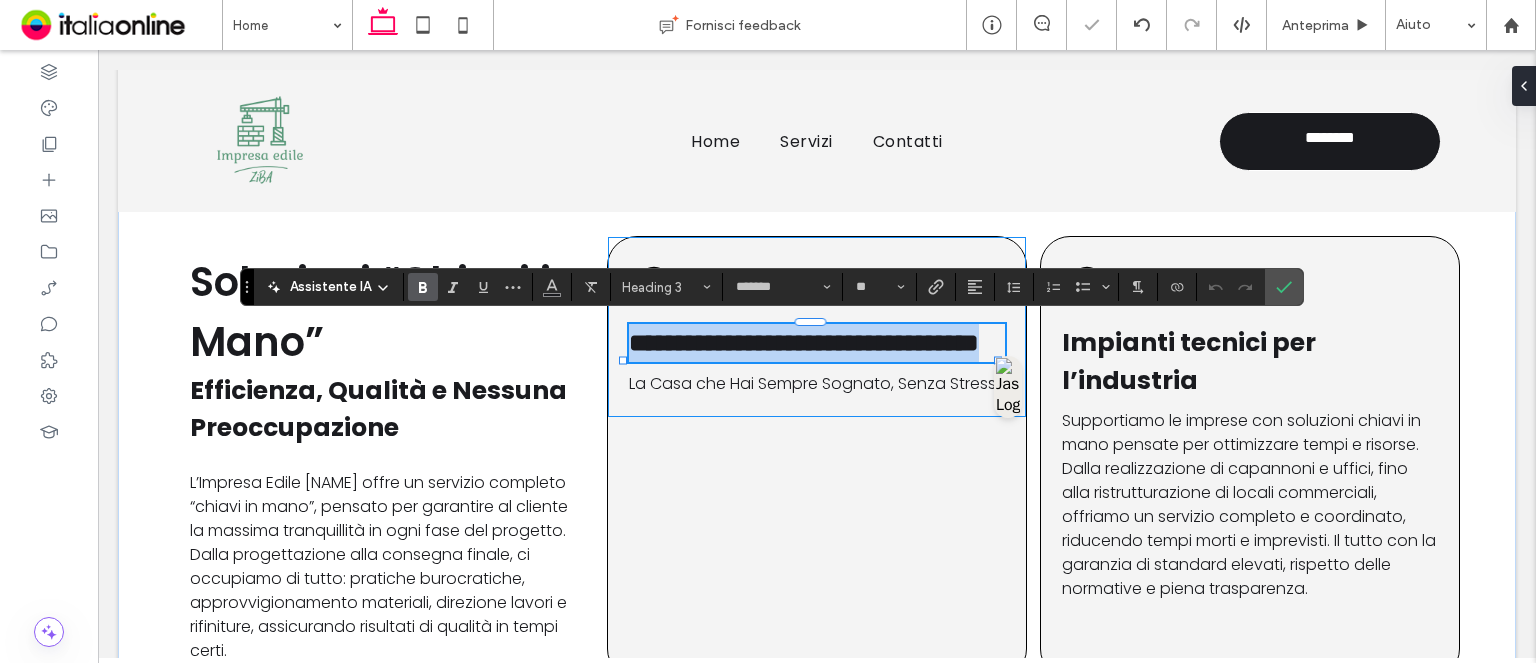 scroll, scrollTop: 0, scrollLeft: 0, axis: both 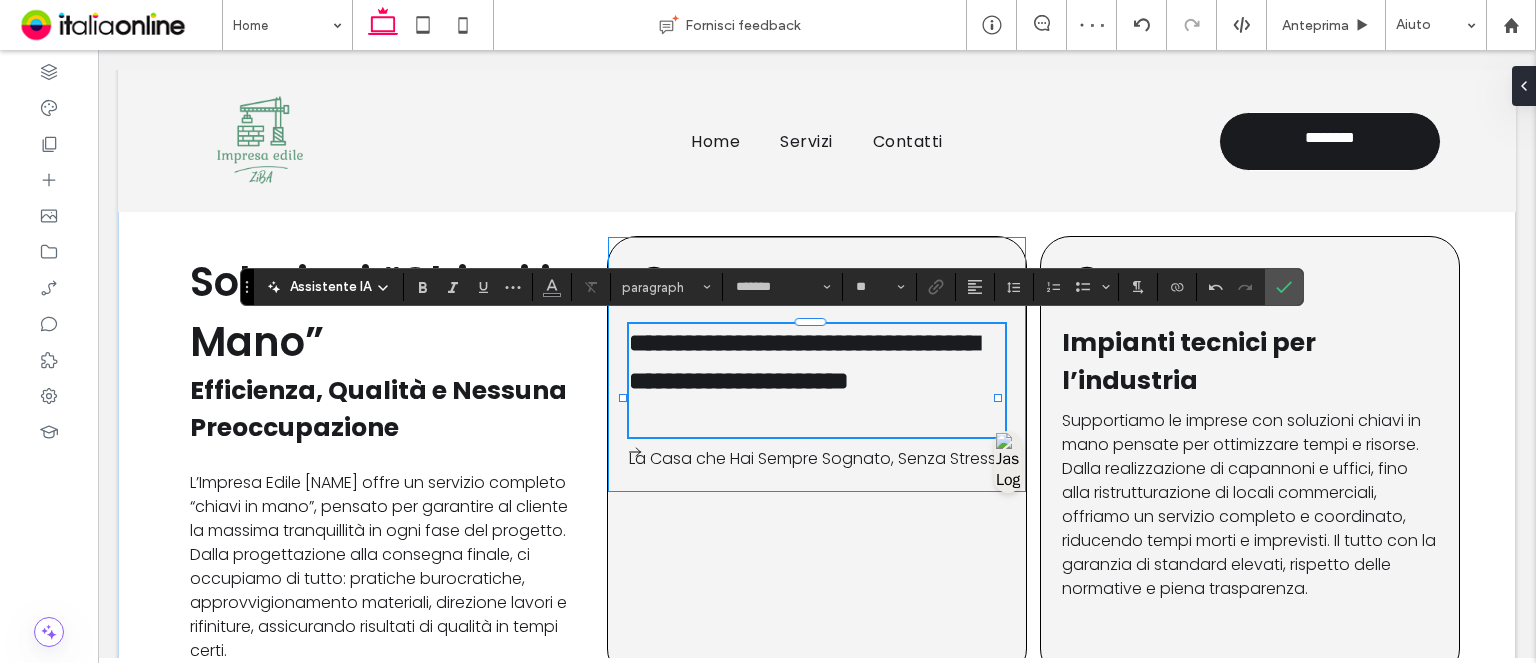 type on "**" 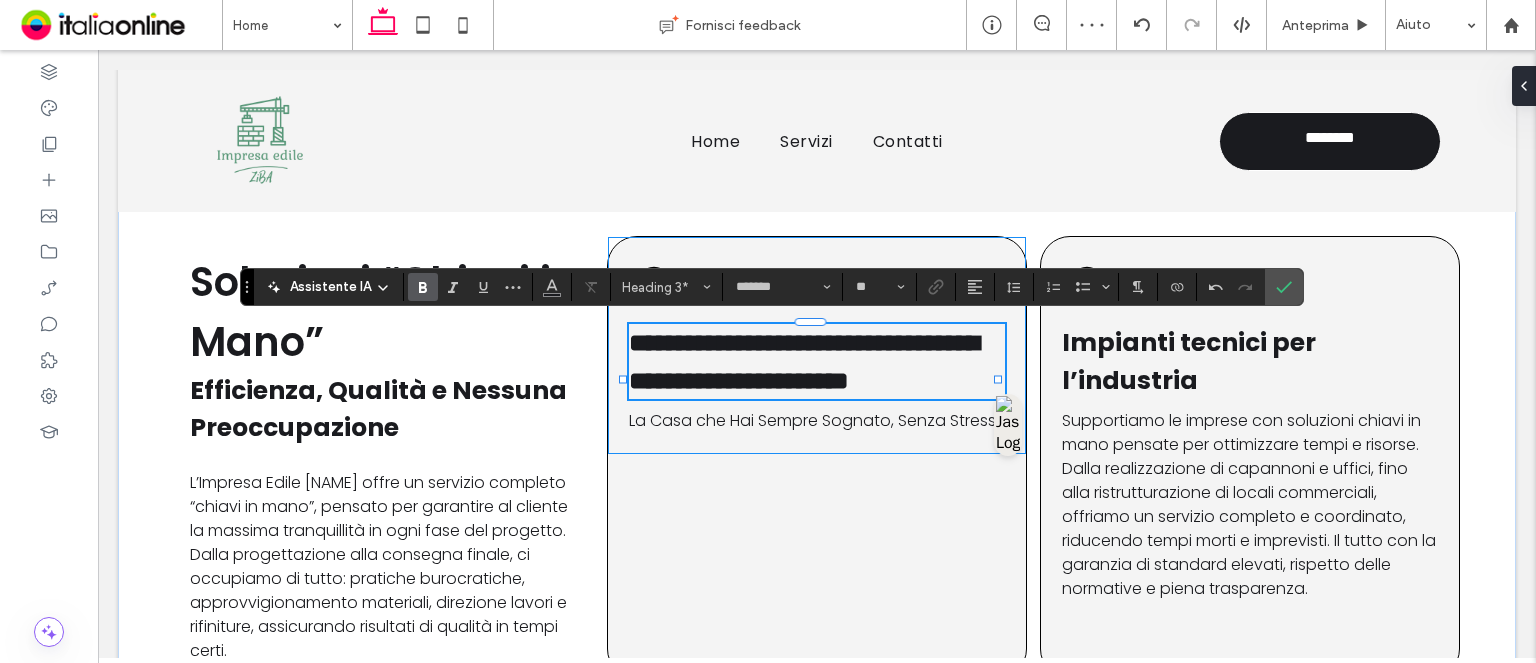 click on "**********" at bounding box center (804, 361) 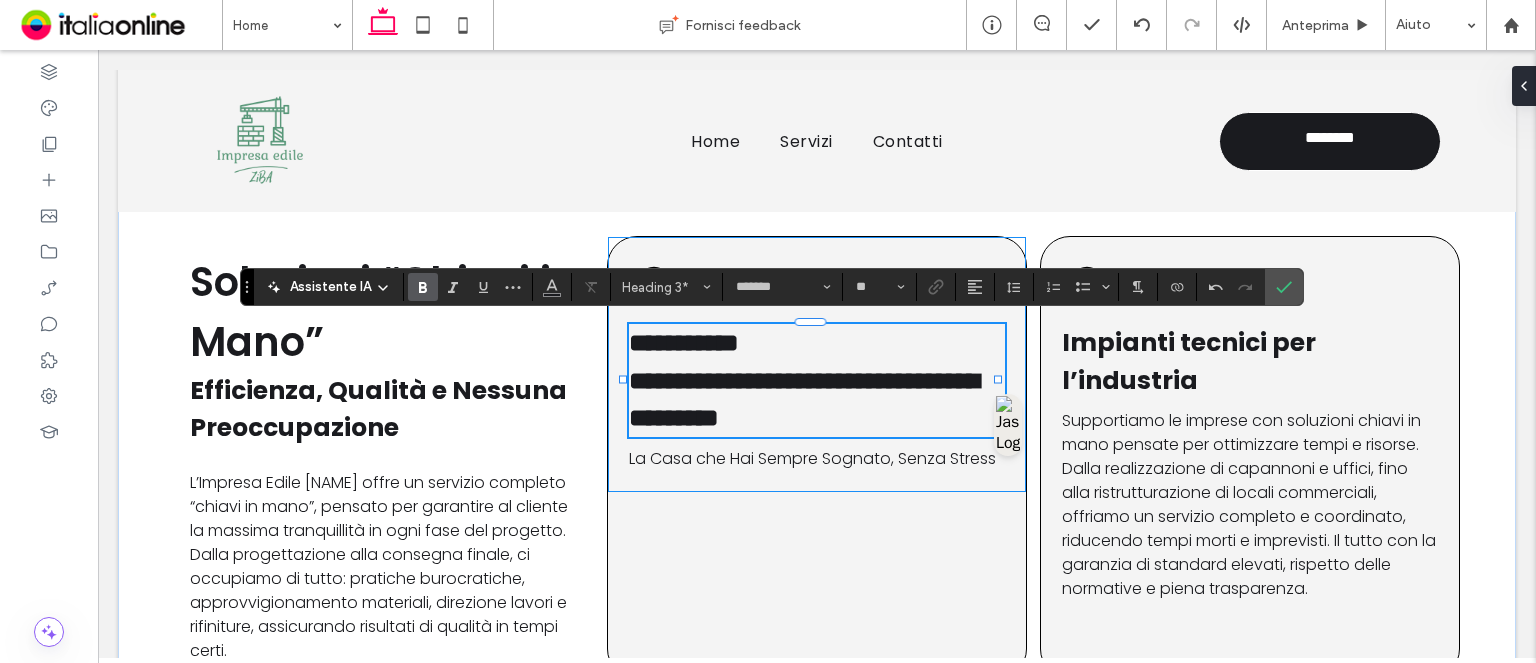 click on "**********" at bounding box center [804, 399] 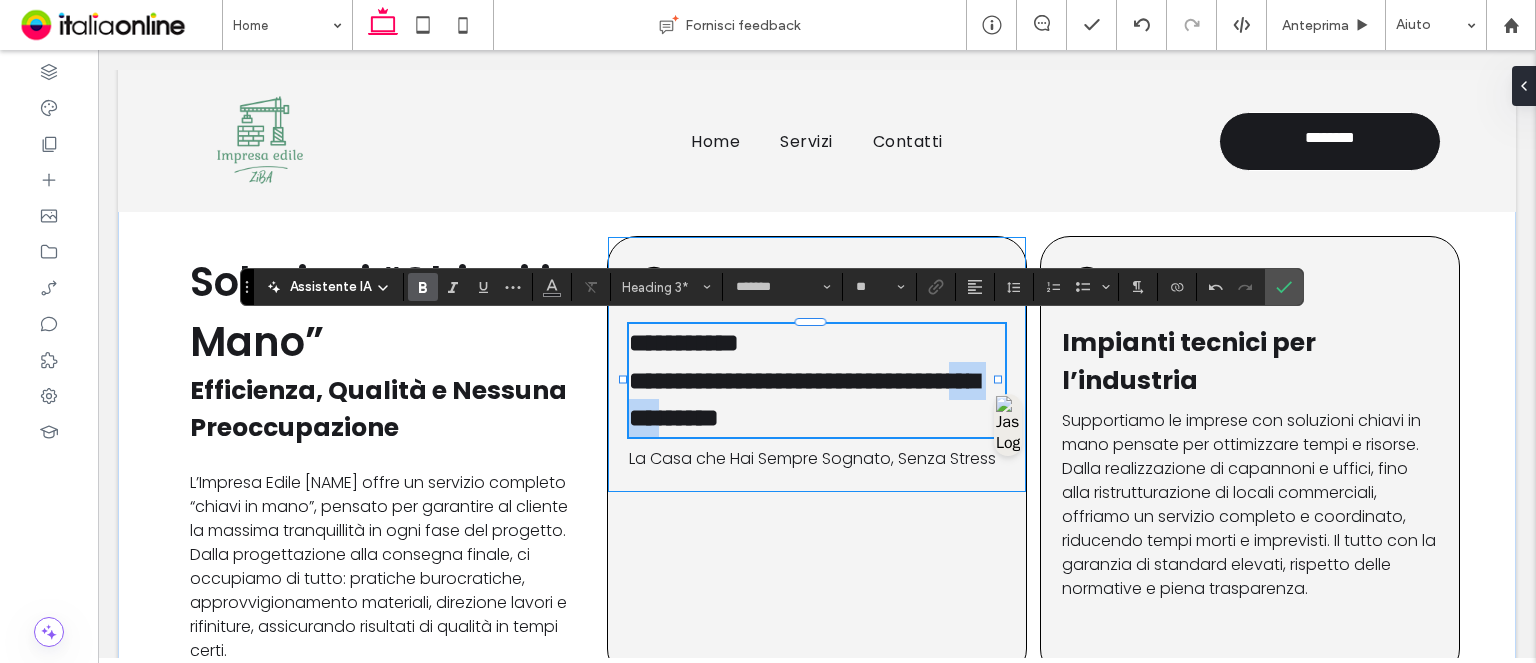 click on "**********" at bounding box center [804, 399] 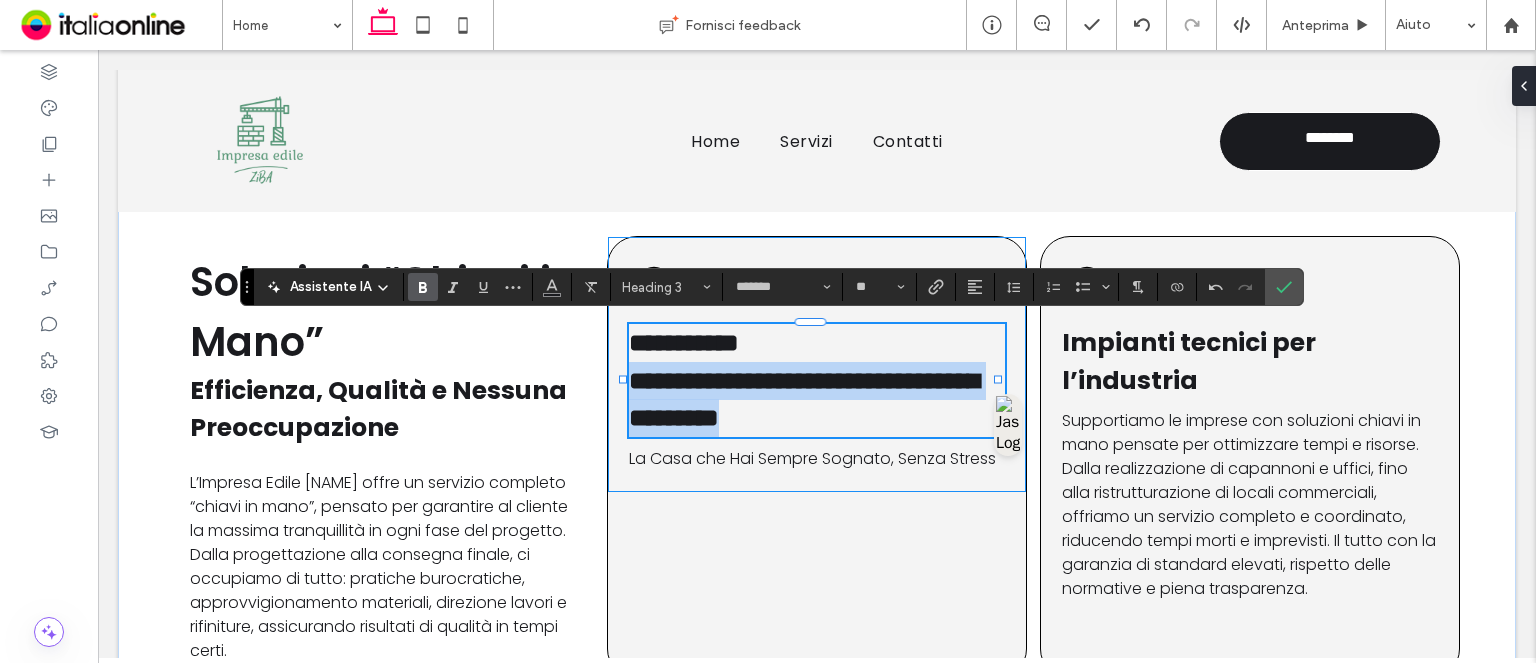 click on "**********" at bounding box center (804, 399) 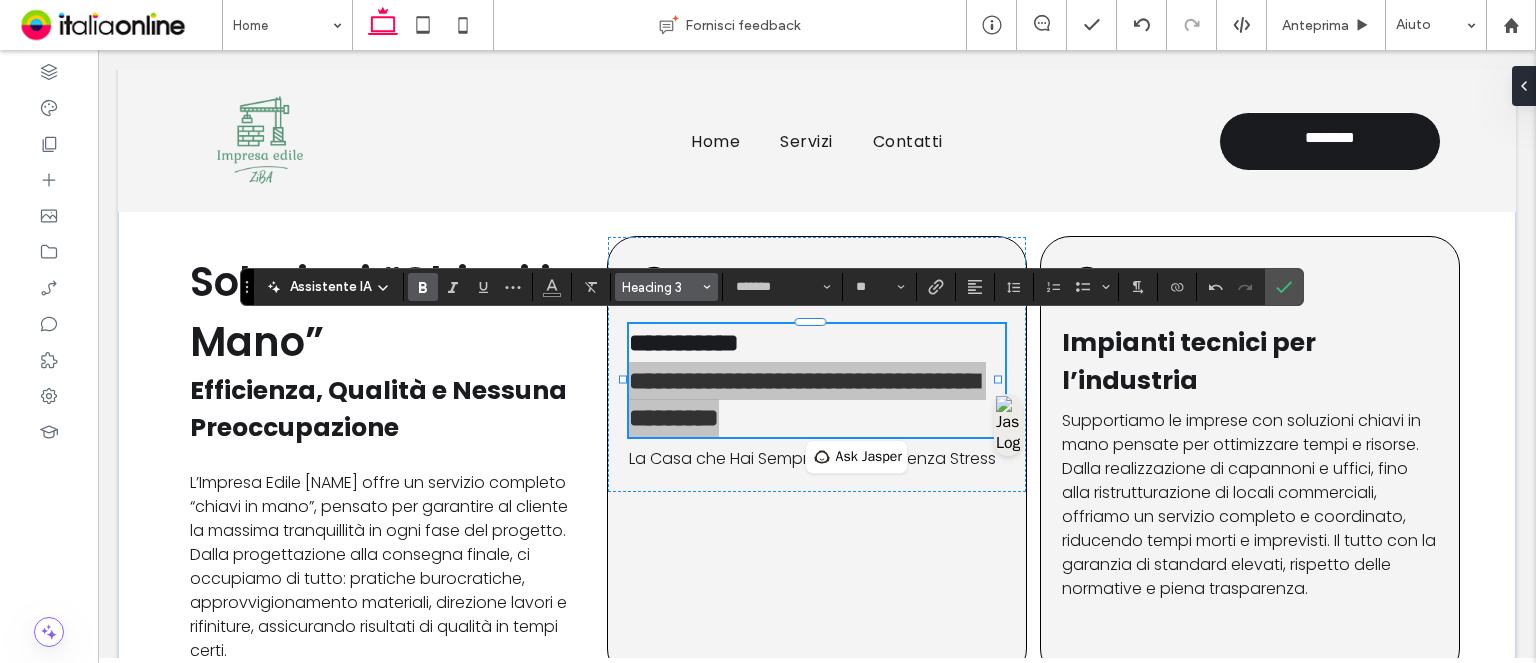 click on "Heading 3" at bounding box center (661, 287) 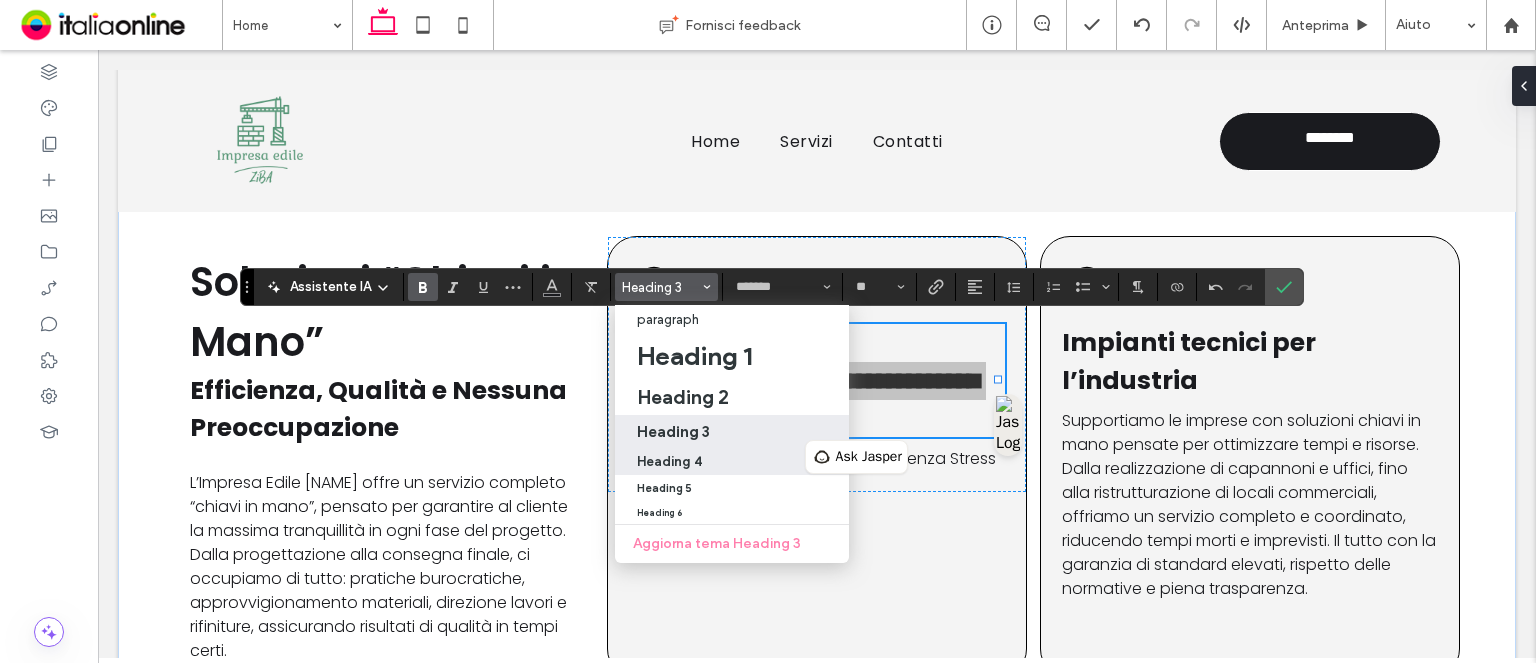 click on "Heading 4" at bounding box center [669, 461] 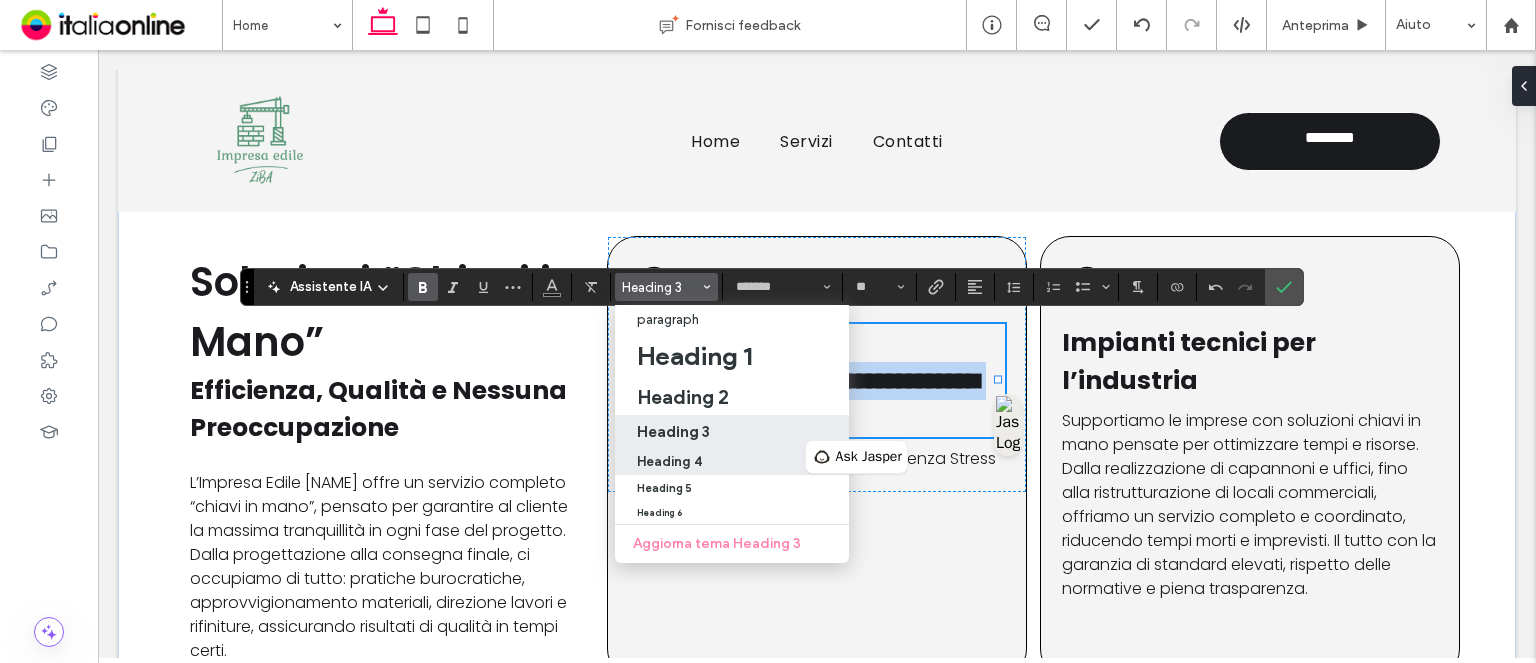 type on "**" 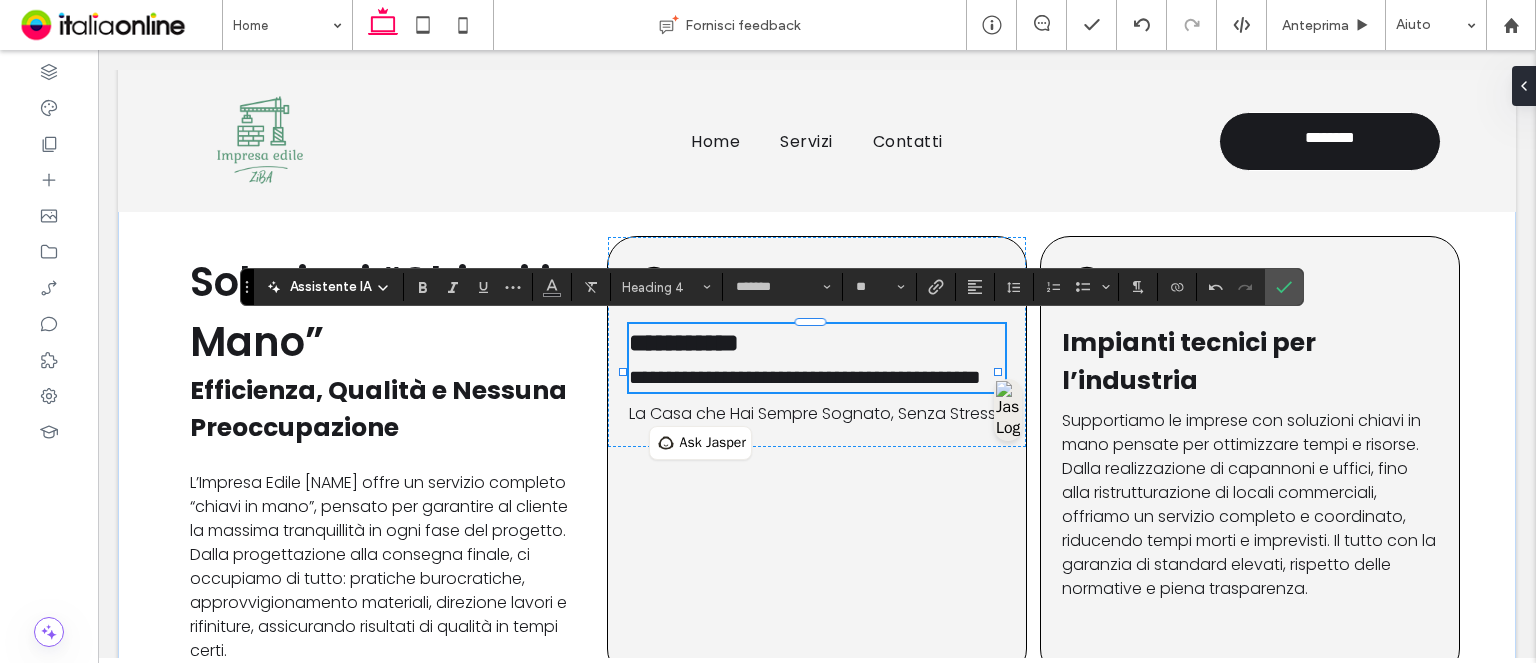 click on "**********" at bounding box center [805, 377] 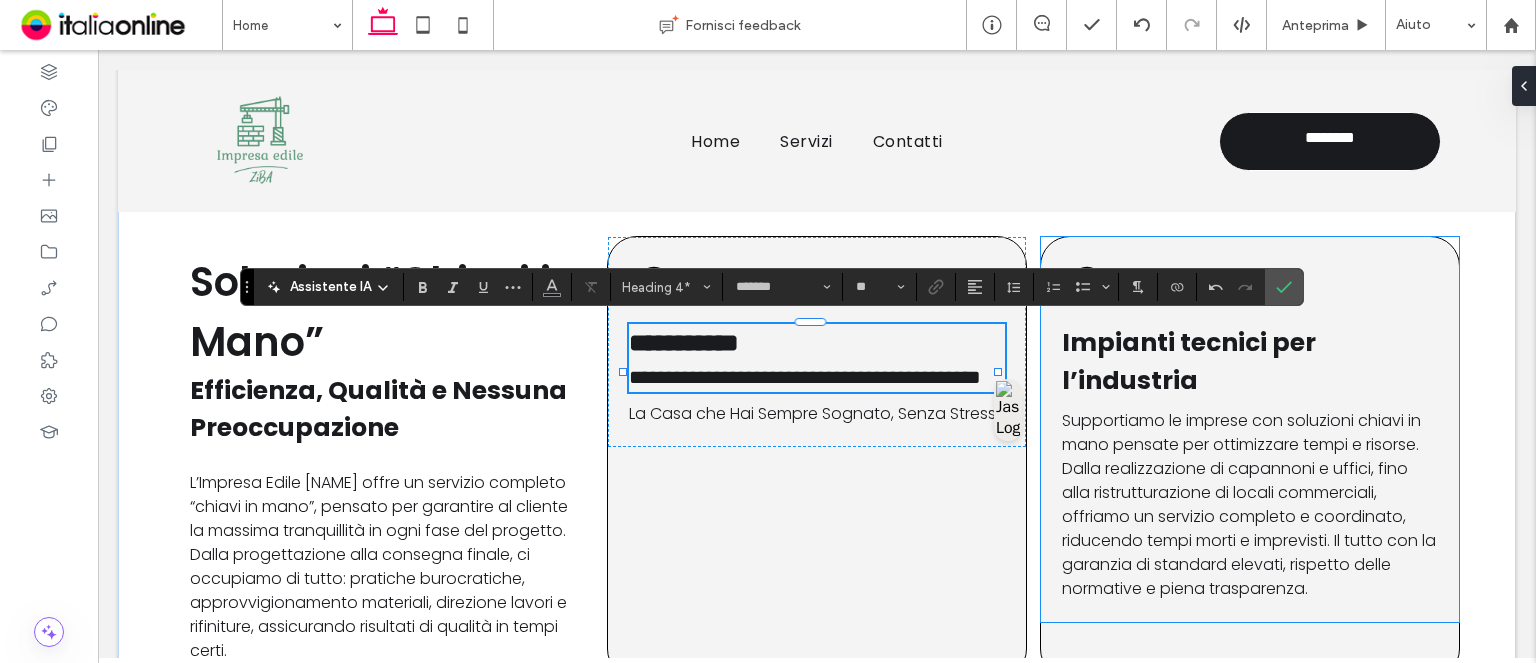click on "Impianti tecnici per l’industria" at bounding box center (1189, 361) 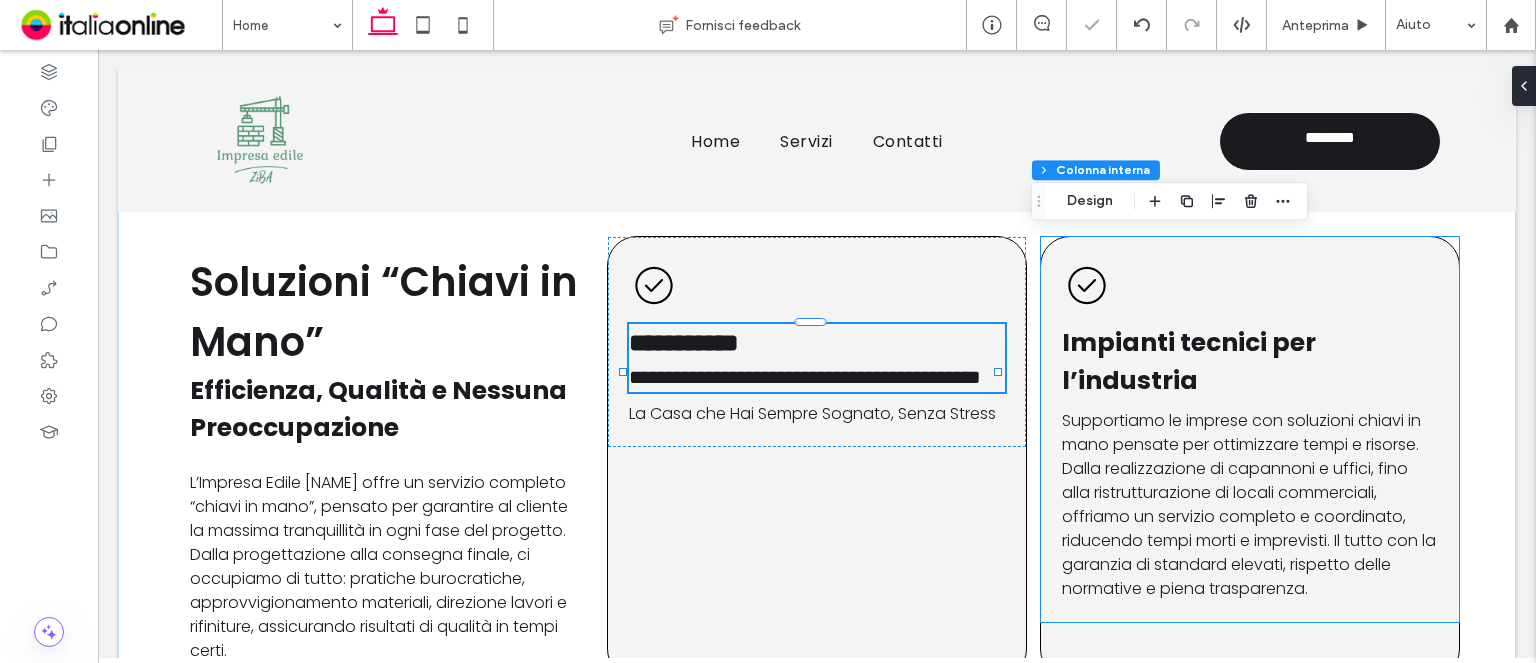 click on "Impianti tecnici per l’industria" at bounding box center [1189, 361] 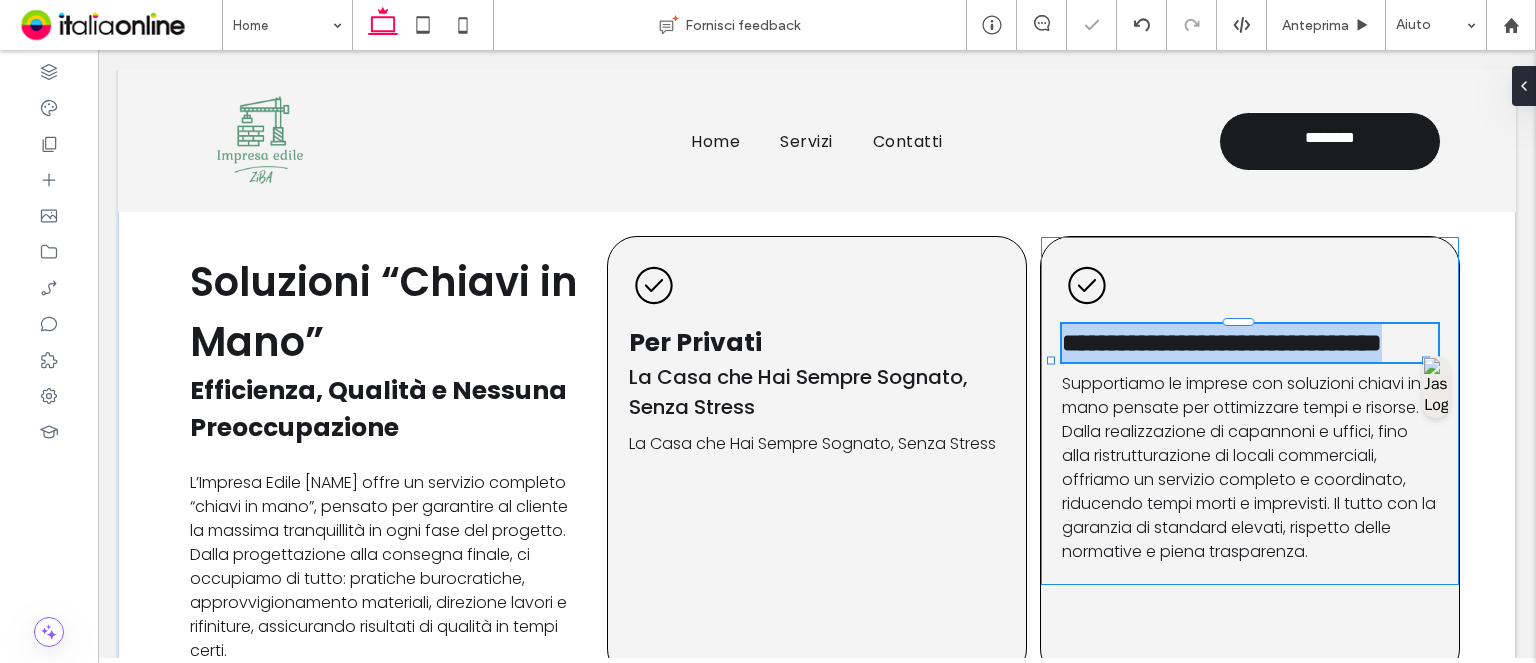 type on "*******" 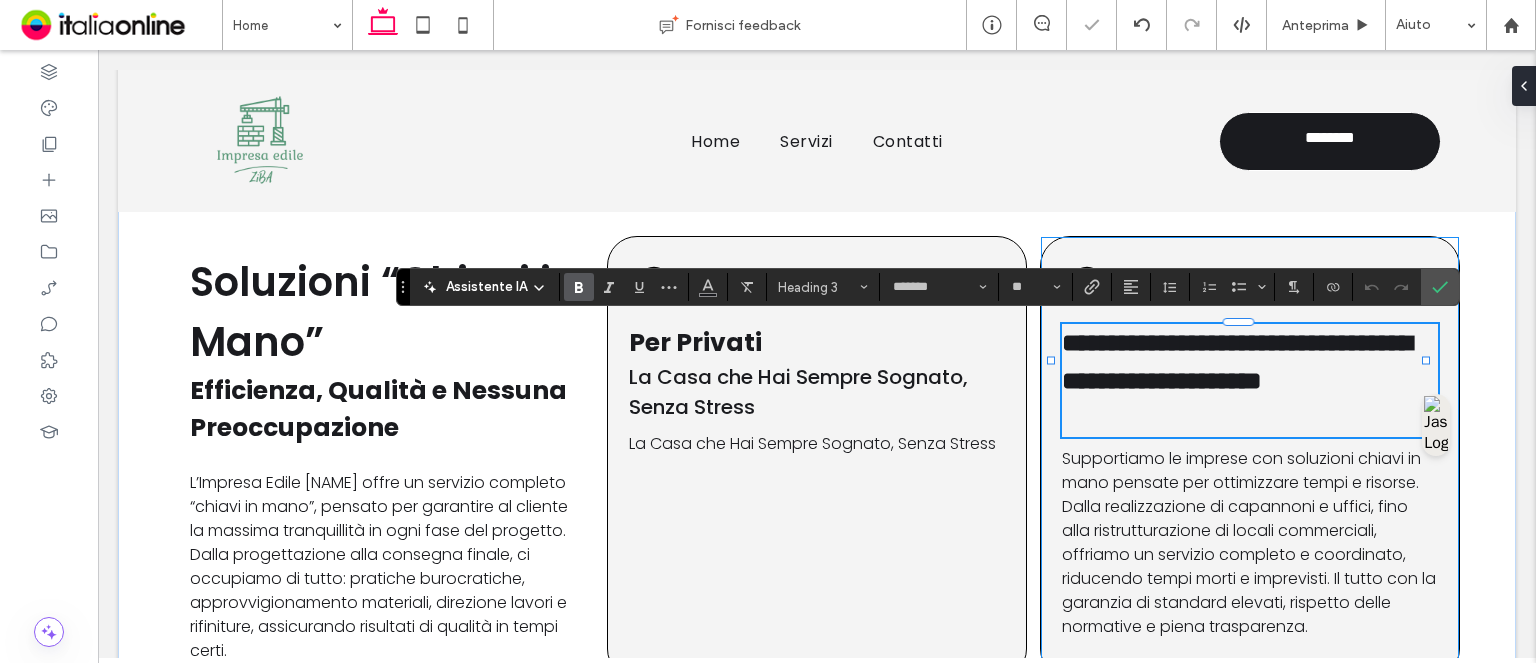 scroll, scrollTop: 0, scrollLeft: 0, axis: both 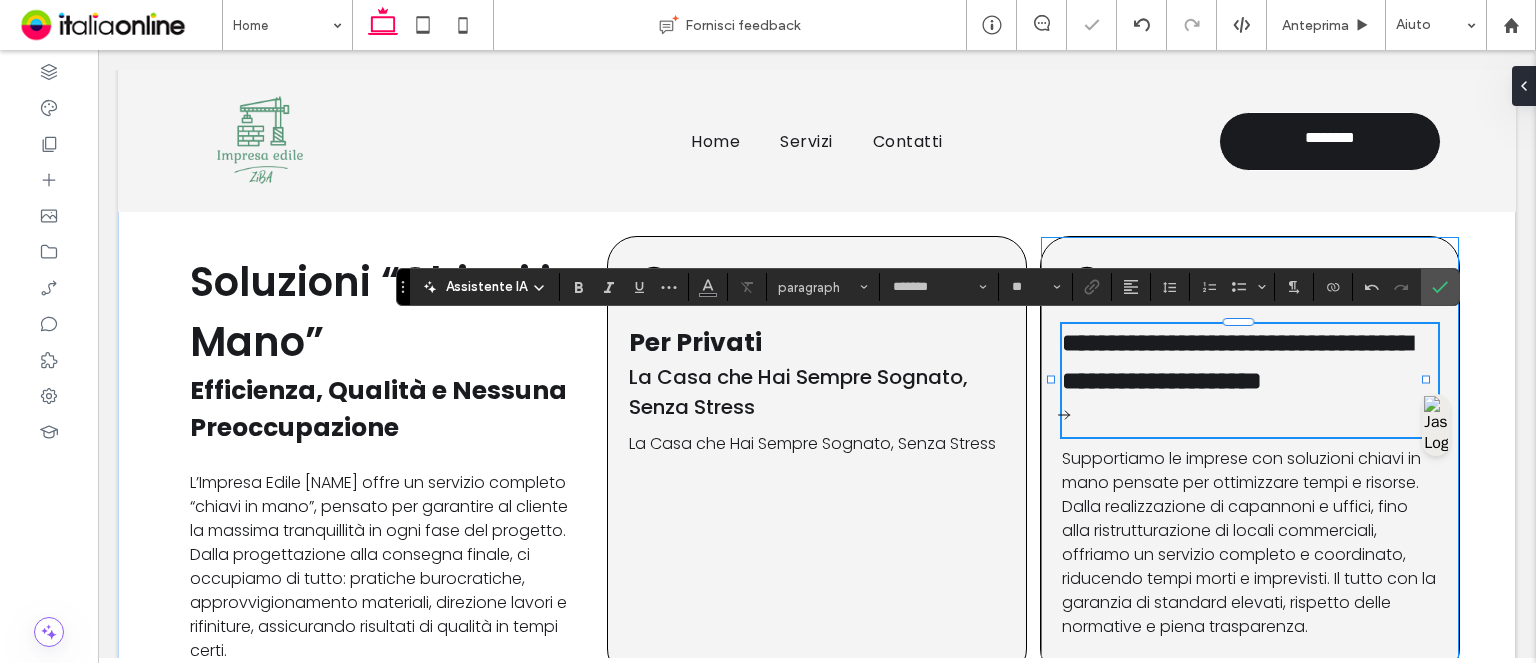 type on "**" 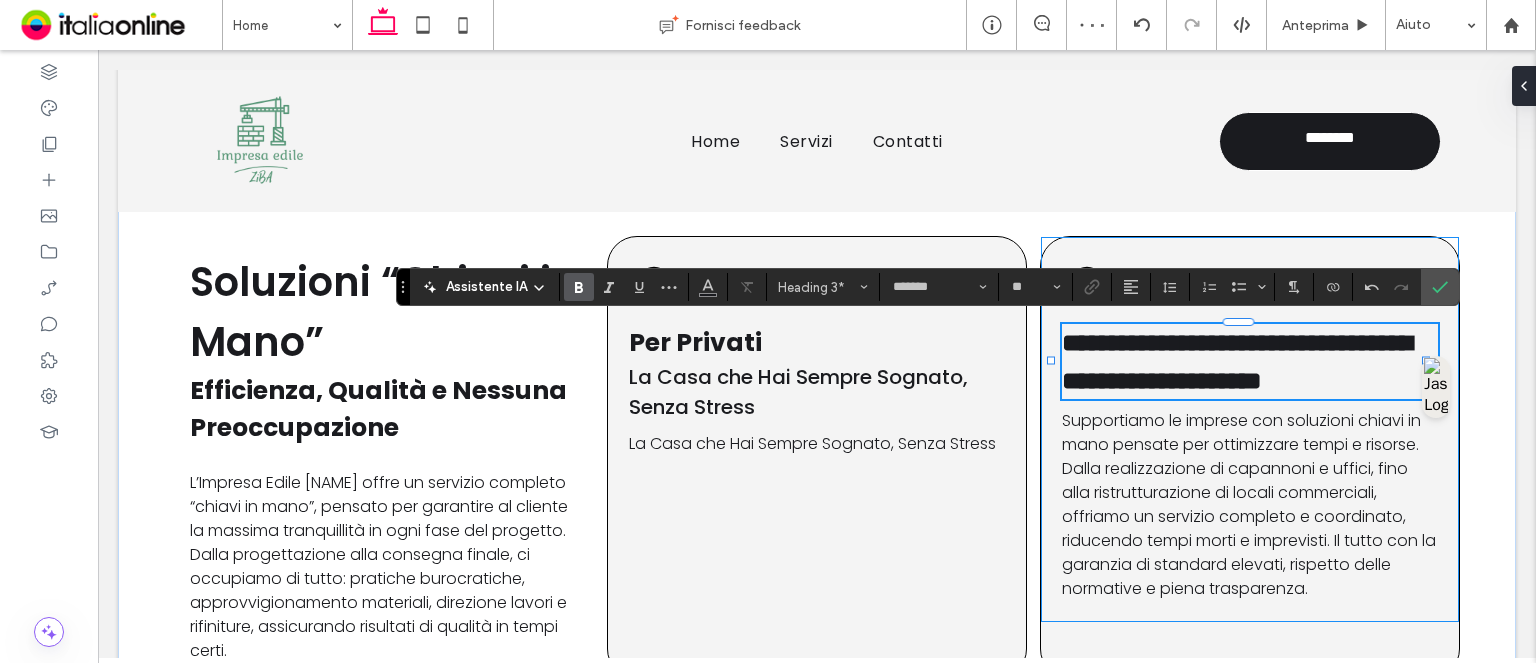 click on "**********" at bounding box center (1237, 361) 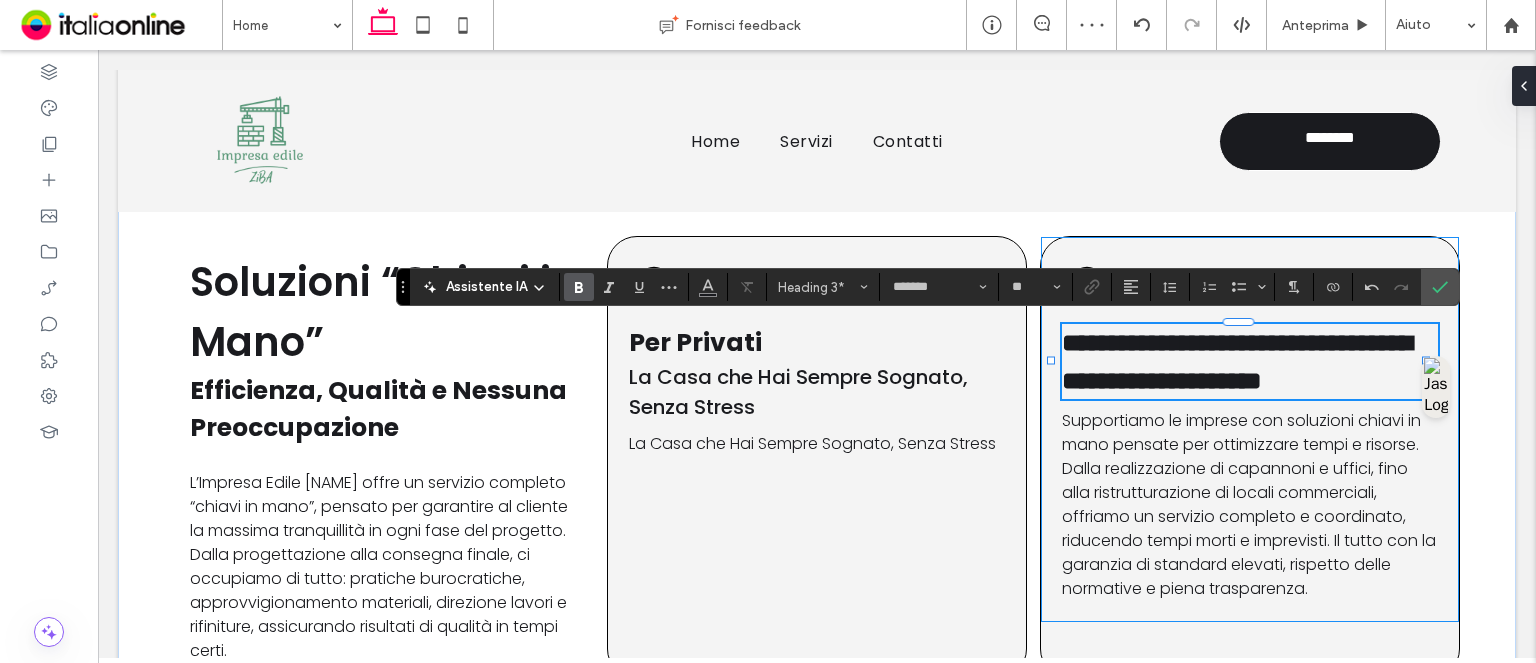 type 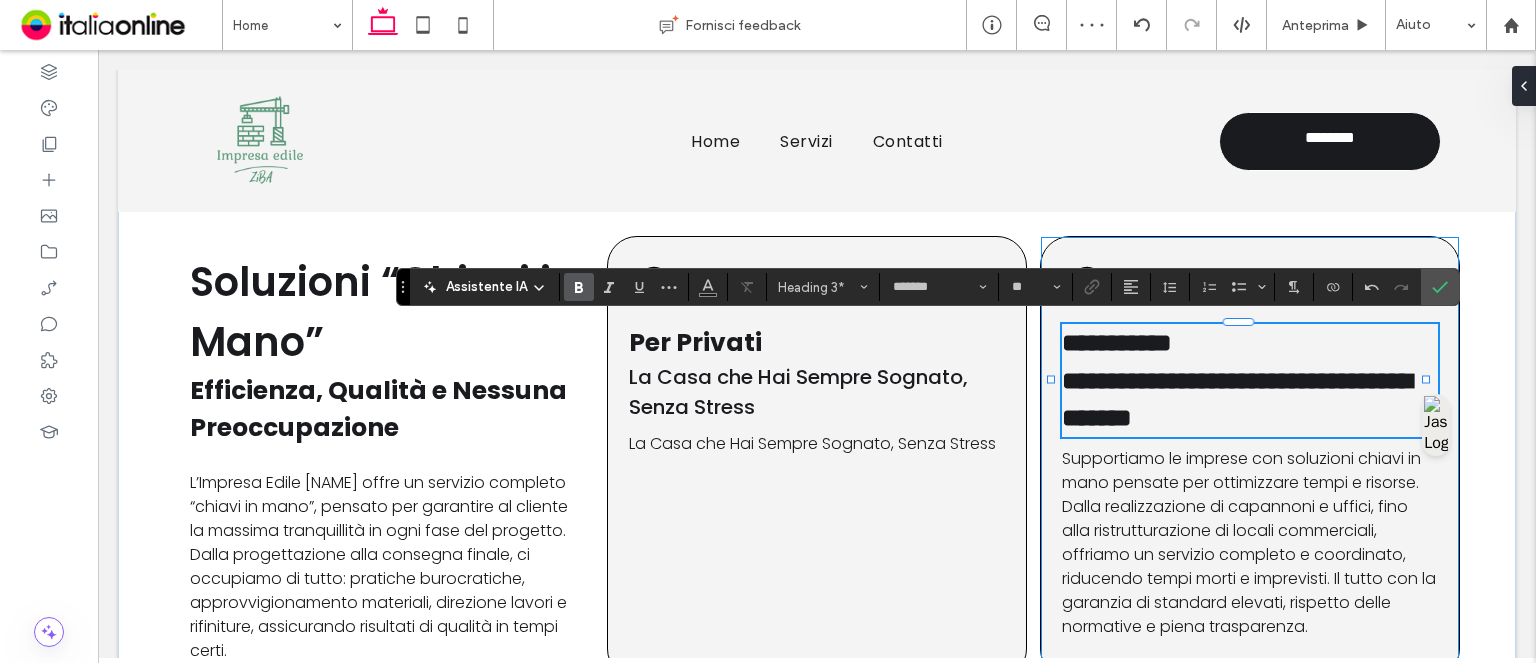 click on "**********" at bounding box center [1237, 399] 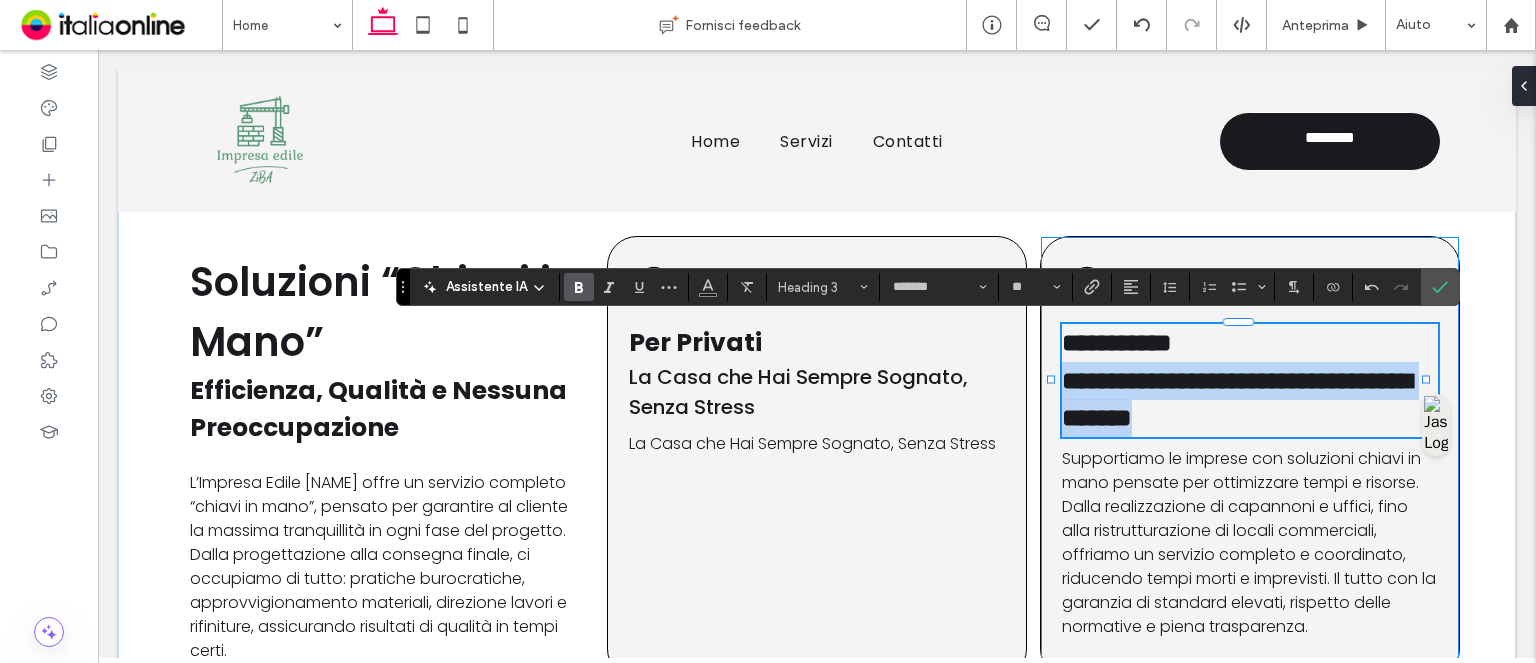 click on "**********" at bounding box center [1237, 399] 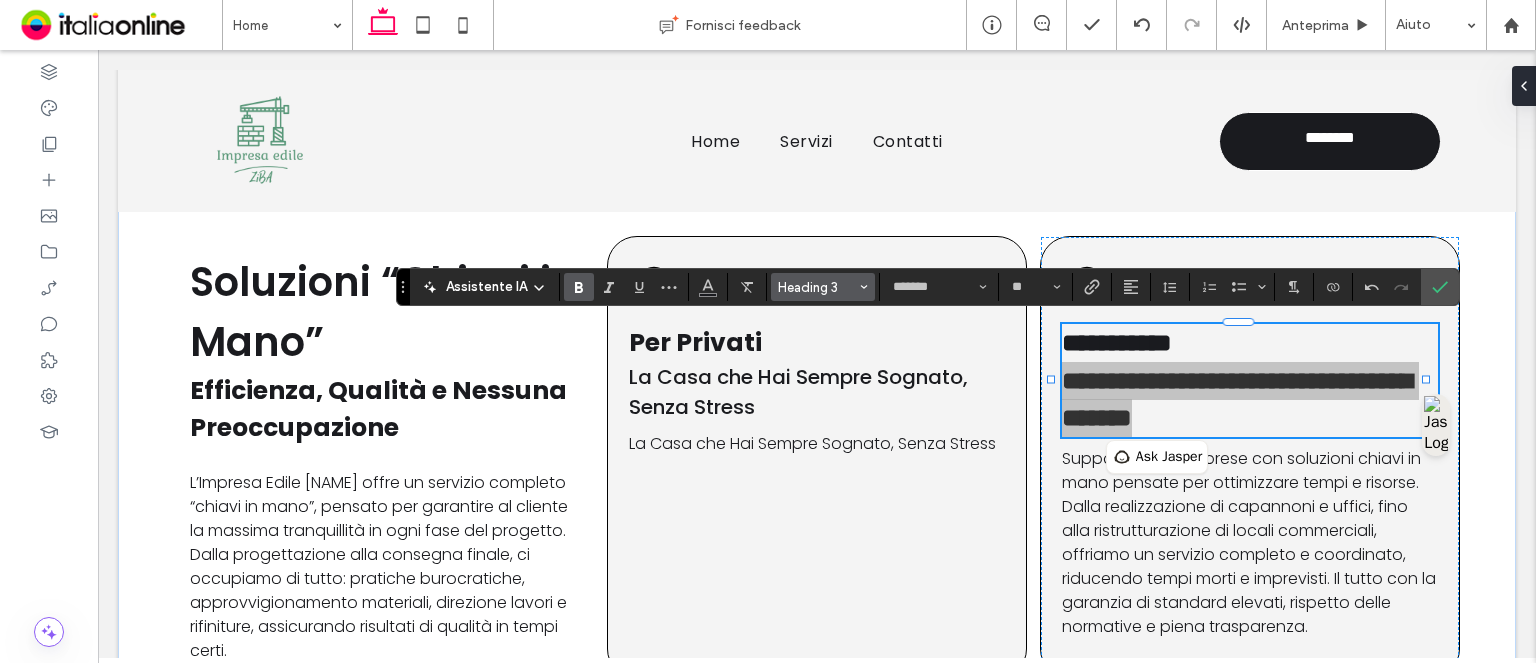 click on "Heading 3" at bounding box center (817, 287) 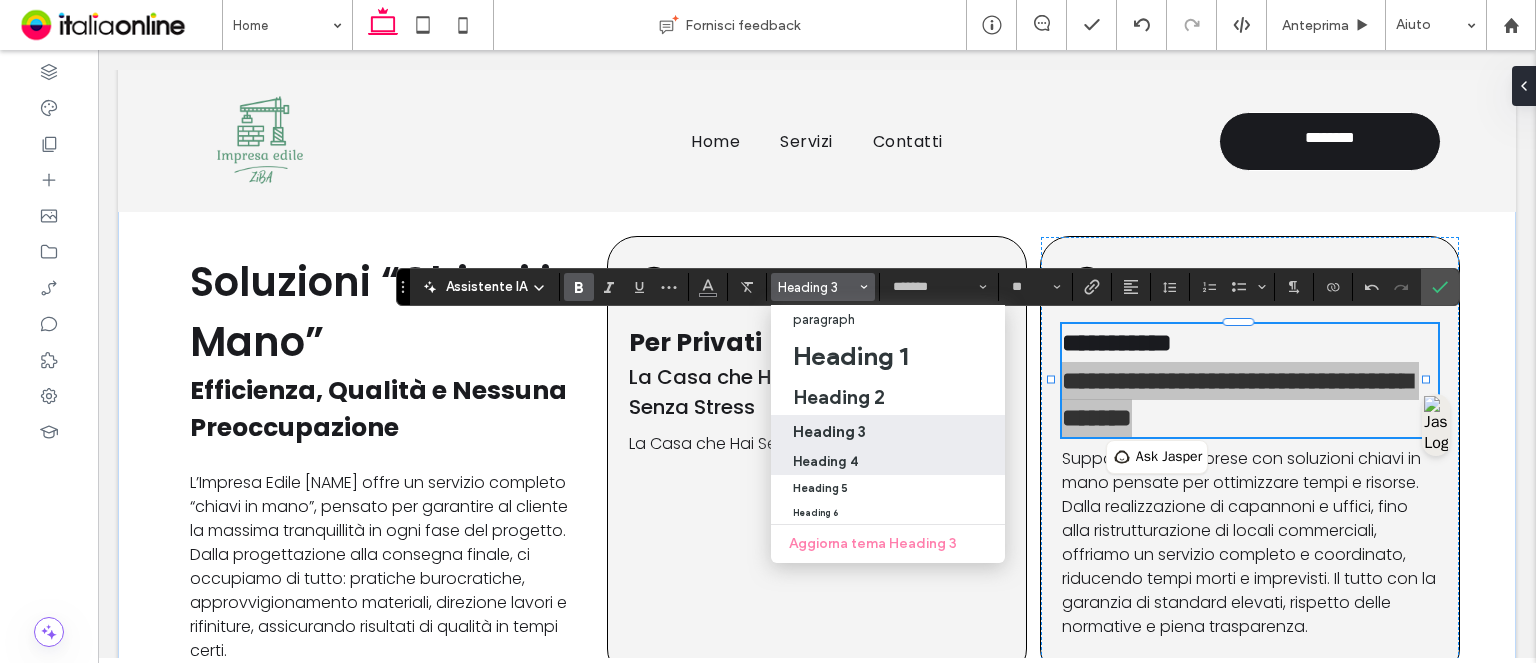 click on "Heading 4" at bounding box center (888, 461) 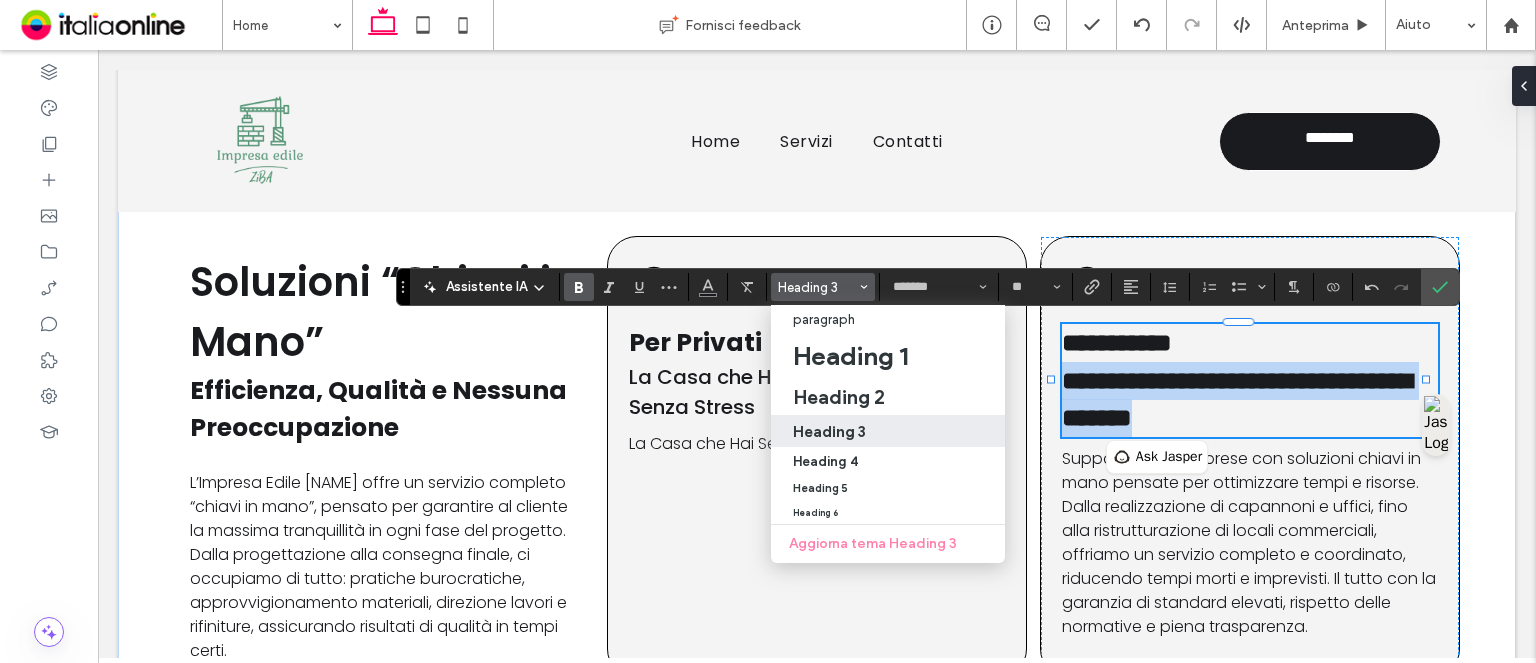 type on "**" 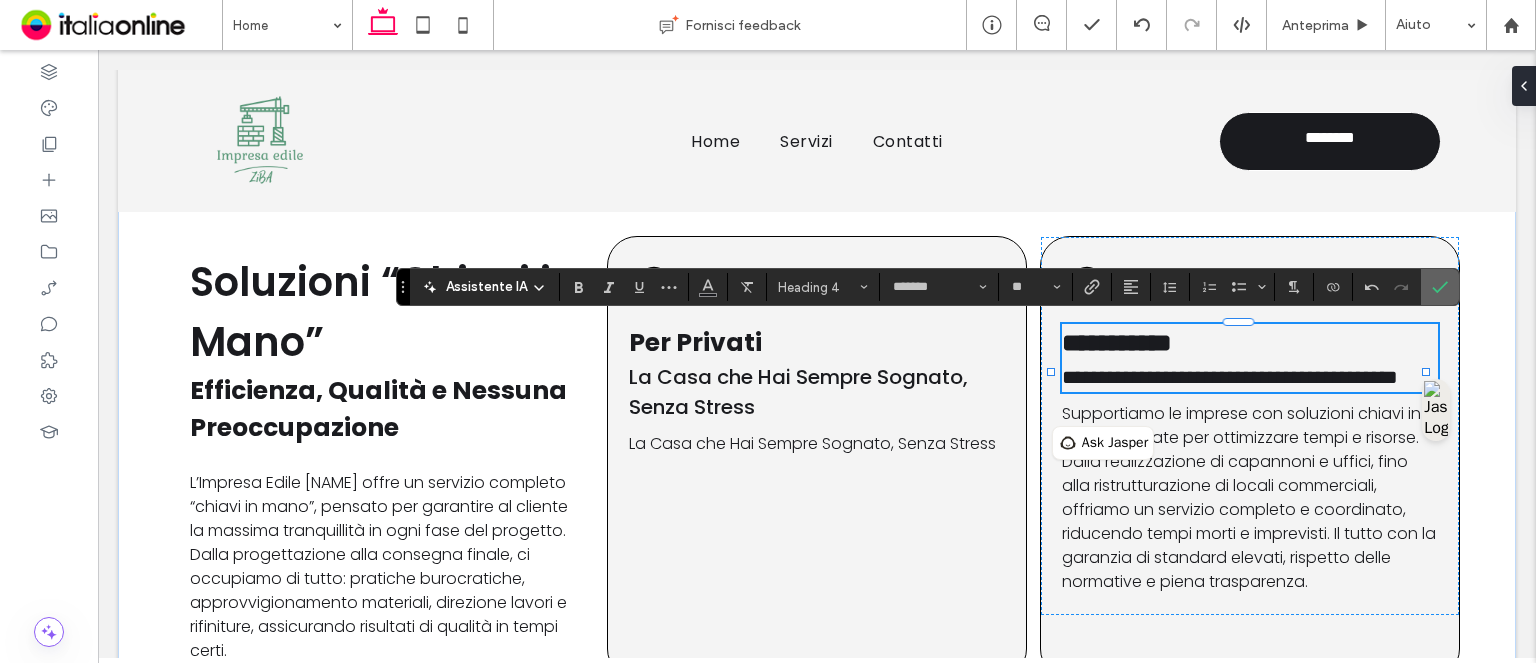 click 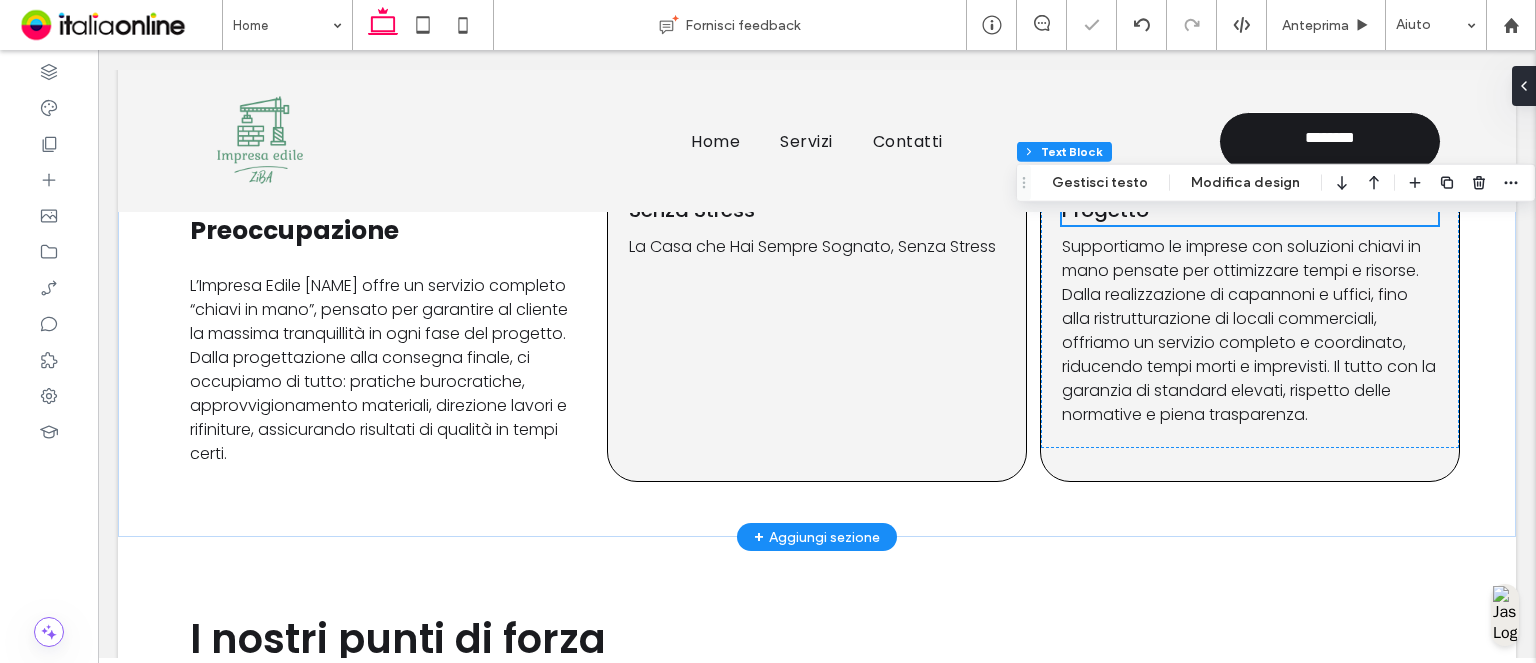 scroll, scrollTop: 1103, scrollLeft: 0, axis: vertical 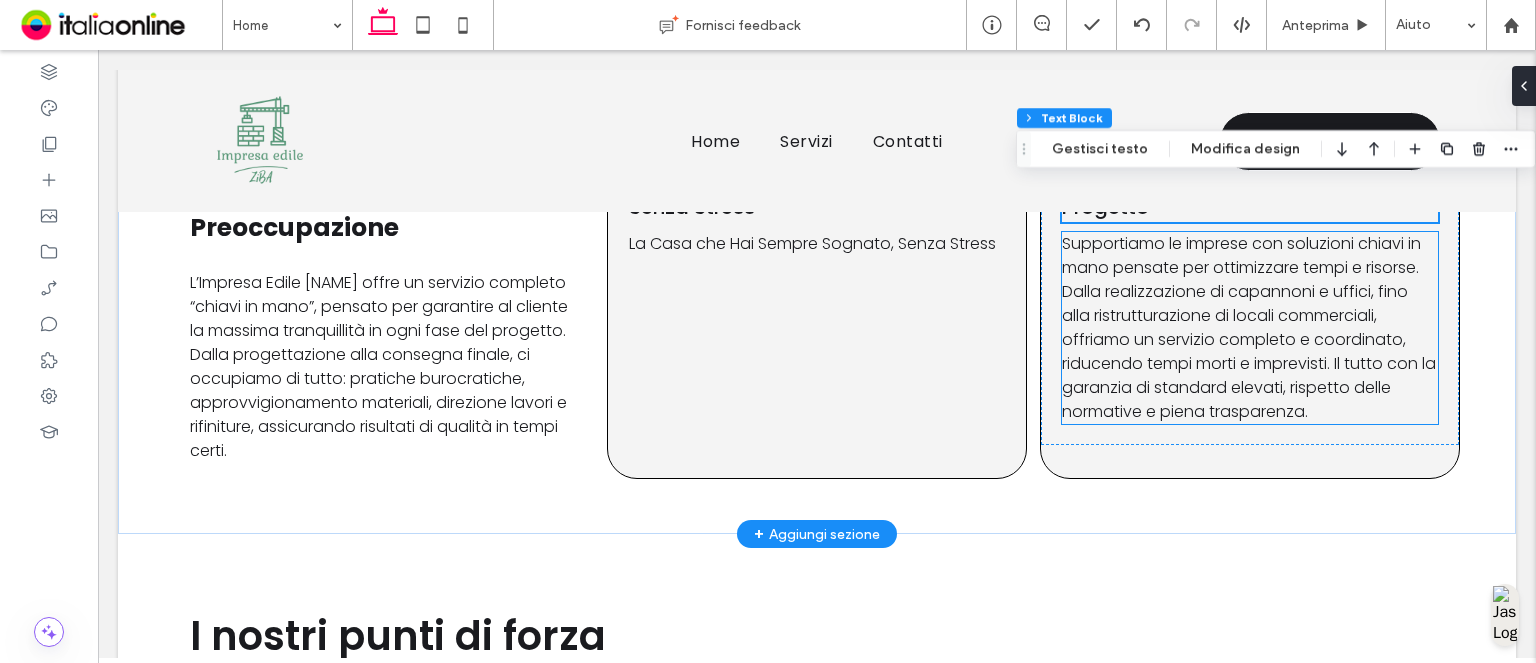 click on "Supportiamo le imprese con soluzioni chiavi in mano pensate per ottimizzare tempi e risorse. Dalla realizzazione di capannoni e uffici, fino alla ristrutturazione di locali commerciali, offriamo un servizio completo e coordinato, riducendo tempi morti e imprevisti. Il tutto con la garanzia di standard elevati, rispetto delle normative e piena trasparenza." at bounding box center [1249, 327] 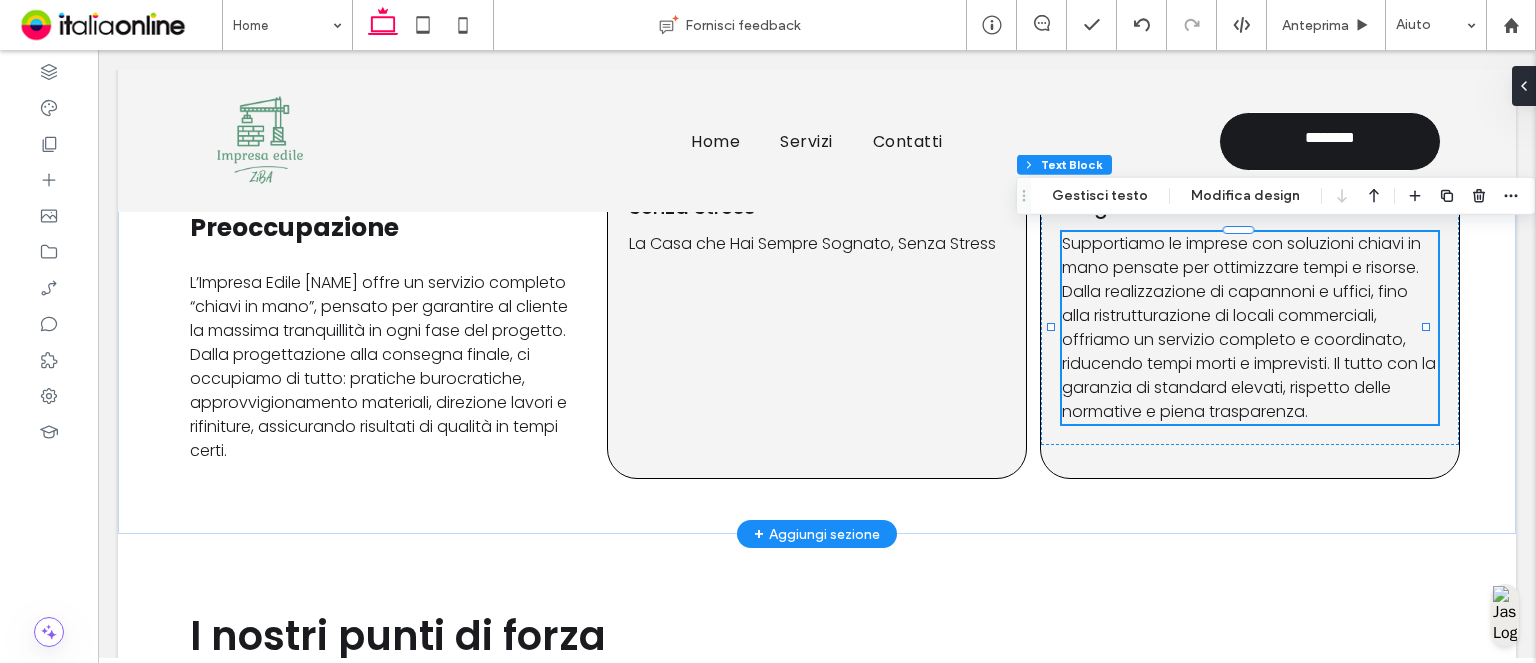 click on "Supportiamo le imprese con soluzioni chiavi in mano pensate per ottimizzare tempi e risorse. Dalla realizzazione di capannoni e uffici, fino alla ristrutturazione di locali commerciali, offriamo un servizio completo e coordinato, riducendo tempi morti e imprevisti. Il tutto con la garanzia di standard elevati, rispetto delle normative e piena trasparenza." at bounding box center (1249, 327) 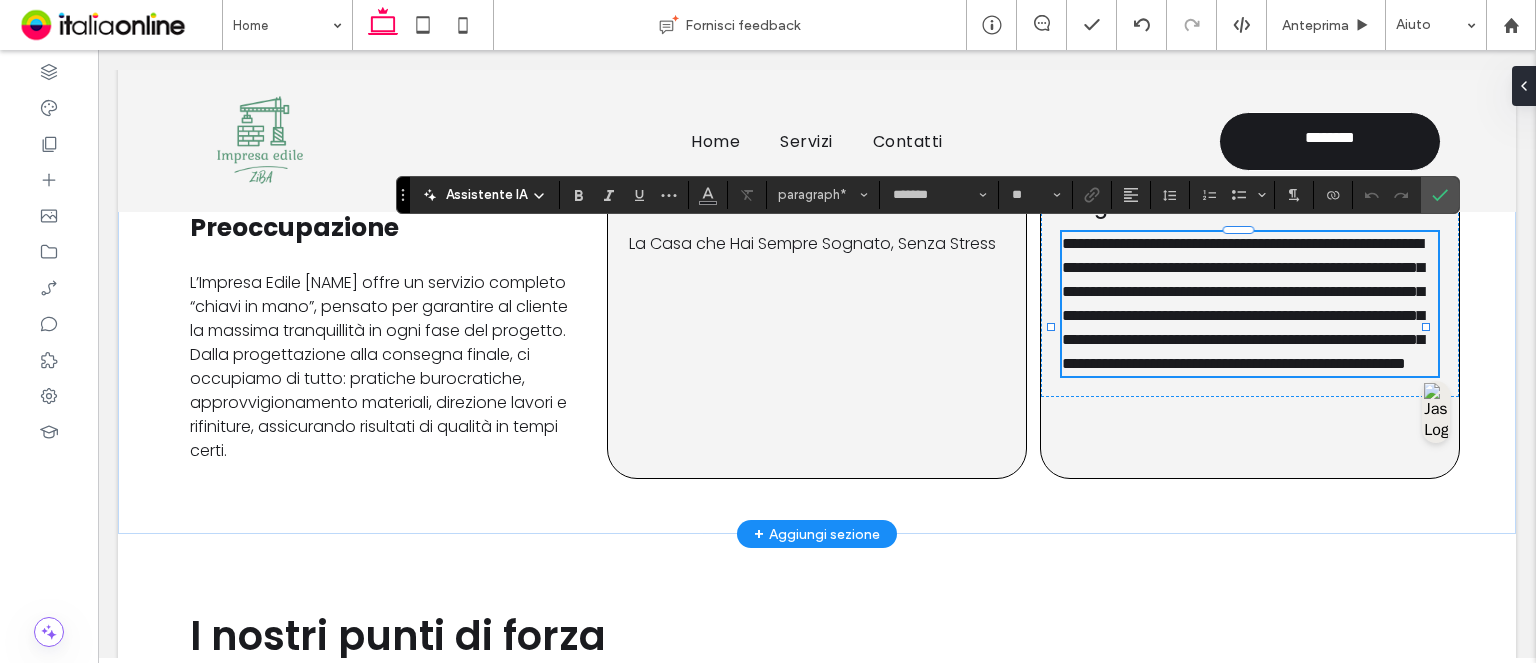 click on "**********" at bounding box center [1243, 303] 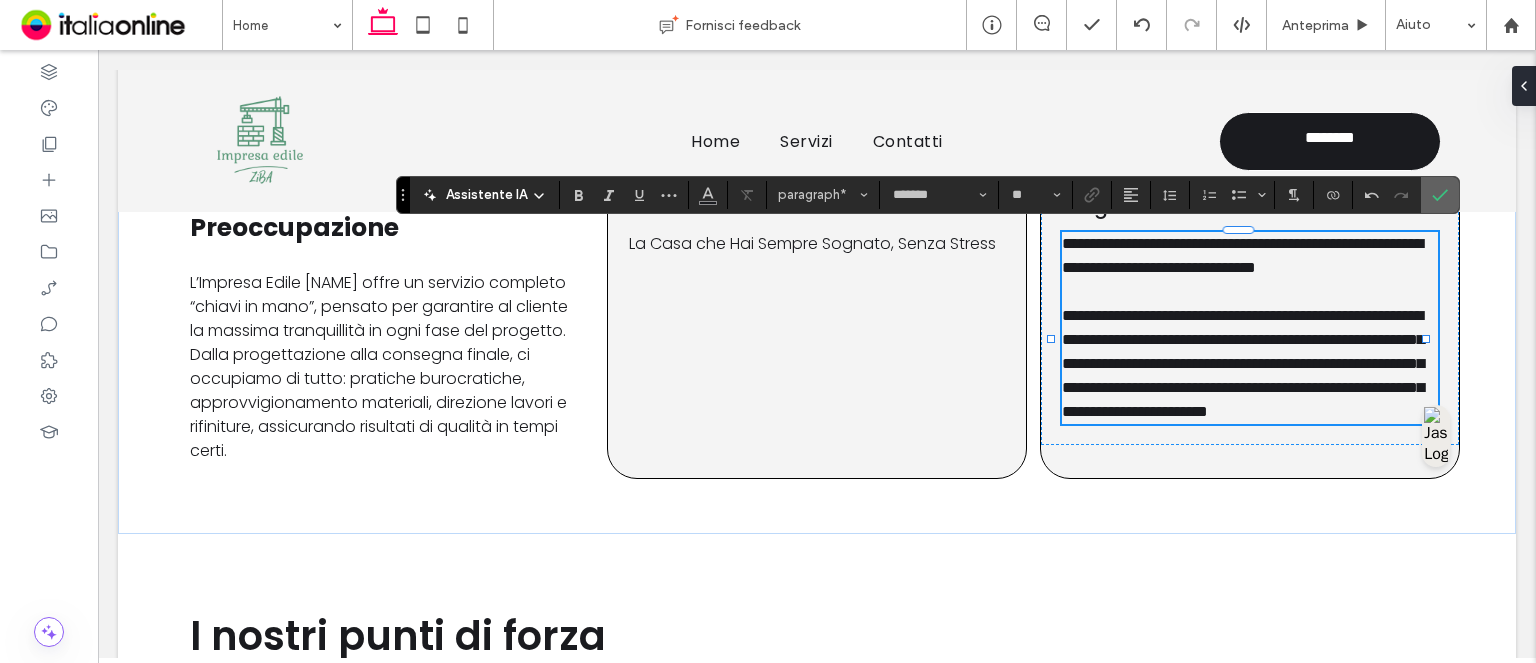 click 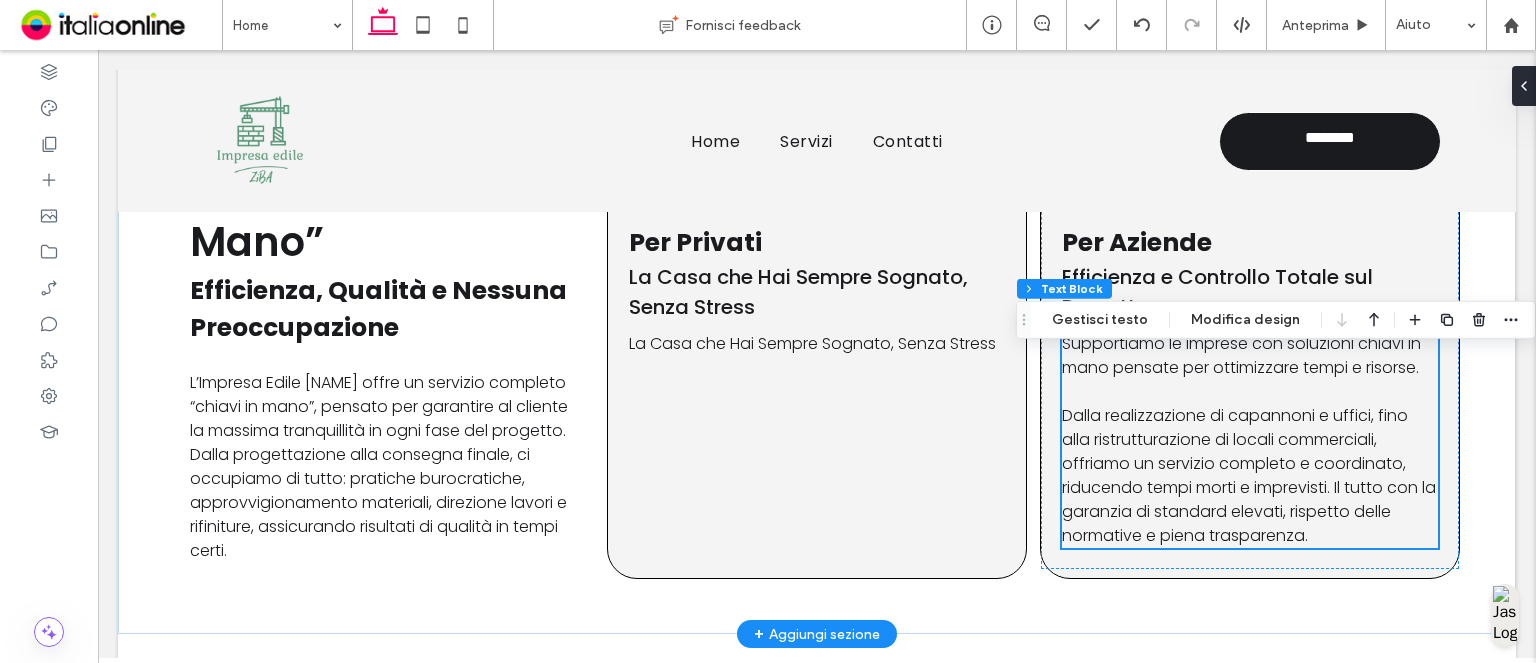scroll, scrollTop: 803, scrollLeft: 0, axis: vertical 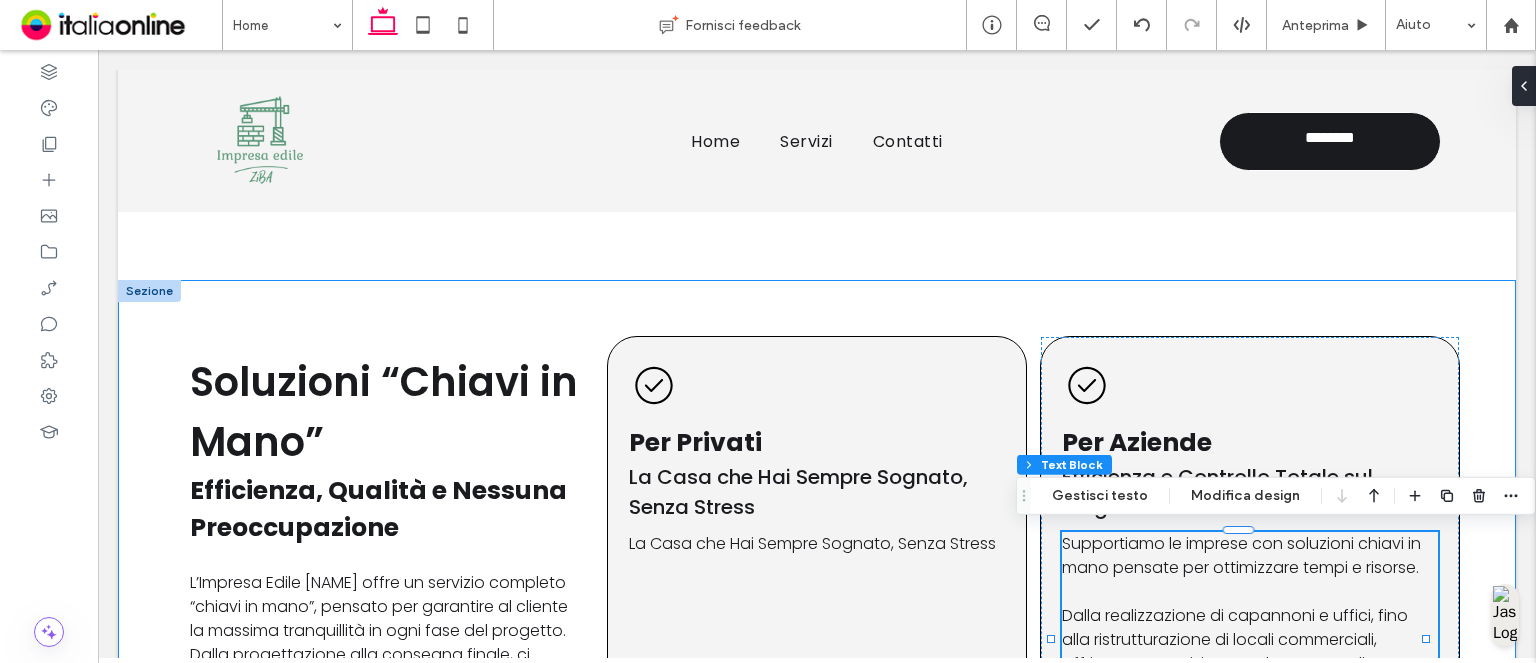 click on "Soluzioni “Chiavi in Mano” Efficienza, Qualità e Nessuna Preoccupazione
L’Impresa Edile Ziba Adama offre un servizio completo “chiavi in mano”, pensato per garantire al cliente la massima tranquillità in ogni fase del progetto. Dalla progettazione alla consegna finale, ci occupiamo di tutto: pratiche burocratiche, approvvigionamento materiali, direzione lavori e rifiniture, assicurando risultati di qualità in tempi certi.
Per Privati La Casa che Hai Sempre Sognato, Senza Stress
Seguiamo ogni aspetto della tua ristrutturazione o nuova costruzione con un servizio su misura, occupandoci di tutte le fasi operative e amministrative. Che si tratti di rifare un appartamento, costruire una villetta o rinnovare gli interni, ci assicuriamo che ogni dettaglio rispecchi i tuoi gusti e le tue esigenze, con un unico referente e nessuna preoccupazione.
Per Aziende Efficienza e Controllo Totale sul Progetto" at bounding box center [817, 557] 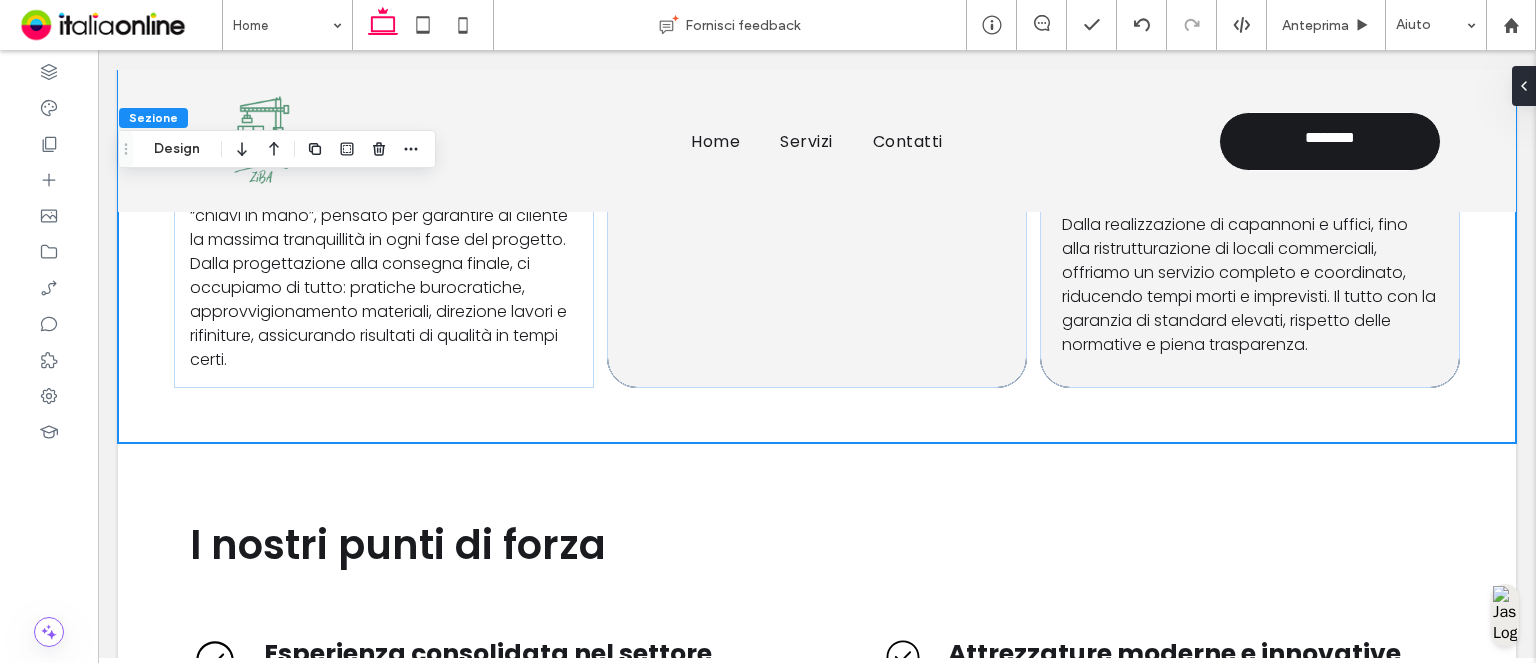 scroll, scrollTop: 1503, scrollLeft: 0, axis: vertical 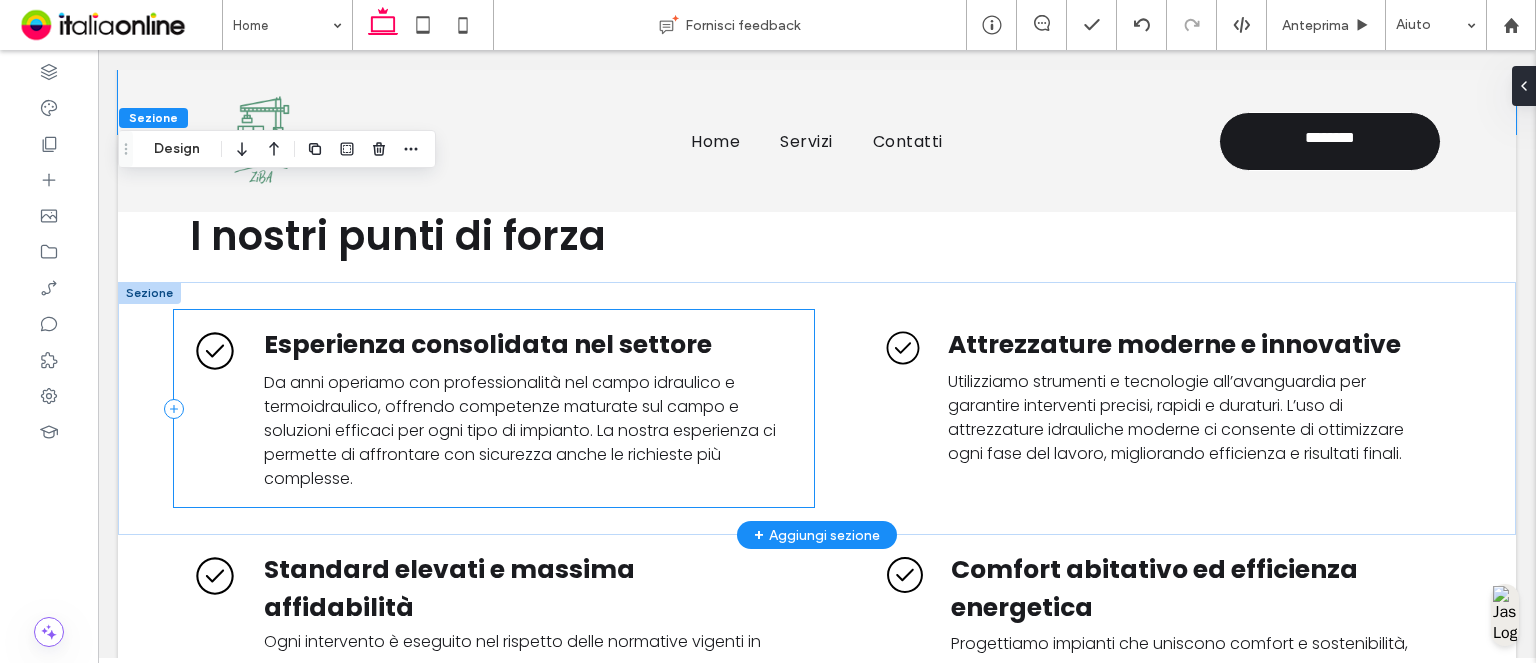 click on "Esperienza consolidata nel settore
Da anni operiamo con professionalità nel campo idraulico e termoidraulico, offrendo competenze maturate sul campo e soluzioni efficaci per ogni tipo di impianto. La nostra esperienza ci permette di affrontare con sicurezza anche le richieste più complesse." at bounding box center (494, 408) 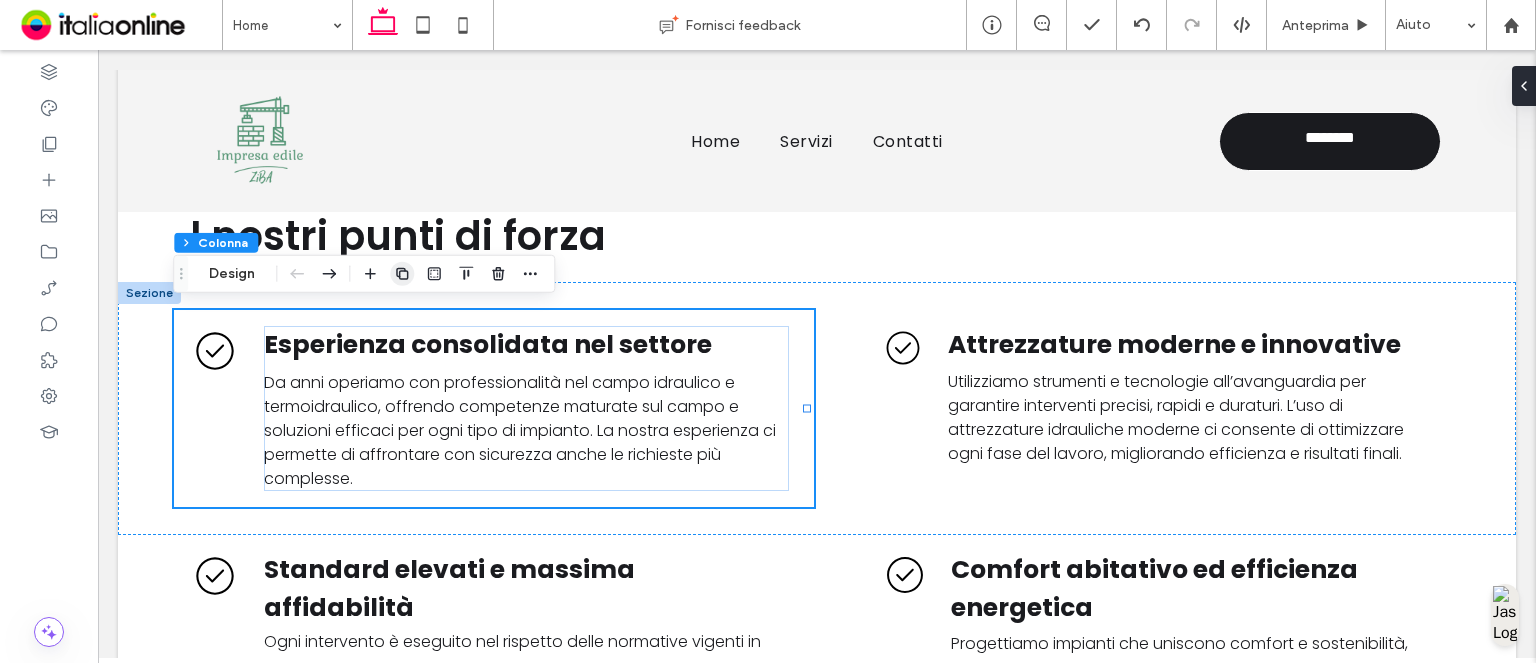 click 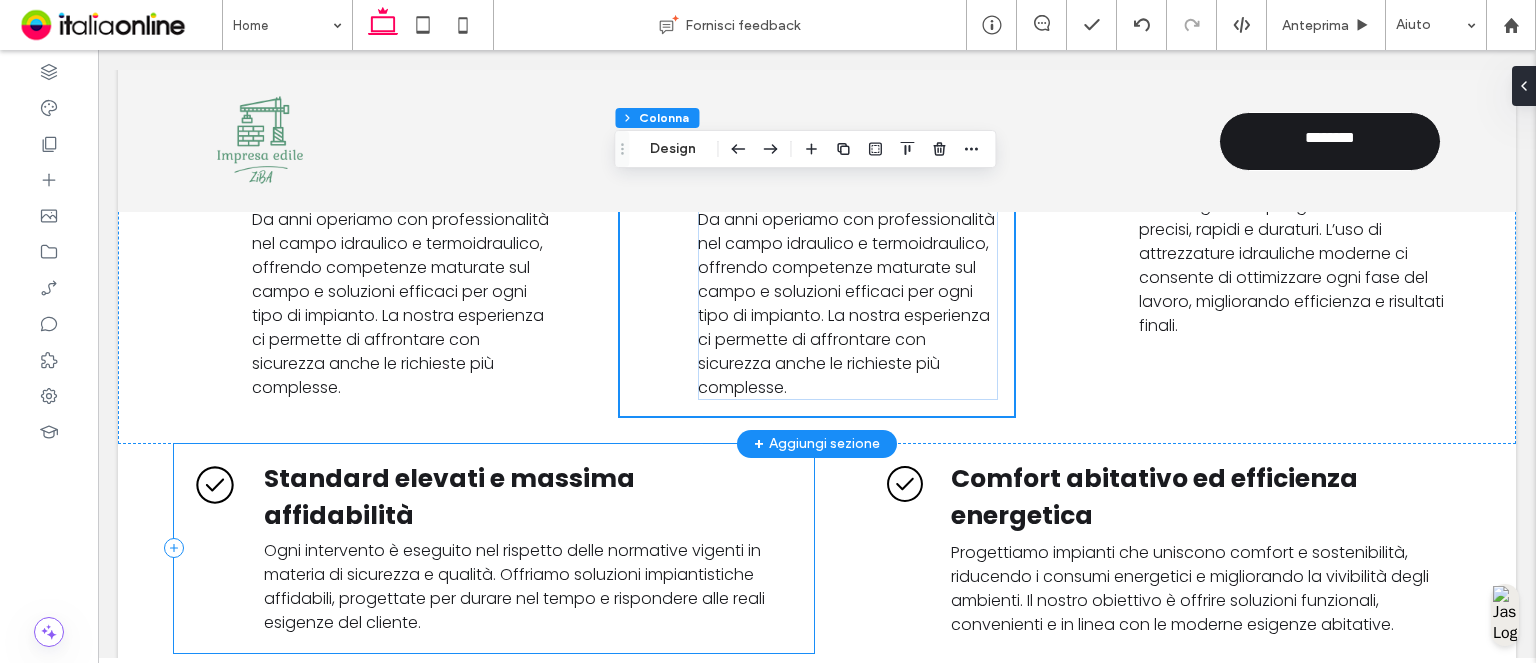 scroll, scrollTop: 1703, scrollLeft: 0, axis: vertical 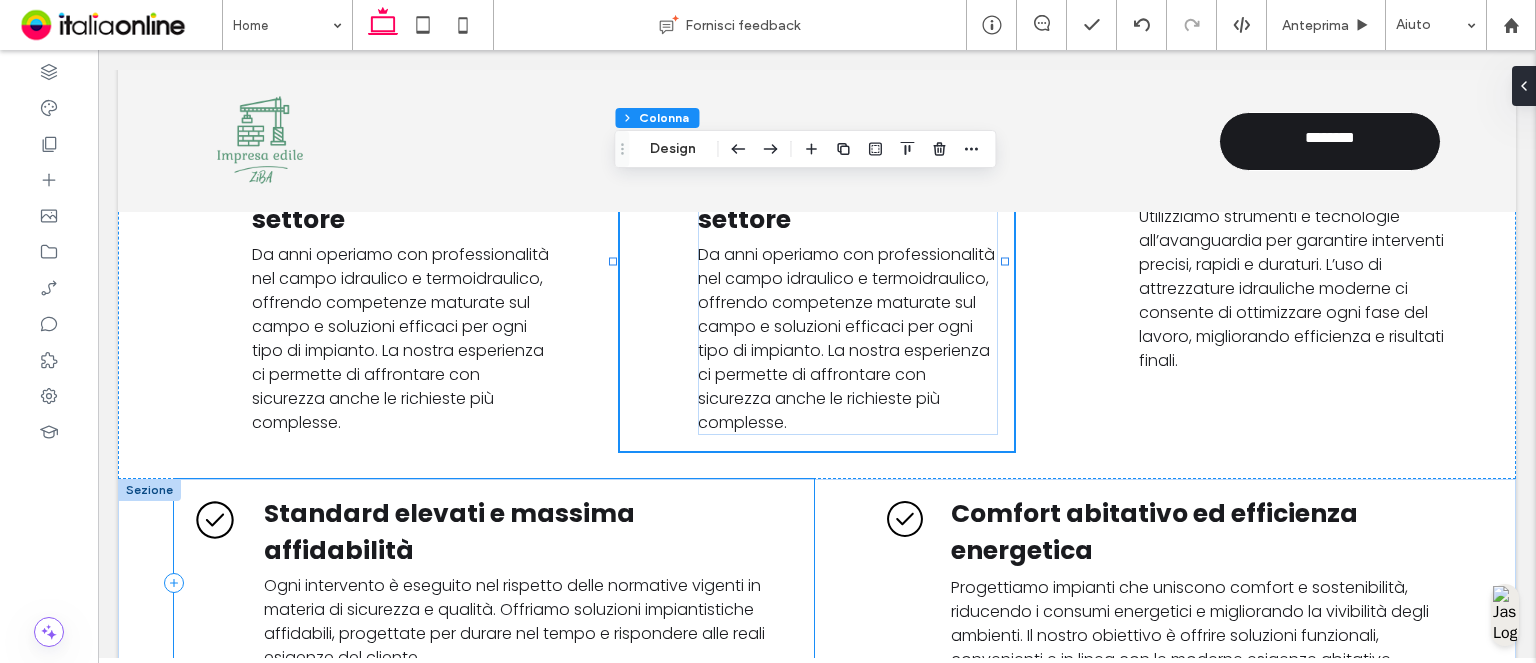 click on "Standard elevati e massima affidabilità
Ogni intervento è eseguito nel rispetto delle normative vigenti in materia di sicurezza e qualità. Offriamo soluzioni impiantistiche affidabili, progettate per durare nel tempo e rispondere alle reali esigenze del cliente." at bounding box center [494, 583] 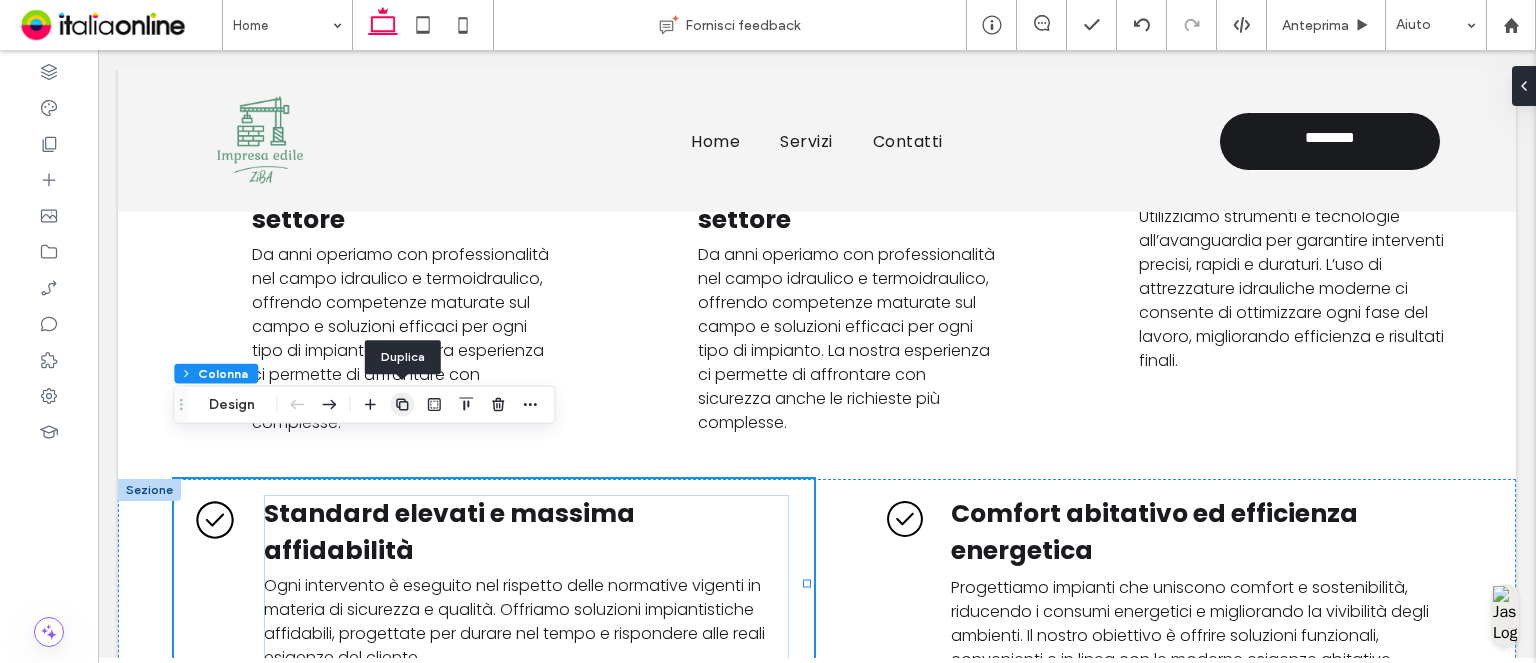 click 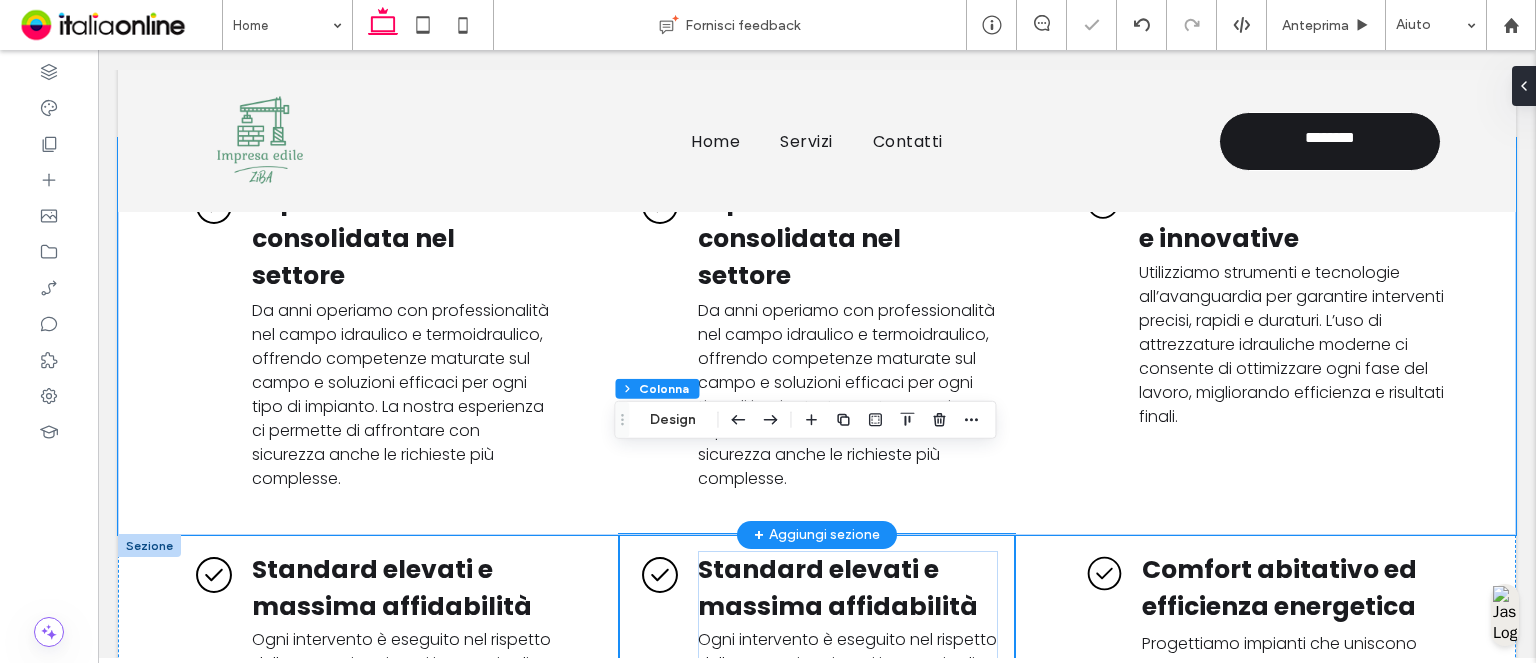 scroll, scrollTop: 1603, scrollLeft: 0, axis: vertical 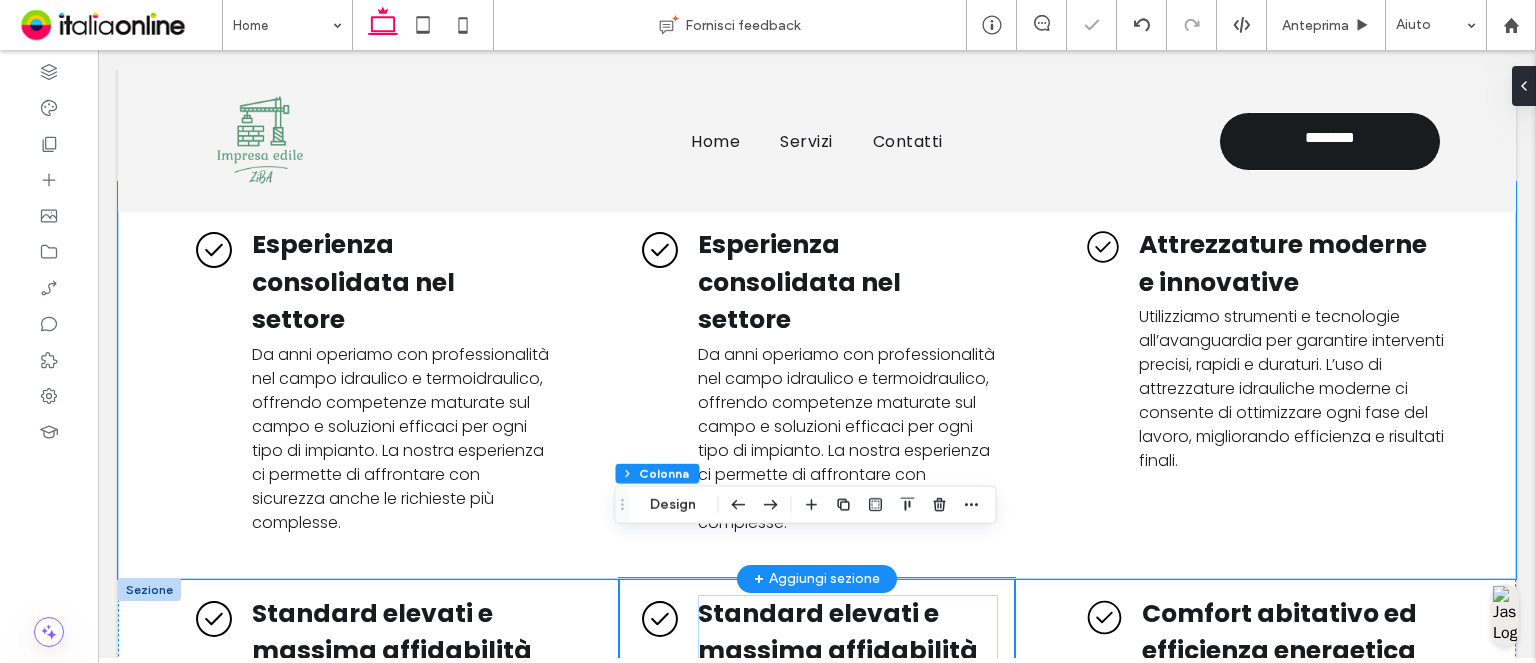 click on "Esperienza consolidata nel settore
Da anni operiamo con professionalità nel campo idraulico e termoidraulico, offrendo competenze maturate sul campo e soluzioni efficaci per ogni tipo di impianto. La nostra esperienza ci permette di affrontare con sicurezza anche le richieste più complesse.
Esperienza consolidata nel settore
Da anni operiamo con professionalità nel campo idraulico e termoidraulico, offrendo competenze maturate sul campo e soluzioni efficaci per ogni tipo di impianto. La nostra esperienza ci permette di affrontare con sicurezza anche le richieste più complesse.
Attrezzature moderne e innovative
Utilizziamo strumenti e tecnologie all’avanguardia per garantire interventi precisi, rapidi e duraturi. L’uso di attrezzature idrauliche moderne ci consente di ottimizzare ogni fase del lavoro, migliorando efficienza e risultati finali." at bounding box center [817, 380] 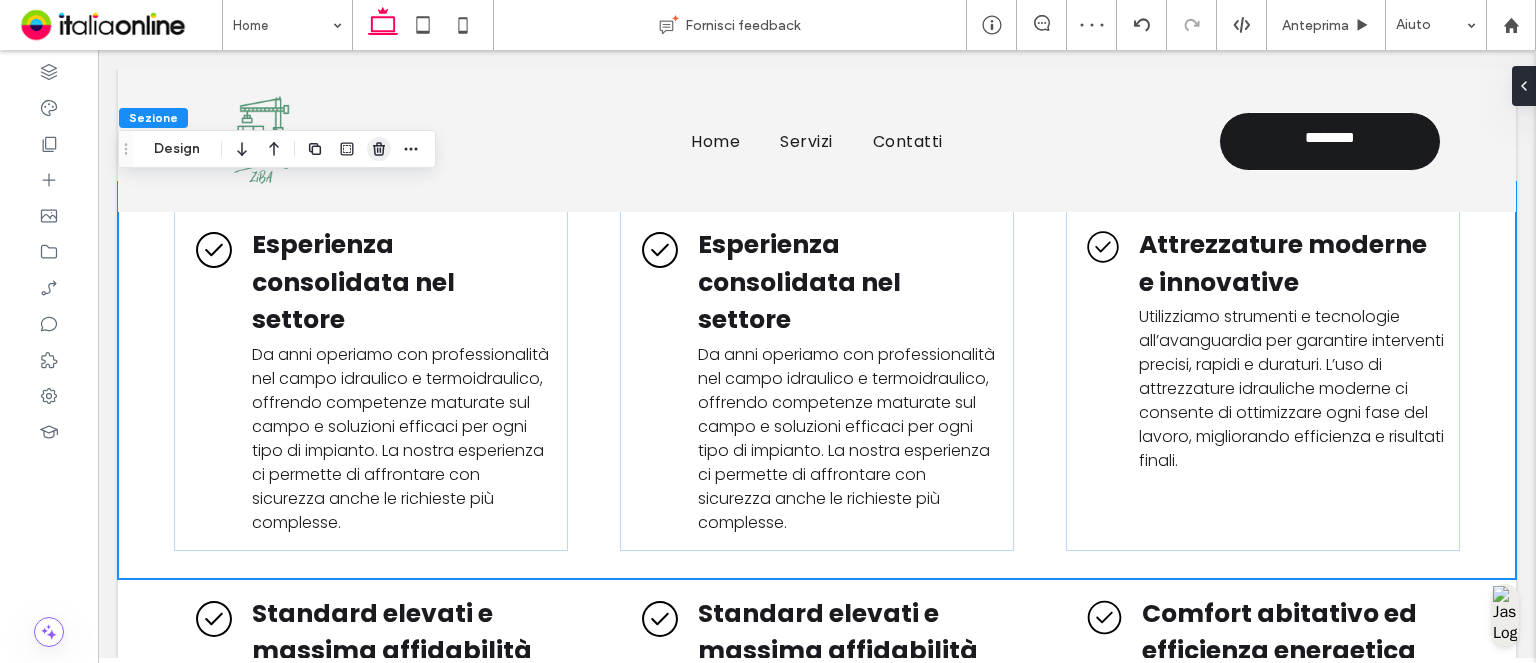 click at bounding box center (379, 149) 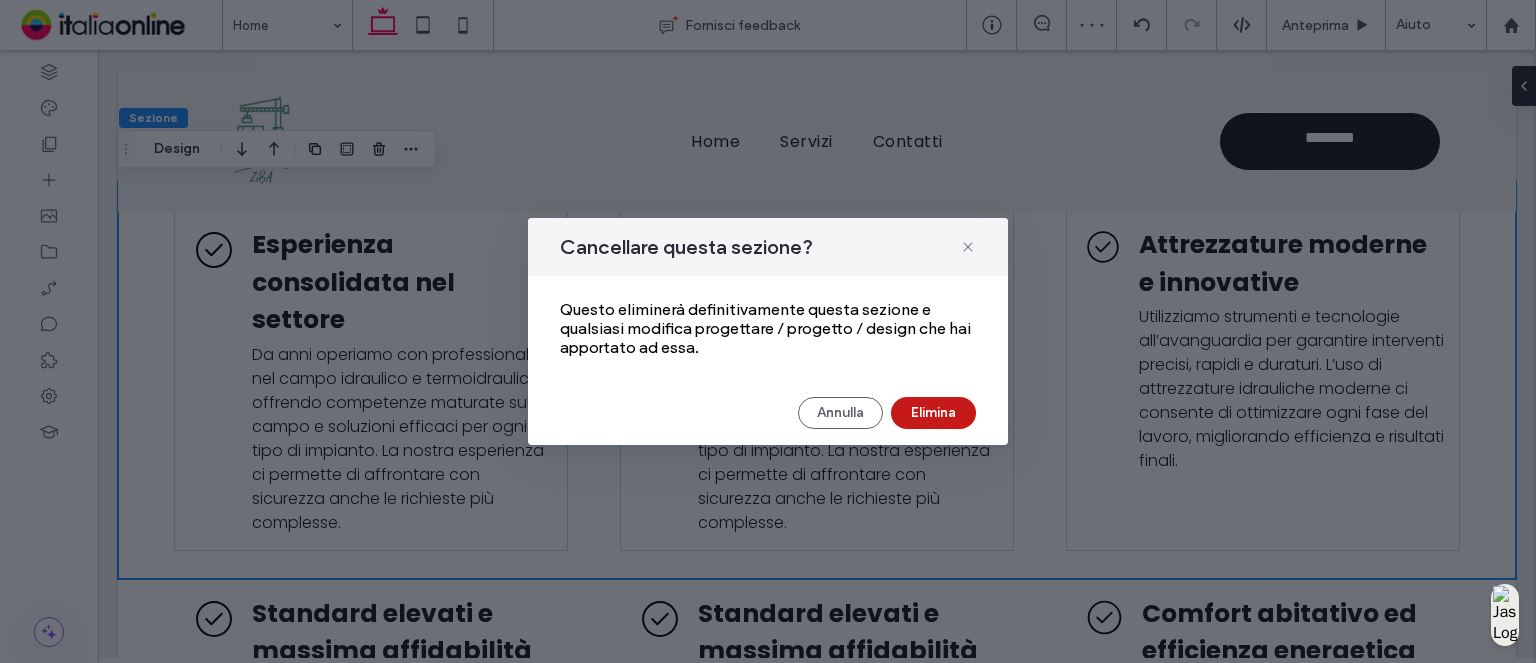 click on "Elimina" at bounding box center (933, 413) 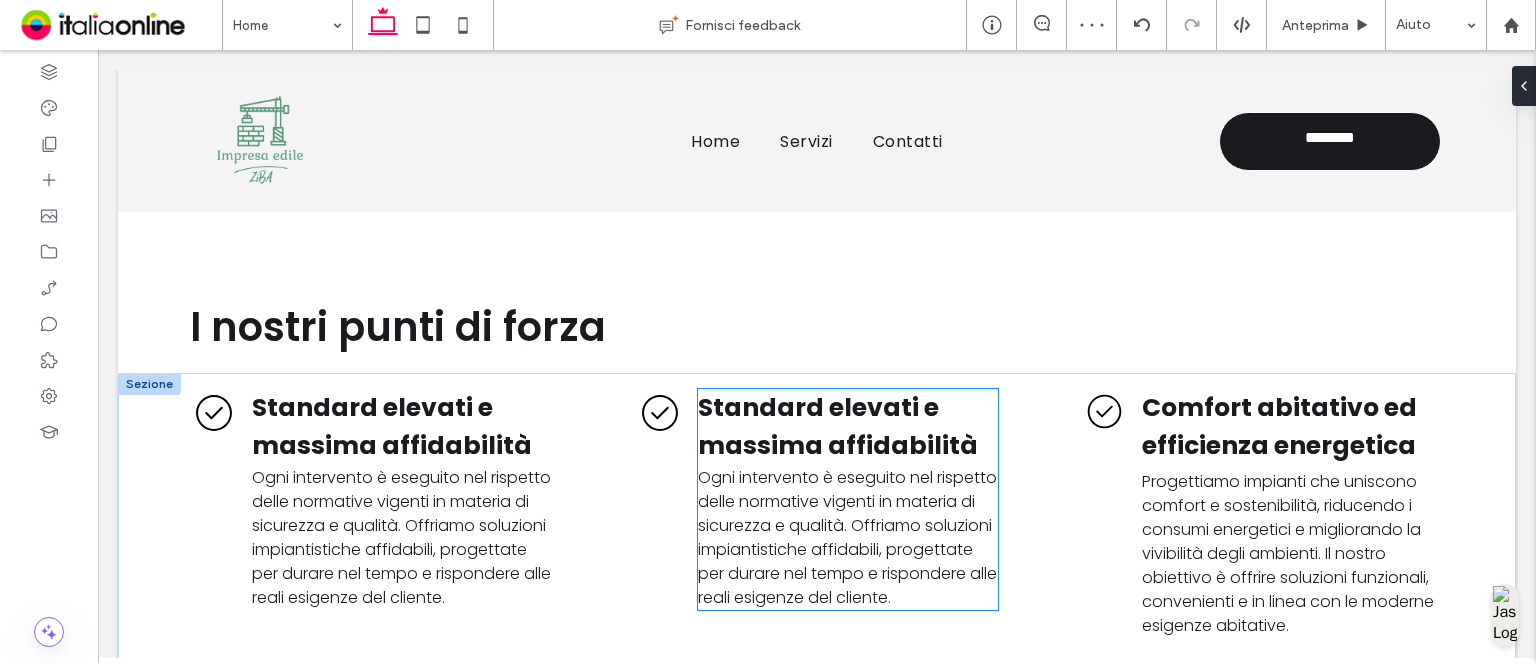 scroll, scrollTop: 1603, scrollLeft: 0, axis: vertical 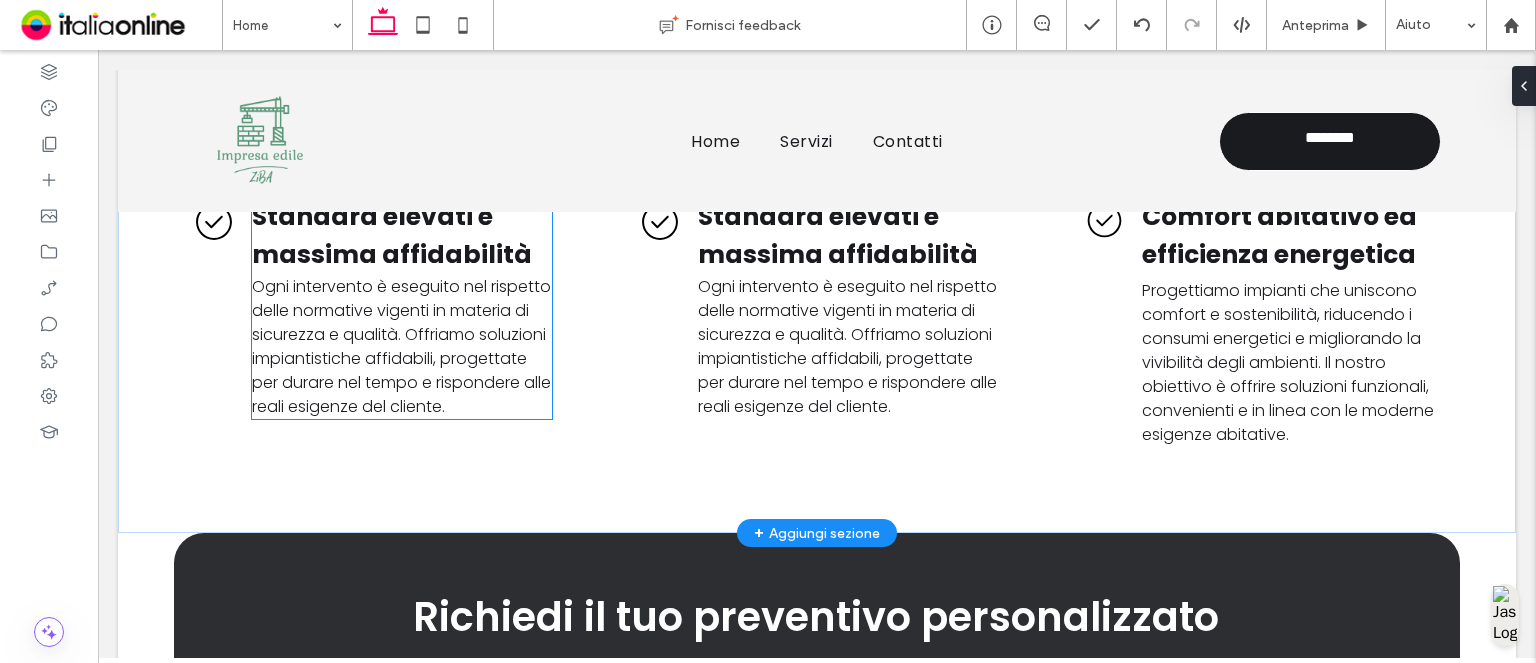 click on "Ogni intervento è eseguito nel rispetto delle normative vigenti in materia di sicurezza e qualità. Offriamo soluzioni impiantistiche affidabili, progettate per durare nel tempo e rispondere alle reali esigenze del cliente." at bounding box center (401, 346) 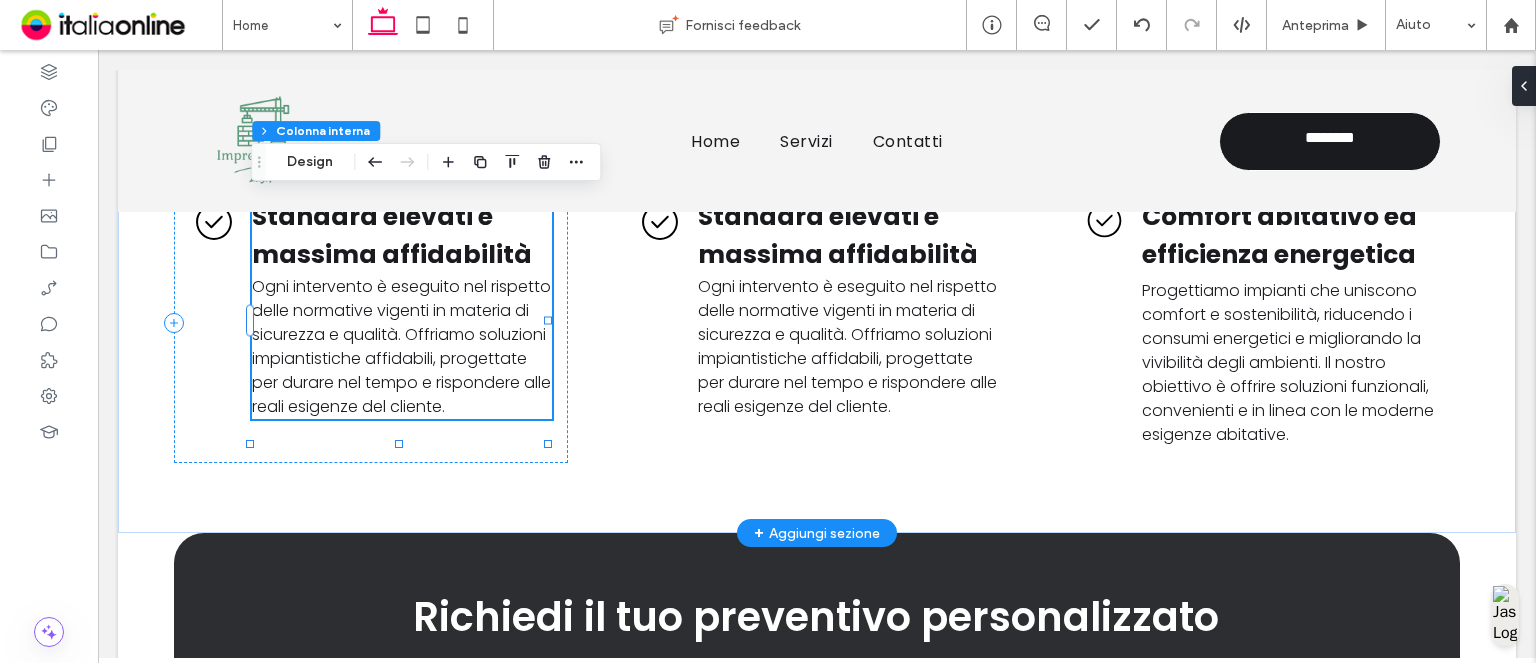 click on "Ogni intervento è eseguito nel rispetto delle normative vigenti in materia di sicurezza e qualità. Offriamo soluzioni impiantistiche affidabili, progettate per durare nel tempo e rispondere alle reali esigenze del cliente." at bounding box center [401, 346] 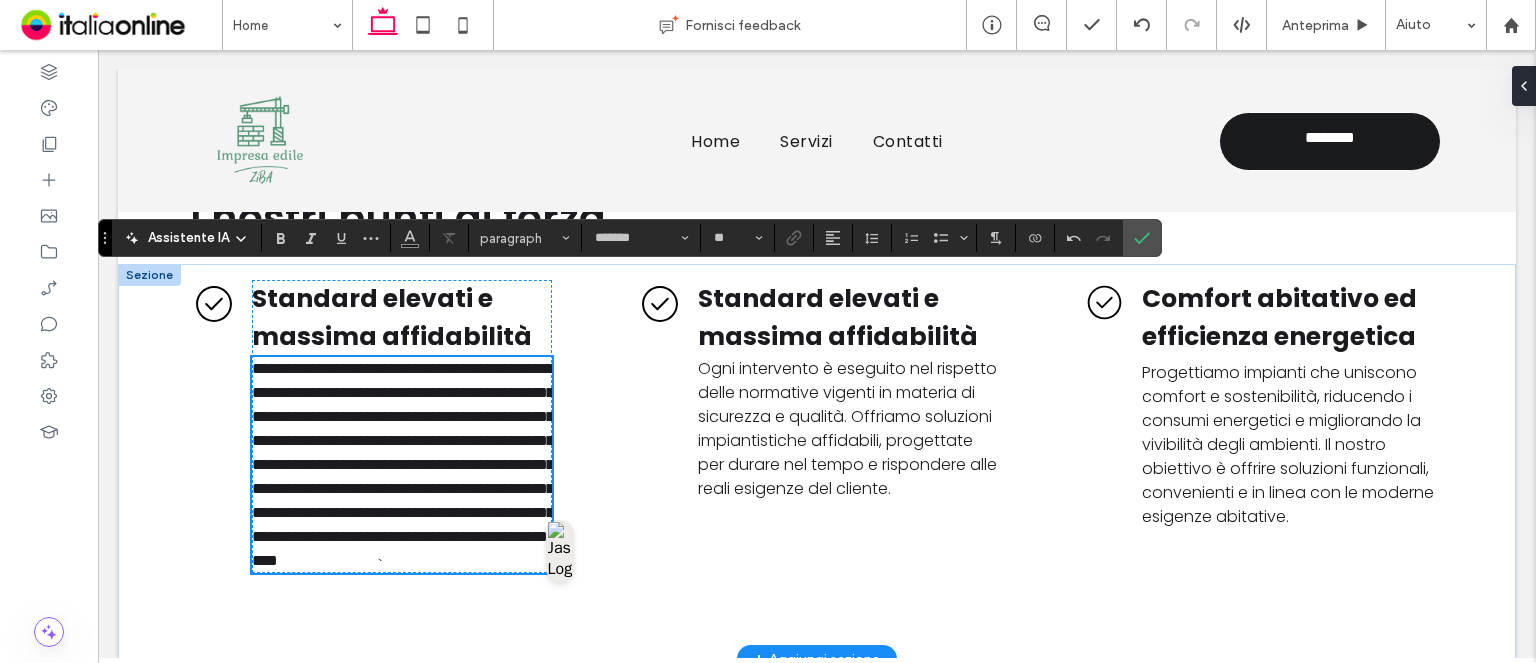 scroll, scrollTop: 1503, scrollLeft: 0, axis: vertical 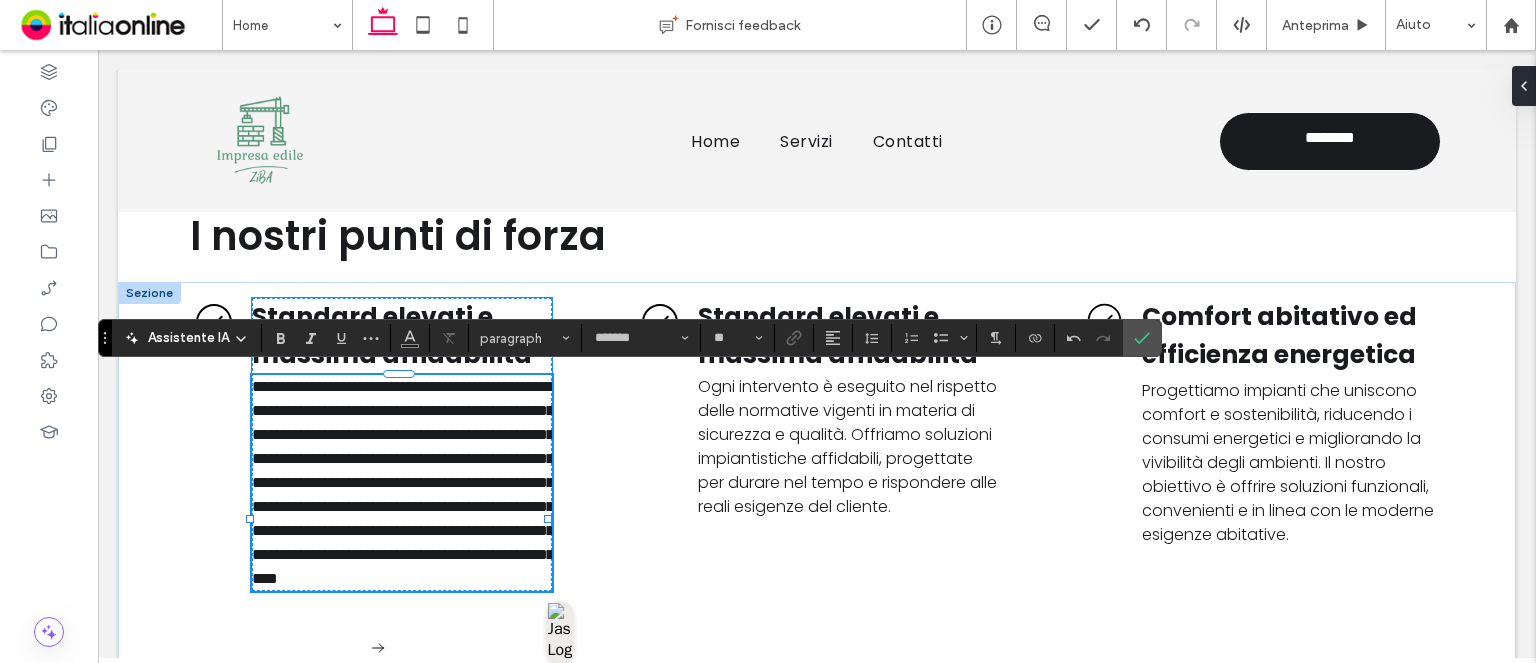 click on "Standard elevati e massima affidabilità" at bounding box center [392, 335] 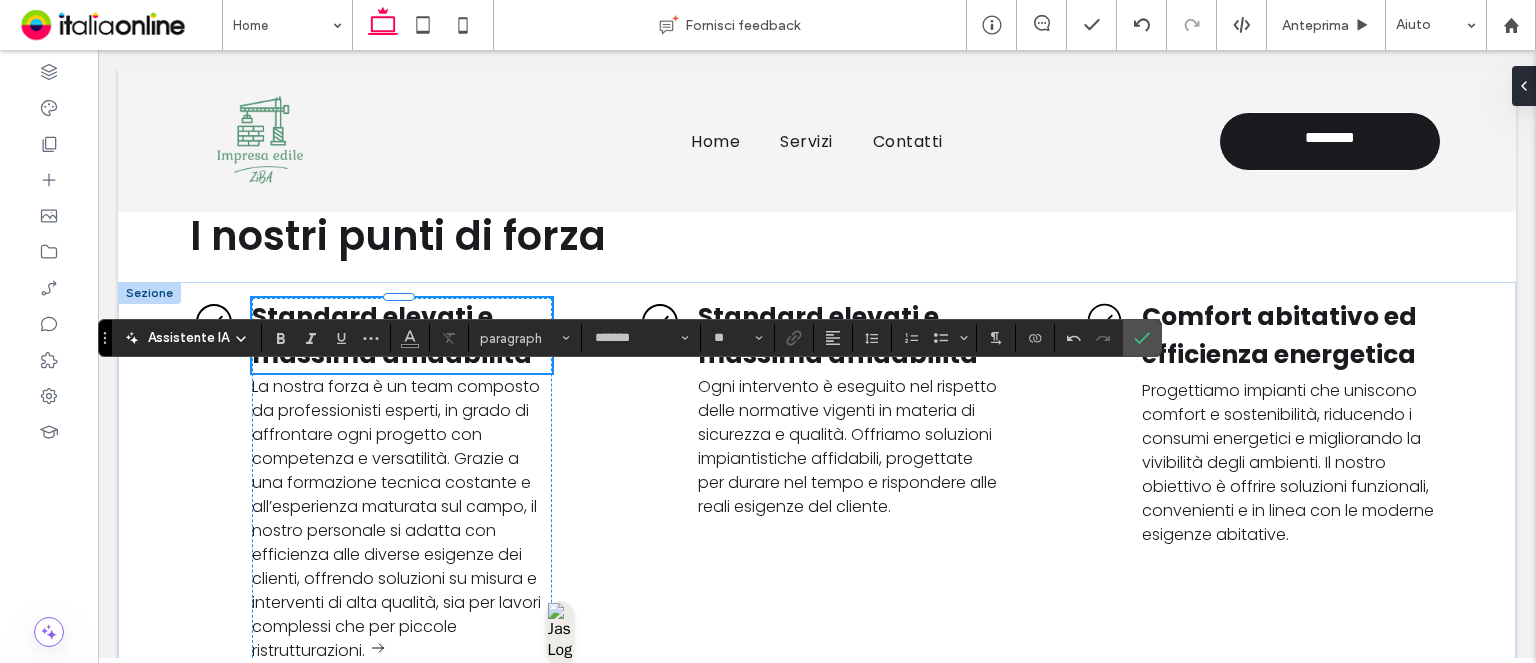 click on "Standard elevati e massima affidabilità" at bounding box center (402, 335) 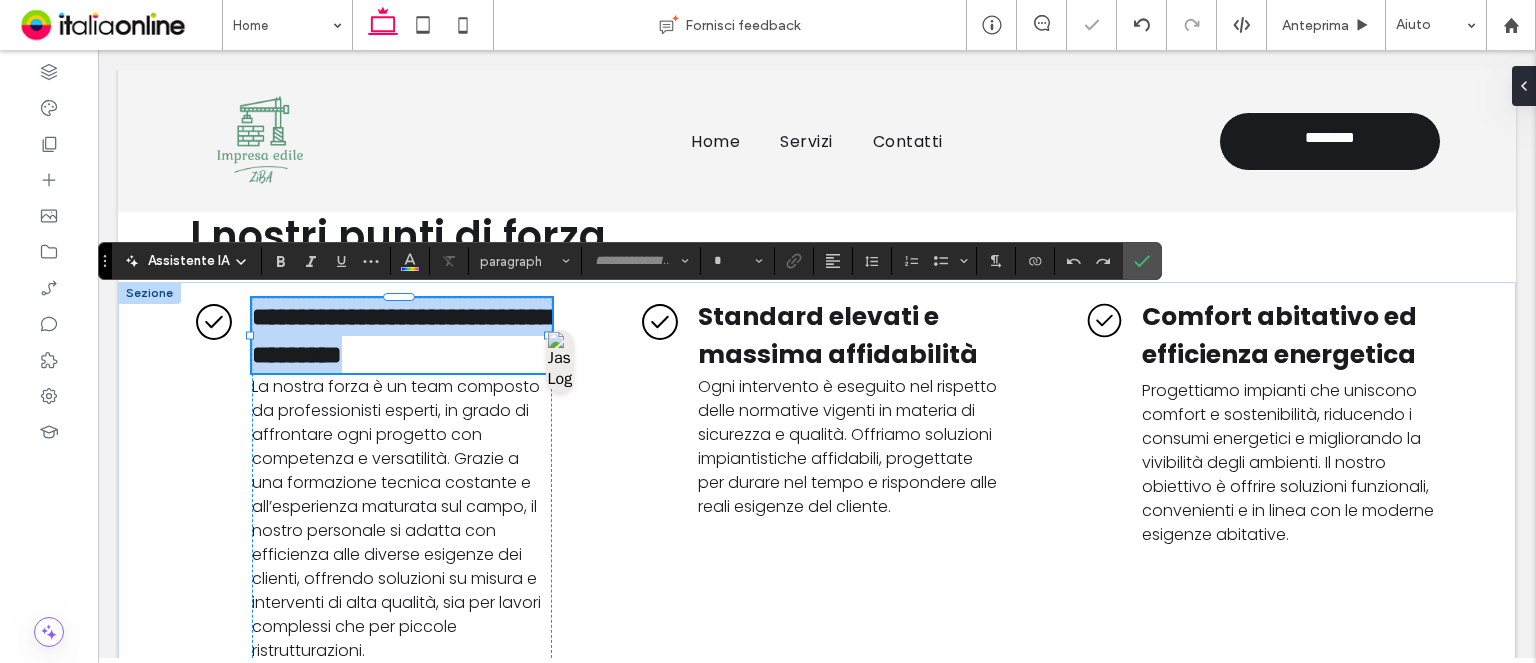 type on "*******" 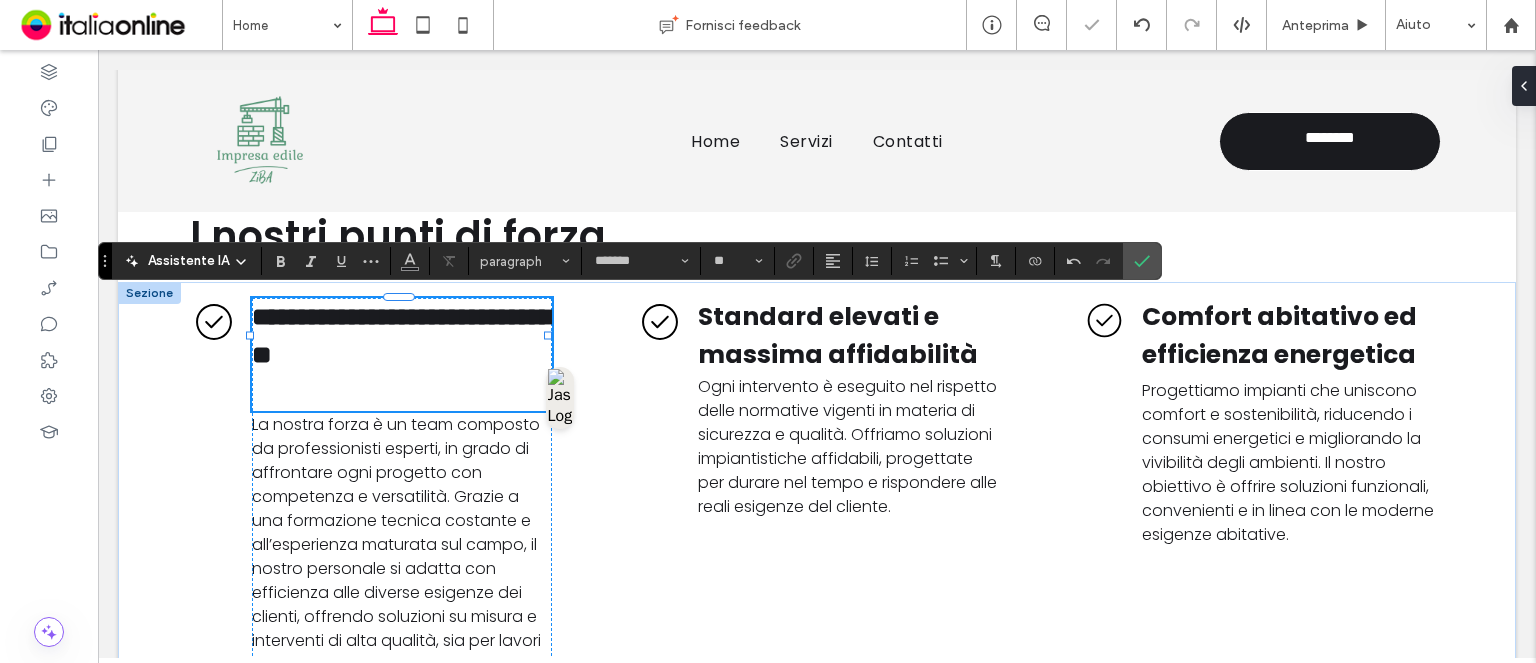 scroll, scrollTop: 0, scrollLeft: 0, axis: both 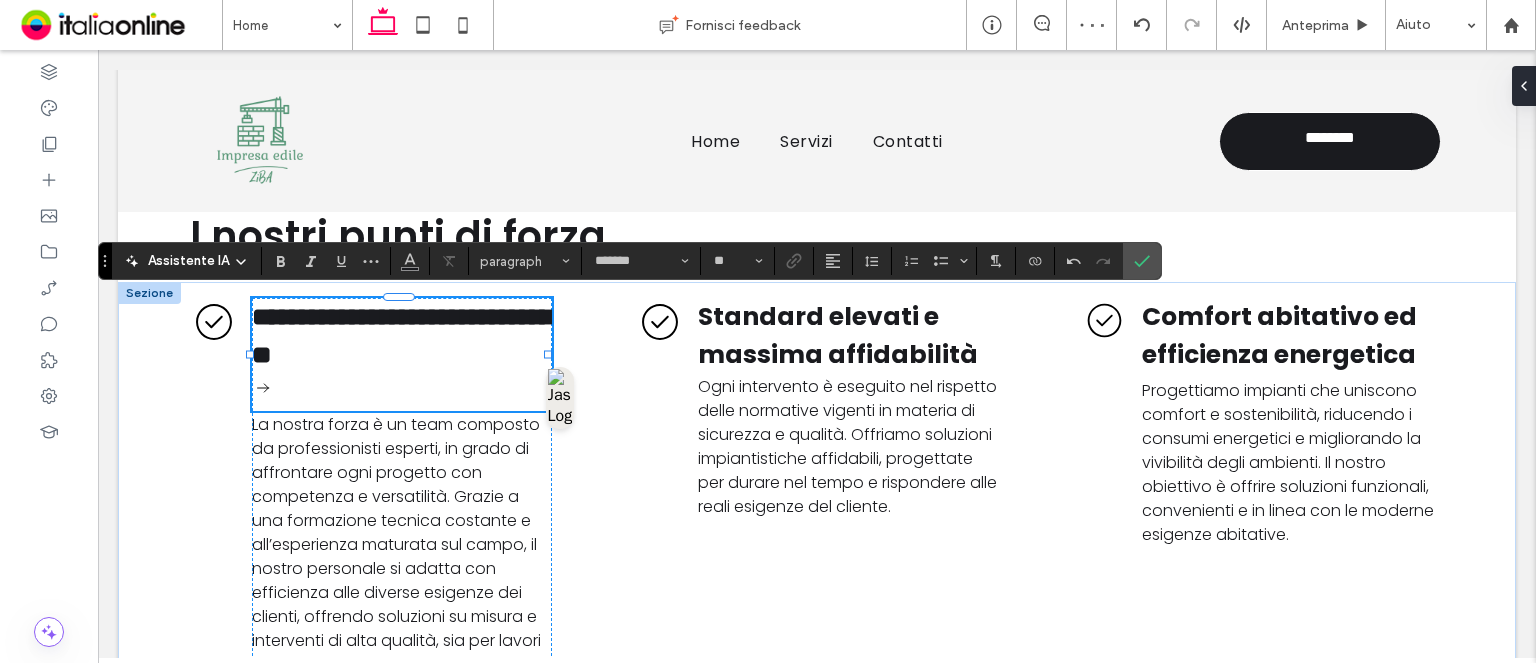 type on "**" 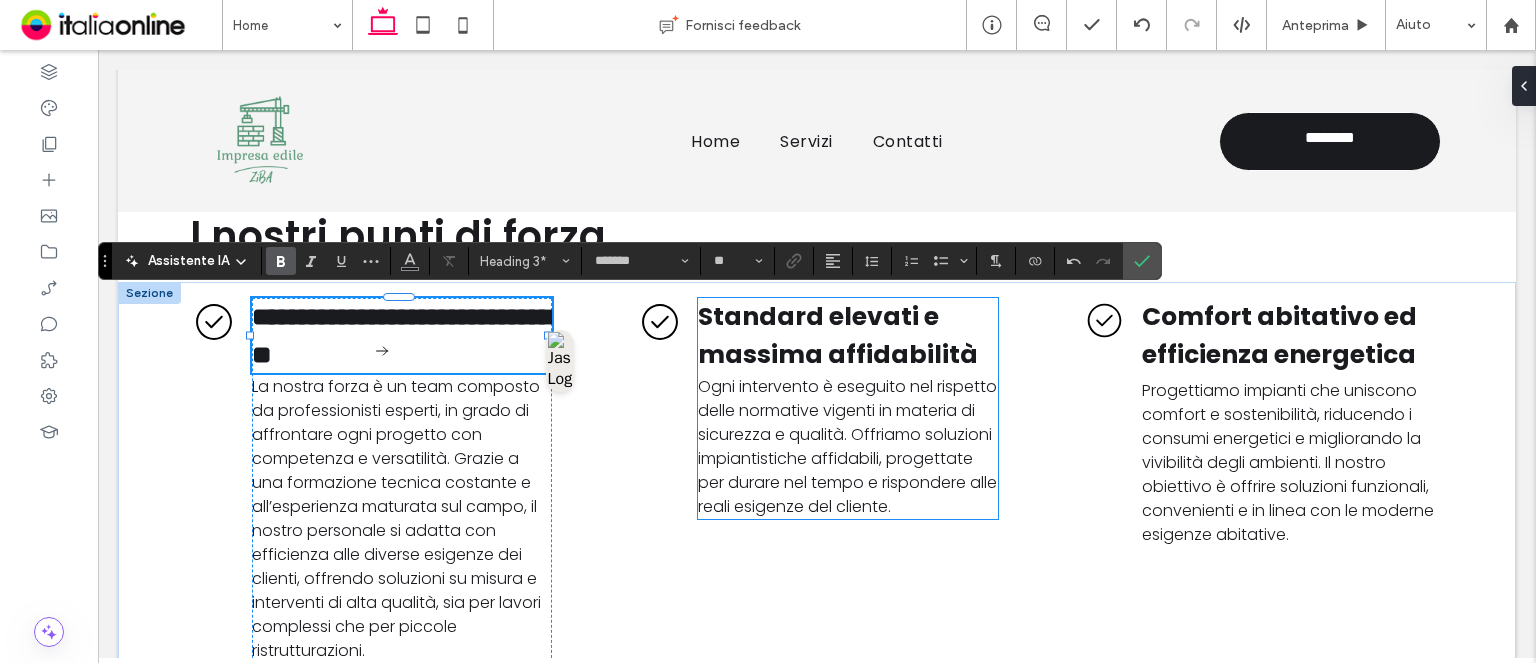 click on "Standard elevati e massima affidabilità" at bounding box center (838, 335) 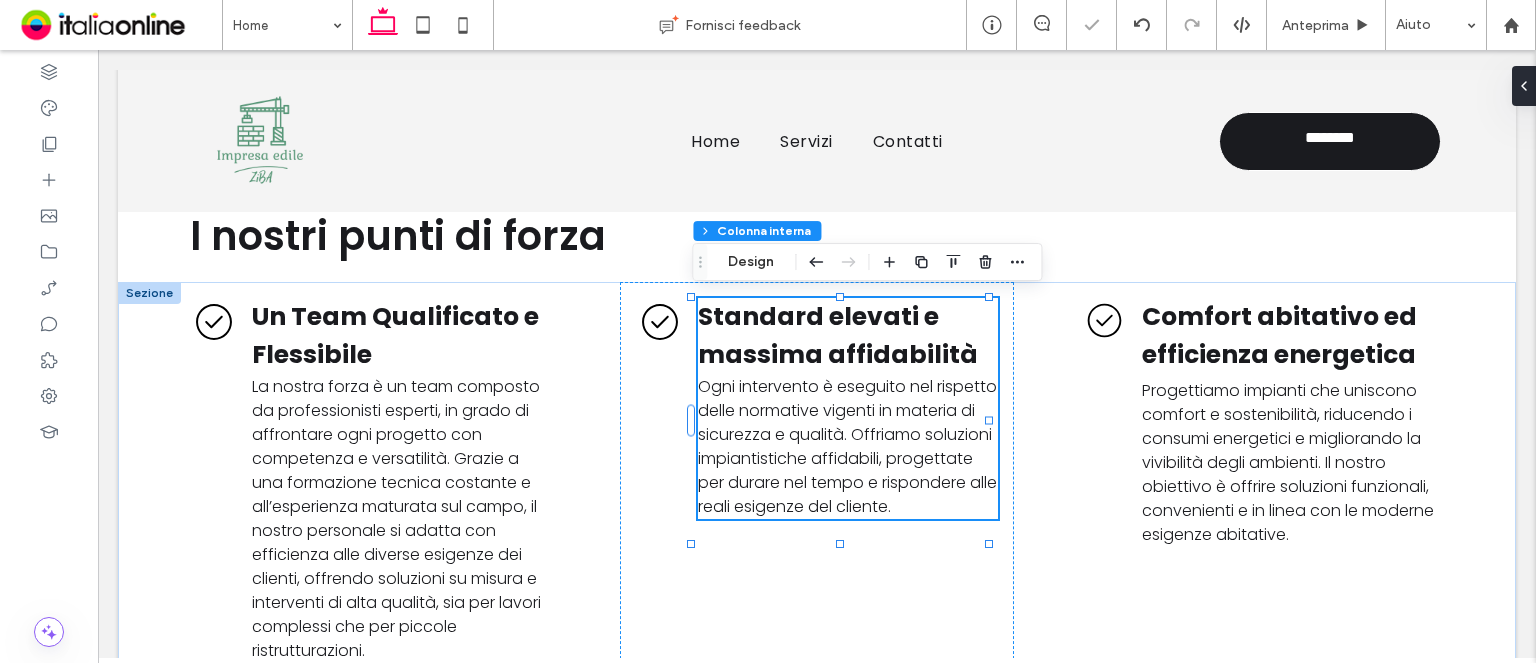 click on "Standard elevati e massima affidabilità" at bounding box center (838, 335) 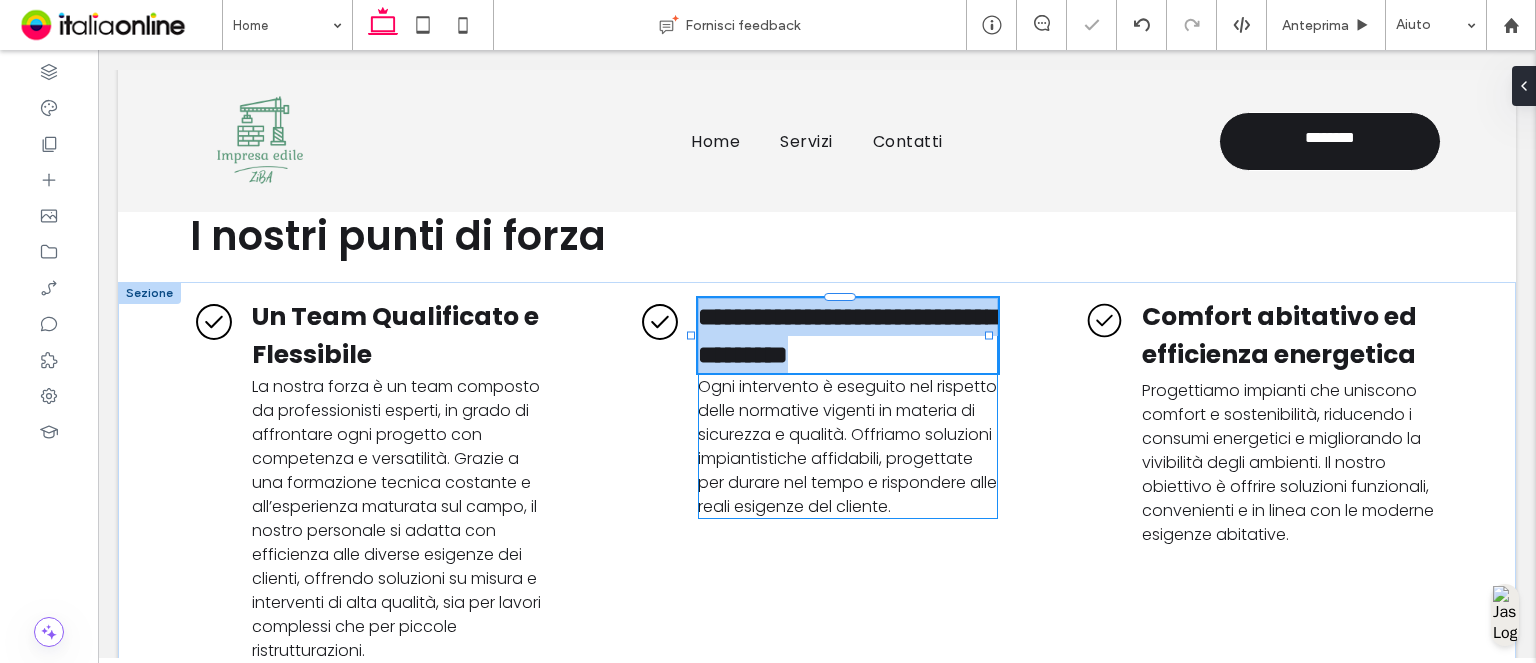 type on "*******" 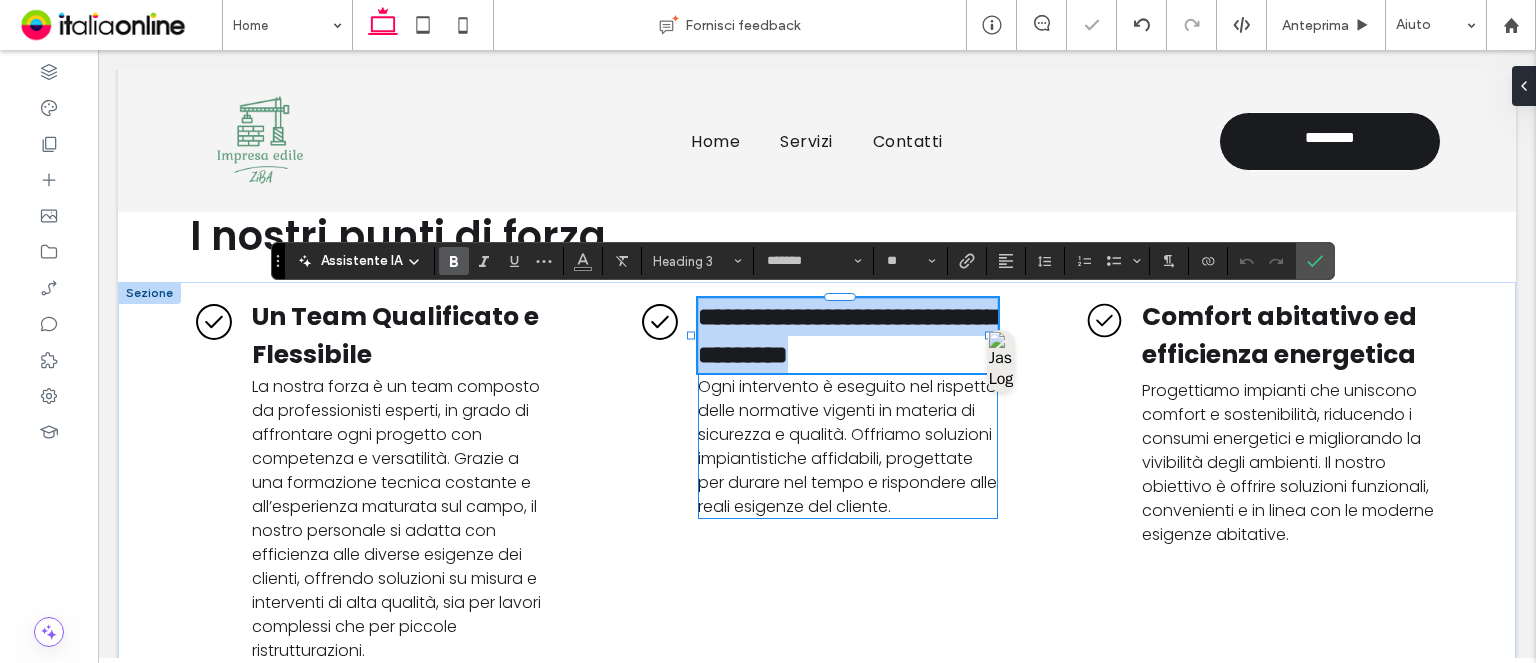 scroll, scrollTop: 0, scrollLeft: 0, axis: both 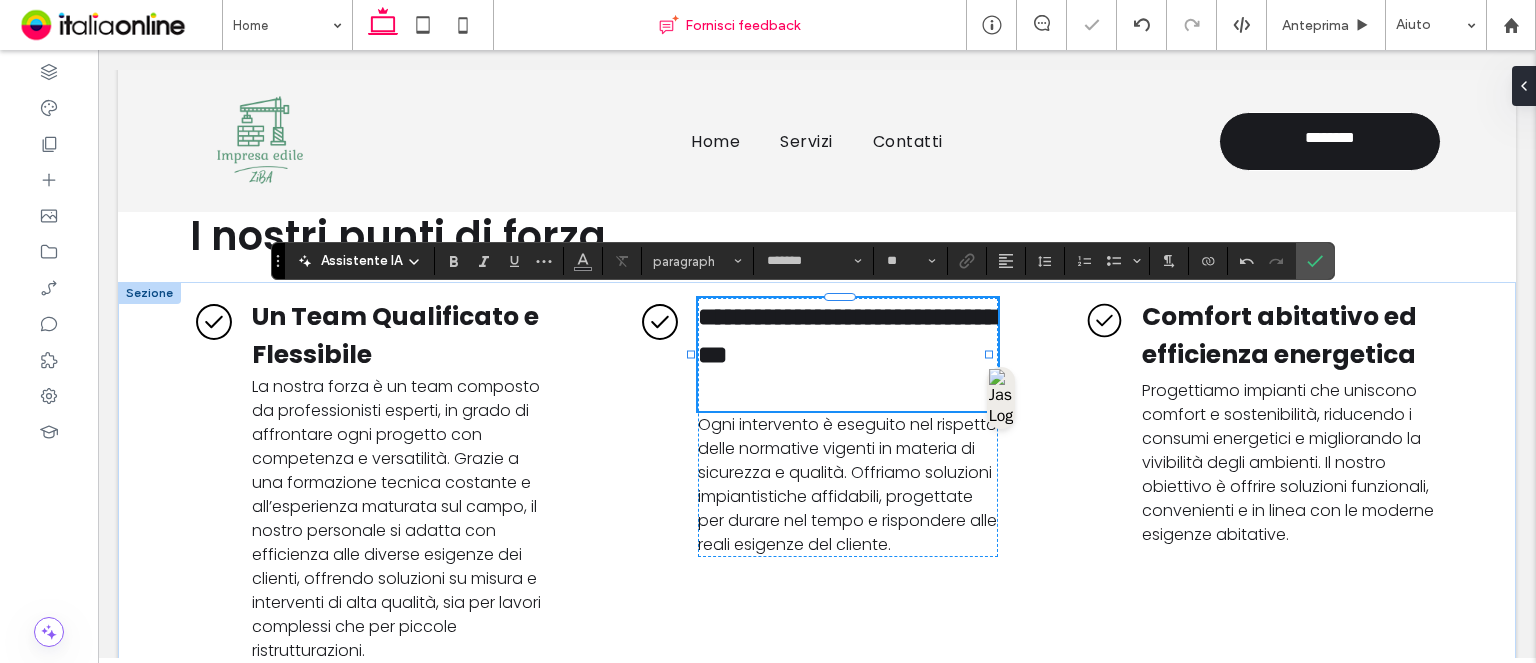 type on "**" 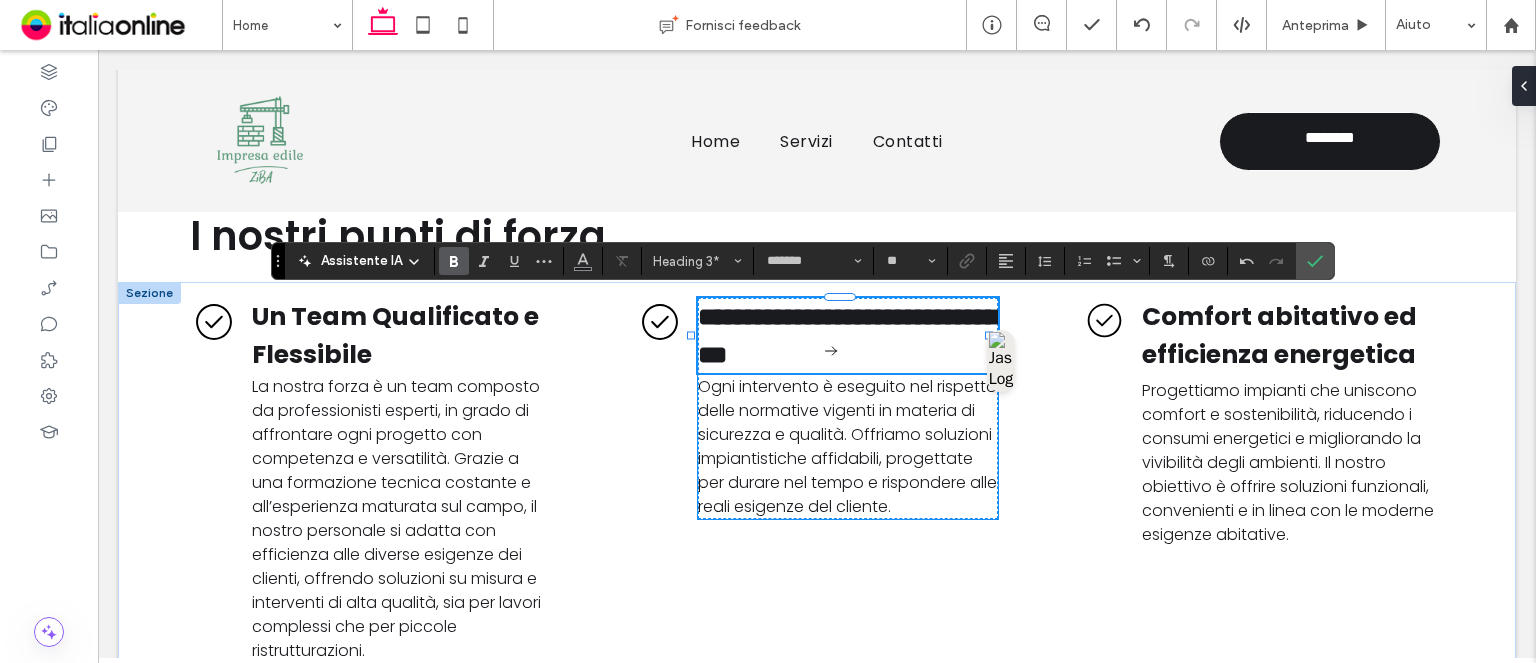 click on "Ogni intervento è eseguito nel rispetto delle normative vigenti in materia di sicurezza e qualità. Offriamo soluzioni impiantistiche affidabili, progettate per durare nel tempo e rispondere alle reali esigenze del cliente." at bounding box center [847, 446] 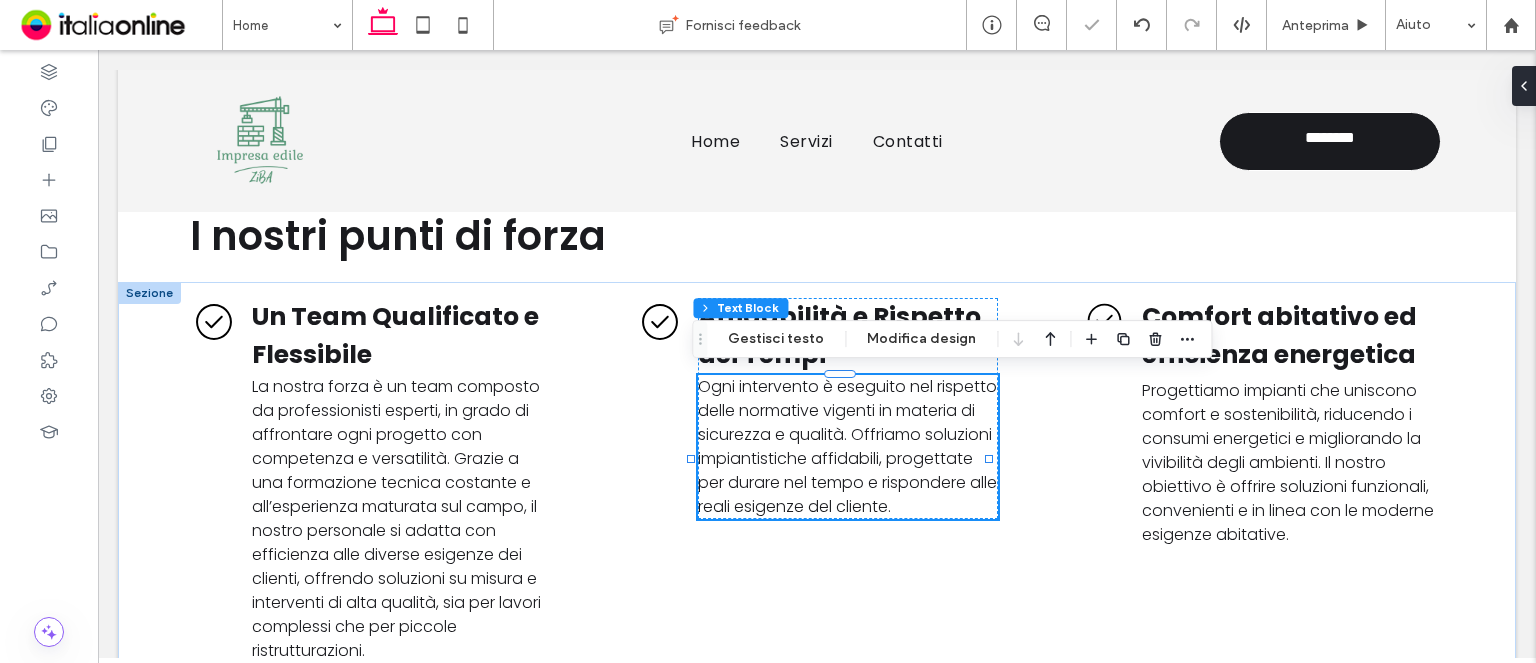 click on "Ogni intervento è eseguito nel rispetto delle normative vigenti in materia di sicurezza e qualità. Offriamo soluzioni impiantistiche affidabili, progettate per durare nel tempo e rispondere alle reali esigenze del cliente." at bounding box center [848, 447] 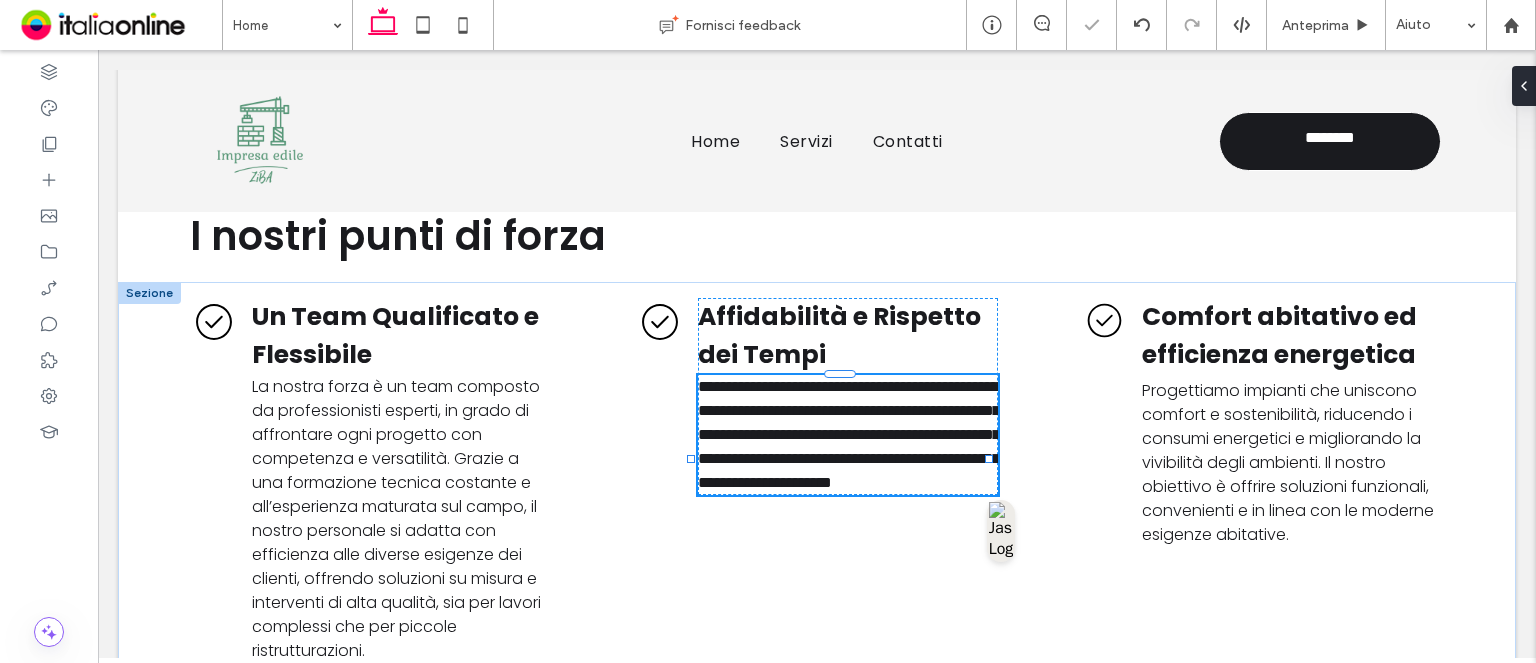 type on "*******" 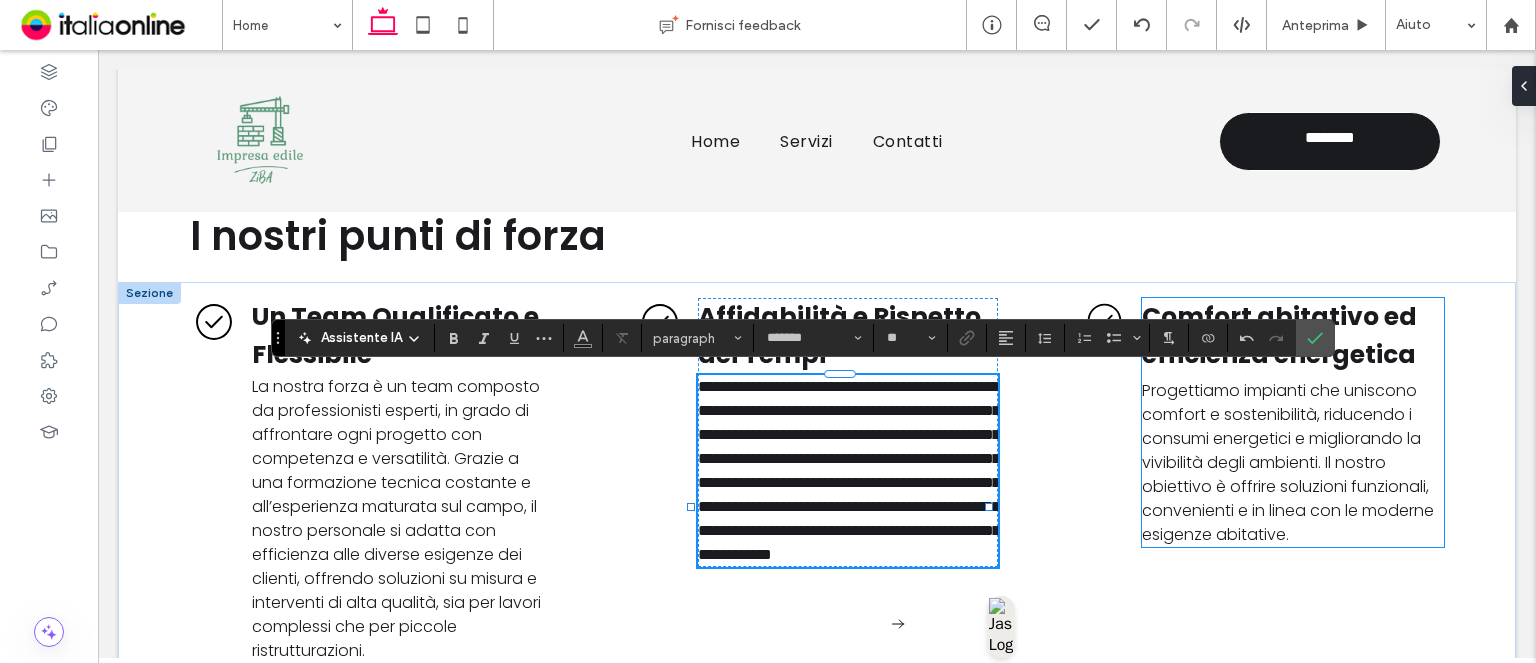 click on "Comfort abitativo ed efficienza energetica" at bounding box center (1279, 335) 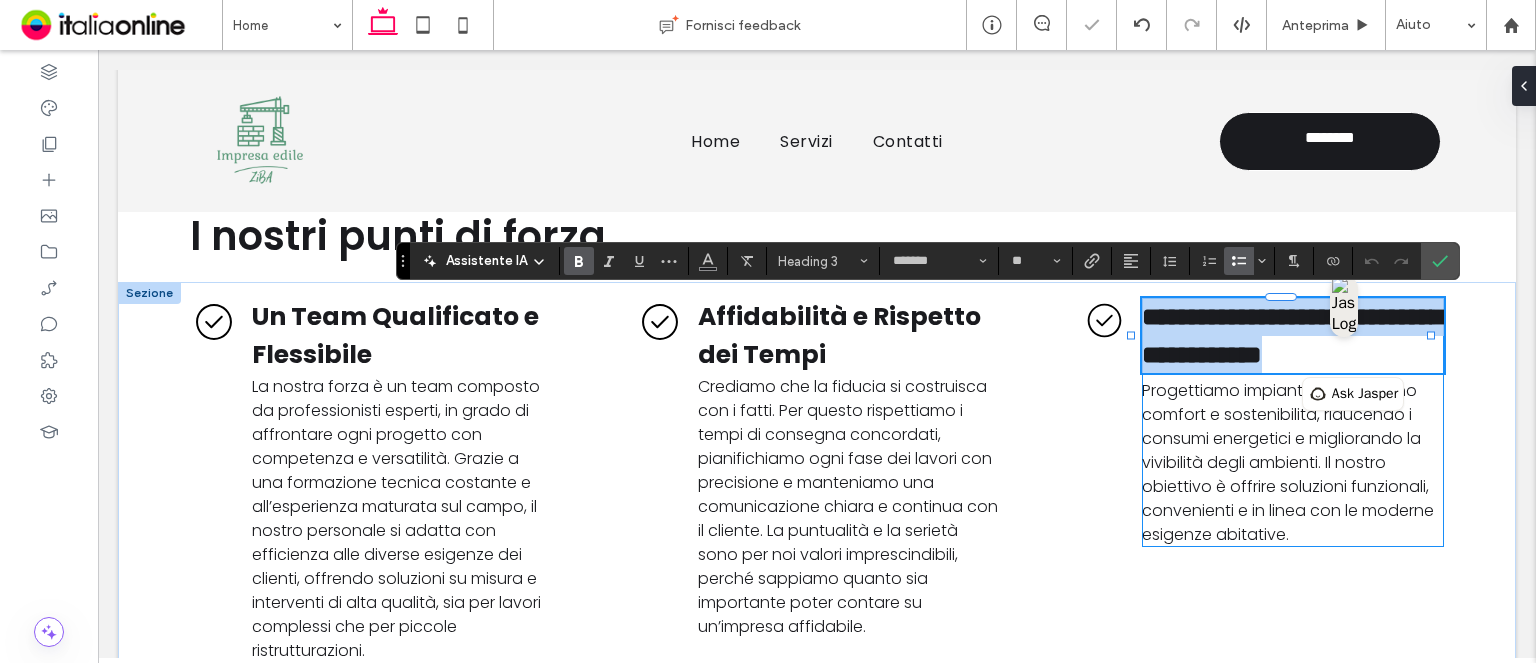 scroll, scrollTop: 0, scrollLeft: 0, axis: both 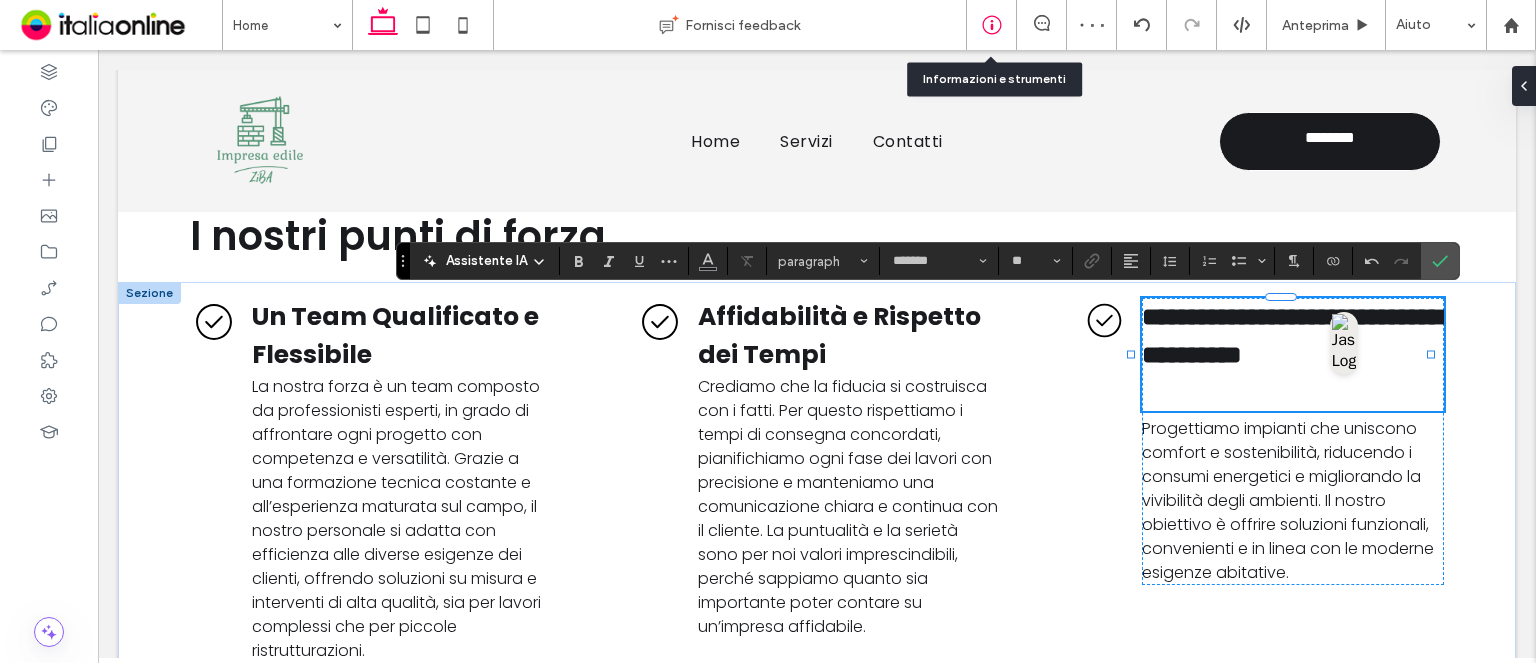 type on "**" 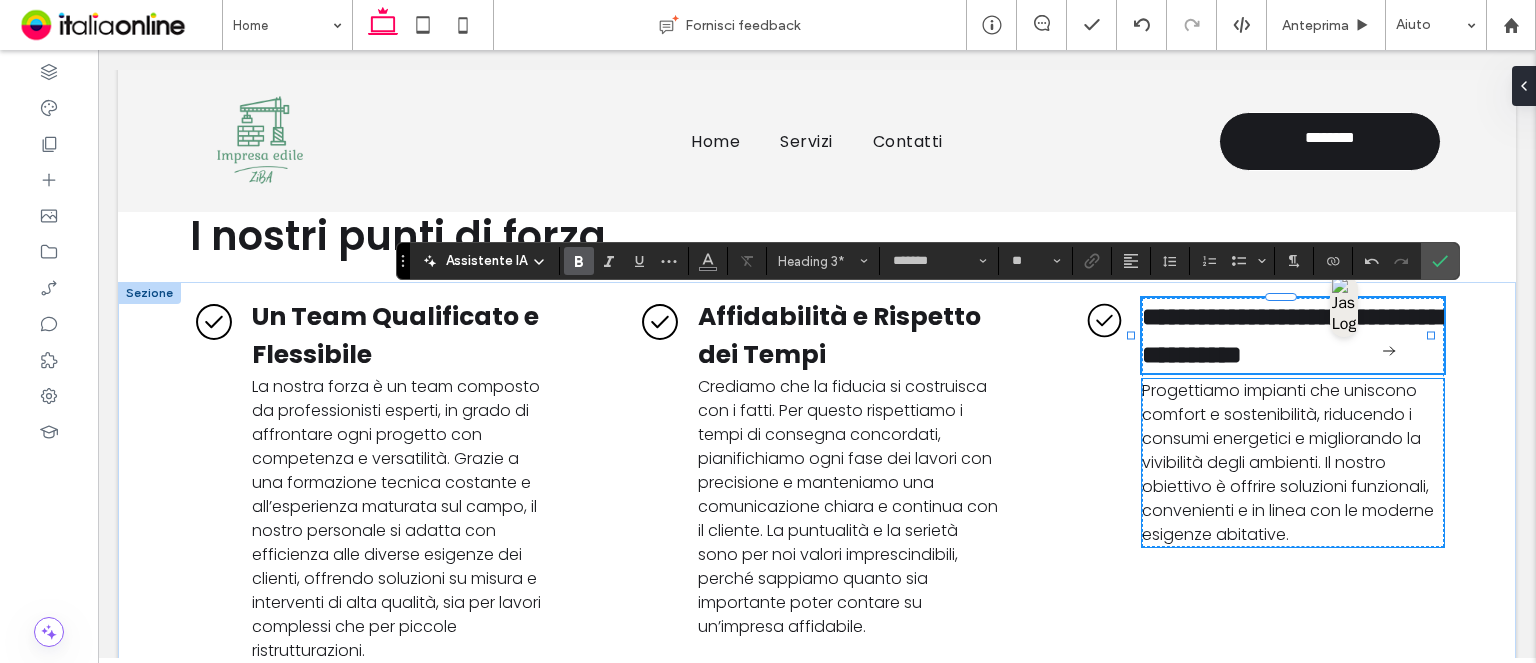 click on "Progettiamo impianti che uniscono comfort e sostenibilità, riducendo i consumi energetici e migliorando la vivibilità degli ambienti. Il nostro obiettivo è offrire soluzioni funzionali, convenienti e in linea con le moderne esigenze abitative." at bounding box center (1288, 462) 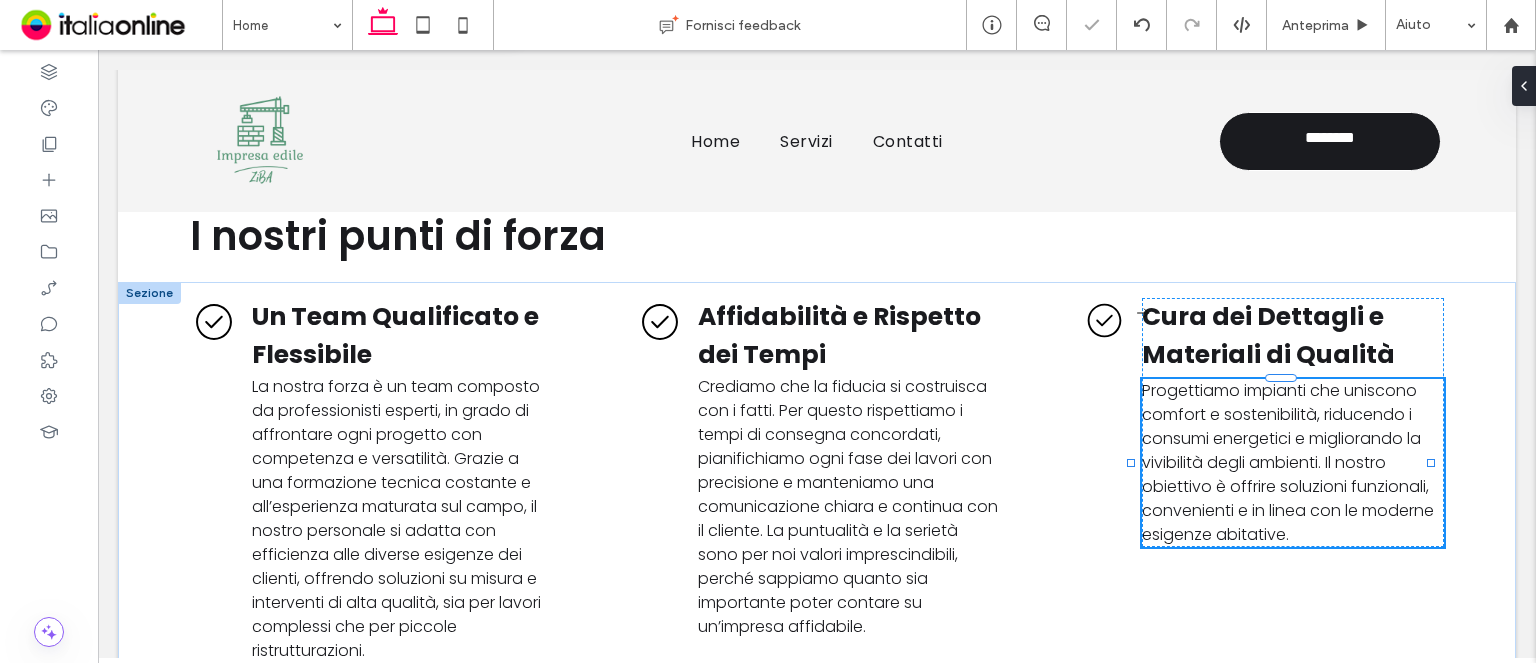 click on "Progettiamo impianti che uniscono comfort e sostenibilità, riducendo i consumi energetici e migliorando la vivibilità degli ambienti. Il nostro obiettivo è offrire soluzioni funzionali, convenienti e in linea con le moderne esigenze abitative." at bounding box center (1293, 463) 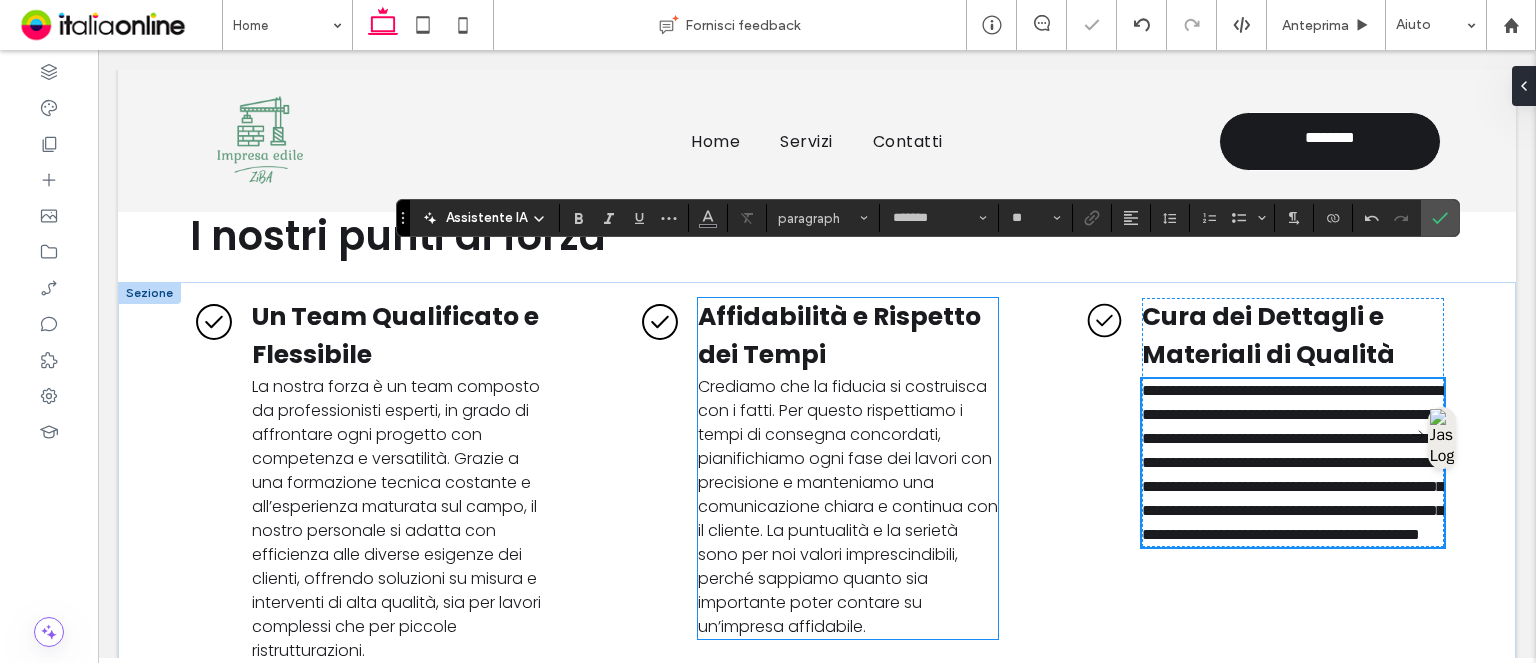 scroll, scrollTop: 1703, scrollLeft: 0, axis: vertical 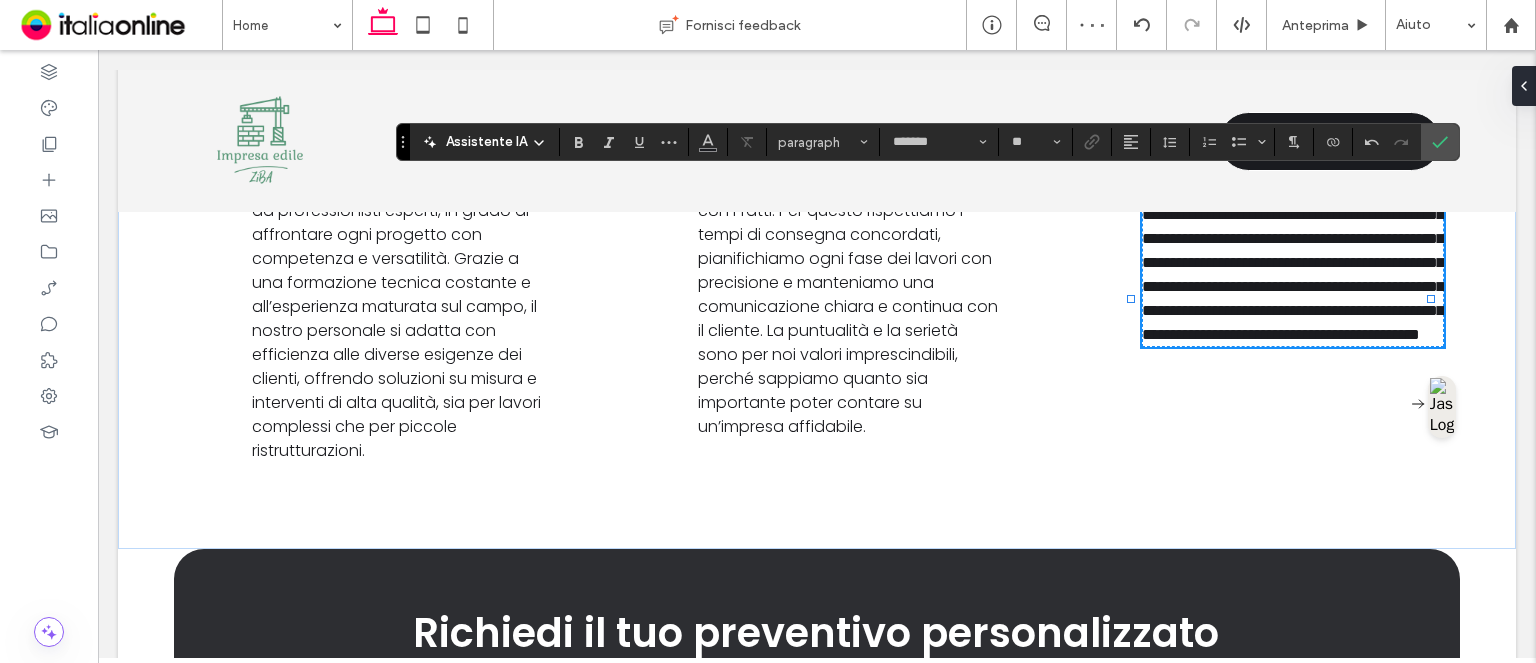 click on "**********" at bounding box center (1293, 262) 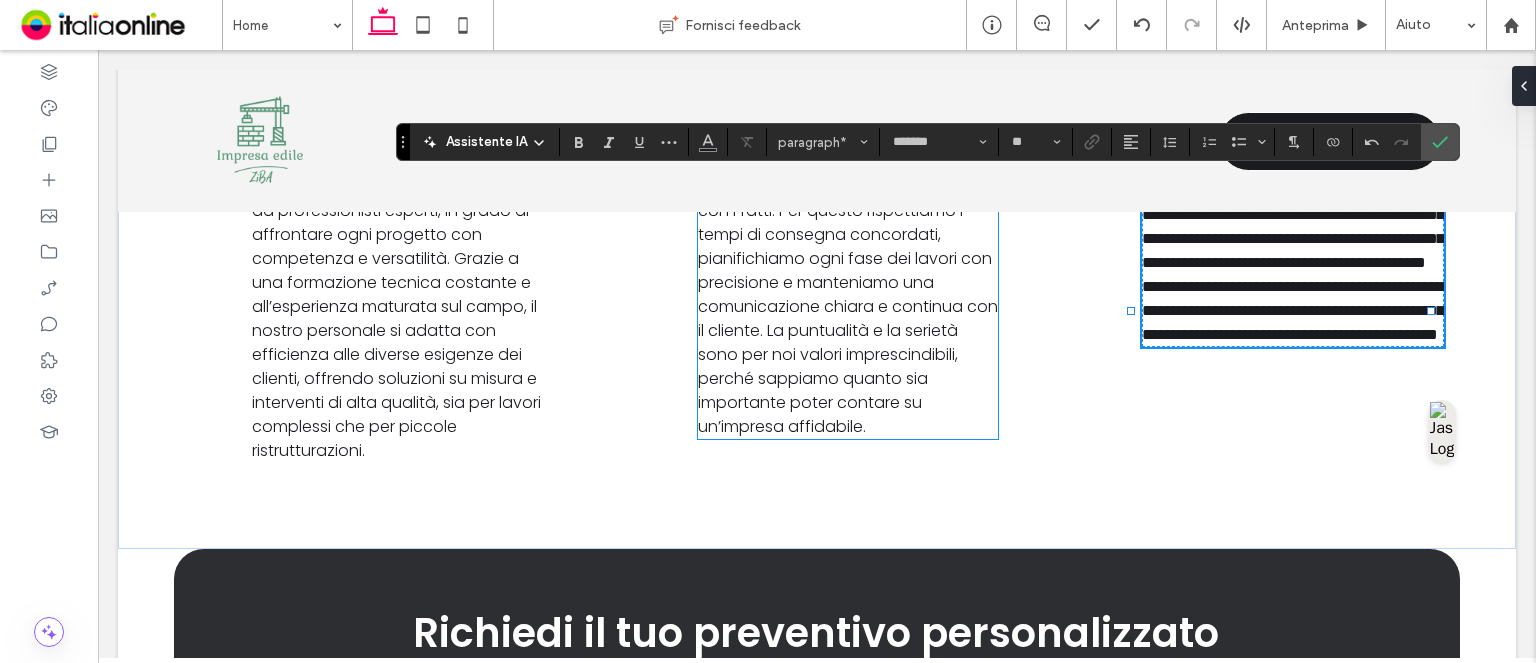 click on "Crediamo che la fiducia si costruisca con i fatti. Per questo rispettiamo i tempi di consegna concordati, pianifichiamo ogni fase dei lavori con precisione e manteniamo una comunicazione chiara e continua con il cliente. La puntualità e la serietà sono per noi valori imprescindibili, perché sappiamo quanto sia importante poter contare su un’impresa affidabile." at bounding box center [848, 306] 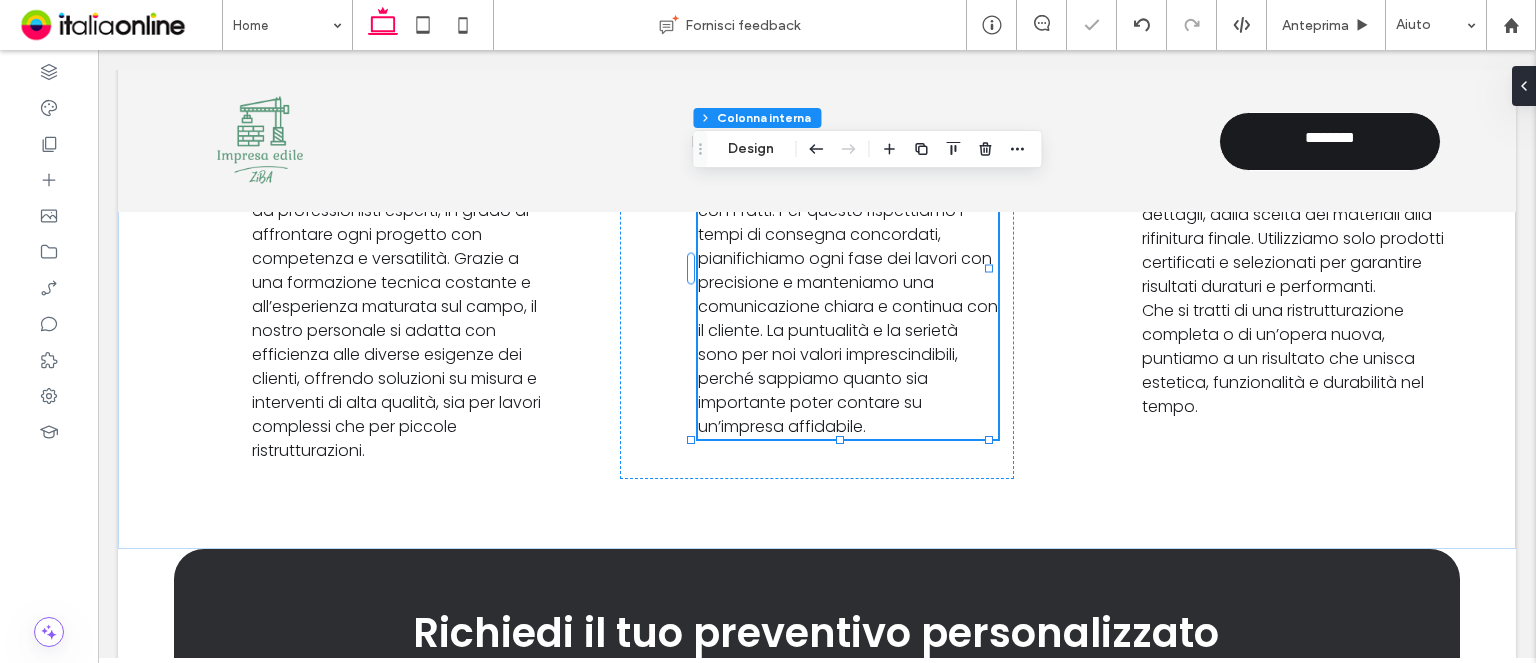 click on "Crediamo che la fiducia si costruisca con i fatti. Per questo rispettiamo i tempi di consegna concordati, pianifichiamo ogni fase dei lavori con precisione e manteniamo una comunicazione chiara e continua con il cliente. La puntualità e la serietà sono per noi valori imprescindibili, perché sappiamo quanto sia importante poter contare su un’impresa affidabile." at bounding box center [848, 306] 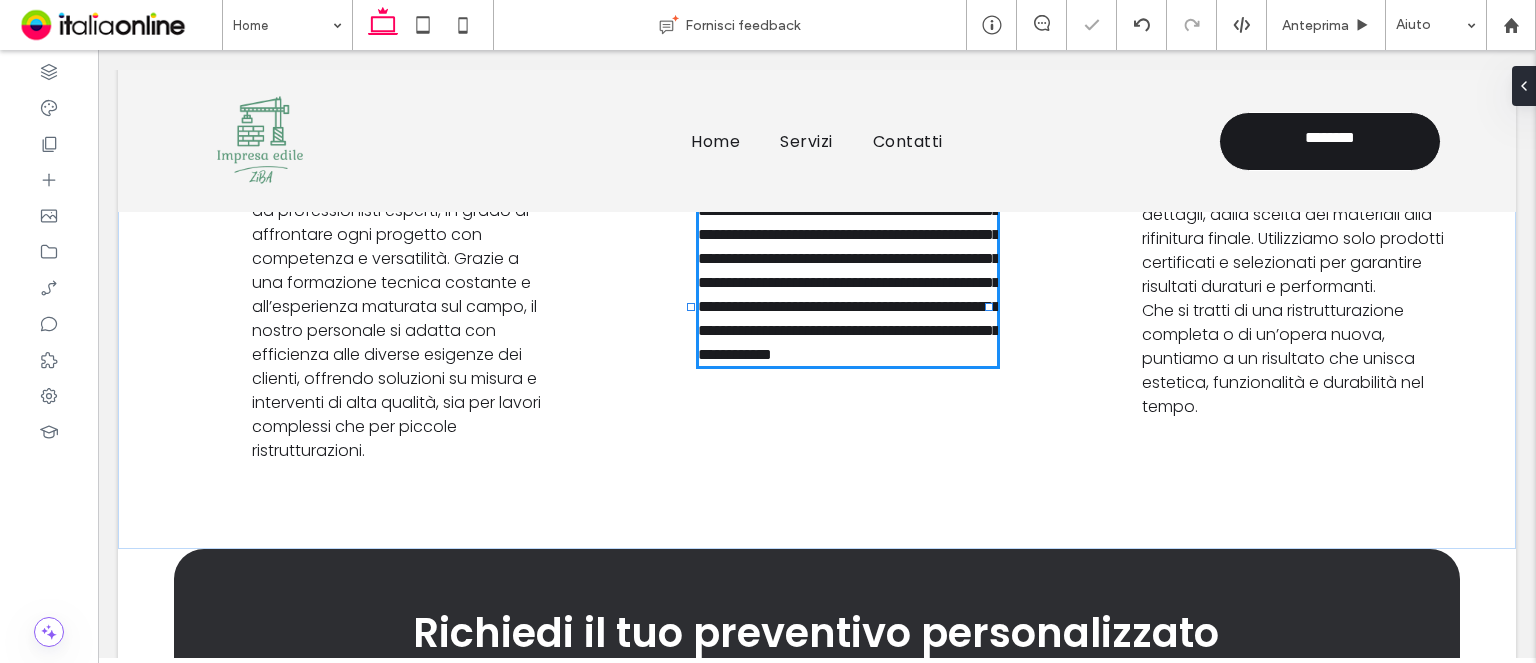 type on "*******" 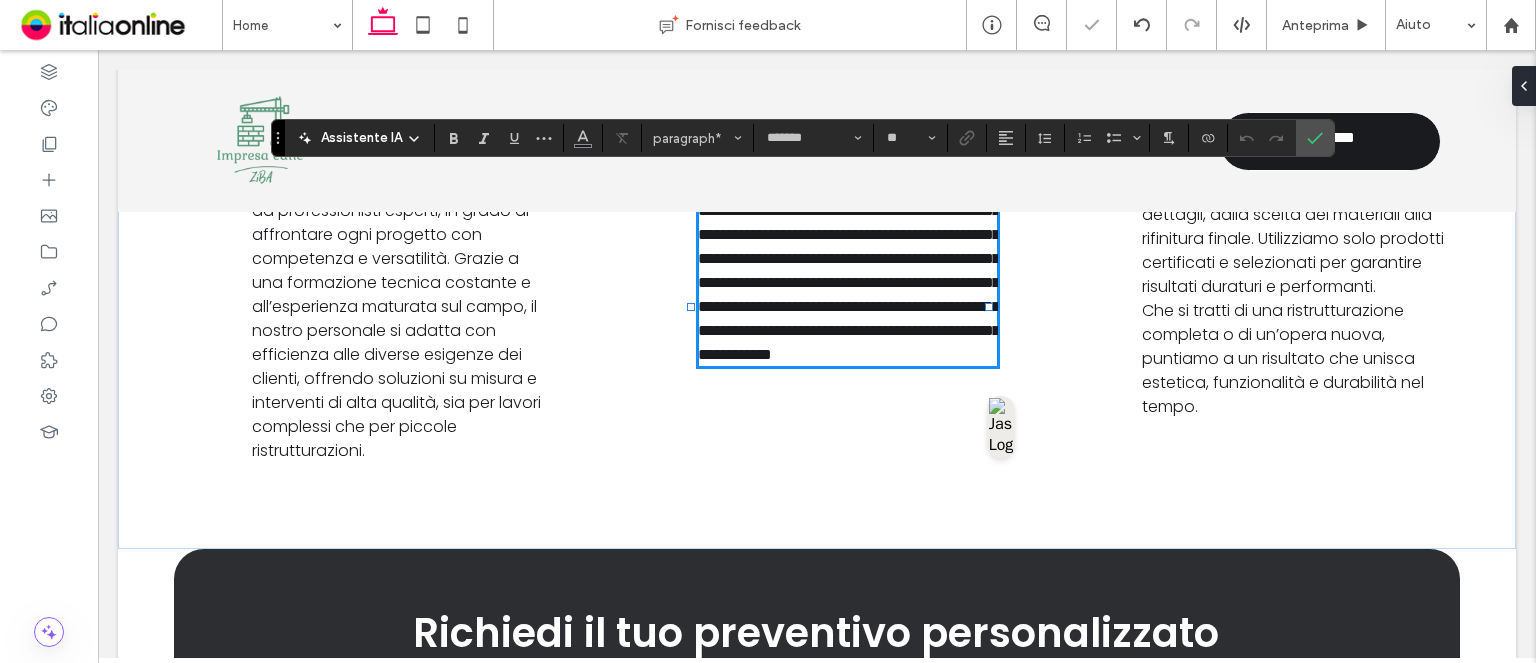 click on "**********" at bounding box center [849, 270] 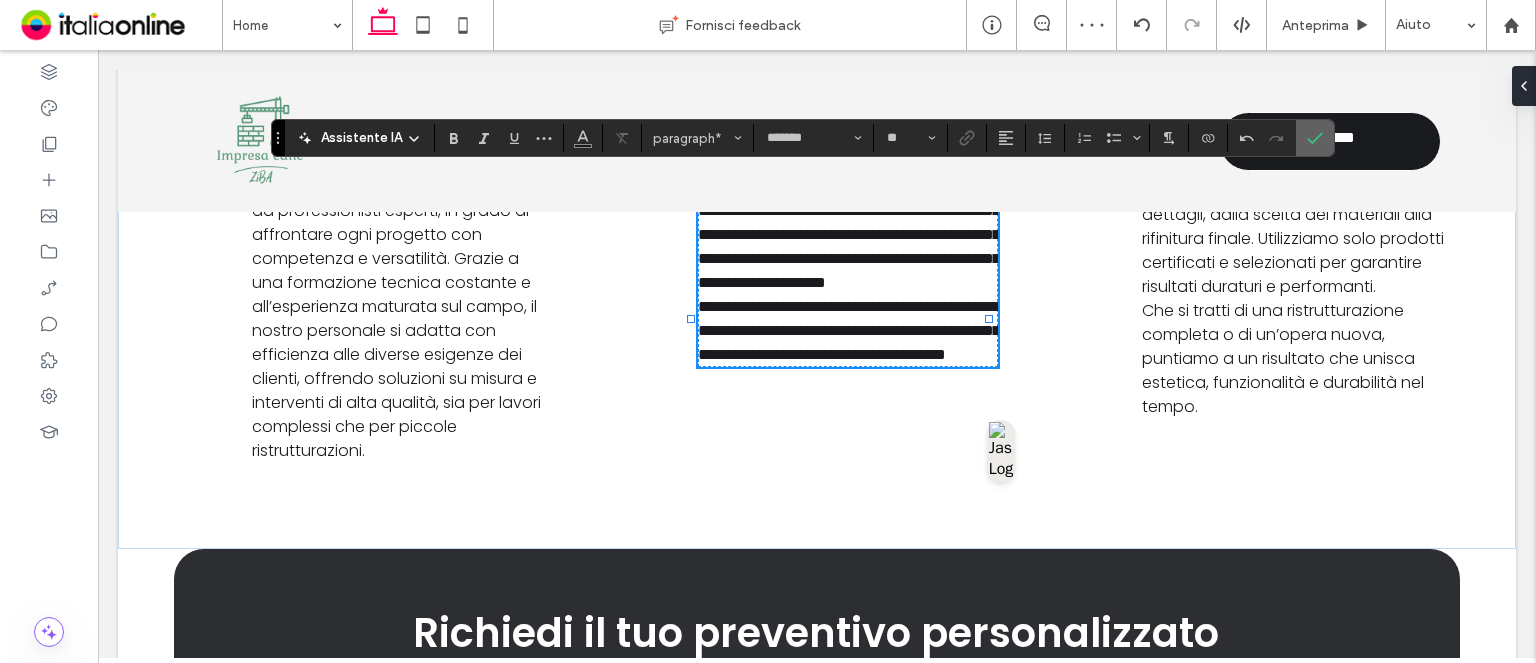 click 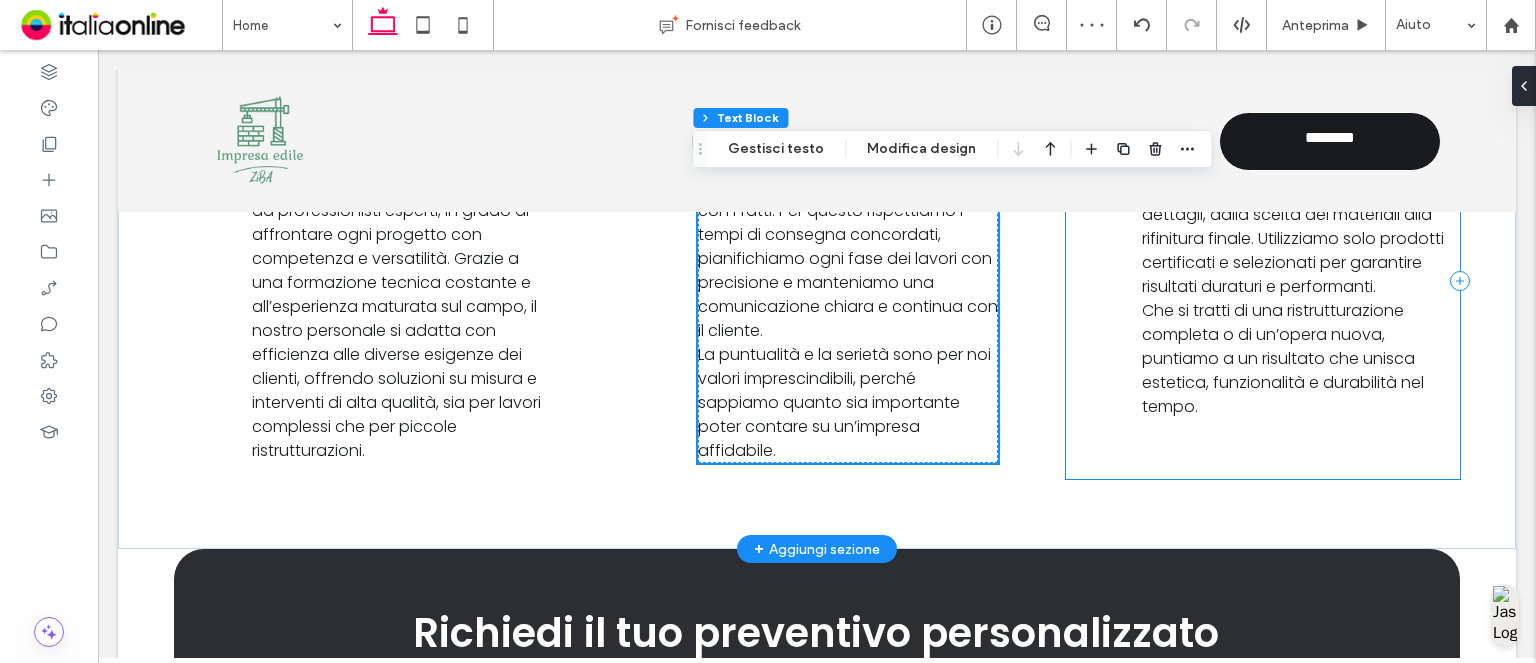 scroll, scrollTop: 1503, scrollLeft: 0, axis: vertical 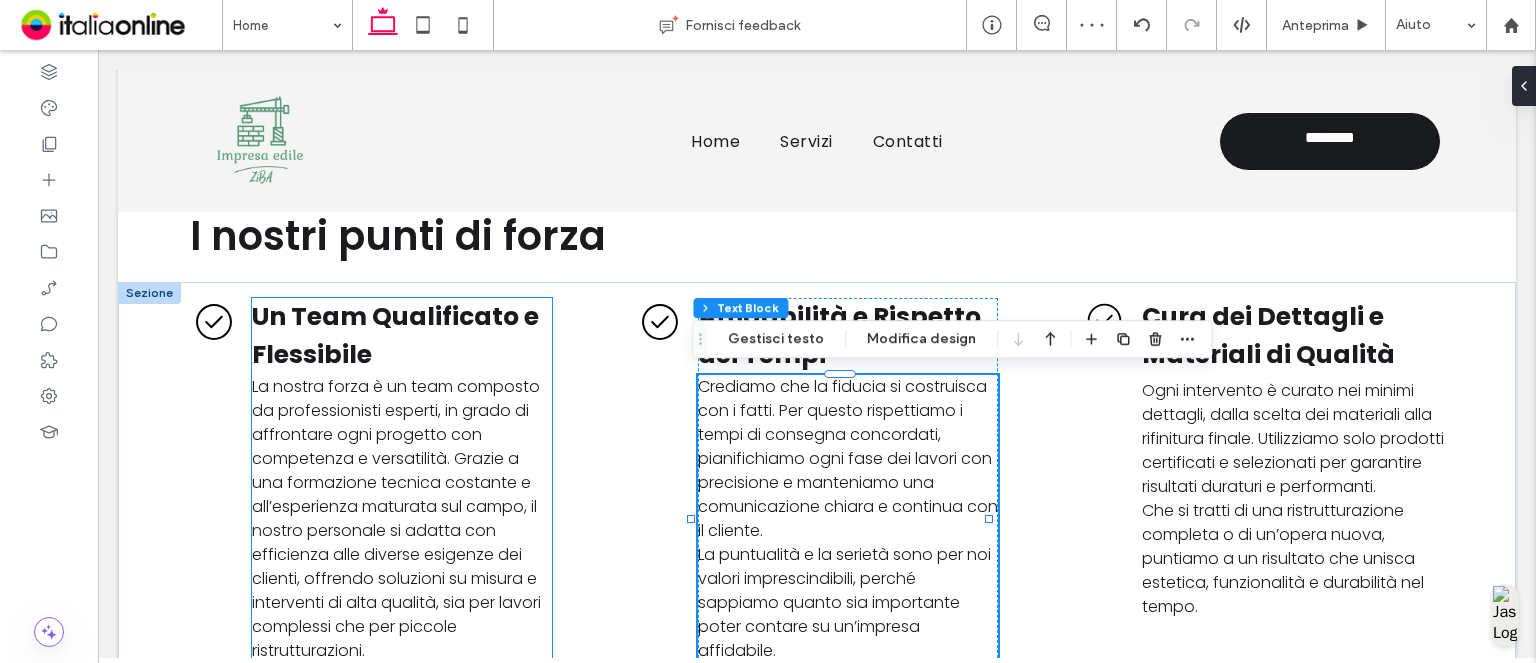 click on "Un Team Qualificato e Flessibile" at bounding box center [395, 335] 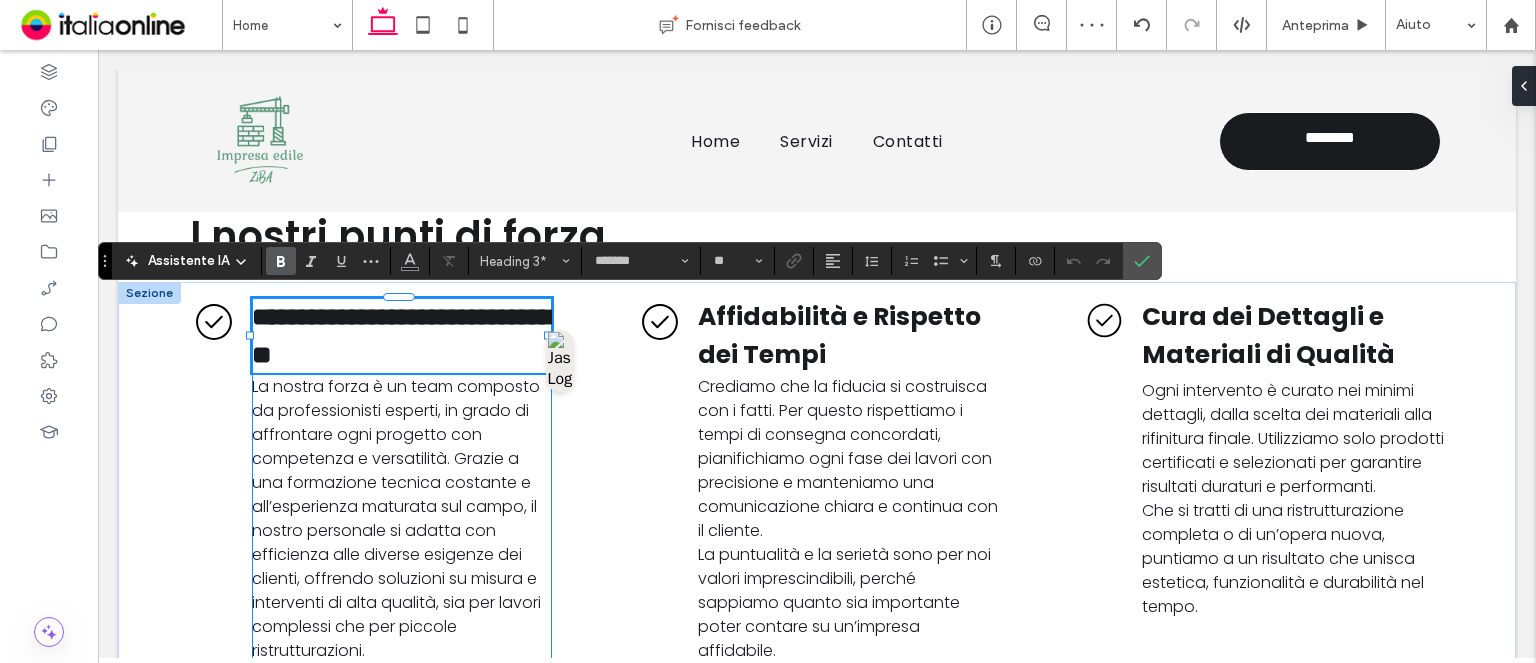 click on "**********" at bounding box center (402, 335) 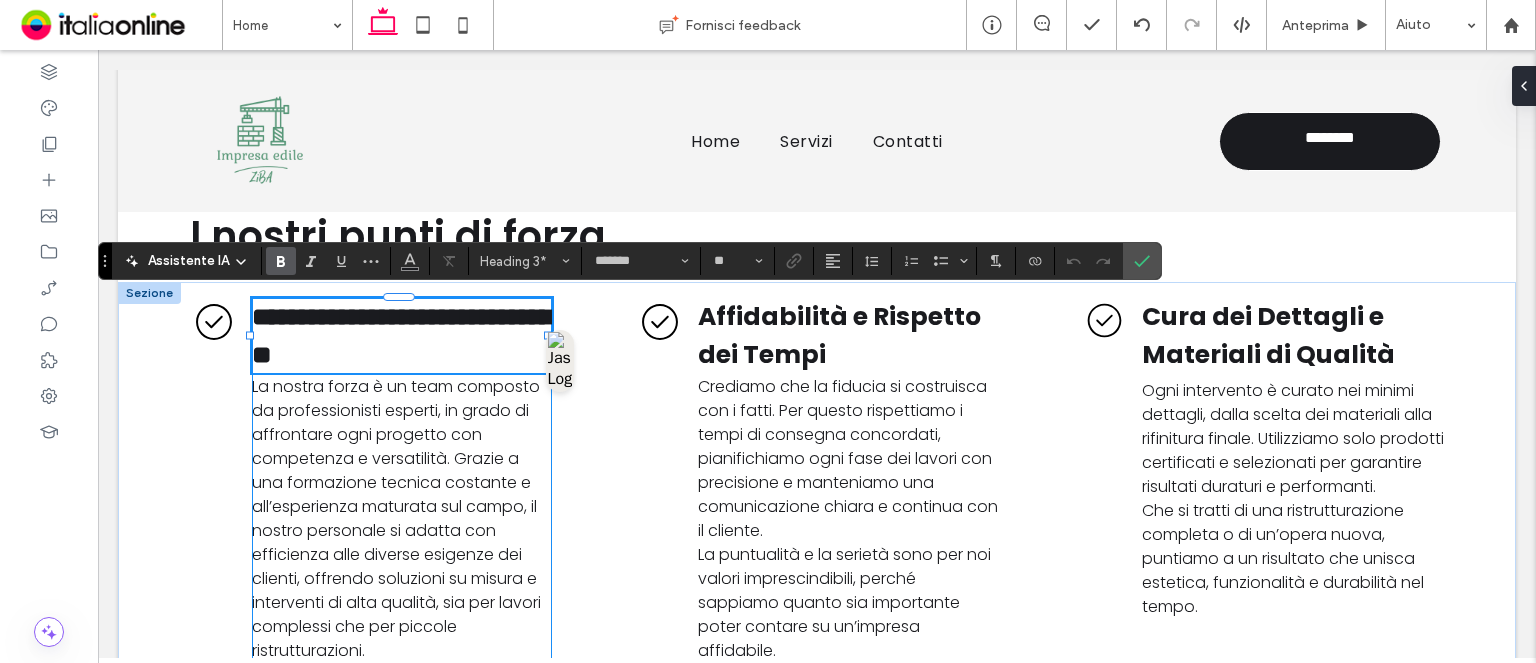 type 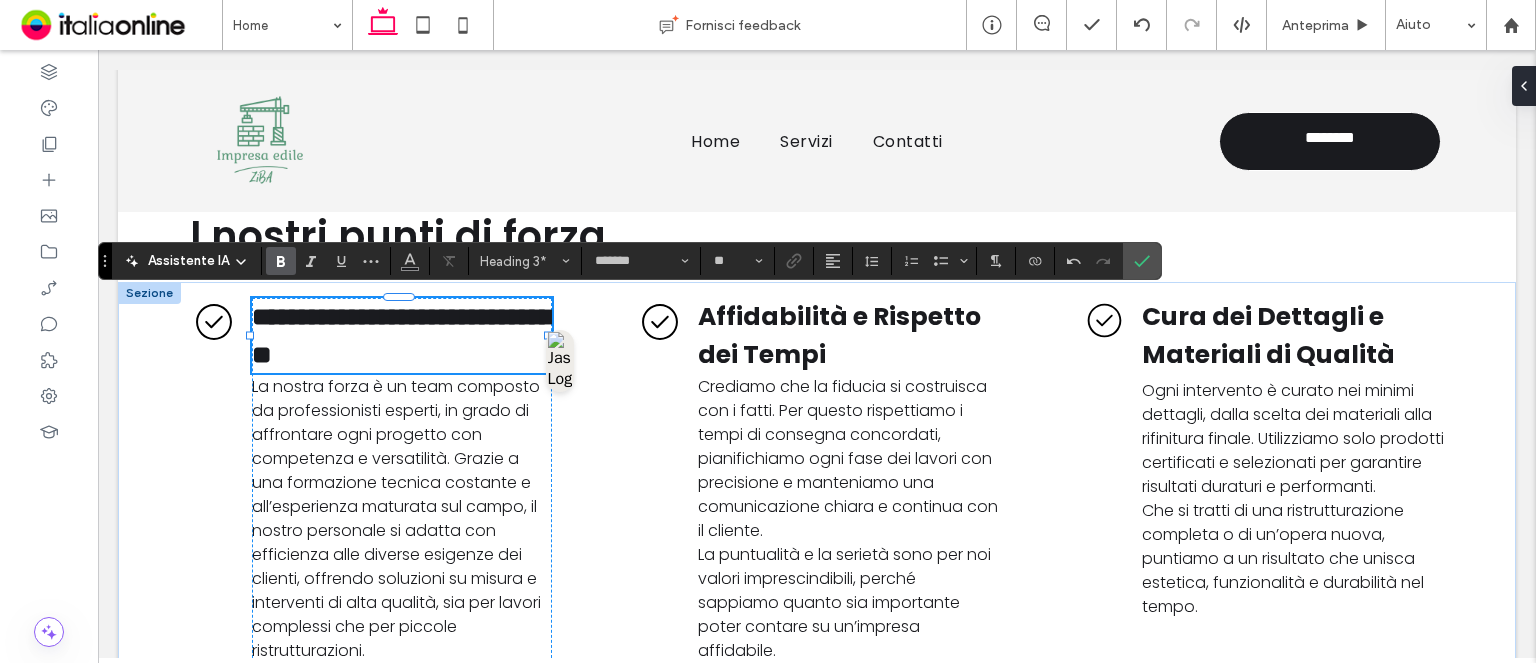 drag, startPoint x: 309, startPoint y: 313, endPoint x: 296, endPoint y: 310, distance: 13.341664 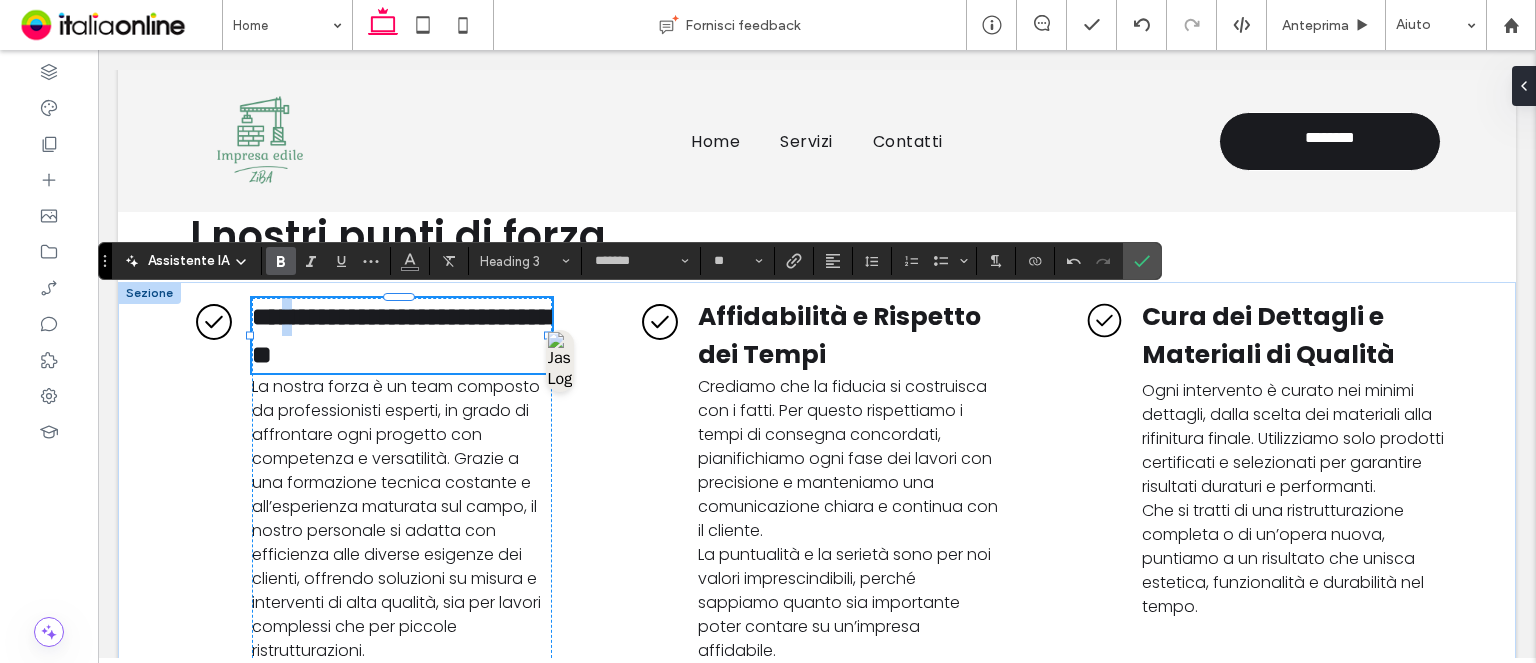 click on "**********" at bounding box center [402, 335] 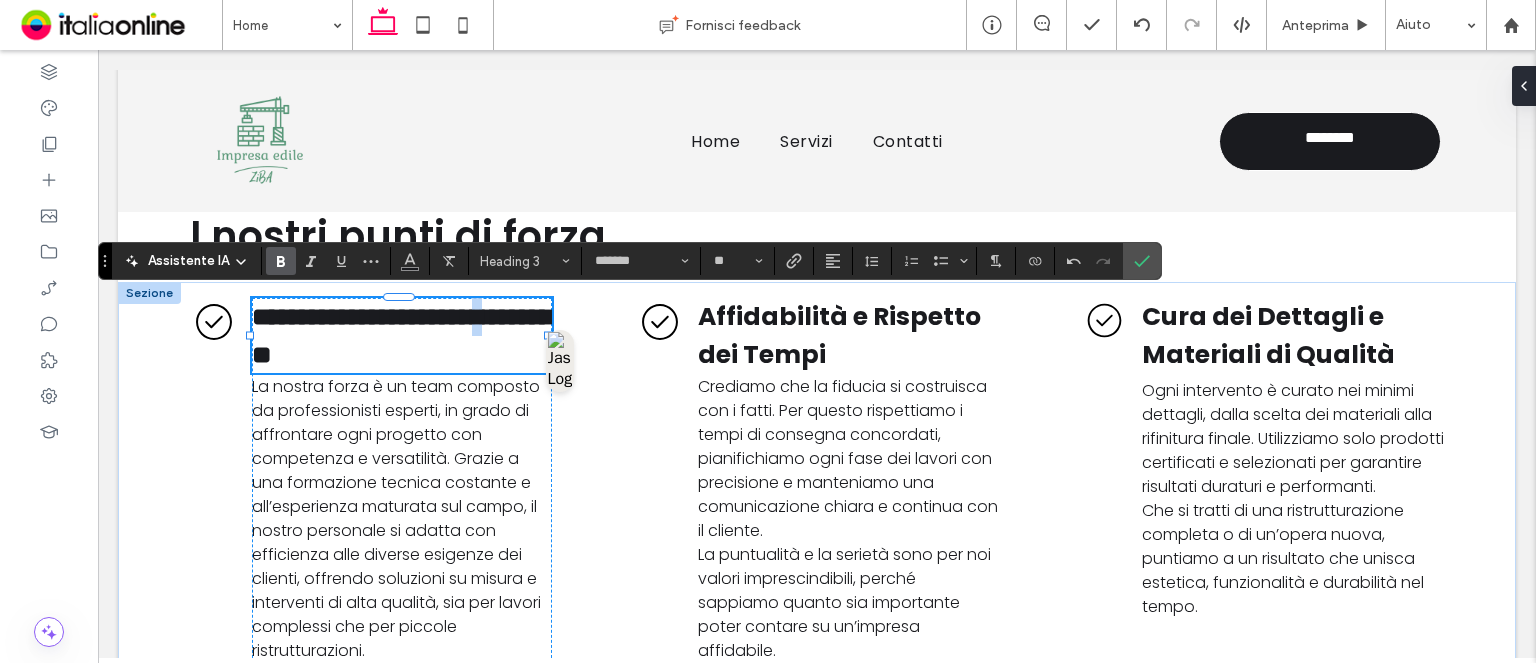 click on "**********" at bounding box center [402, 335] 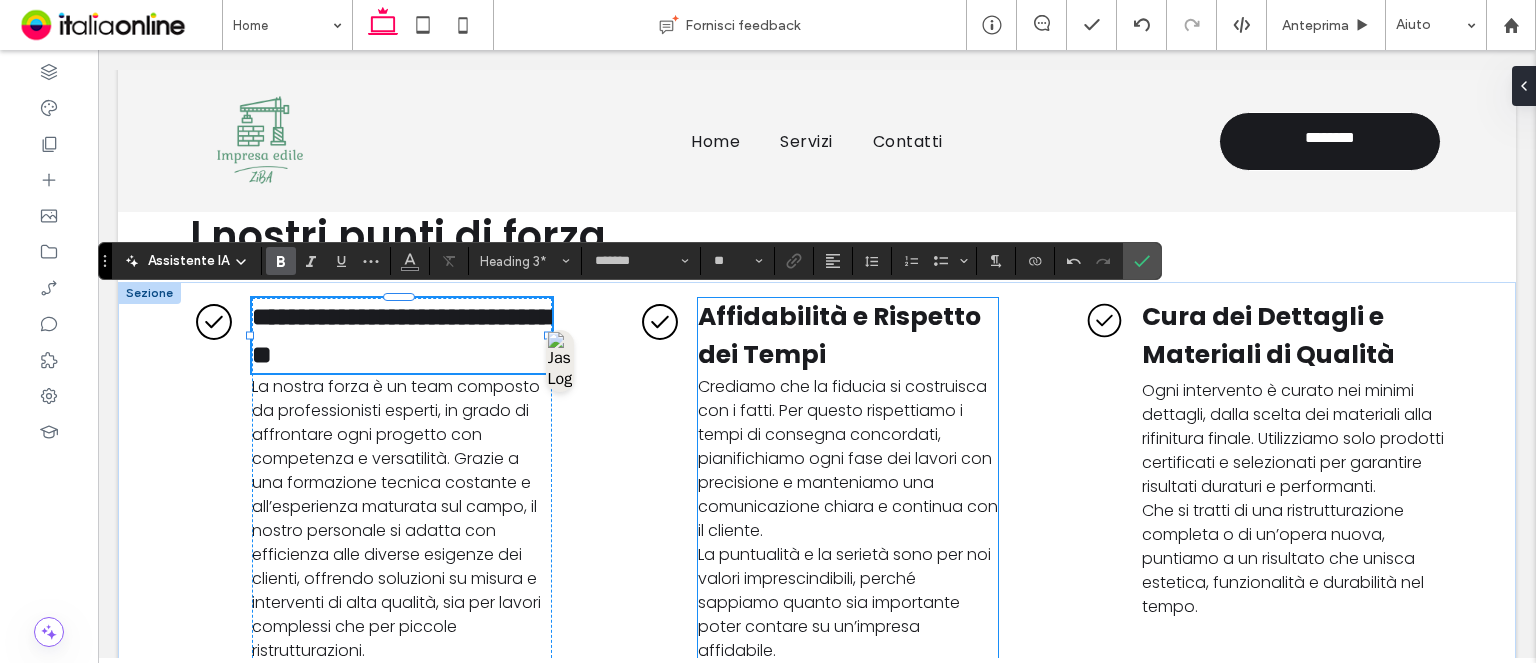 click on "Affidabilità e Rispetto dei Tempi" at bounding box center [848, 335] 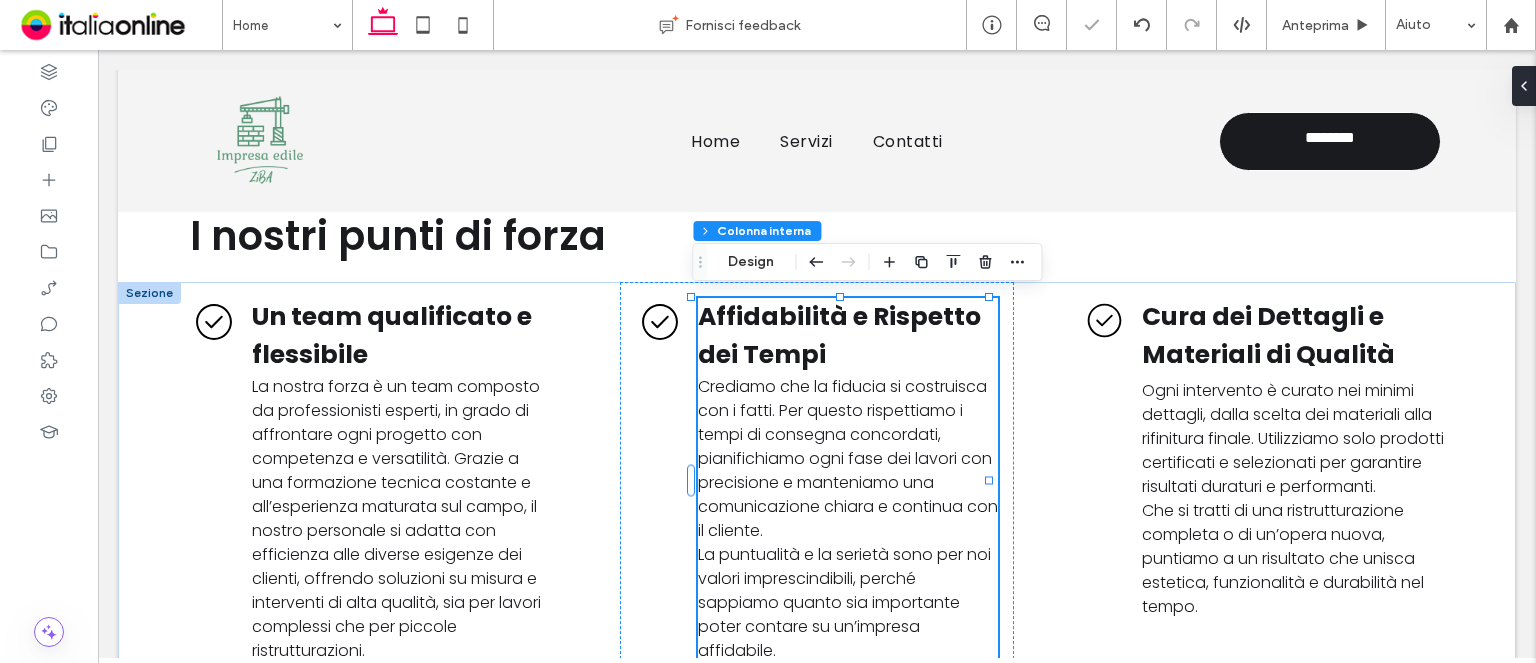 click on "Affidabilità e Rispetto dei Tempi" at bounding box center [848, 335] 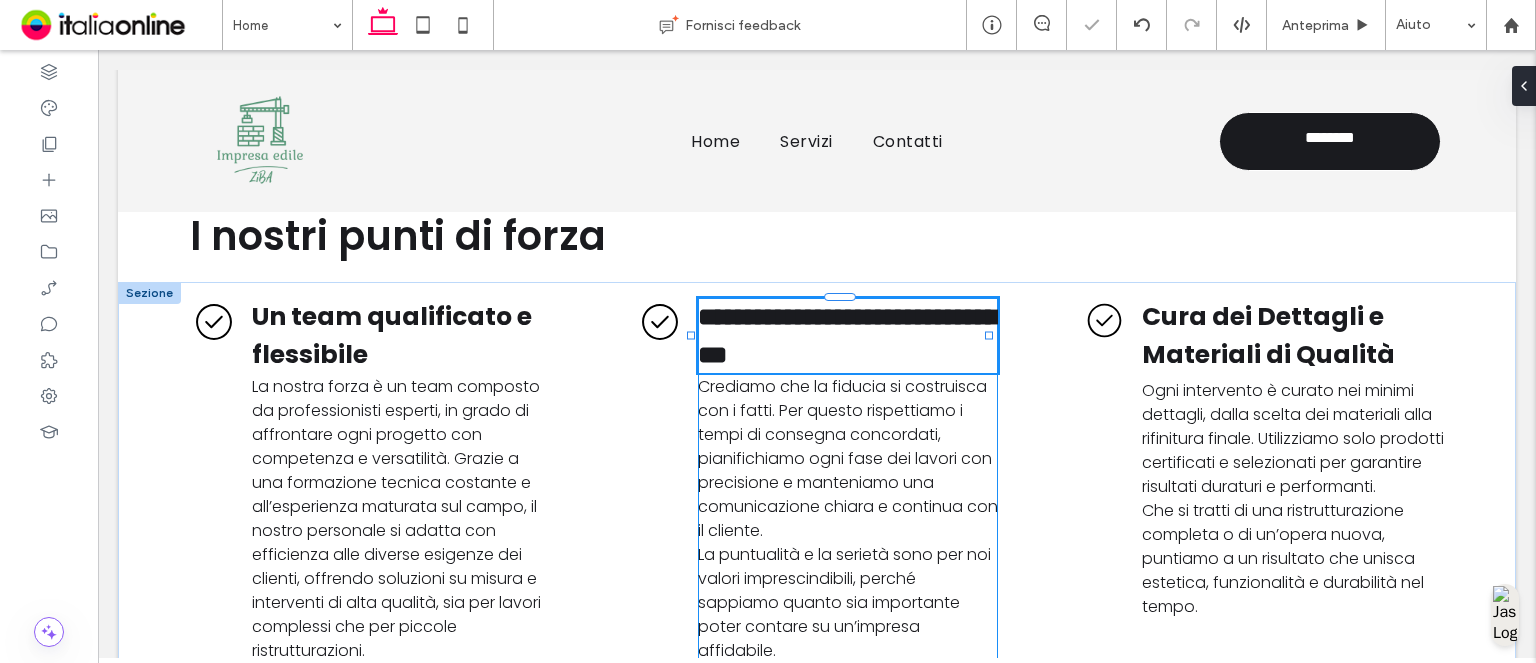 type on "*******" 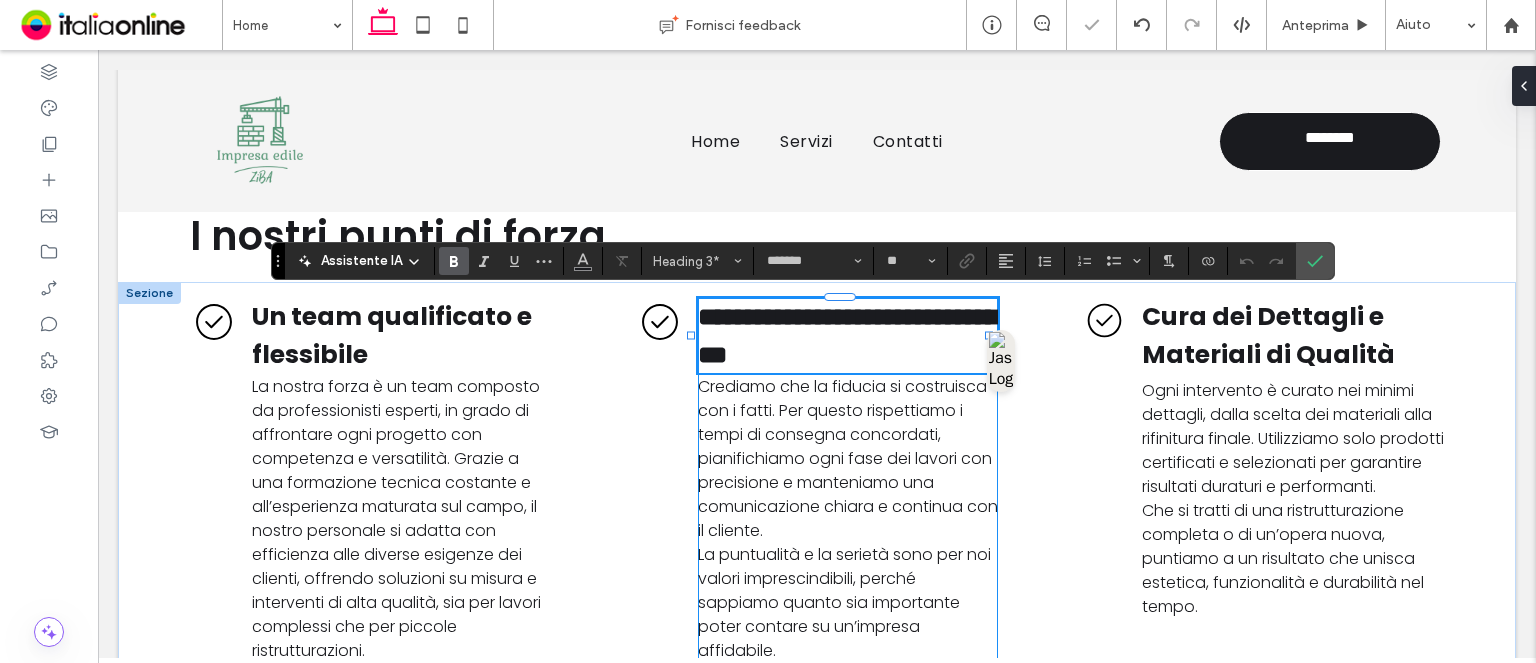 click on "**********" at bounding box center [848, 335] 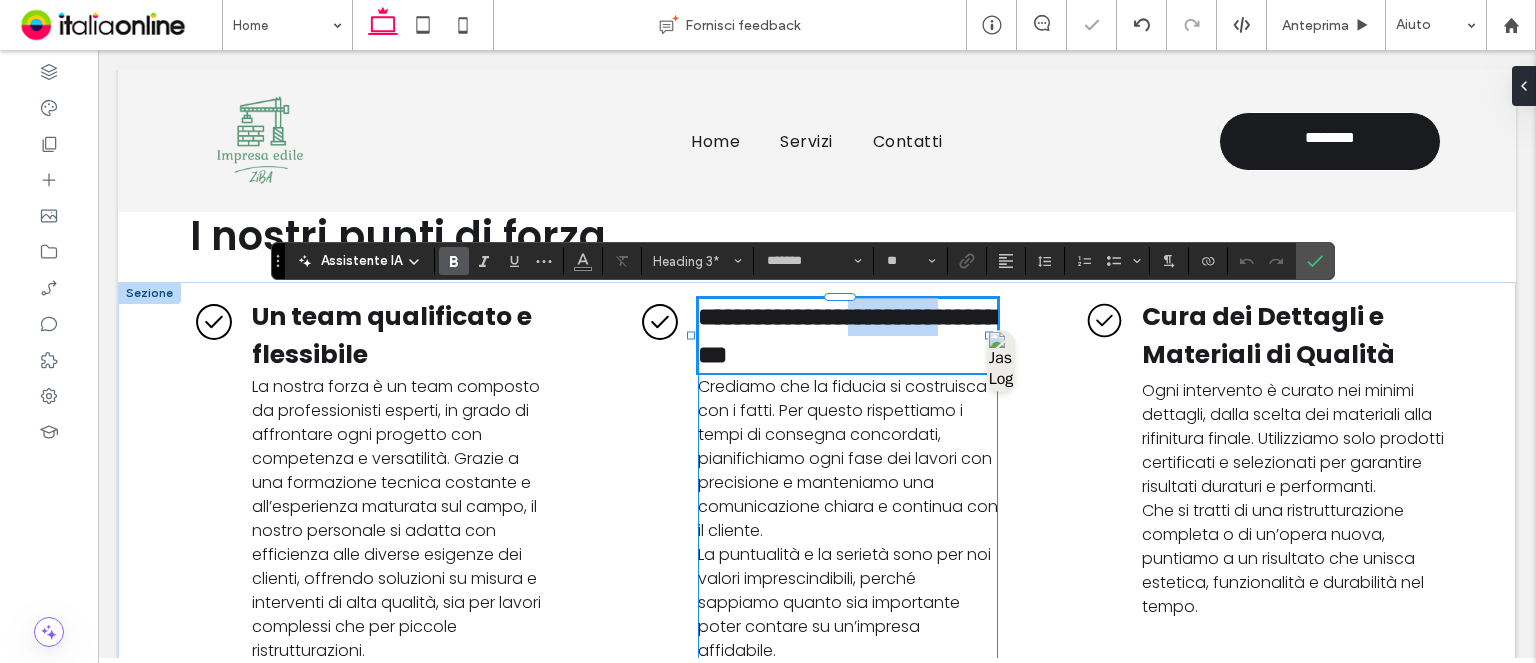 click on "**********" at bounding box center (848, 335) 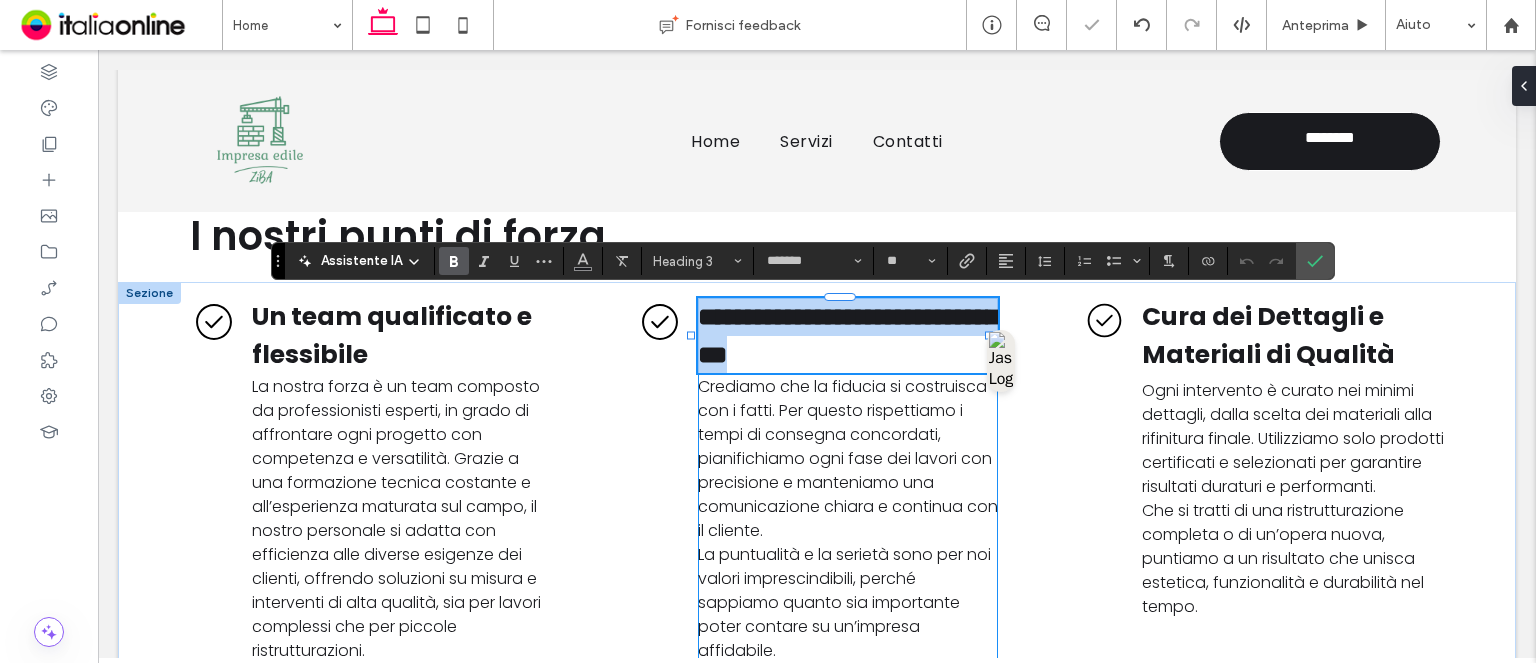 click on "**********" at bounding box center (848, 335) 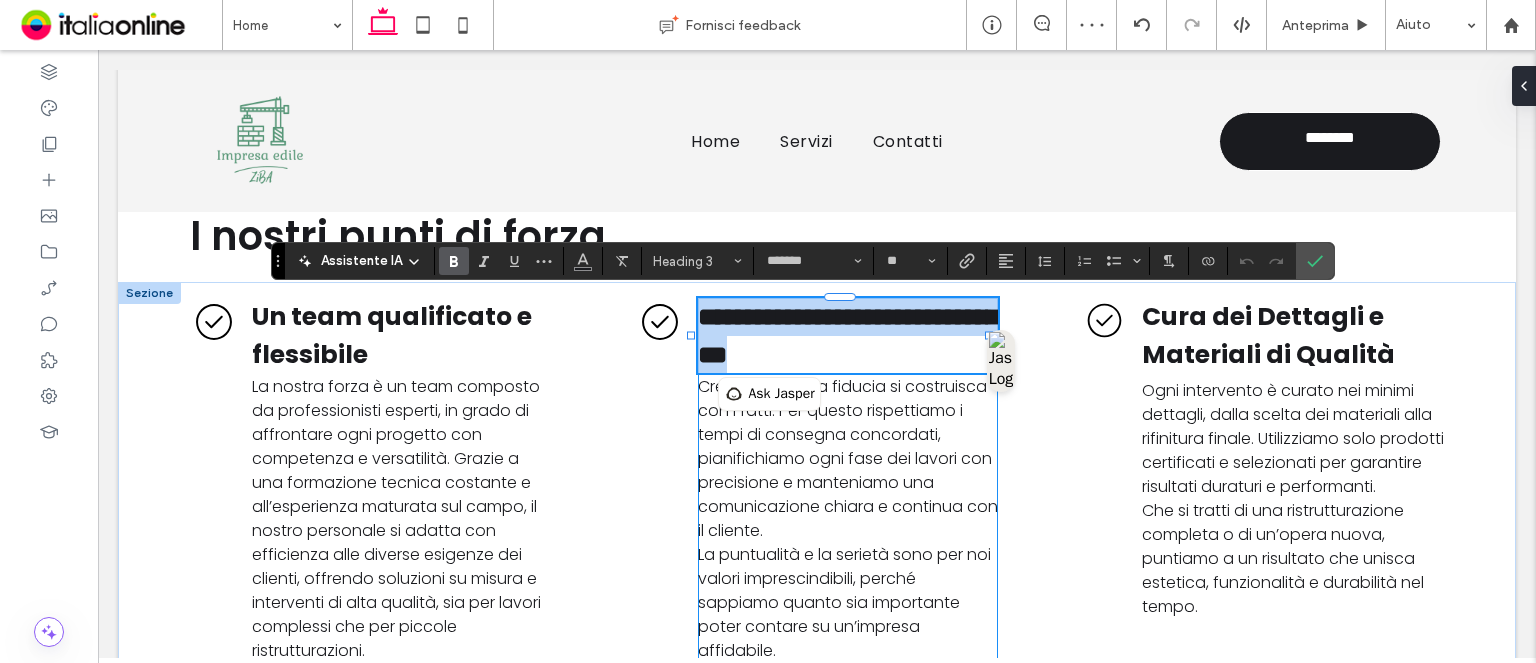 click on "**********" at bounding box center [848, 335] 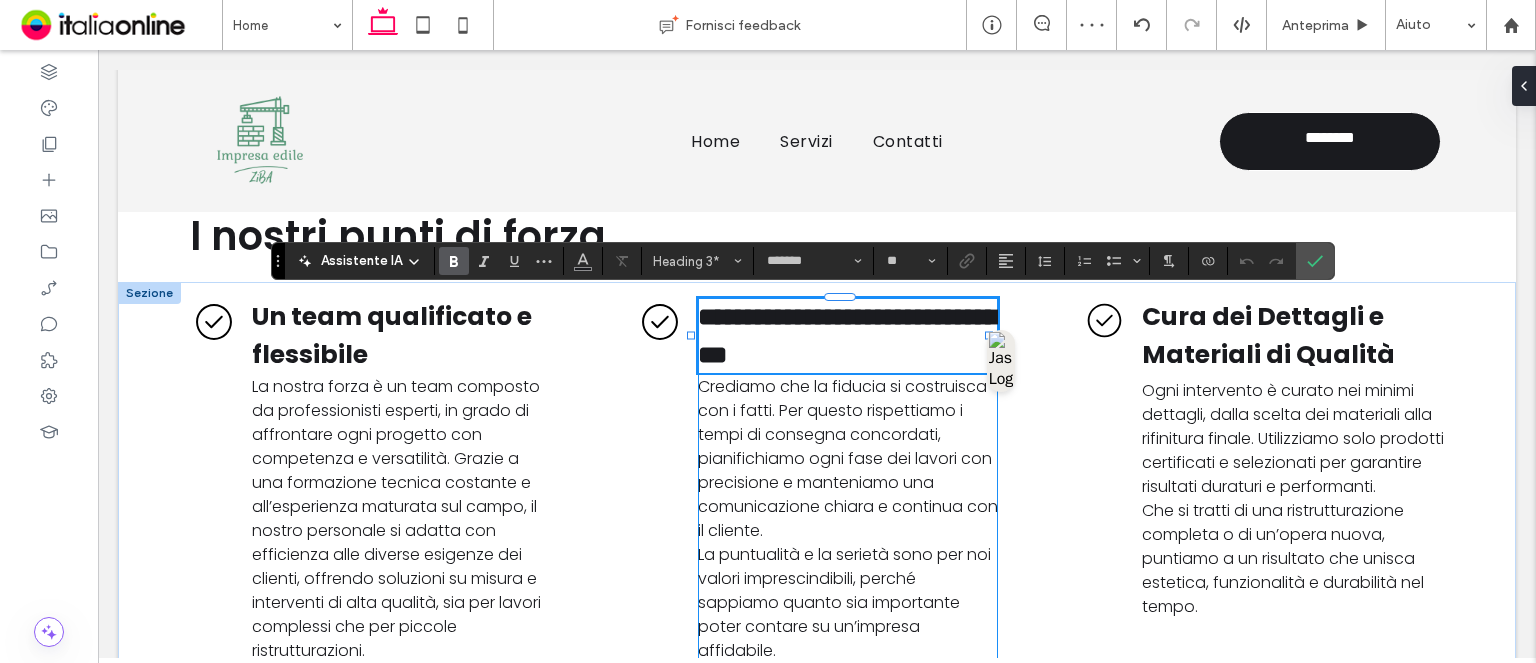 type 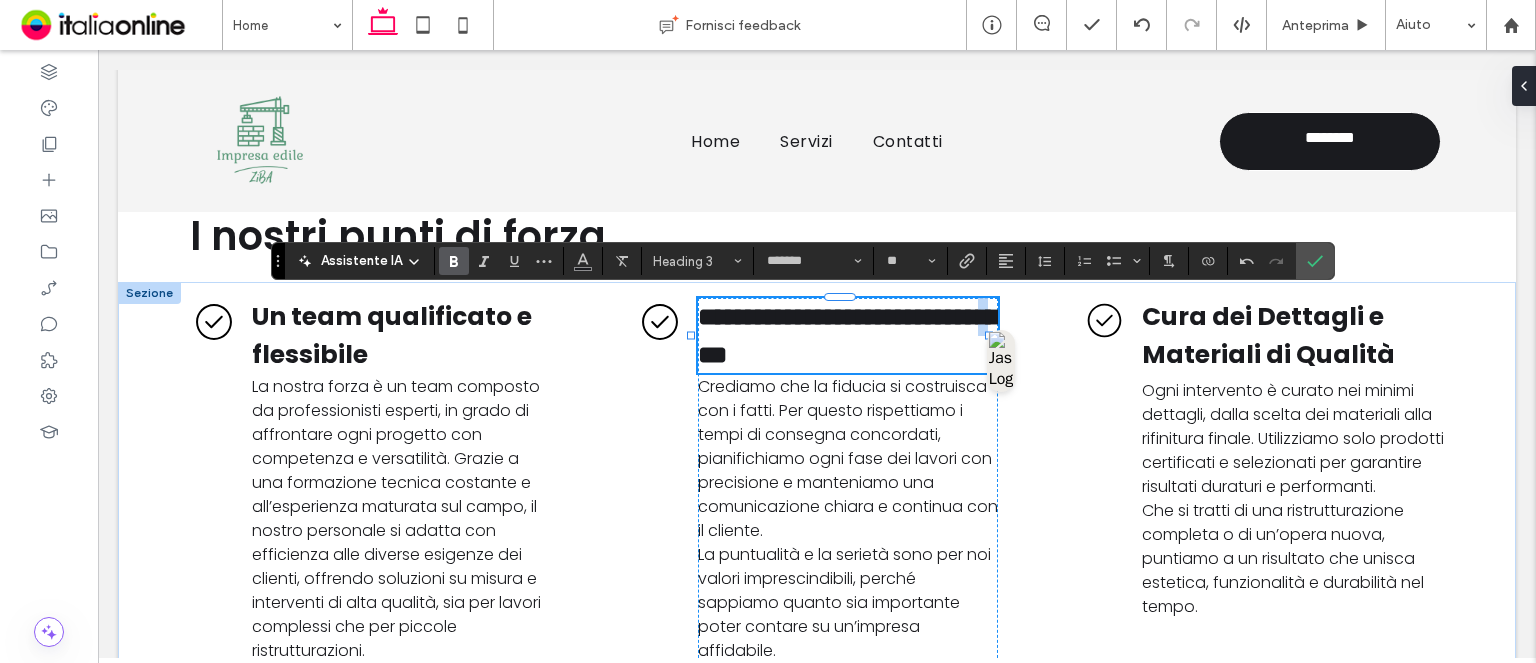 click on "**********" at bounding box center (848, 335) 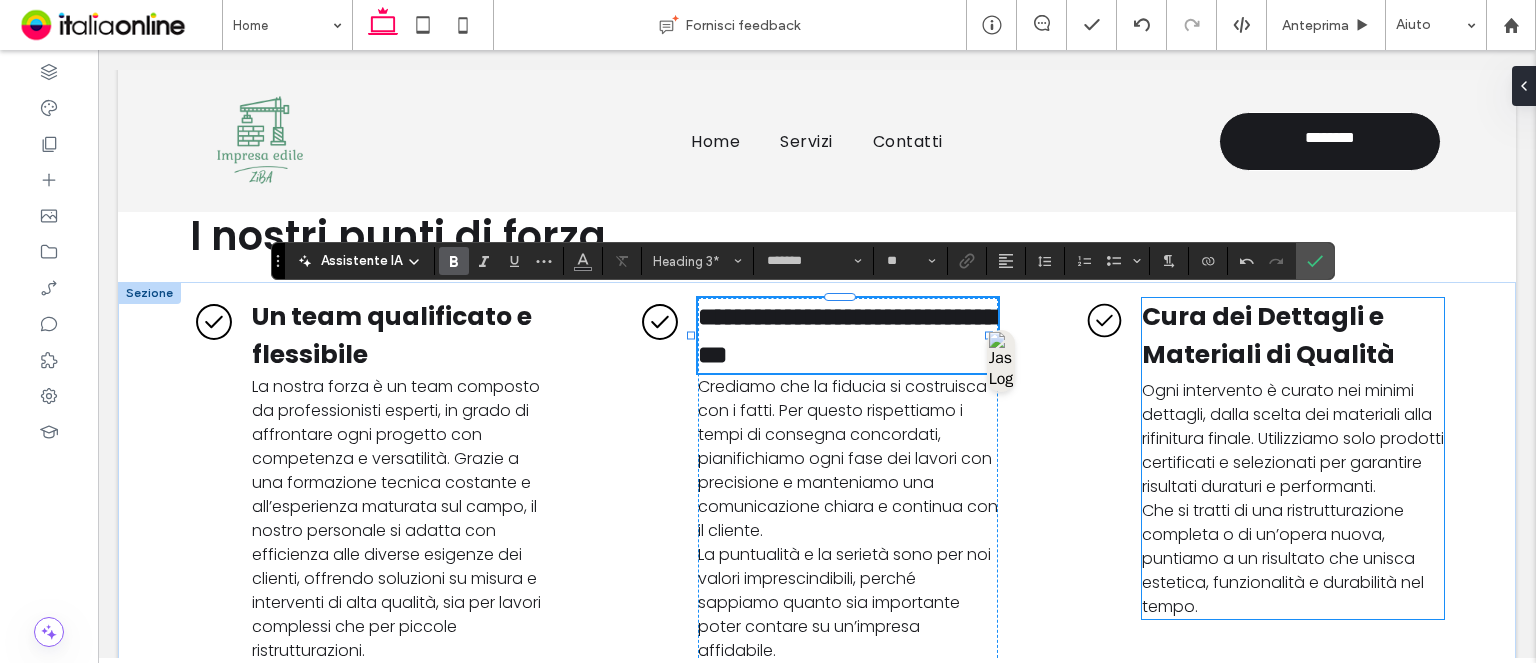 click on "Cura dei Dettagli e Materiali di Qualità" at bounding box center [1268, 335] 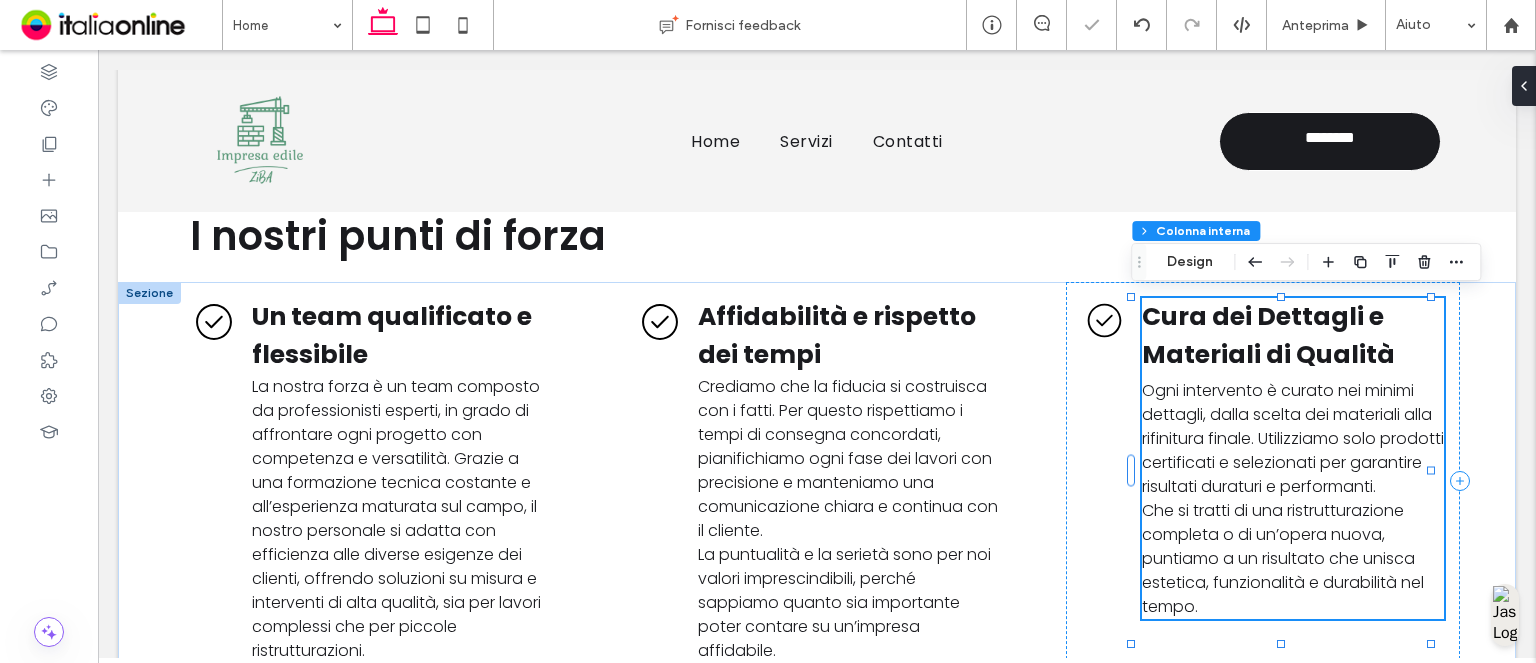 click on "Cura dei Dettagli e Materiali di Qualità" at bounding box center [1268, 335] 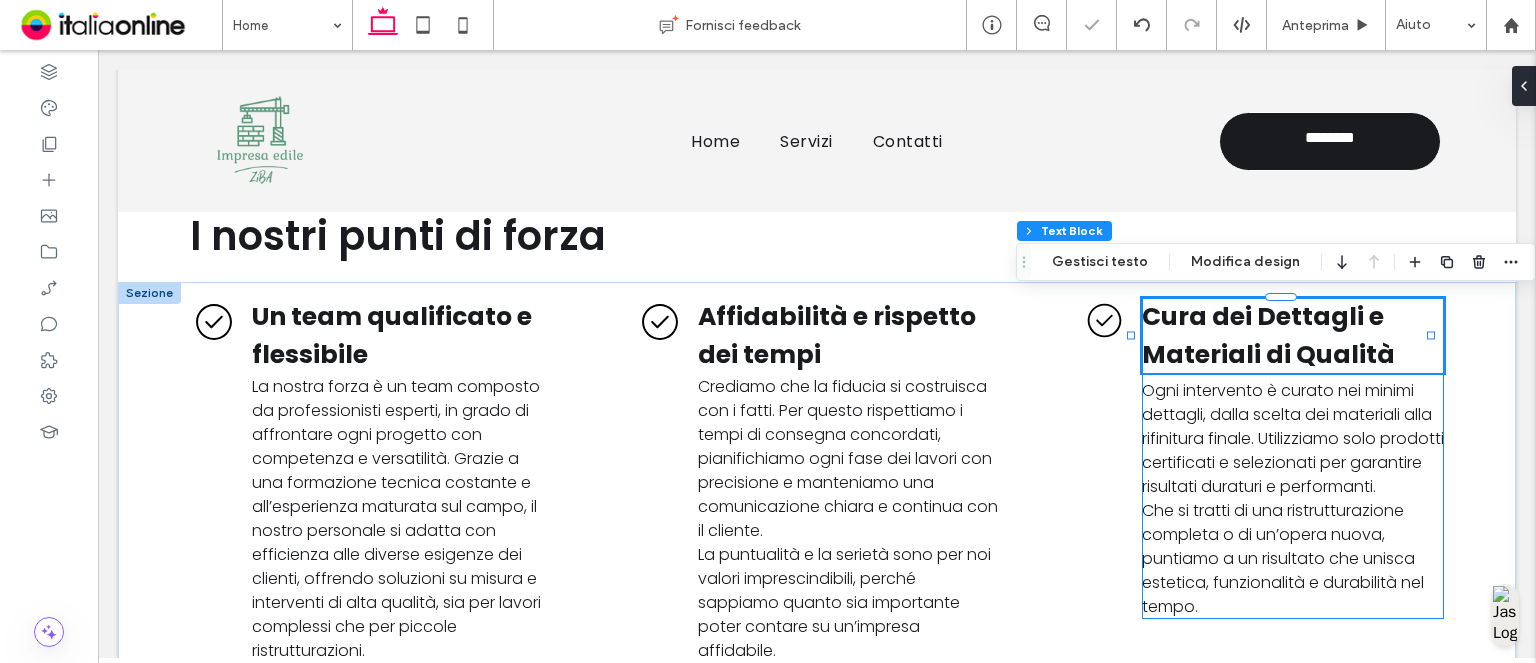 click on "Cura dei Dettagli e Materiali di Qualità" at bounding box center (1268, 335) 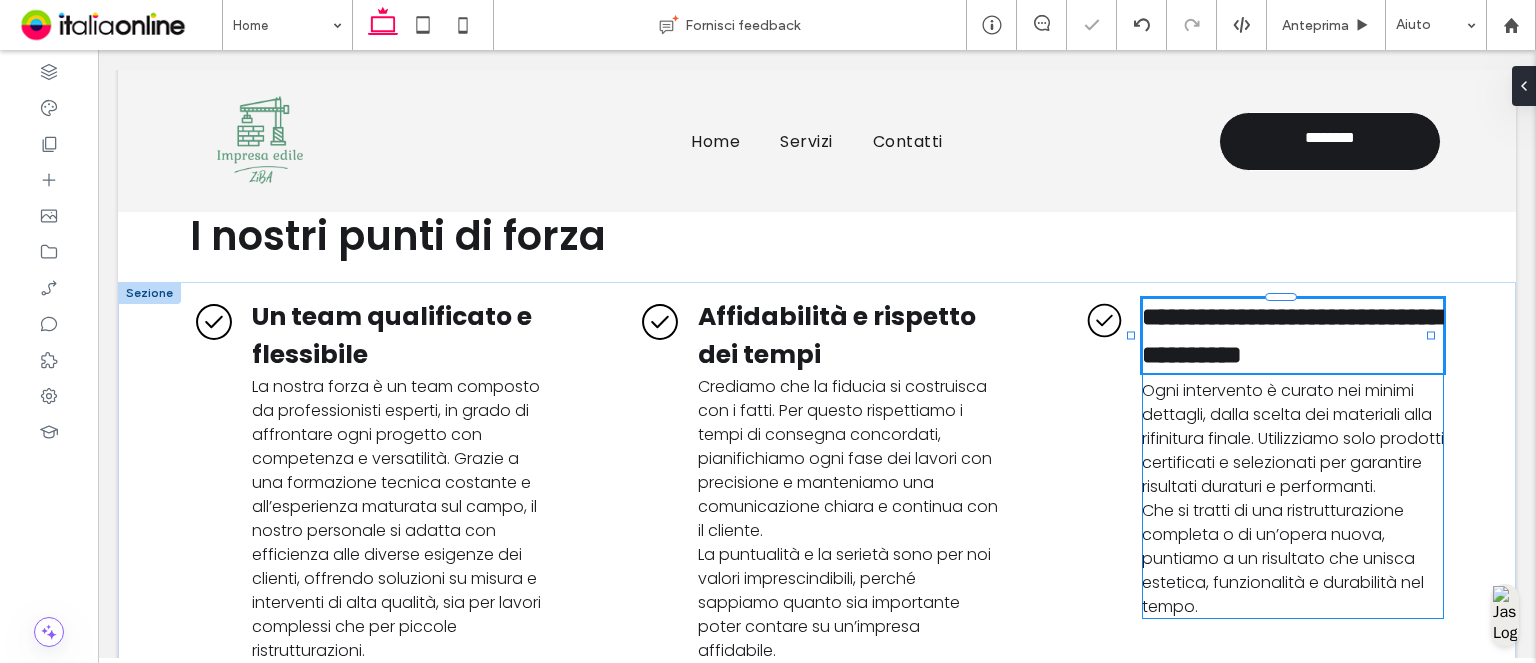type on "*******" 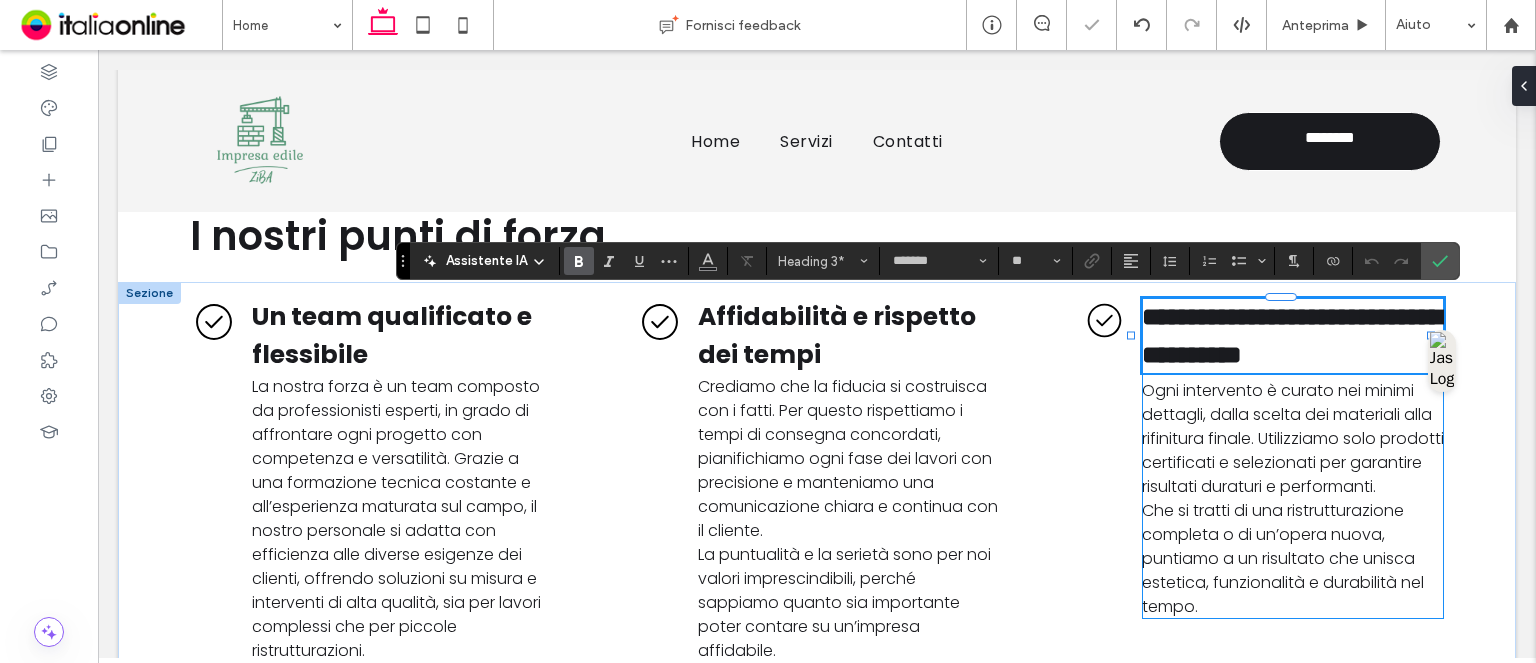 click on "**********" at bounding box center [1292, 335] 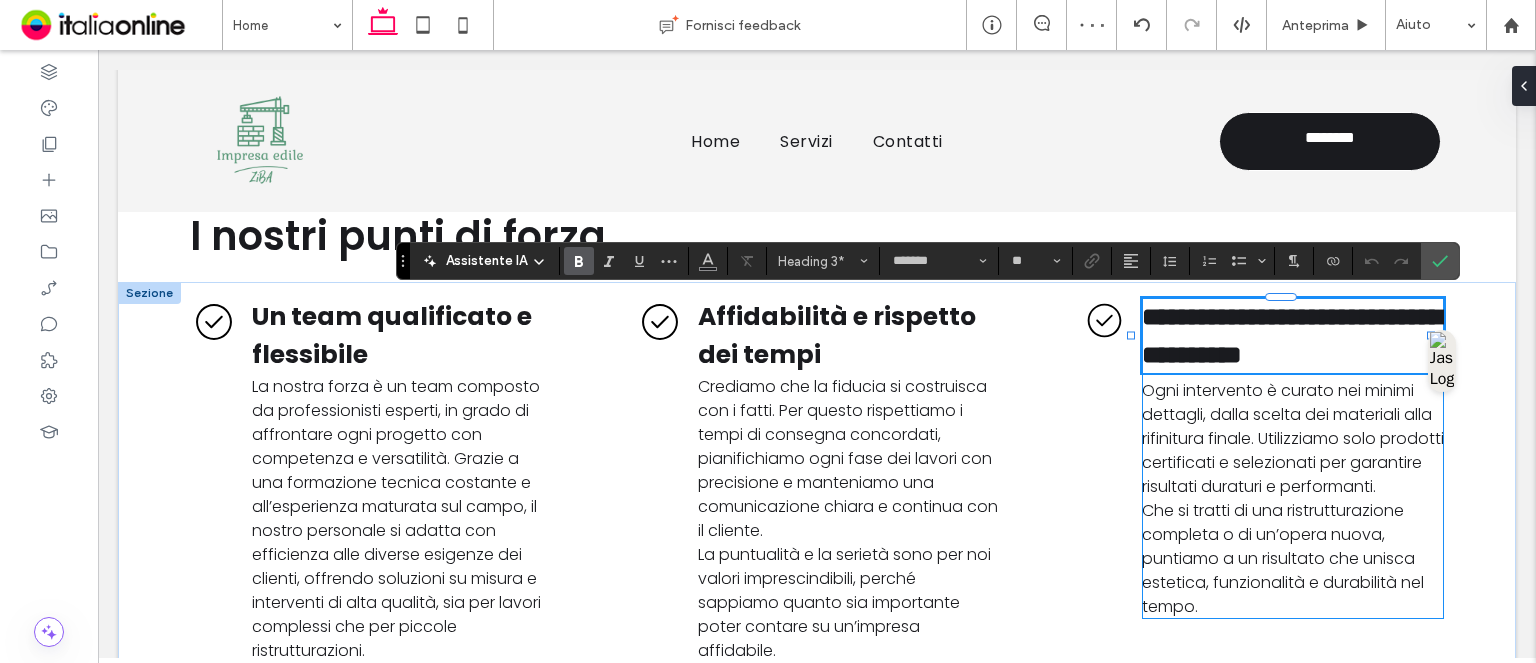 type 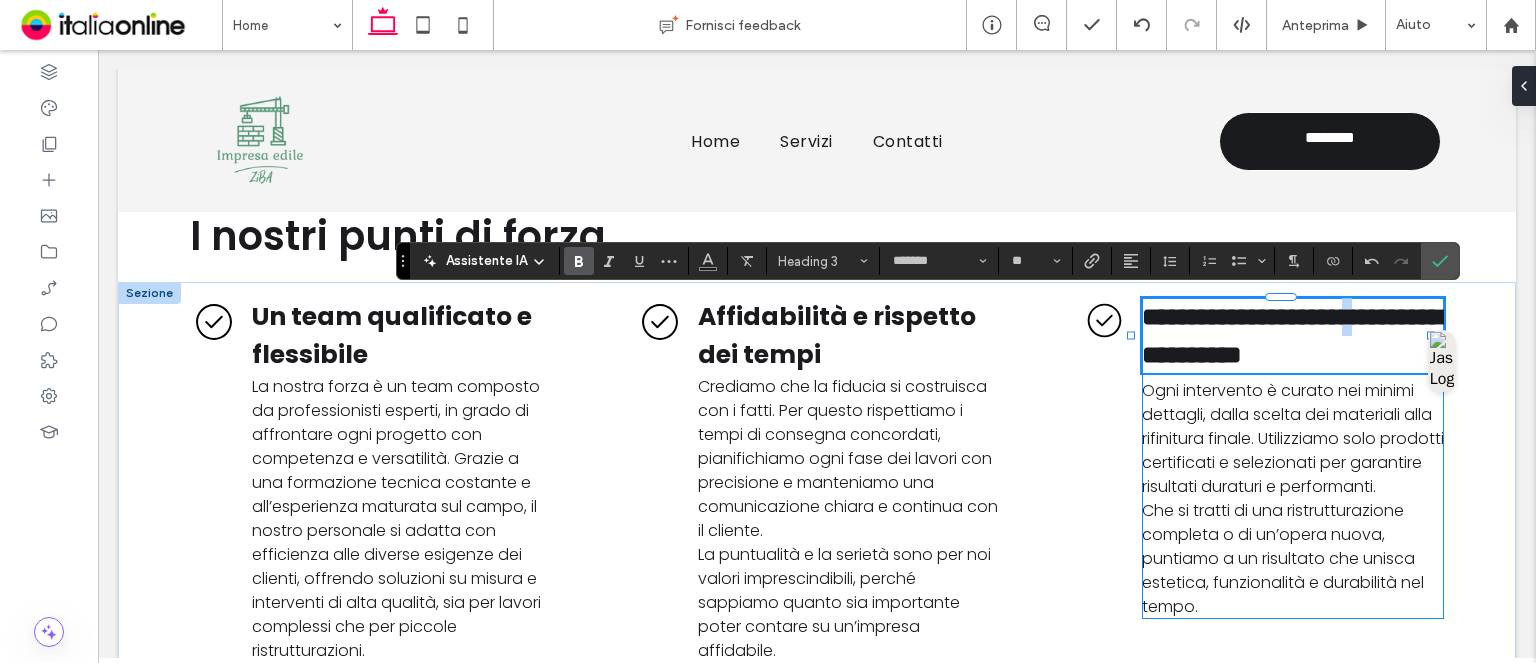 drag, startPoint x: 1160, startPoint y: 348, endPoint x: 1140, endPoint y: 344, distance: 20.396078 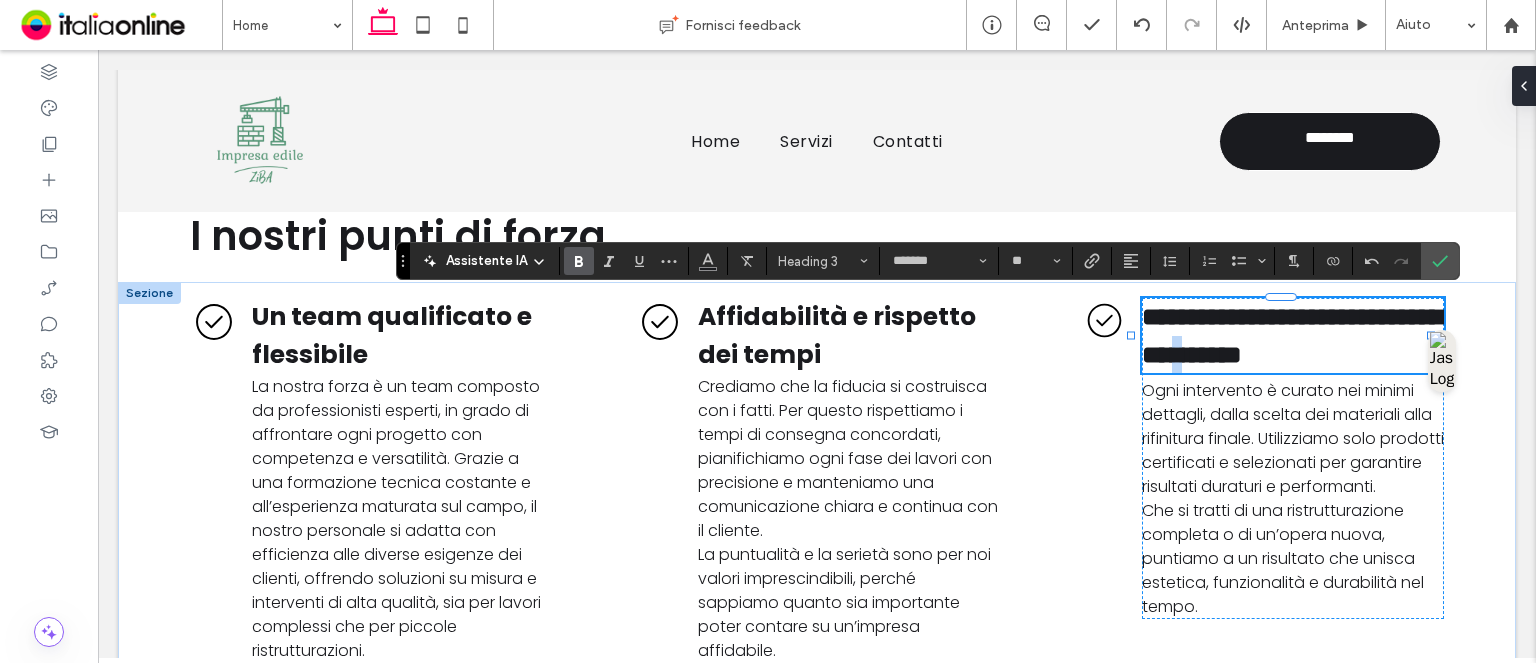 click on "**********" at bounding box center (1292, 335) 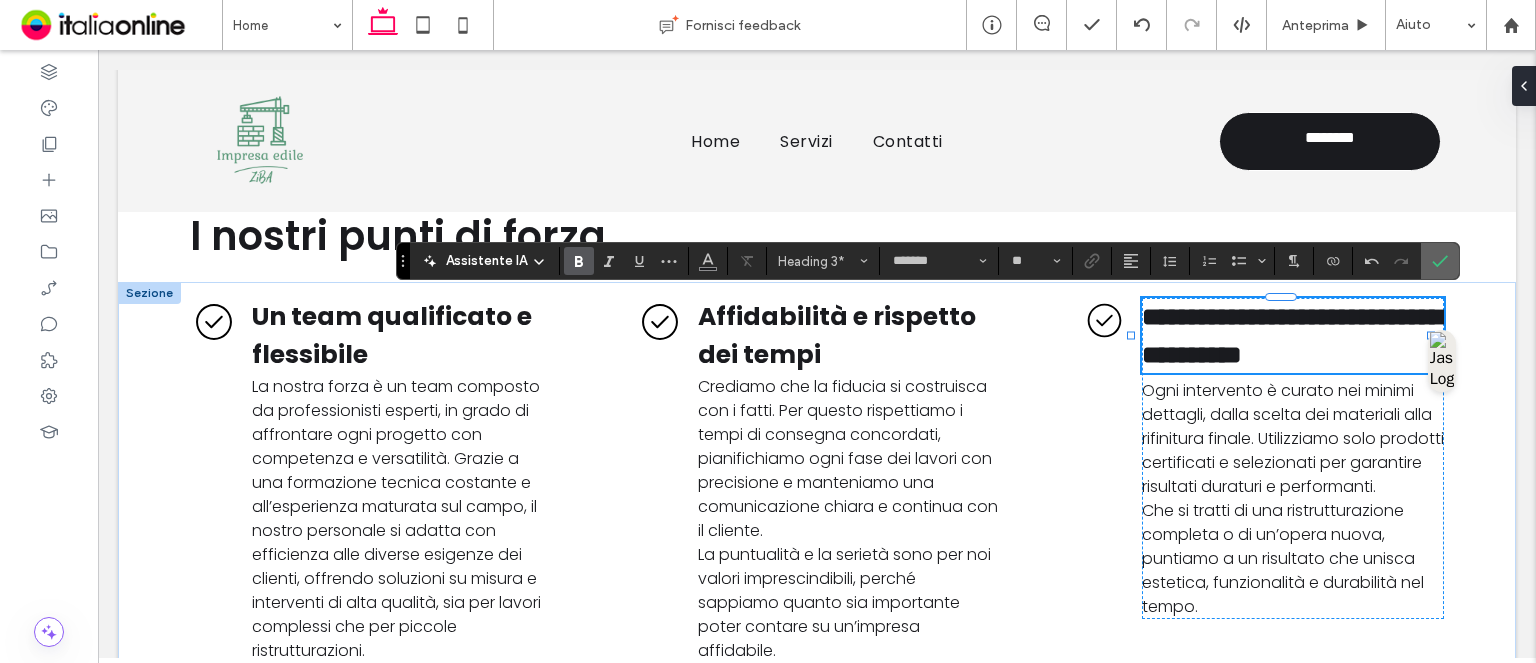drag, startPoint x: 1439, startPoint y: 265, endPoint x: 1340, endPoint y: 215, distance: 110.909874 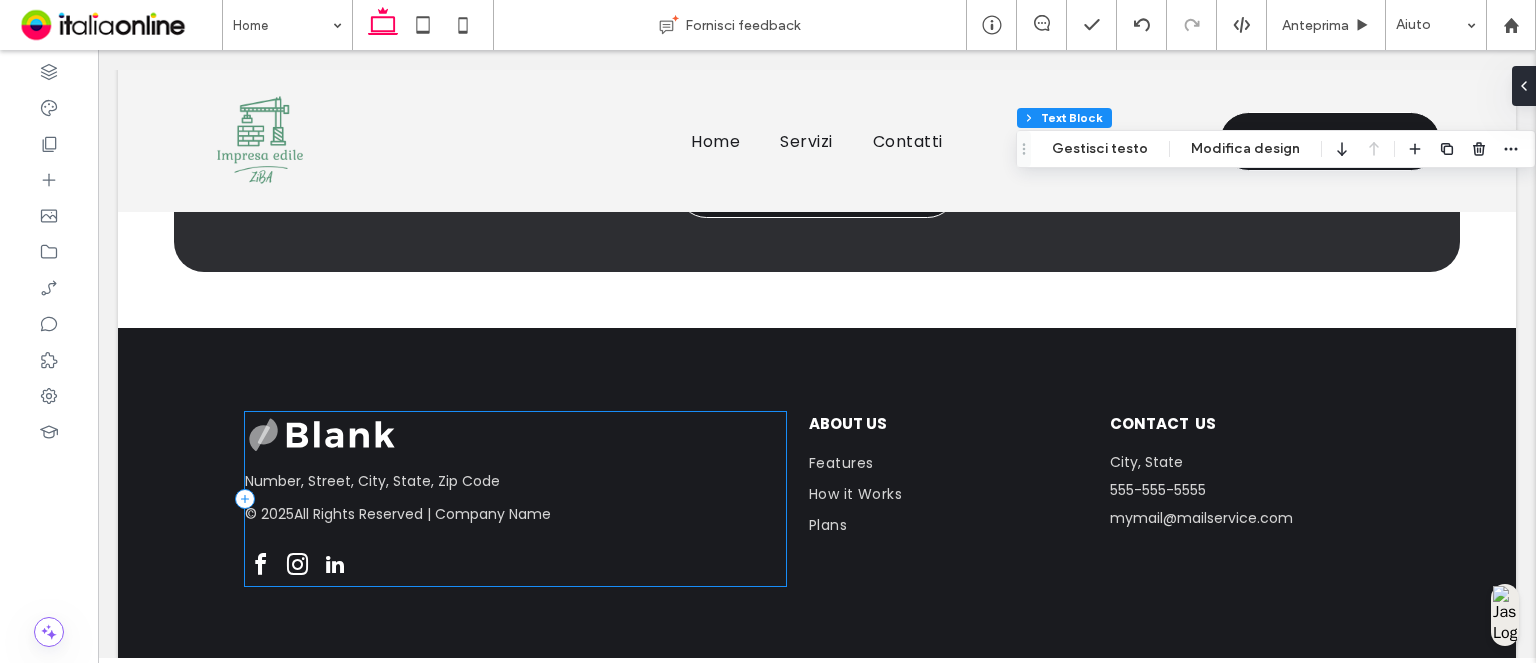 scroll, scrollTop: 2003, scrollLeft: 0, axis: vertical 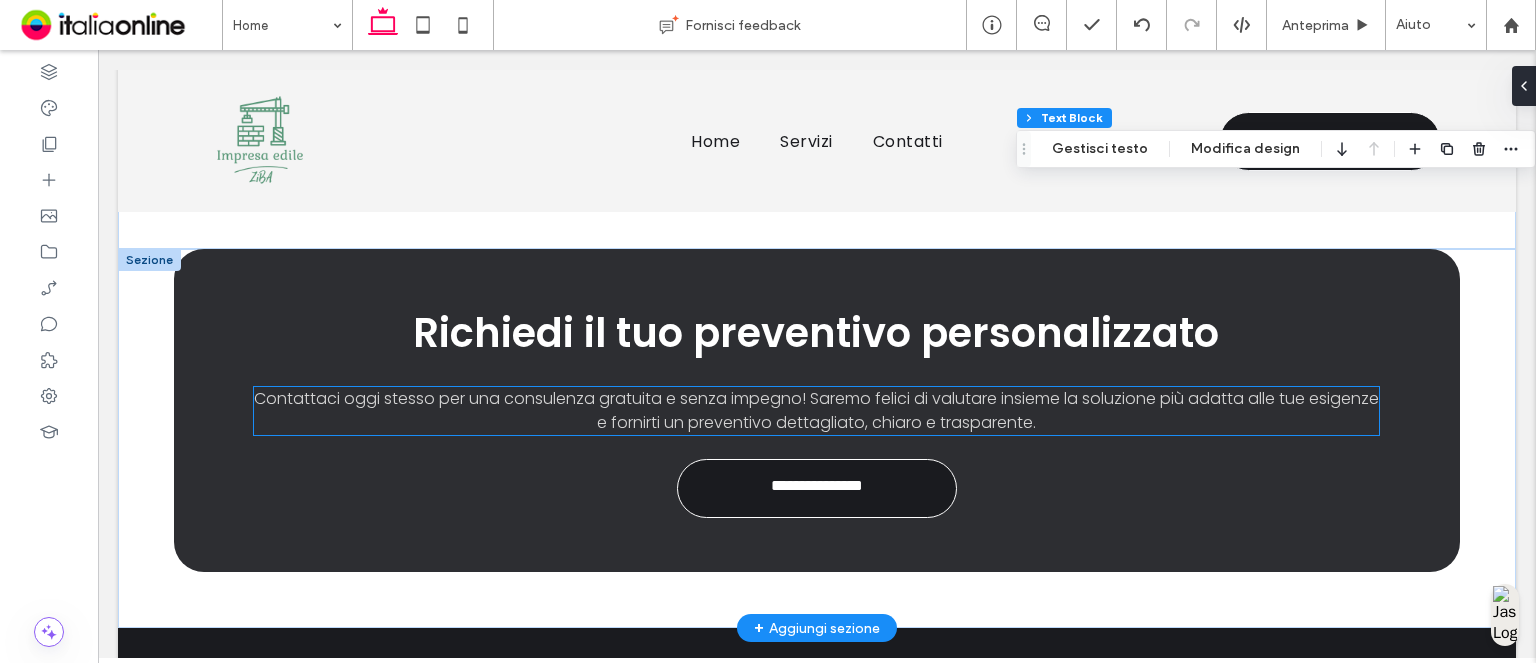 click on "Contattaci oggi stesso per una consulenza gratuita e senza impegno! Saremo felici di valutare insieme la soluzione più adatta alle tue esigenze e fornirti un preventivo dettagliato, chiaro e trasparente." at bounding box center (816, 410) 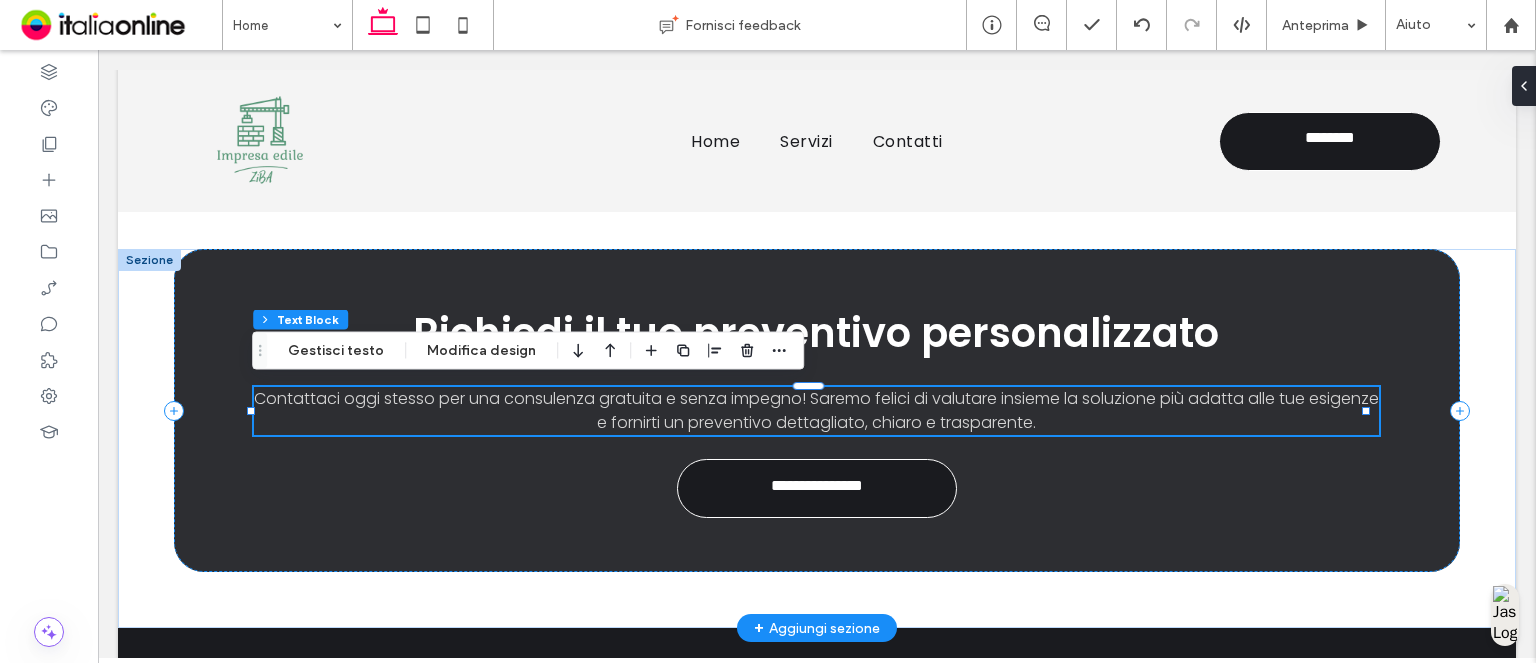 click on "Contattaci oggi stesso per una consulenza gratuita e senza impegno! Saremo felici di valutare insieme la soluzione più adatta alle tue esigenze e fornirti un preventivo dettagliato, chiaro e trasparente." at bounding box center [816, 411] 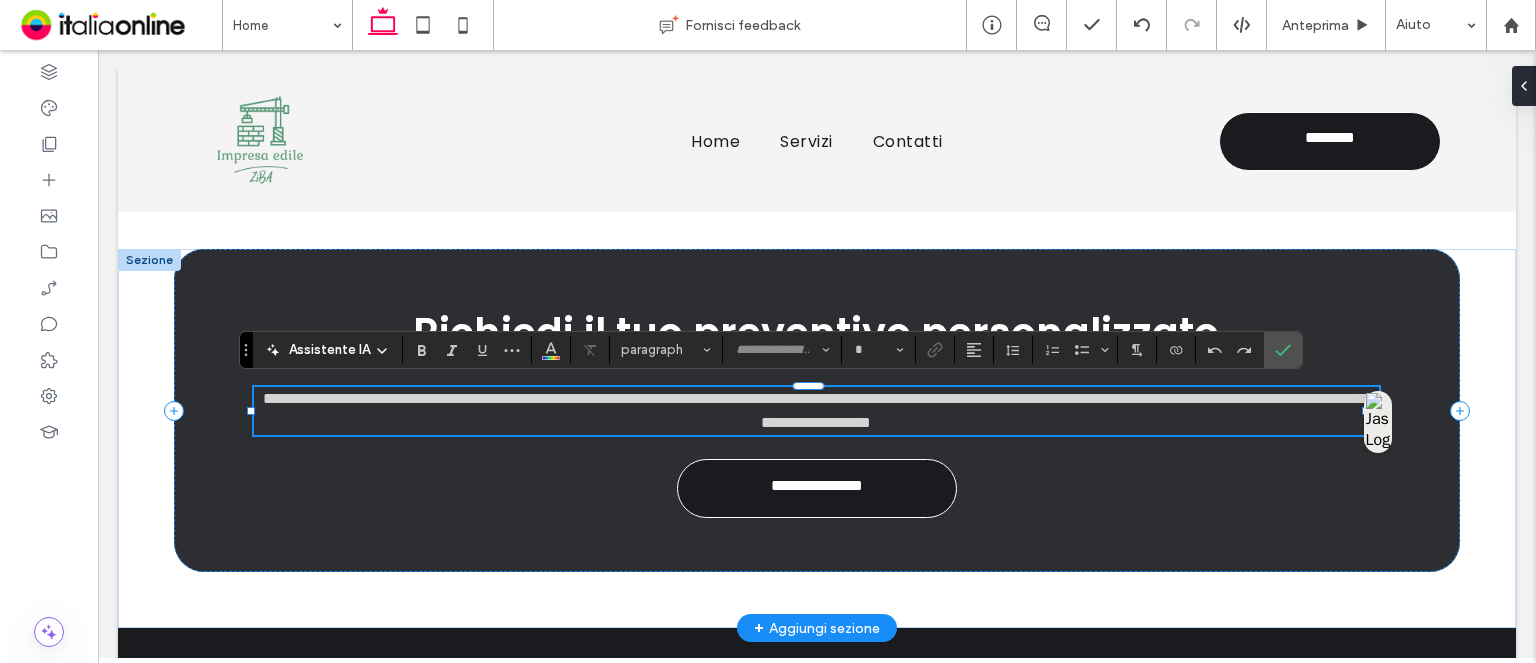 type on "*******" 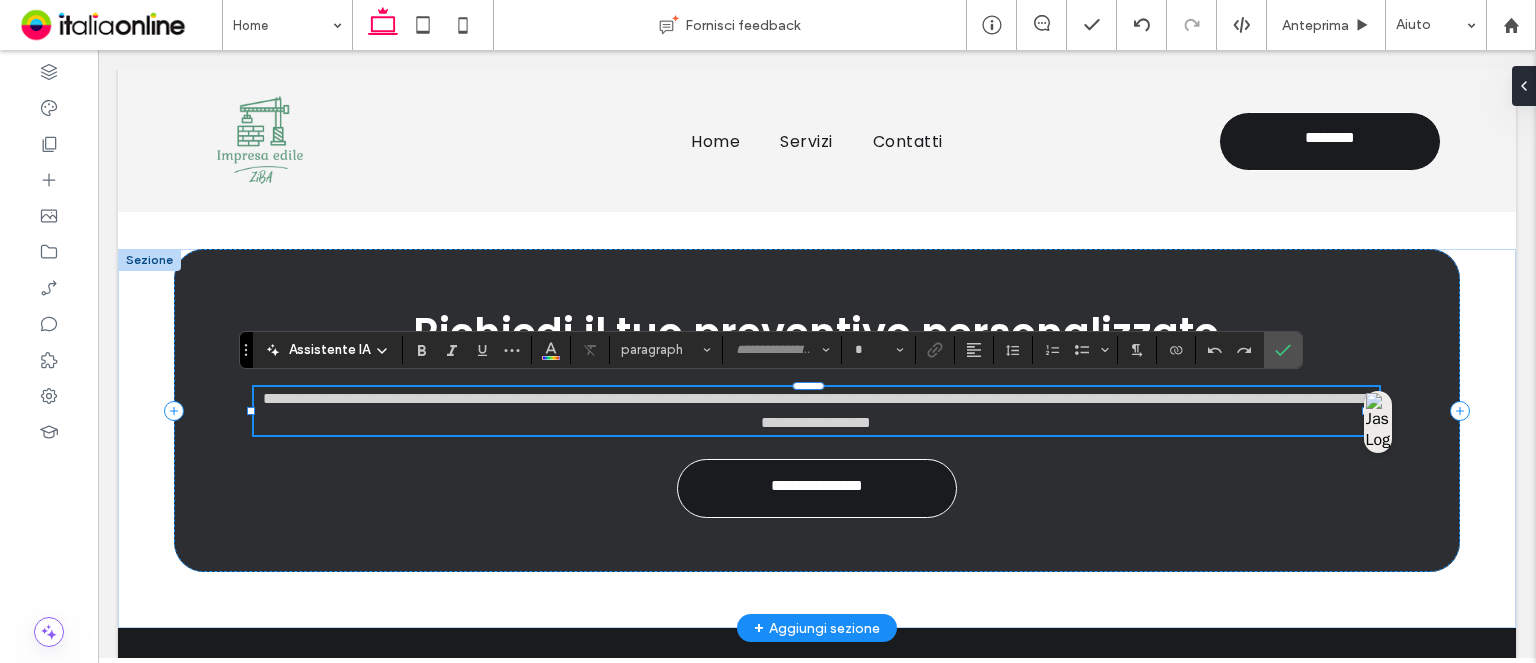 type on "**" 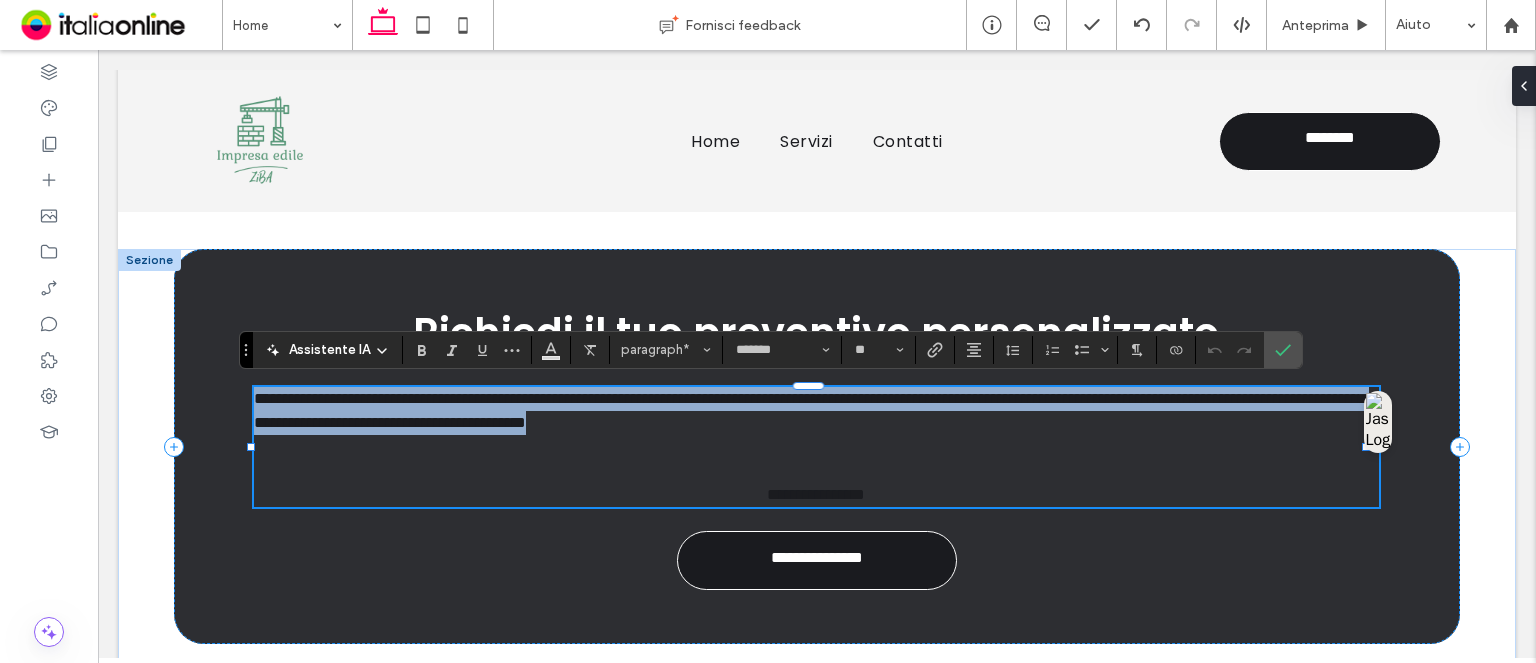 scroll, scrollTop: 0, scrollLeft: 0, axis: both 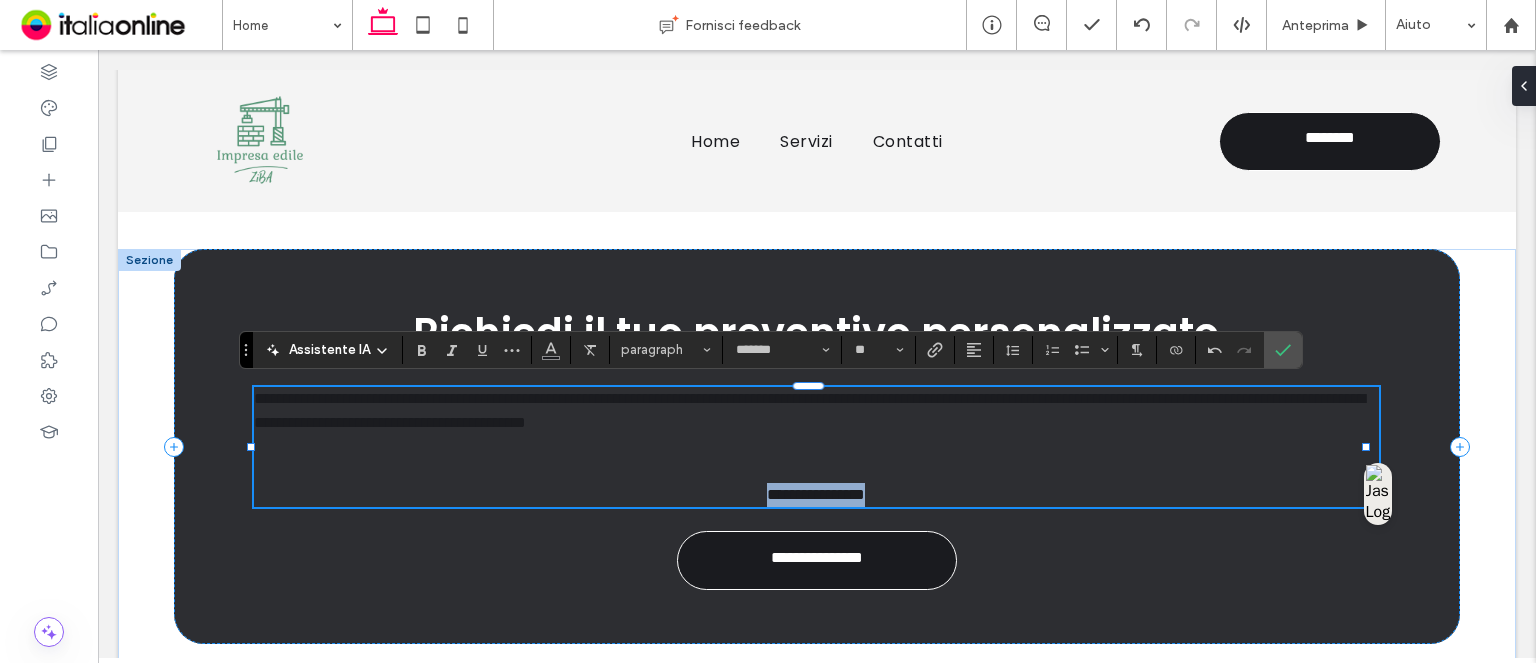 drag, startPoint x: 98, startPoint y: 50, endPoint x: 943, endPoint y: 484, distance: 949.9374 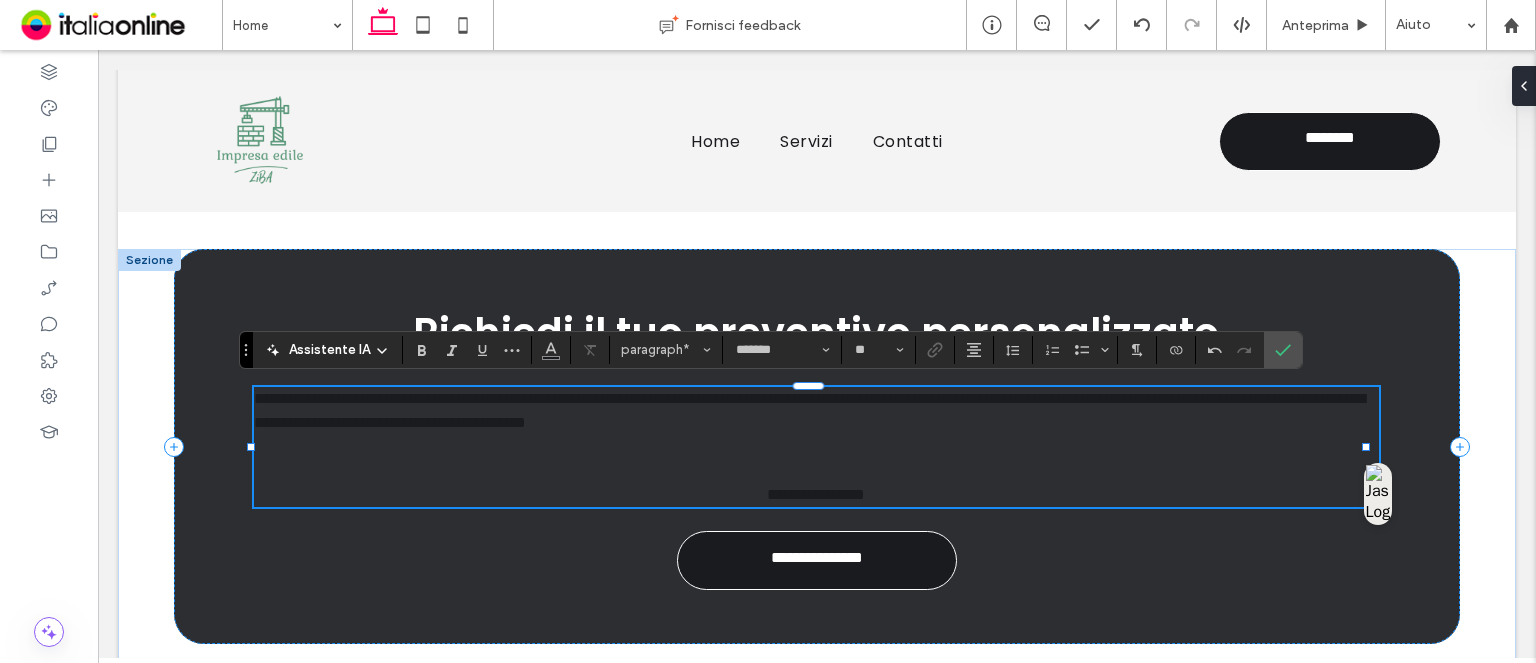 click on "**********" at bounding box center [816, 495] 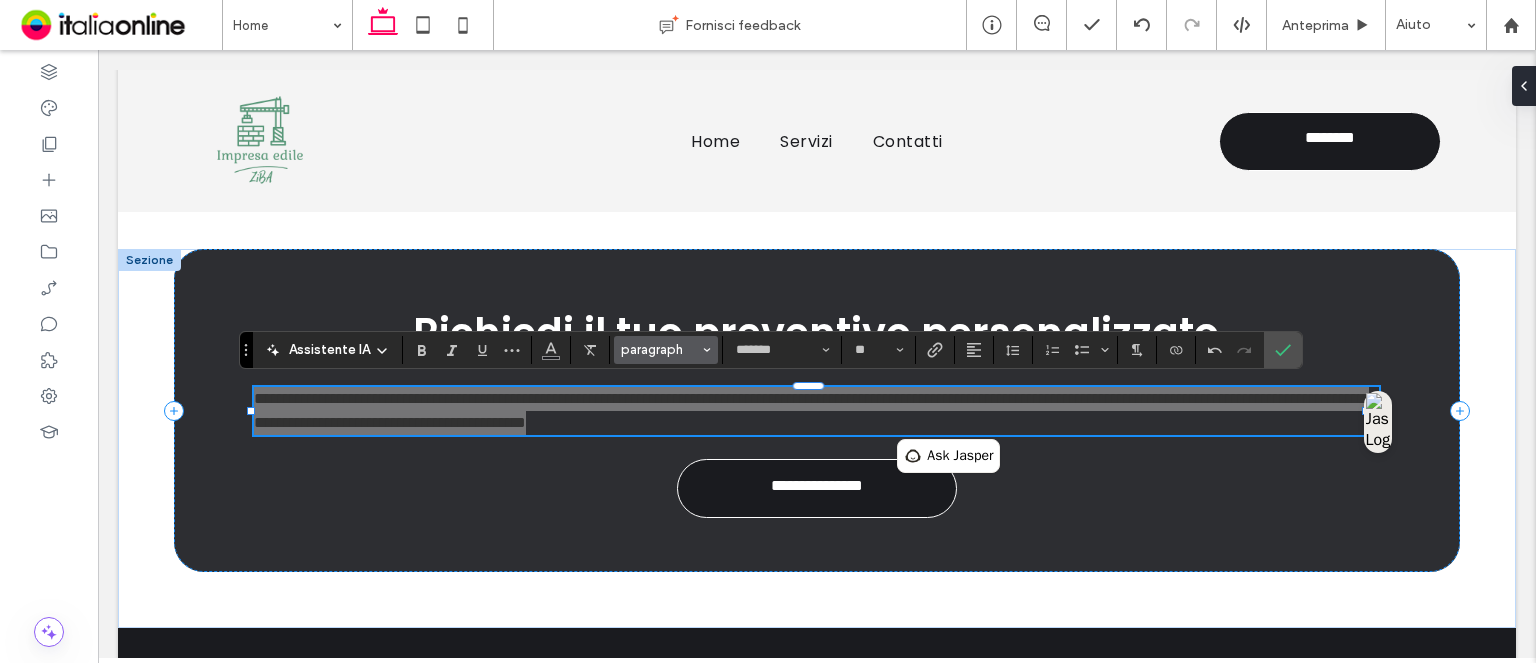 click on "paragraph" at bounding box center (660, 349) 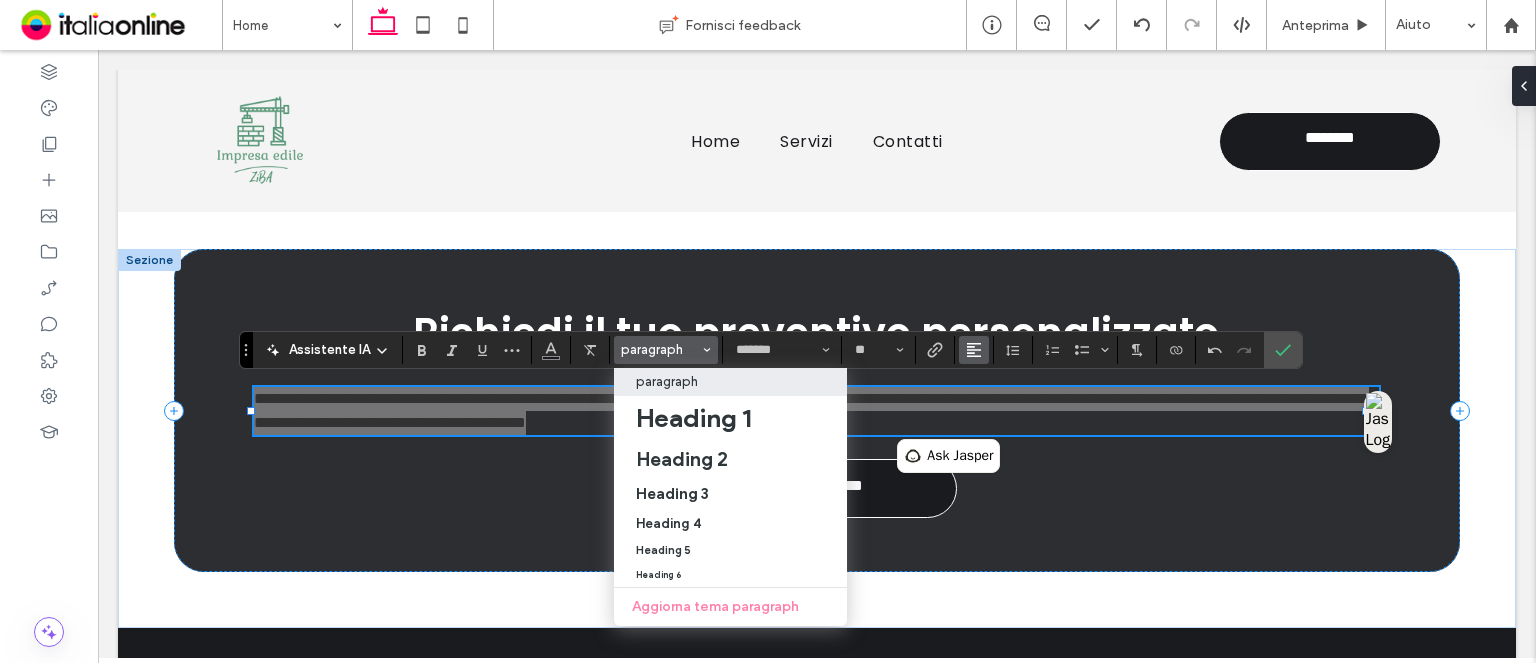 click at bounding box center (974, 350) 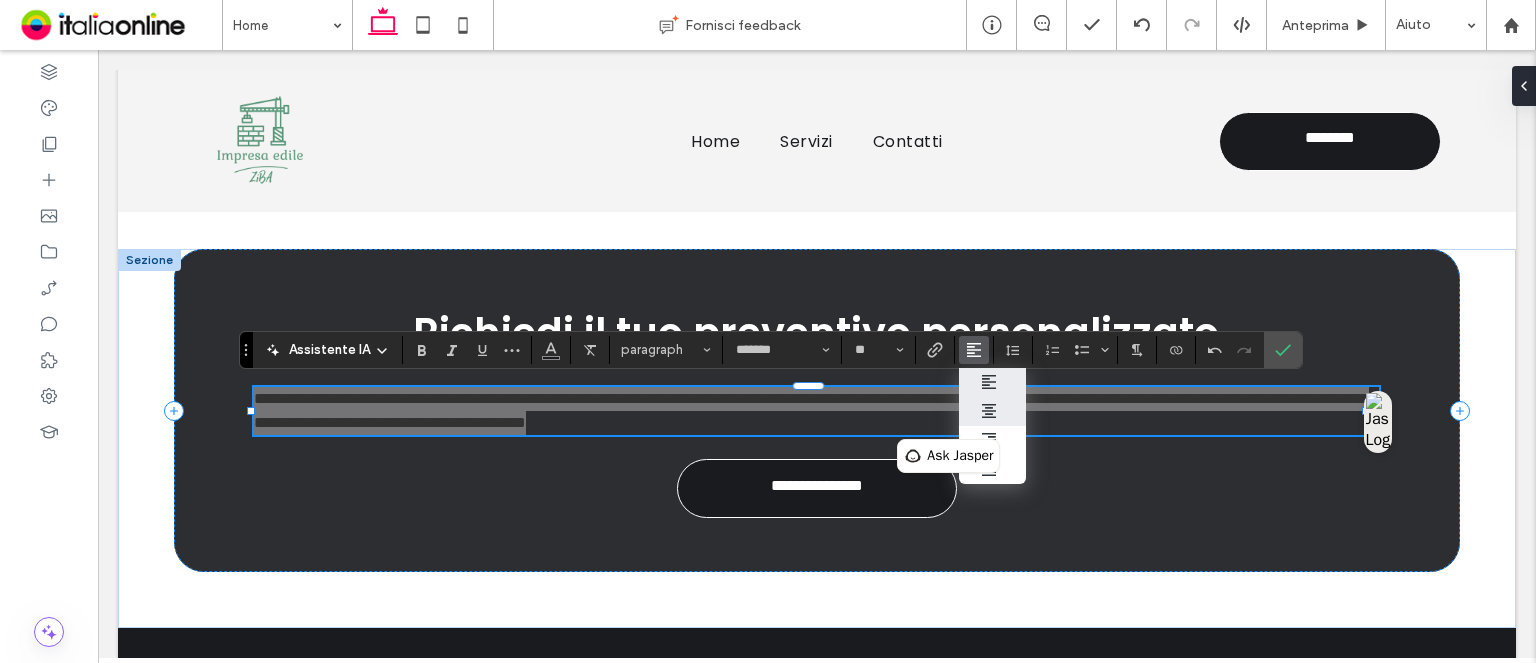 drag, startPoint x: 984, startPoint y: 410, endPoint x: 589, endPoint y: 320, distance: 405.12344 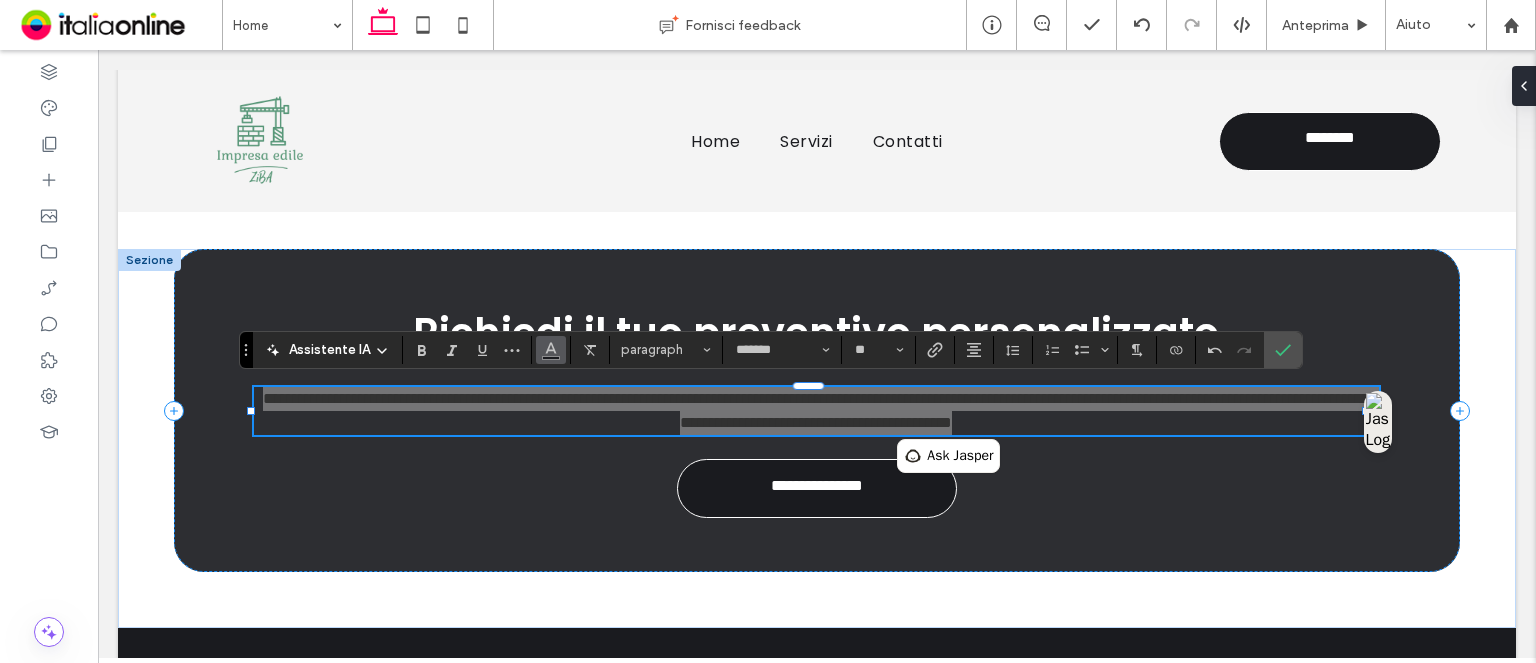 click at bounding box center (551, 350) 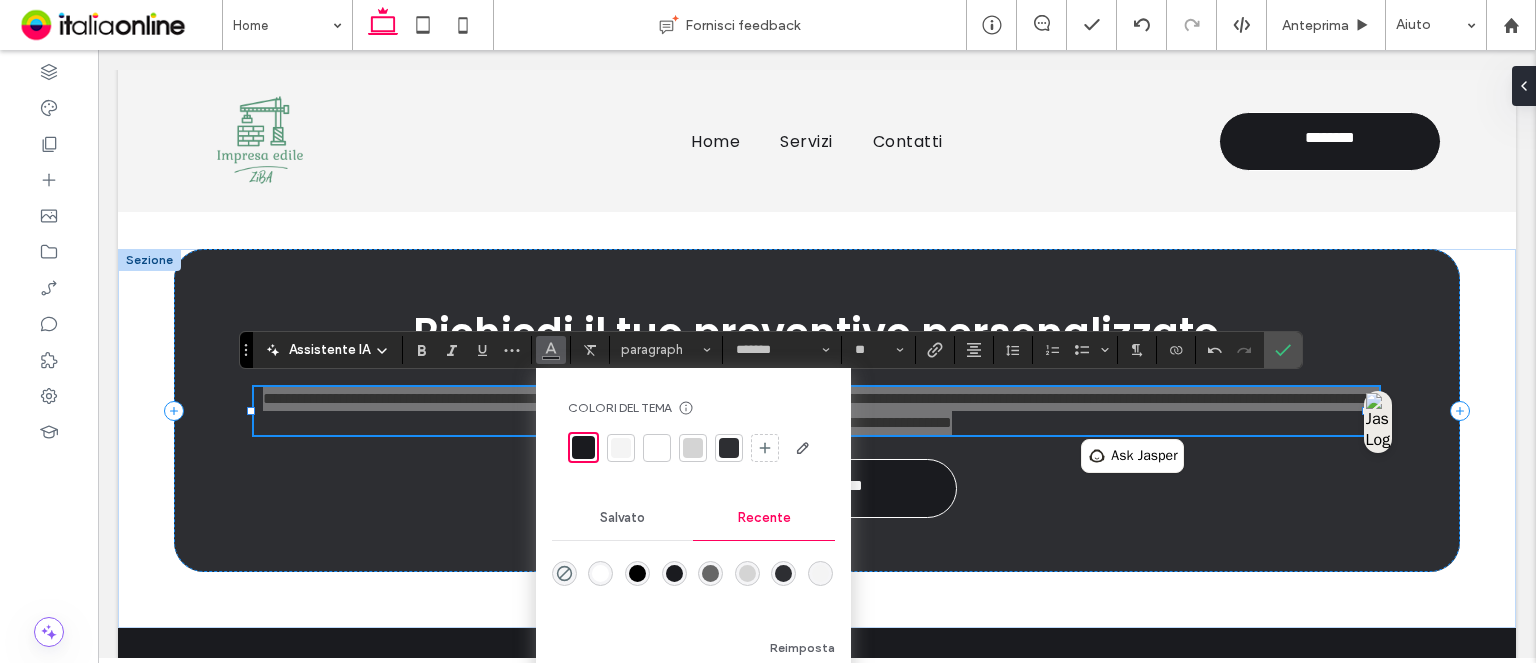 click at bounding box center [747, 573] 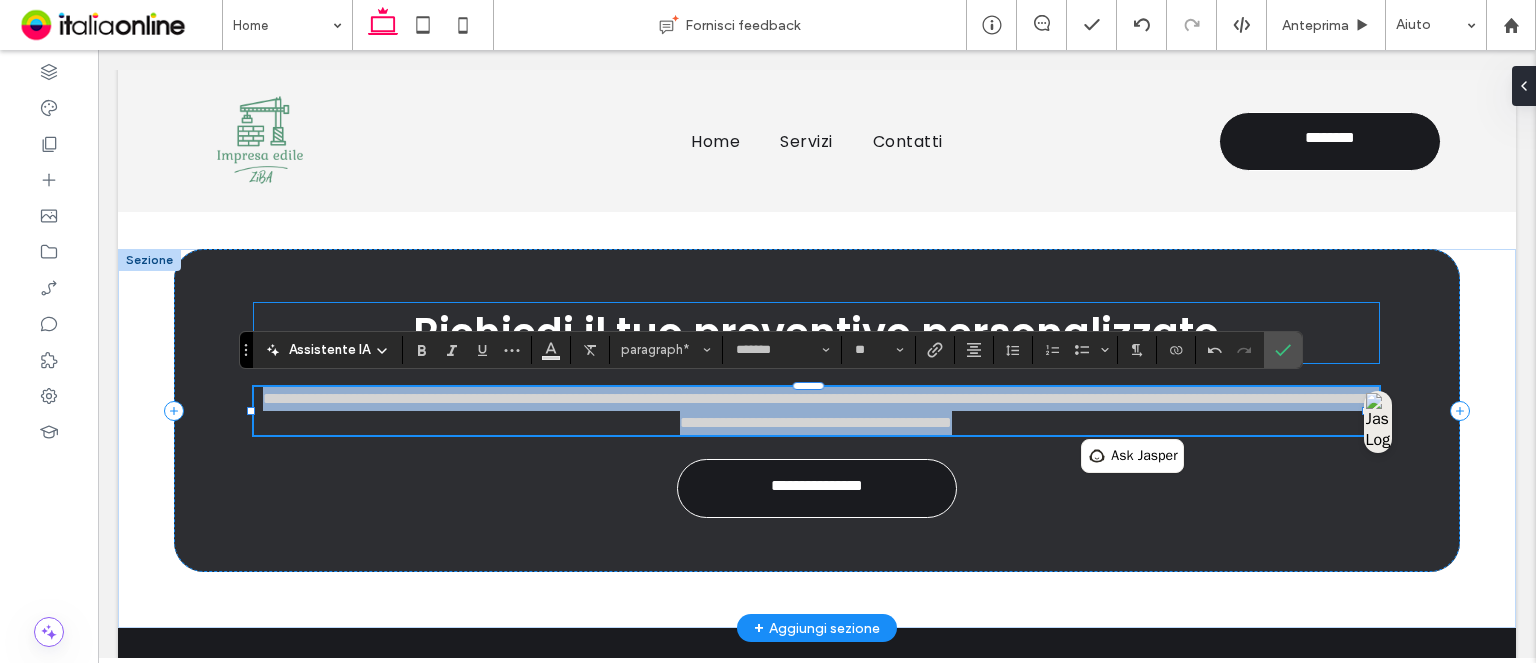click on "Richiedi il tuo preventivo personalizzato" at bounding box center (816, 333) 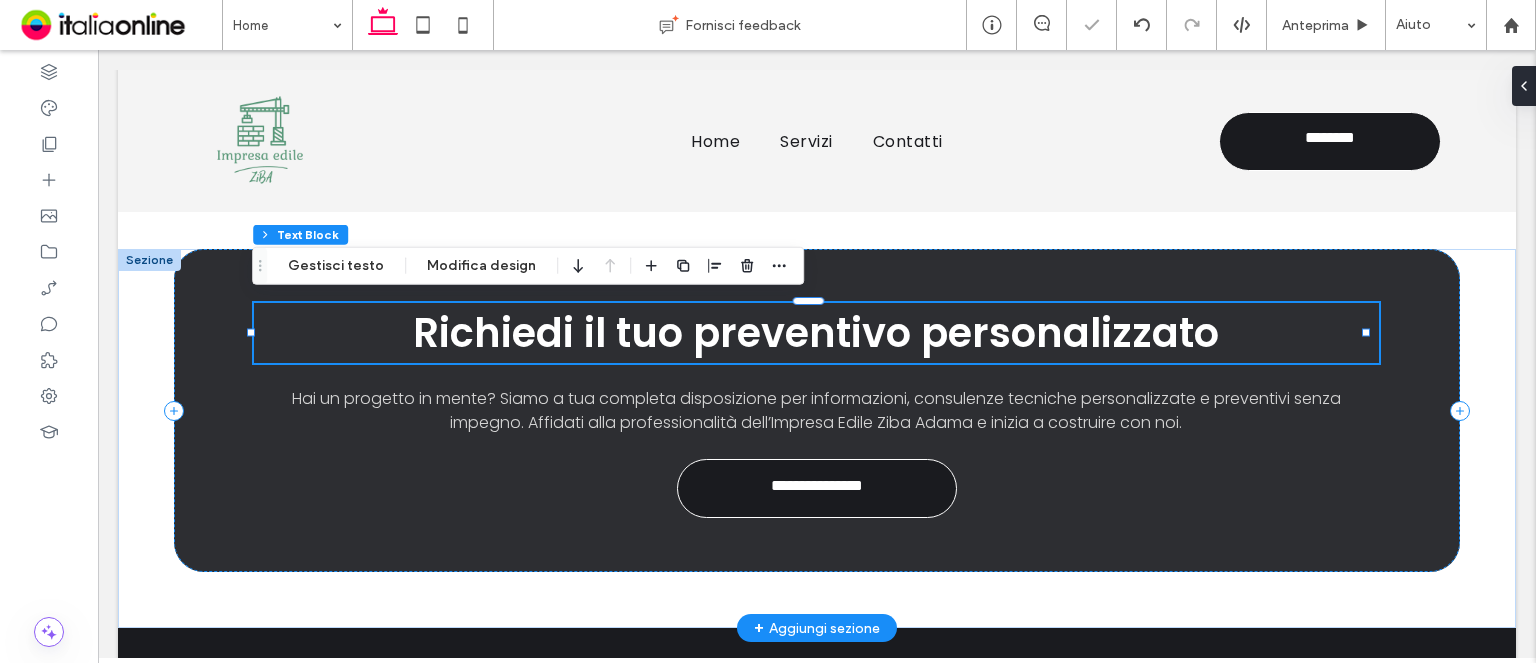click on "Richiedi il tuo preventivo personalizzato" at bounding box center (816, 333) 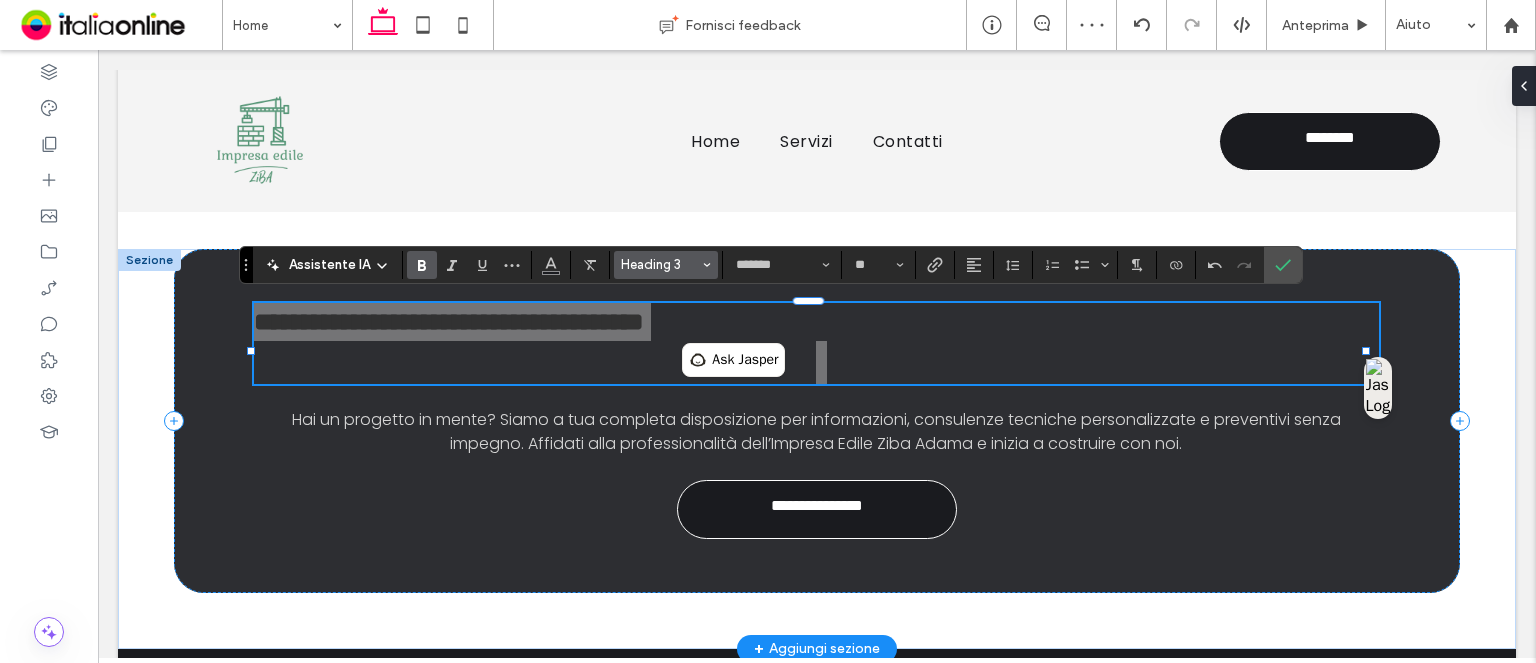 click on "Heading 3" at bounding box center (660, 264) 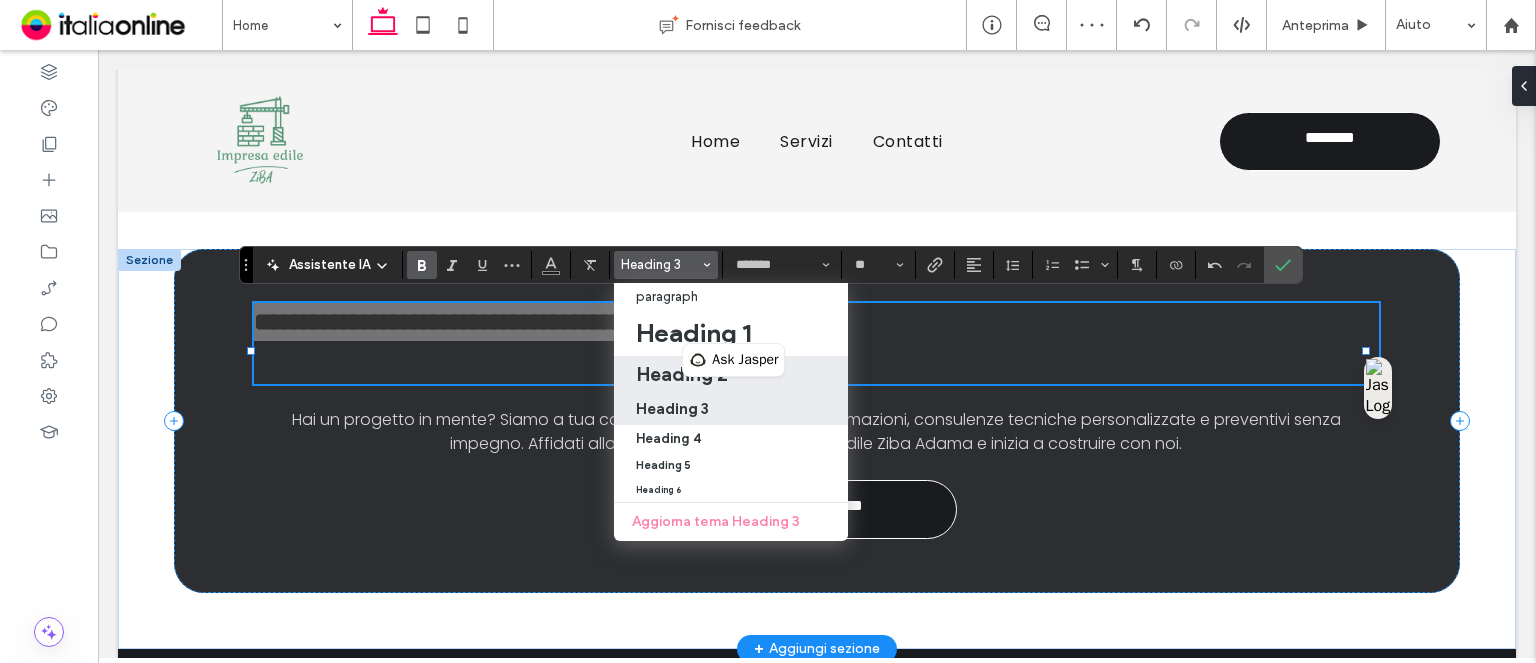 click on "Heading 2" at bounding box center [731, 374] 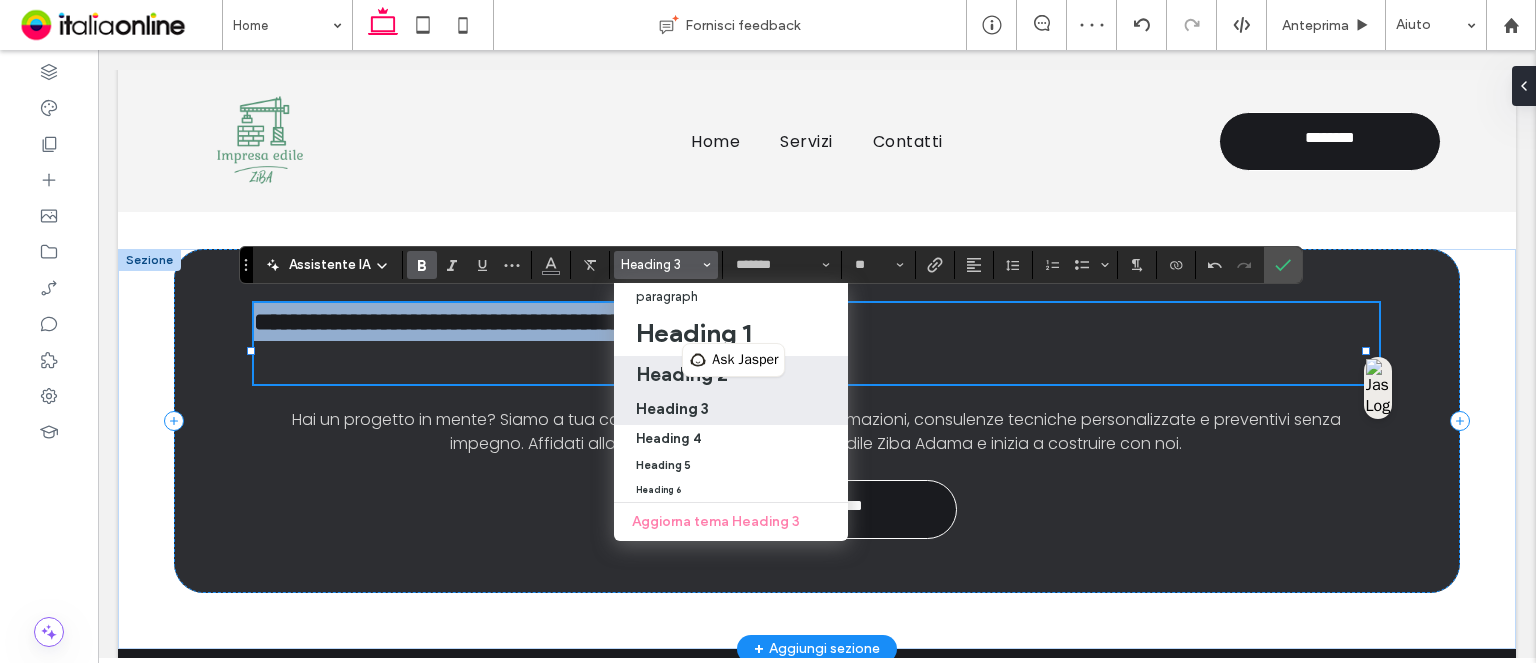type on "**" 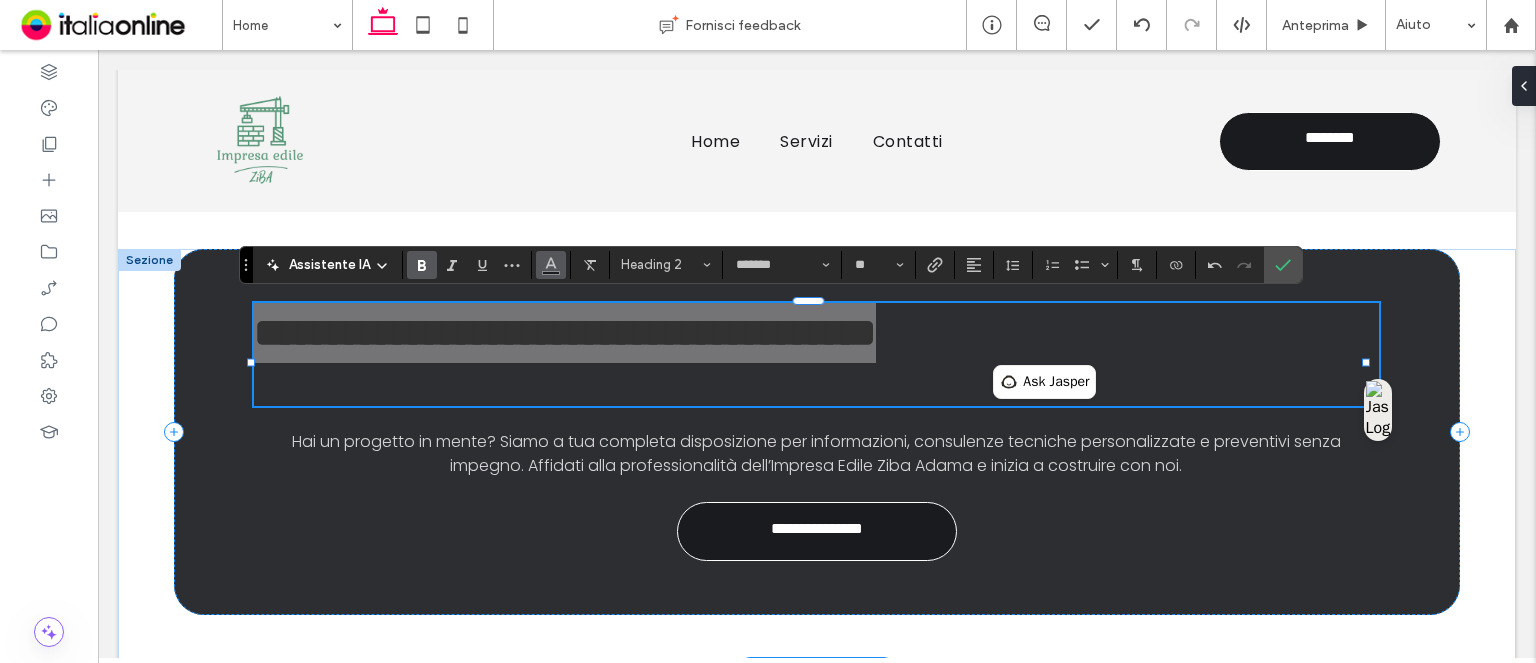 click 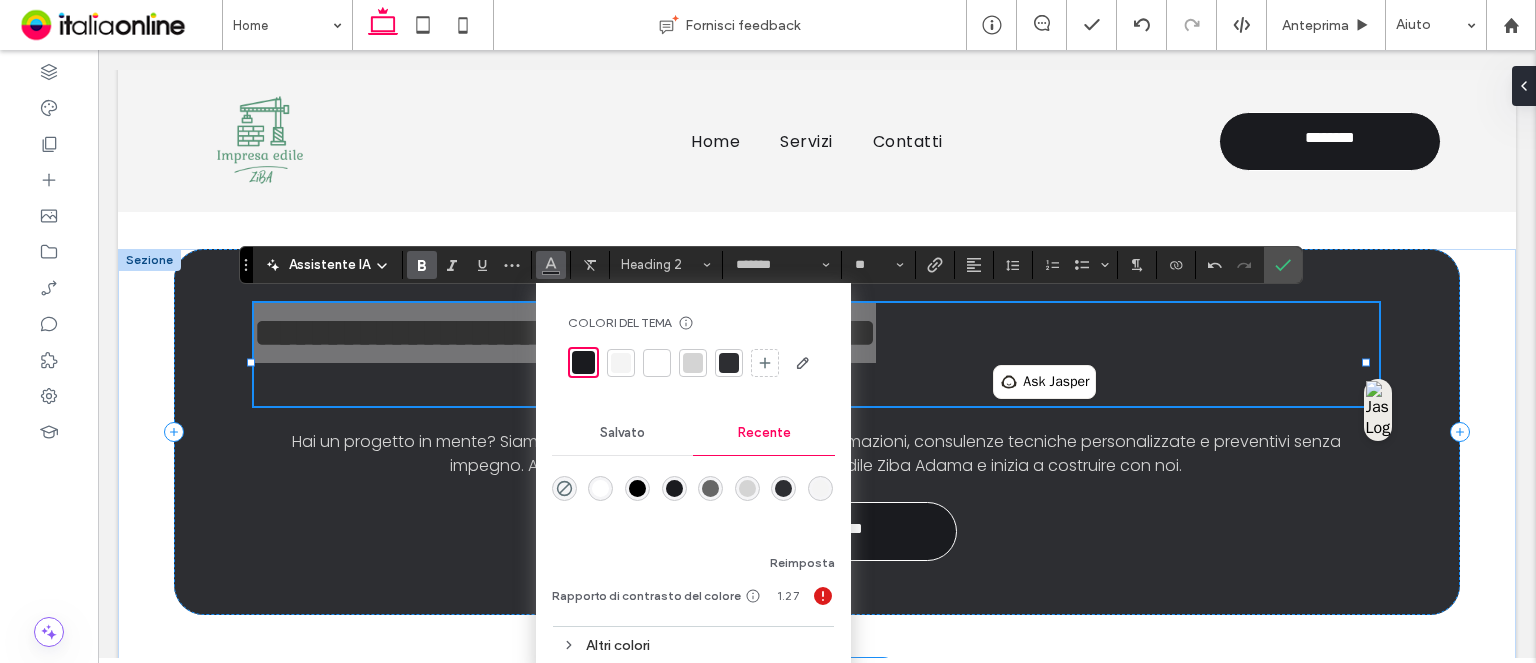 click at bounding box center (600, 488) 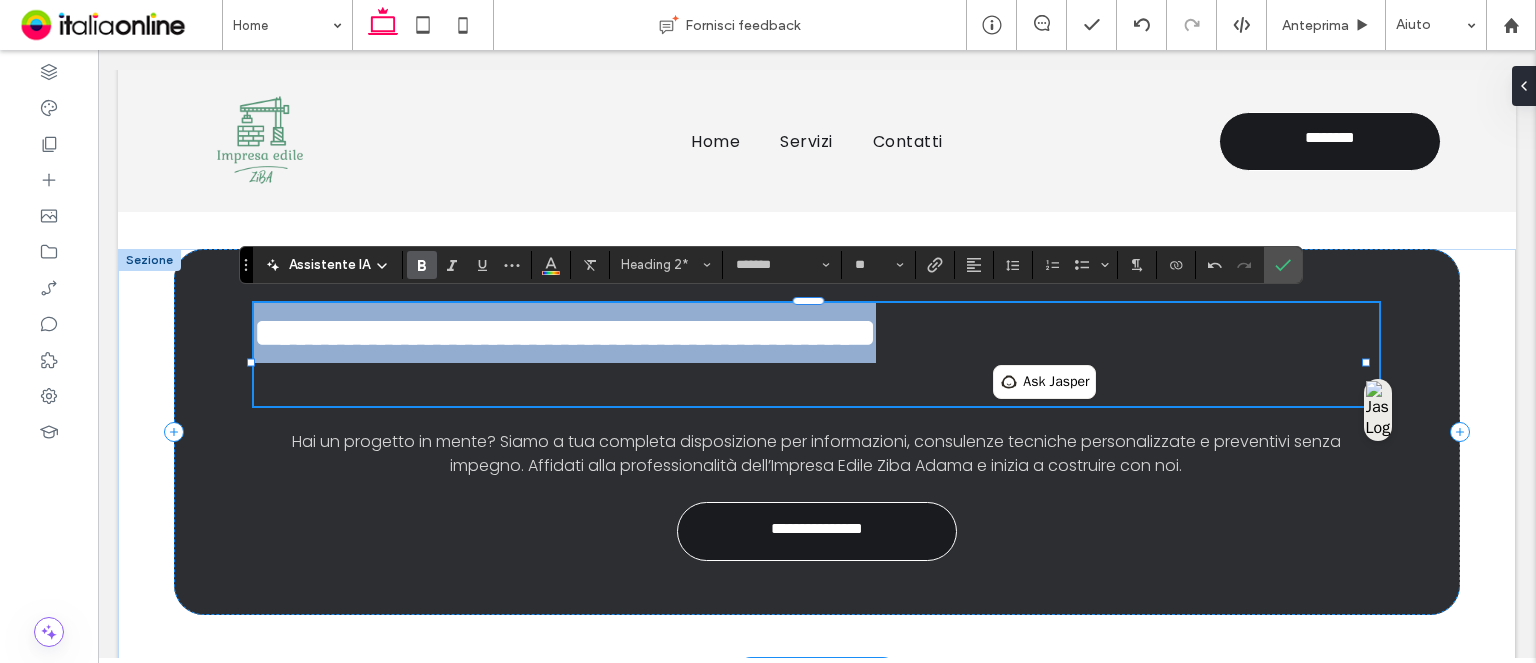 click on "﻿" at bounding box center (816, 384) 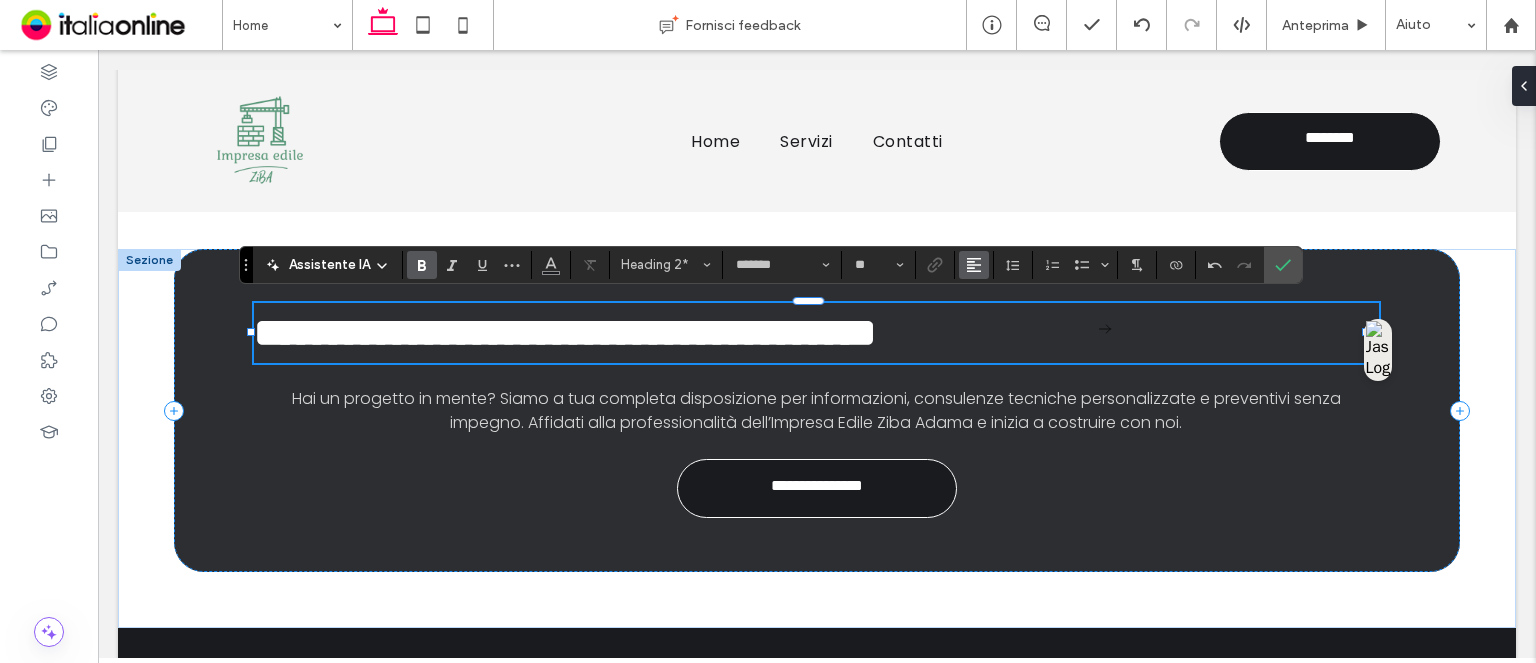 click at bounding box center [974, 265] 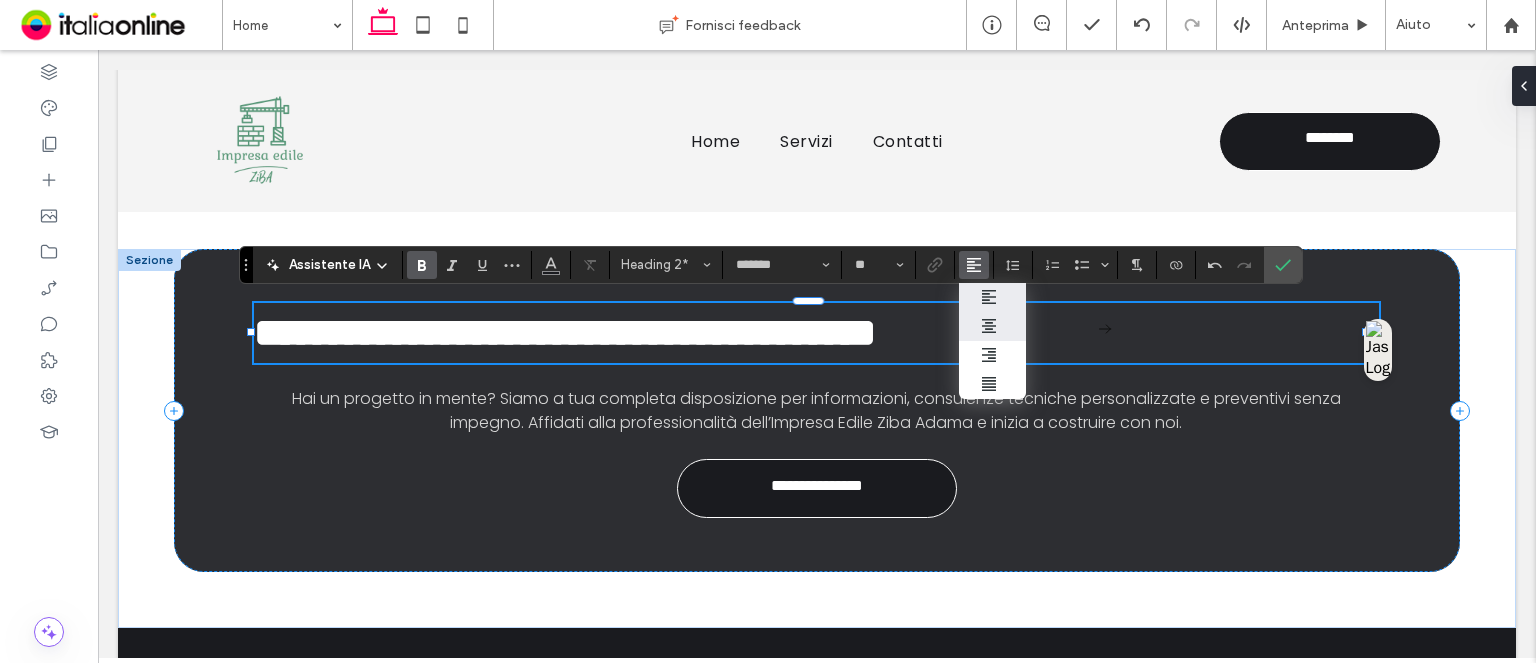 drag, startPoint x: 996, startPoint y: 328, endPoint x: 576, endPoint y: 278, distance: 422.96573 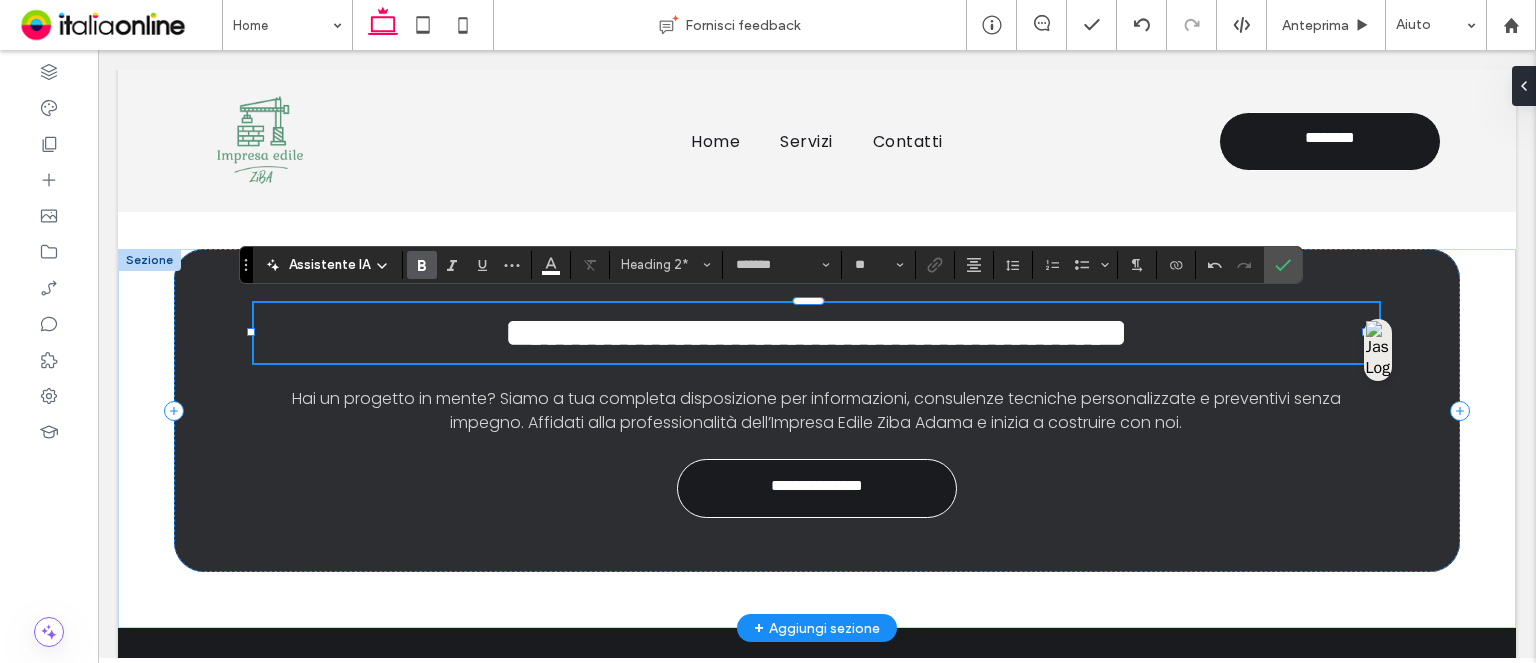 click on "**********" at bounding box center (816, 332) 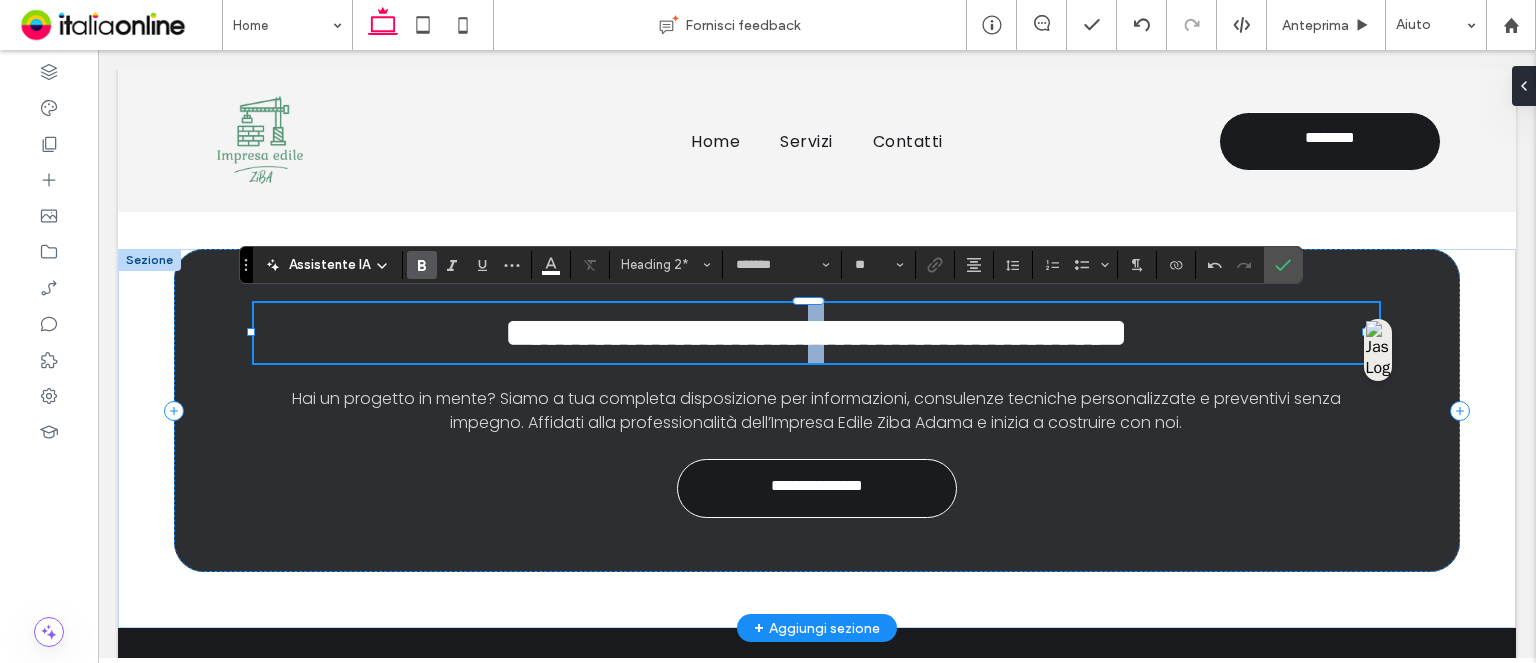 click on "**********" at bounding box center [816, 332] 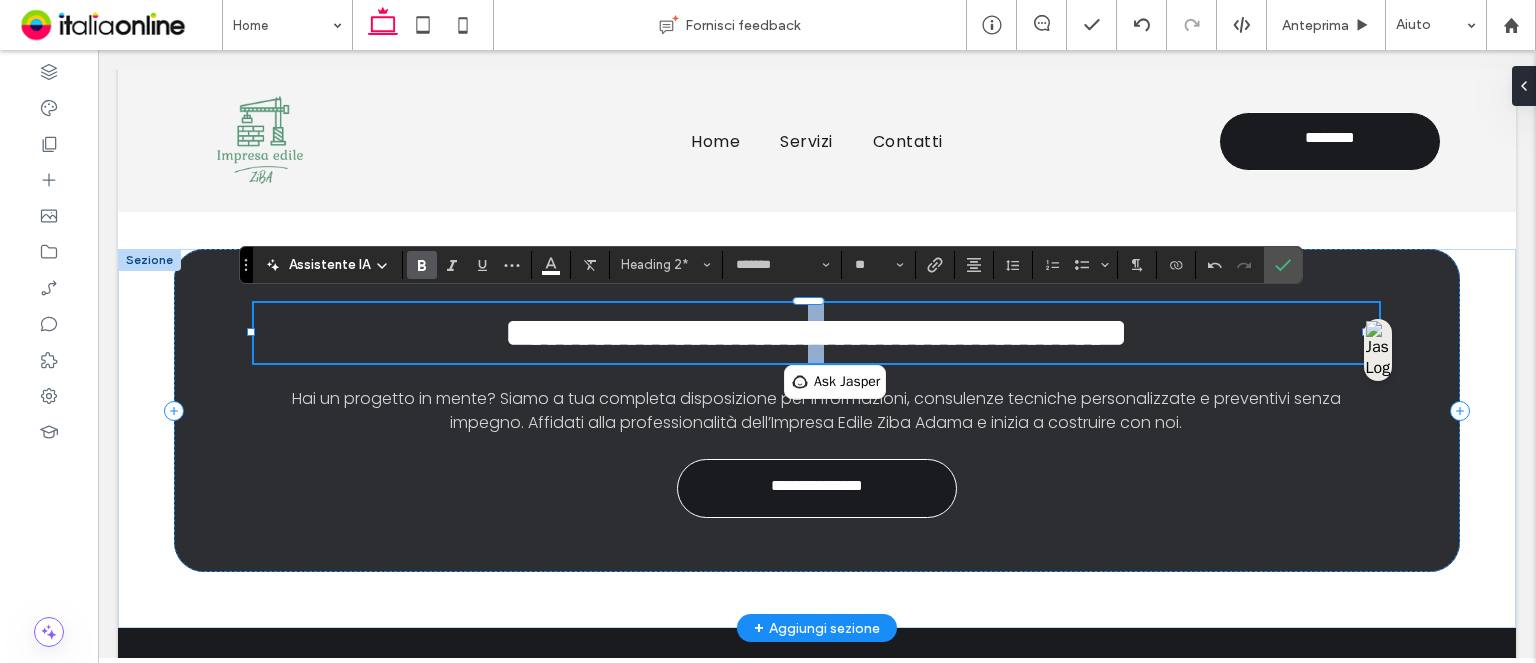 type 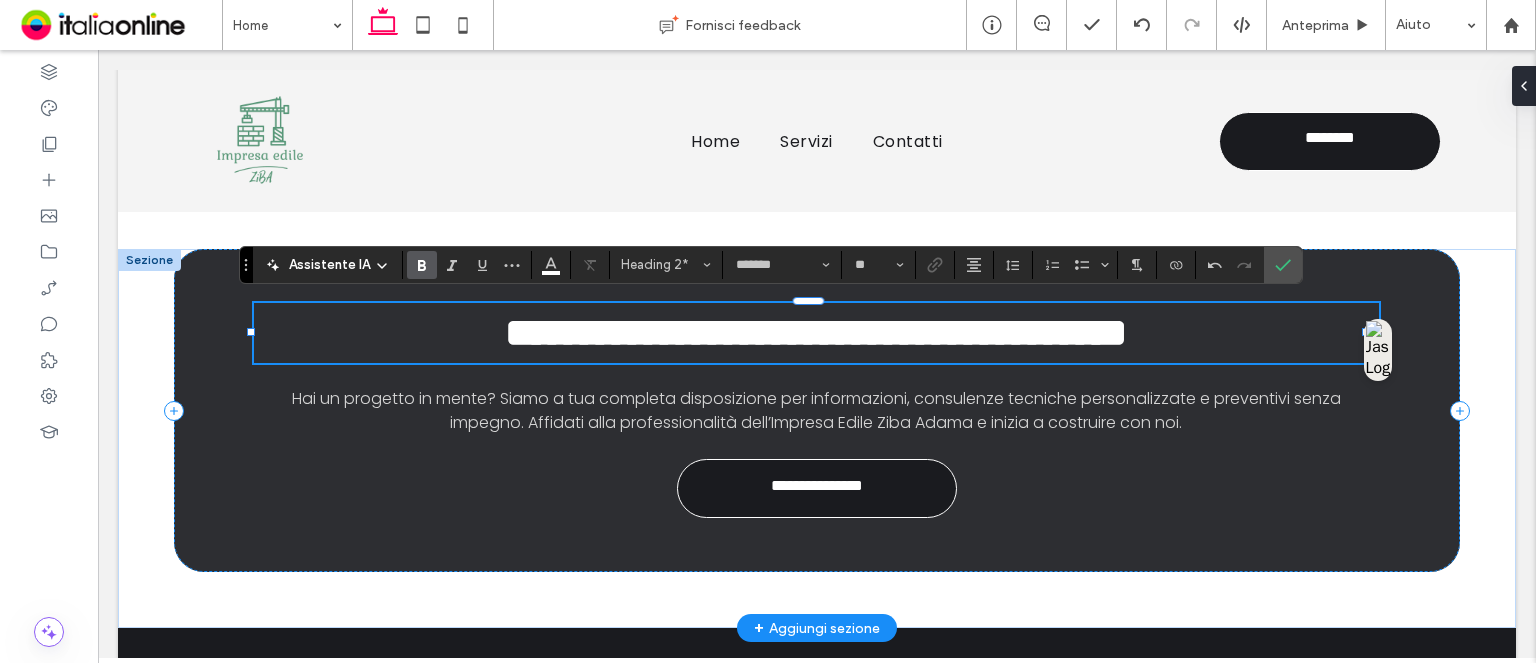 click on "**********" at bounding box center [816, 332] 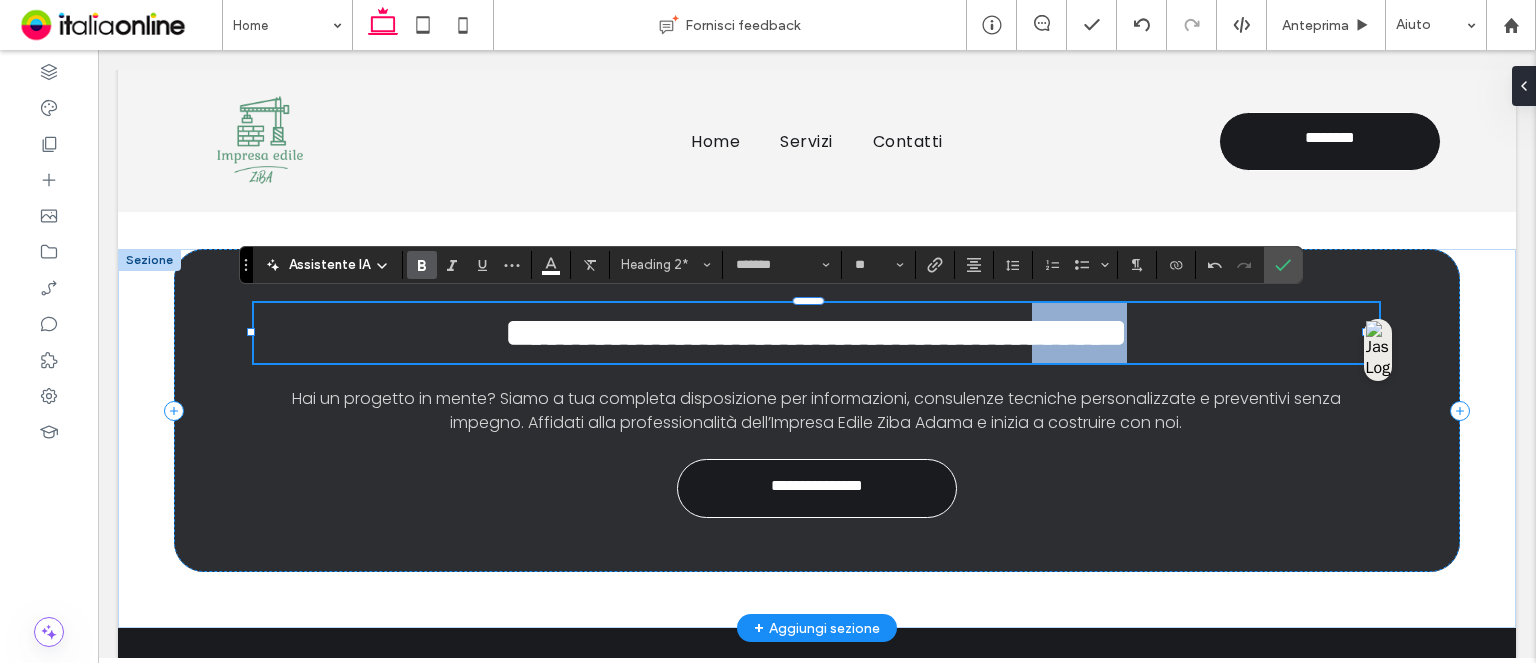 click on "**********" at bounding box center (816, 332) 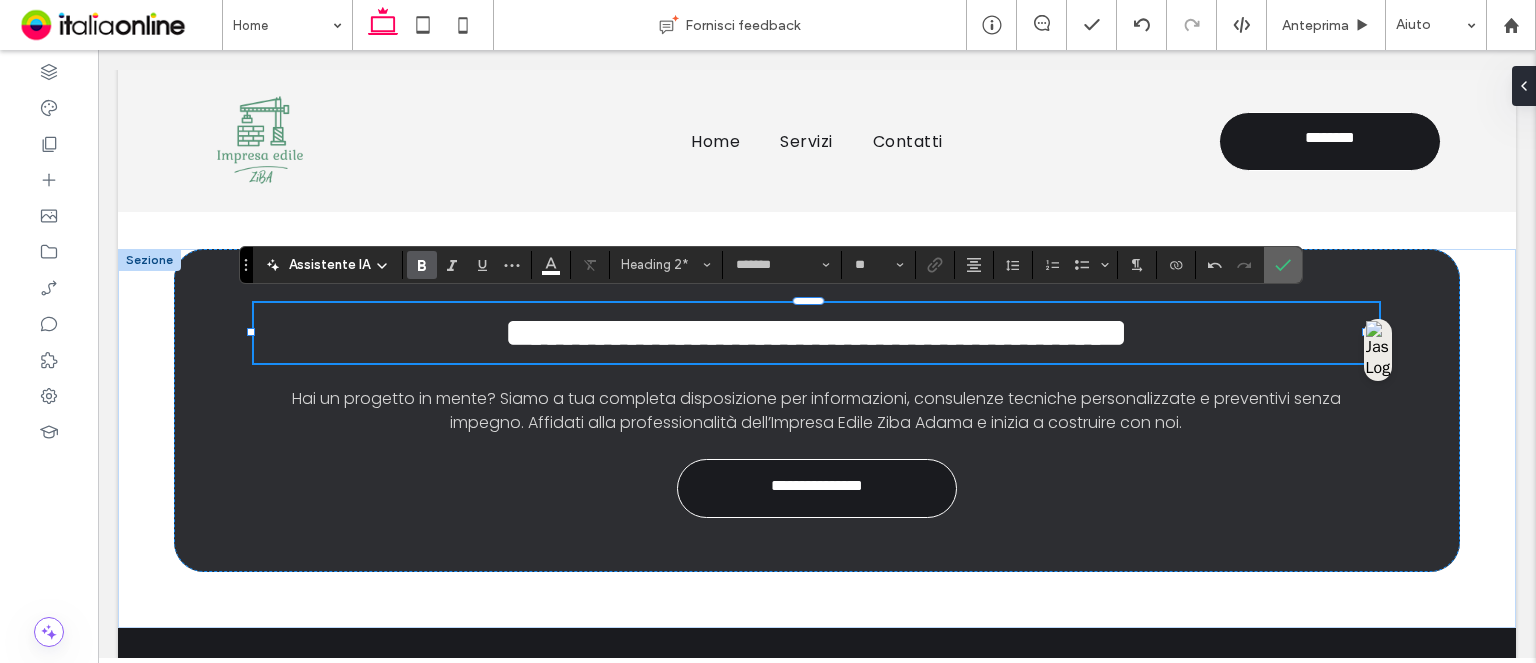 click 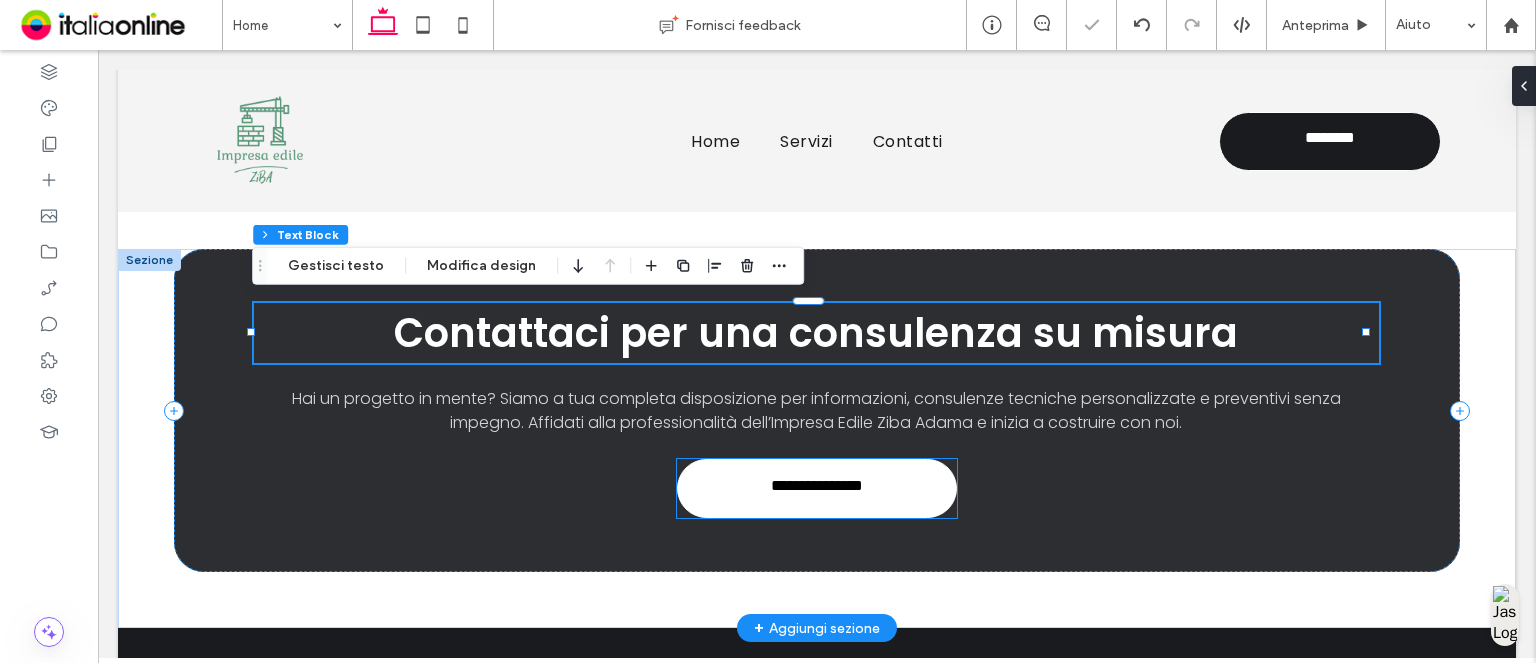 click on "**********" at bounding box center (817, 488) 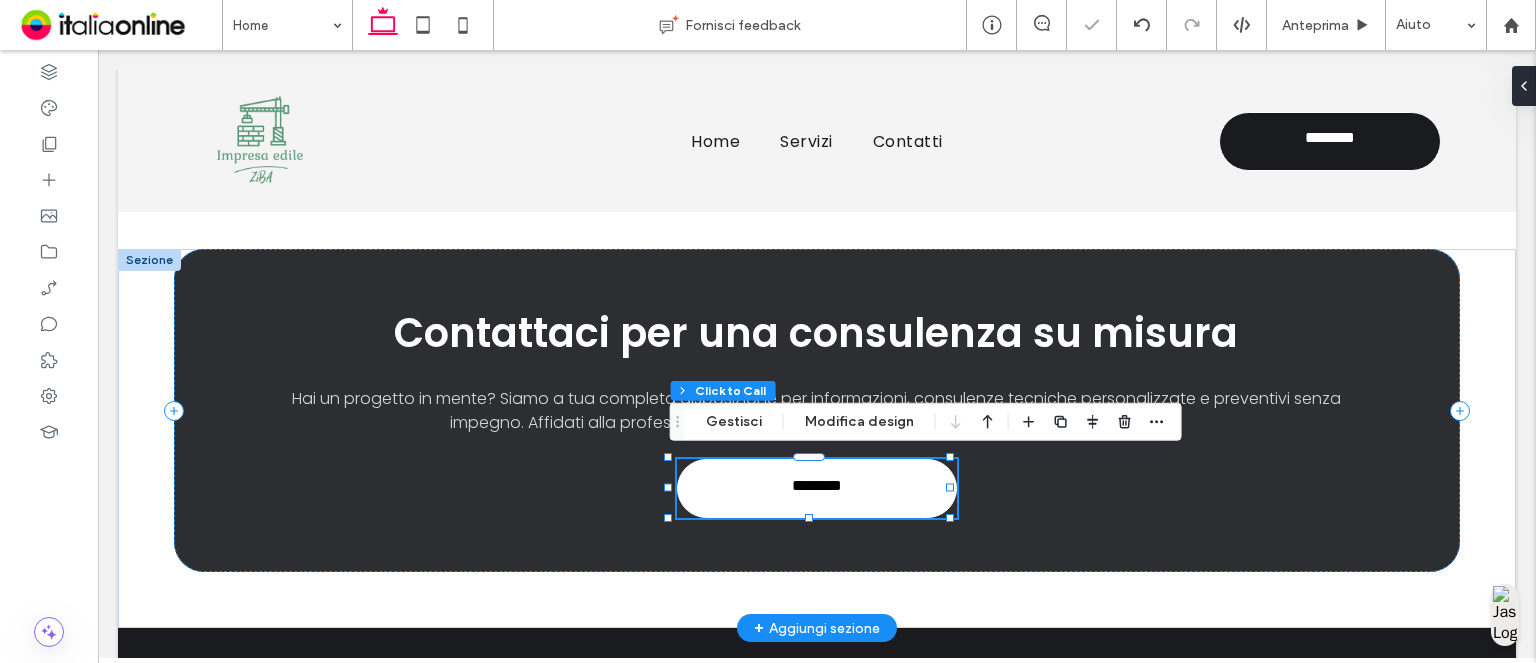 type on "**" 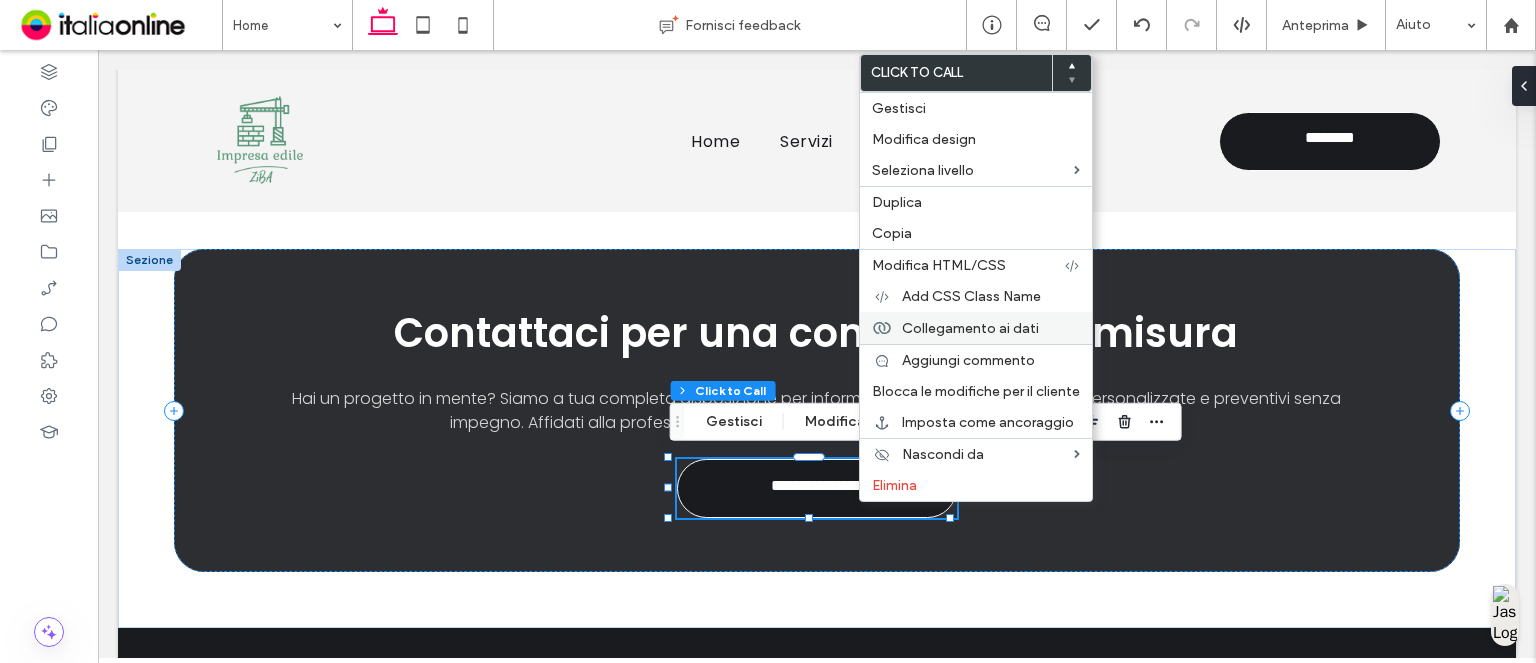 click on "Collegamento ai dati" at bounding box center [970, 328] 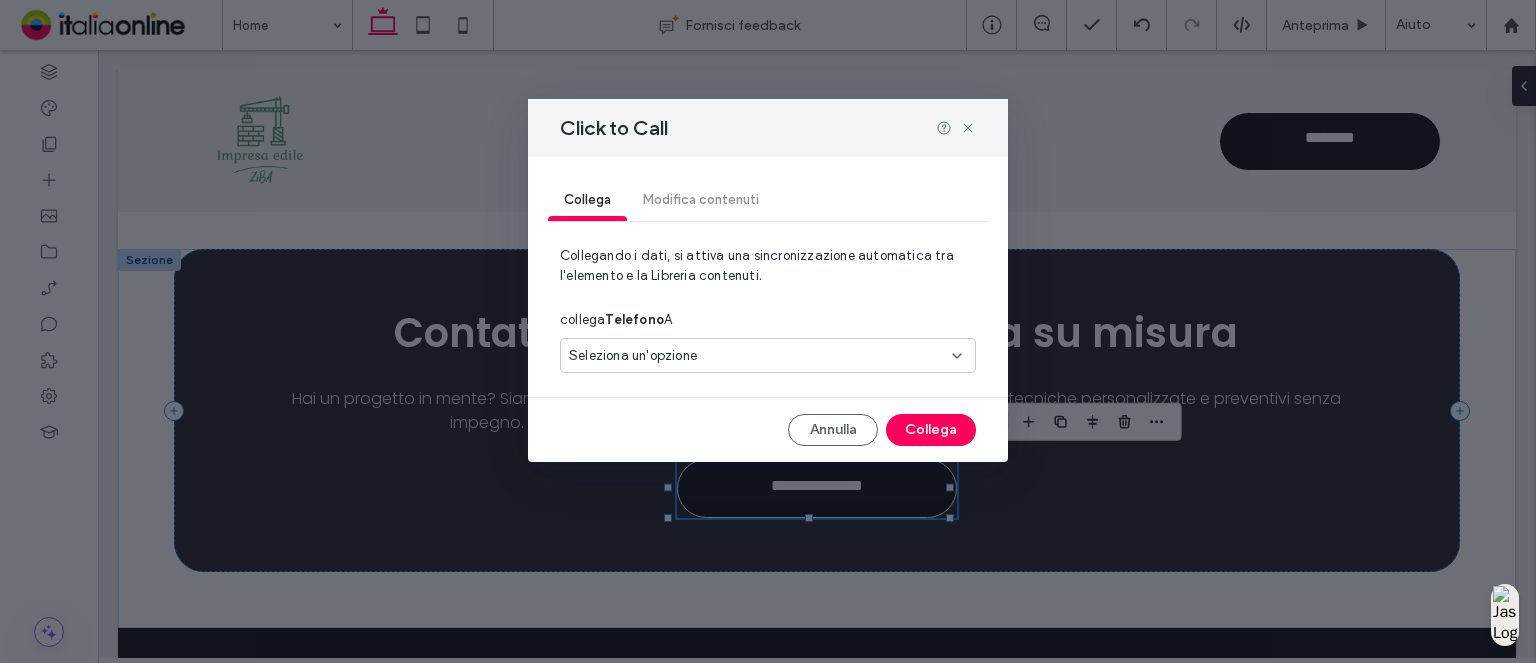 click on "Seleziona un'opzione" at bounding box center (756, 356) 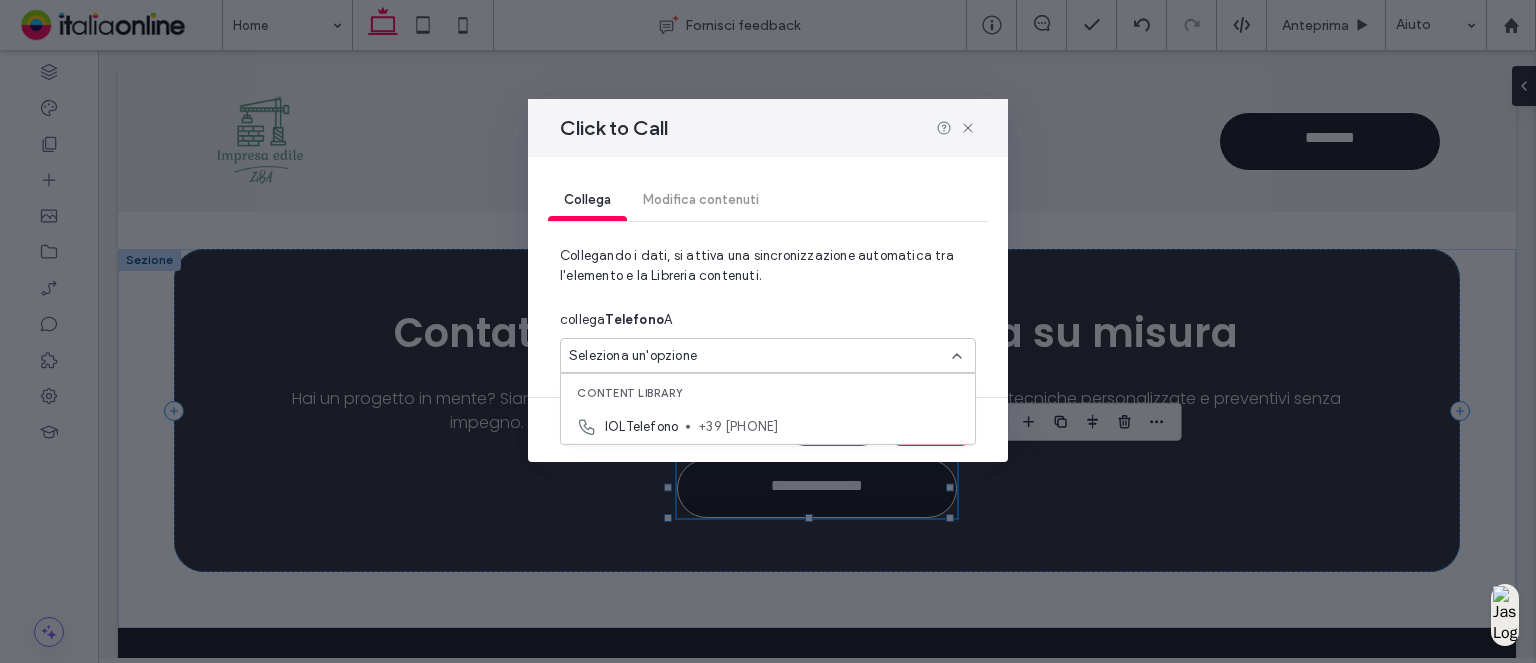 click on "IOLTelefono +39 389 0958753" at bounding box center (768, 426) 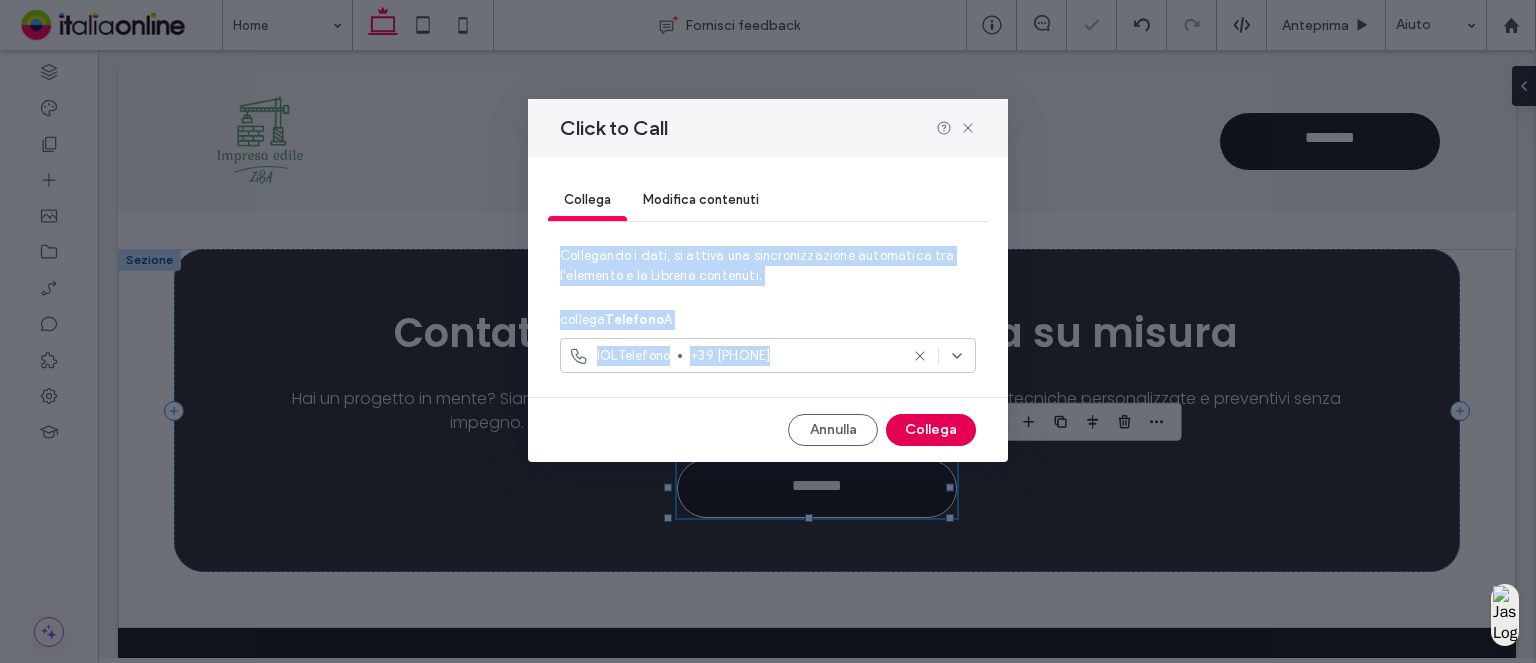 click on "Collega" at bounding box center [931, 430] 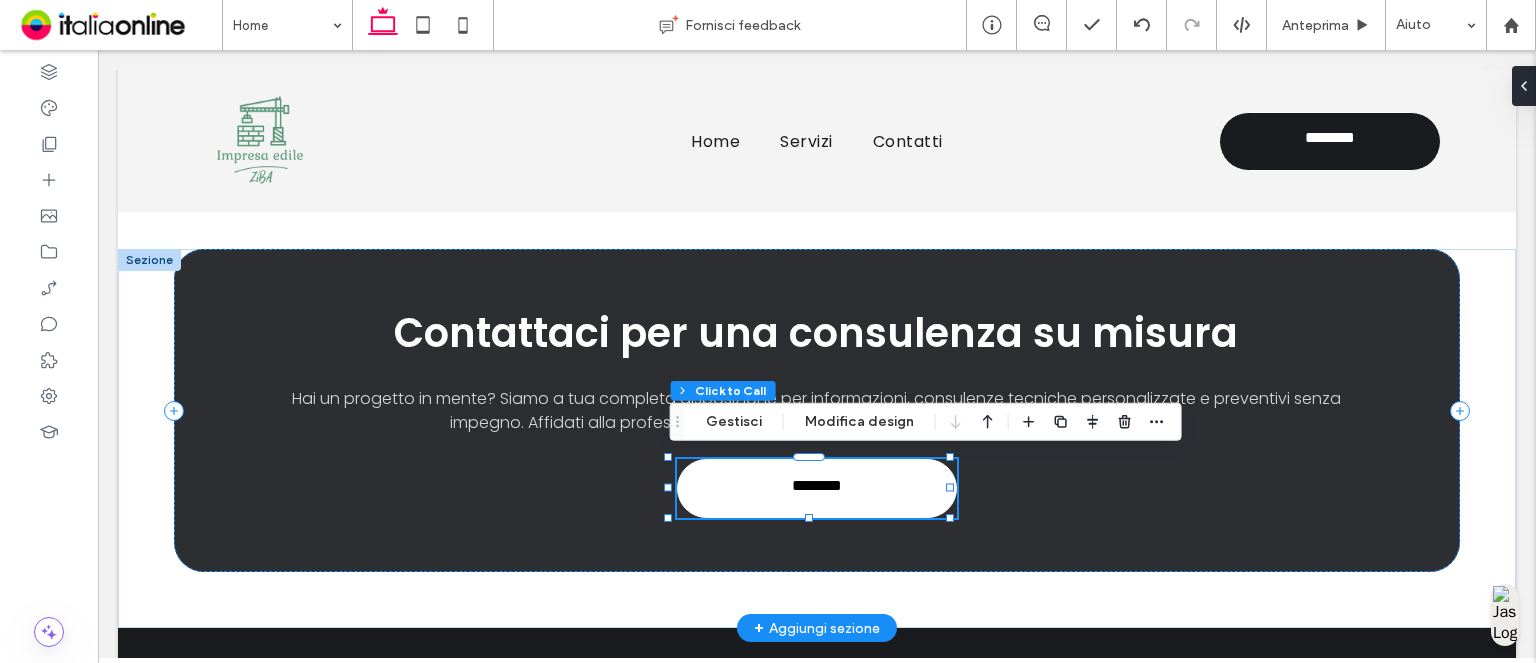 click on "**********" at bounding box center (817, 488) 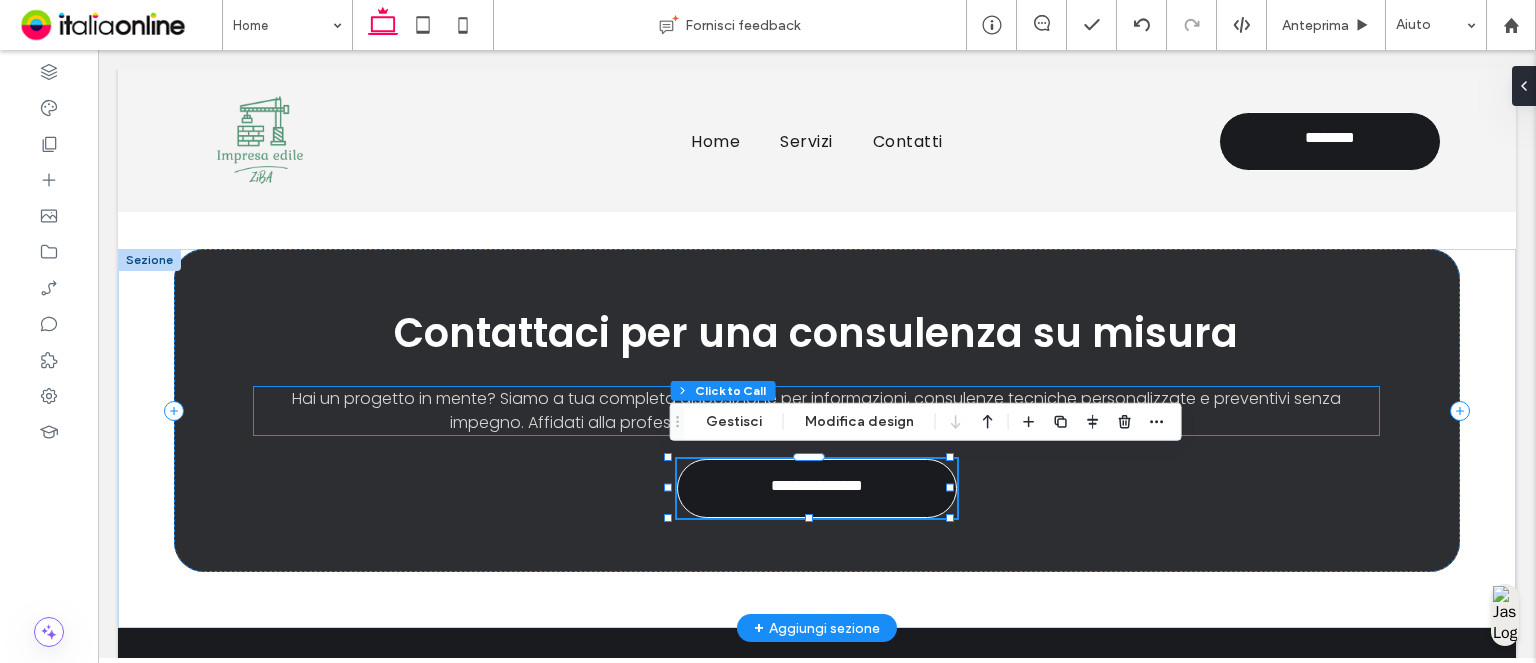 click on "Hai un progetto in mente? Siamo a tua completa disposizione per informazioni, consulenze tecniche personalizzate e preventivi senza impegno. Affidati alla professionalità dell’Impresa Edile Ziba Adama e inizia a costruire con noi." at bounding box center [816, 410] 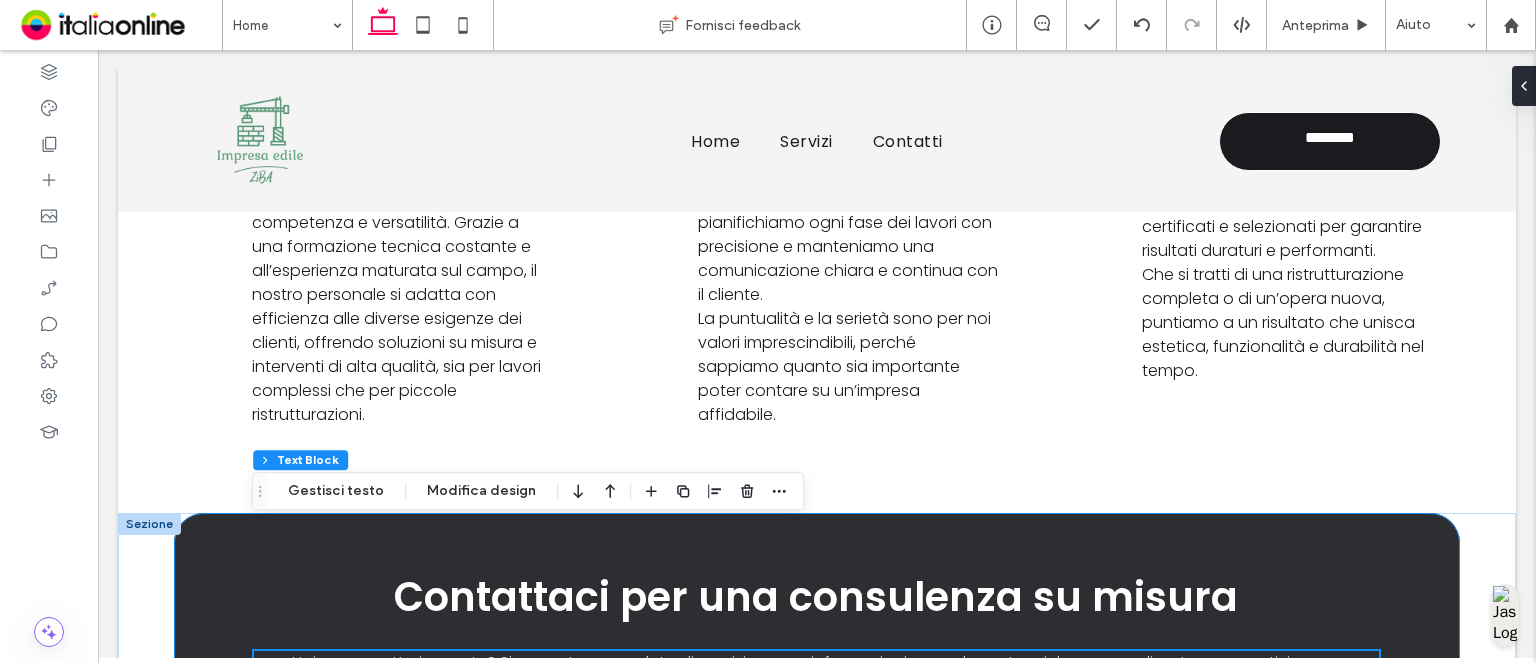 scroll, scrollTop: 1703, scrollLeft: 0, axis: vertical 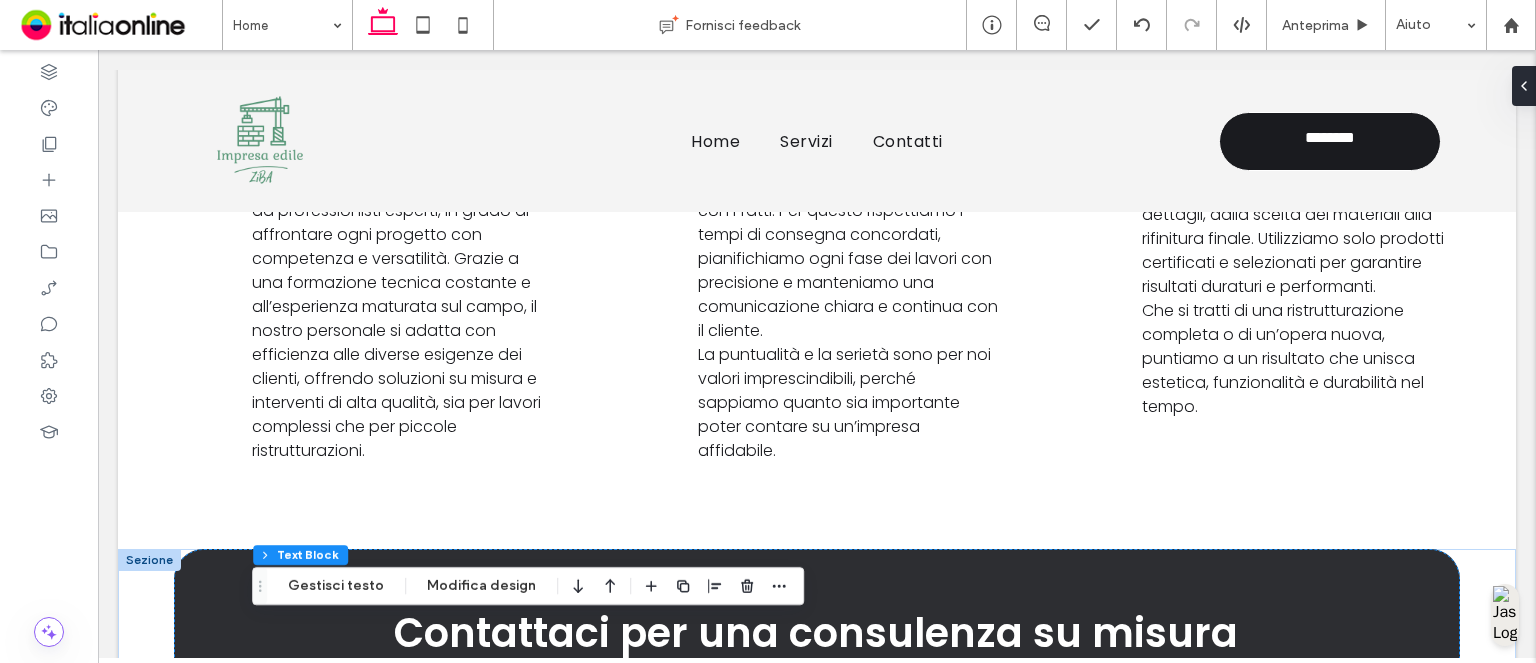 click at bounding box center (149, 560) 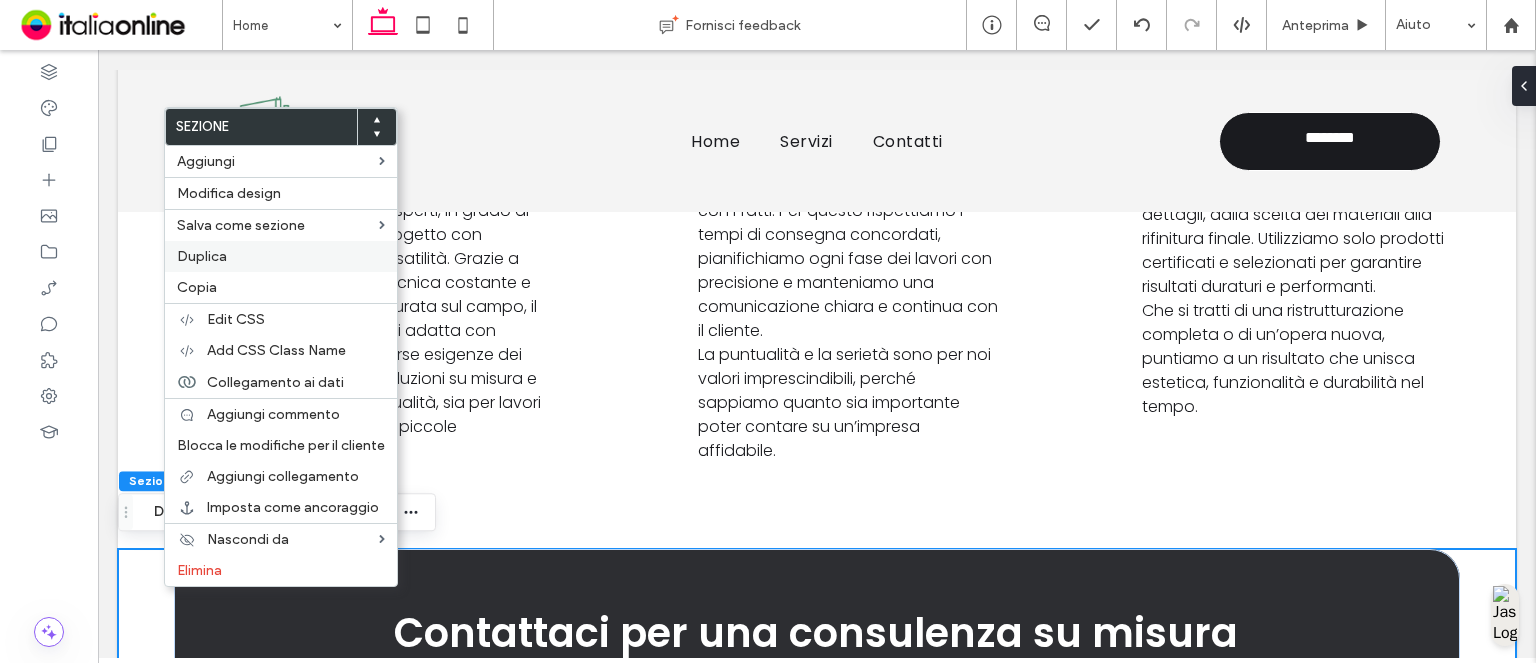 drag, startPoint x: 249, startPoint y: 288, endPoint x: 252, endPoint y: 255, distance: 33.13608 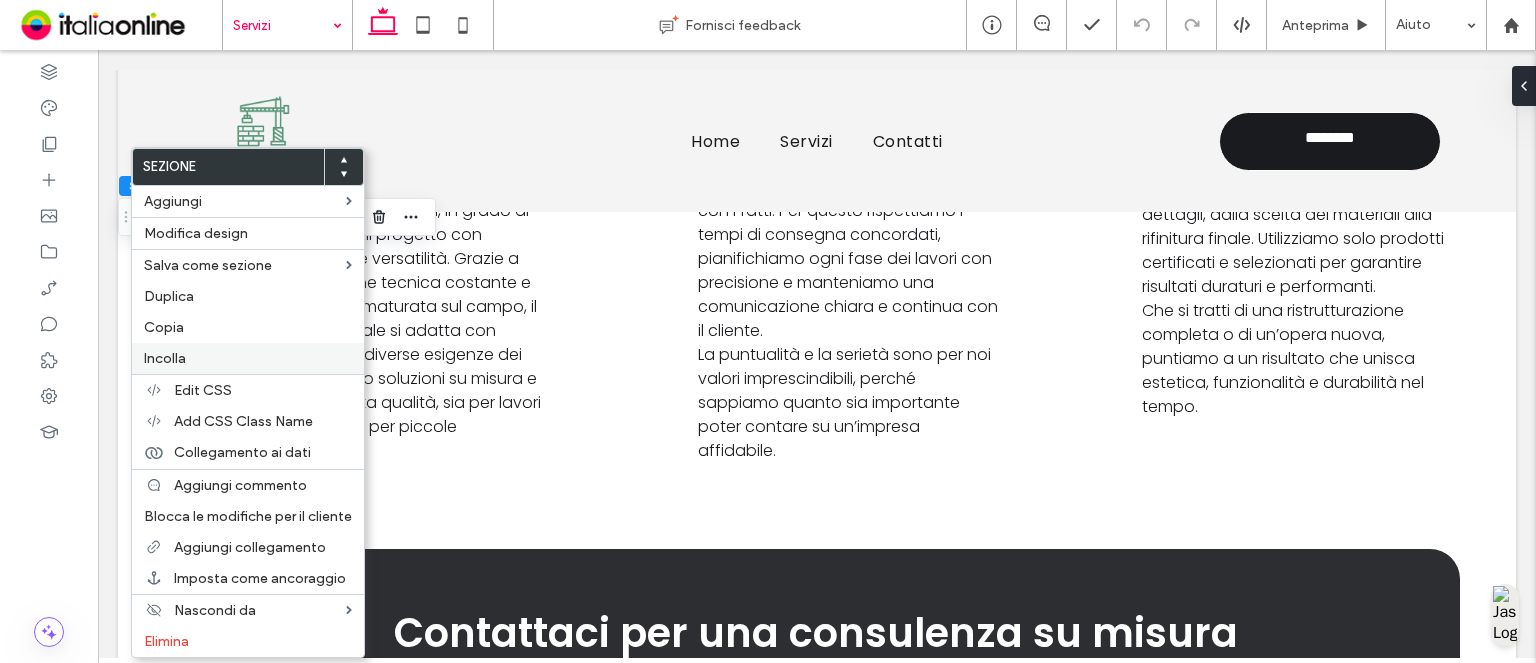 click on "Incolla" at bounding box center [248, 358] 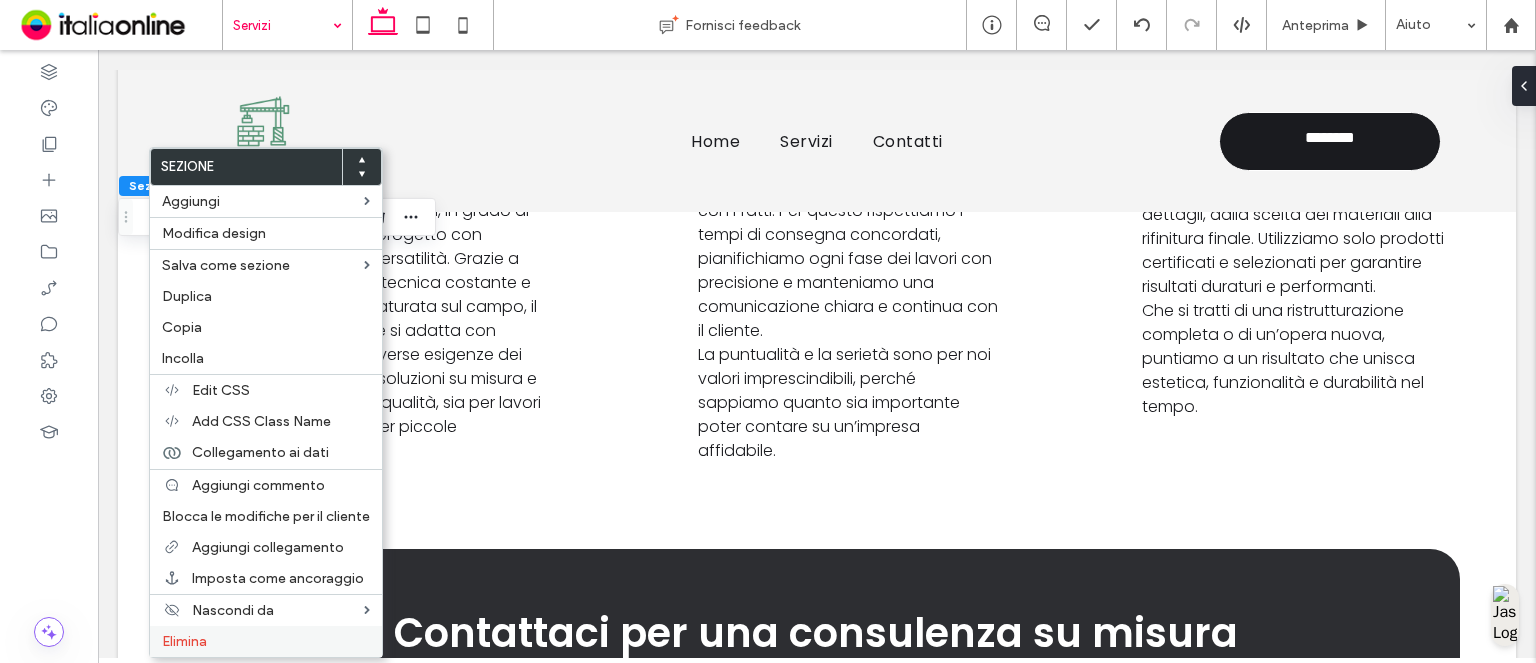 click on "Elimina" at bounding box center (266, 641) 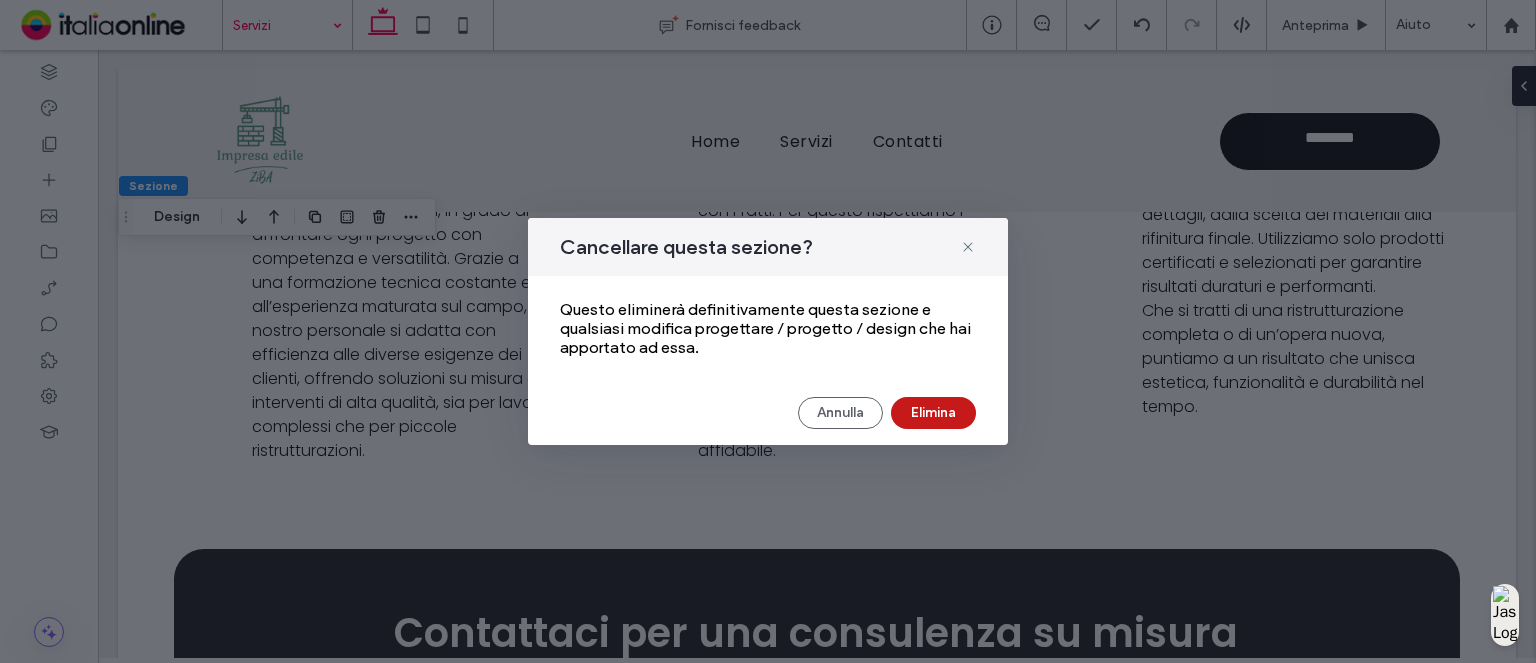 click on "Elimina" at bounding box center [933, 413] 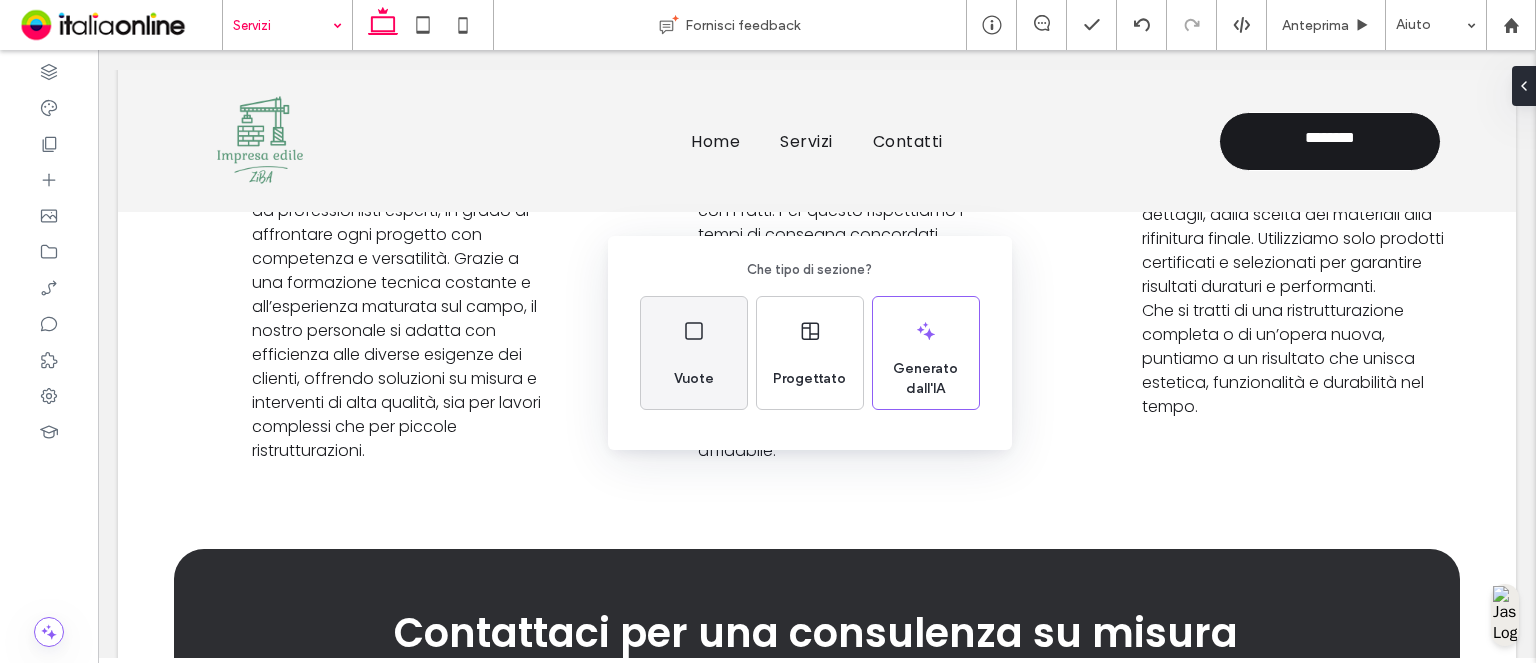 click on "Vuote" at bounding box center [694, 379] 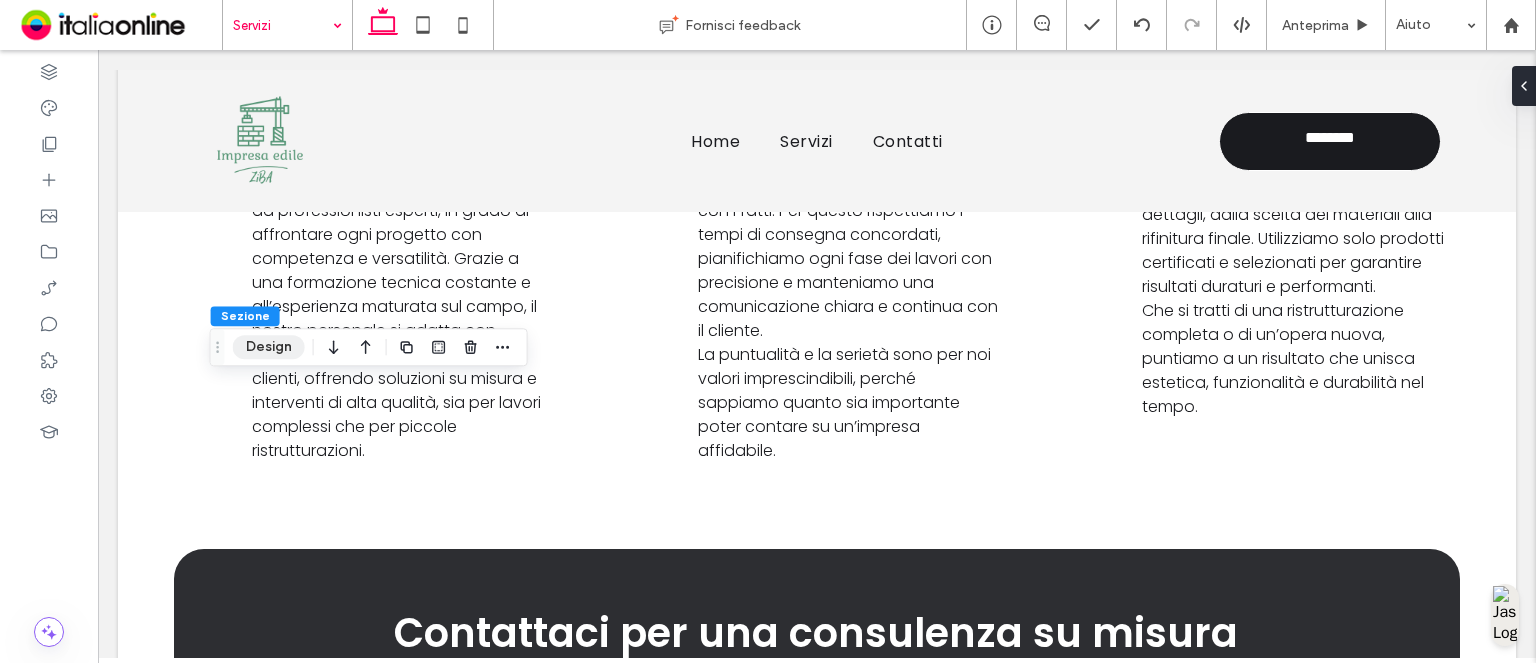 click on "Design" at bounding box center (269, 347) 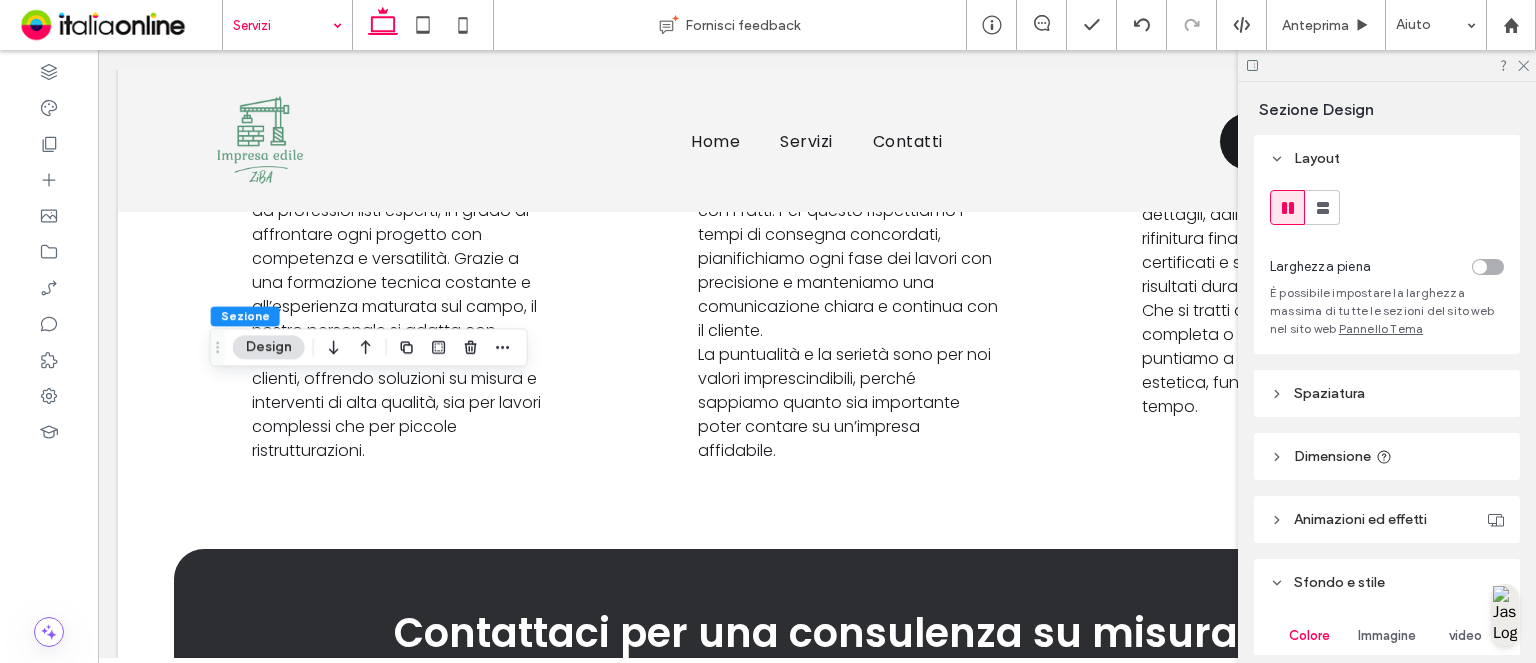 click at bounding box center [1488, 267] 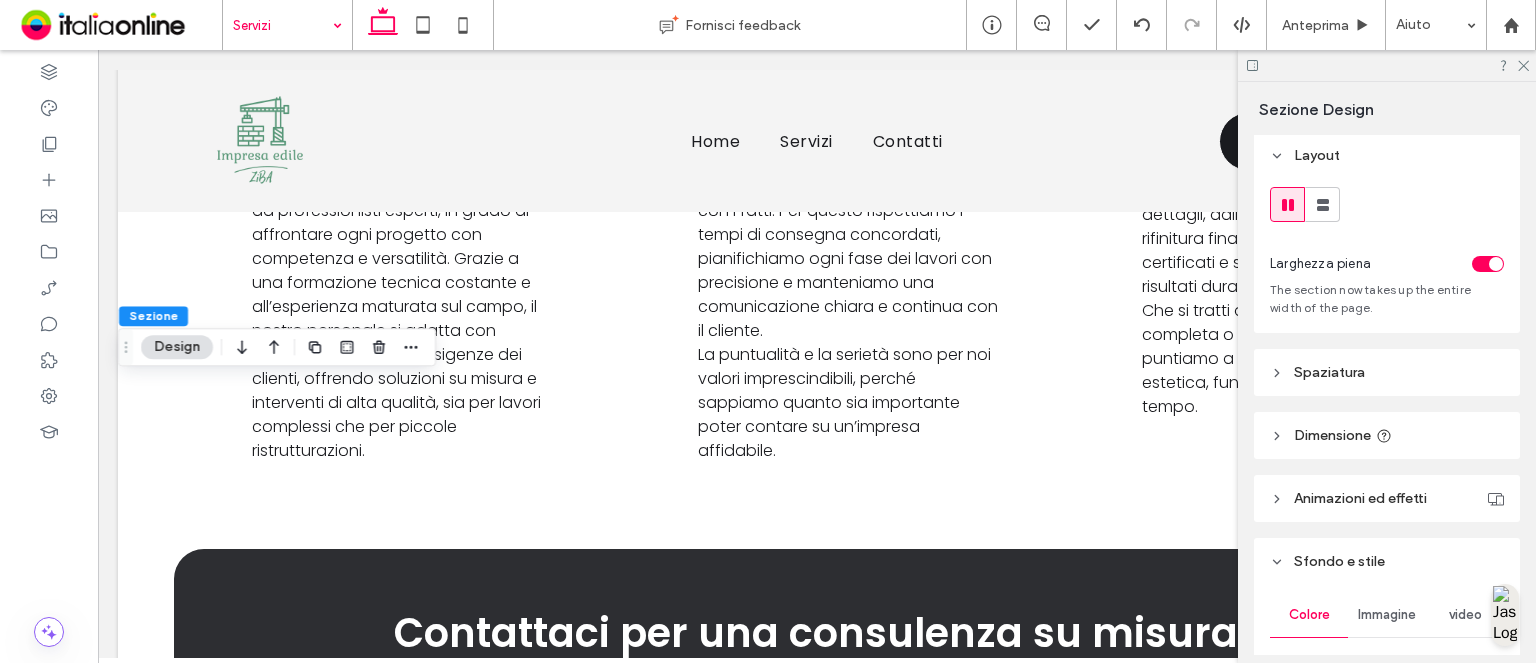 scroll, scrollTop: 0, scrollLeft: 0, axis: both 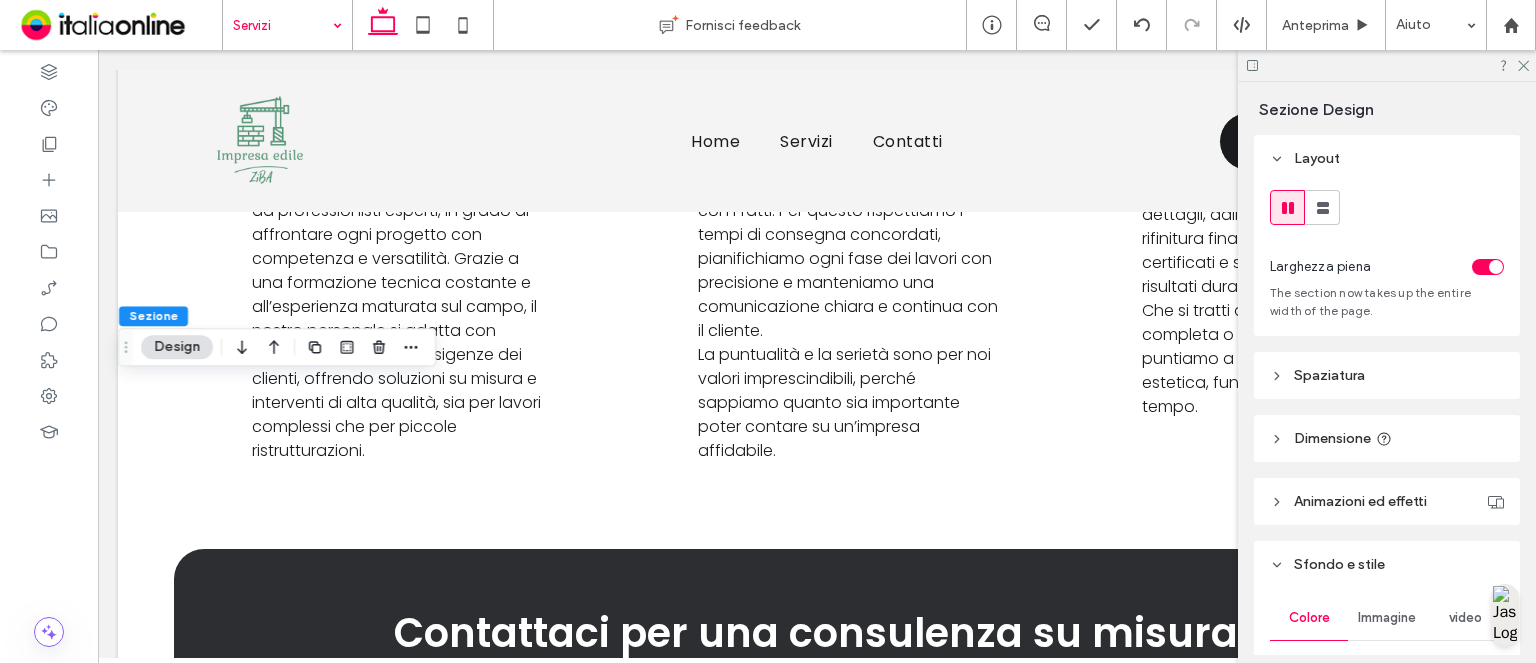 click on "Layout Larghezza piena The section now takes up the entire width of the page.   Spaziatura Spaziatura tra colonne ** Change spaziatura interna (inner spaziatura) 0px 0% 0px 0% * % 0% * % 0% Reimposta spaziatura interna Dimensione Height *** px Animazioni ed effetti Scegli un trigger Nessuna Sfondo e stile Colore Immagine video Colore di sfondo Raggio angolo * px Bordo * Ombreggiatura" at bounding box center [1393, 395] 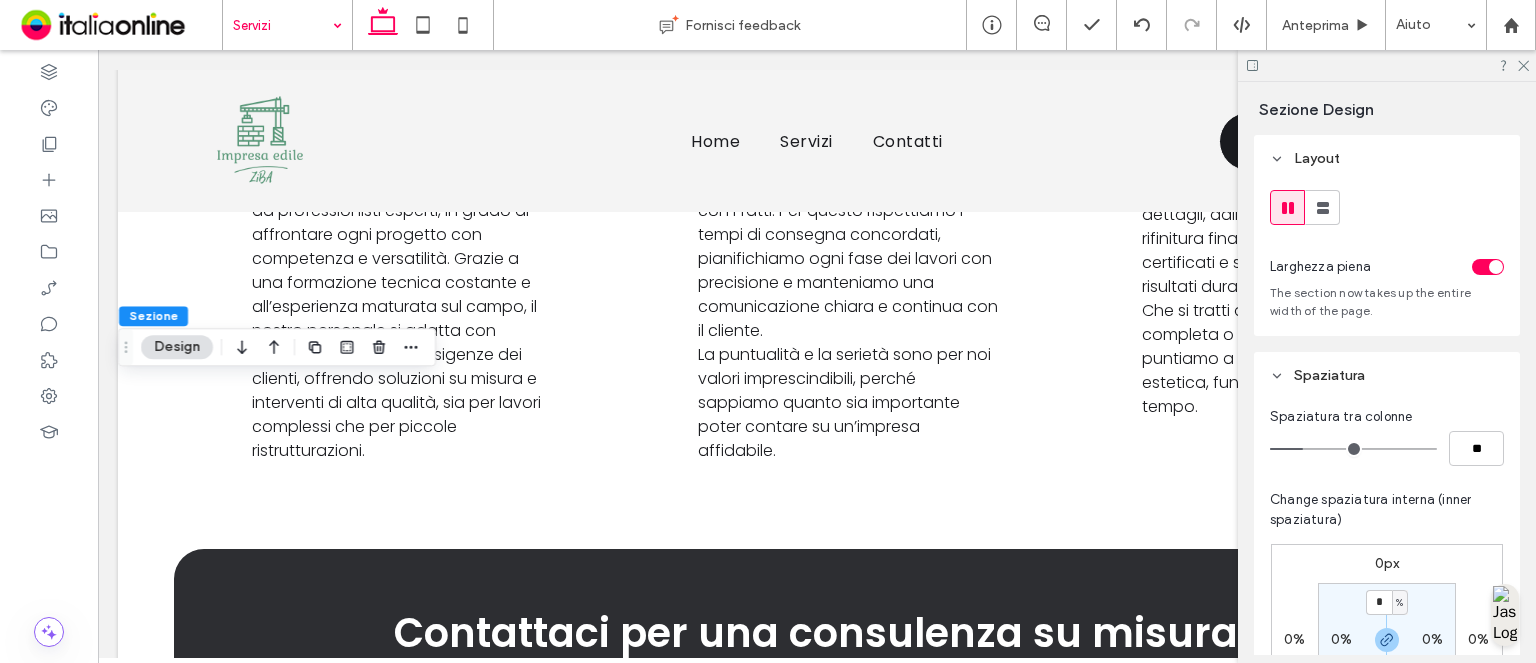 scroll, scrollTop: 200, scrollLeft: 0, axis: vertical 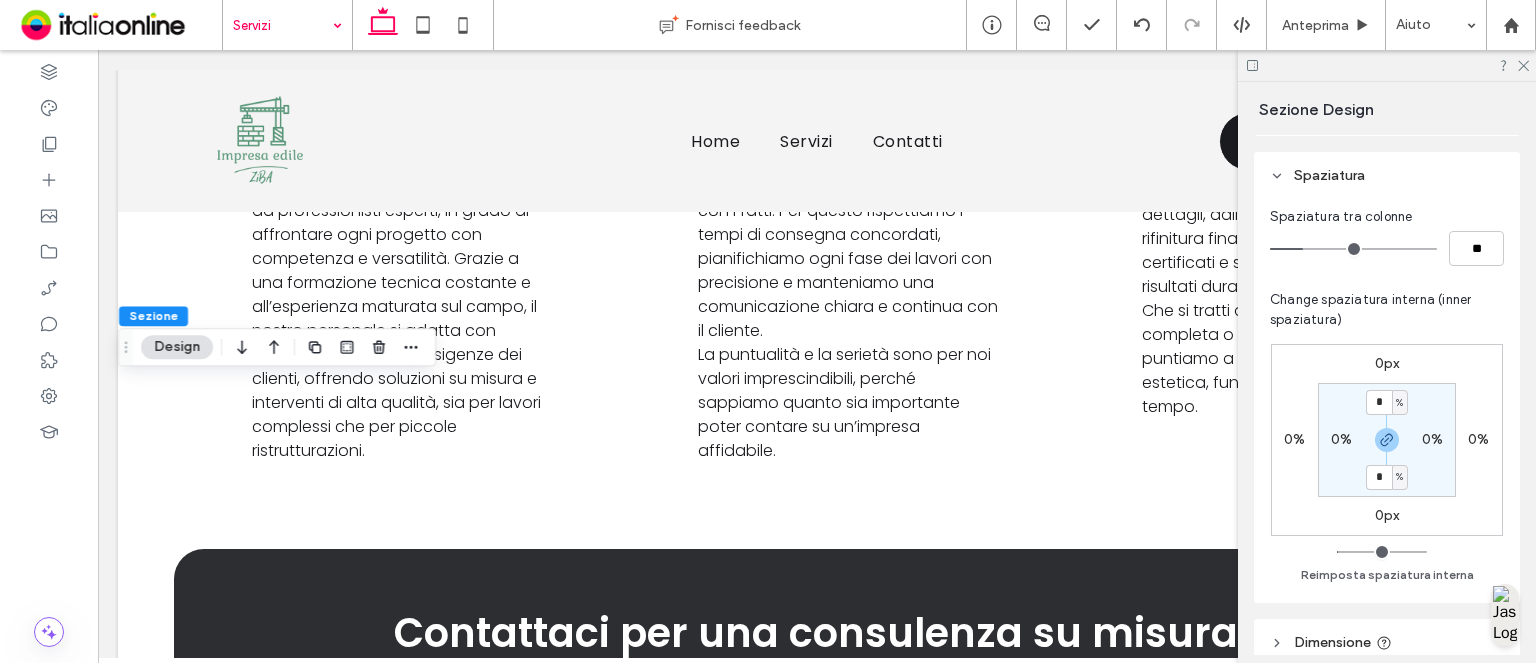 click on "0%" at bounding box center (1341, 439) 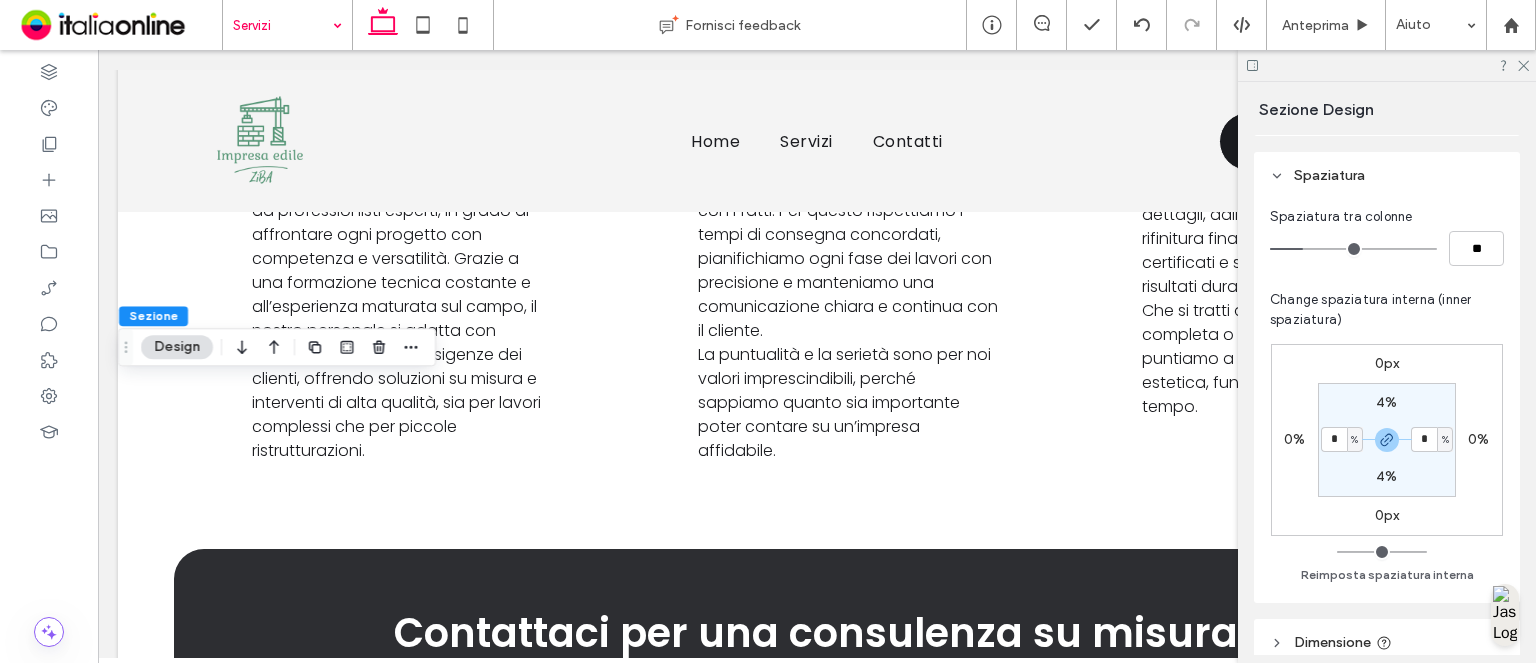 type on "*" 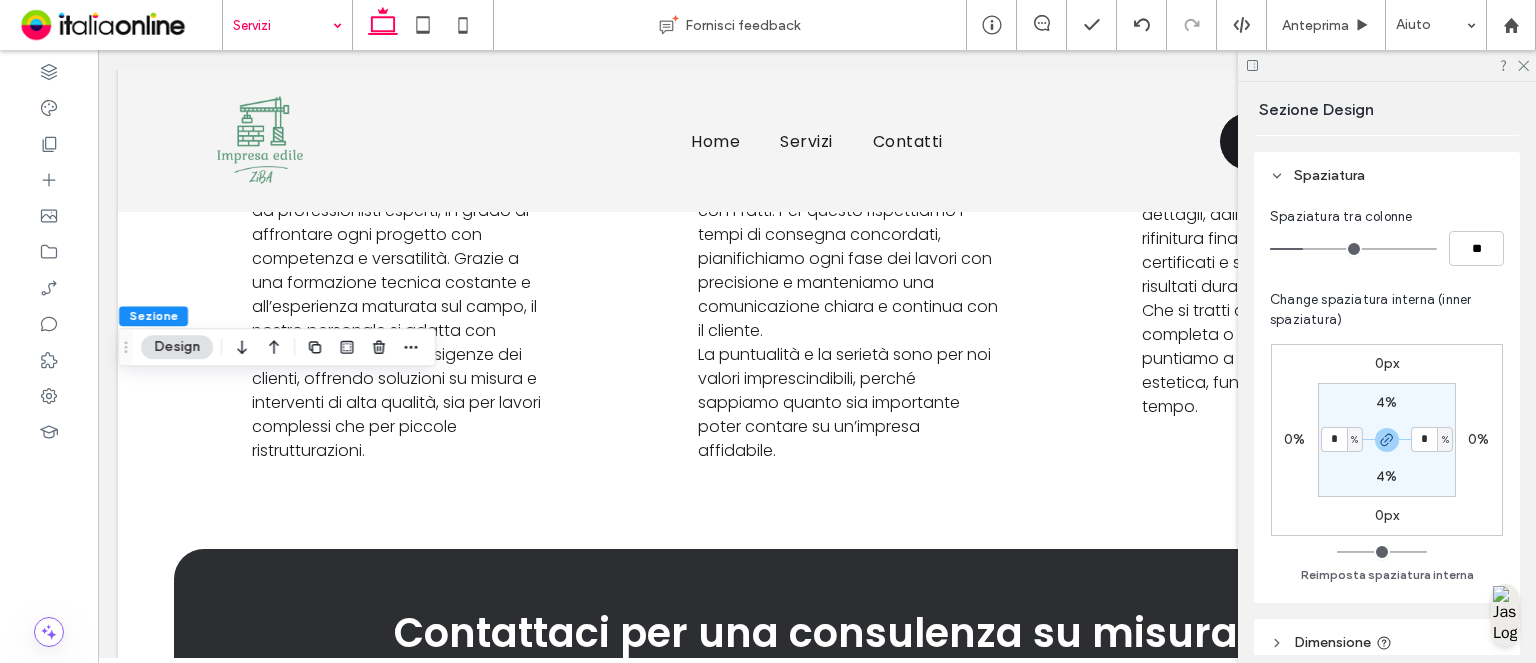 type on "*" 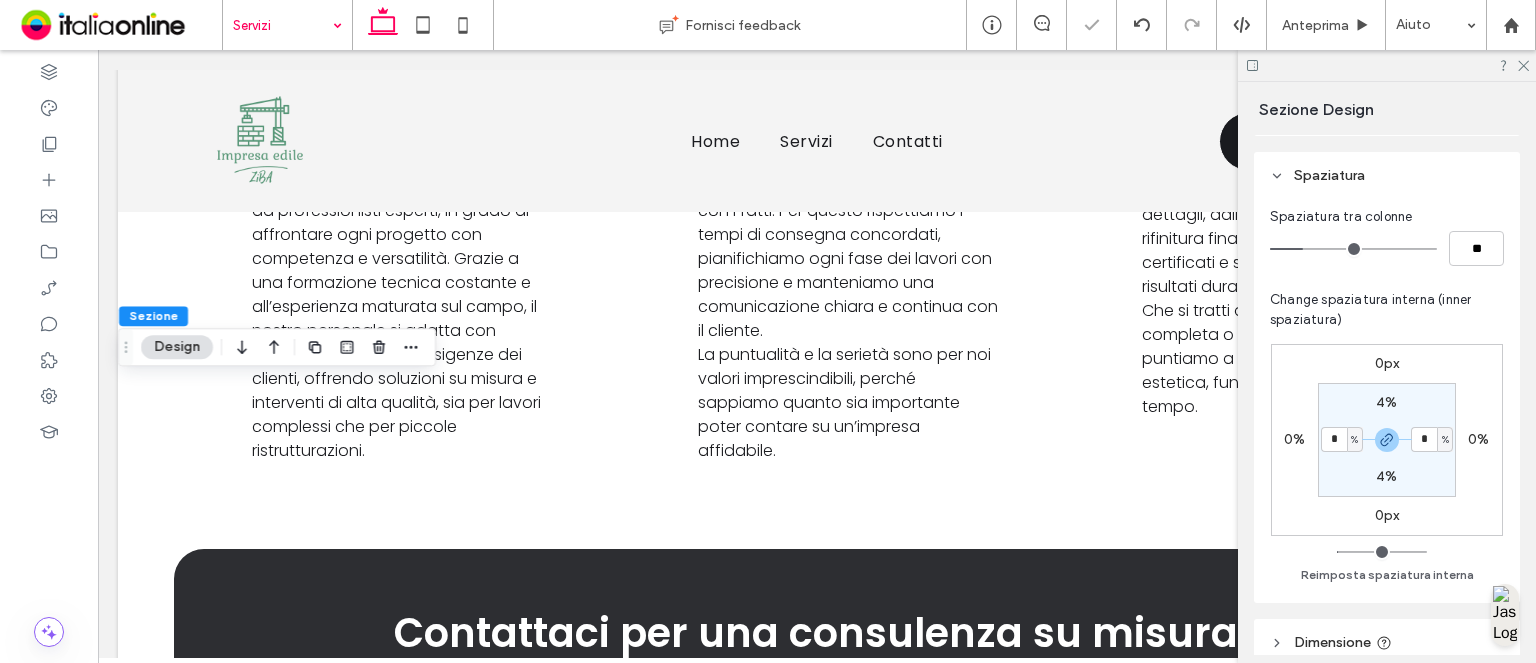 click on "Change spaziatura interna (inner spaziatura)" at bounding box center (1387, 310) 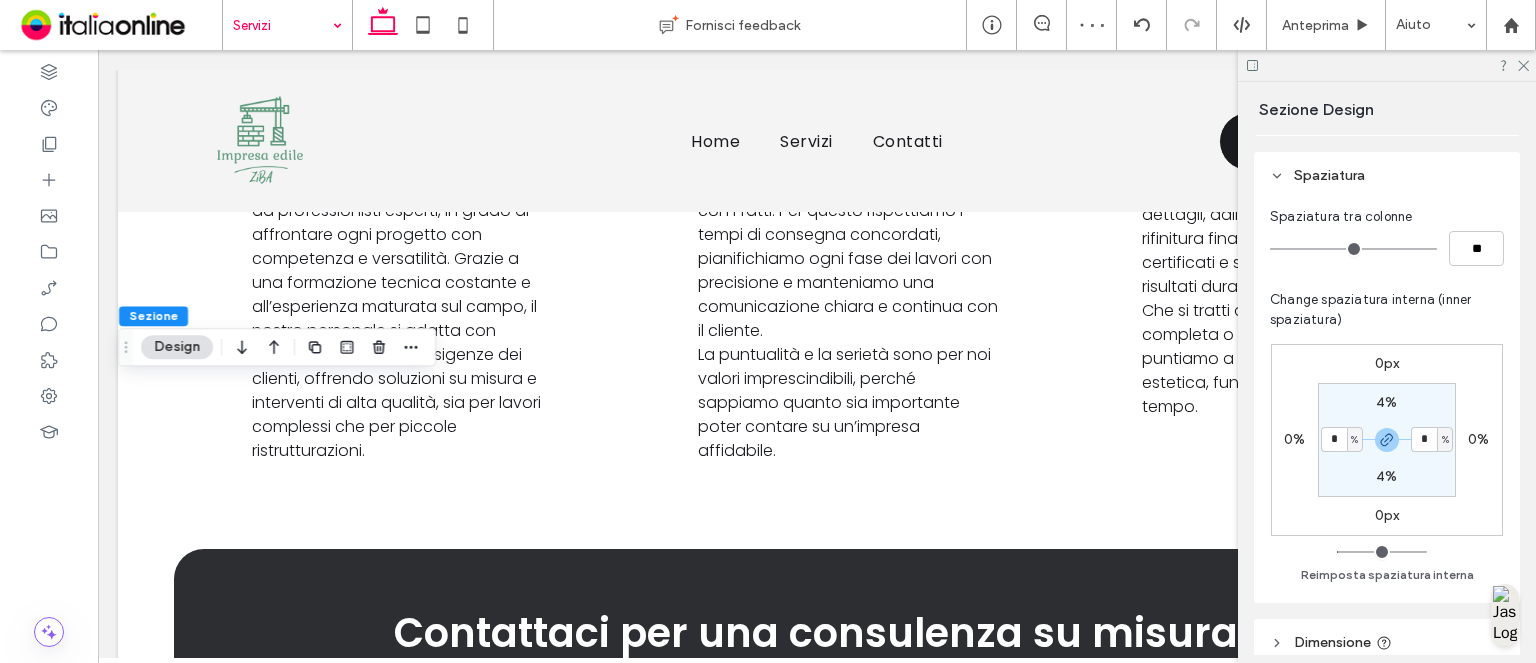 drag, startPoint x: 1306, startPoint y: 250, endPoint x: 1268, endPoint y: 250, distance: 38 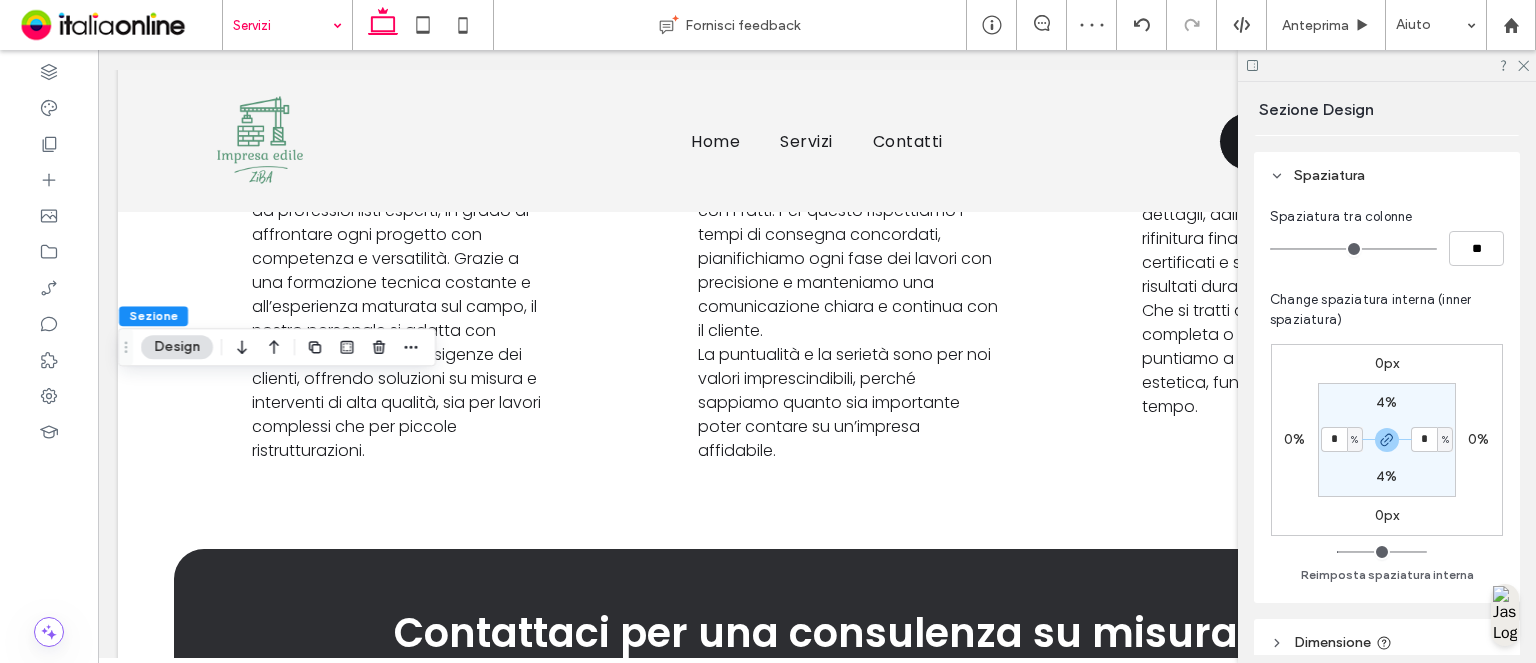 type on "*" 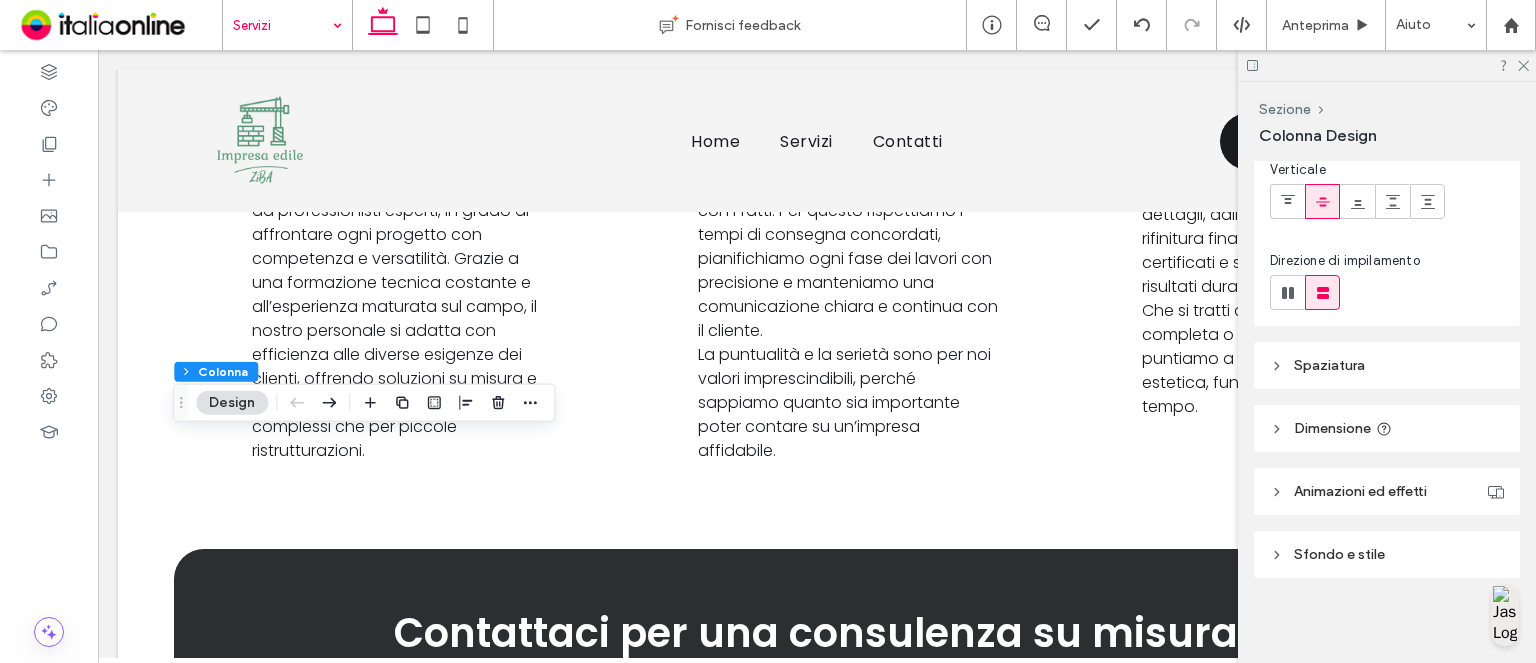 scroll, scrollTop: 152, scrollLeft: 0, axis: vertical 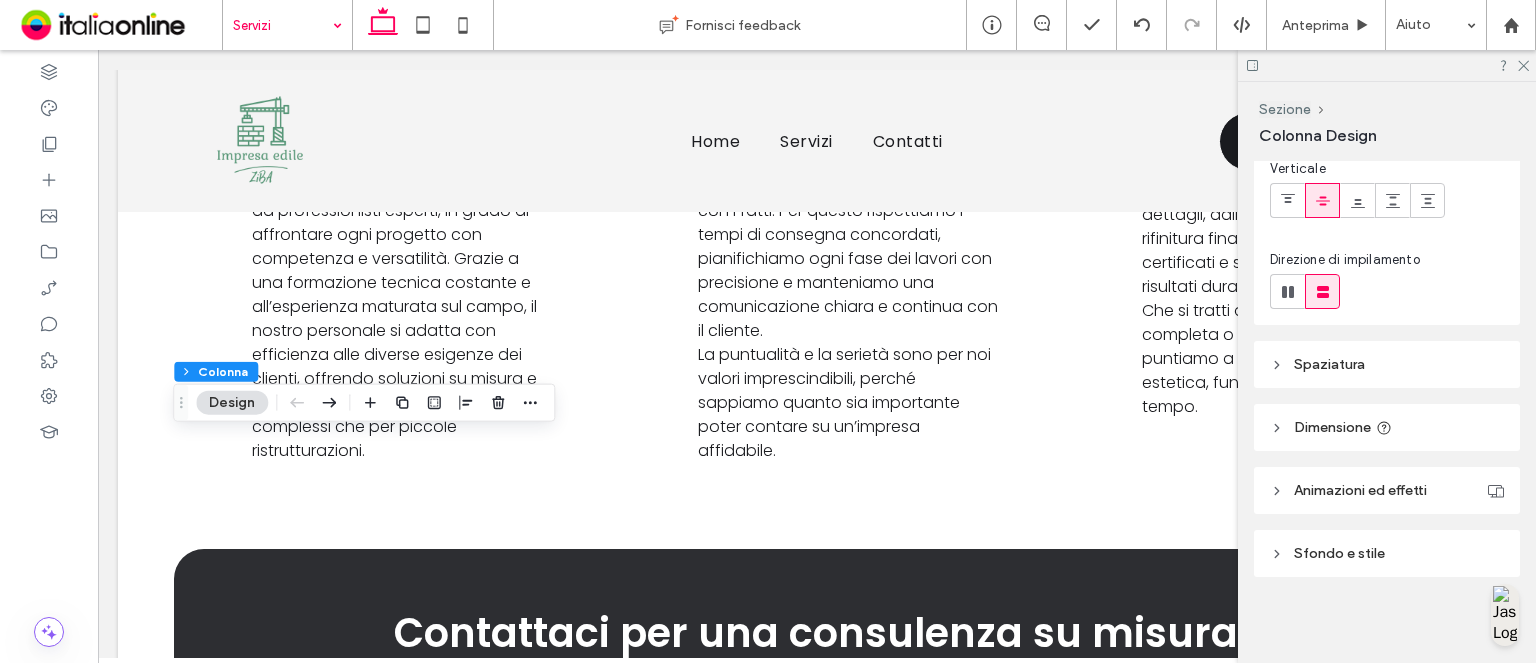 click on "Animazioni ed effetti" at bounding box center [1387, 490] 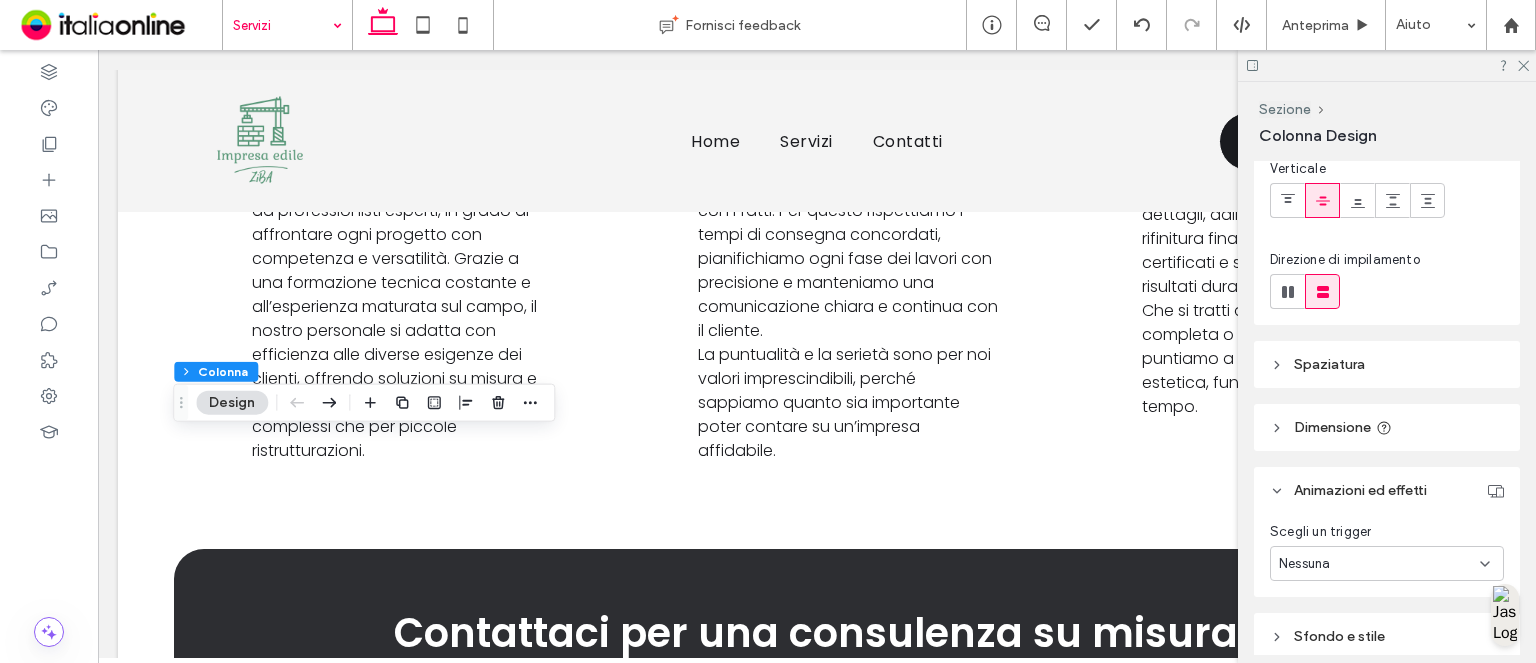 click on "Animazioni ed effetti" at bounding box center [1387, 490] 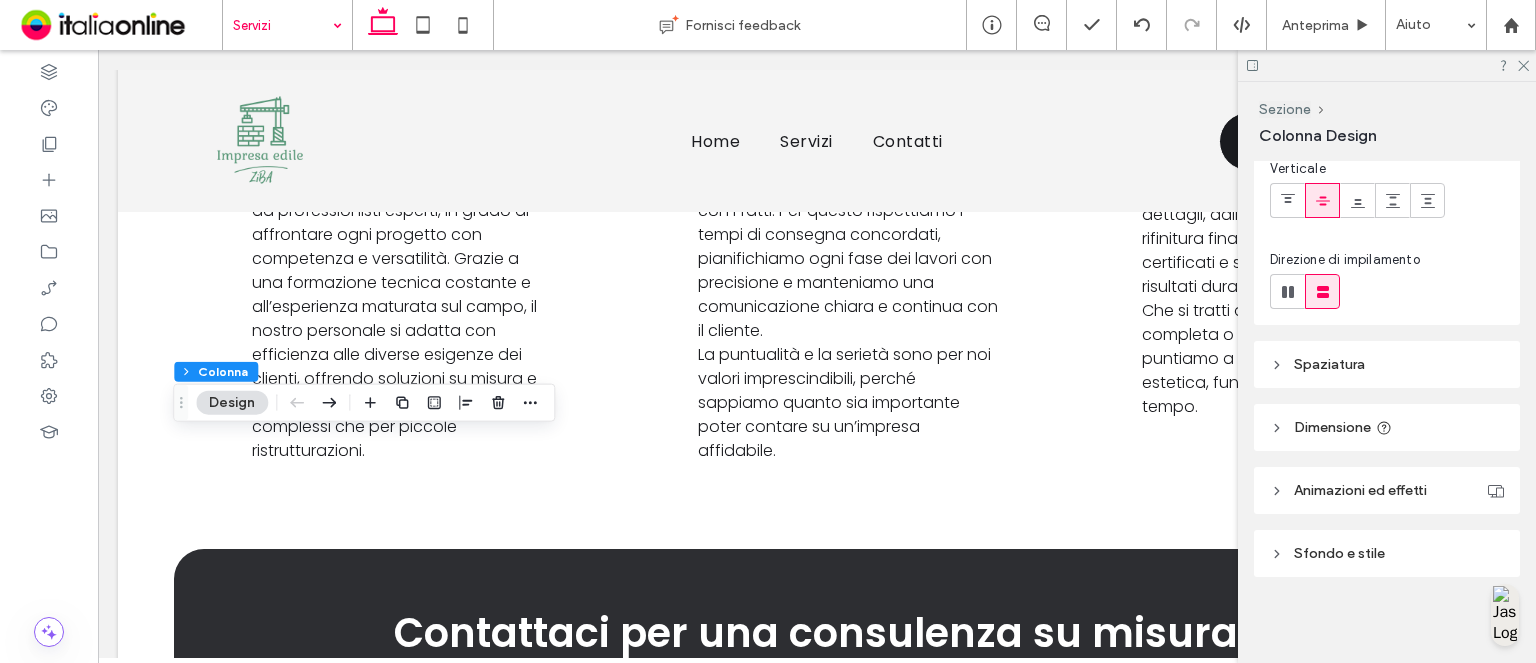 click on "Sfondo e stile" at bounding box center (1387, 553) 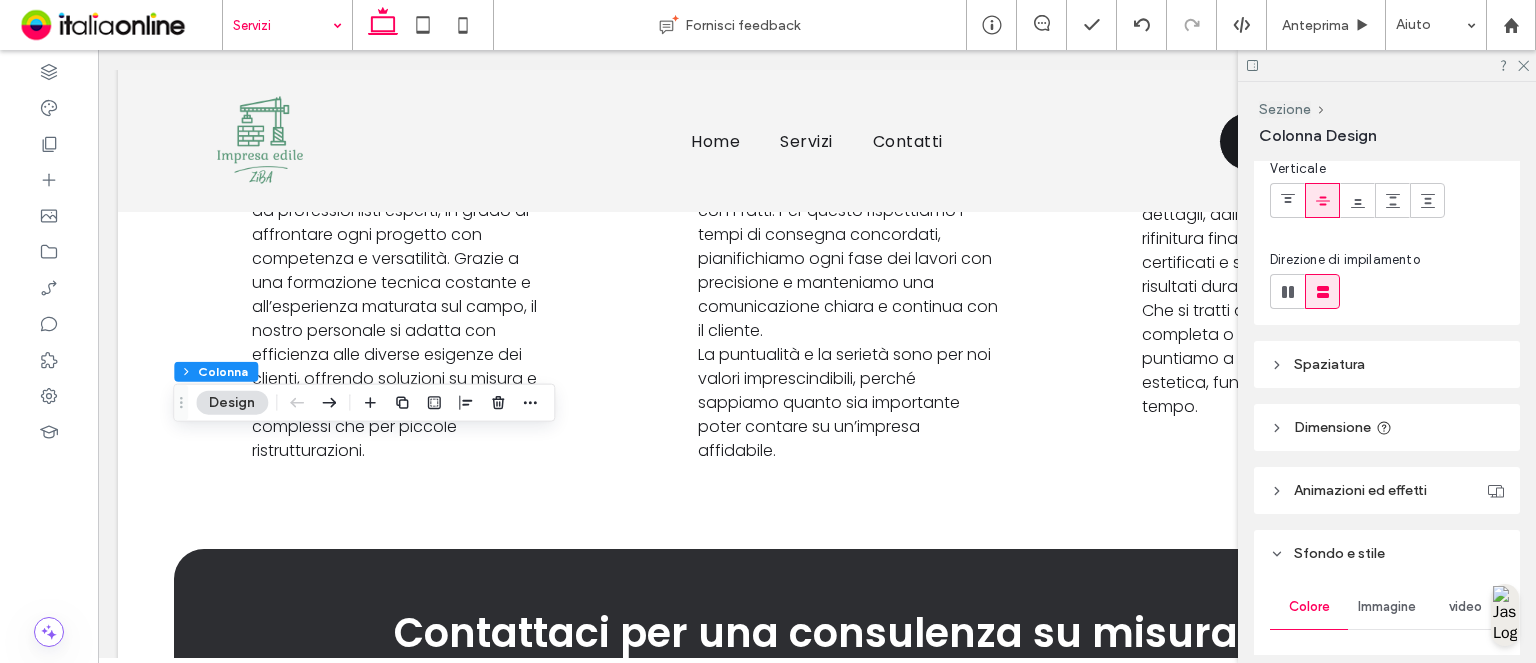 scroll, scrollTop: 551, scrollLeft: 0, axis: vertical 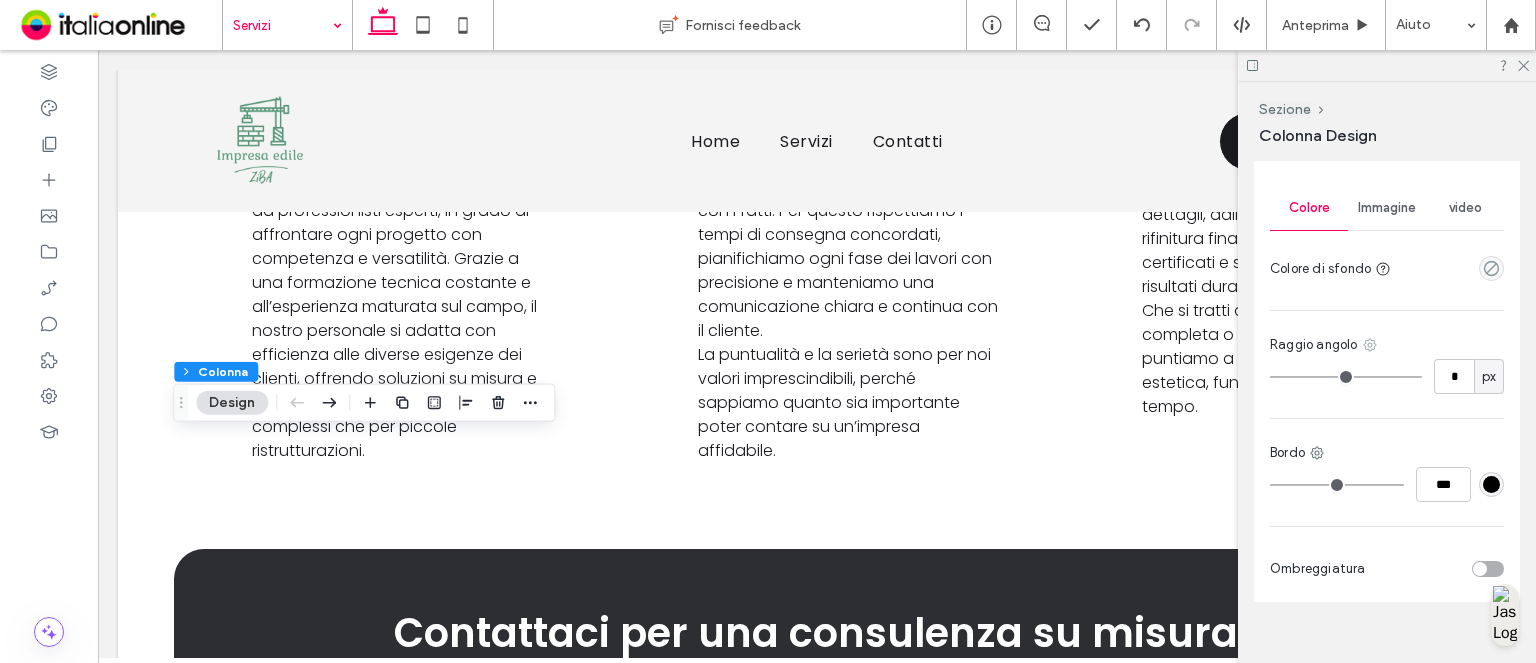 click 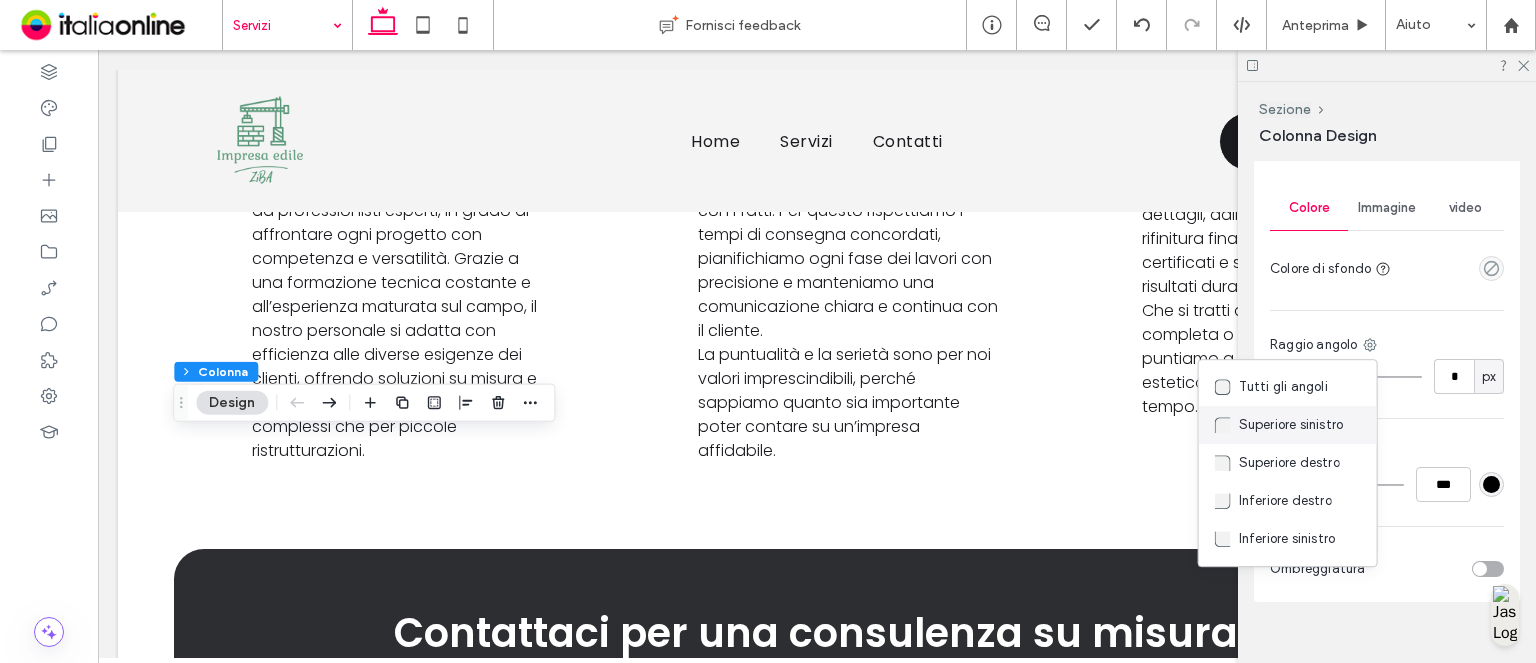click on "Superiore sinistro" at bounding box center [1291, 425] 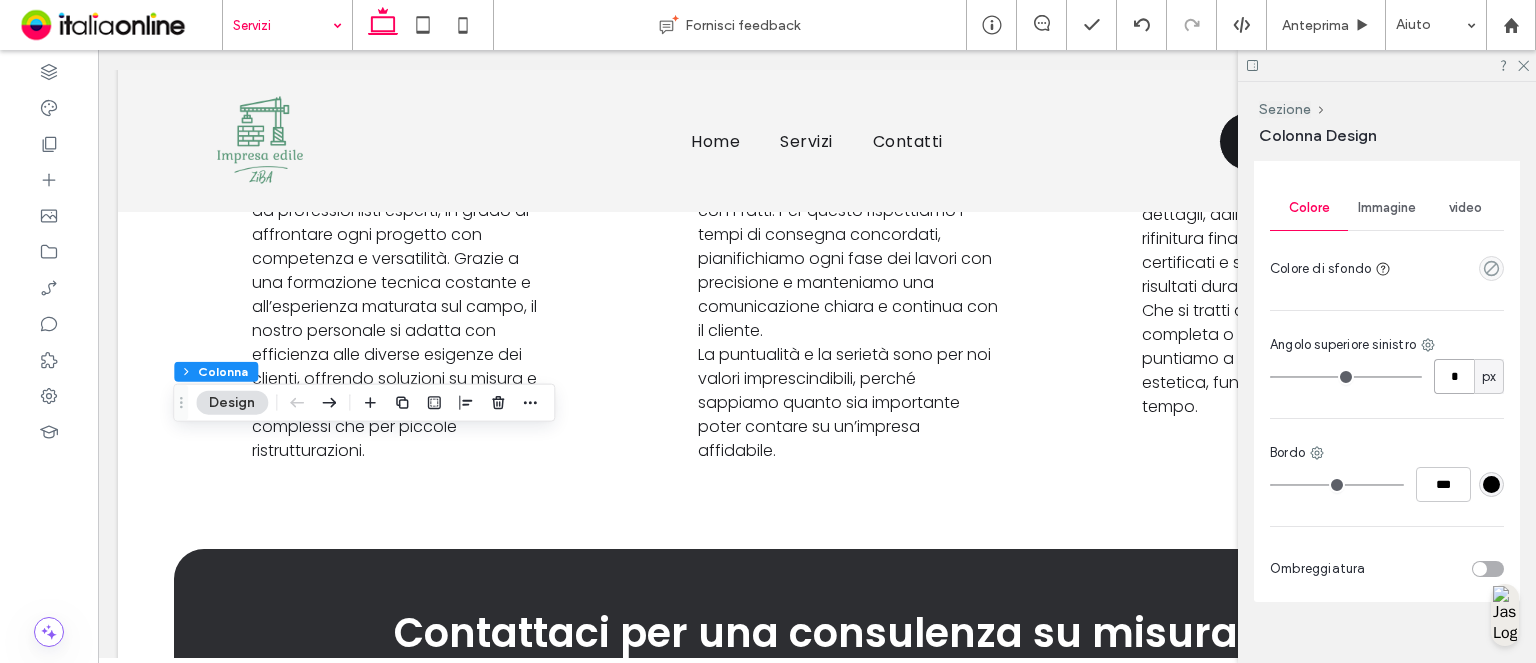 click on "*" at bounding box center [1454, 376] 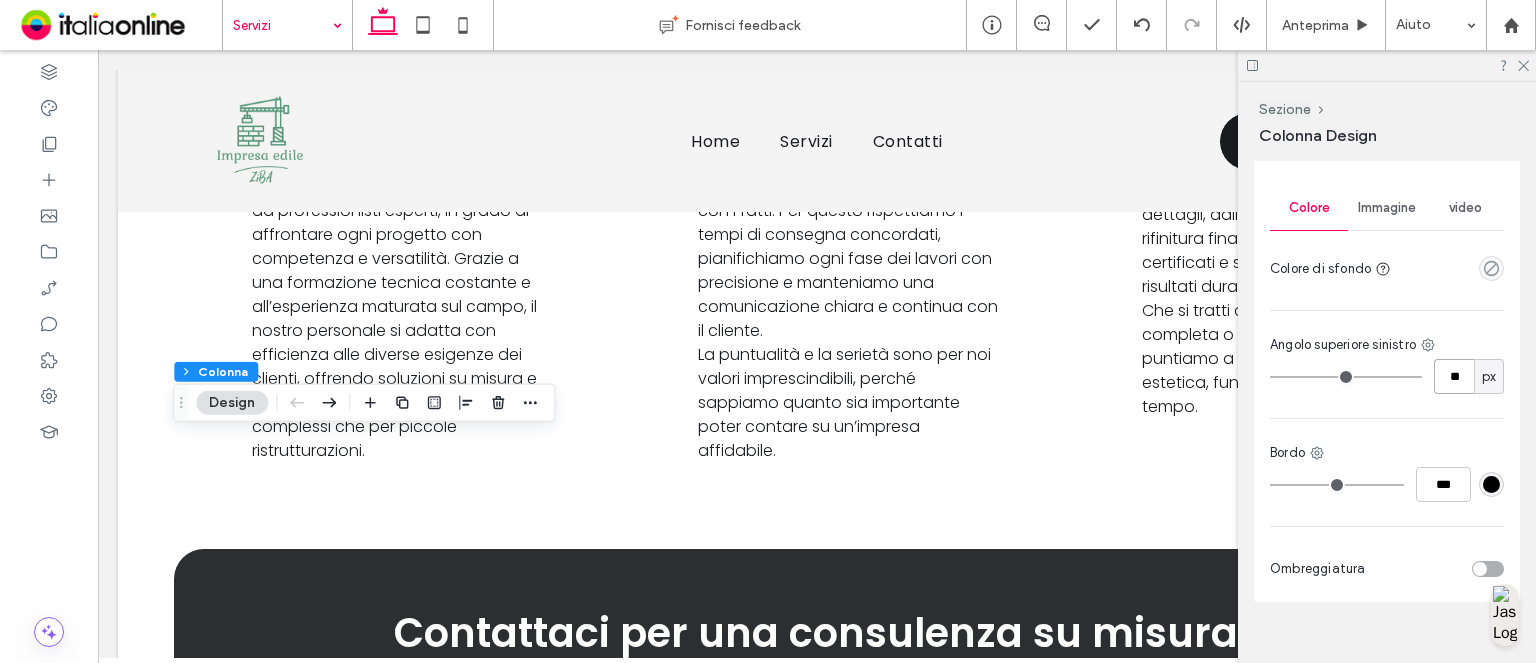 type on "*" 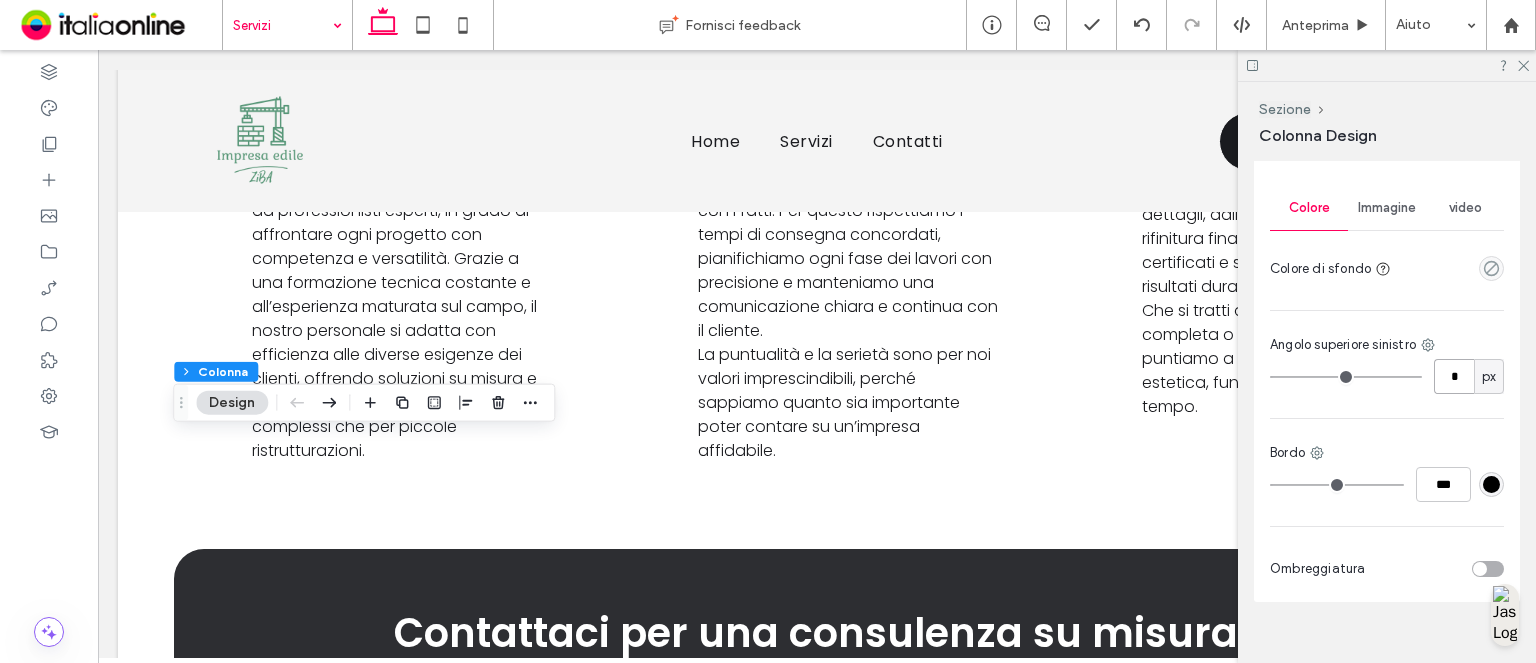 type on "**" 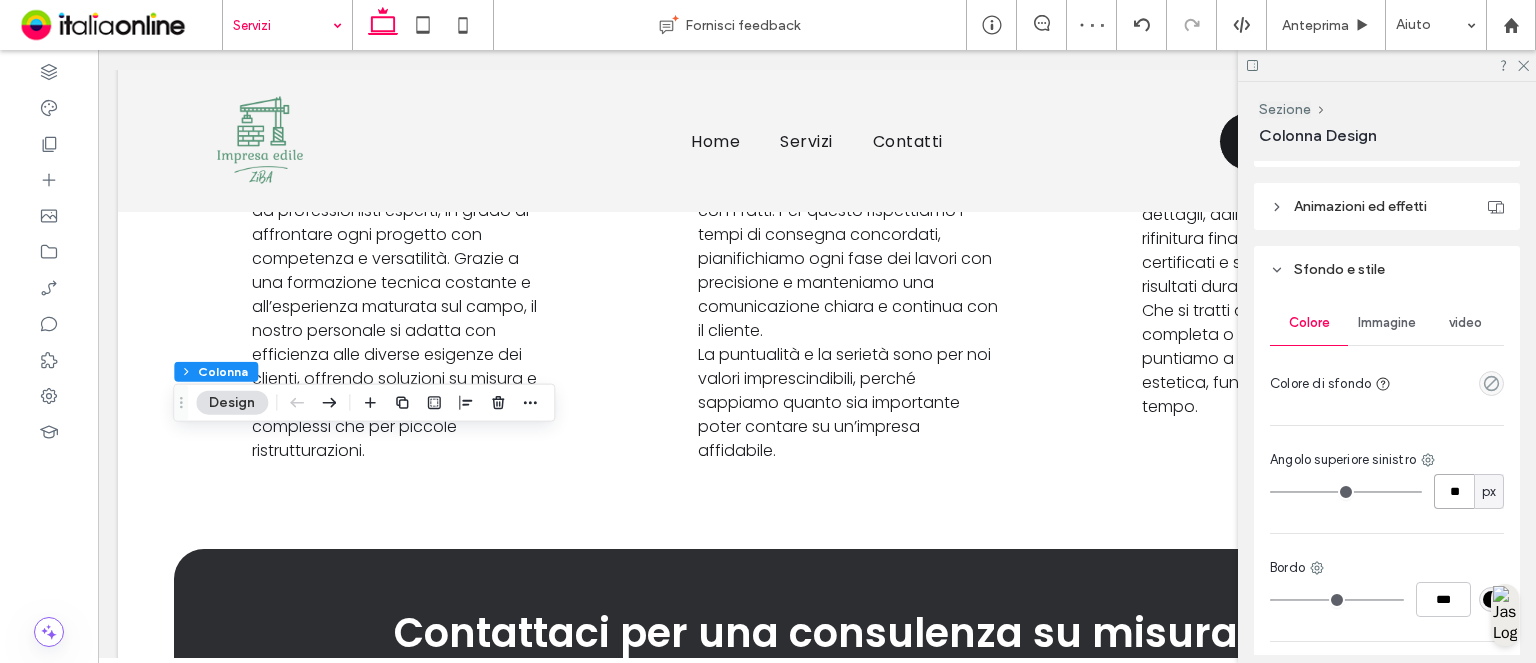 scroll, scrollTop: 351, scrollLeft: 0, axis: vertical 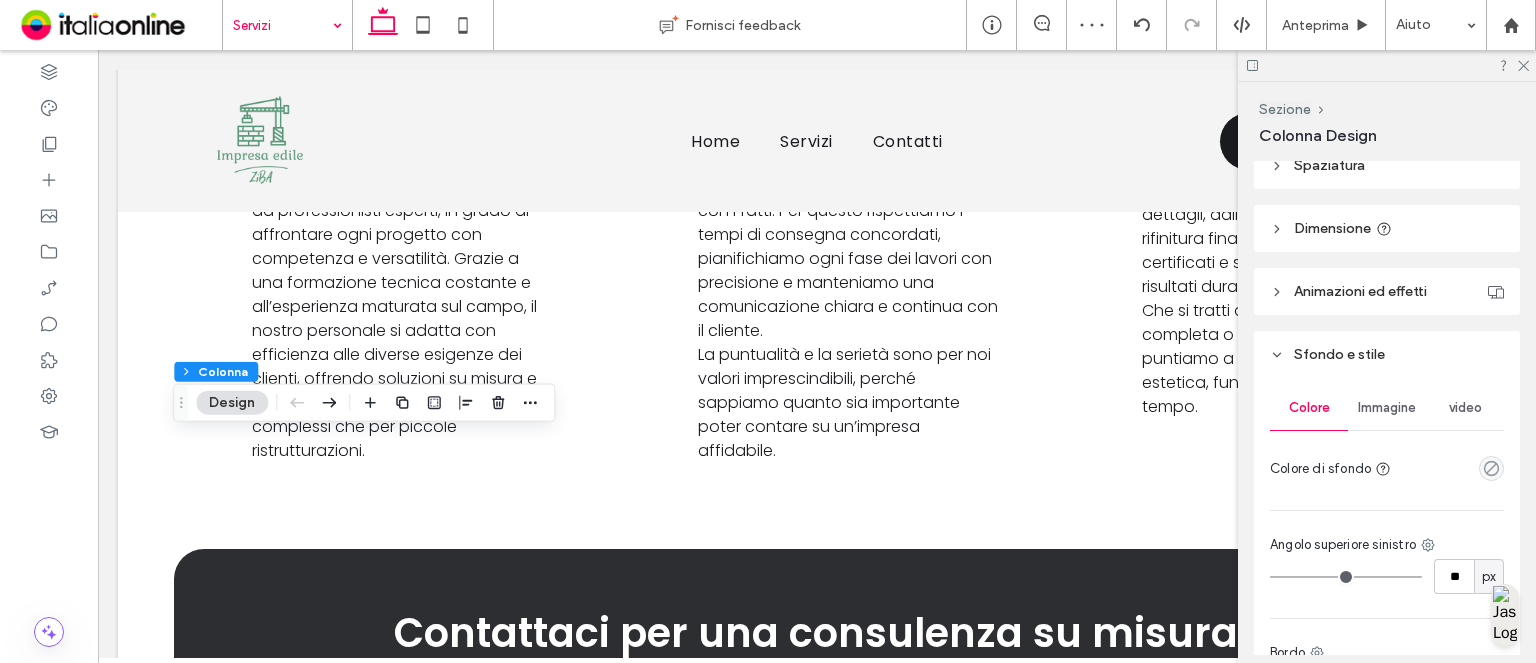 click on "Immagine" at bounding box center (1387, 408) 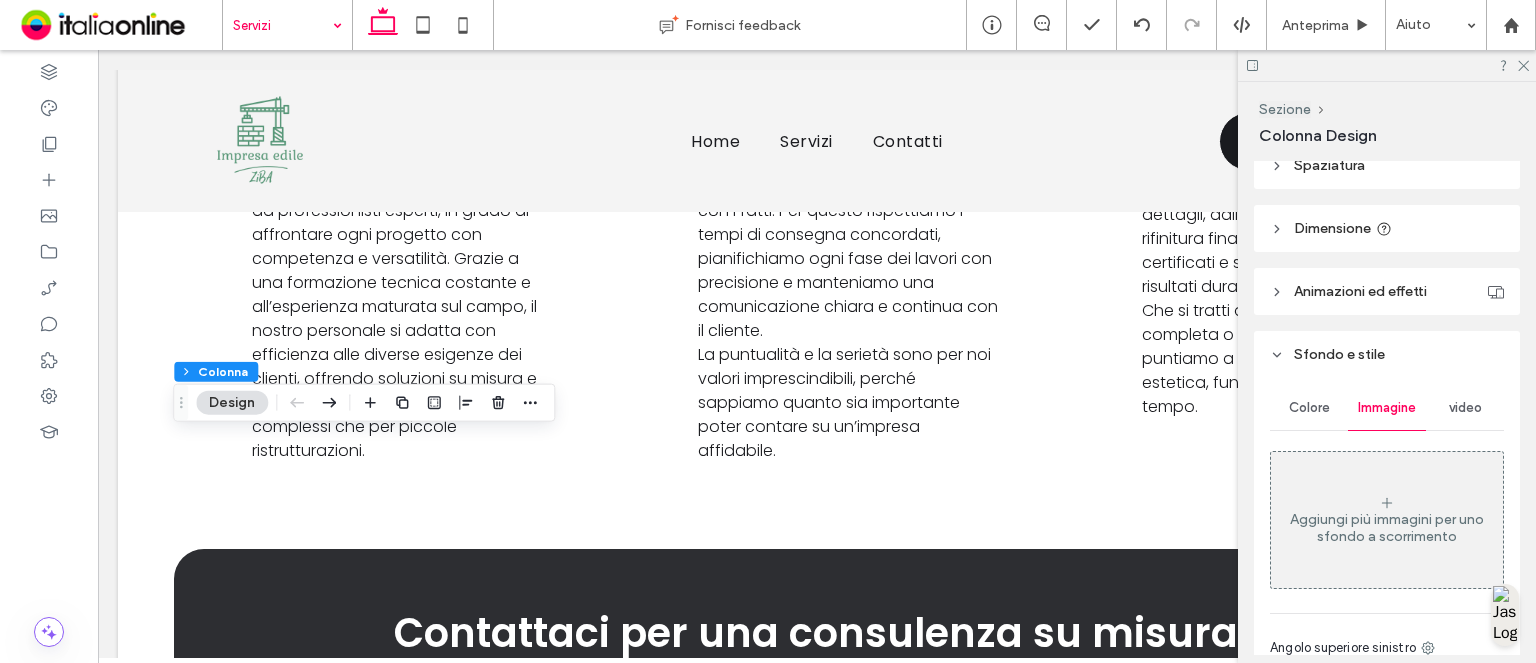 click on "Aggiungi più immagini per uno sfondo a scorrimento" at bounding box center [1387, 520] 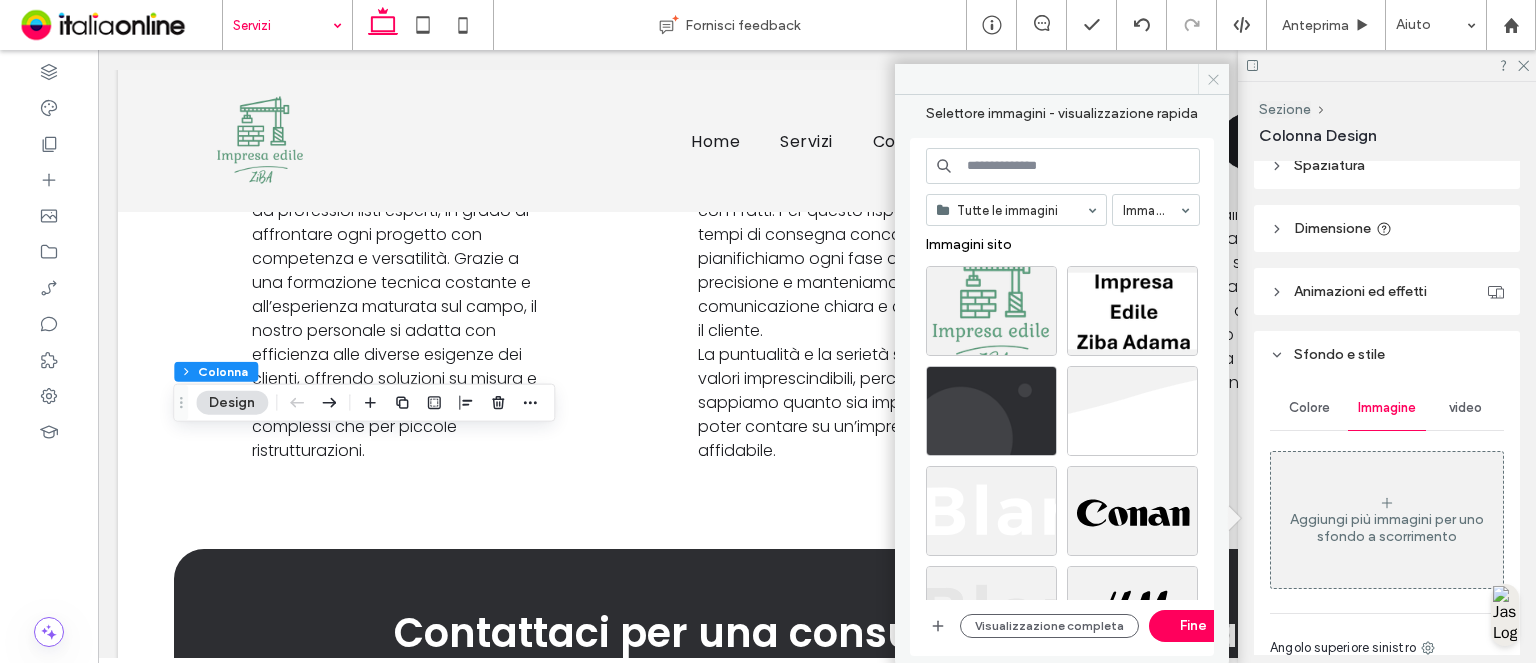 click 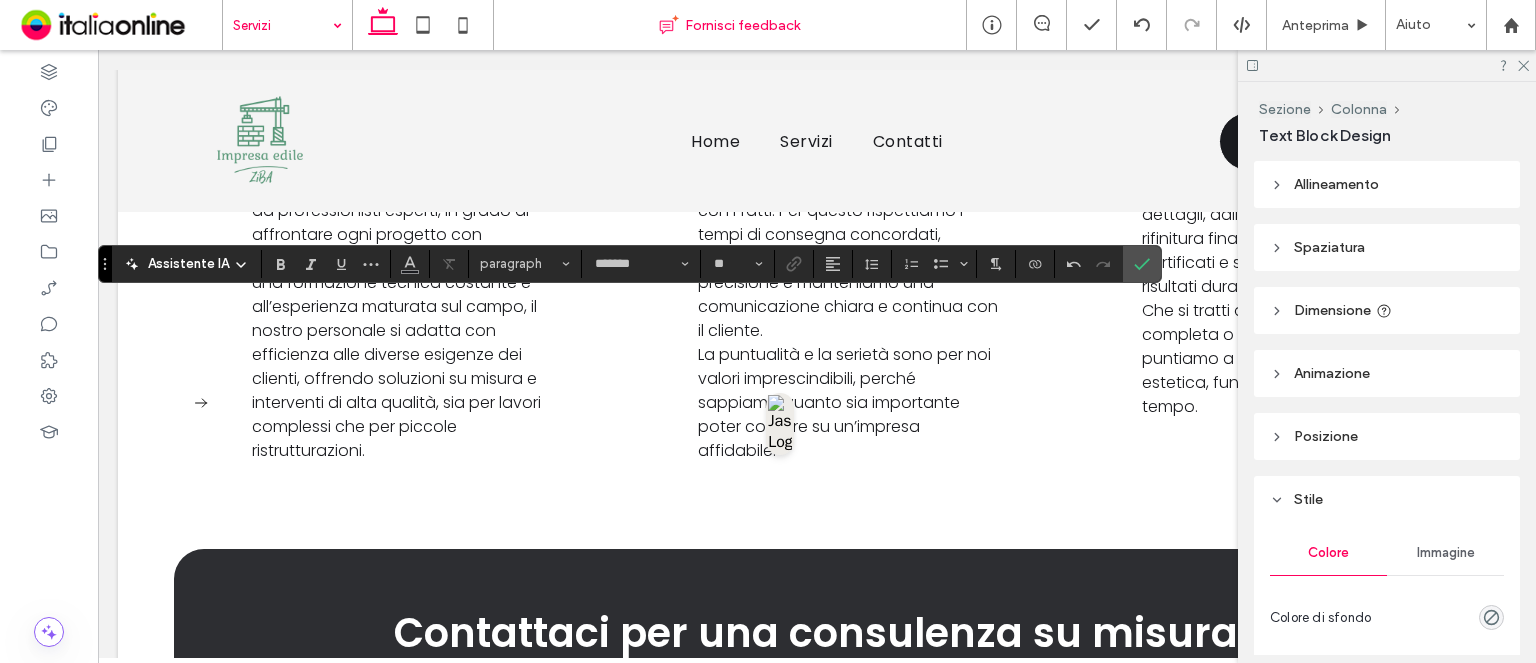 type on "**" 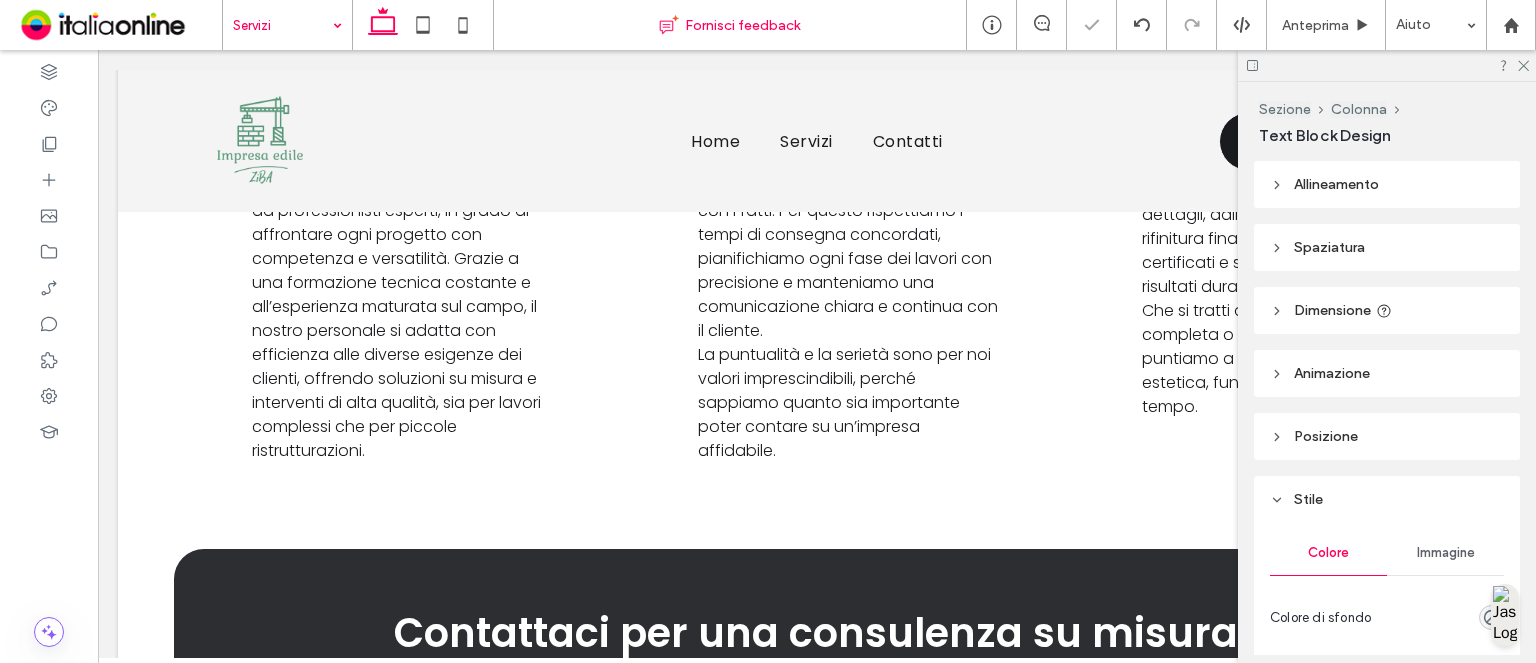 type on "*******" 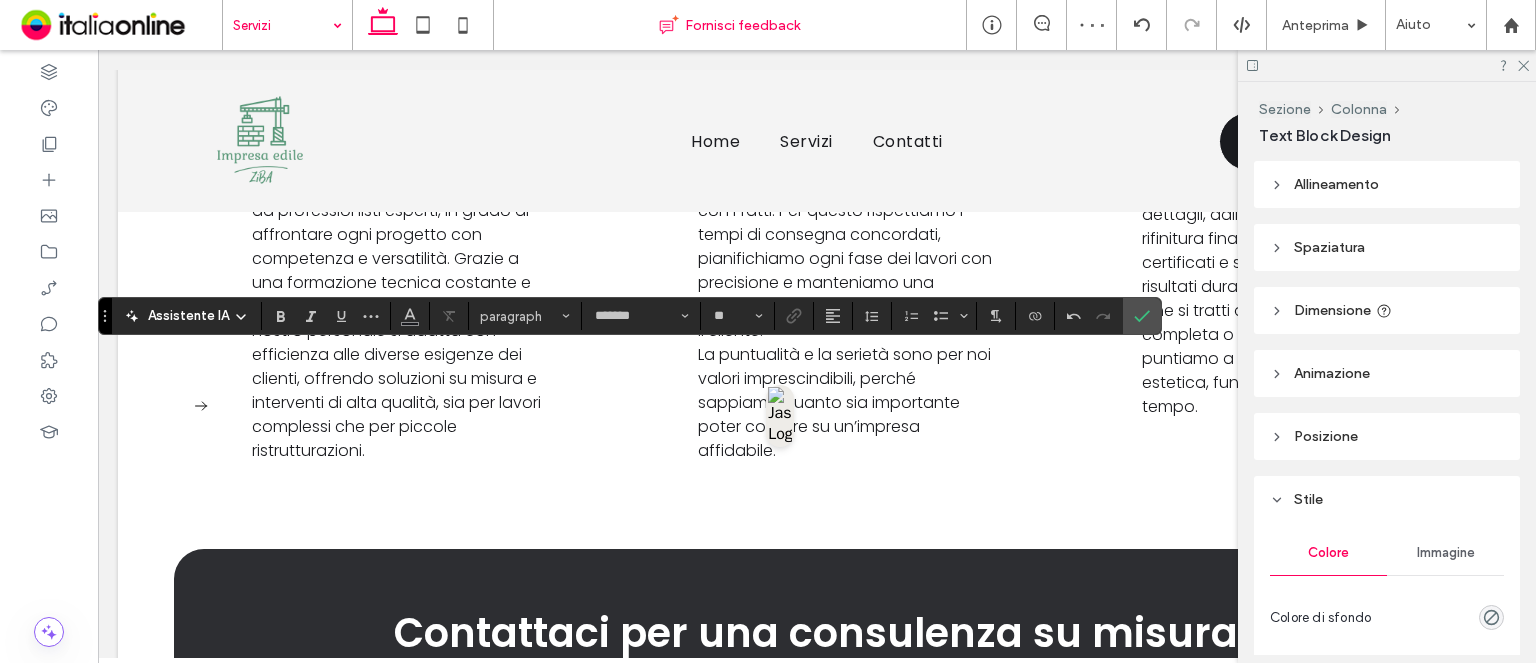 type on "**" 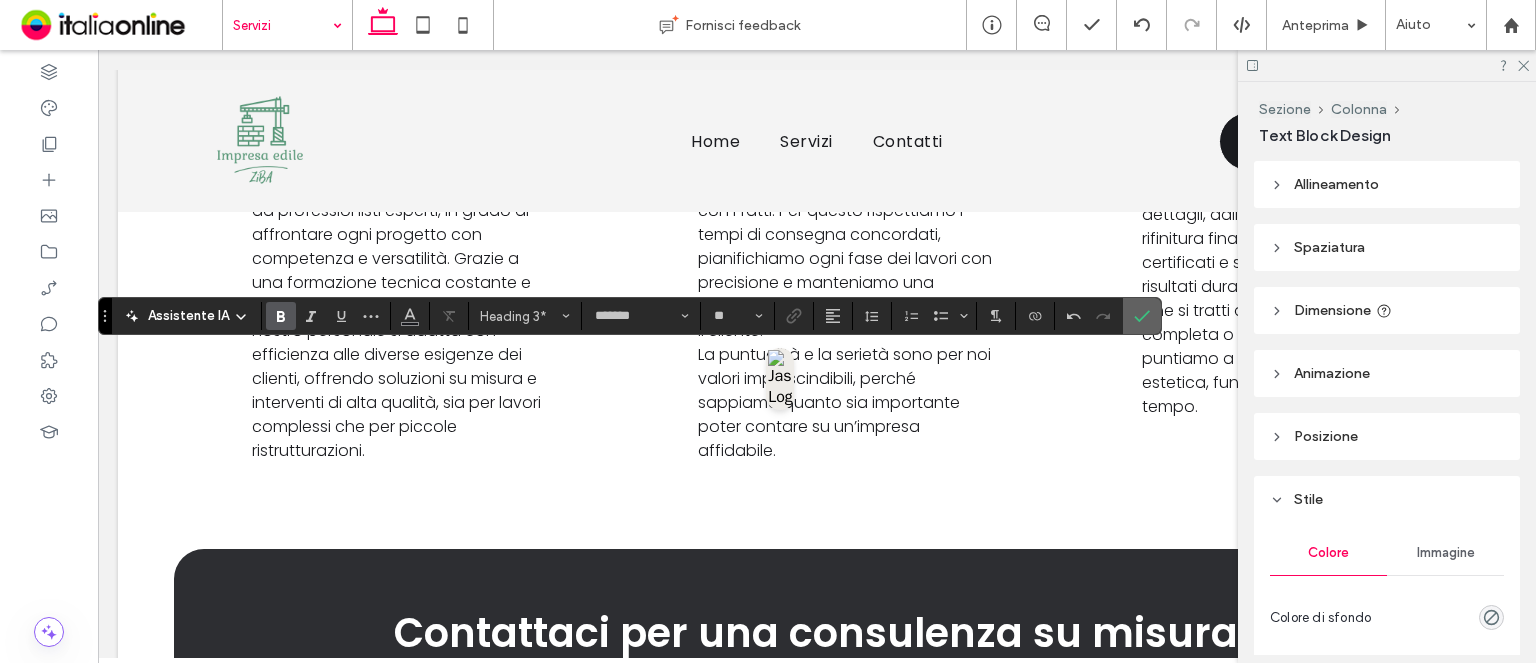 click at bounding box center [1142, 316] 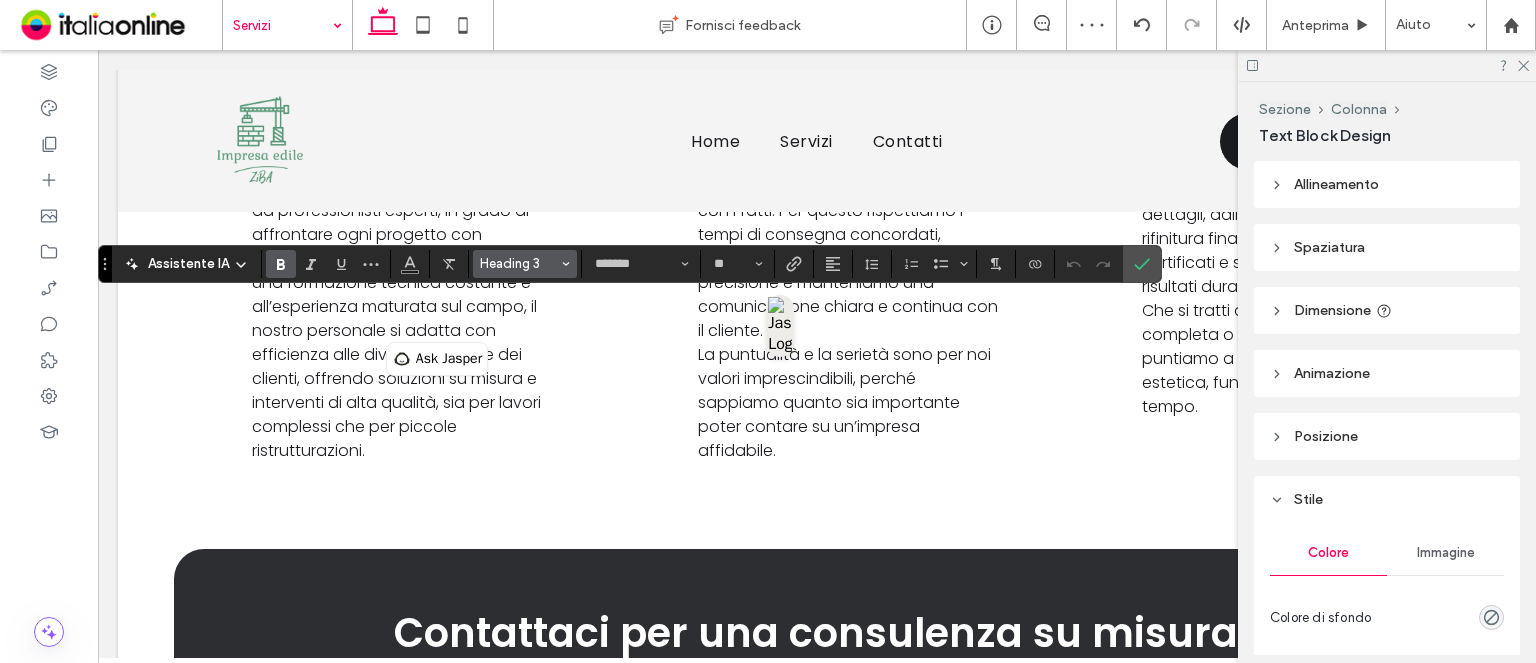 click on "Heading 3" at bounding box center (519, 263) 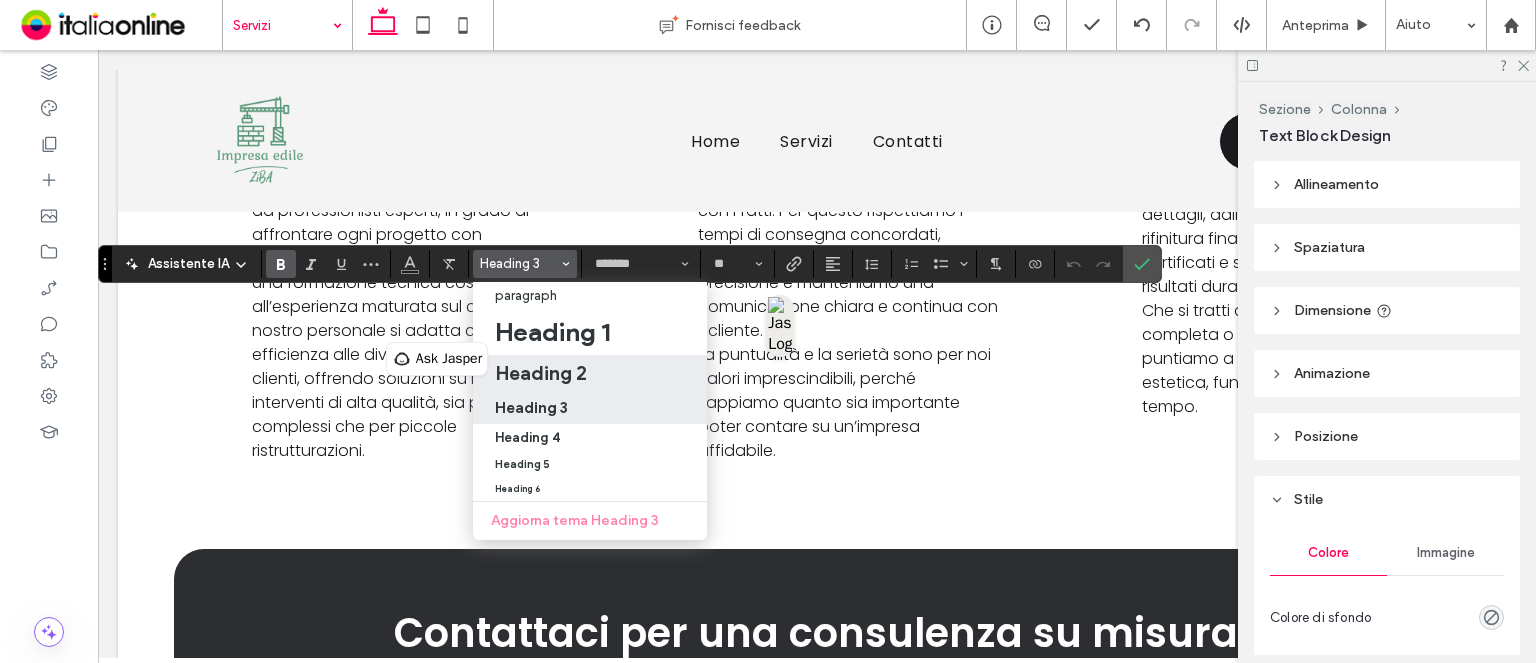 click on "Heading 2" at bounding box center (590, 373) 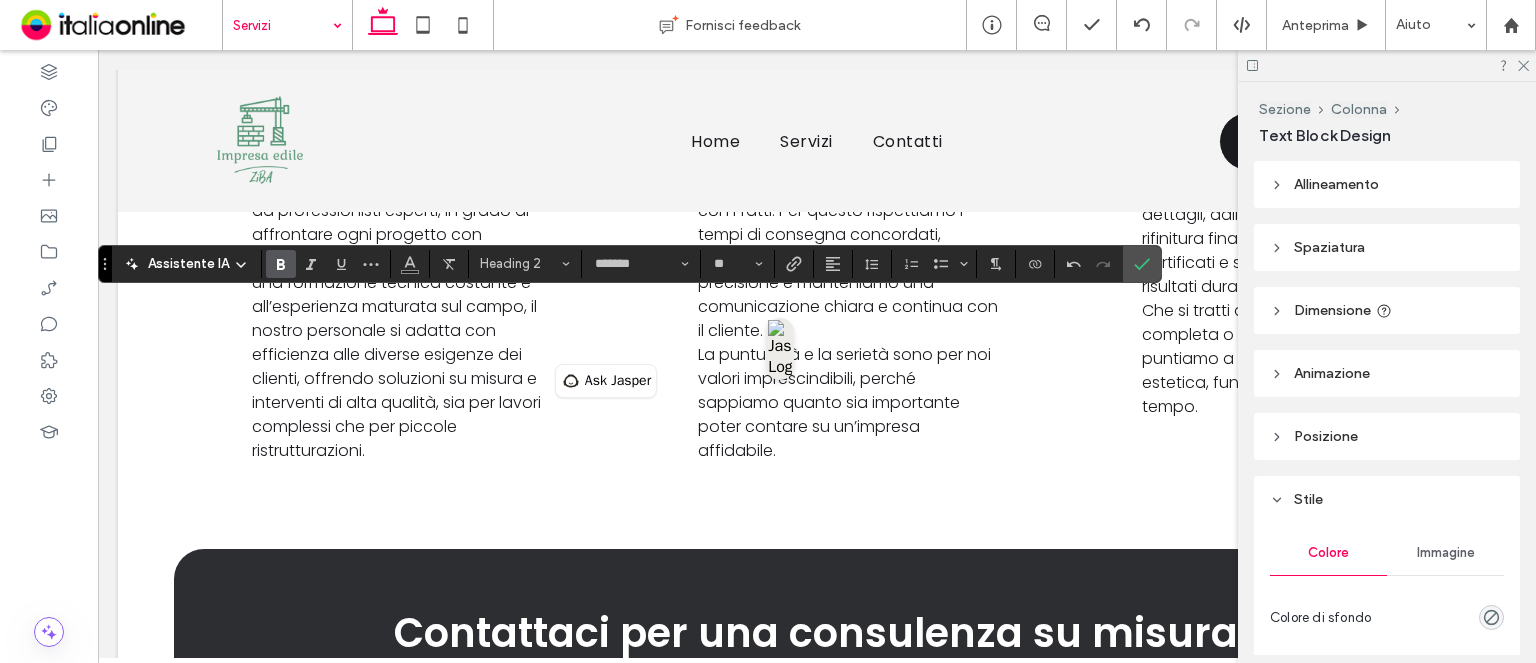 type on "**" 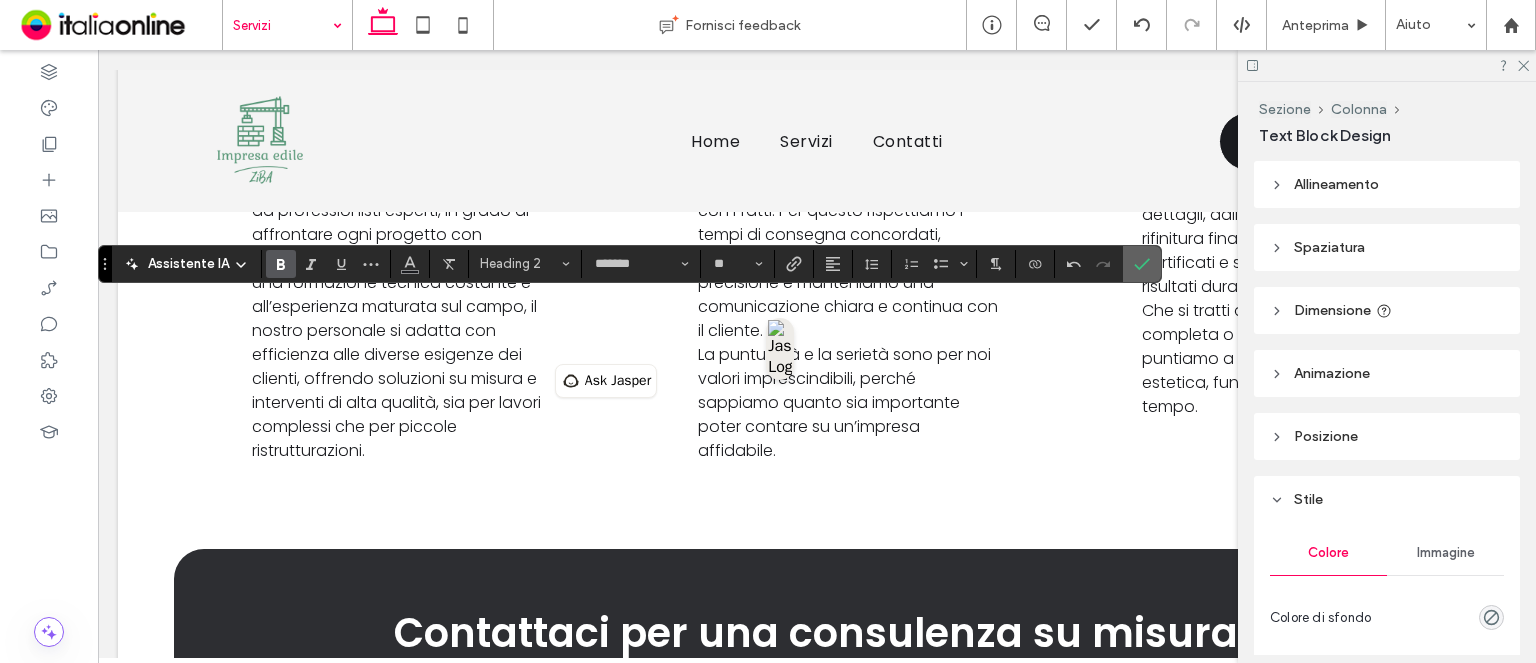 click 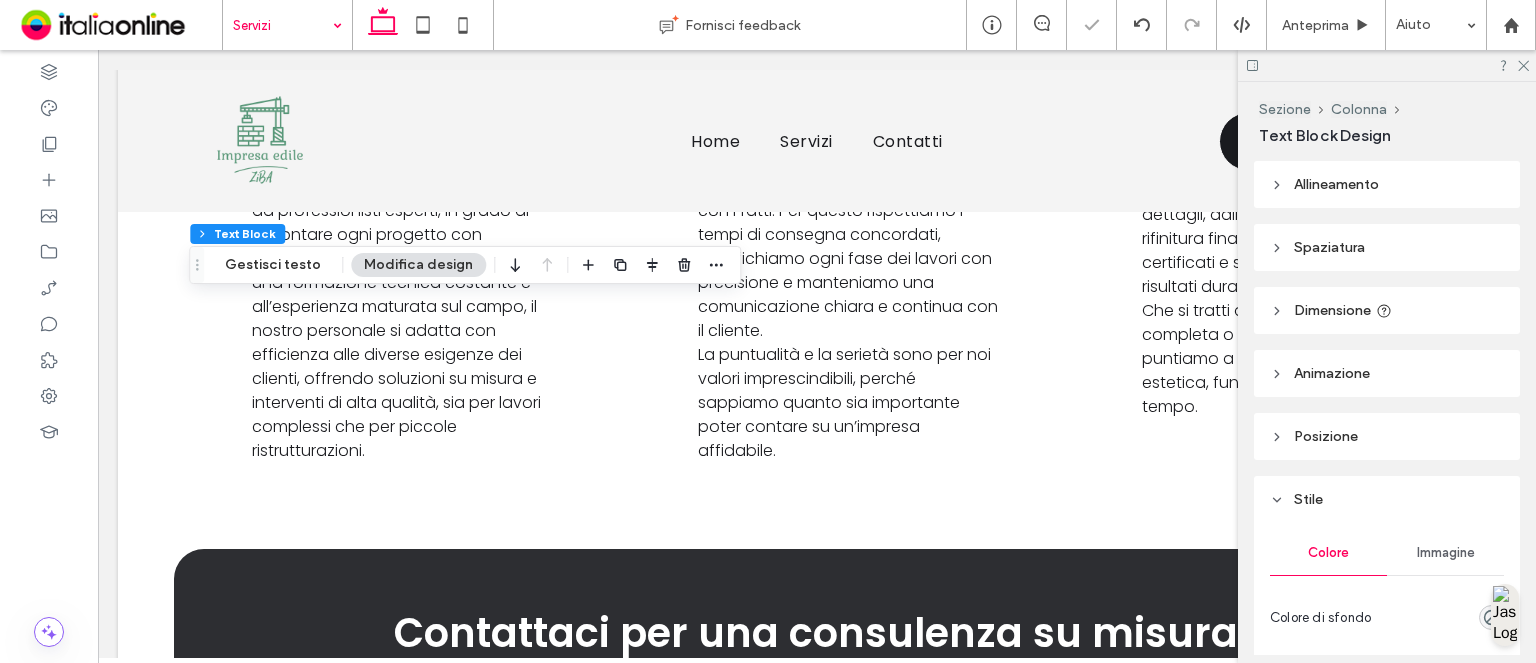 click at bounding box center (1387, 65) 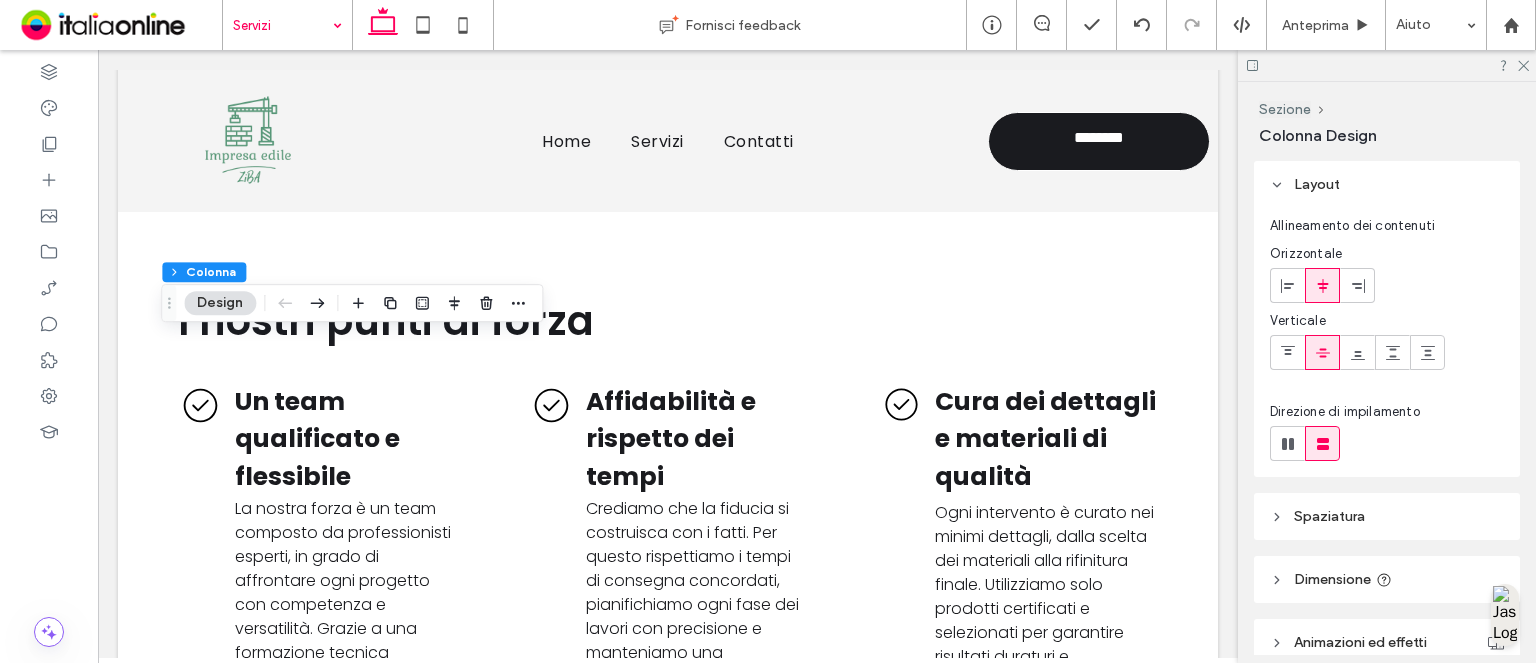 scroll, scrollTop: 300, scrollLeft: 0, axis: vertical 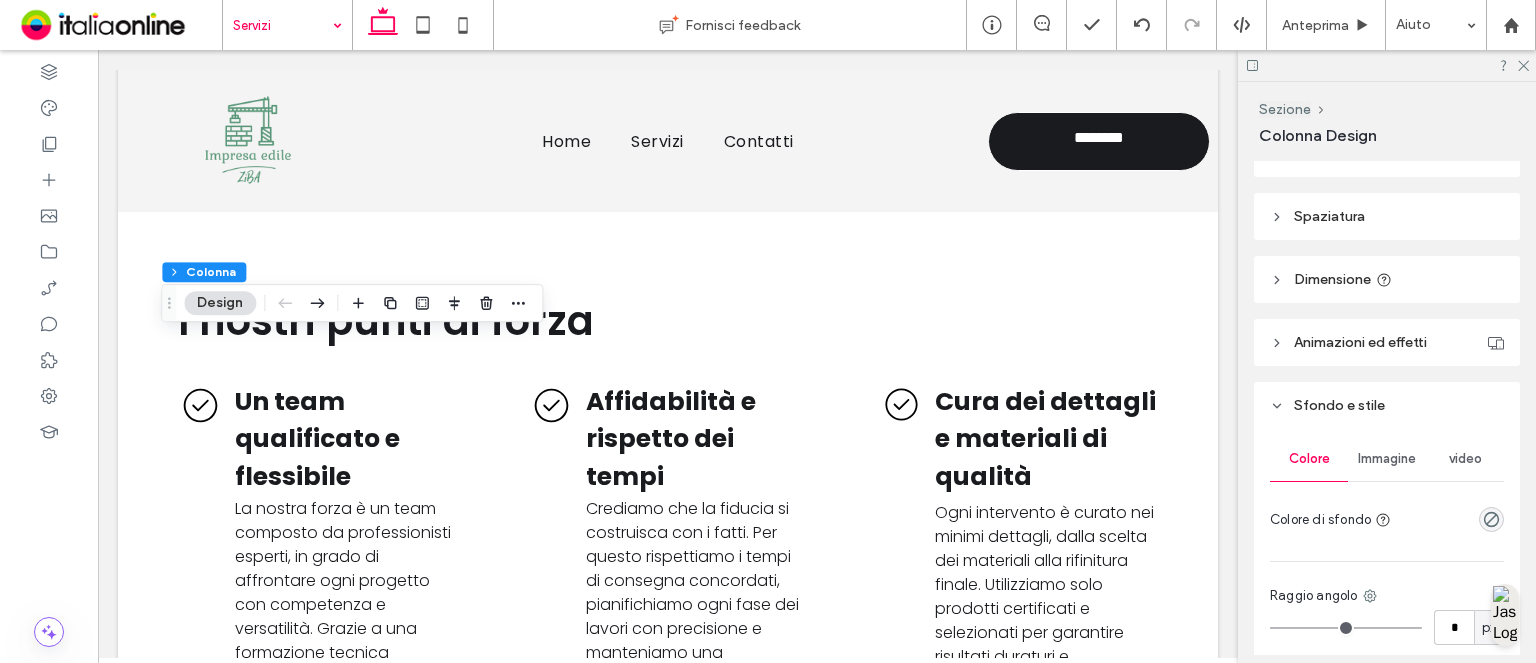 click on "Spaziatura" at bounding box center [1387, 216] 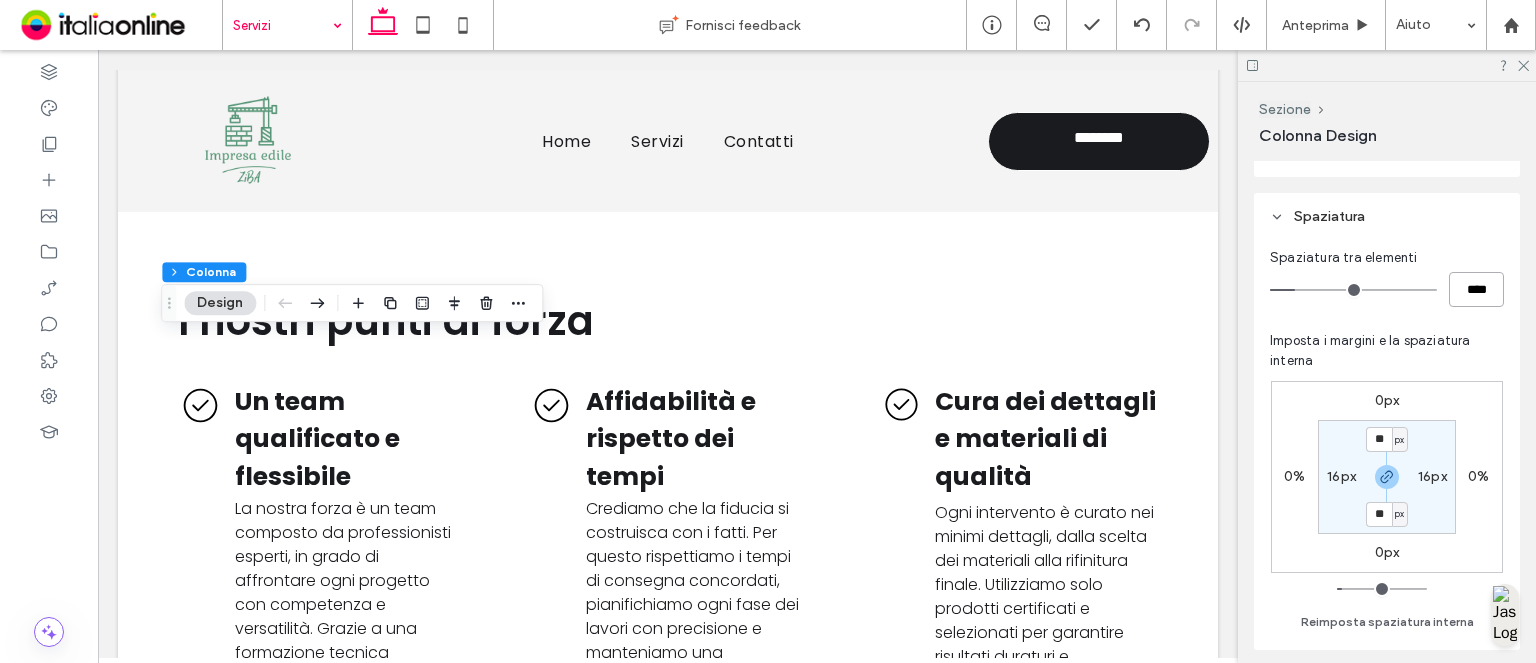 click on "****" at bounding box center [1476, 289] 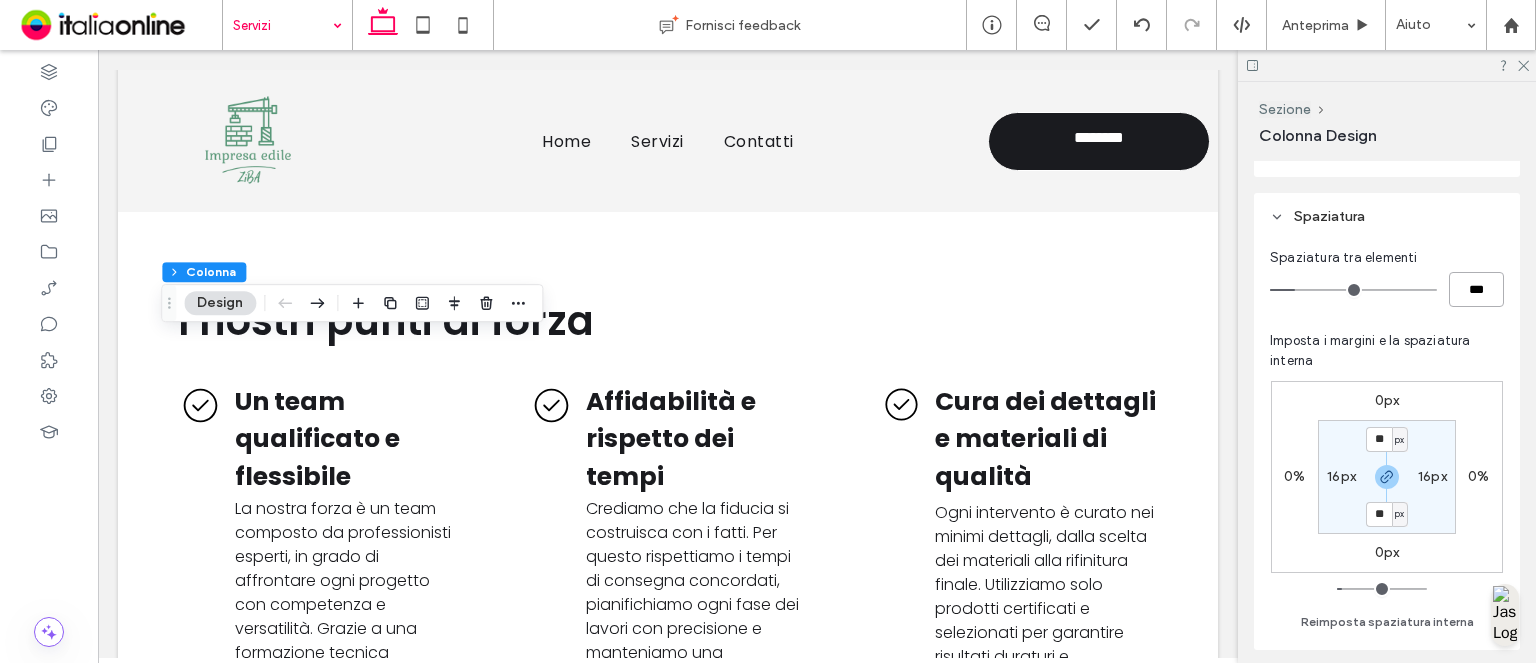 type on "****" 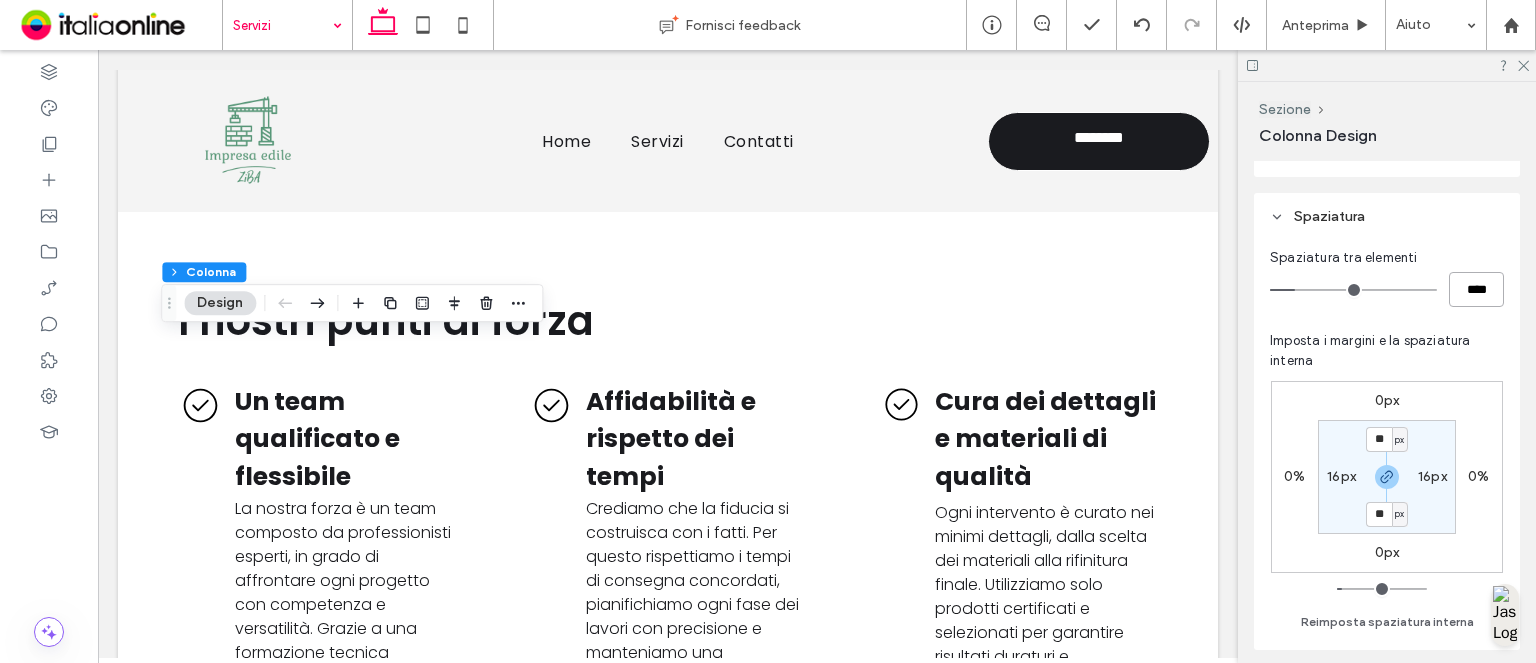 type on "*" 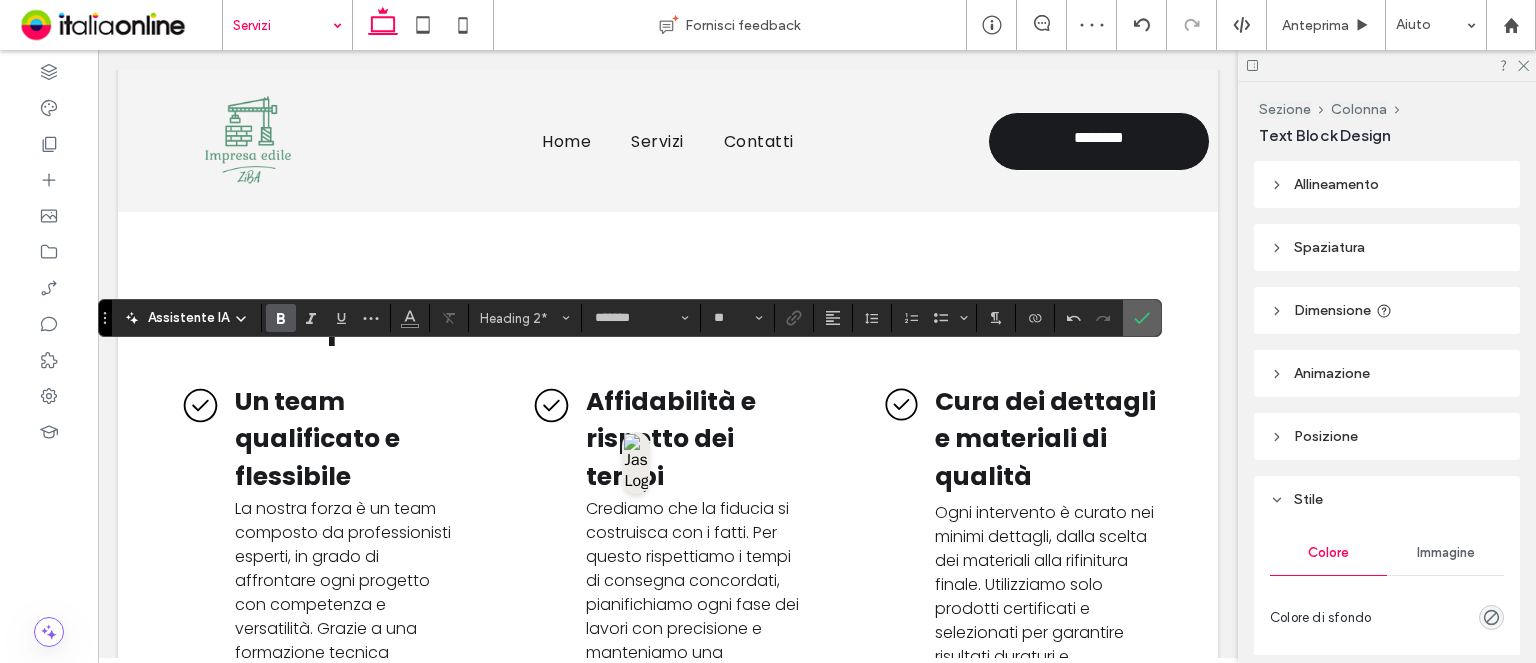 click 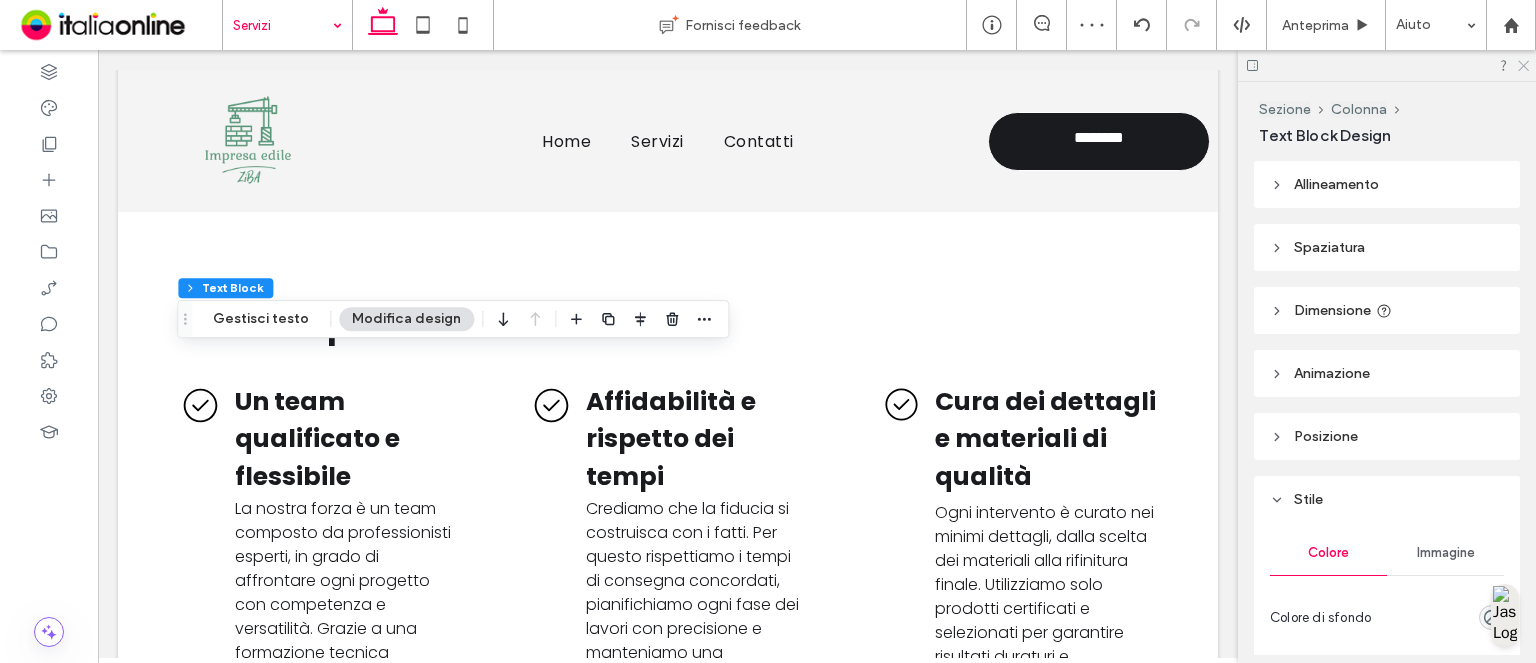 click 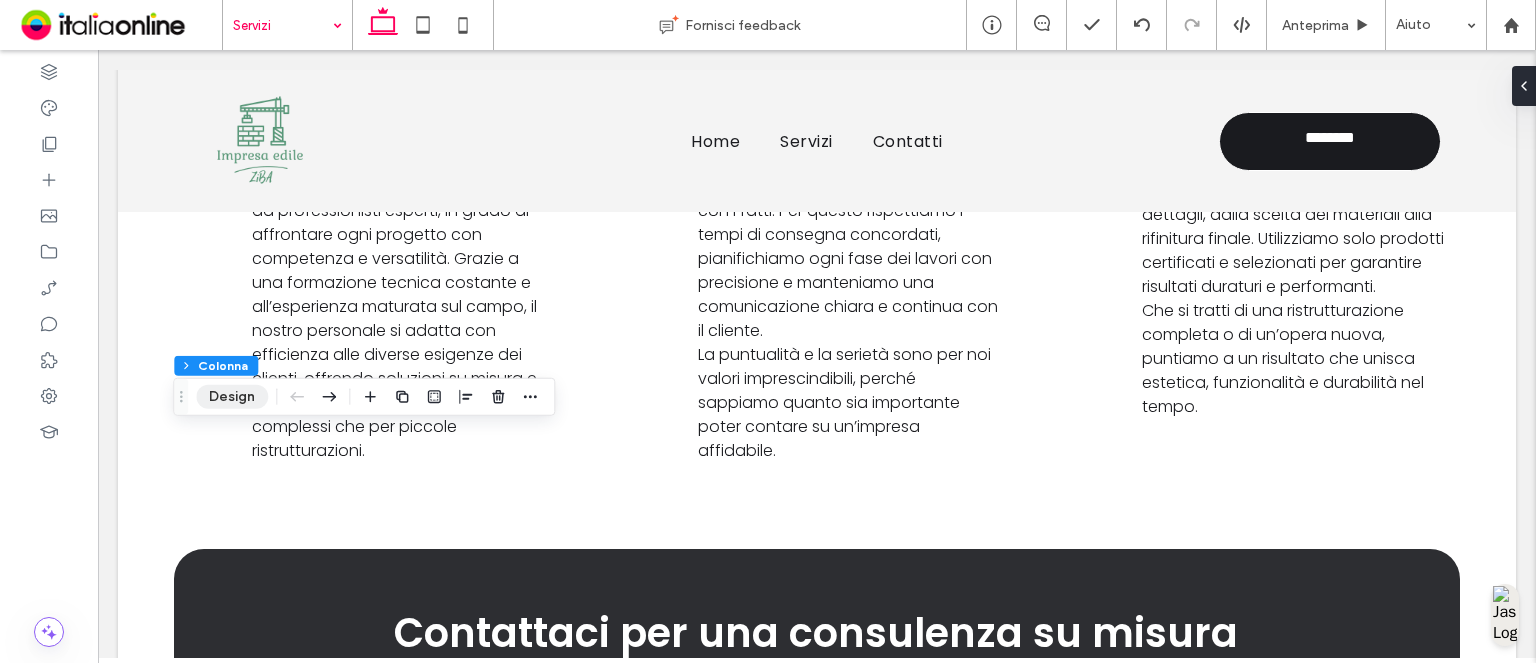 click on "Design" at bounding box center (232, 397) 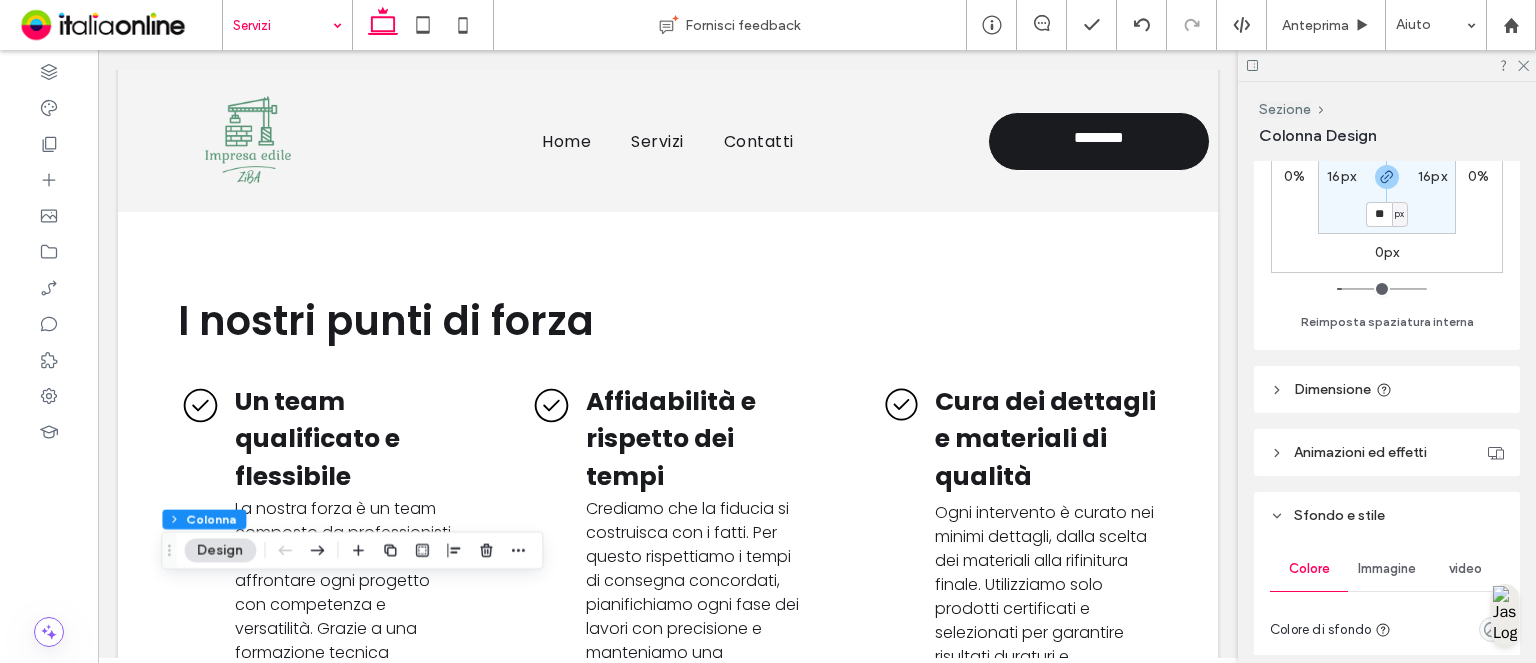 scroll, scrollTop: 985, scrollLeft: 0, axis: vertical 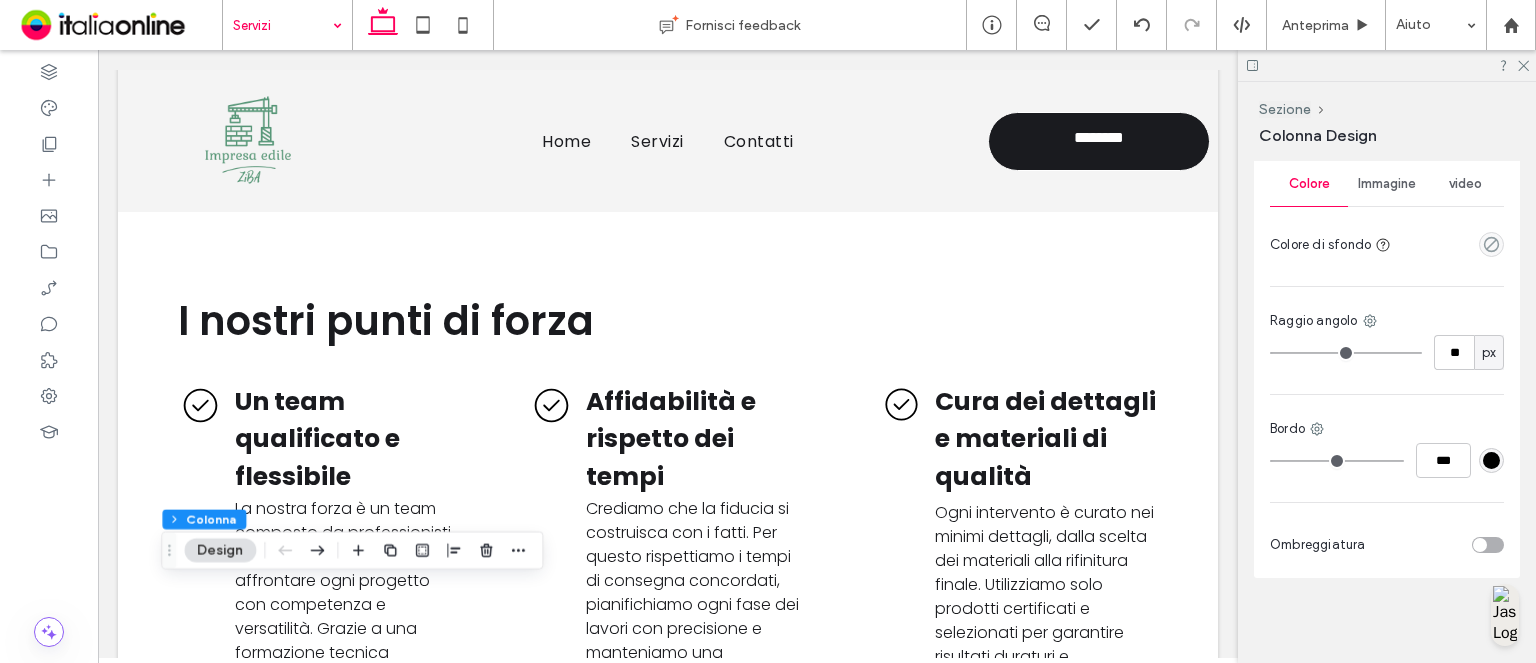click on "Immagine" at bounding box center [1387, 184] 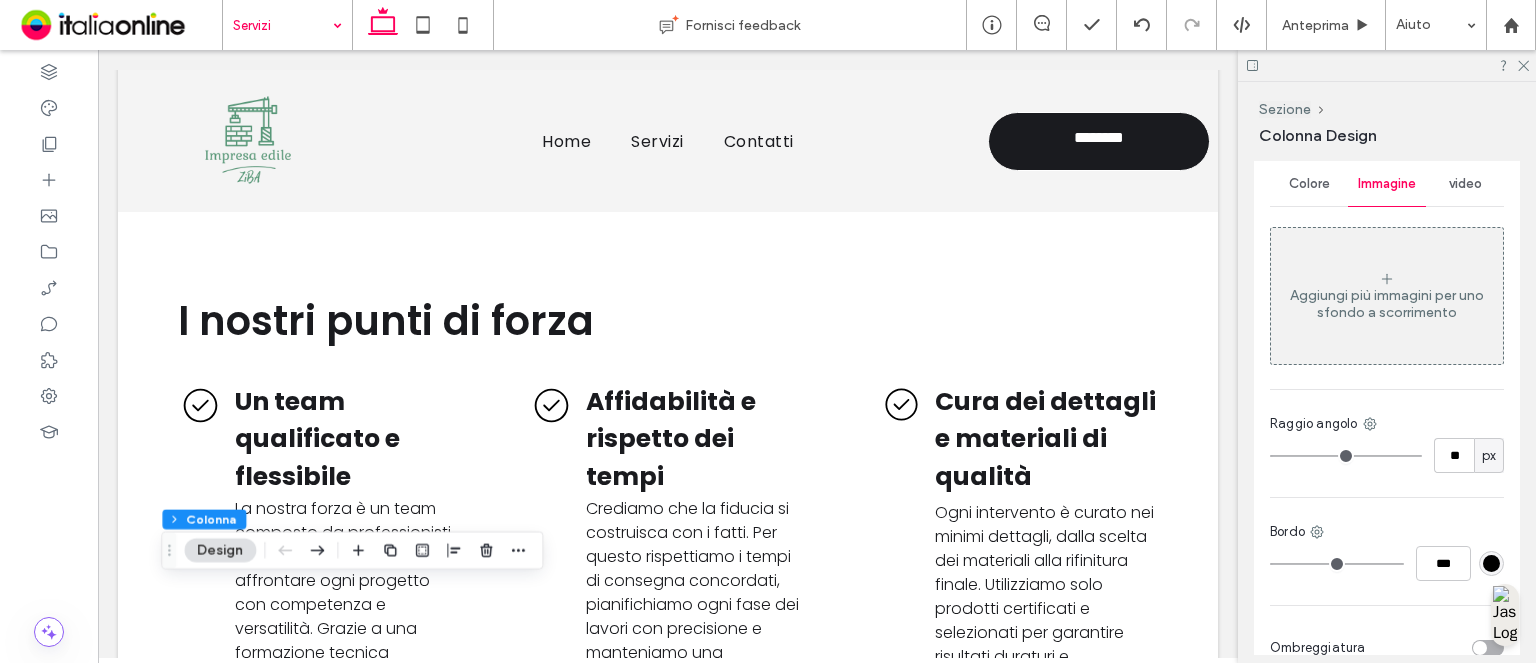 click on "Aggiungi più immagini per uno sfondo a scorrimento" at bounding box center (1387, 304) 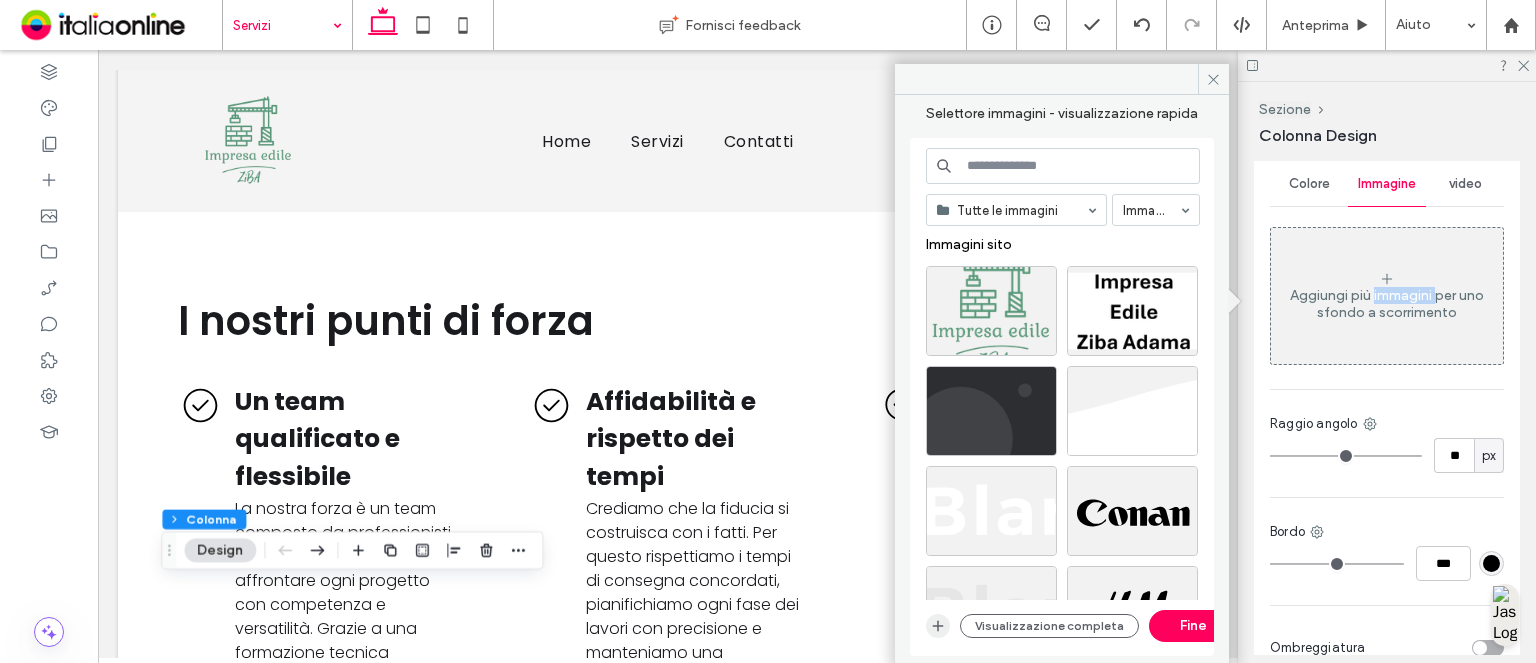 click at bounding box center [938, 626] 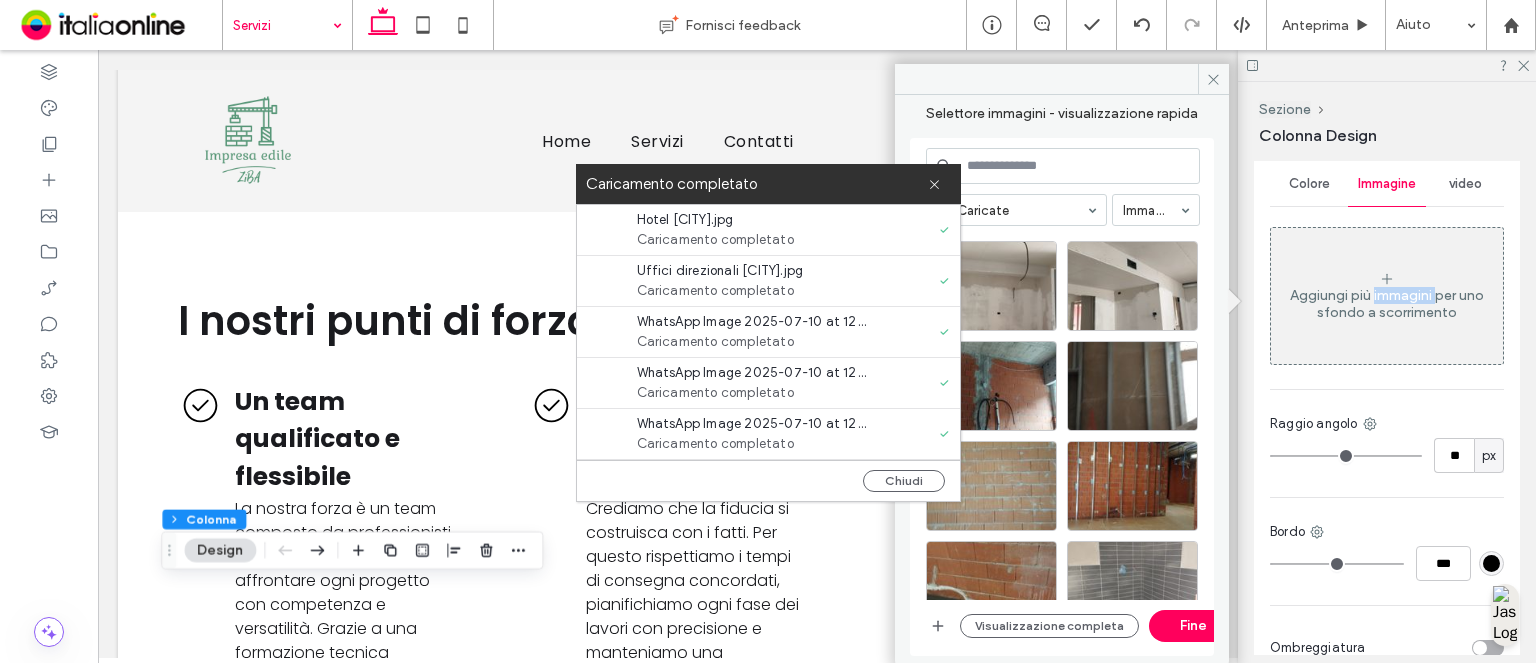 scroll, scrollTop: 0, scrollLeft: 0, axis: both 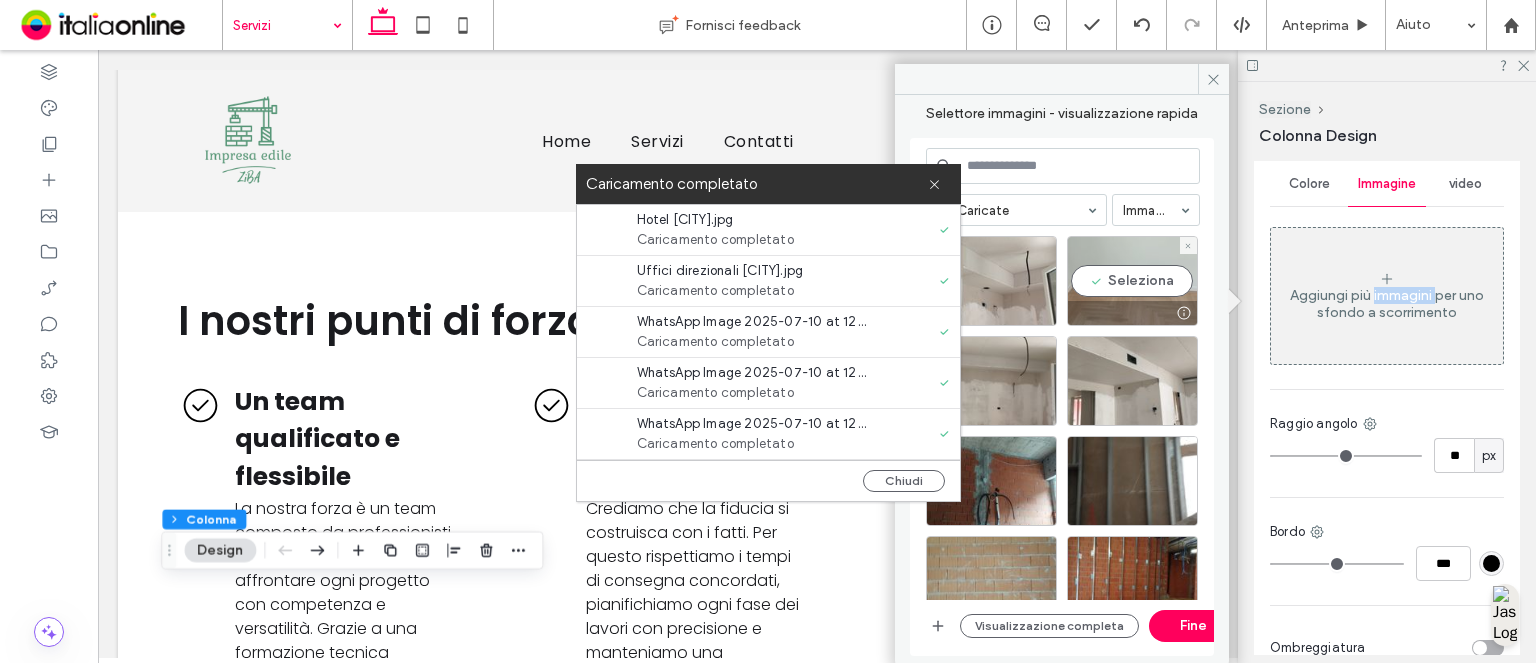 click on "Seleziona" at bounding box center [1132, 281] 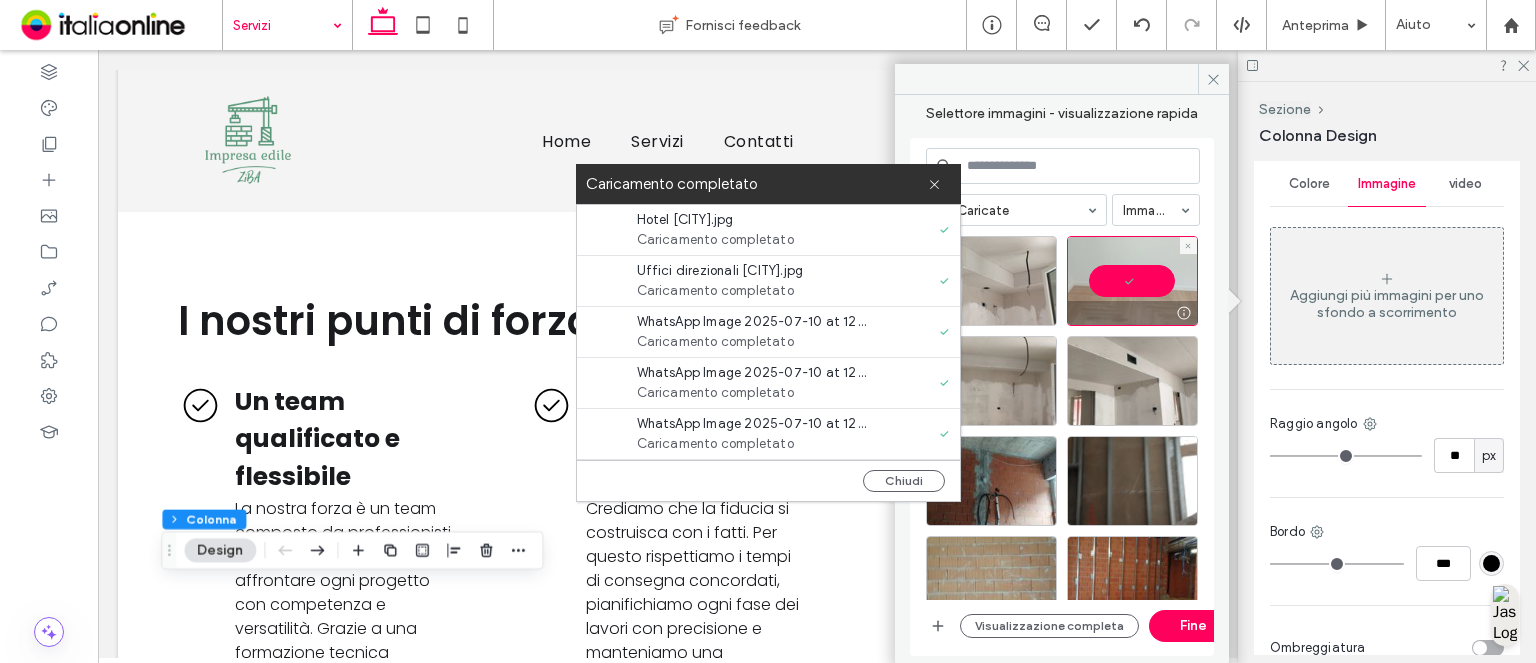 click at bounding box center [1132, 281] 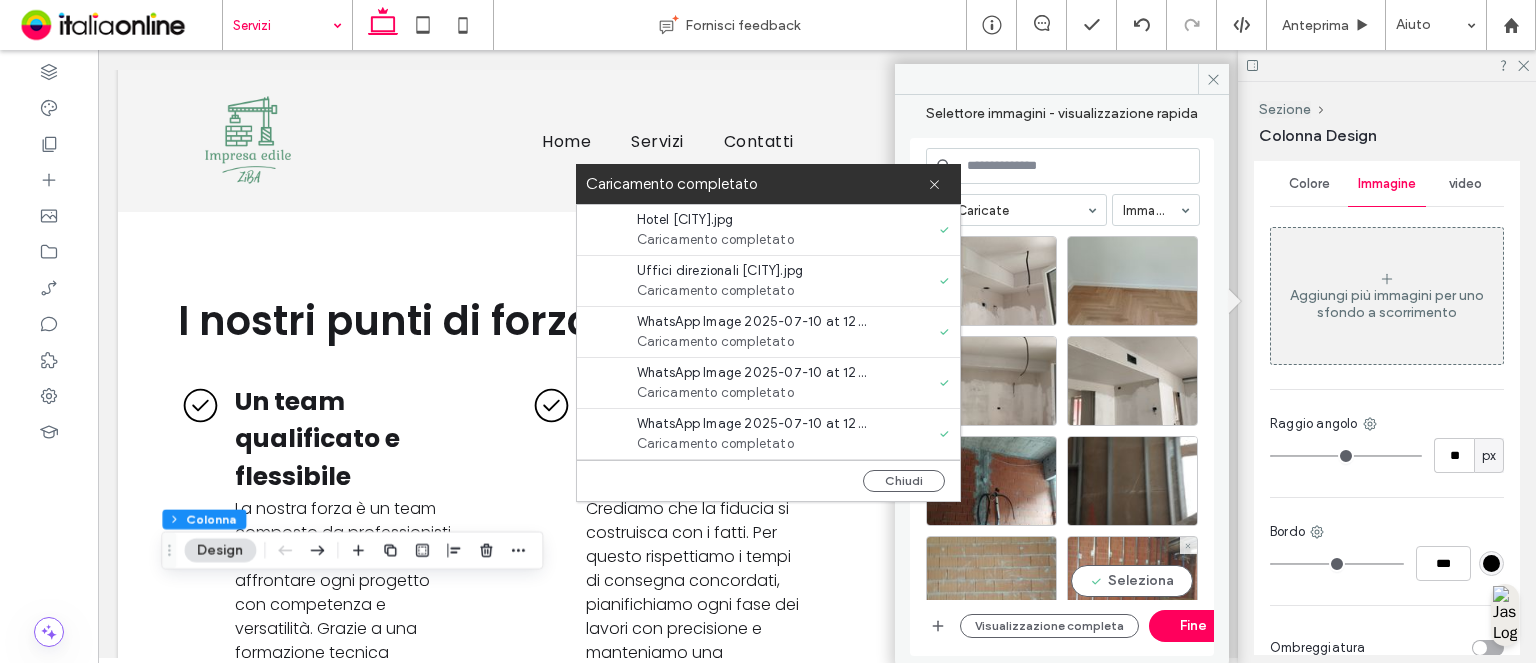 click on "Seleziona" at bounding box center [1132, 581] 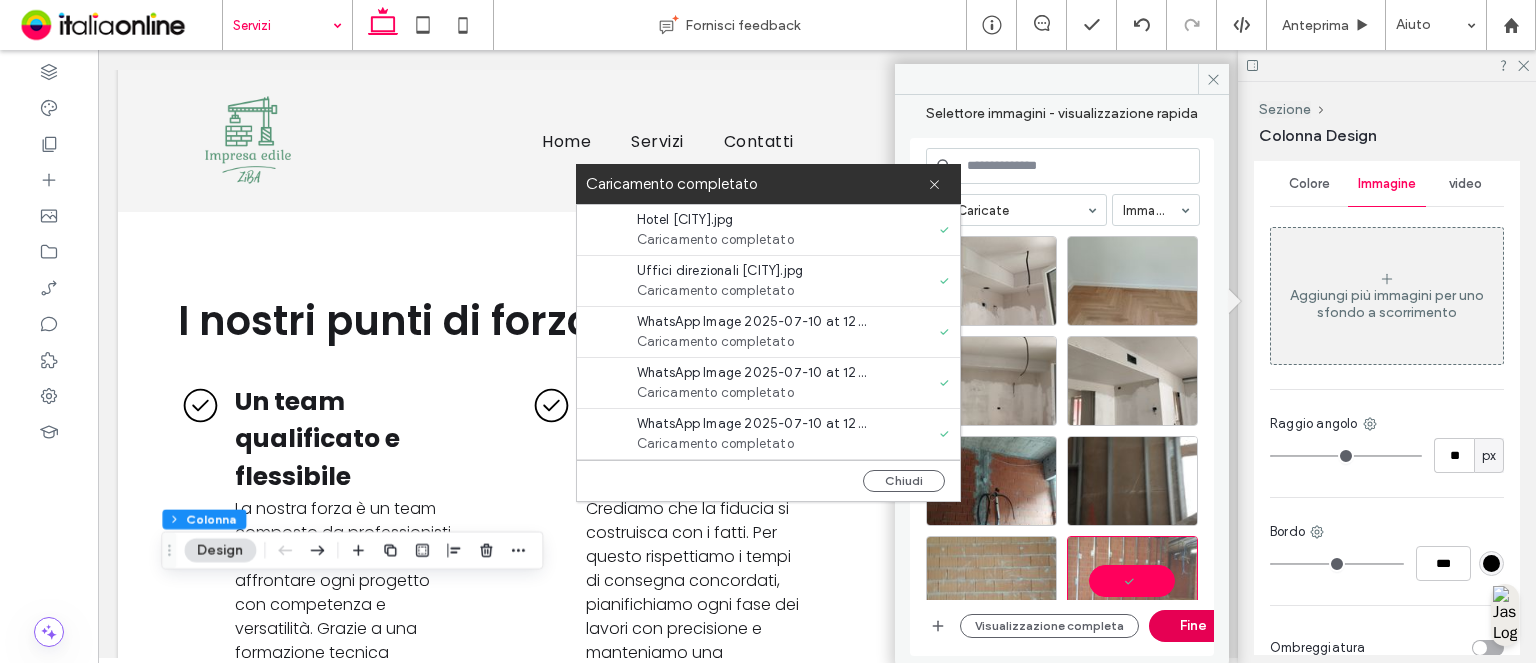 click on "Fine" at bounding box center [1194, 626] 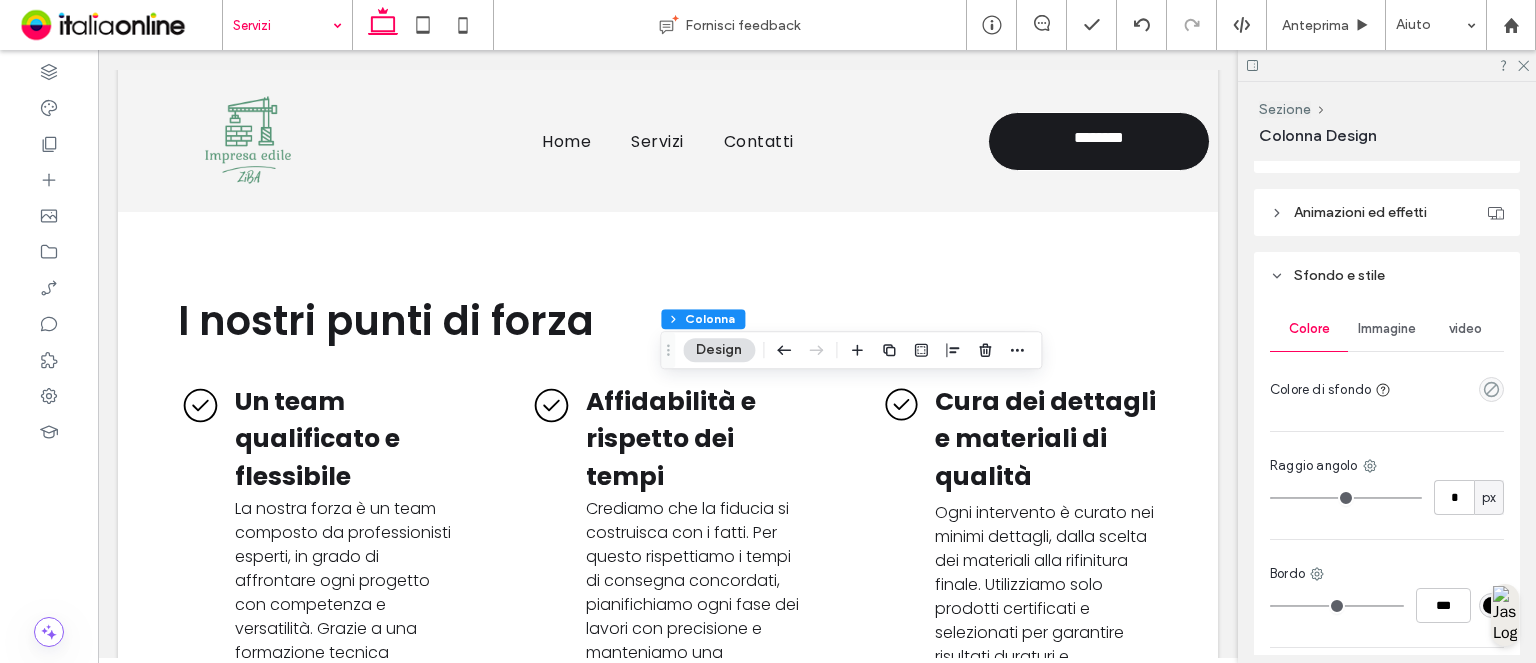 scroll, scrollTop: 985, scrollLeft: 0, axis: vertical 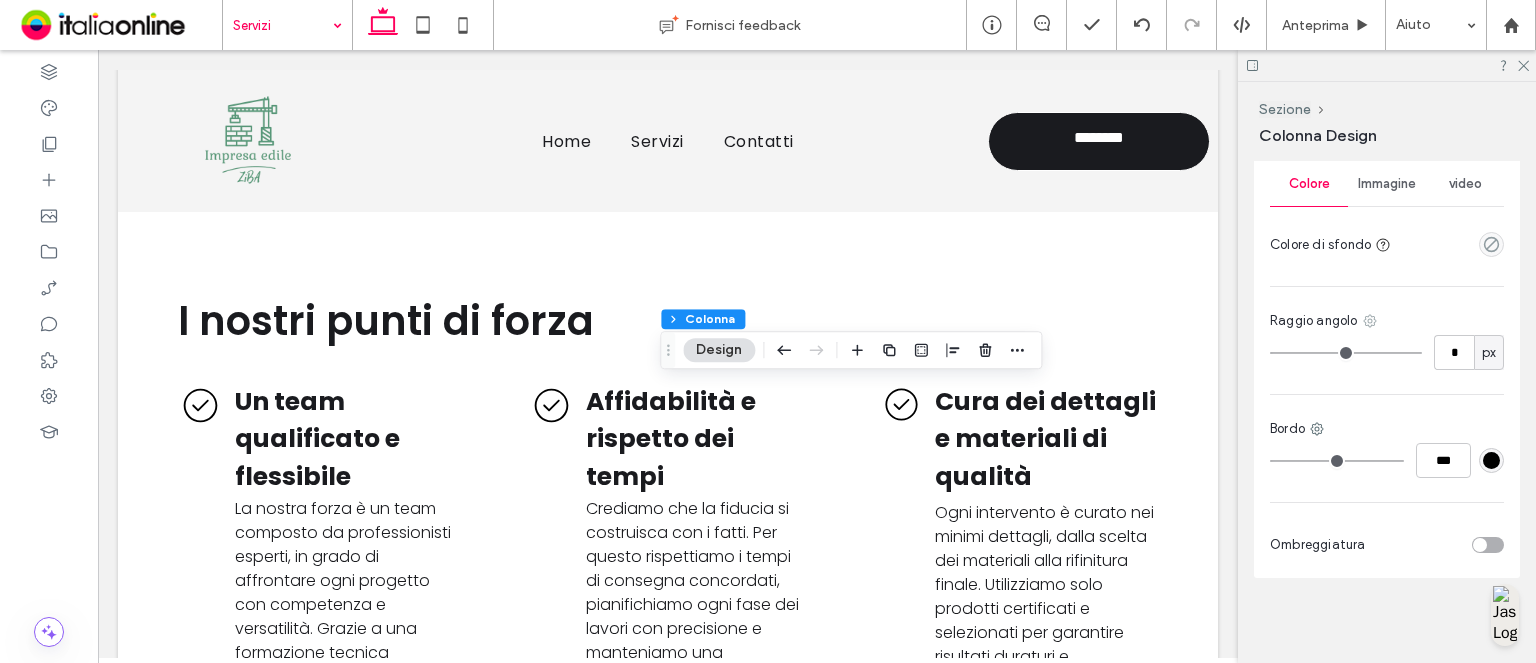 click 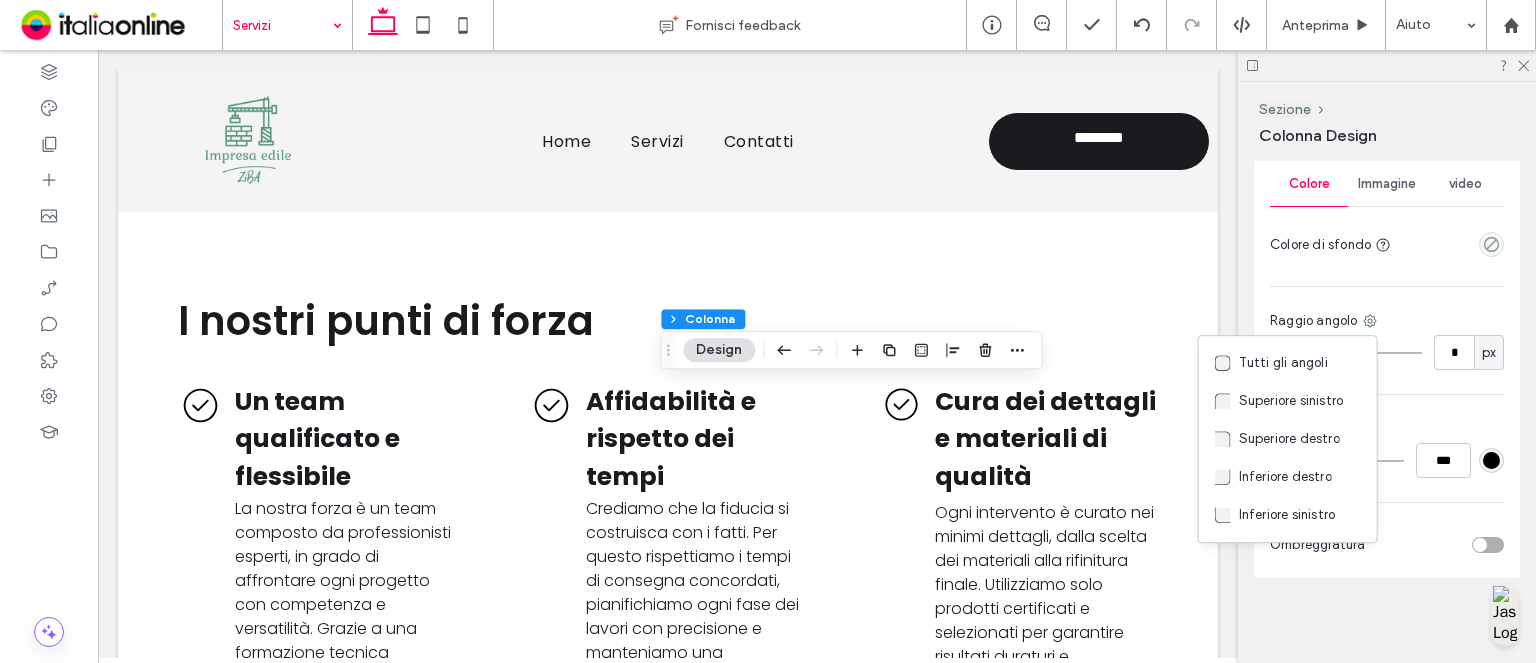 drag, startPoint x: 1332, startPoint y: 431, endPoint x: 1389, endPoint y: 396, distance: 66.88796 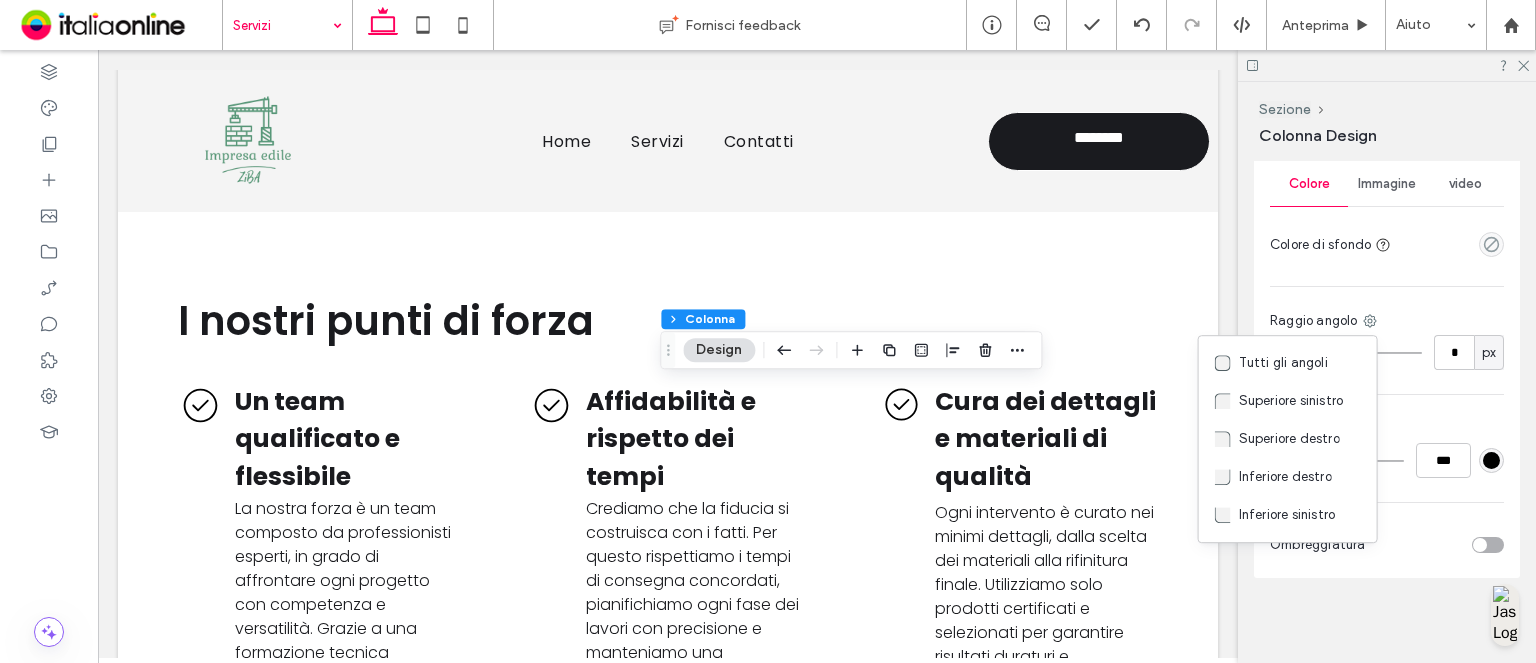 click on "Superiore destro" at bounding box center [1289, 439] 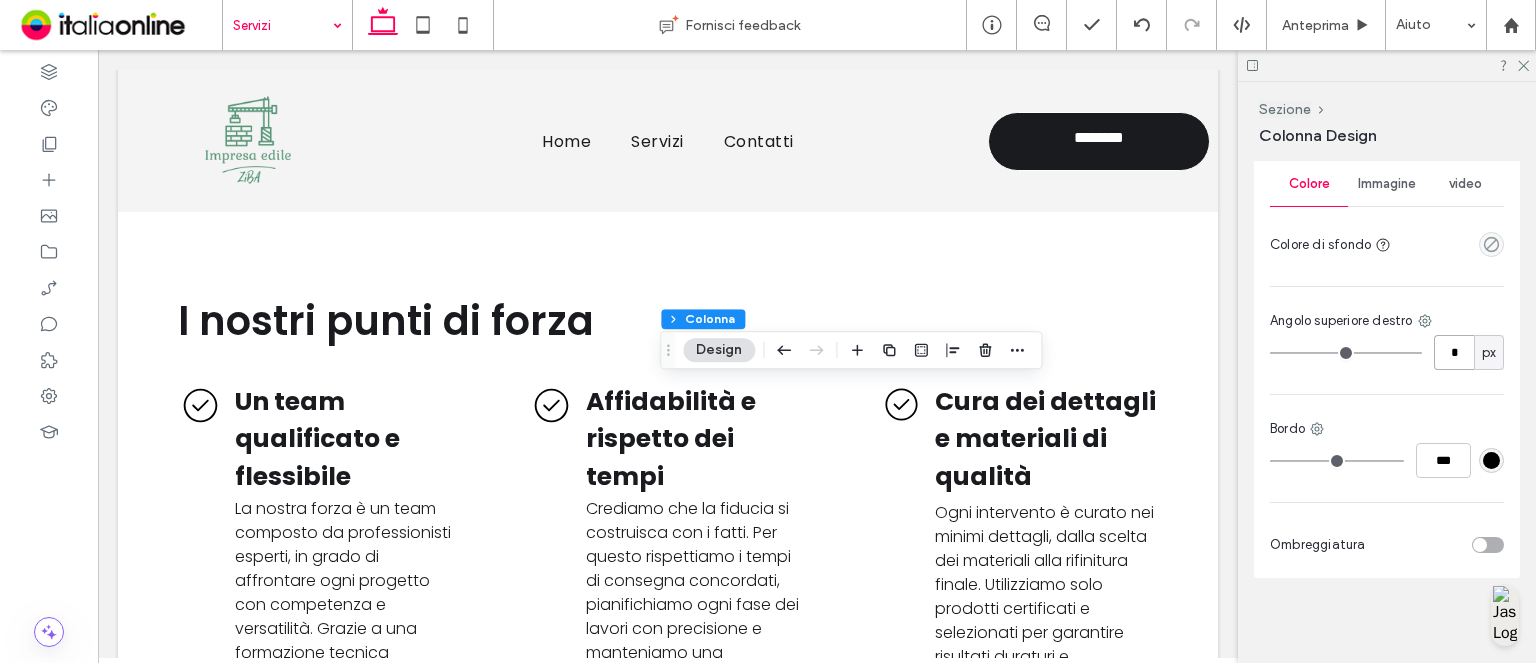 click on "*" at bounding box center (1454, 352) 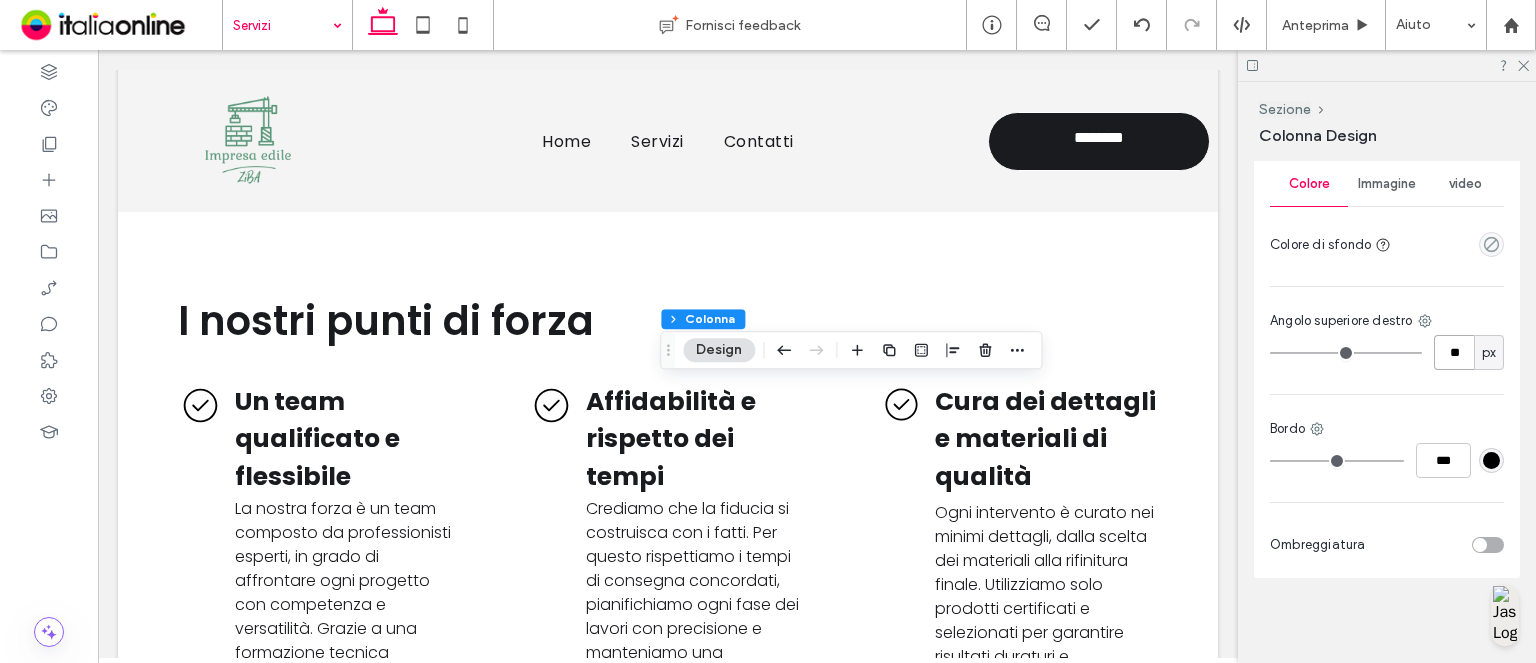 type on "*" 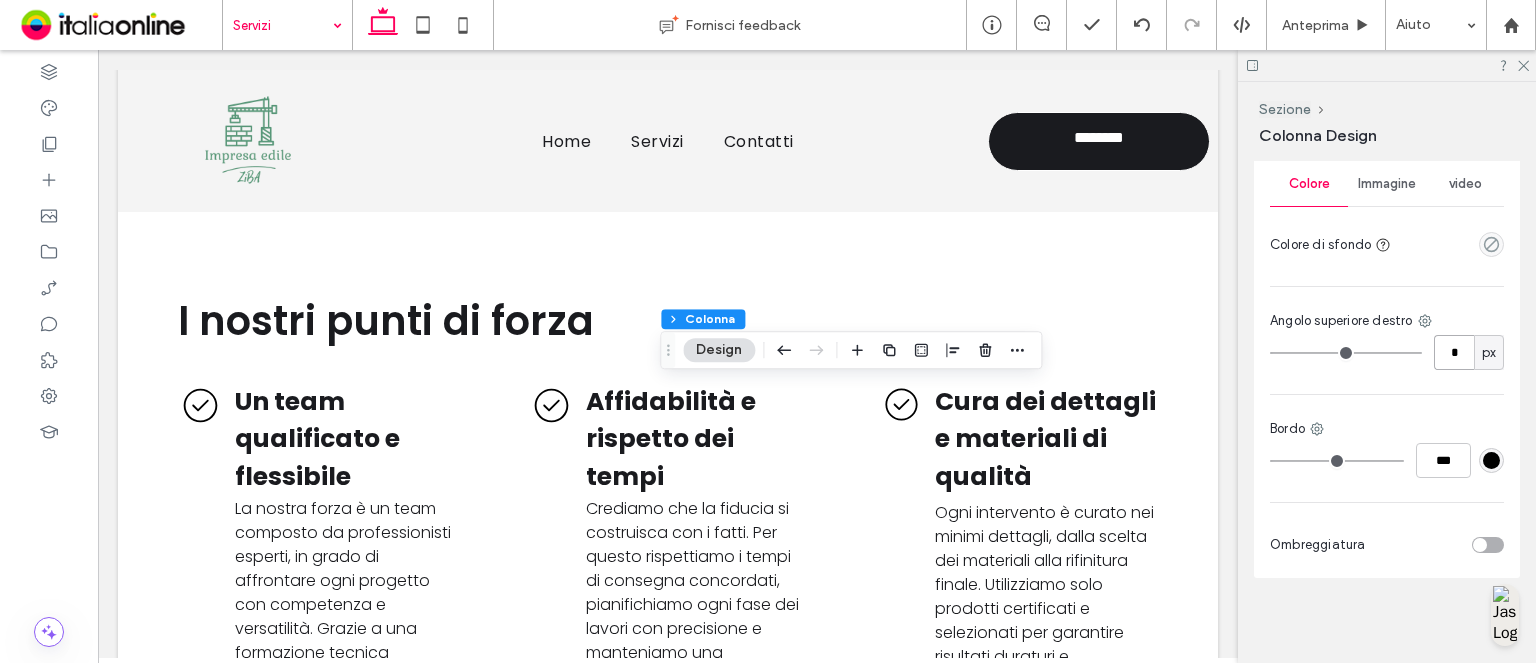 type on "**" 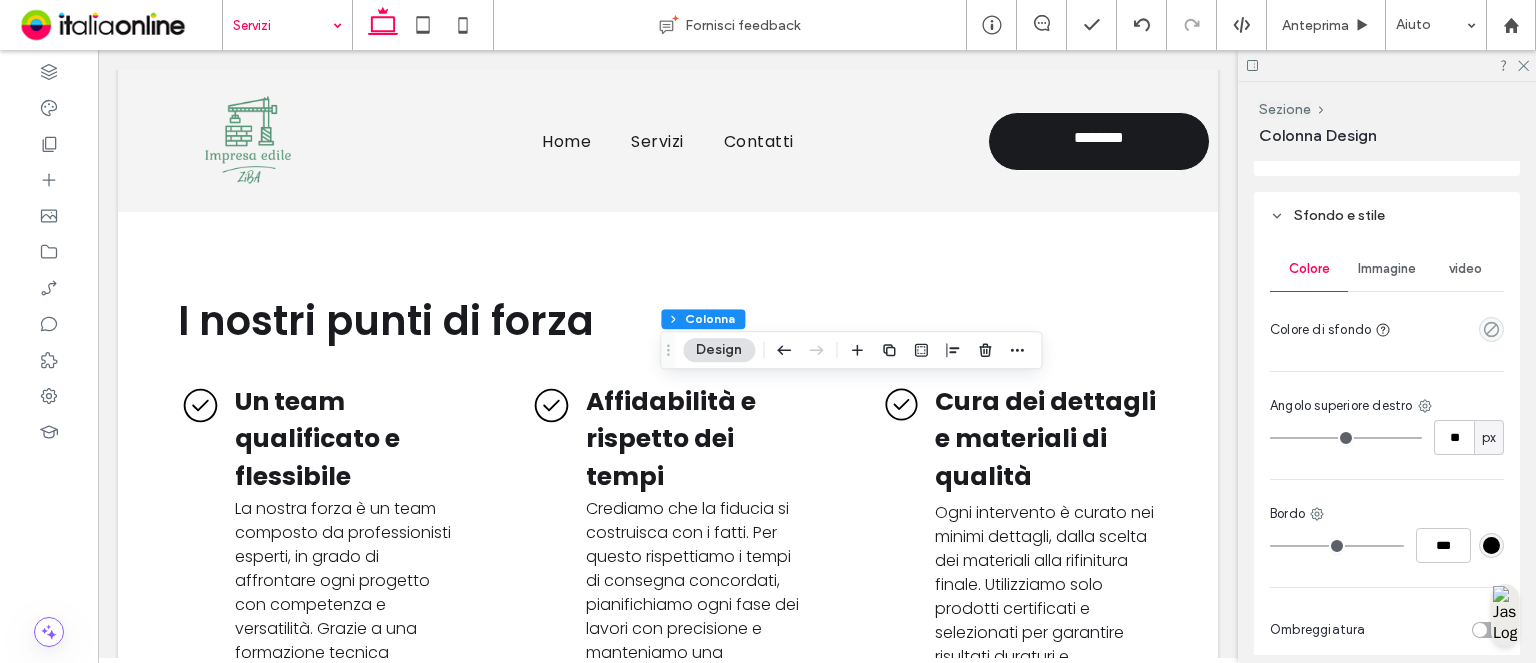 scroll, scrollTop: 785, scrollLeft: 0, axis: vertical 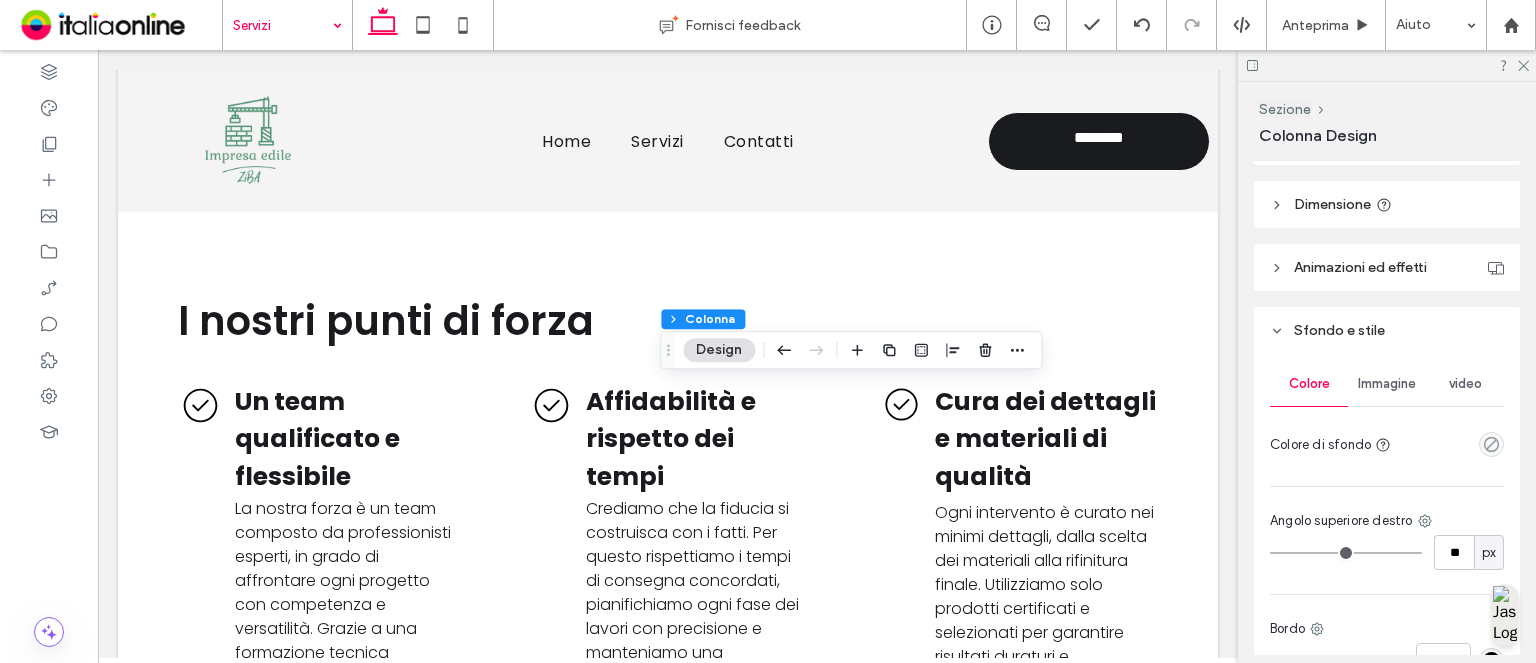 click on "Dimensione" at bounding box center [1332, 204] 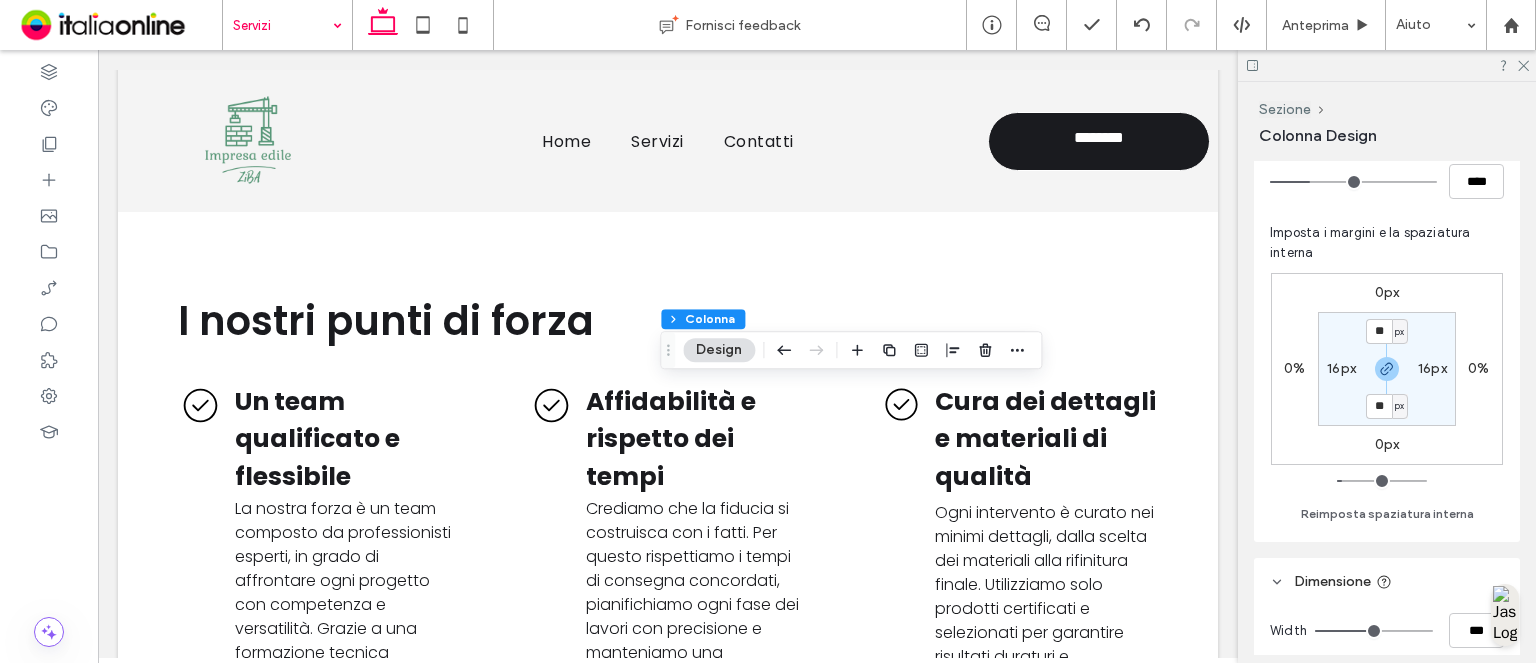 scroll, scrollTop: 285, scrollLeft: 0, axis: vertical 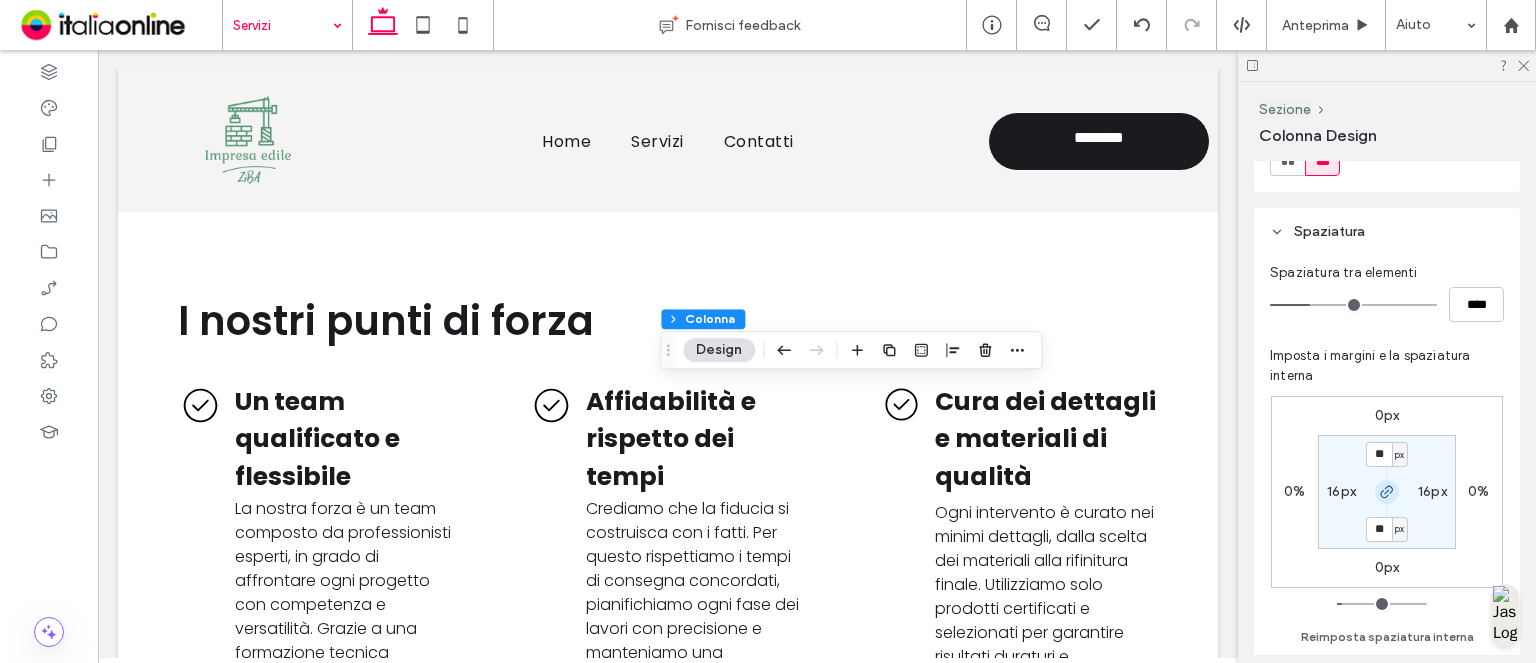 click 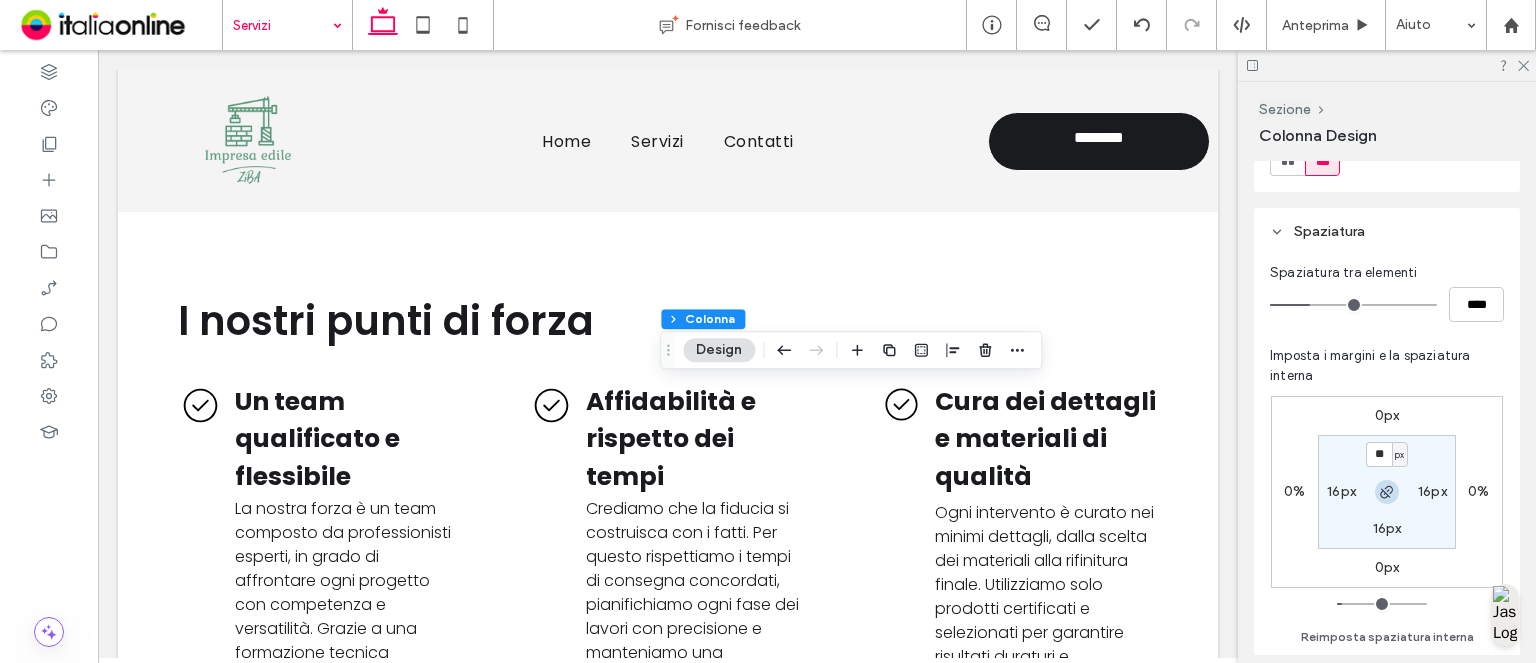click 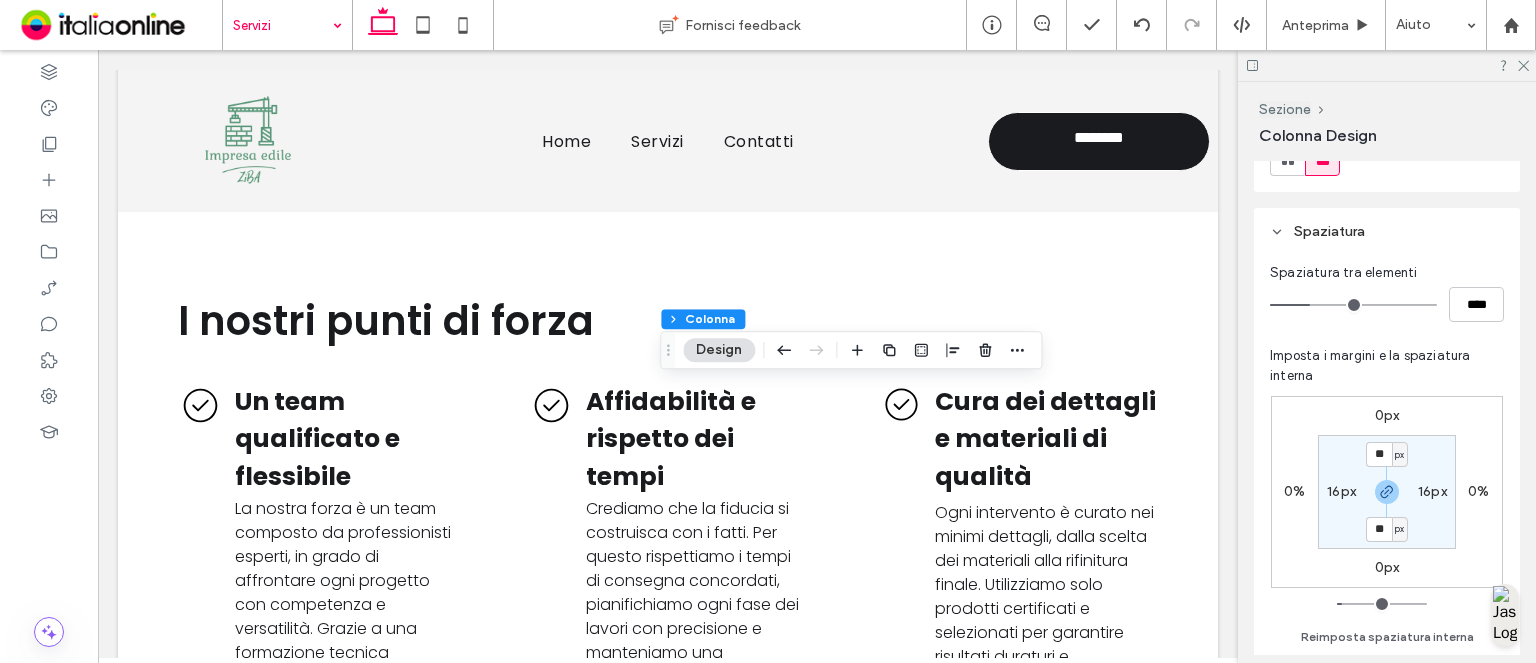 click on "16px" at bounding box center (1341, 491) 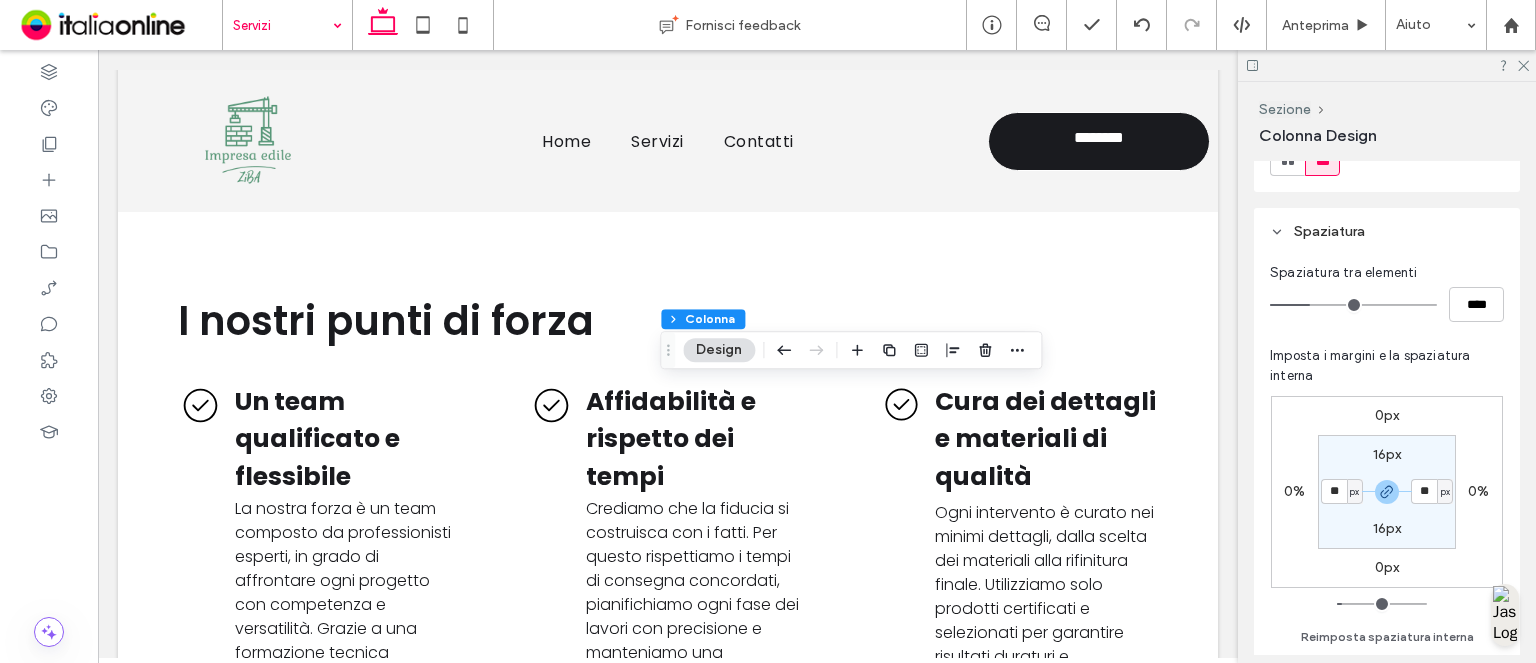 click on "px" at bounding box center [1355, 491] 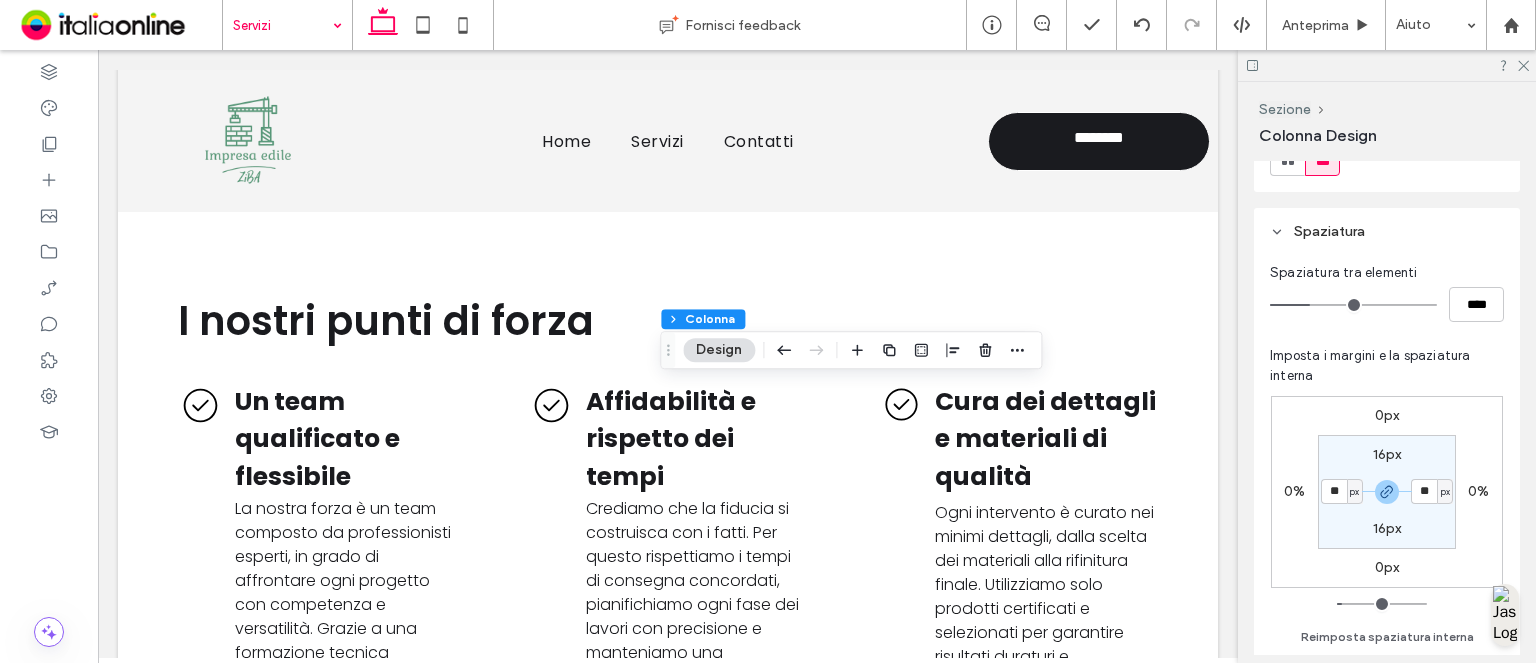click on "px" at bounding box center [1354, 492] 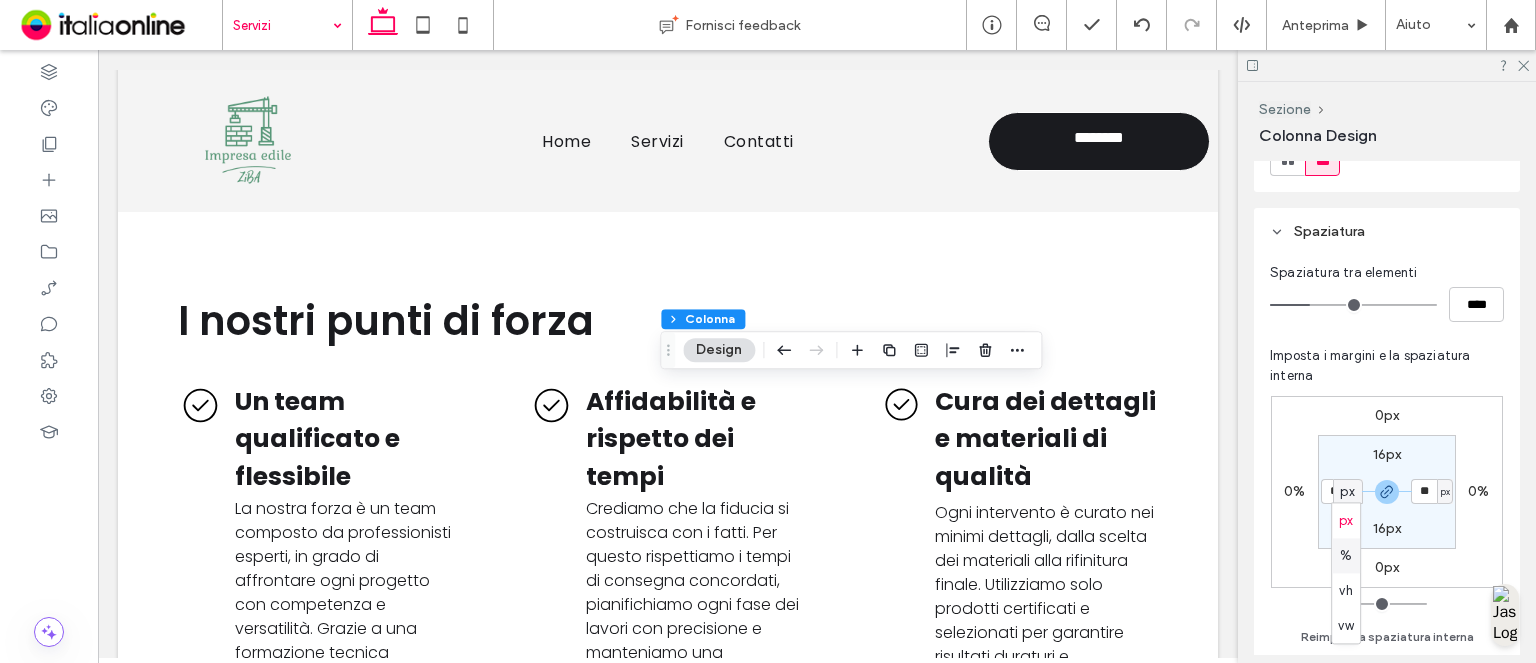click on "%" at bounding box center [1346, 555] 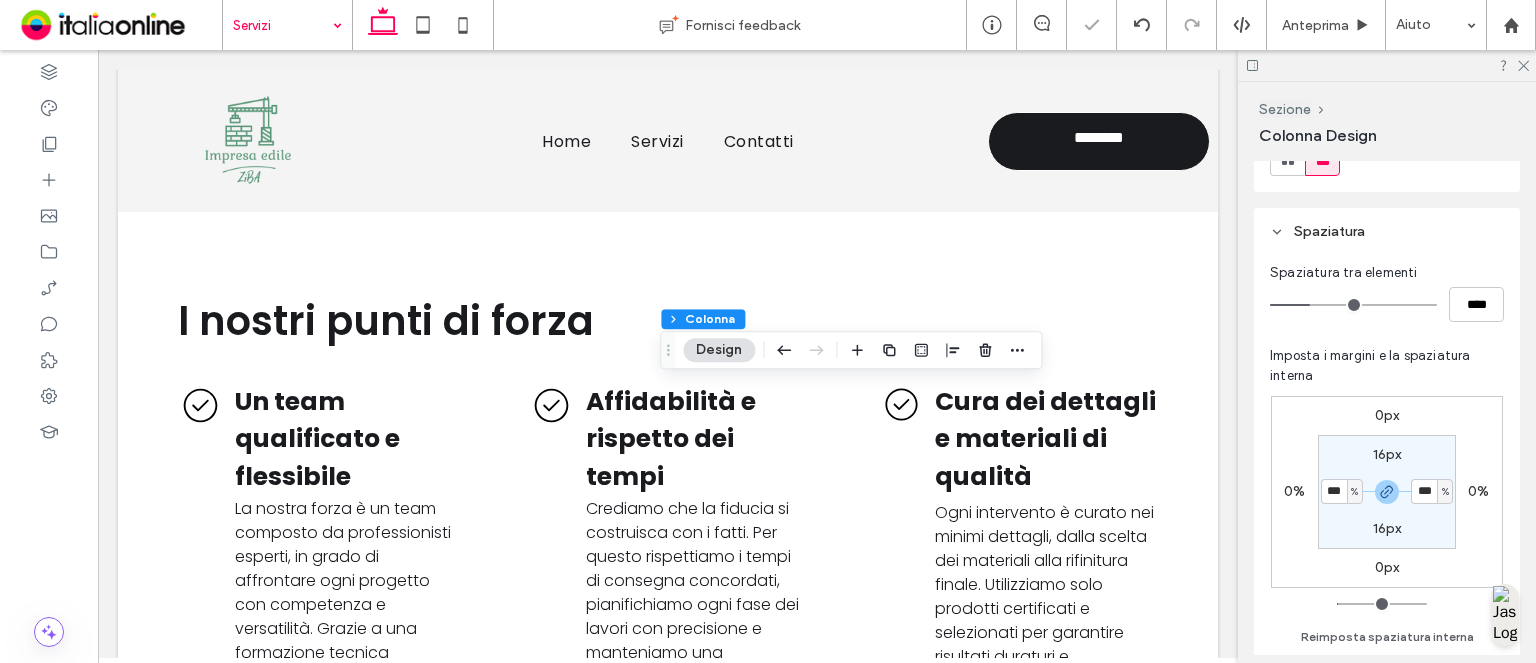 click on "16px" at bounding box center (1387, 454) 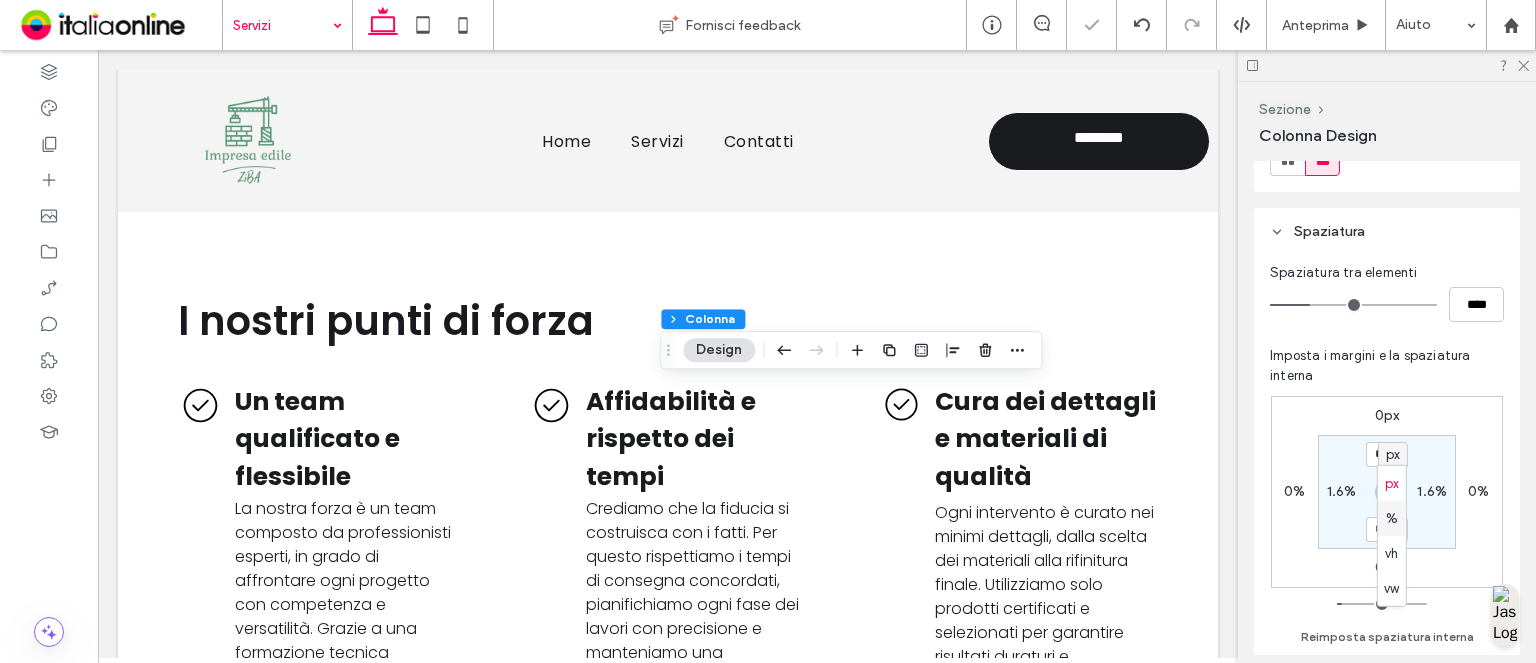 click on "%" at bounding box center (1392, 518) 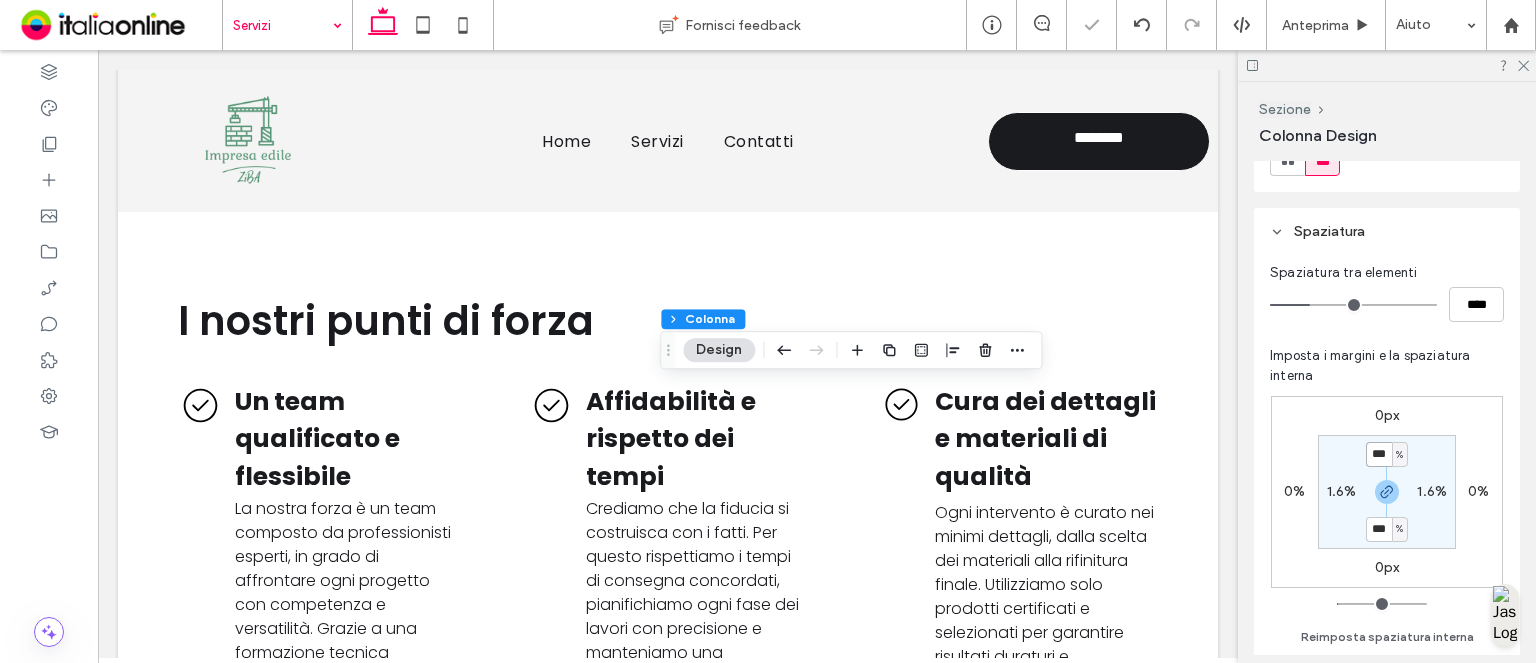 click on "***" at bounding box center [1379, 454] 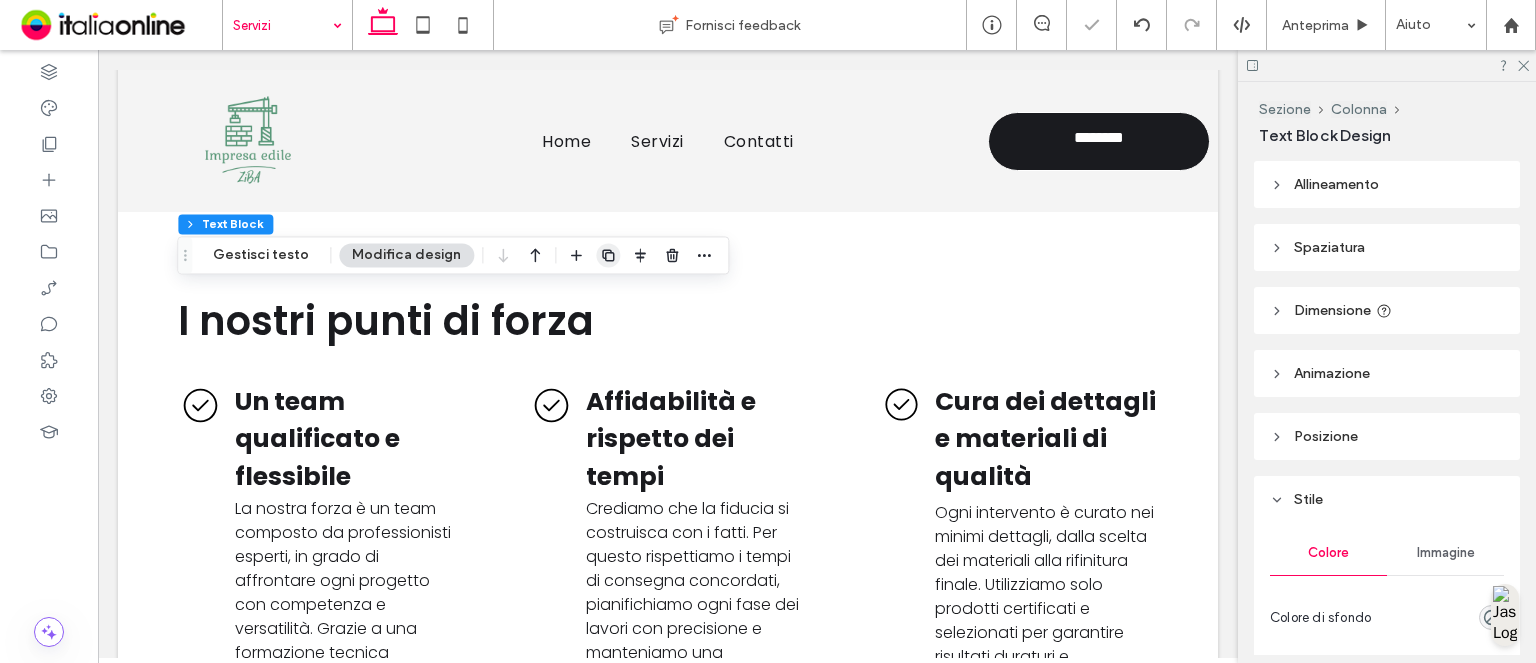 click at bounding box center [608, 255] 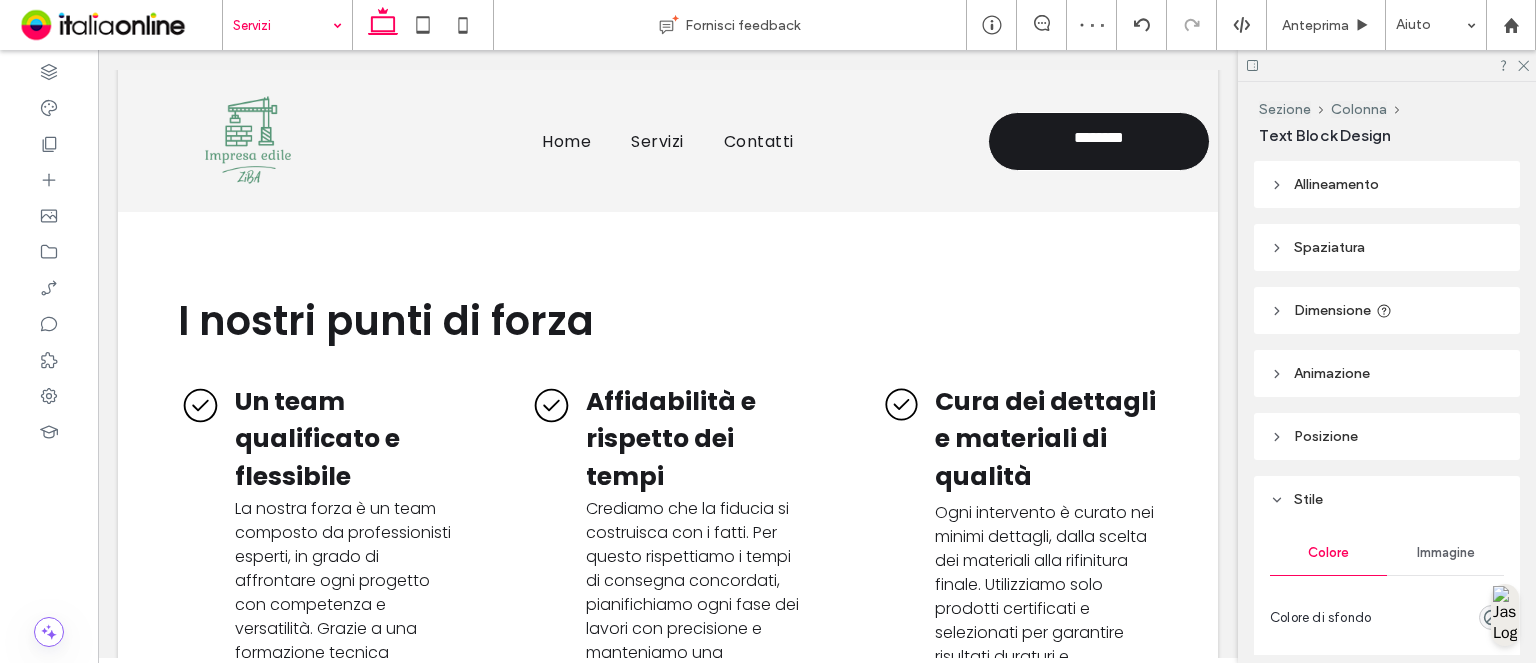 type on "**" 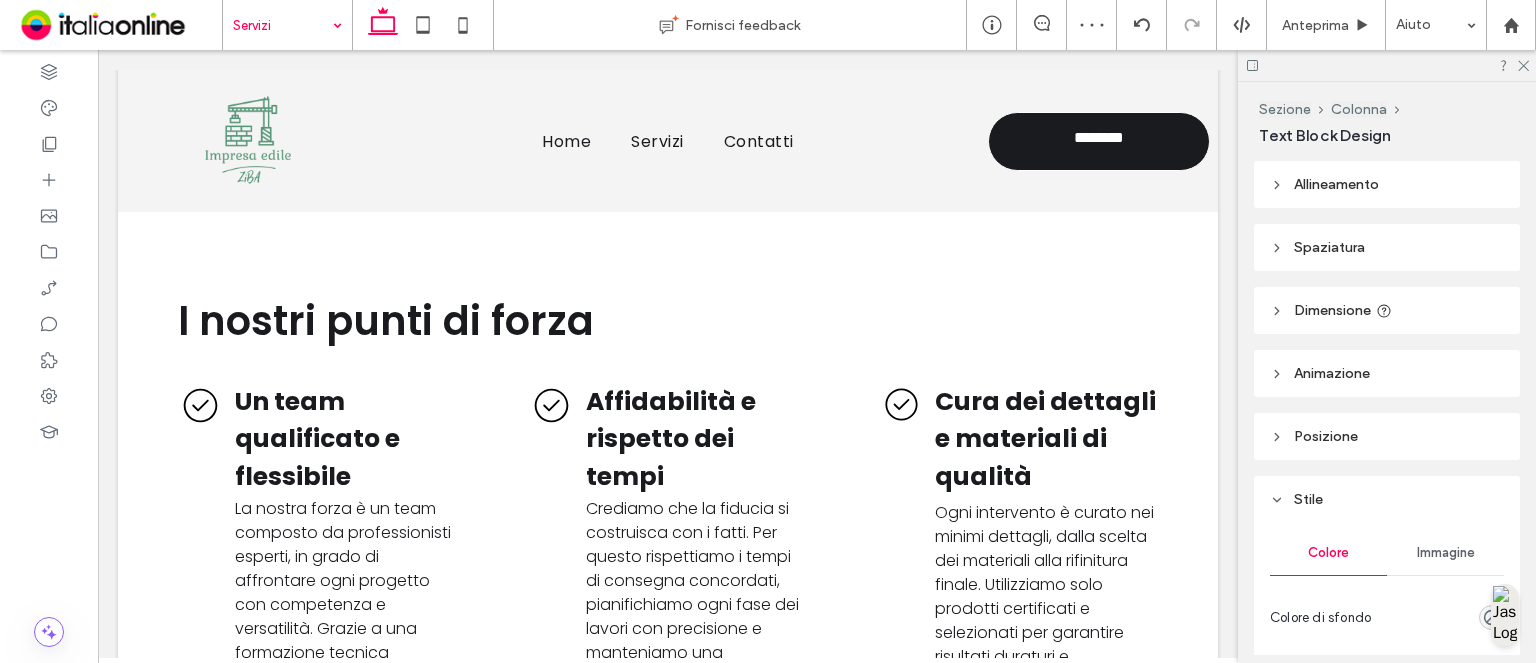 type on "****" 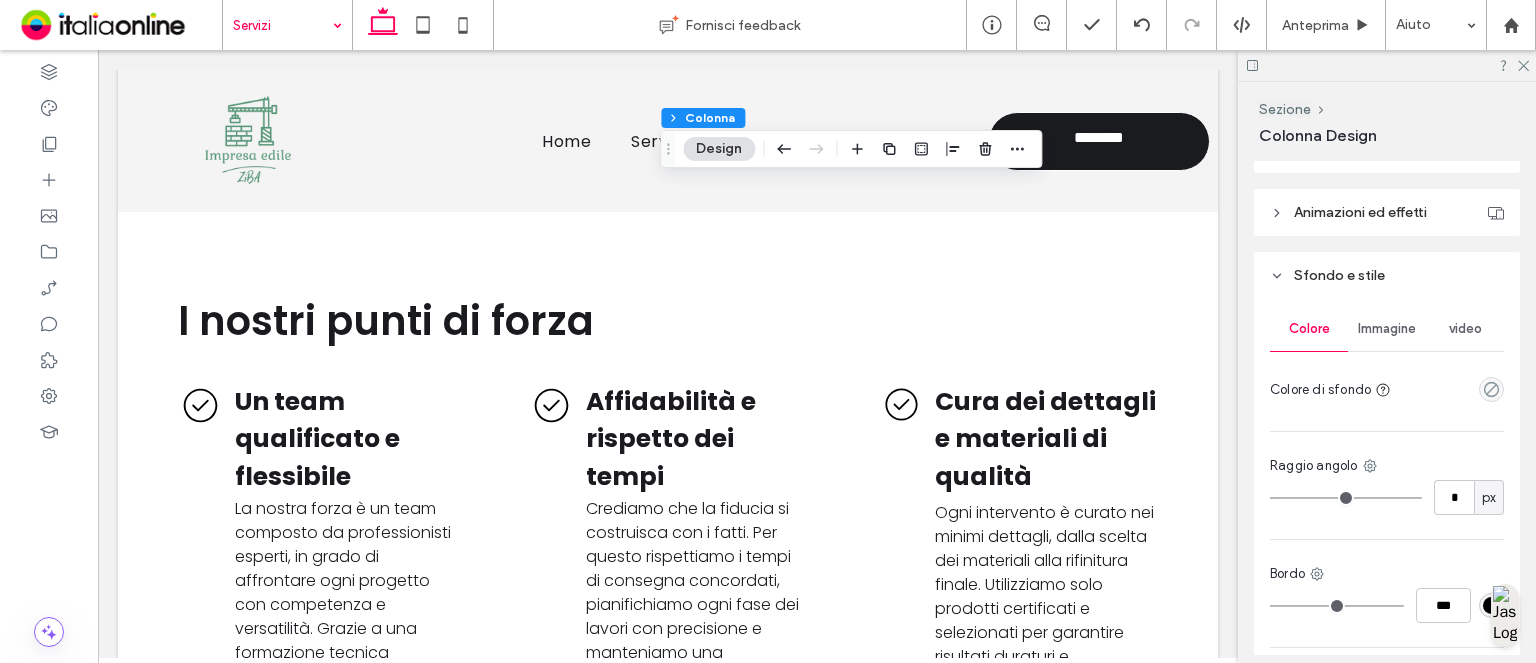 scroll, scrollTop: 900, scrollLeft: 0, axis: vertical 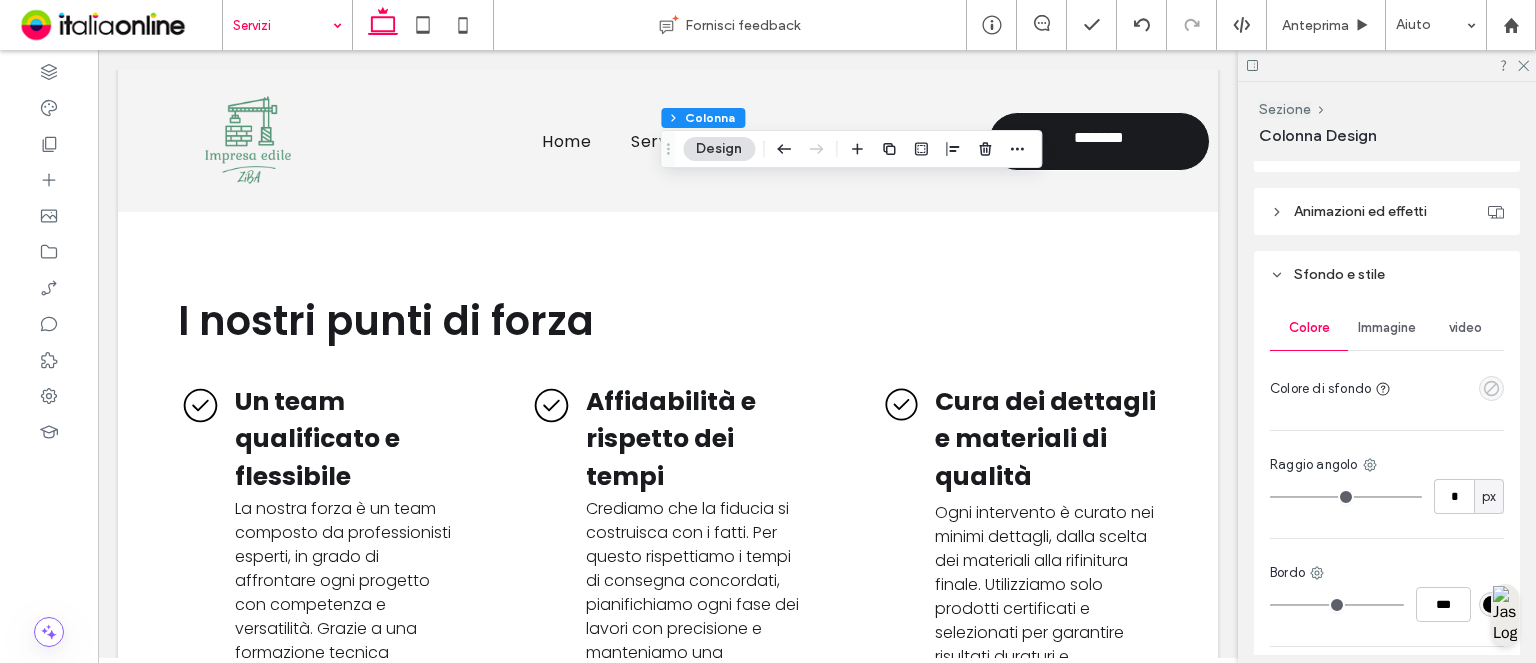 click 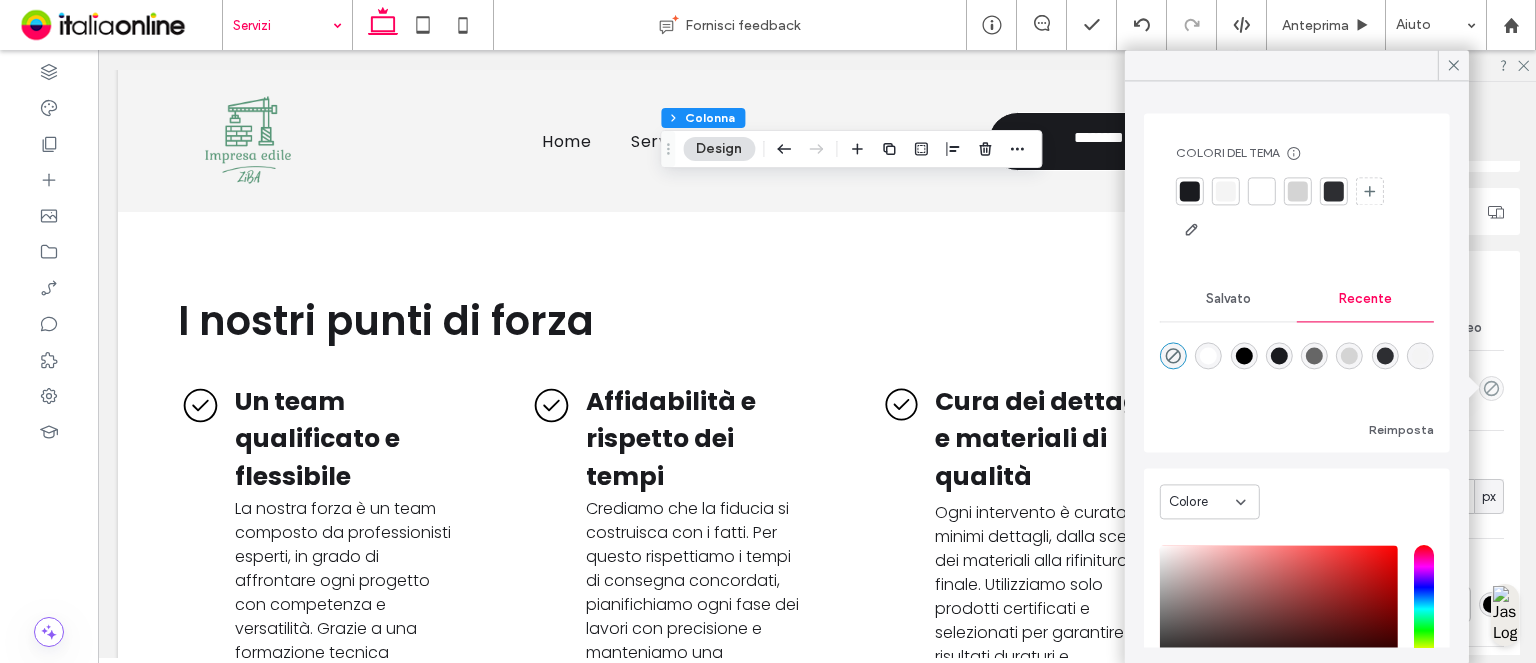 click at bounding box center [1420, 355] 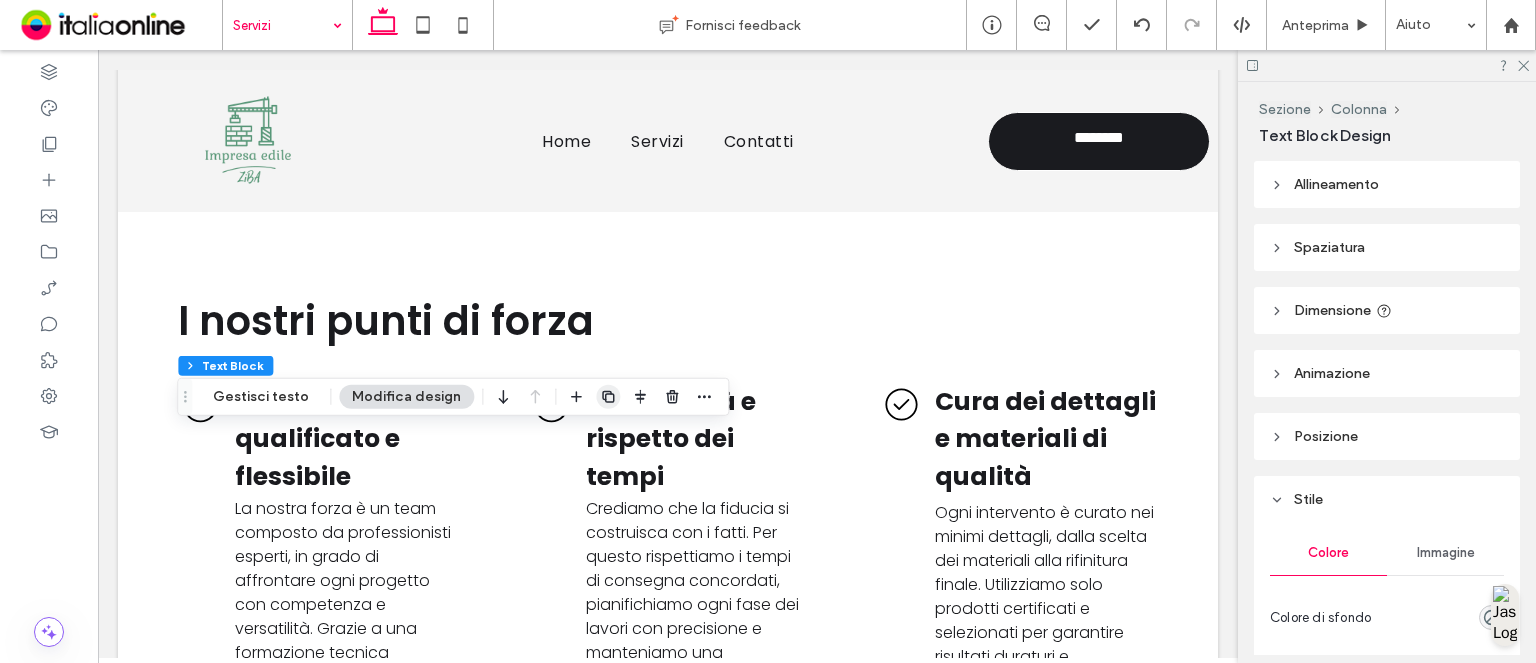 click at bounding box center (608, 397) 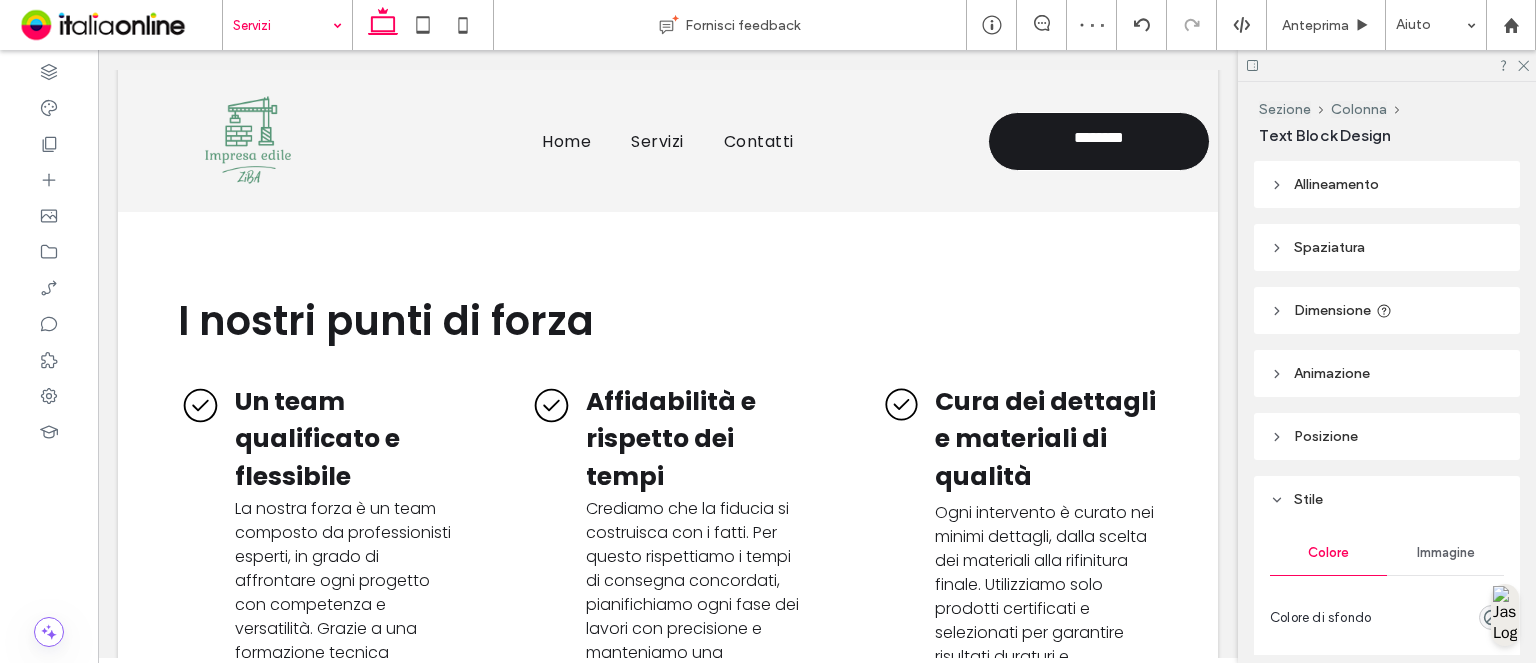 type on "**" 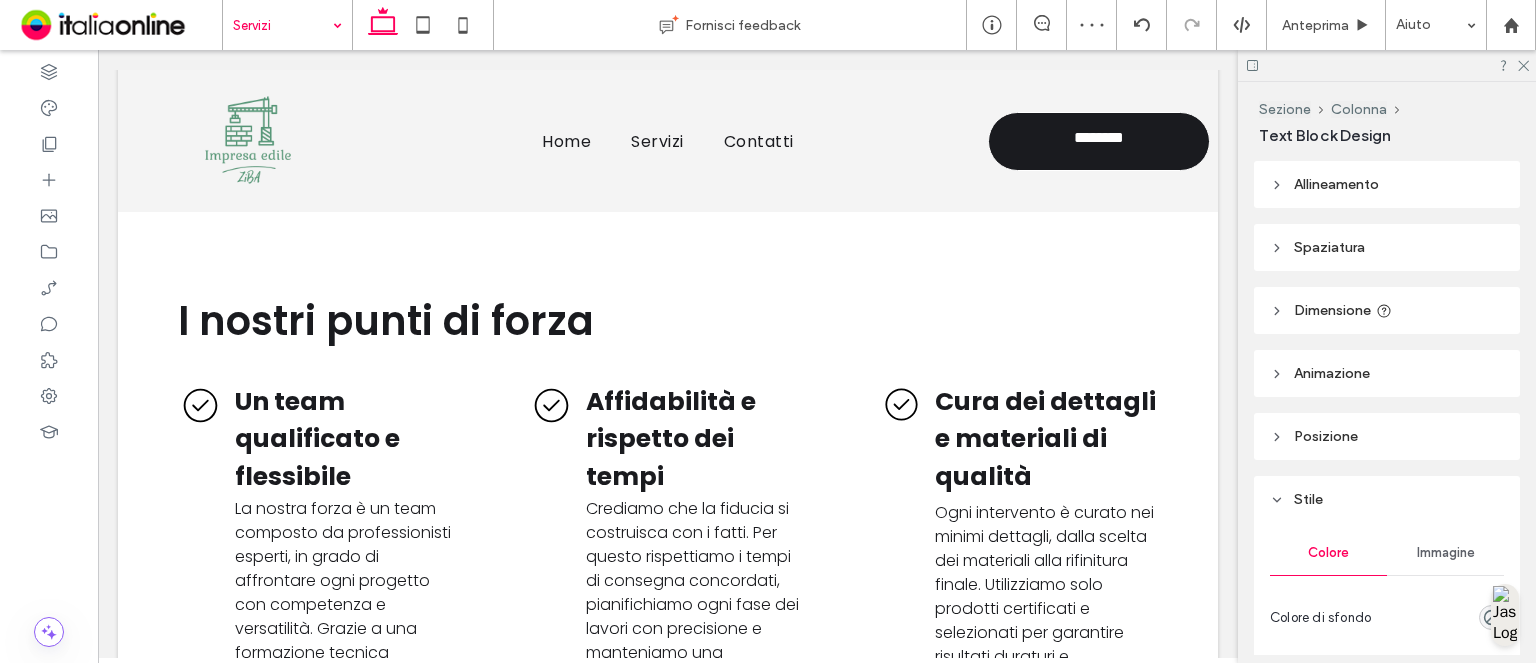 type on "****" 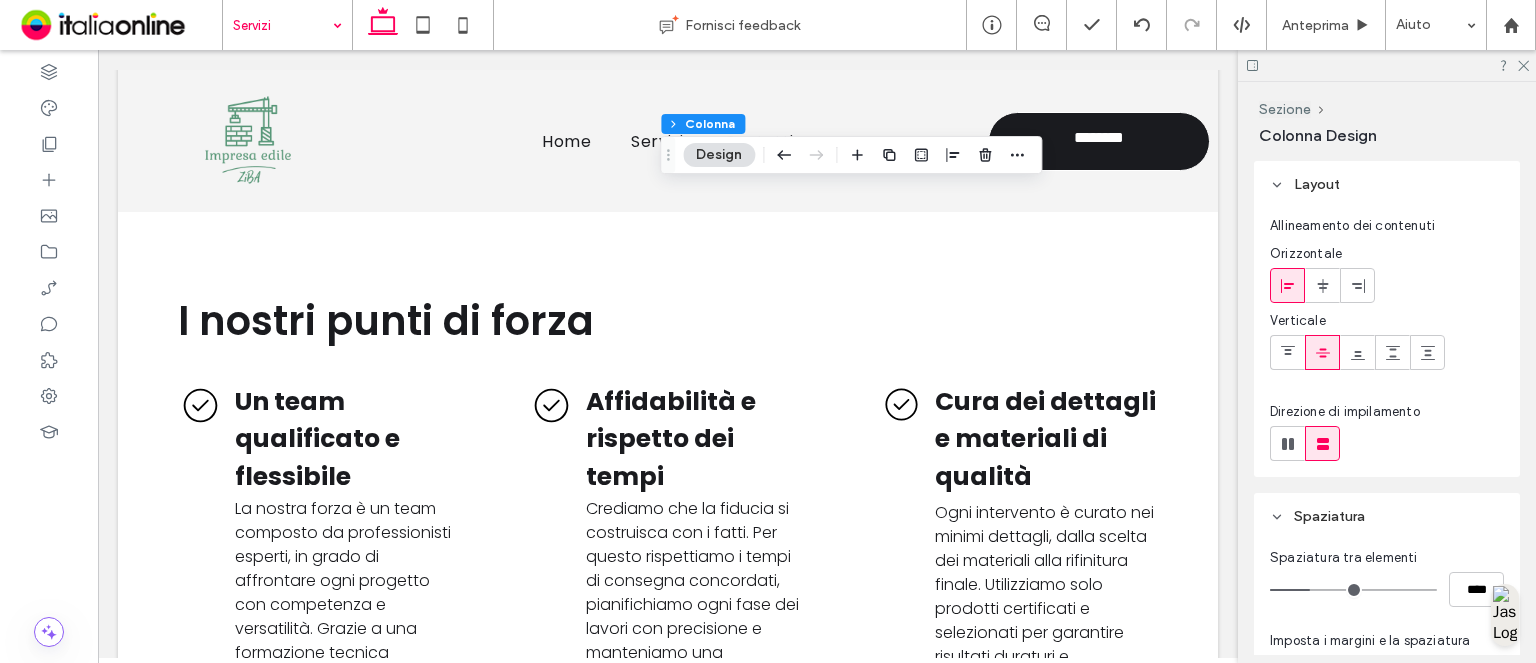 scroll, scrollTop: 200, scrollLeft: 0, axis: vertical 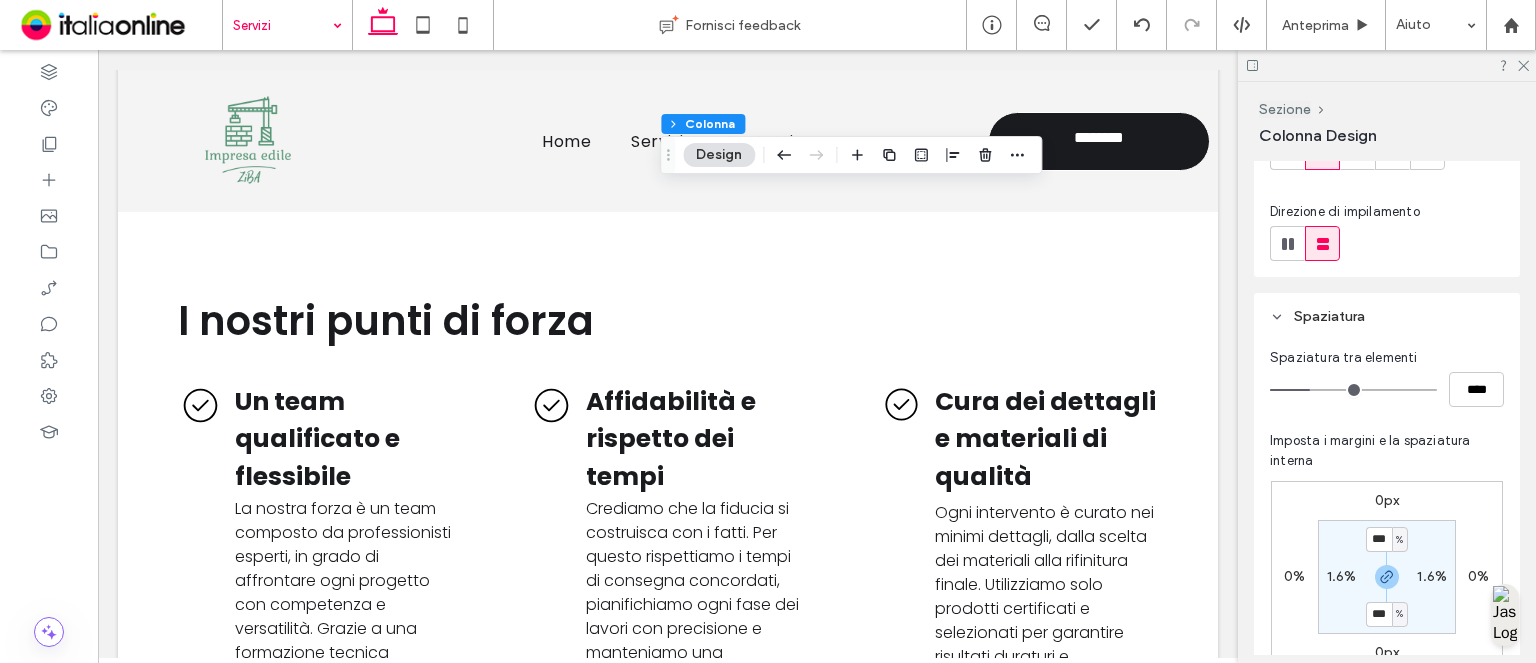 click on "1.6%" at bounding box center (1342, 576) 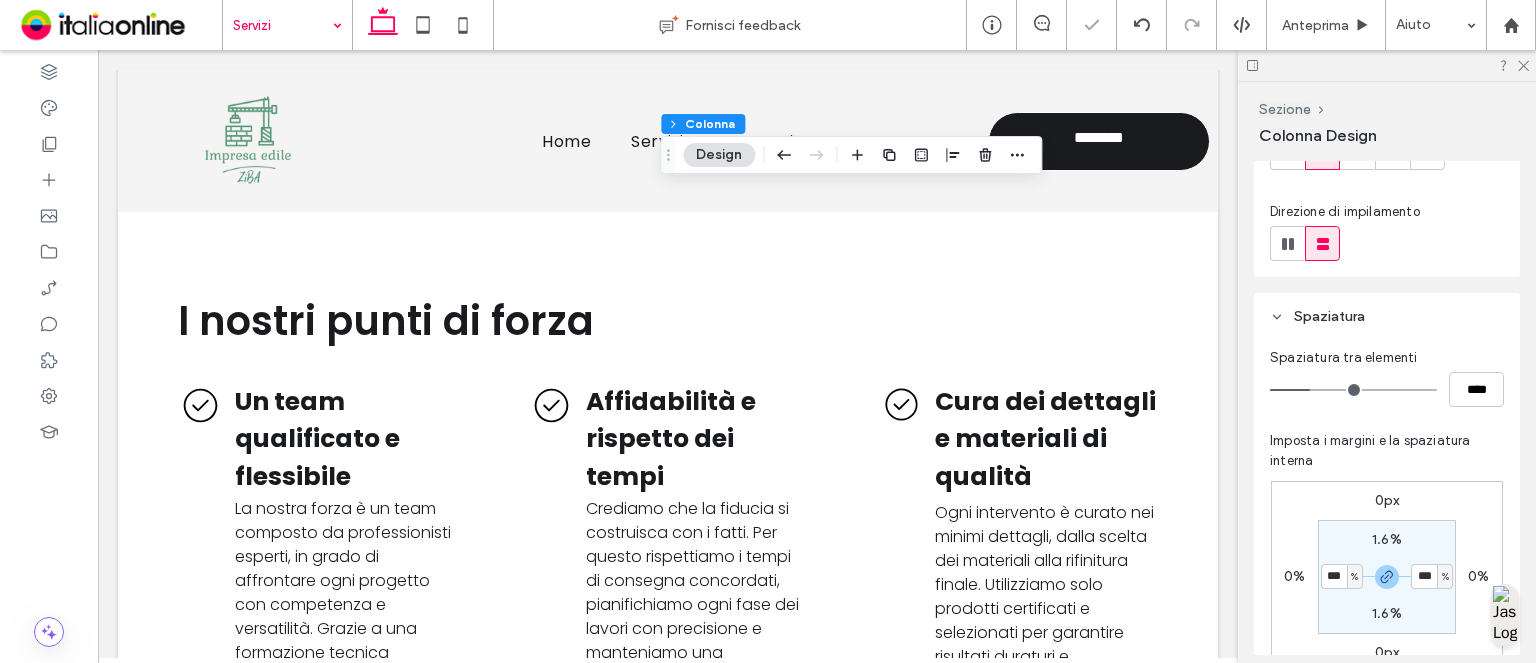type on "***" 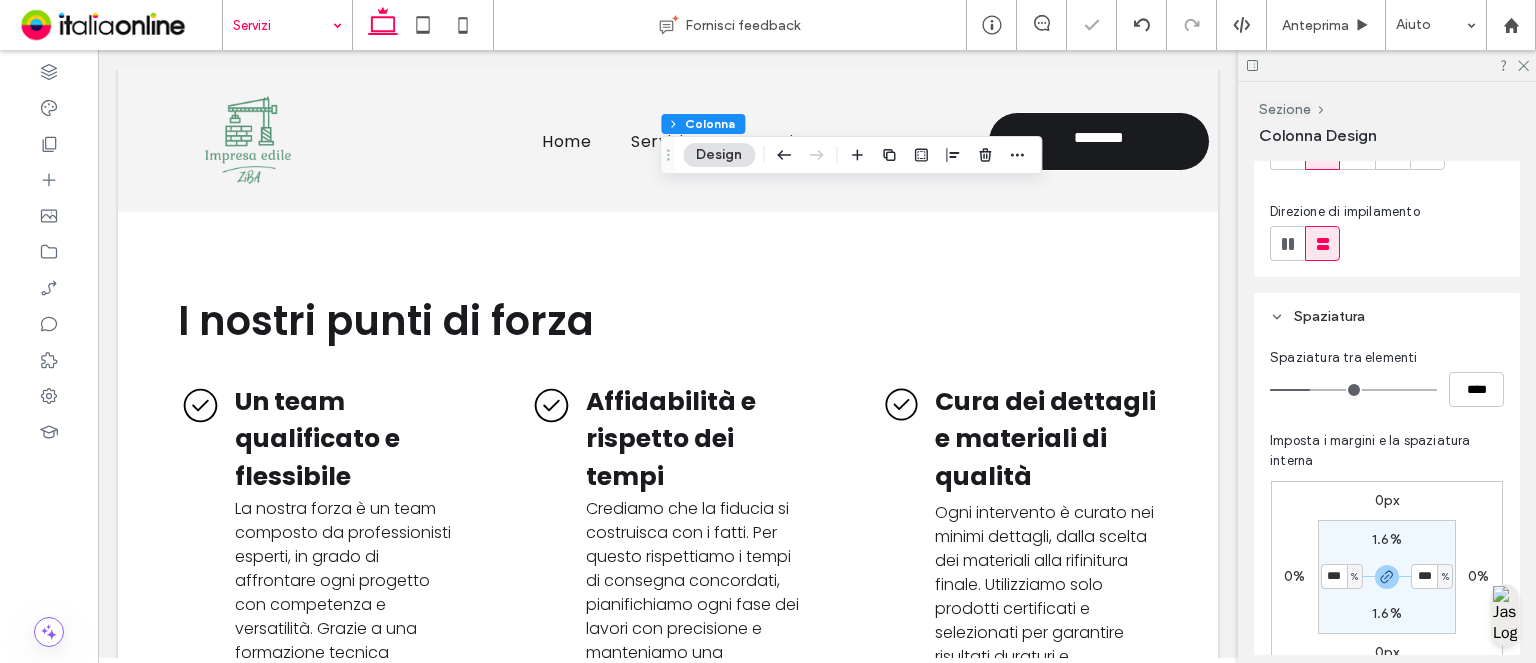 type on "*" 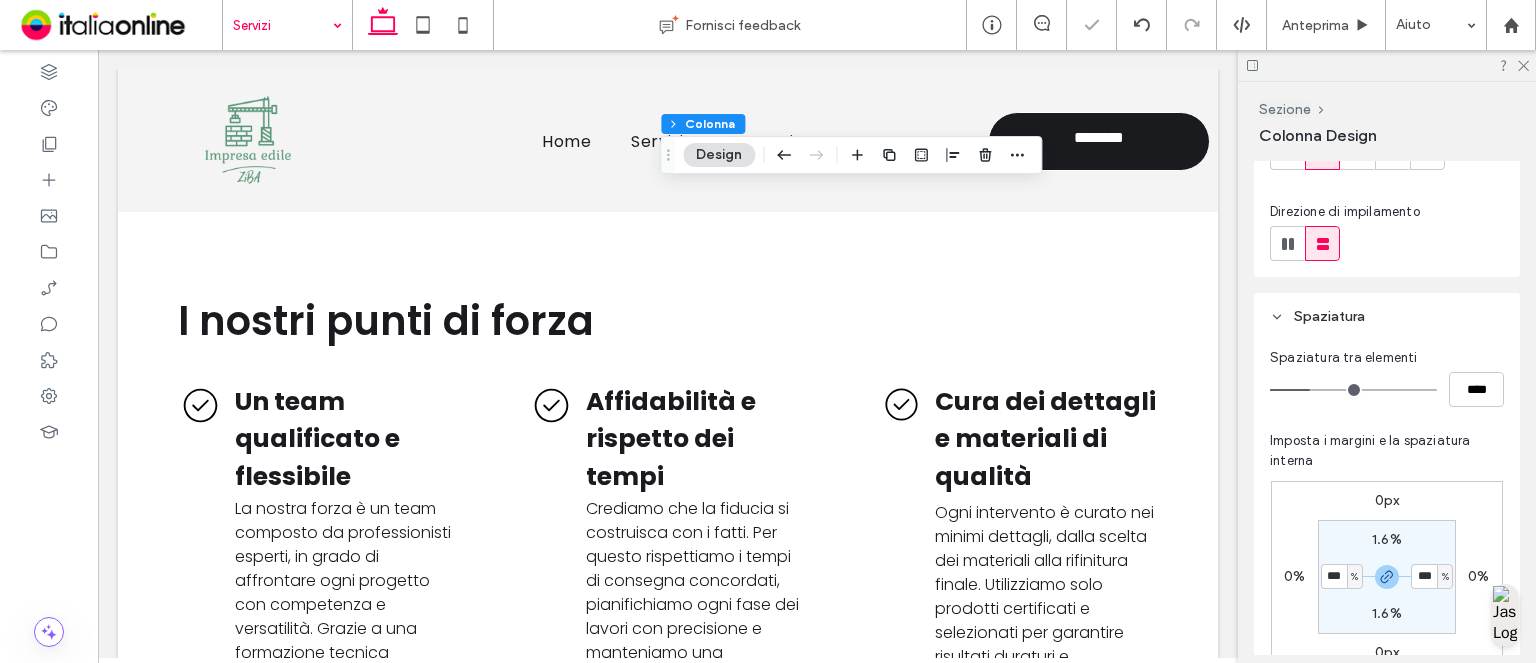 type on "***" 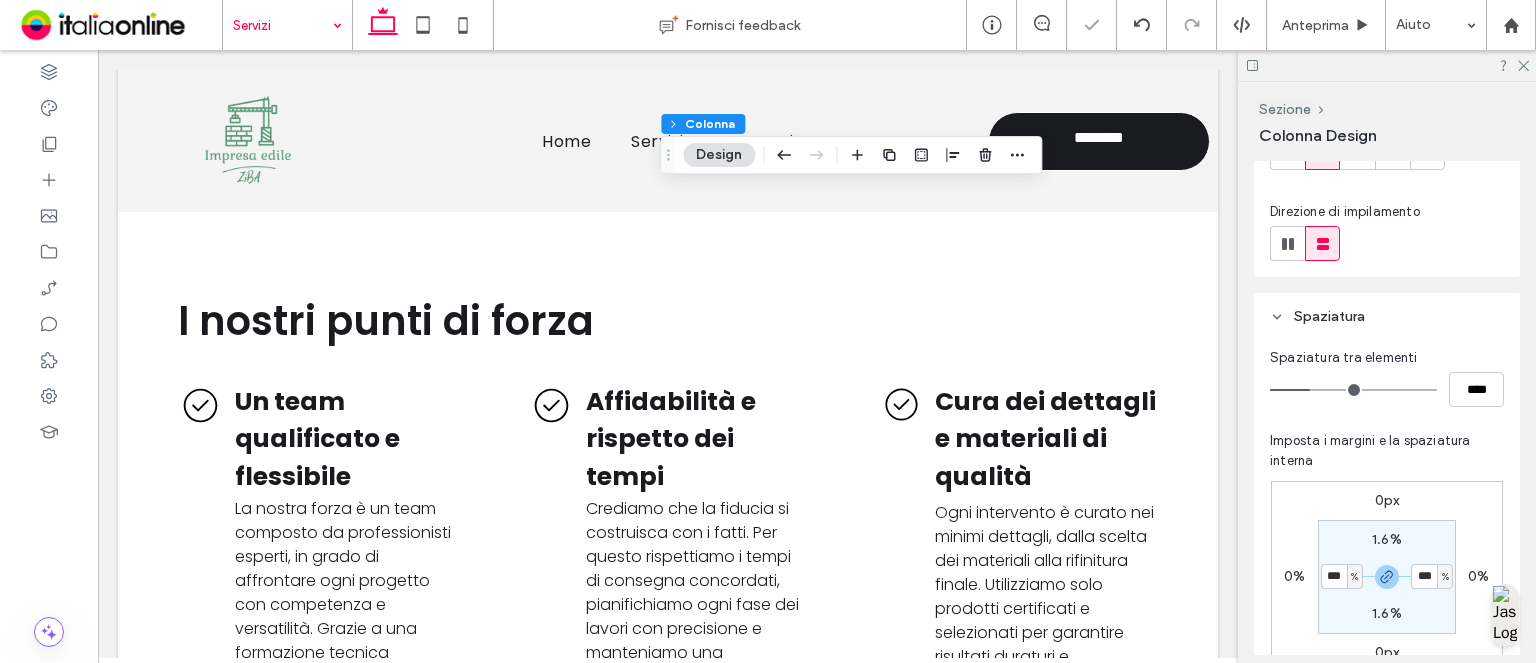 type on "*" 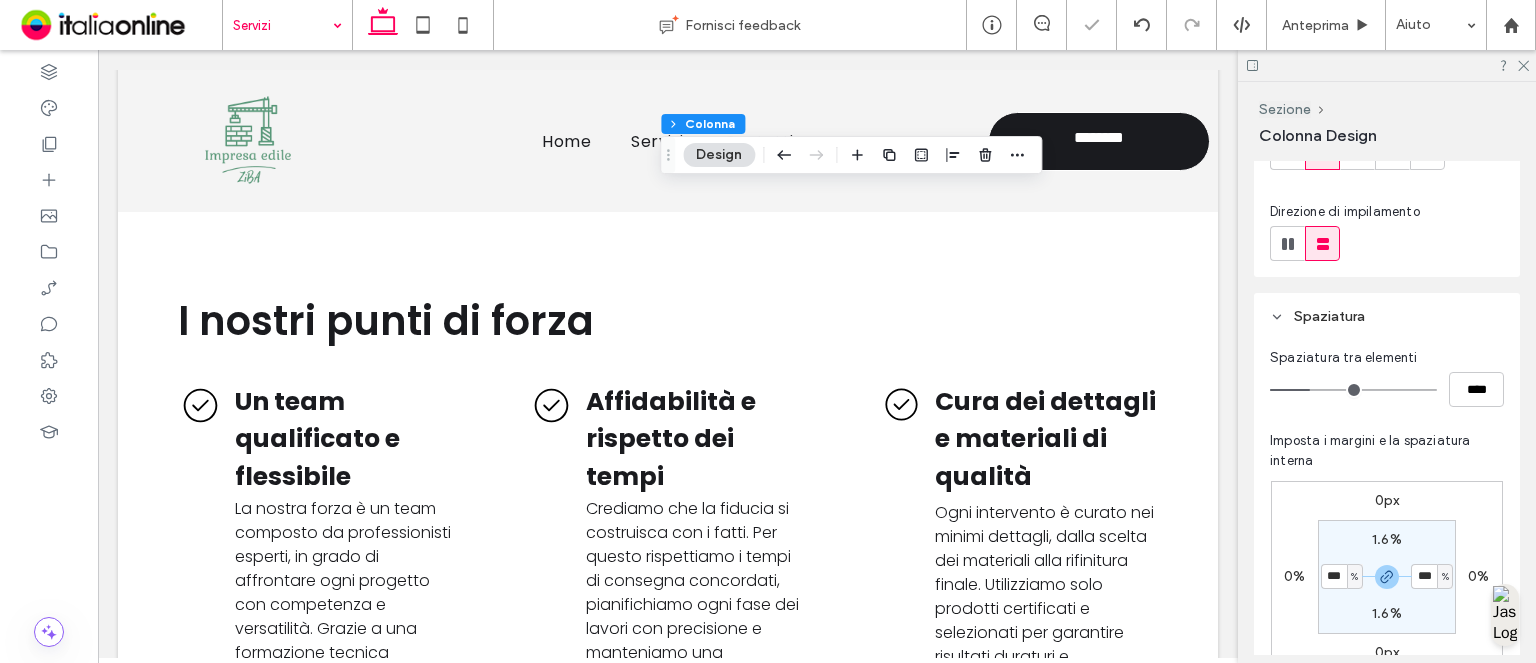 click on "1.6%" at bounding box center (1387, 539) 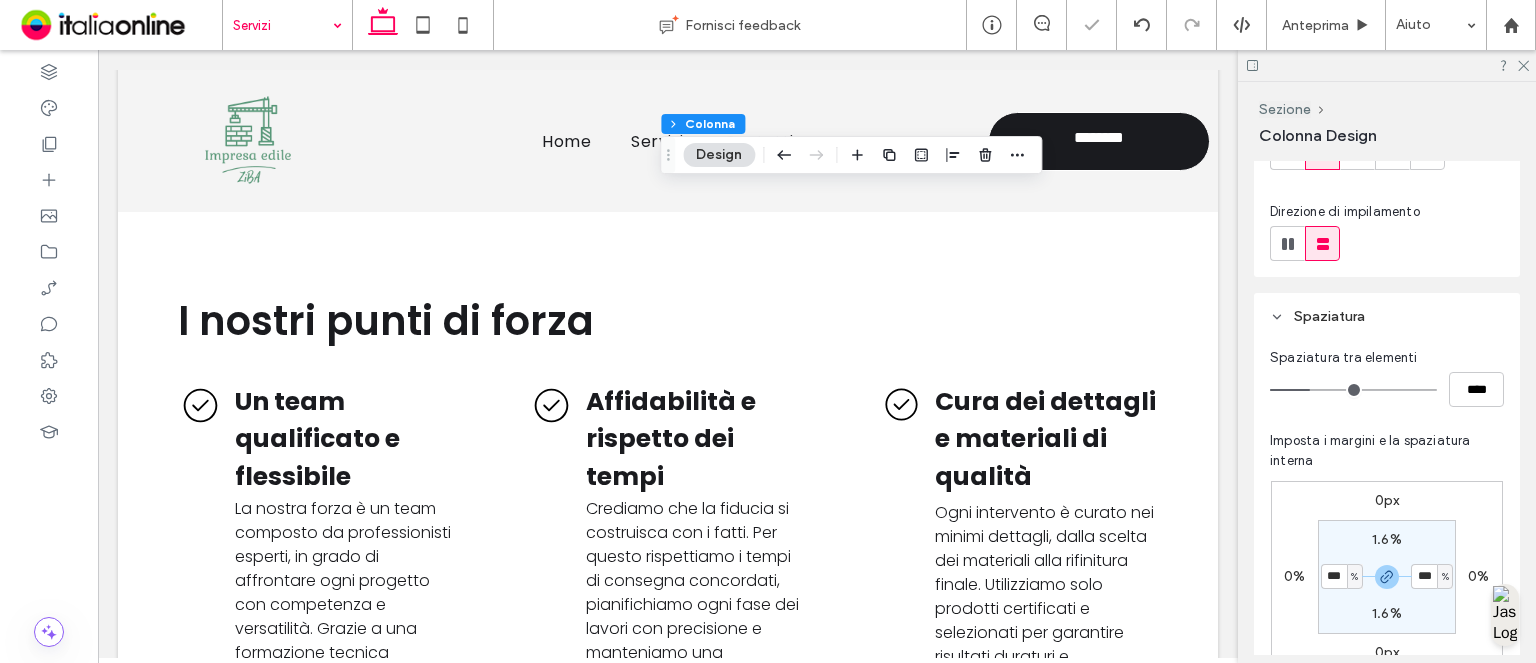 type on "*" 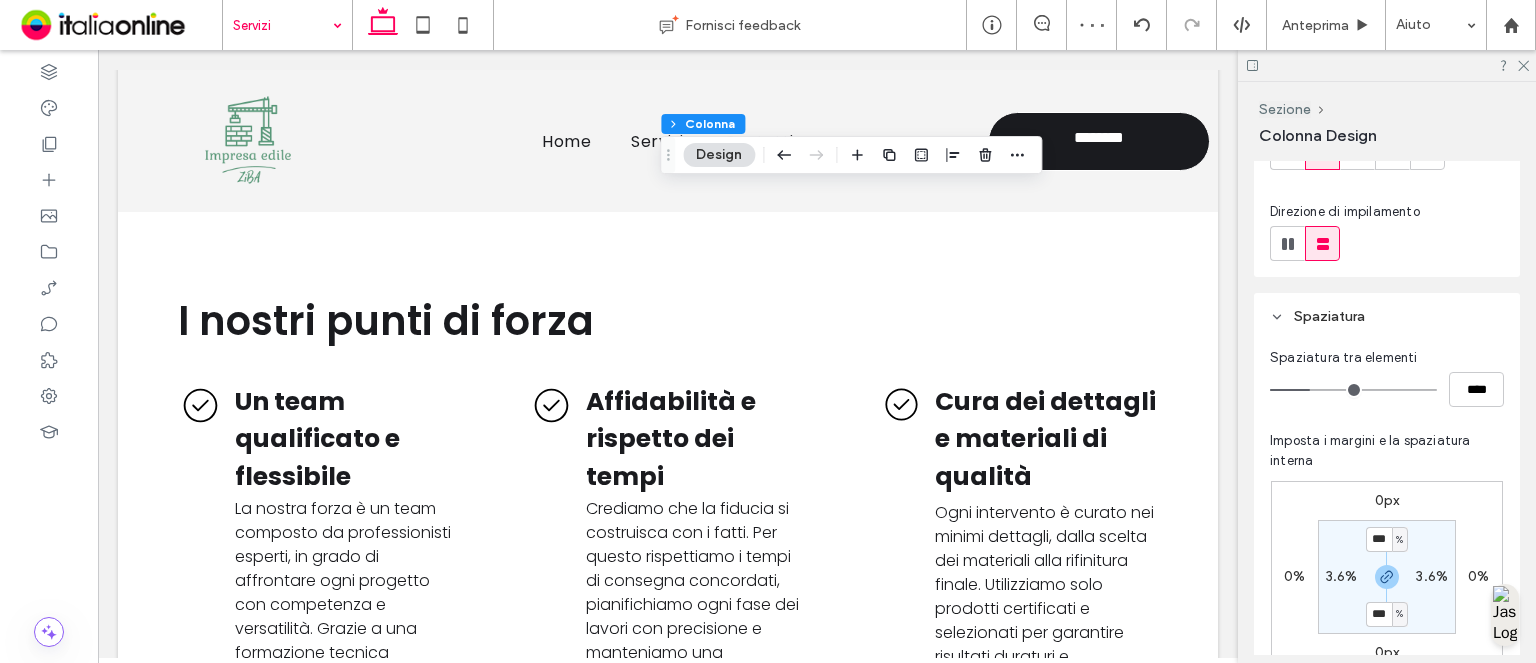 type on "***" 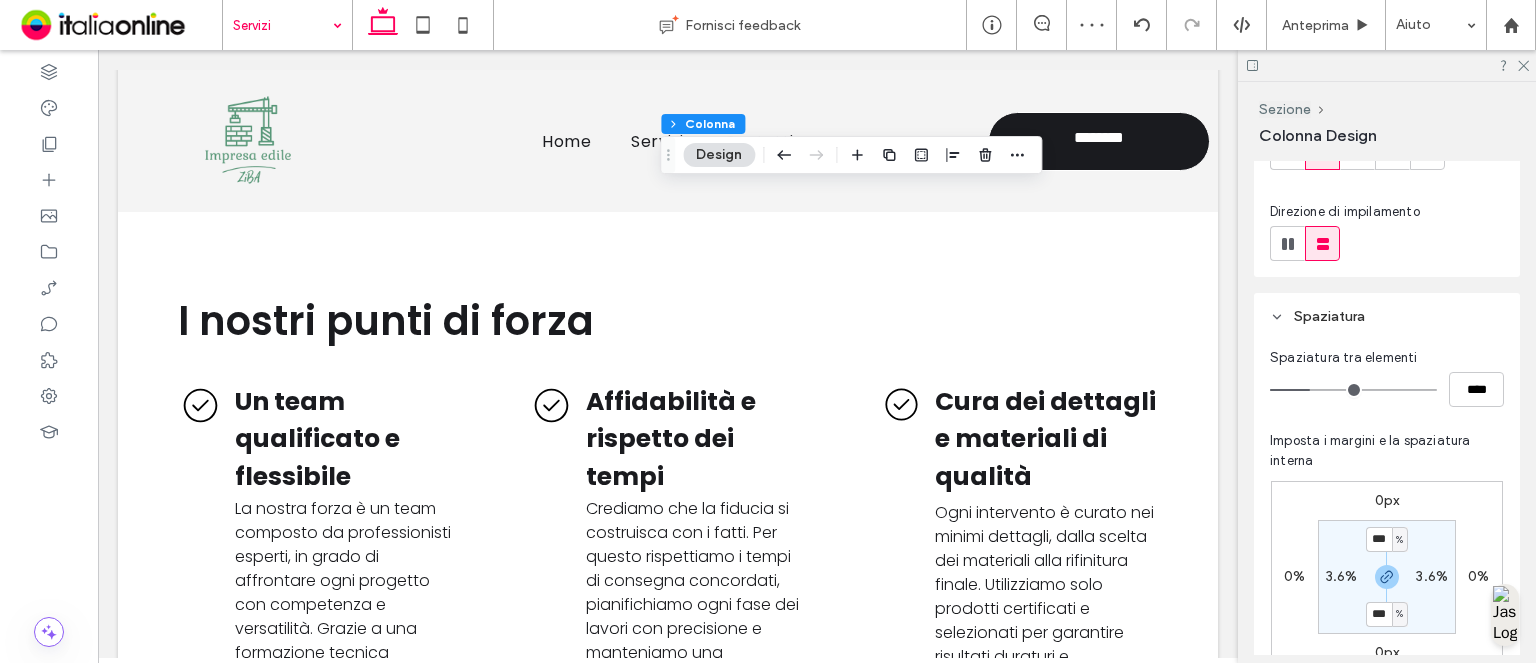 type on "*" 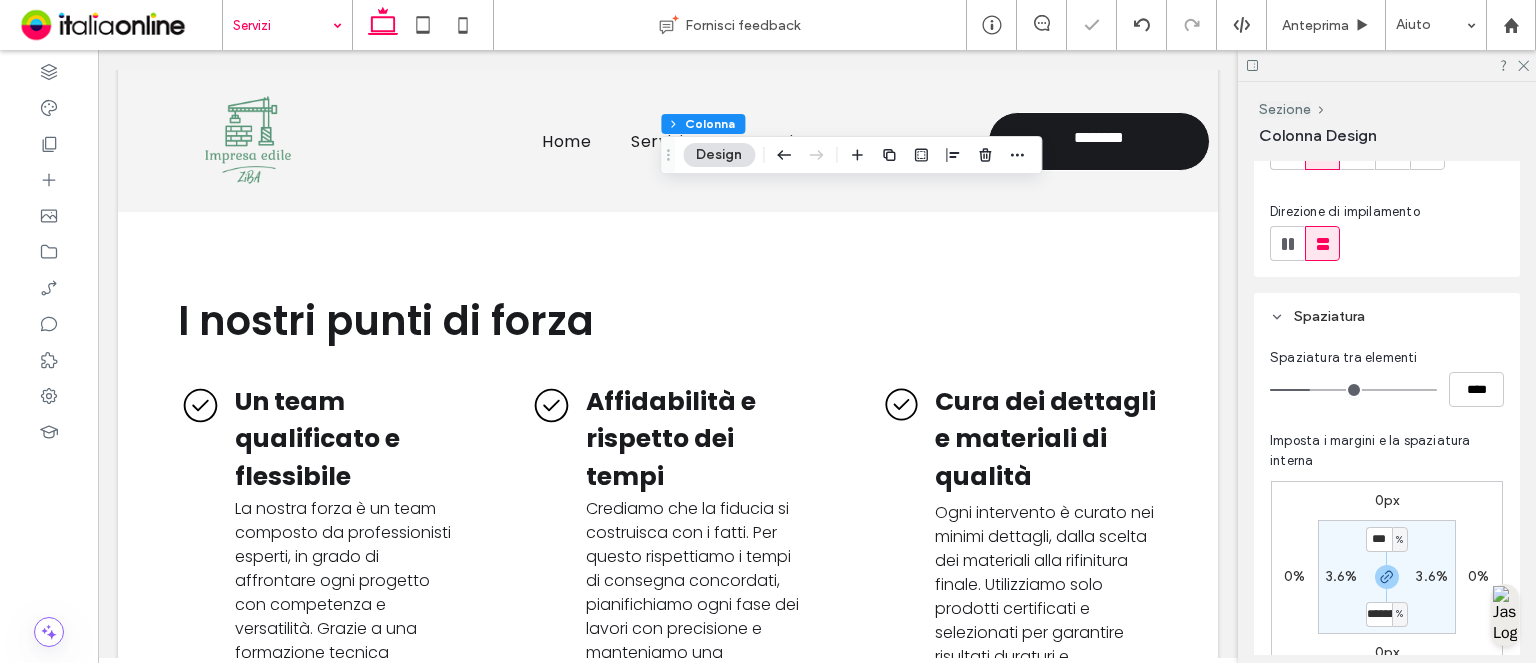 type on "***" 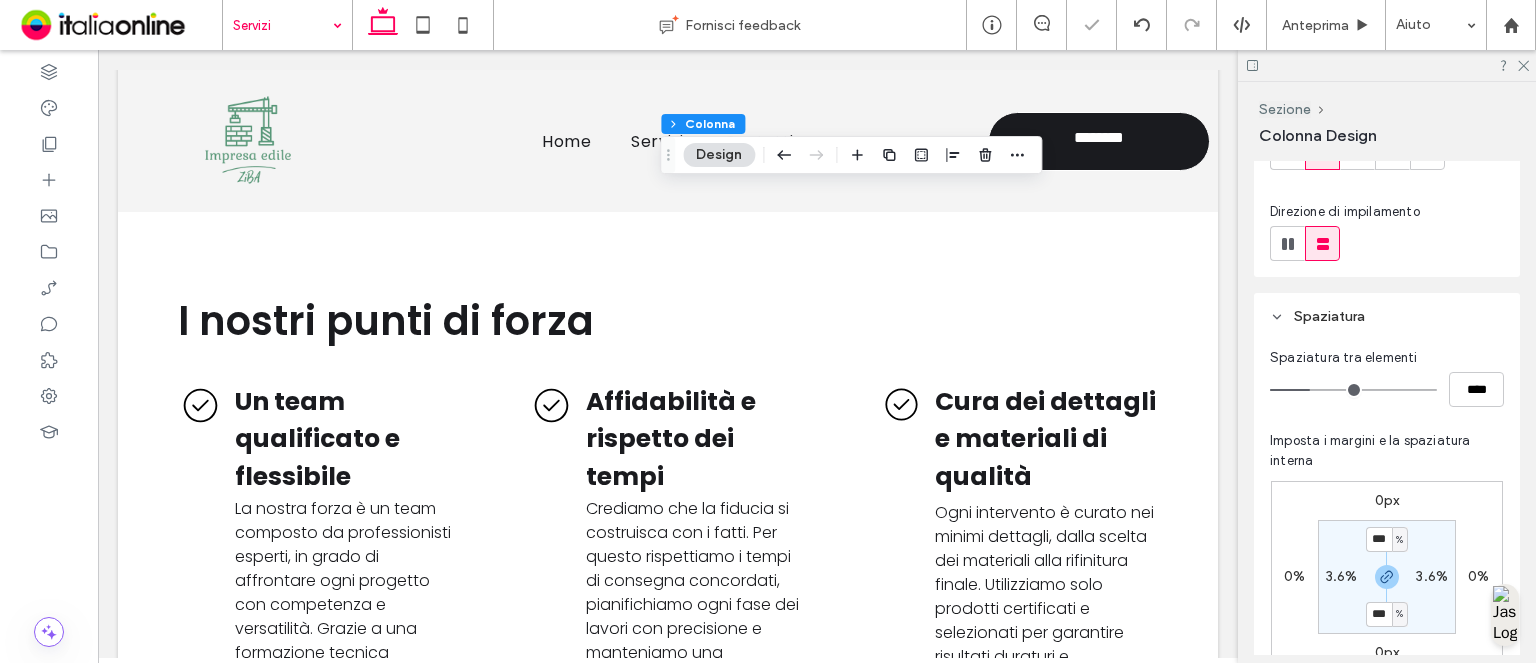 type on "*" 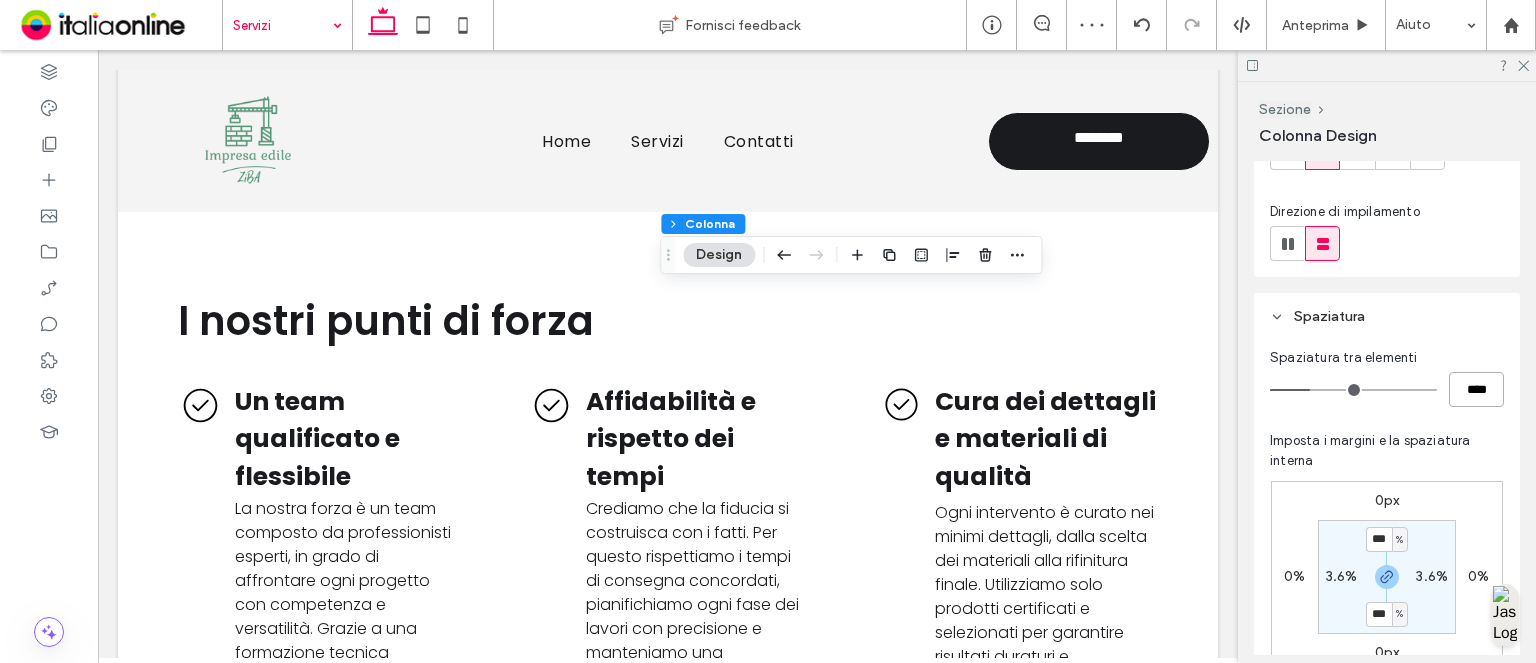 click on "****" at bounding box center (1476, 389) 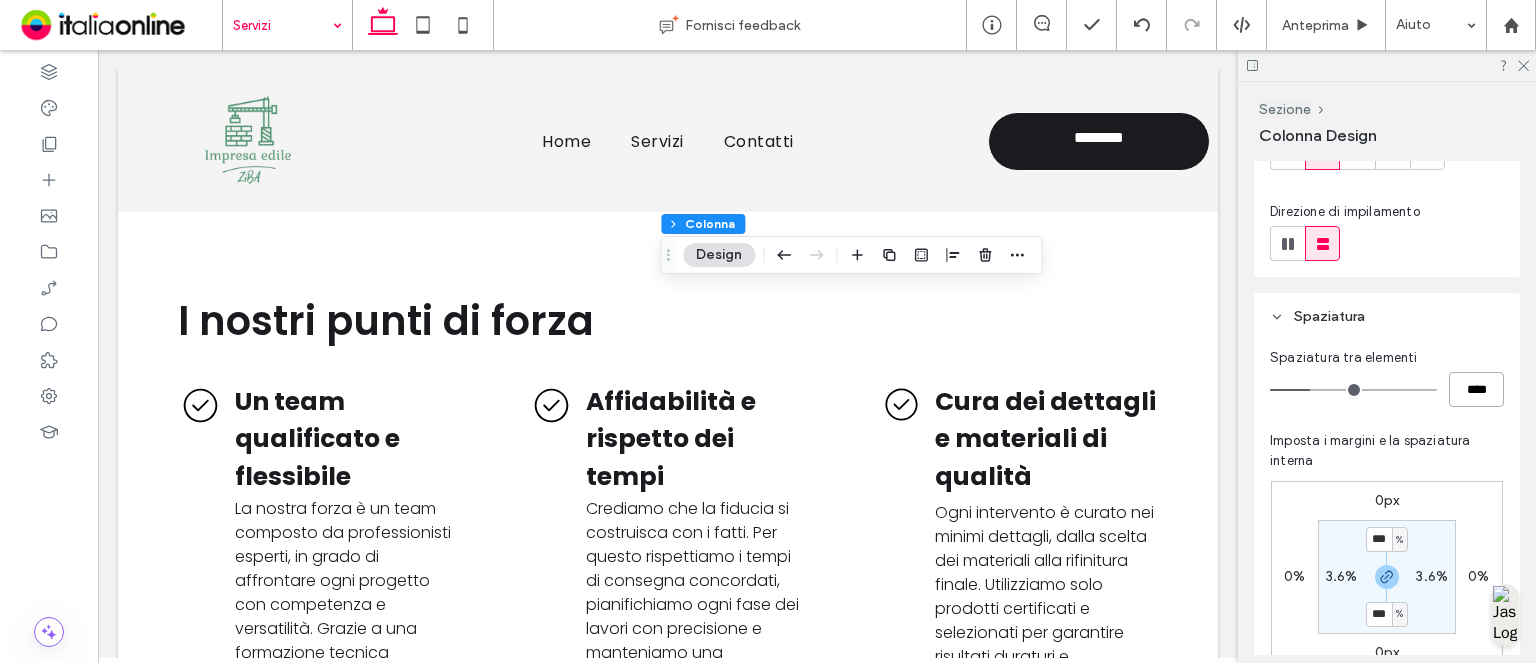 type on "****" 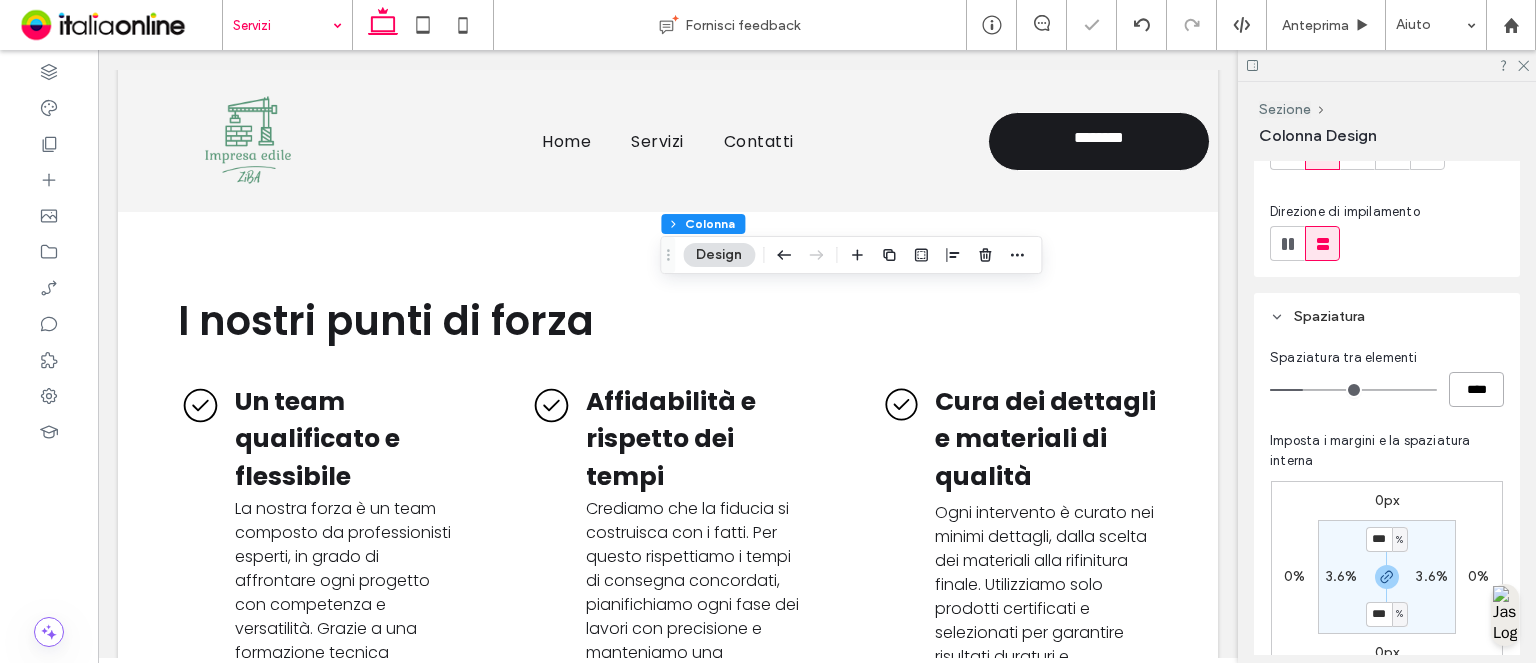 type on "****" 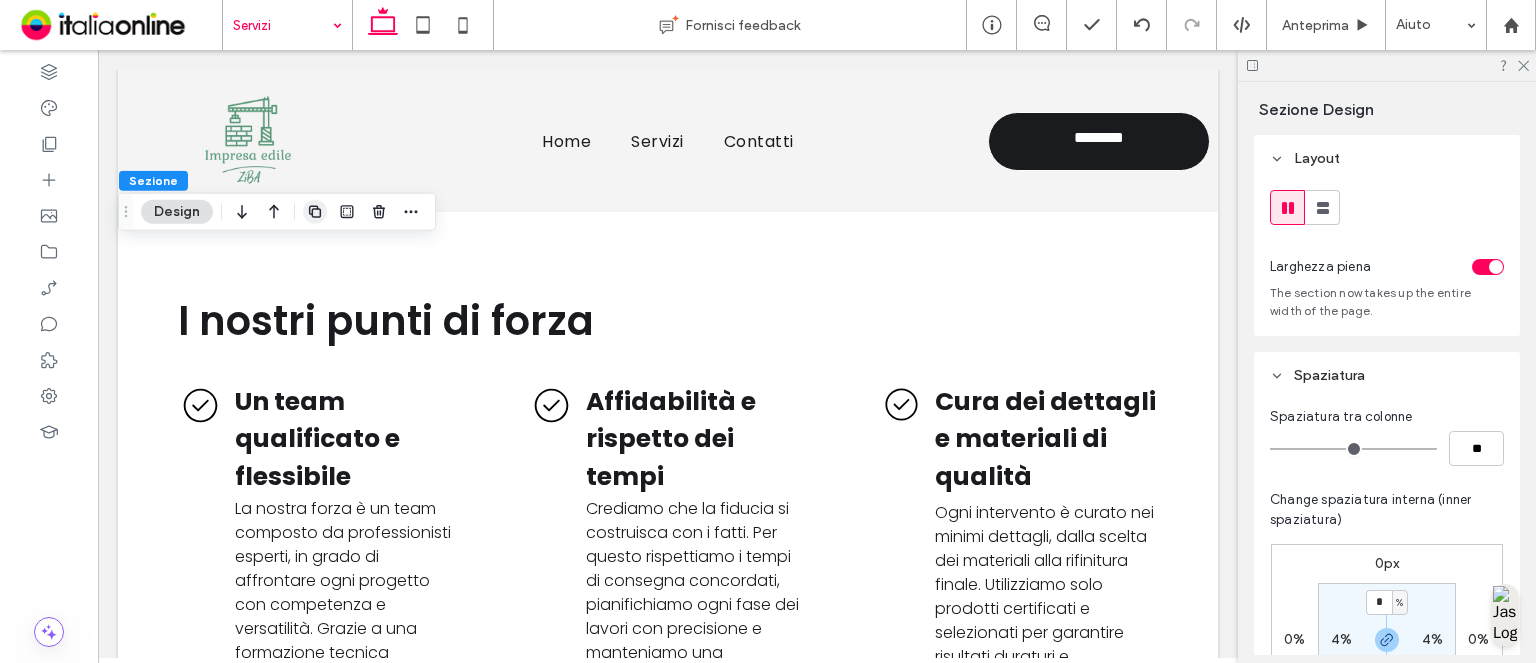 click 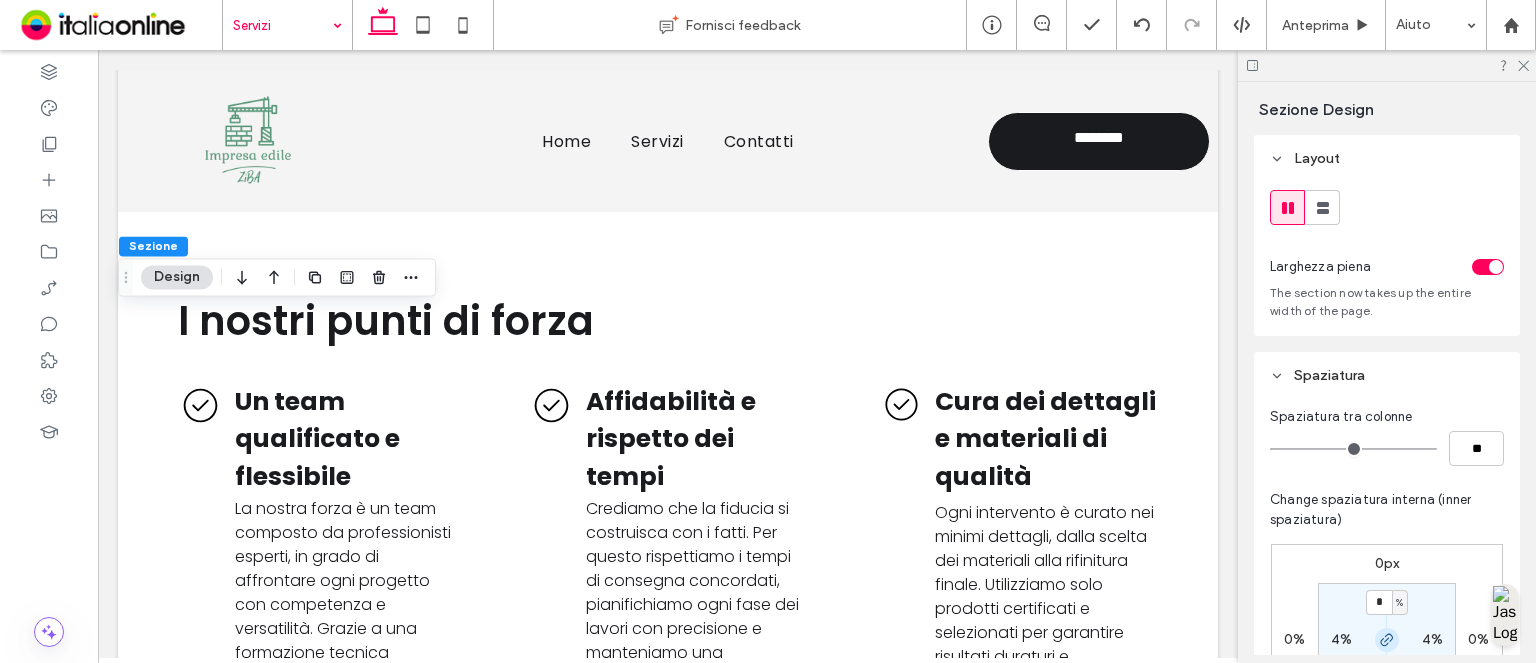 click 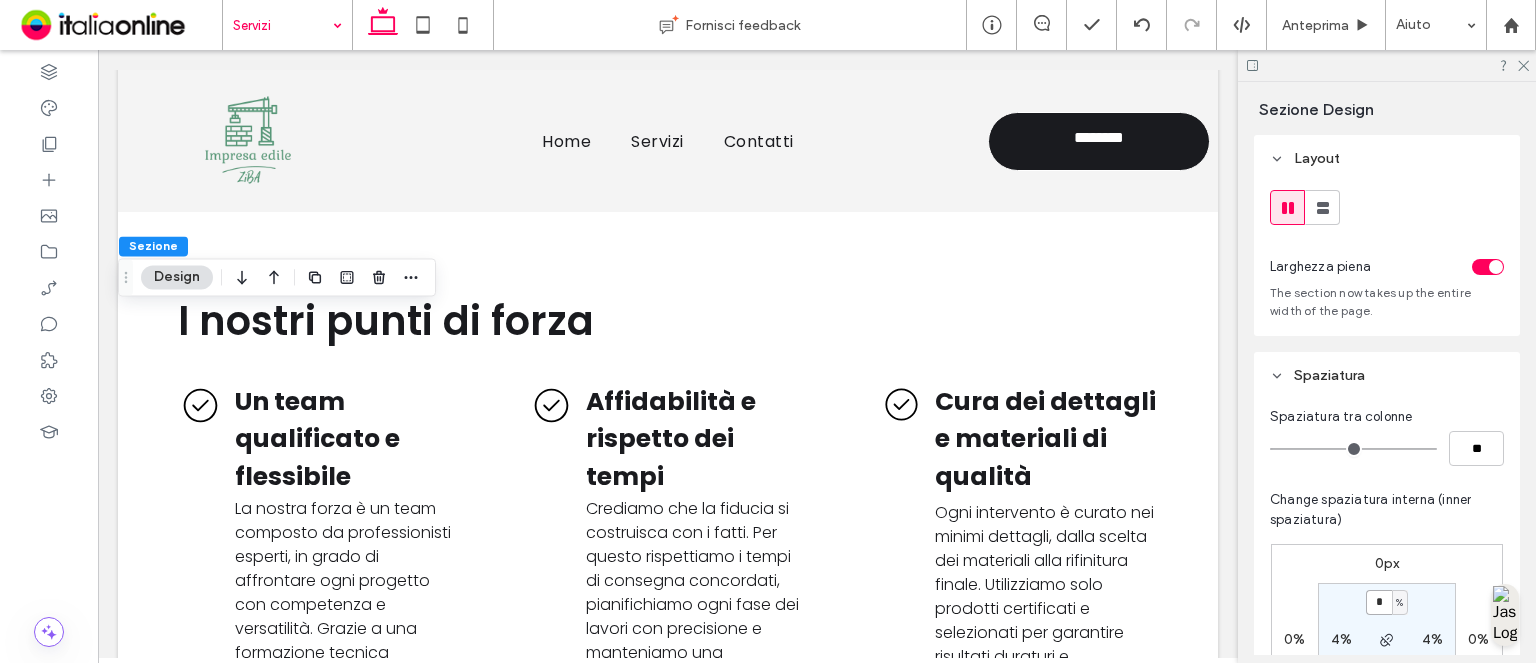 click on "*" at bounding box center [1379, 602] 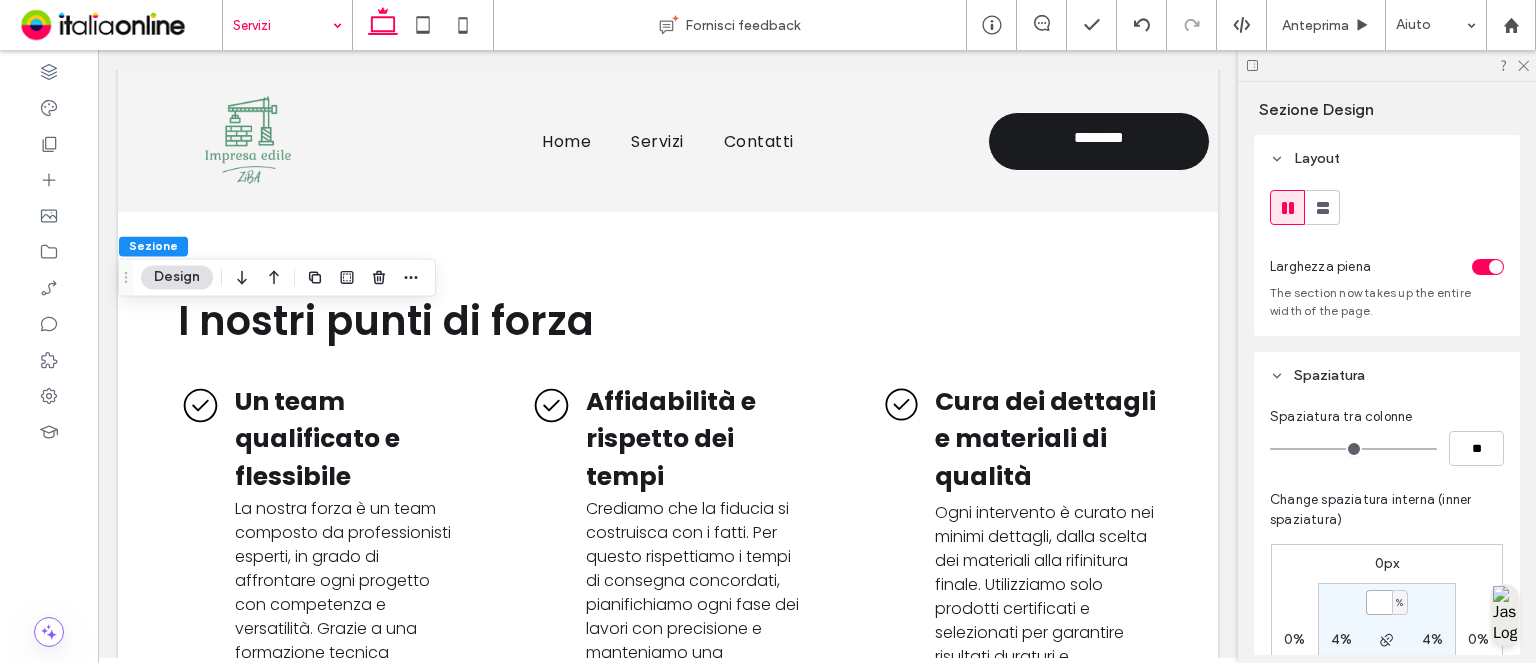 type on "*" 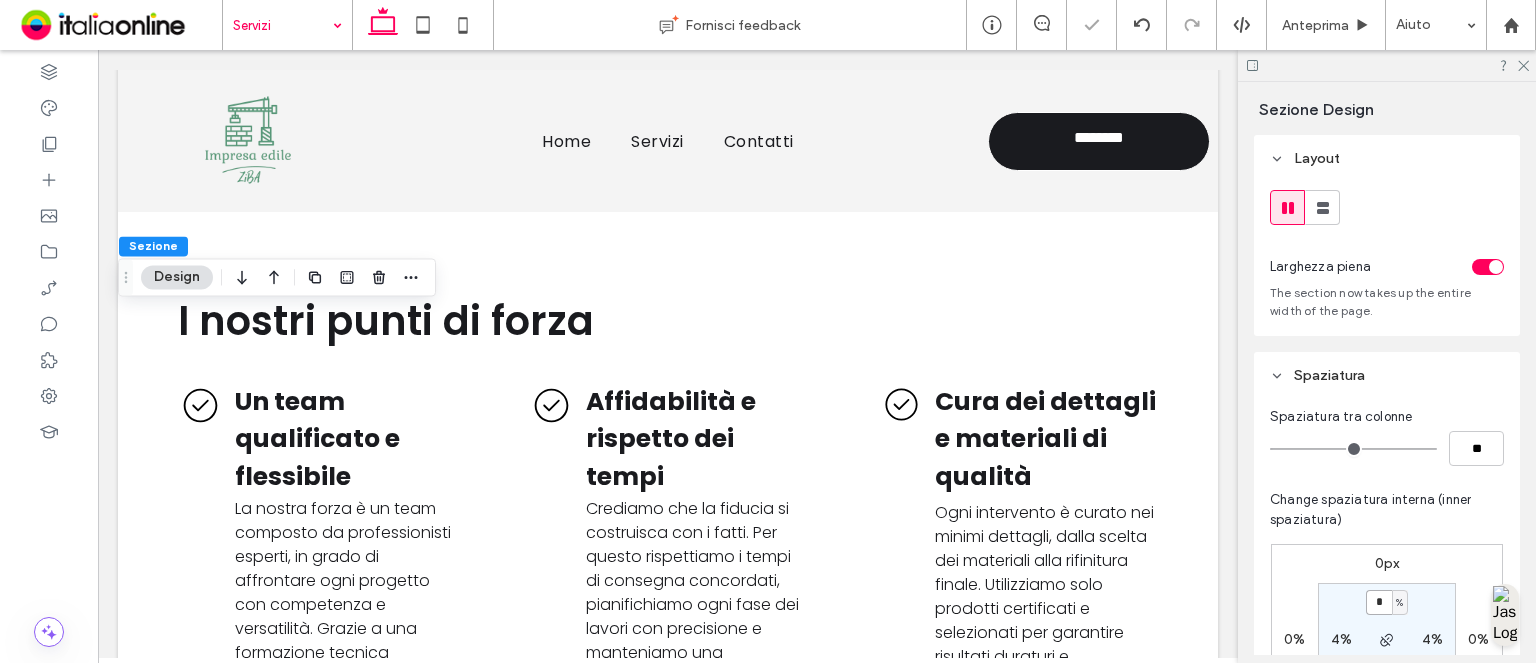 scroll, scrollTop: 200, scrollLeft: 0, axis: vertical 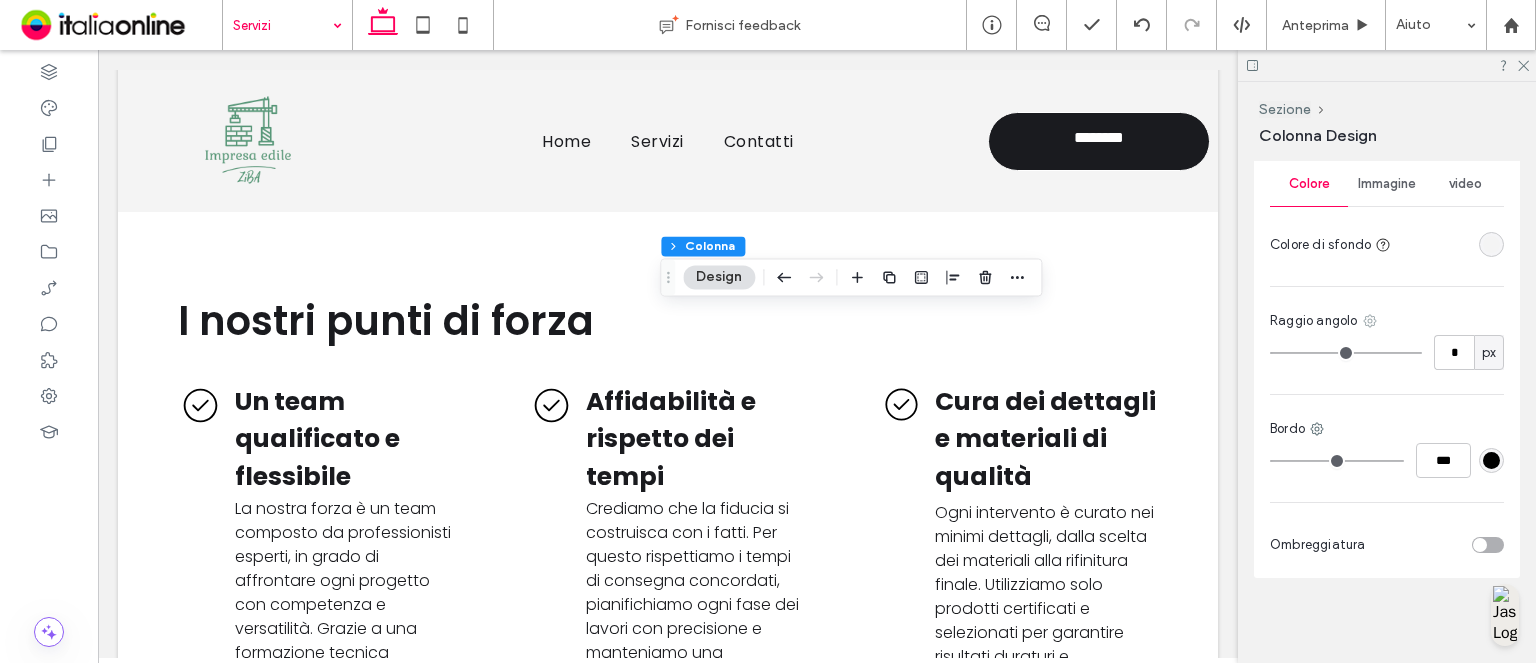 click 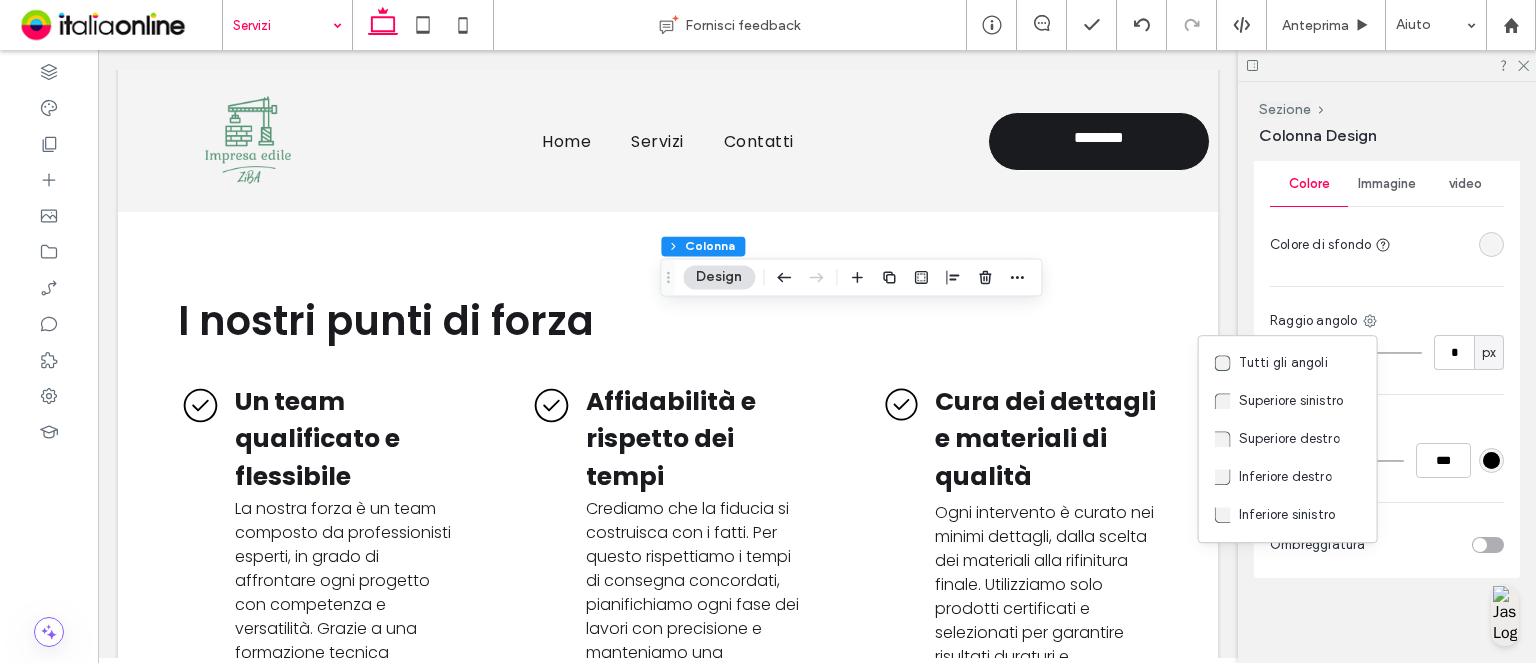 drag, startPoint x: 1322, startPoint y: 439, endPoint x: 1337, endPoint y: 429, distance: 18.027756 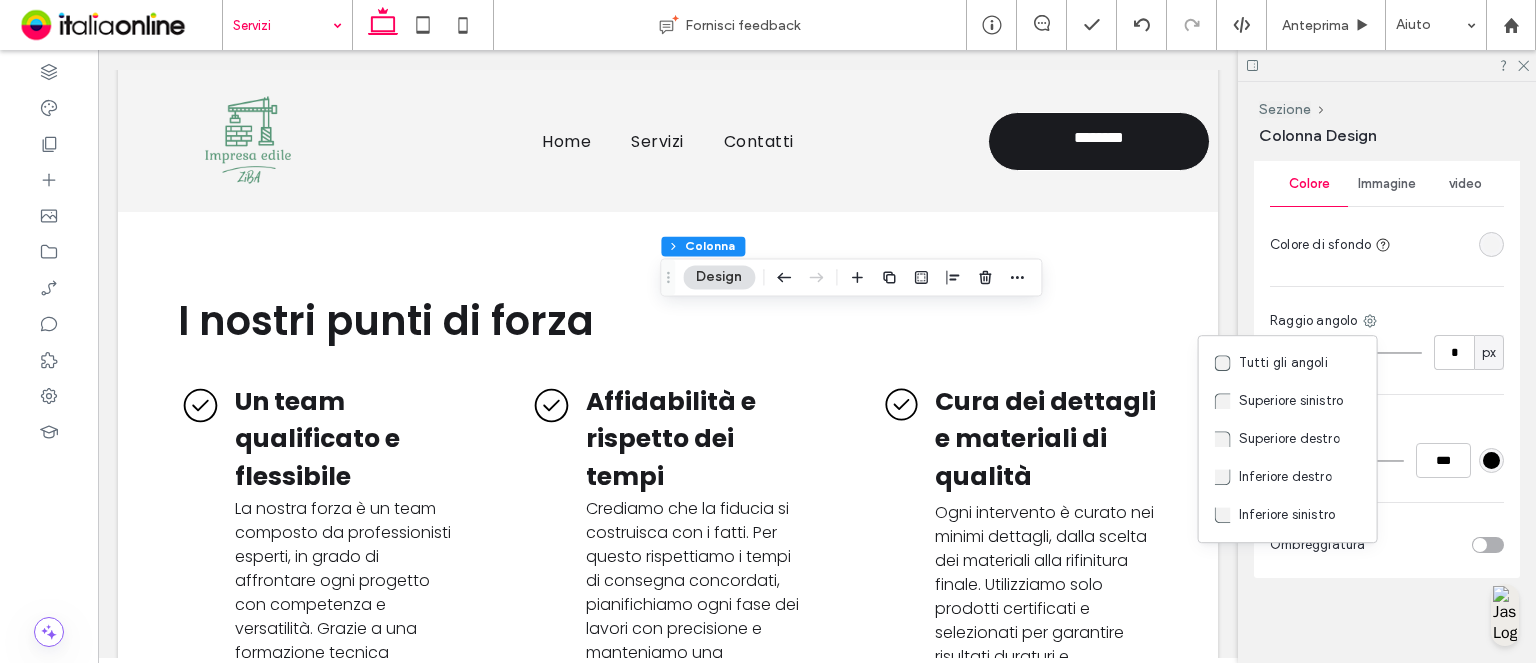 click on "Superiore destro" at bounding box center (1289, 439) 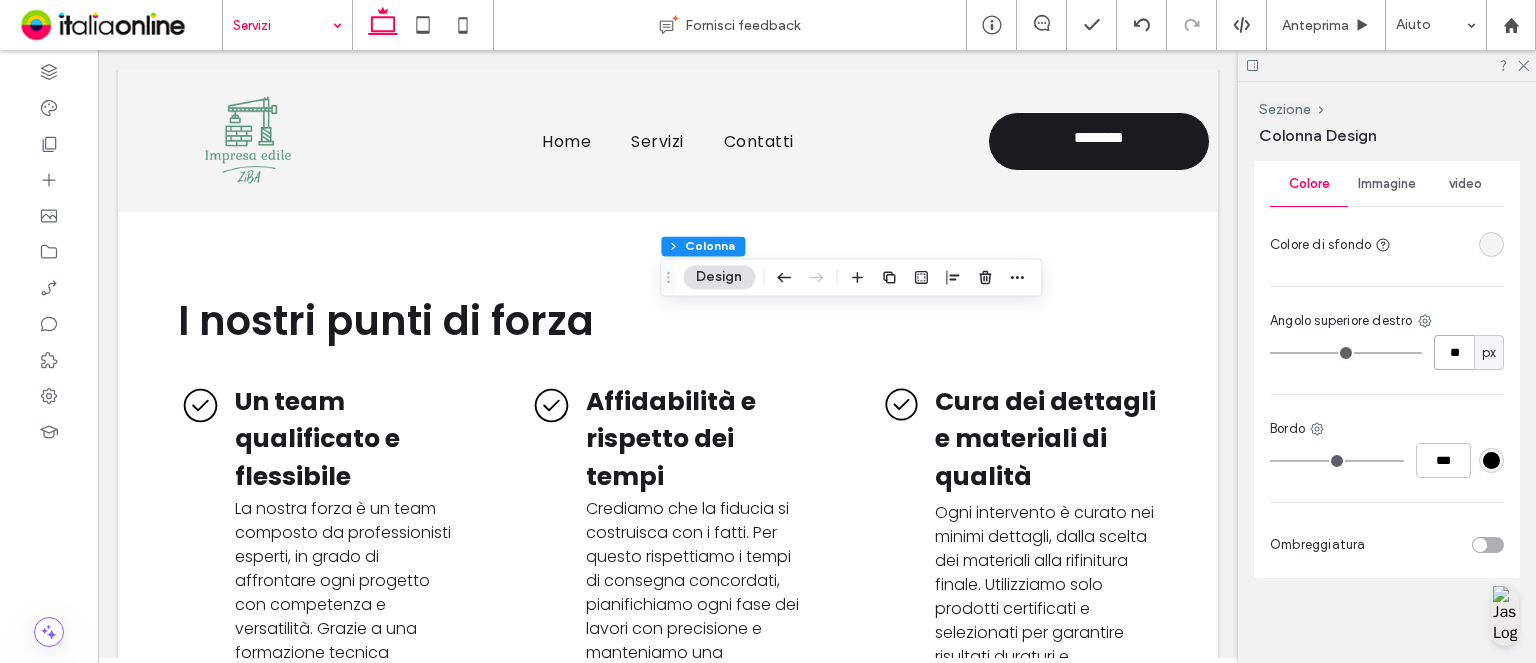 click on "**" at bounding box center [1454, 352] 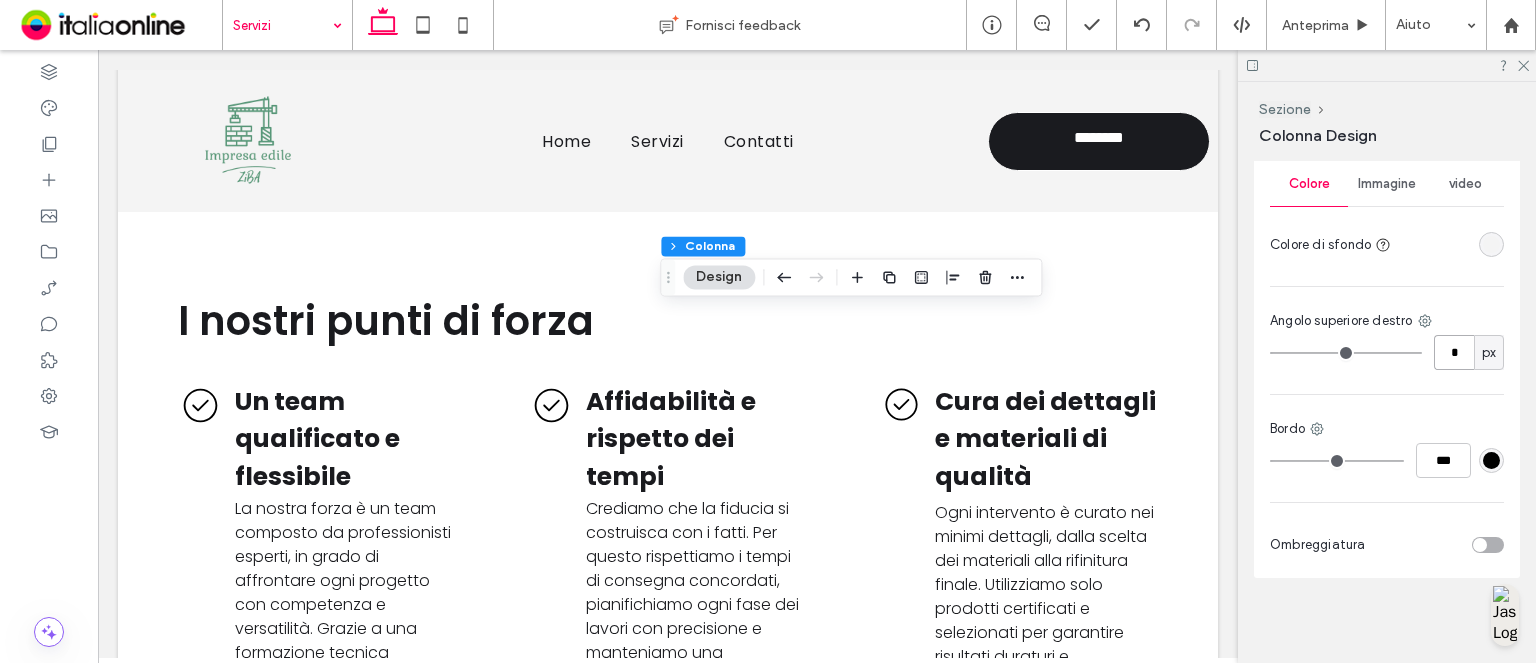type on "*" 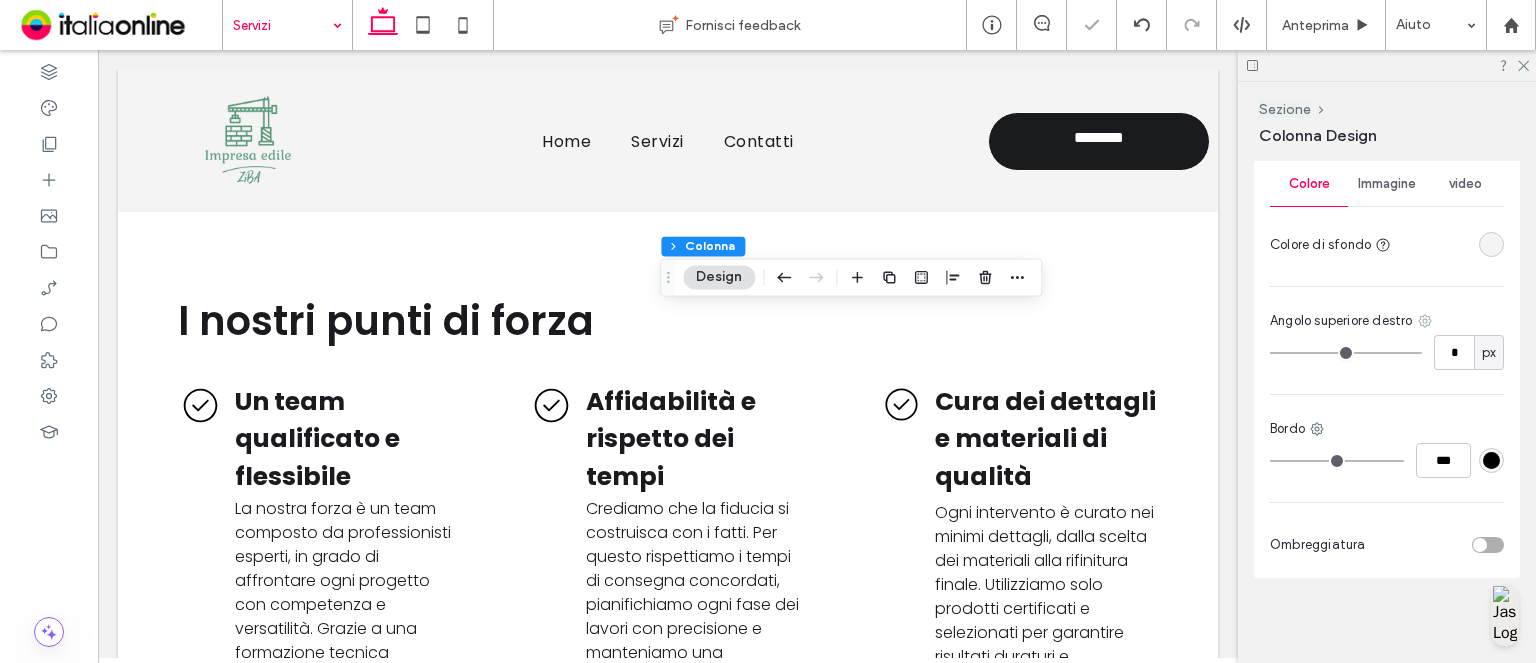 click on "Angolo superiore destro" at bounding box center [1387, 321] 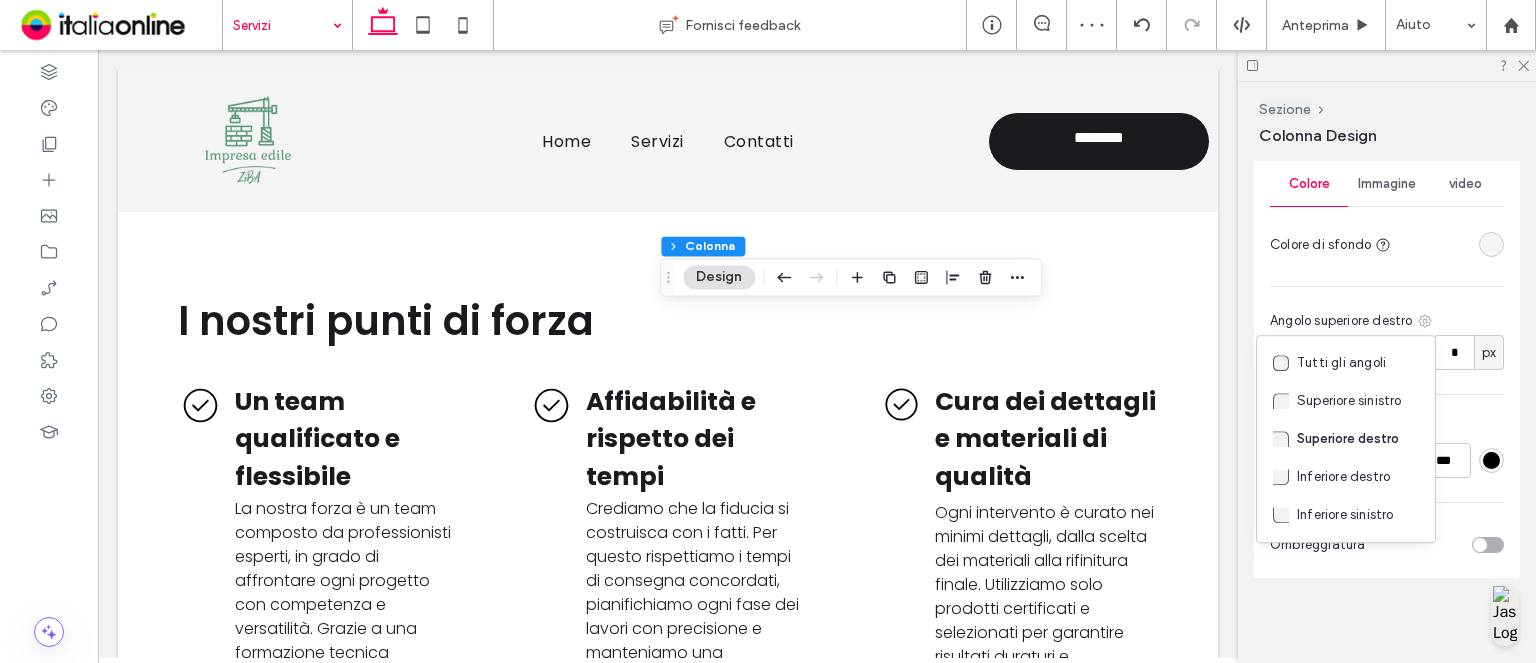 click 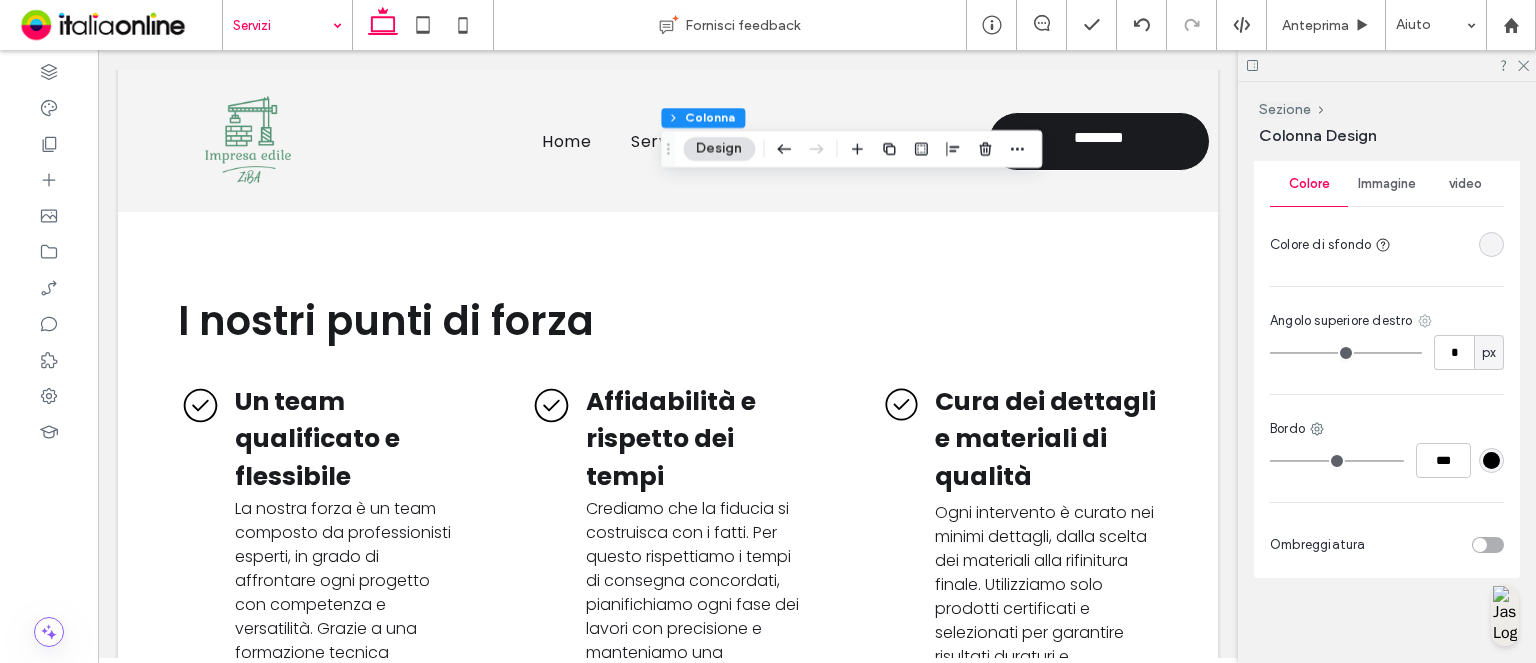 click 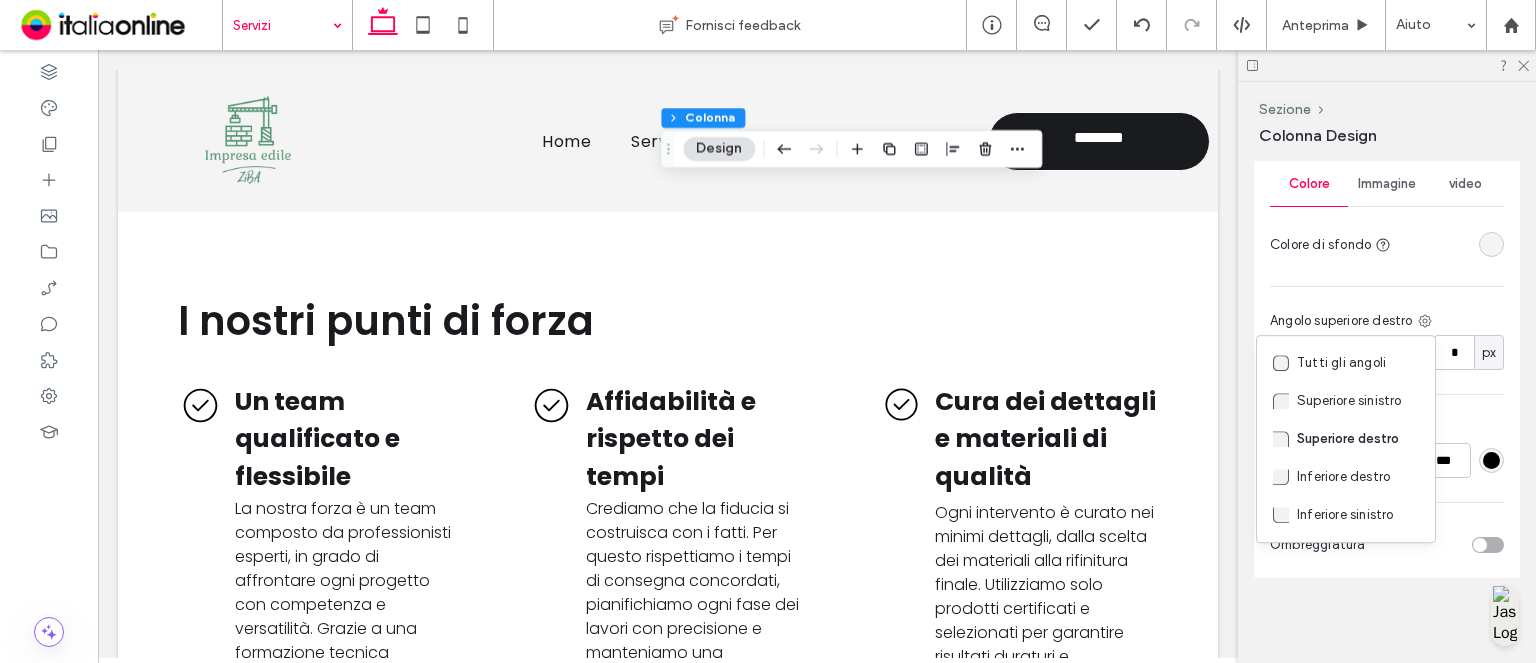 click on "Inferiore destro" at bounding box center [1346, 477] 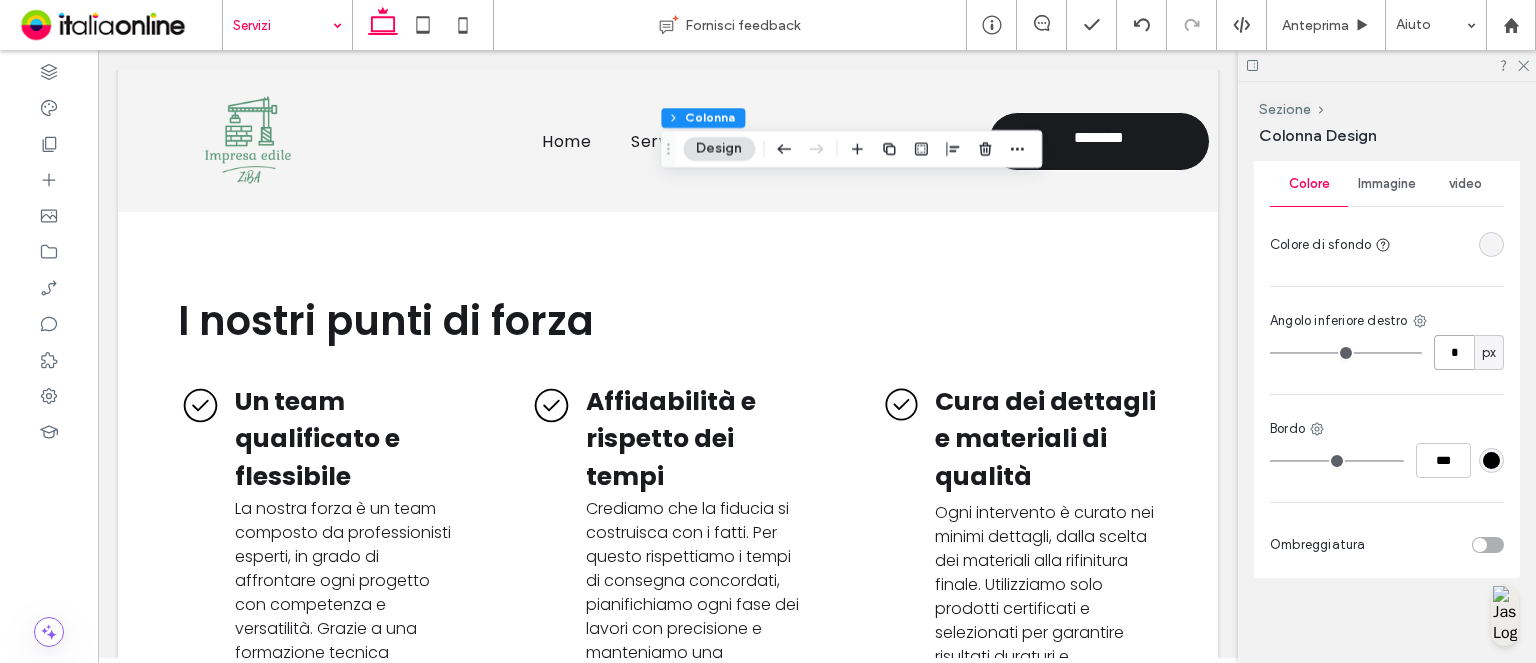 click on "*" at bounding box center (1454, 352) 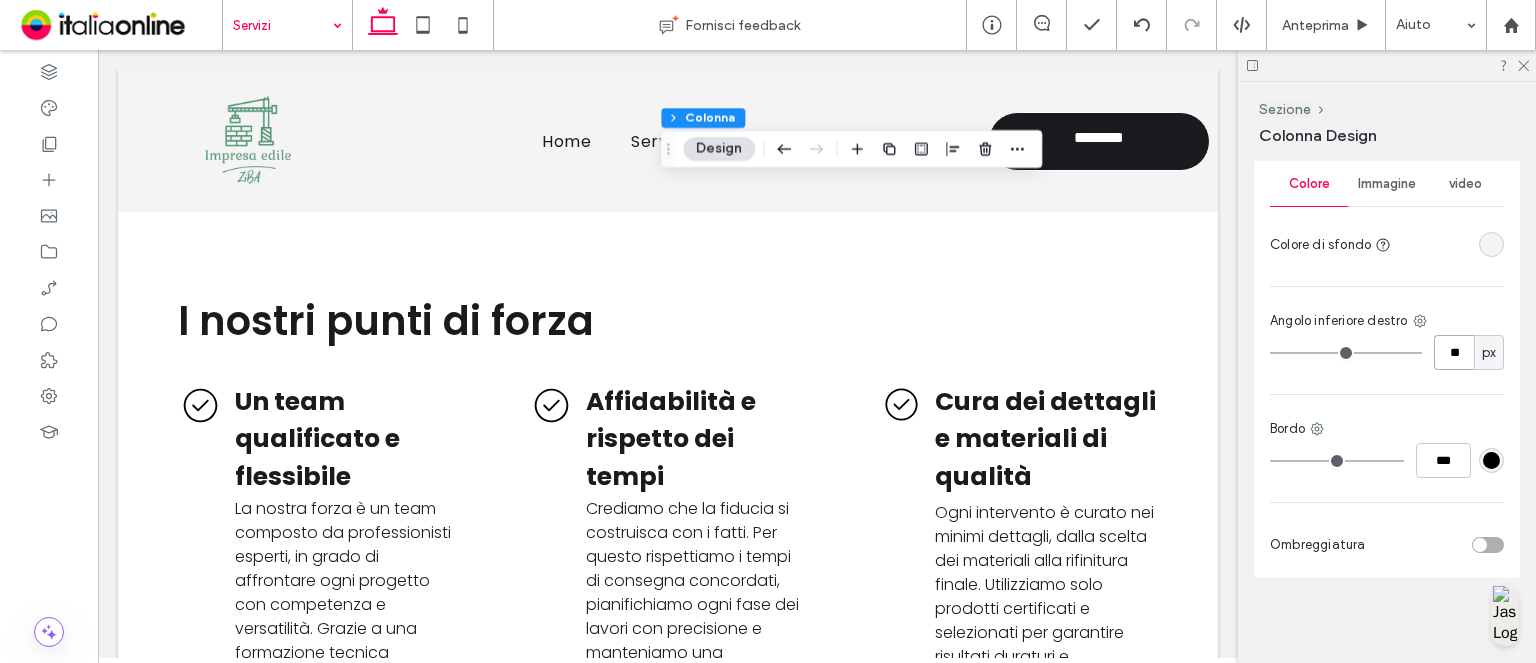 type on "*" 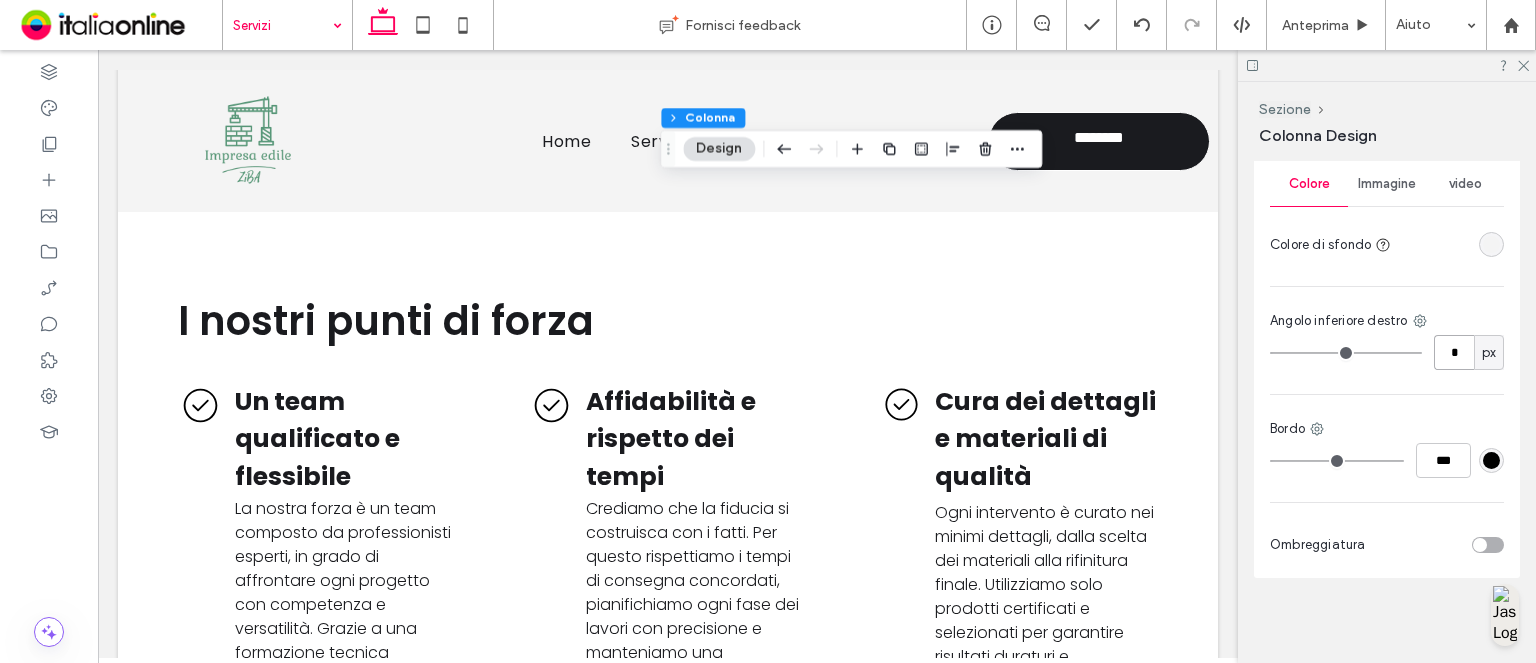 type on "**" 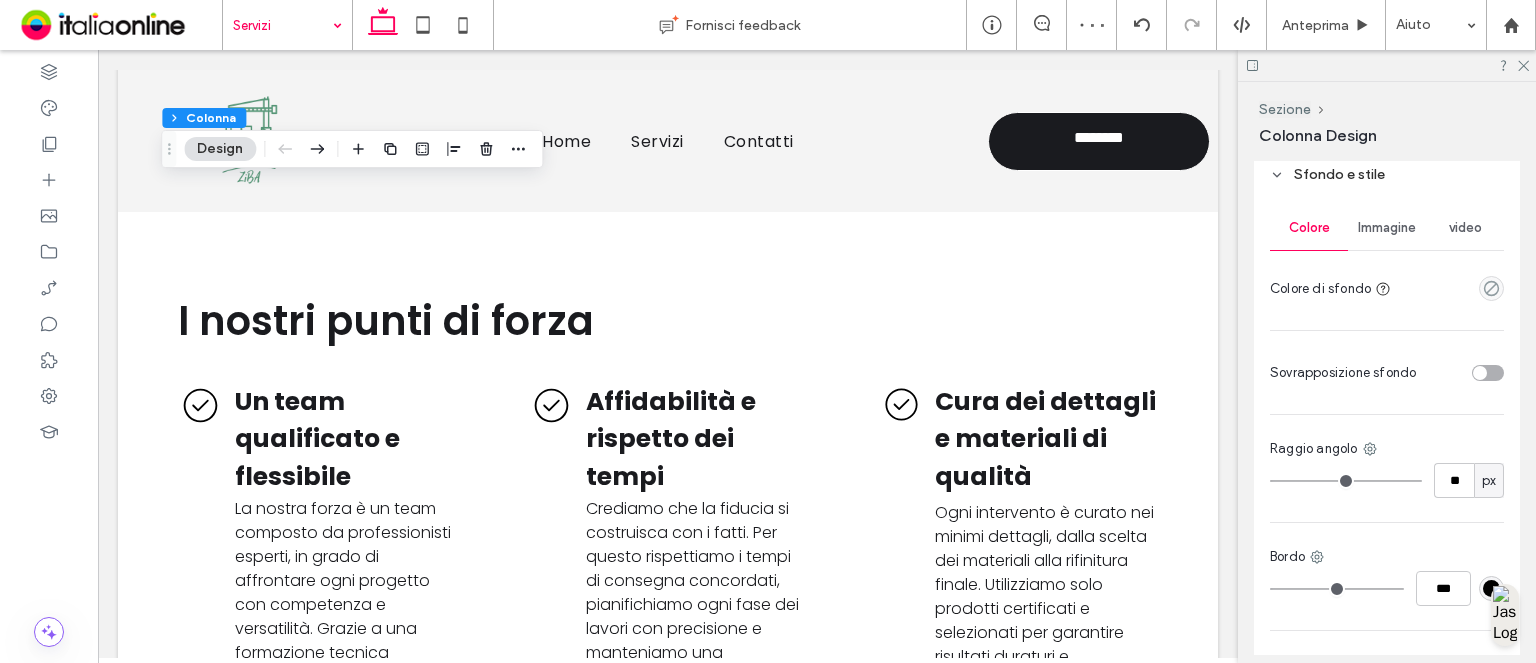 scroll, scrollTop: 1128, scrollLeft: 0, axis: vertical 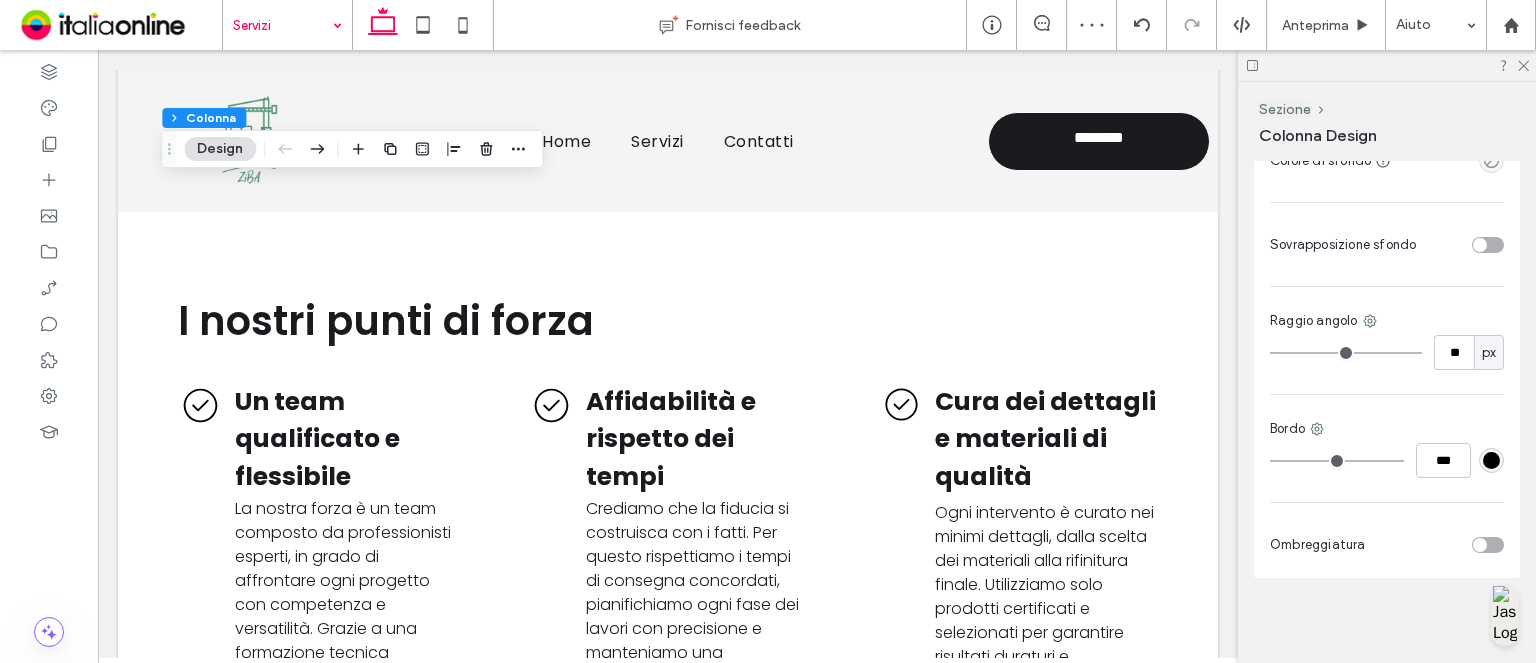 type on "**" 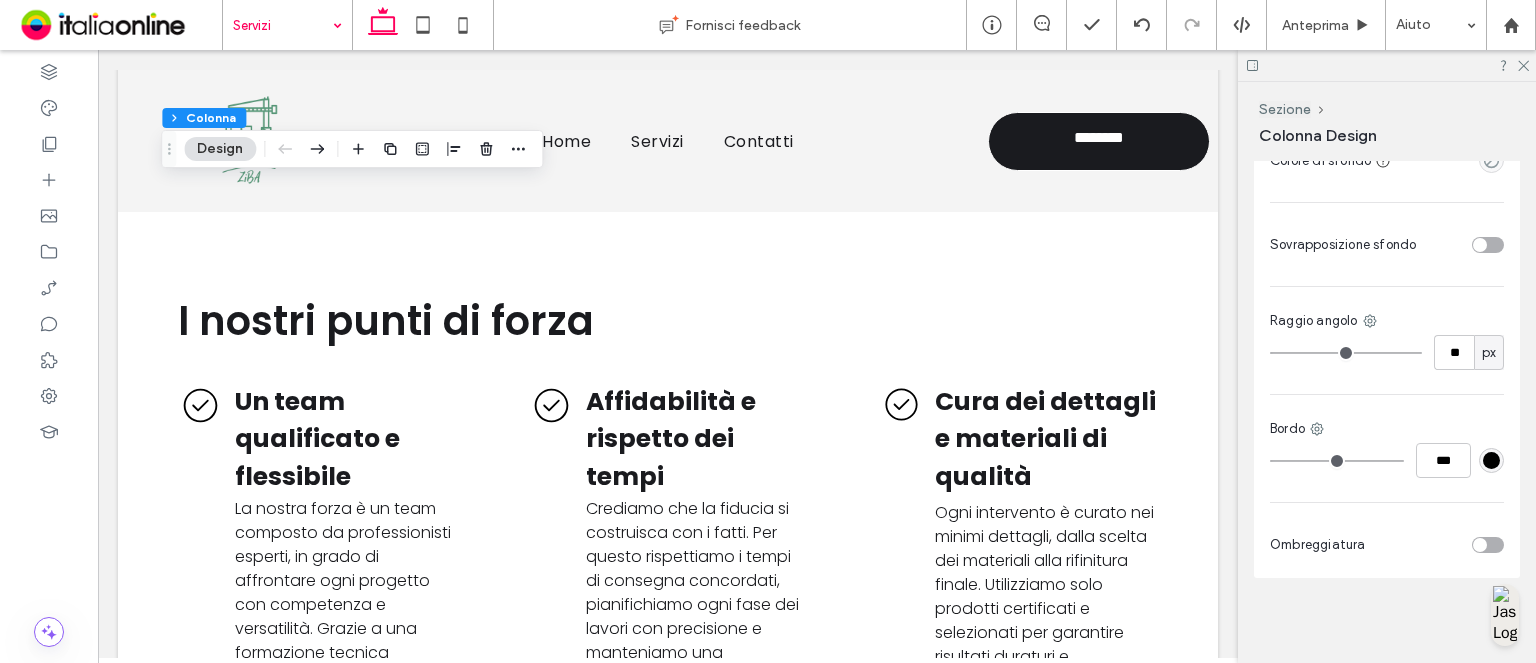 type on "**" 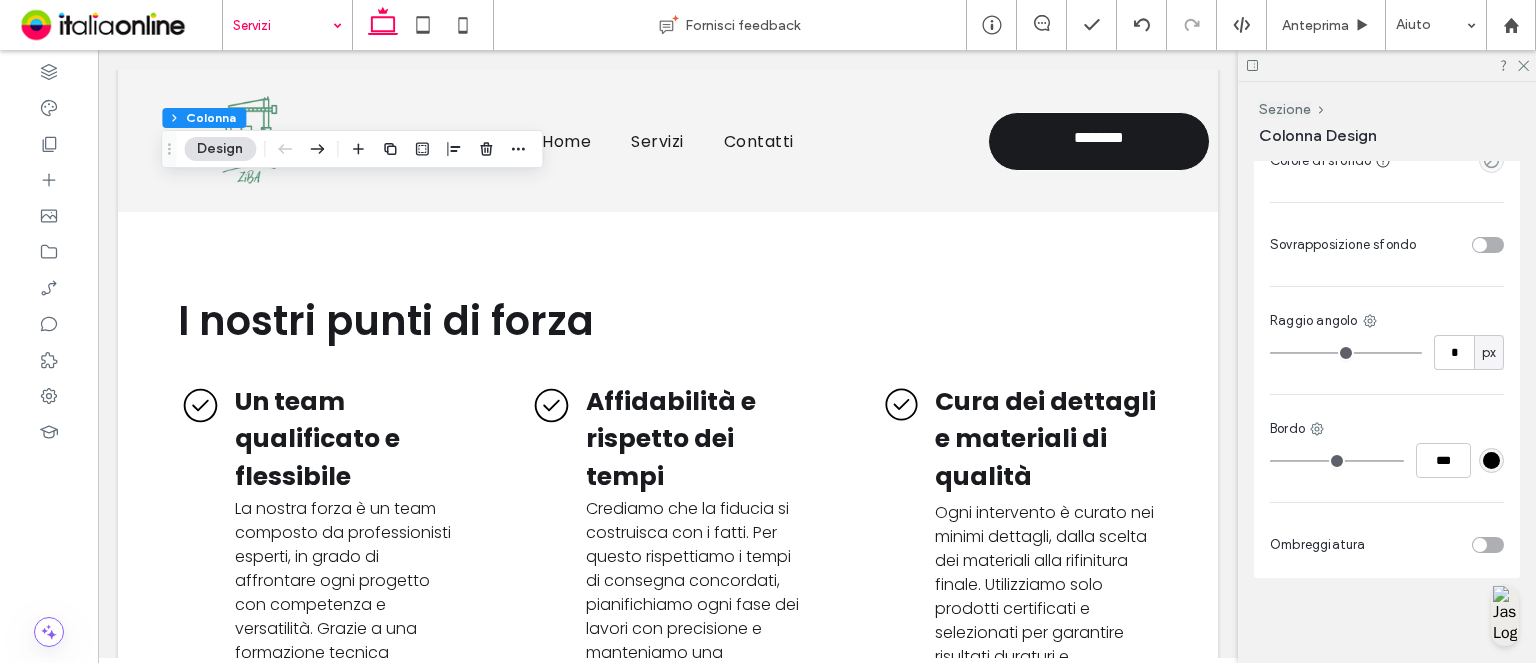 type on "*" 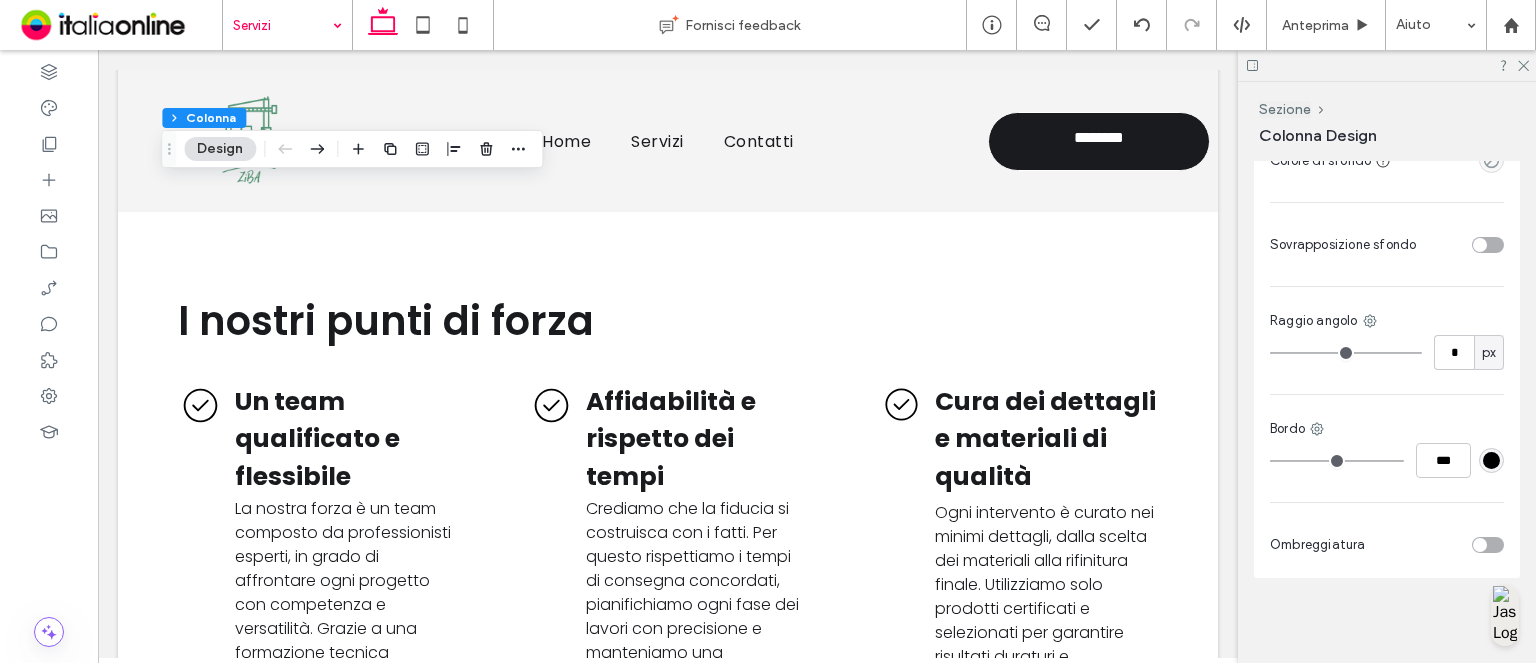 drag, startPoint x: 1307, startPoint y: 349, endPoint x: 1264, endPoint y: 344, distance: 43.289722 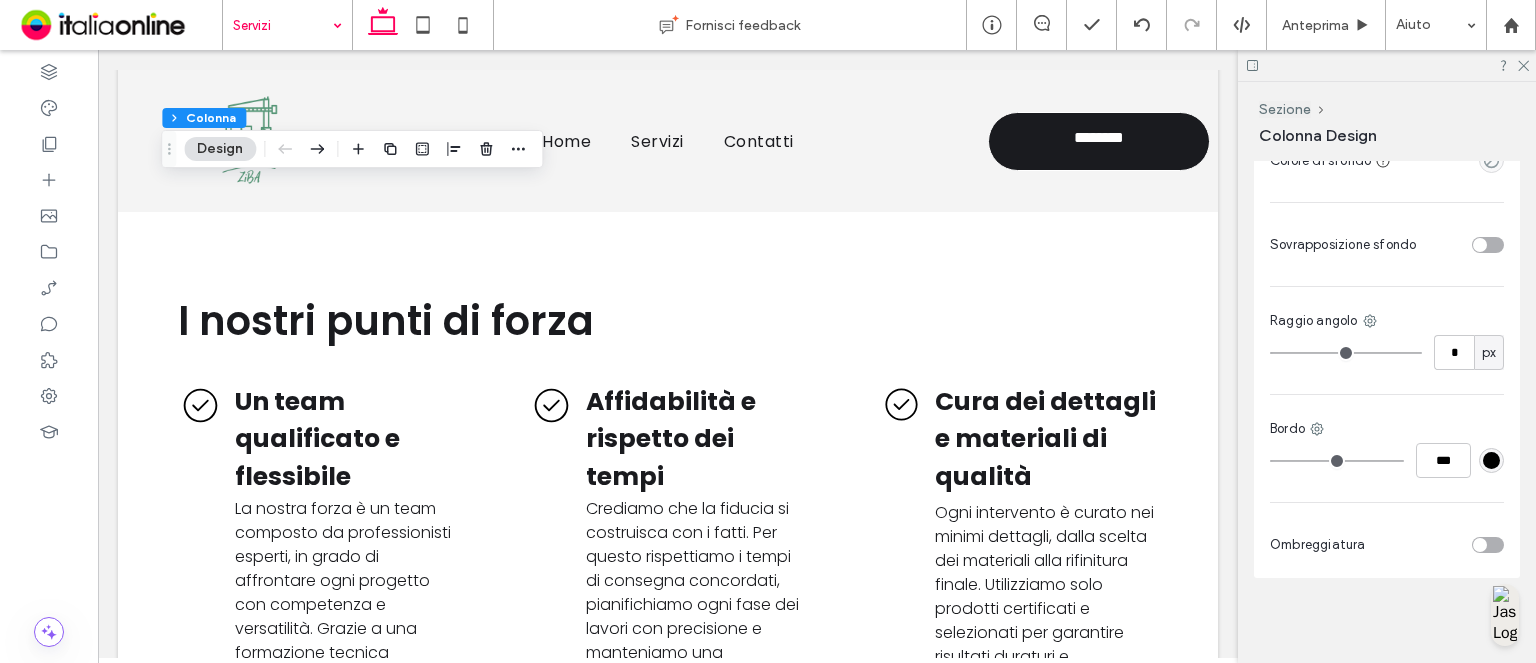type on "*" 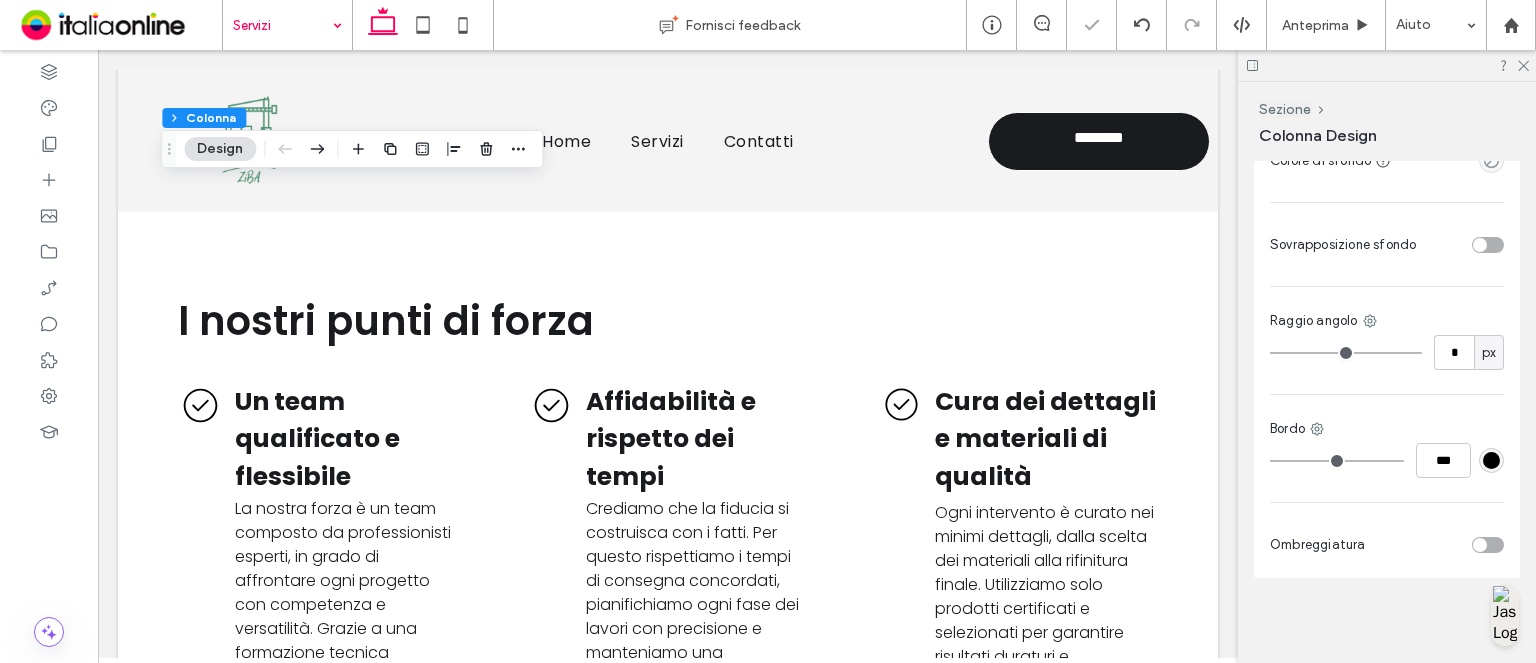 drag, startPoint x: 1372, startPoint y: 315, endPoint x: 1384, endPoint y: 337, distance: 25.059929 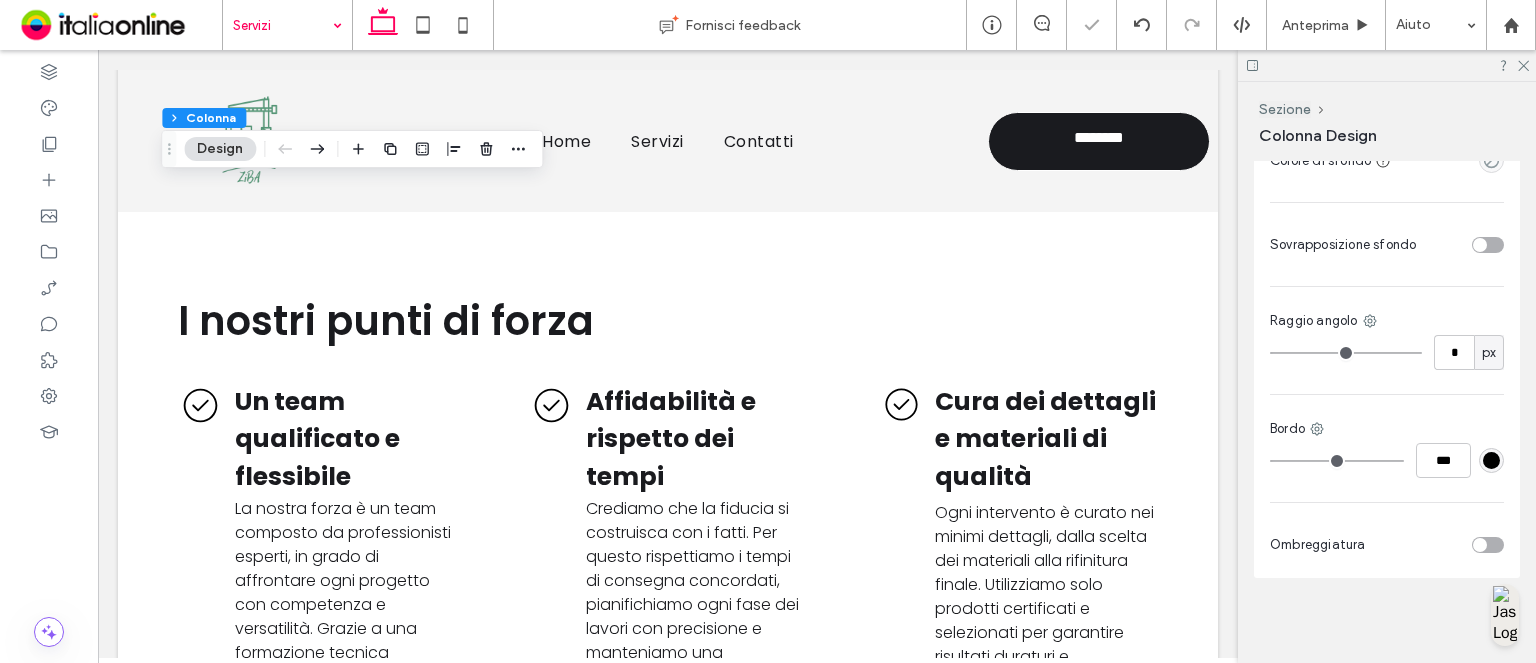 click 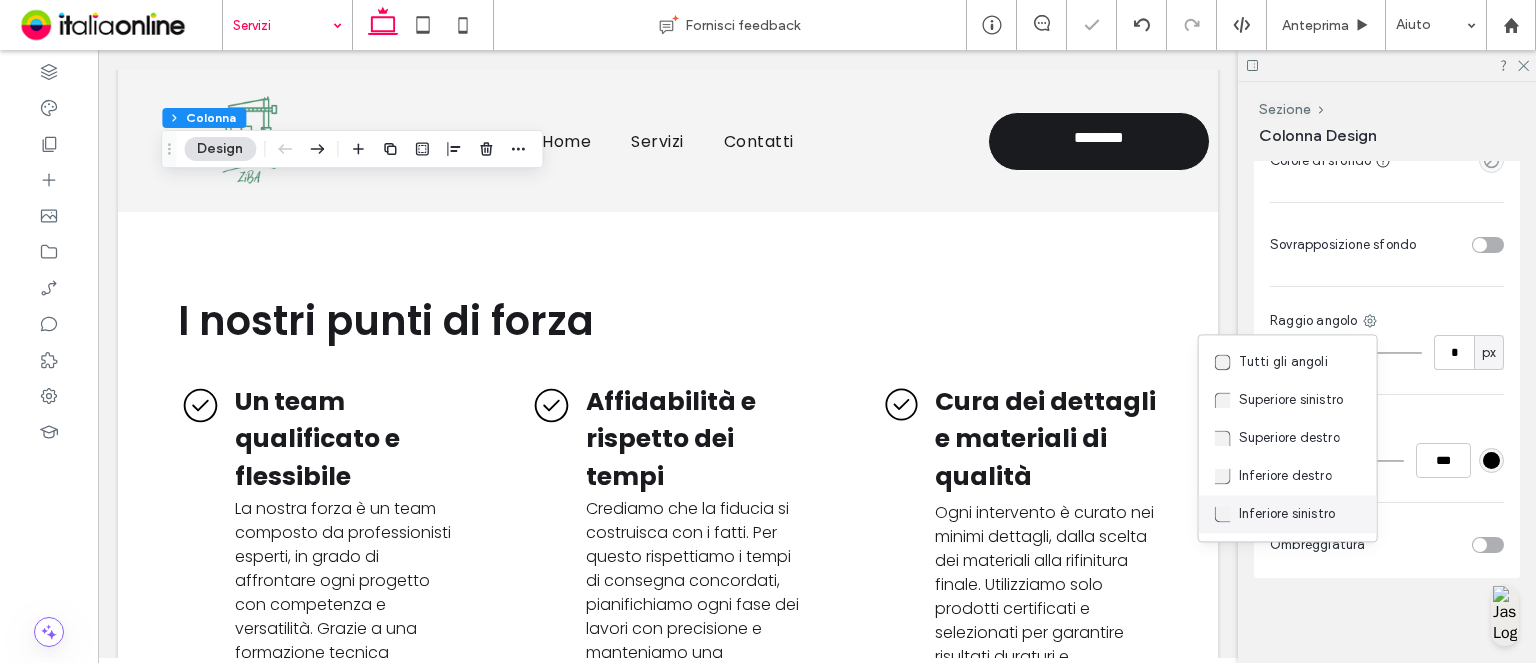 click on "Inferiore sinistro" at bounding box center [1287, 514] 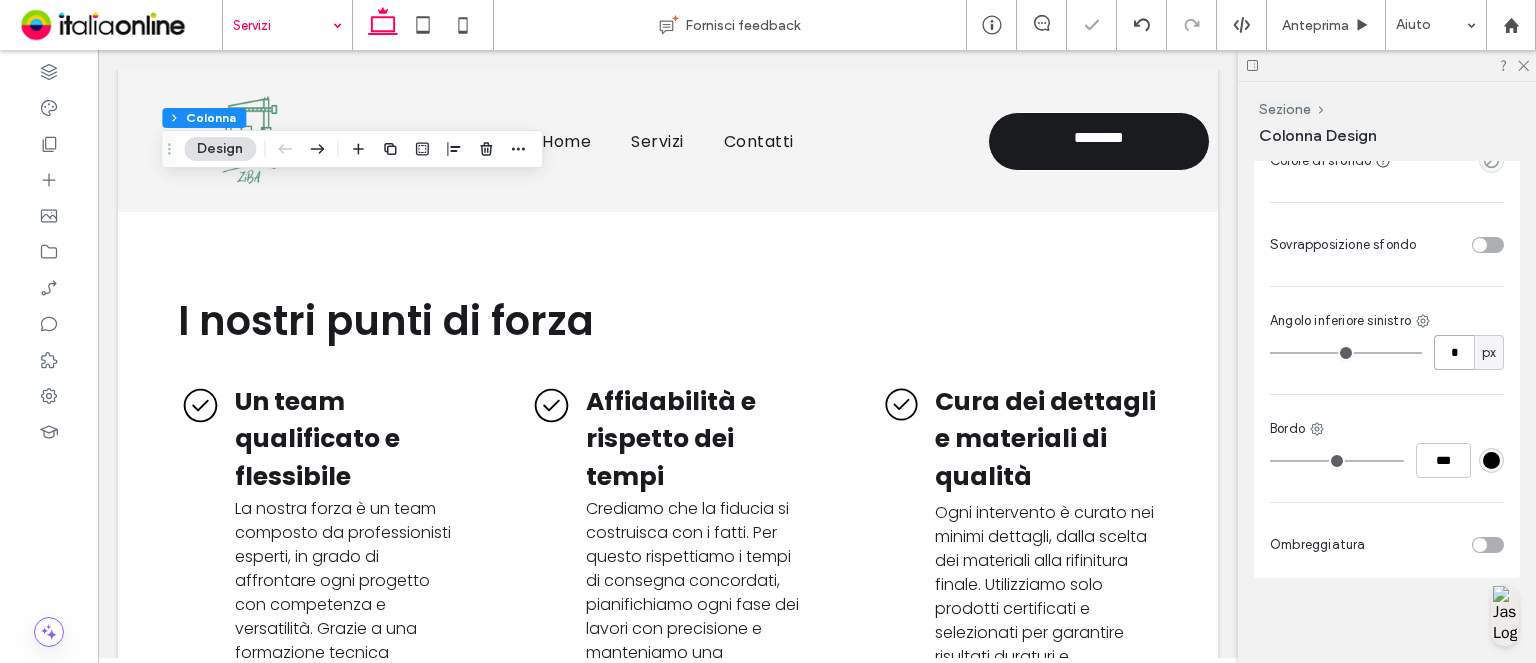 click on "*" at bounding box center (1454, 352) 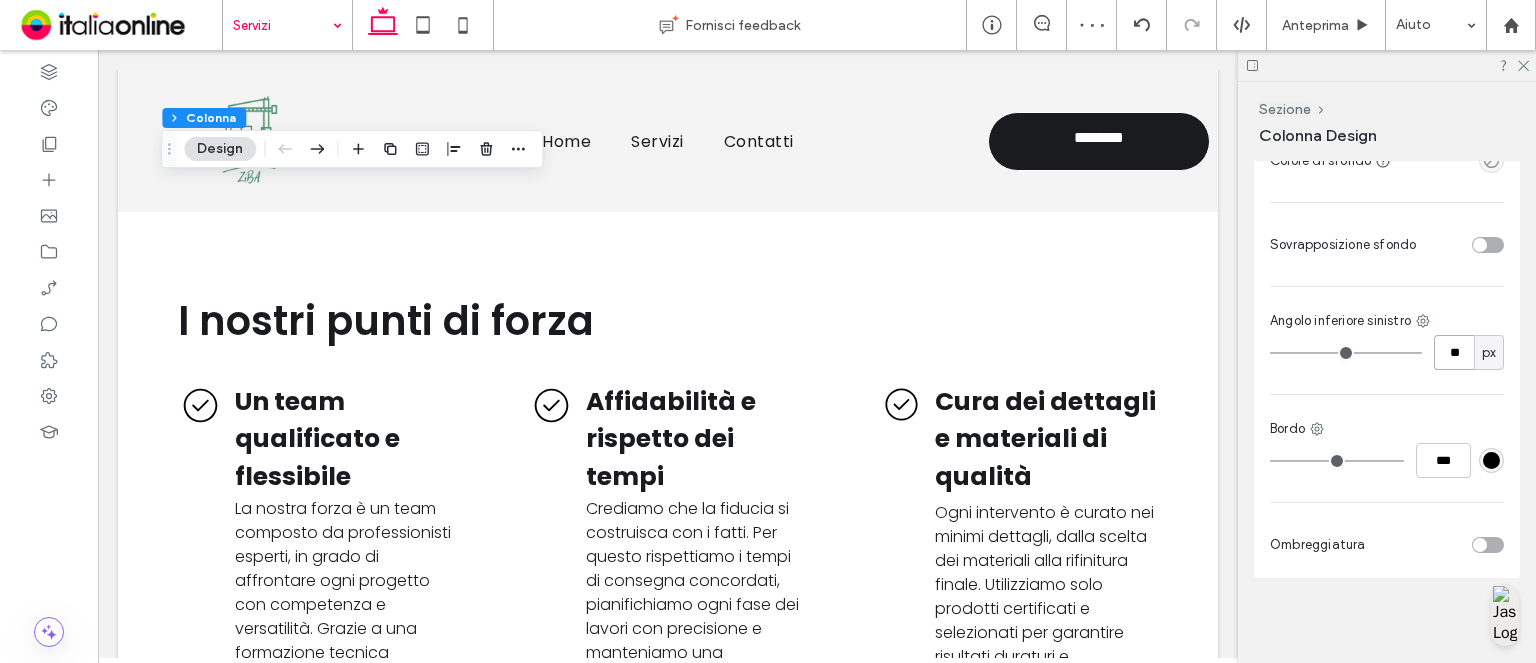 type on "*" 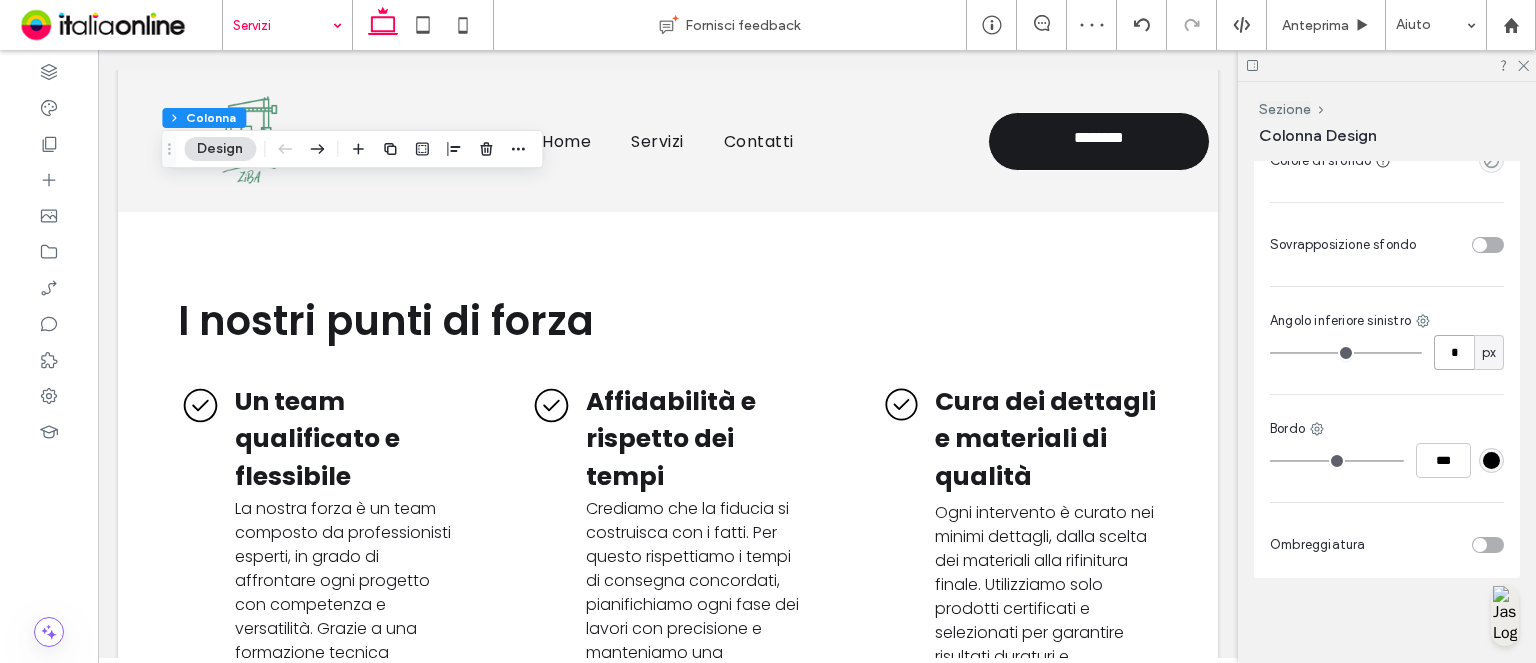 type on "**" 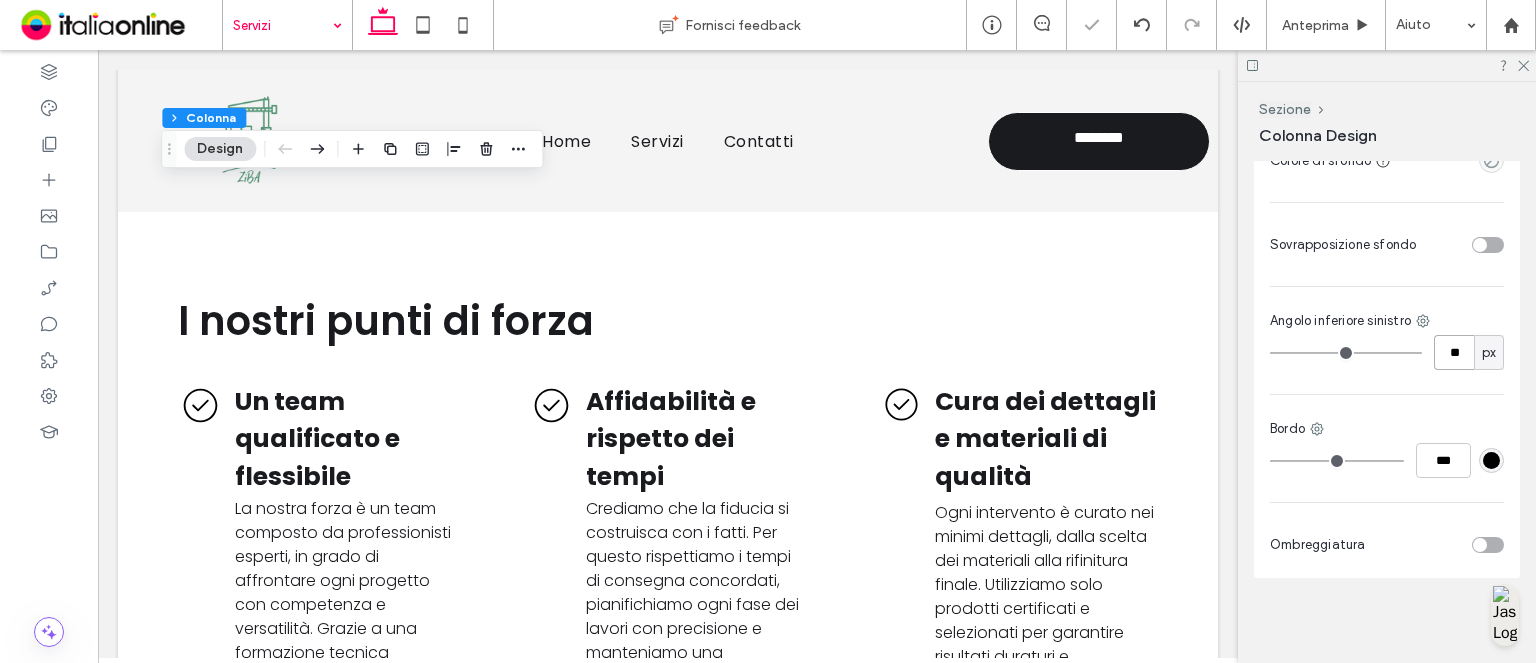 type on "**" 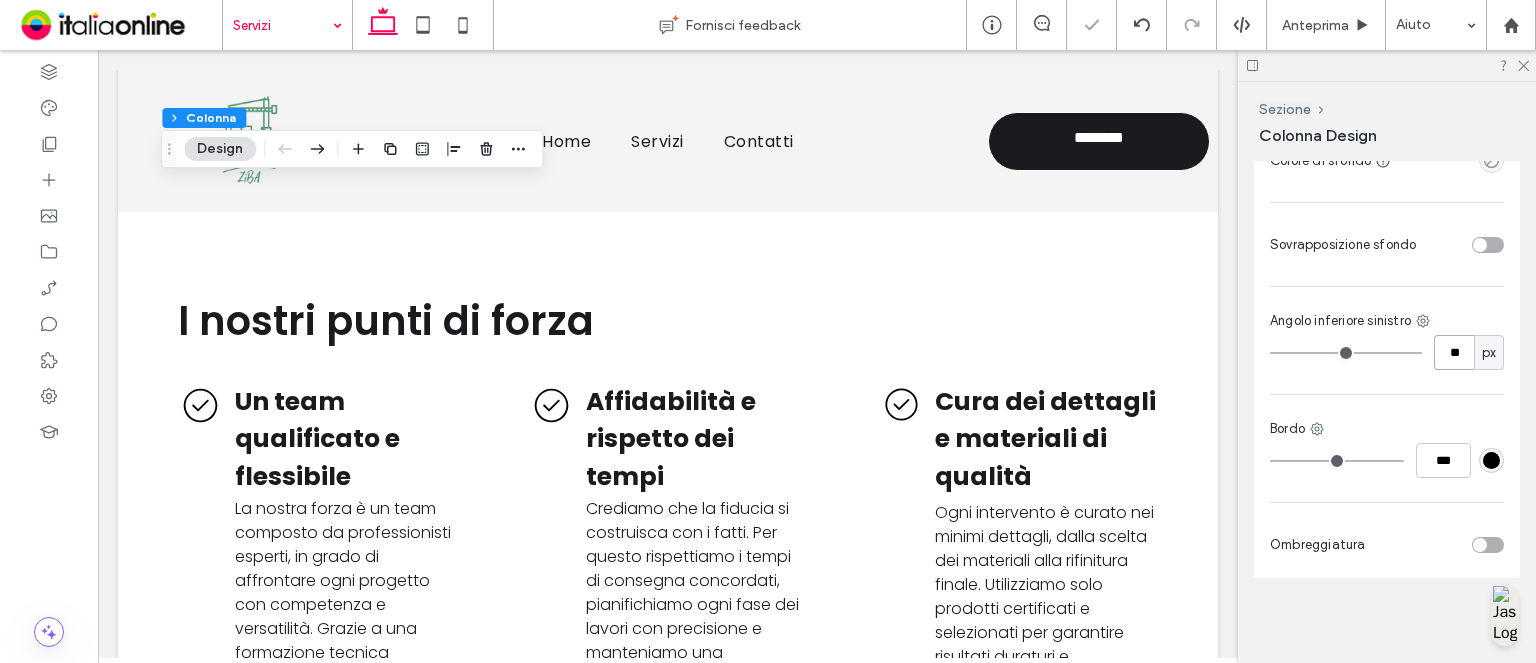 type on "**" 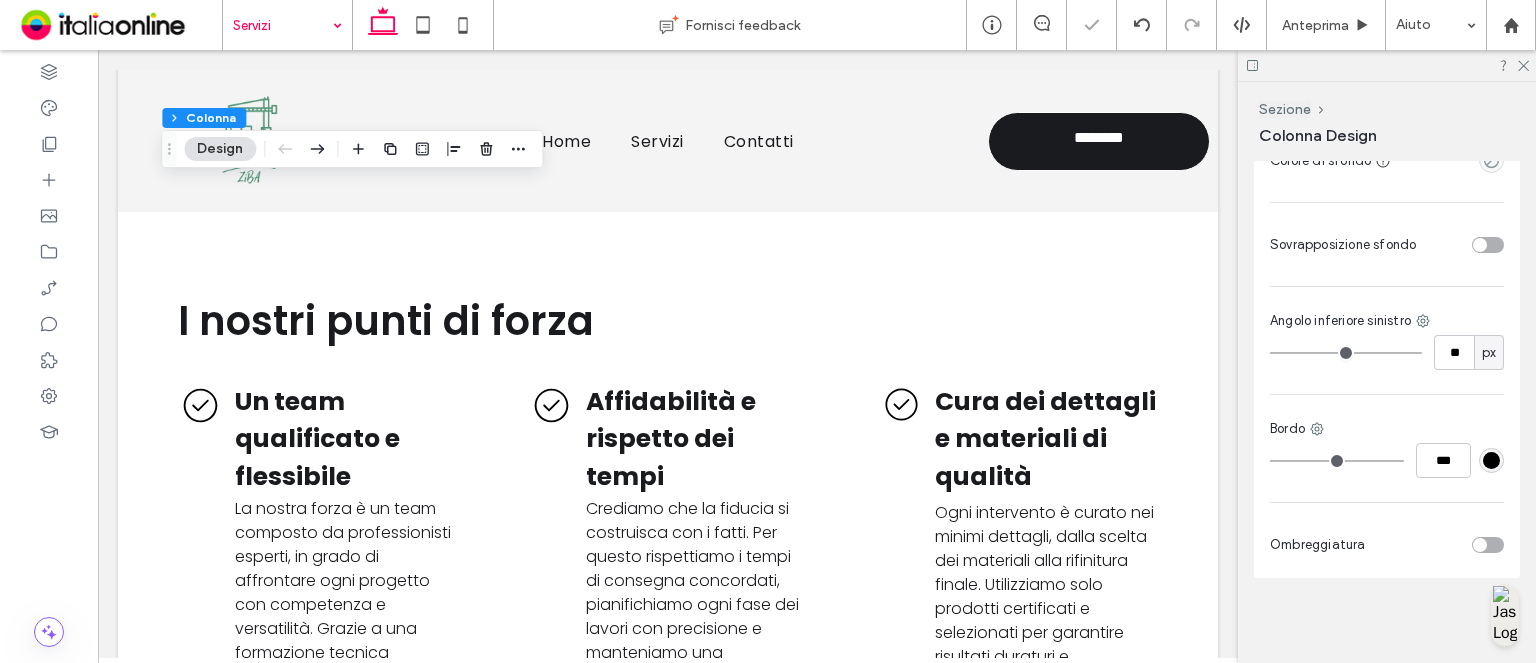 click on "Colore Immagine video Colore di sfondo Sovrapposizione sfondo Angolo inferiore sinistro ** px Bordo *** Ombreggiatura" at bounding box center (1387, 324) 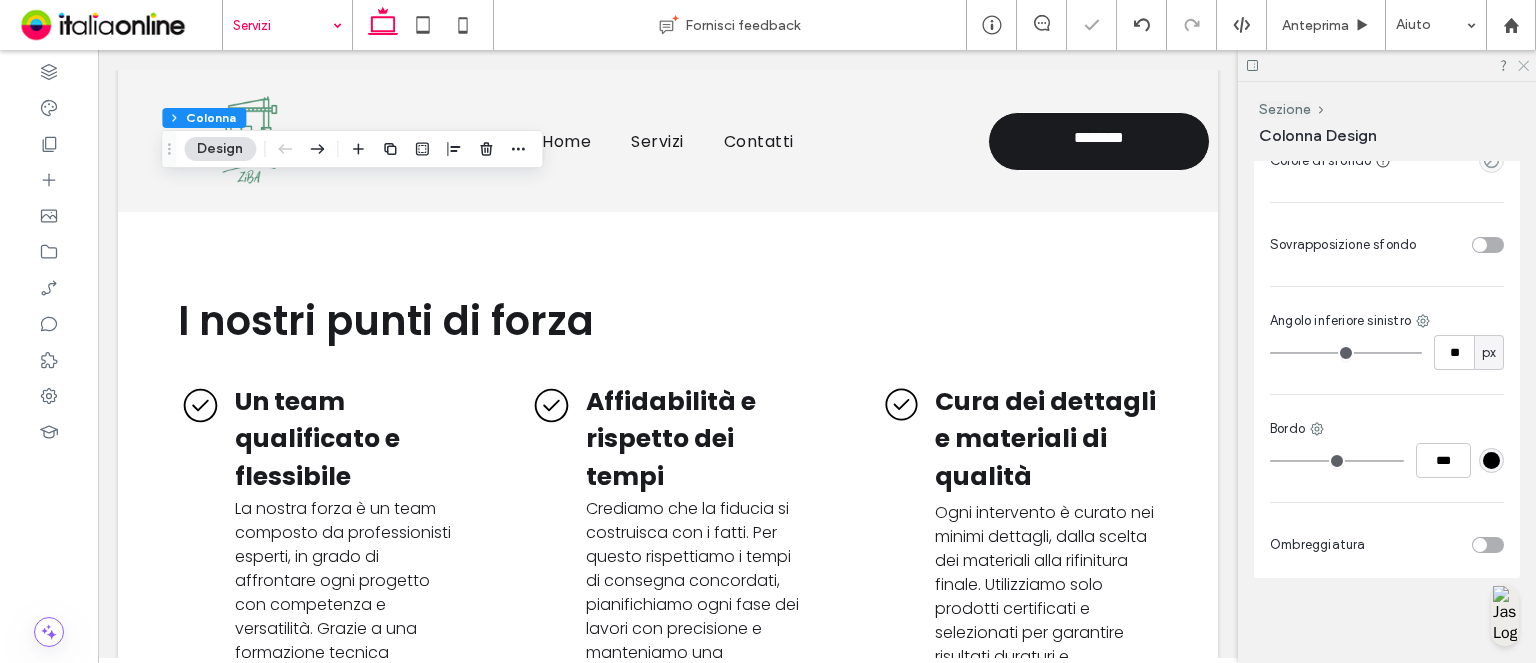 click 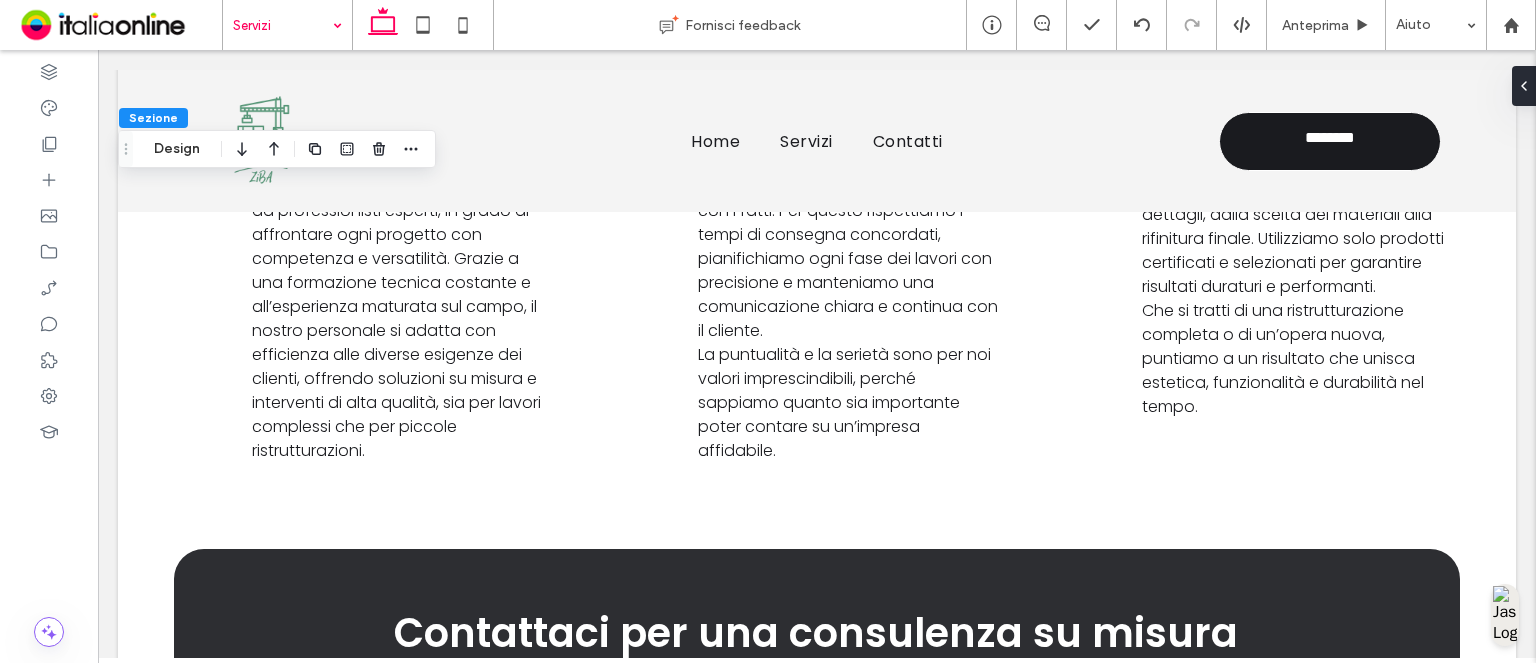 drag, startPoint x: 178, startPoint y: 158, endPoint x: 216, endPoint y: 158, distance: 38 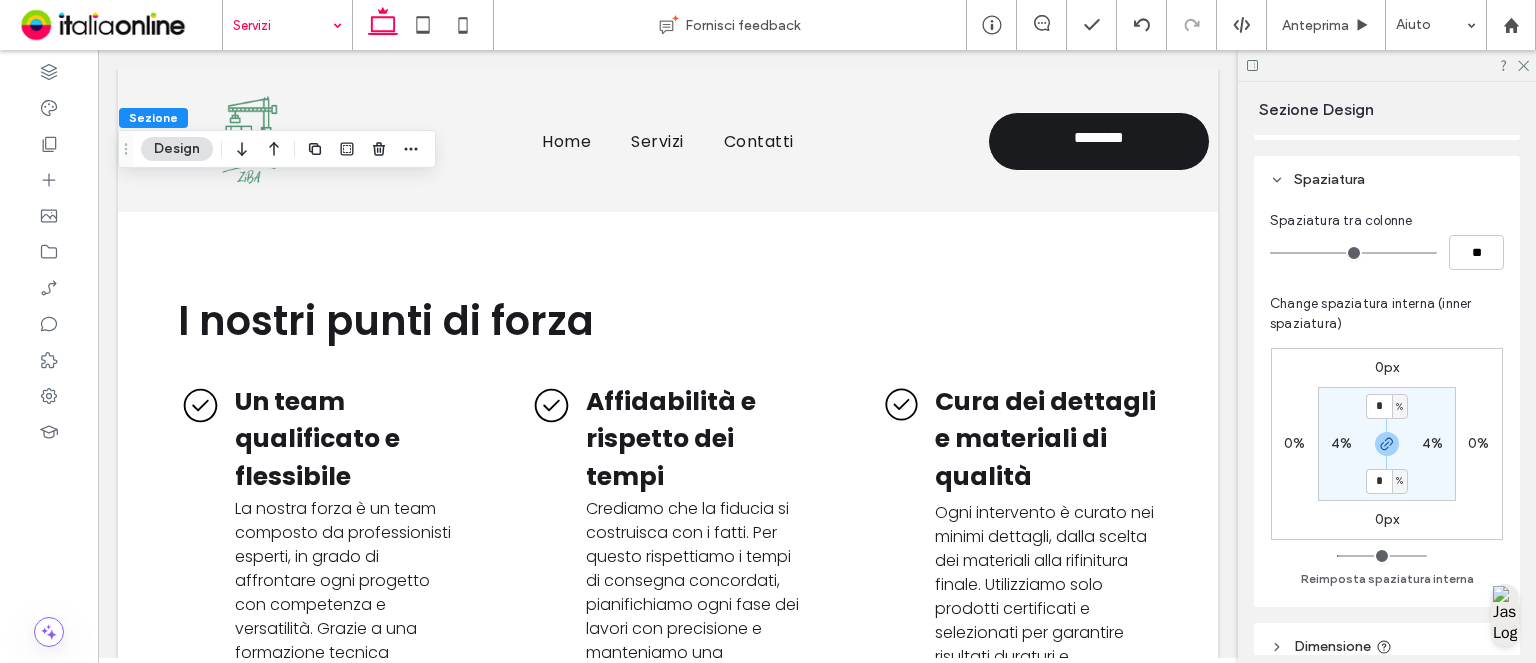 scroll, scrollTop: 200, scrollLeft: 0, axis: vertical 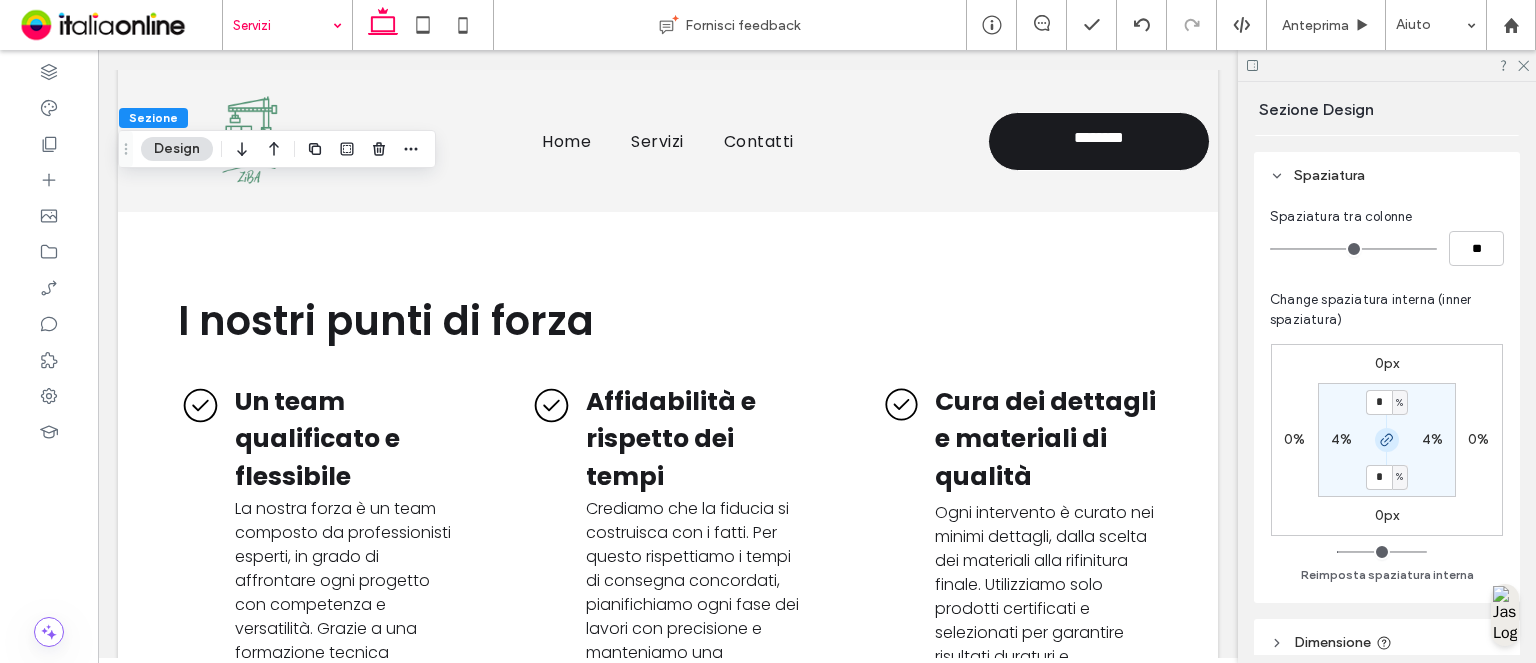 click 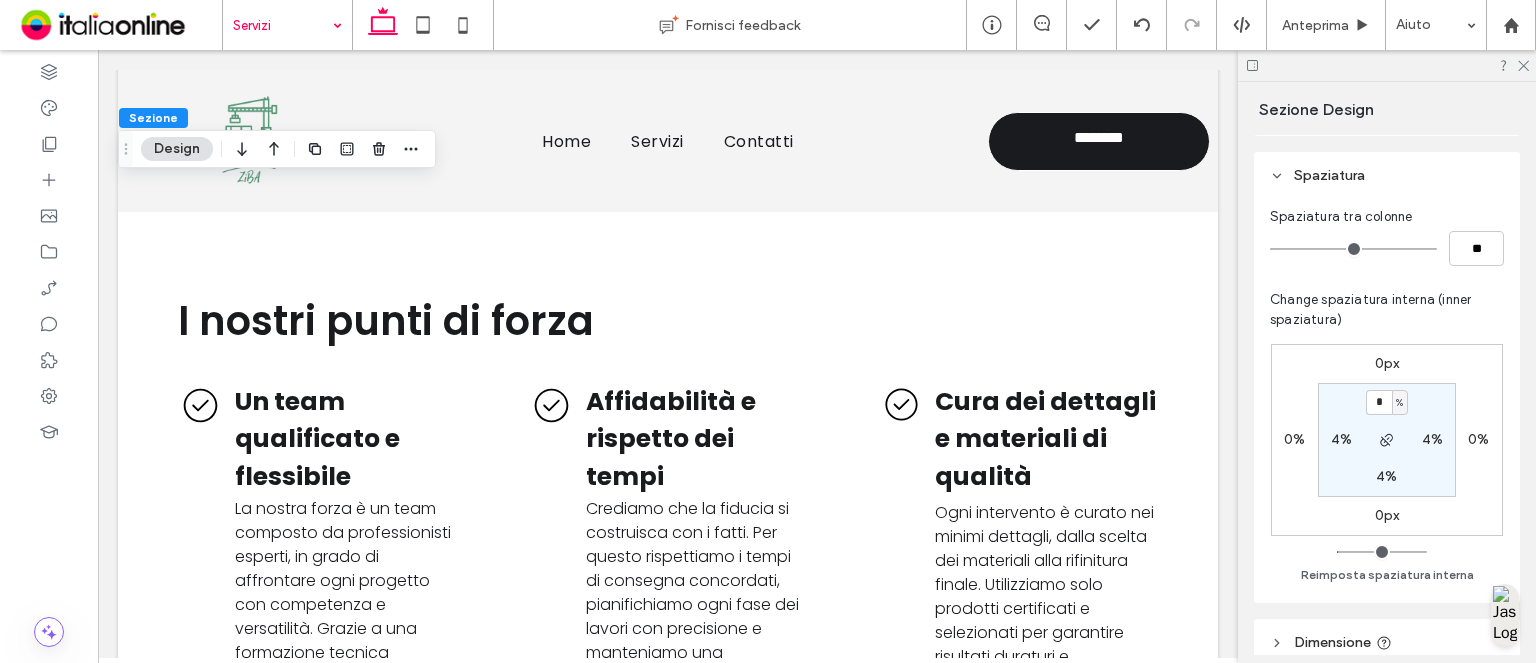 click on "4%" at bounding box center [1386, 476] 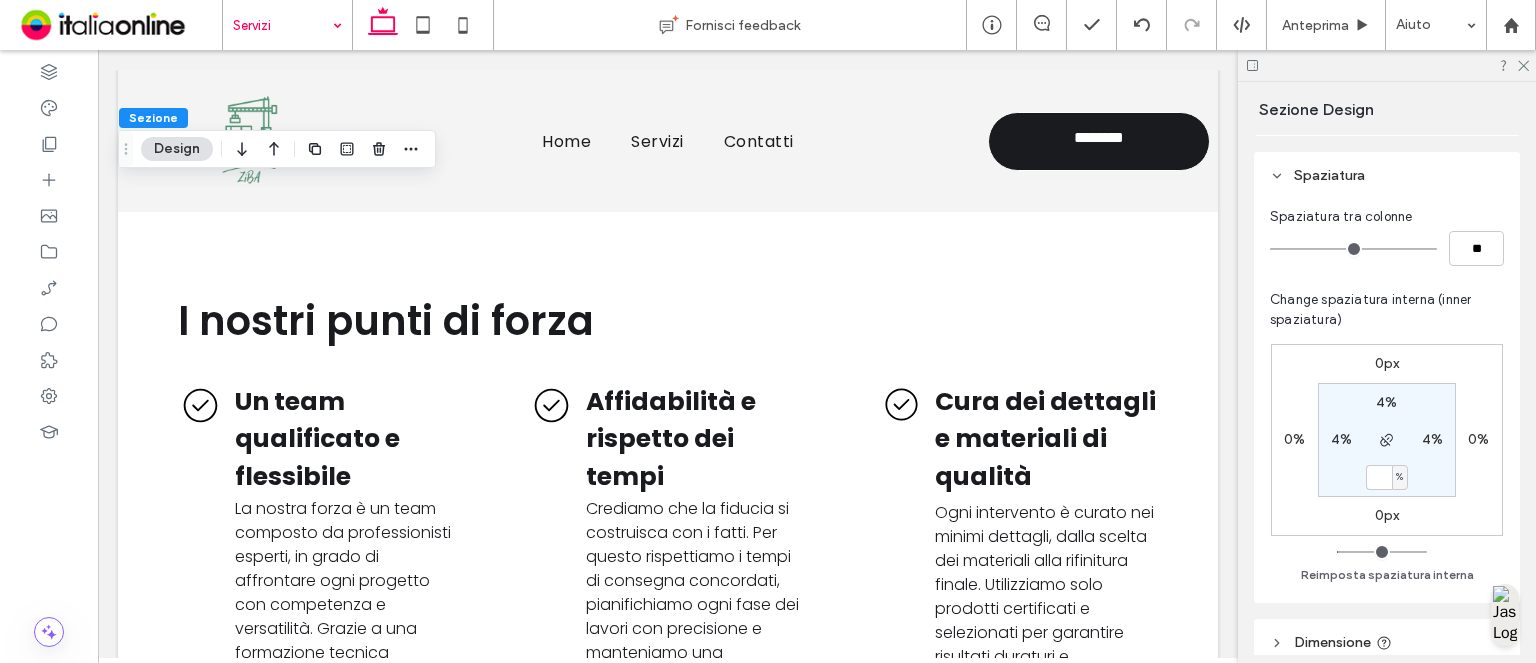 type on "*" 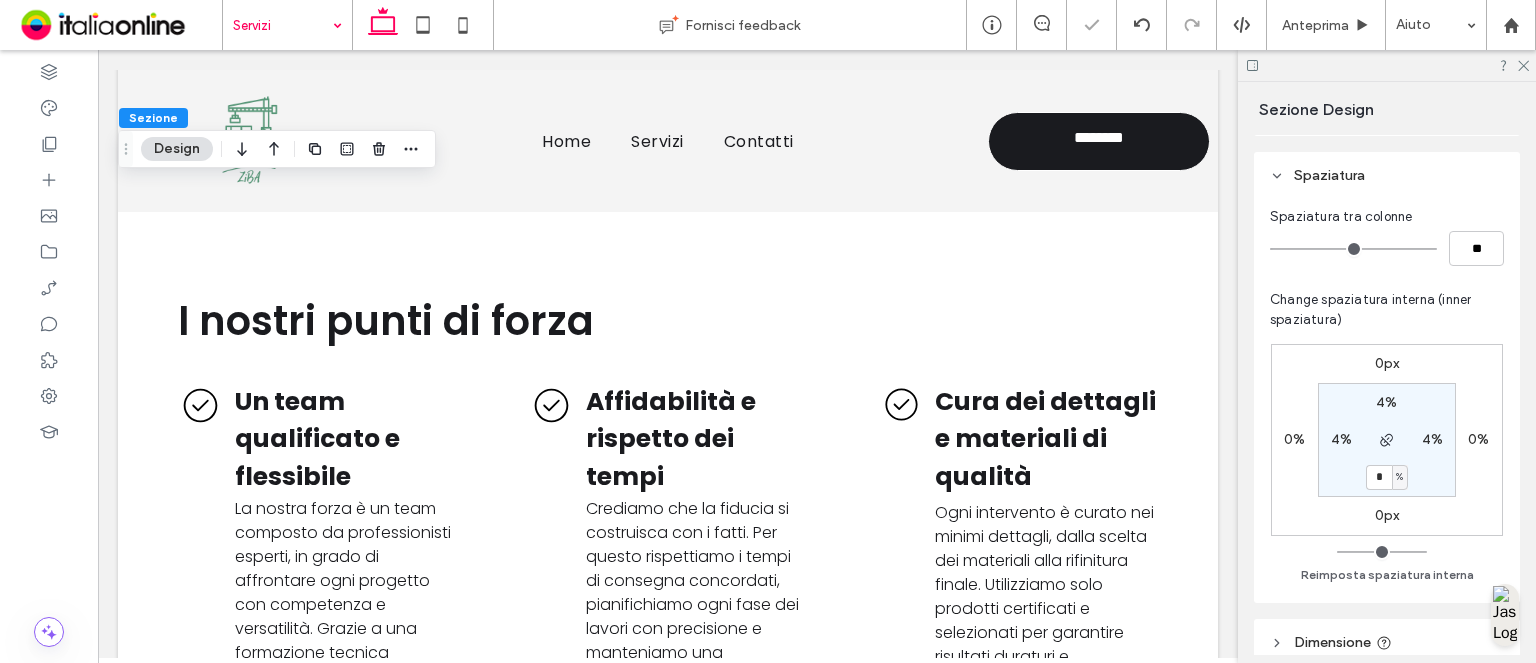 type on "*" 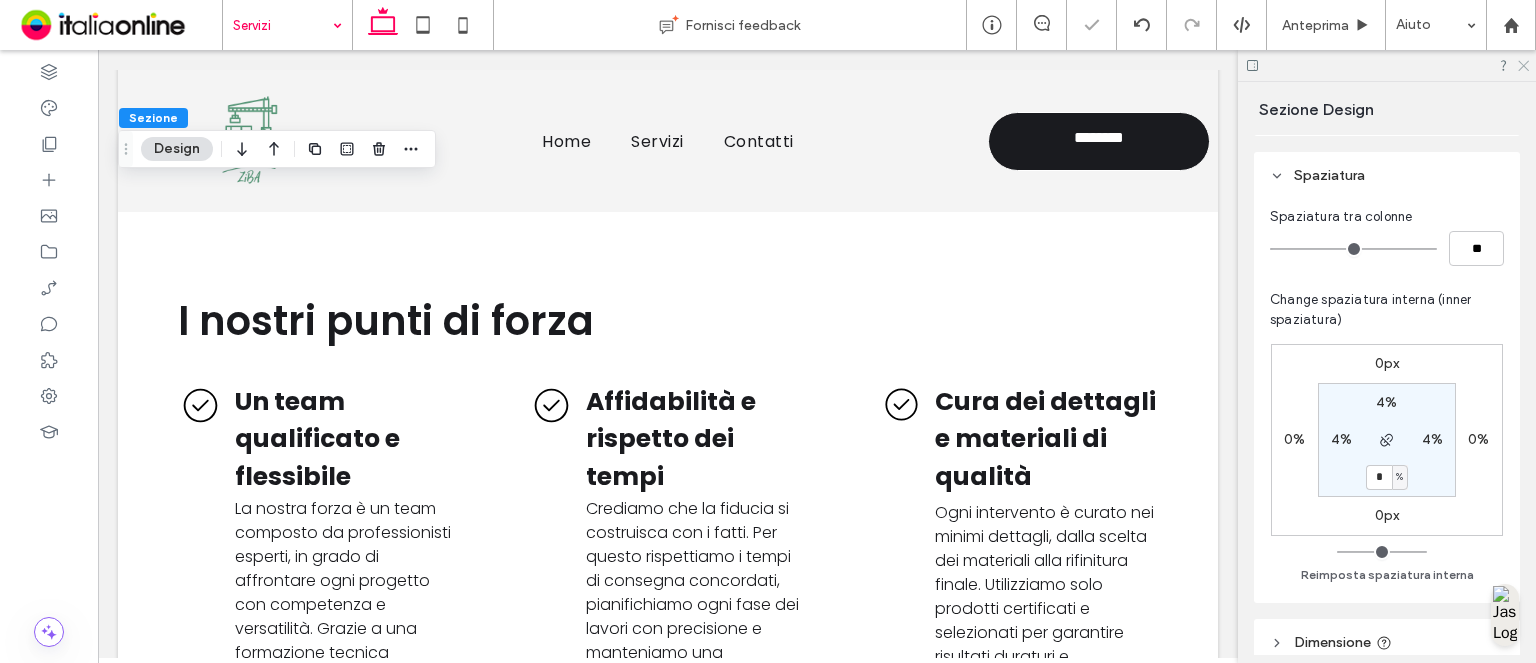 click 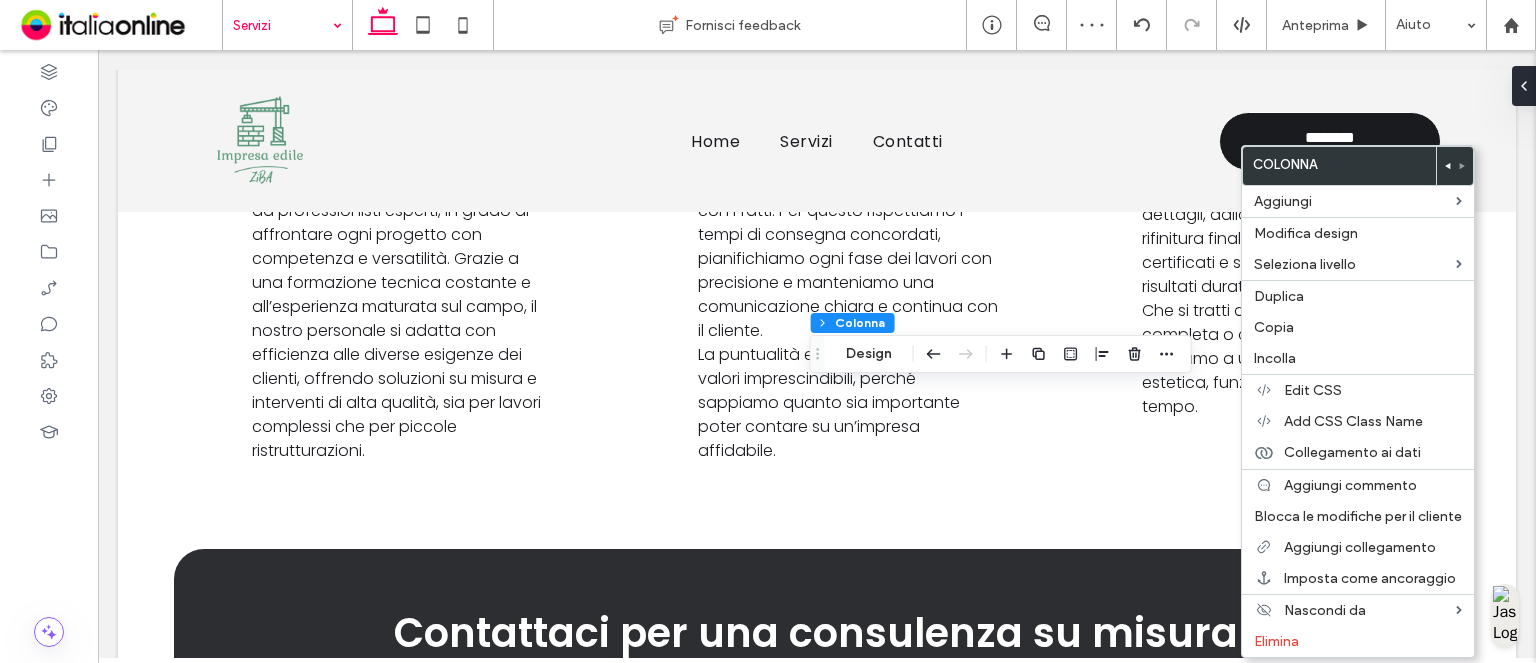 click 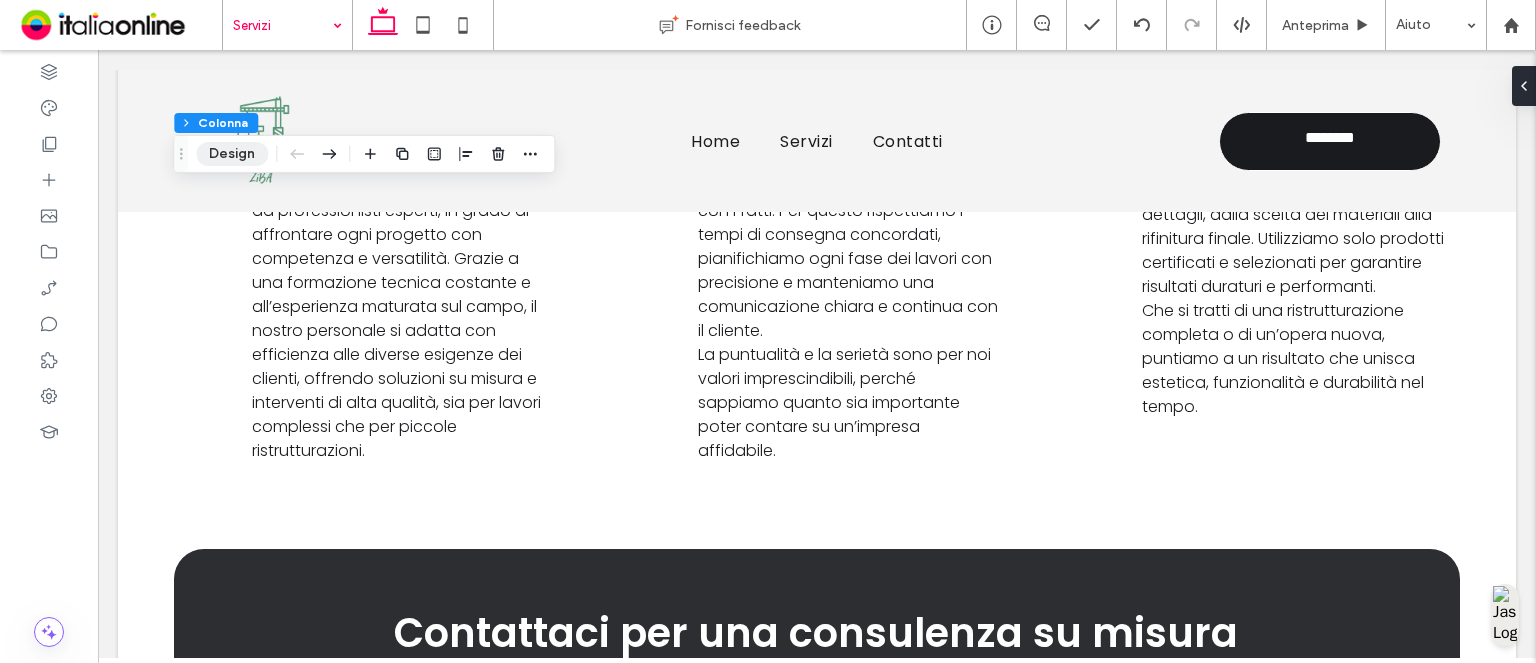 click on "Design" at bounding box center [232, 154] 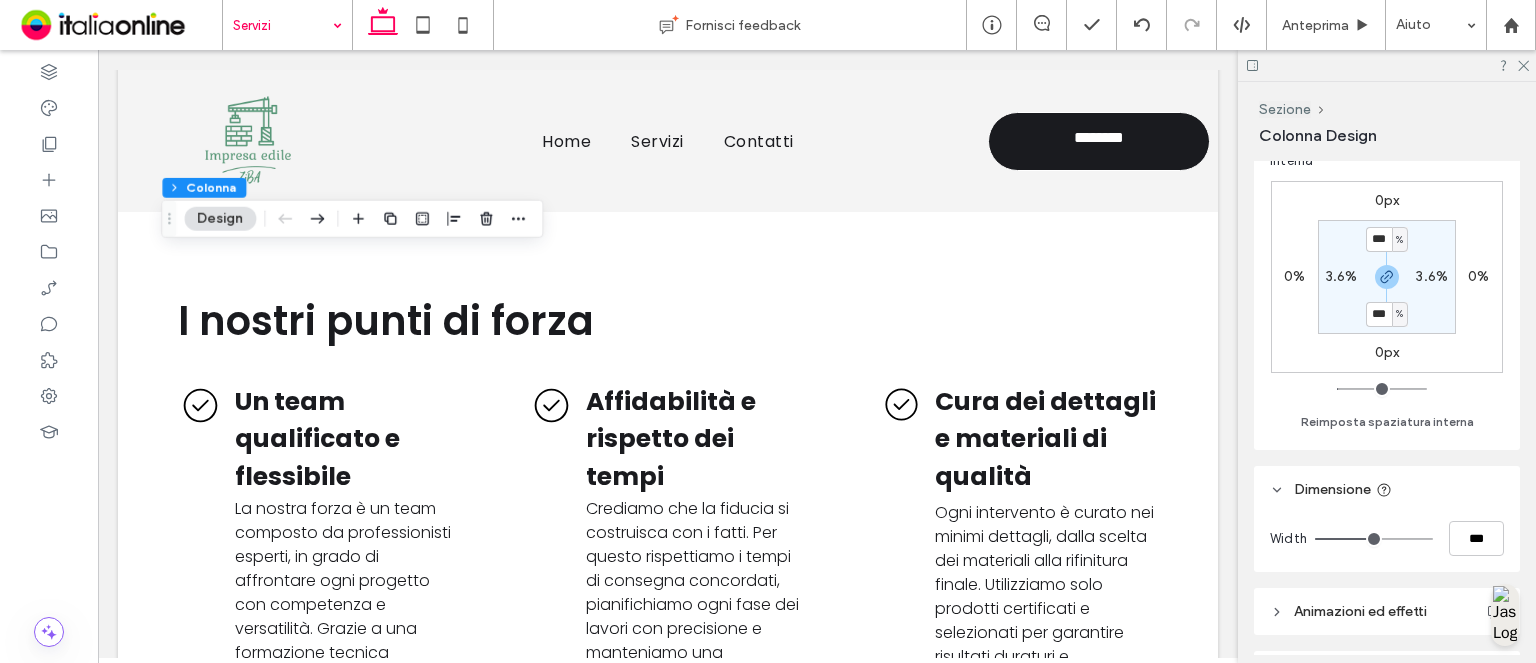 scroll, scrollTop: 1000, scrollLeft: 0, axis: vertical 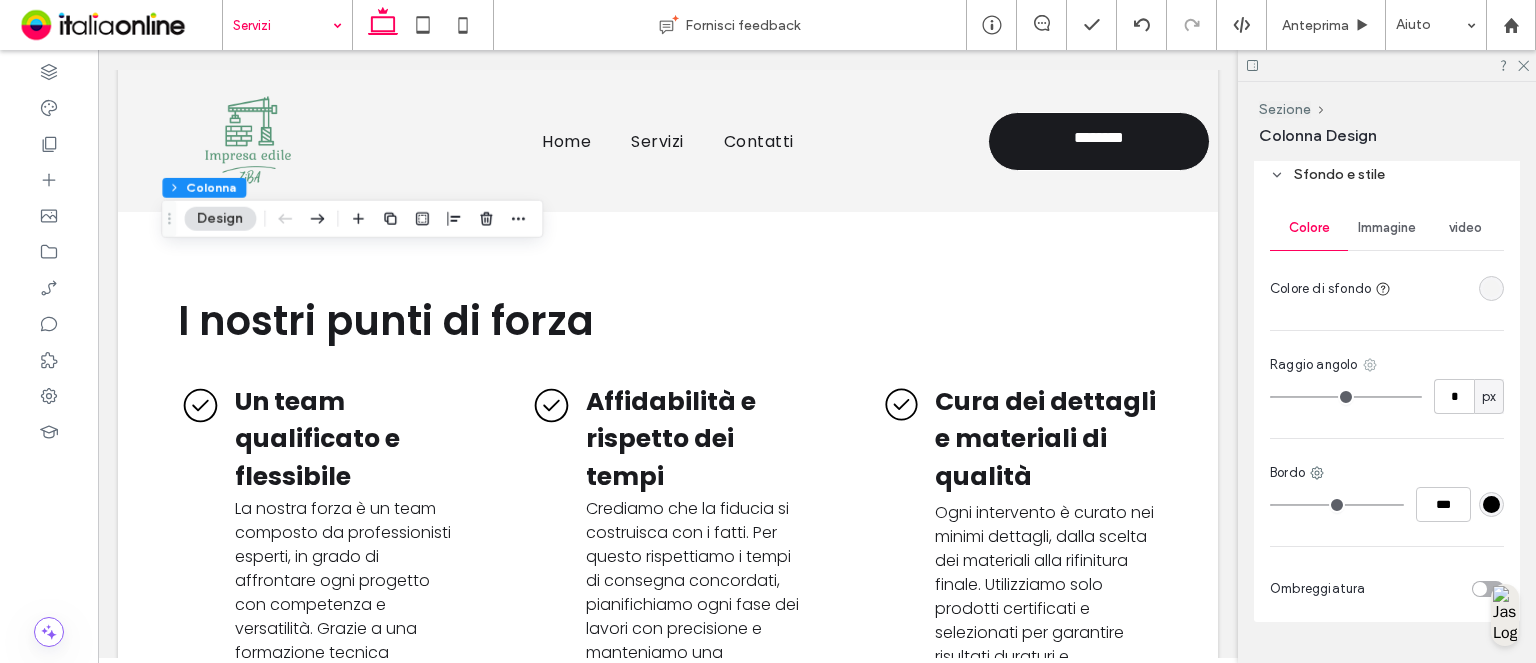 click 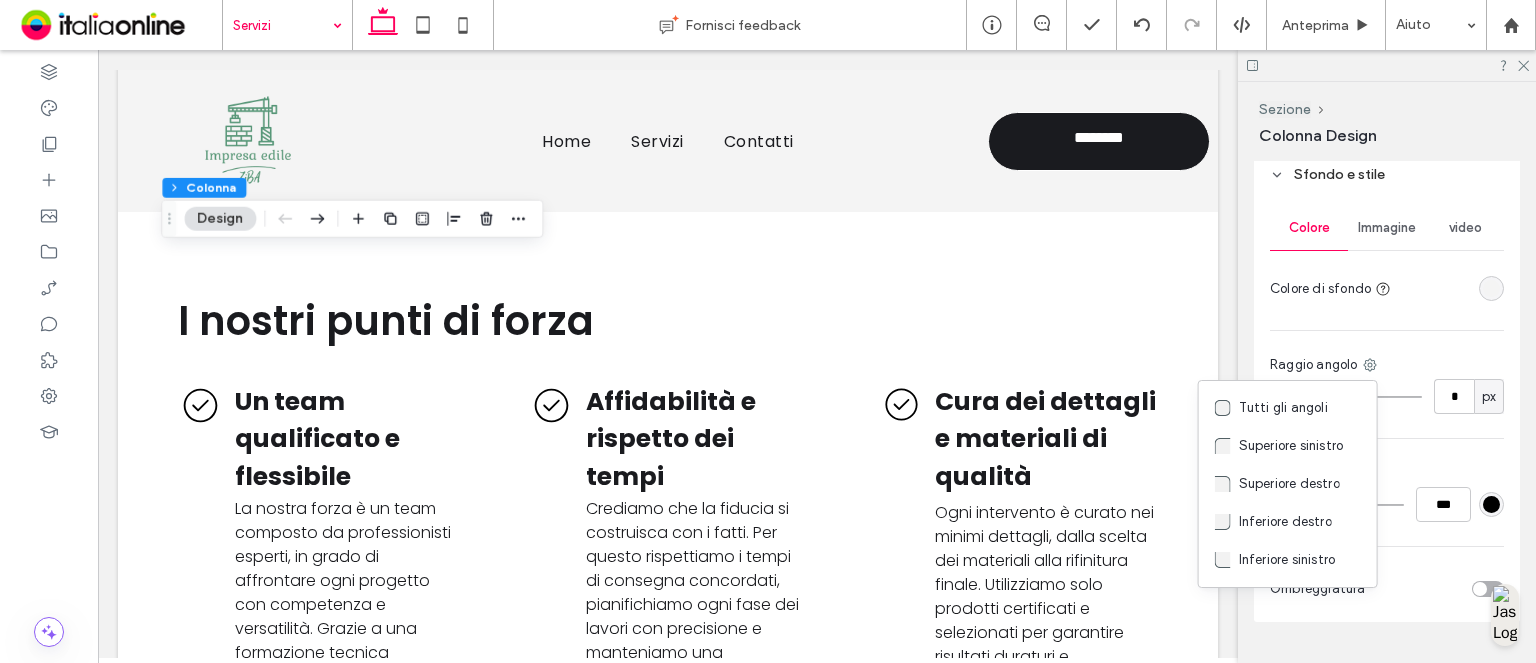 drag, startPoint x: 1315, startPoint y: 513, endPoint x: 1299, endPoint y: 425, distance: 89.44272 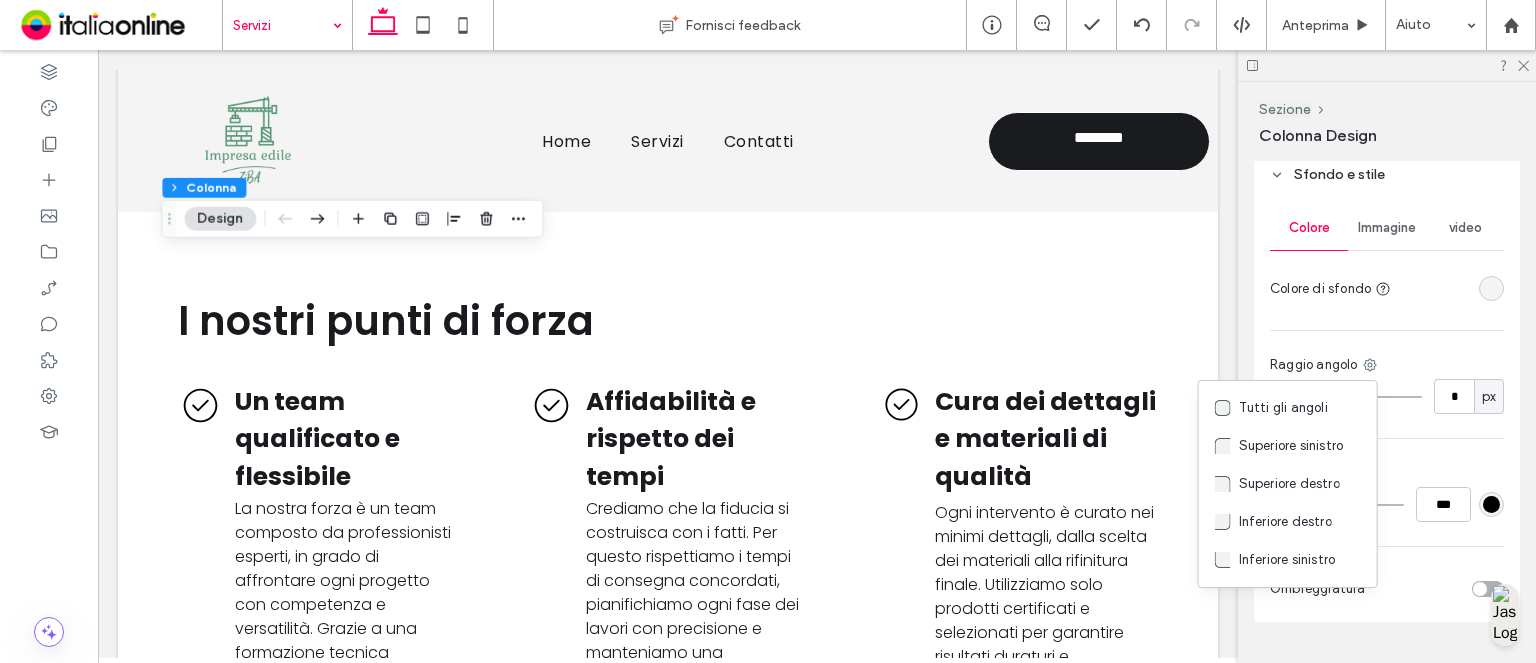 click on "Inferiore destro" at bounding box center (1285, 522) 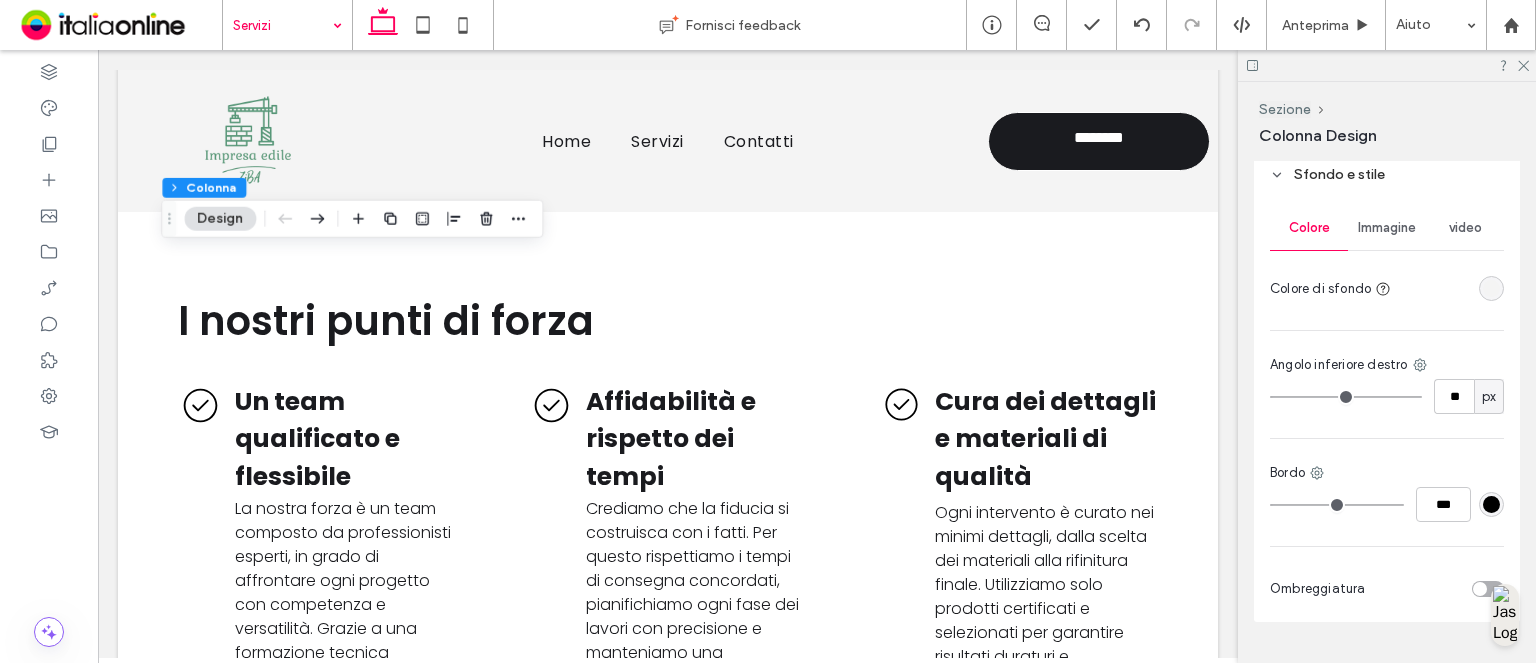 type on "**" 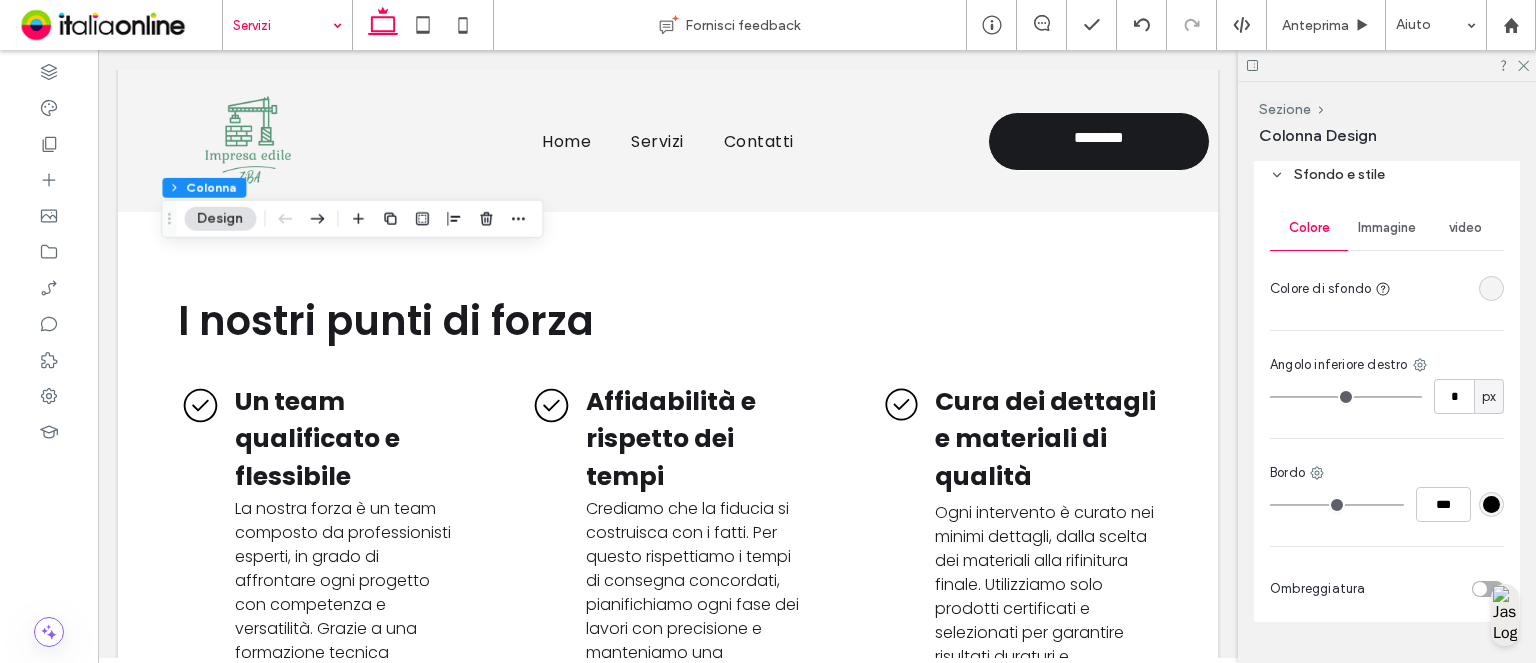 type on "*" 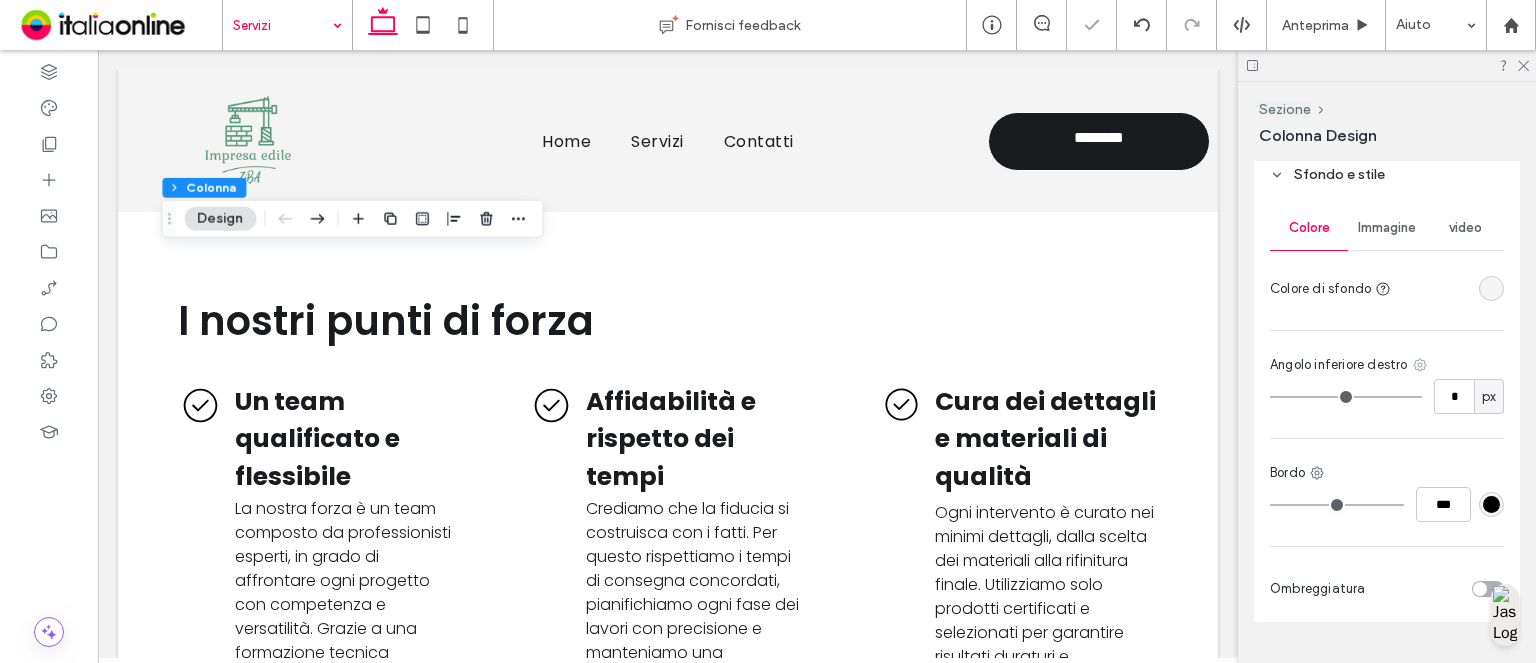 click 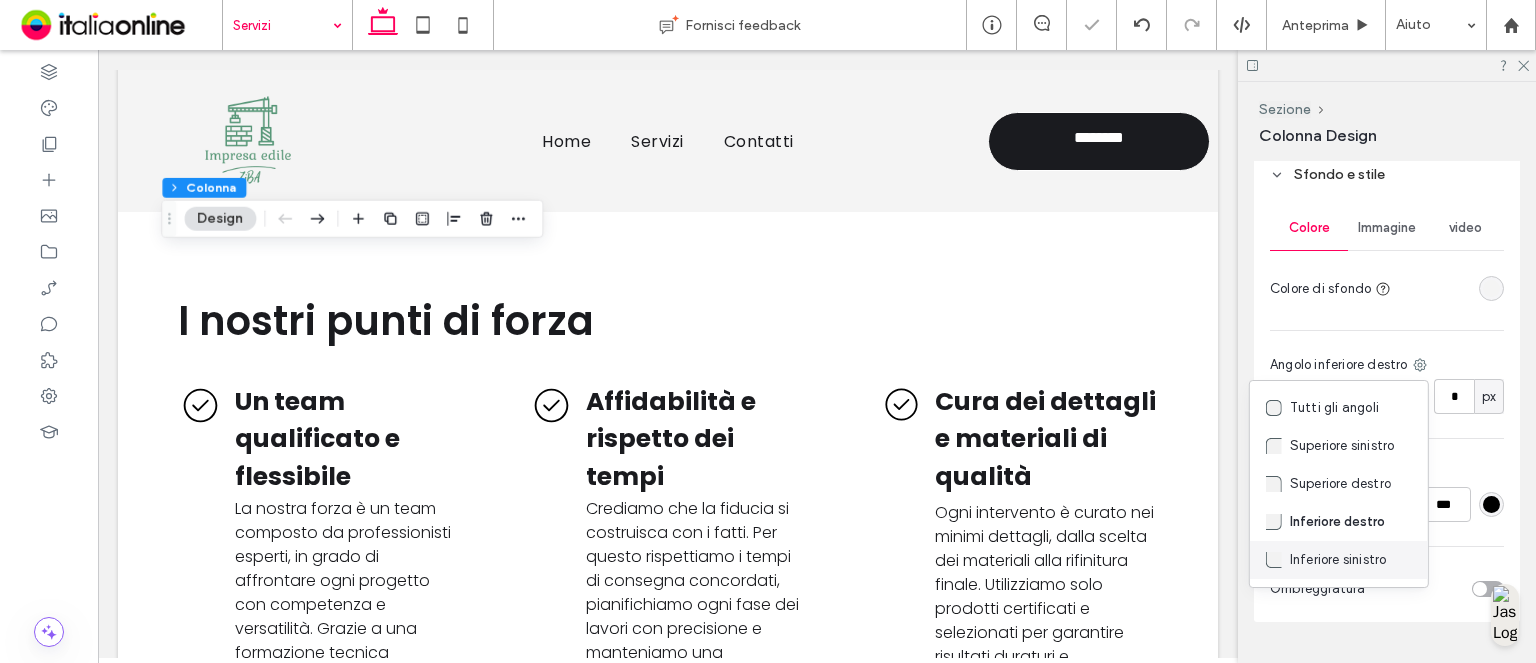click on "Inferiore sinistro" at bounding box center (1338, 560) 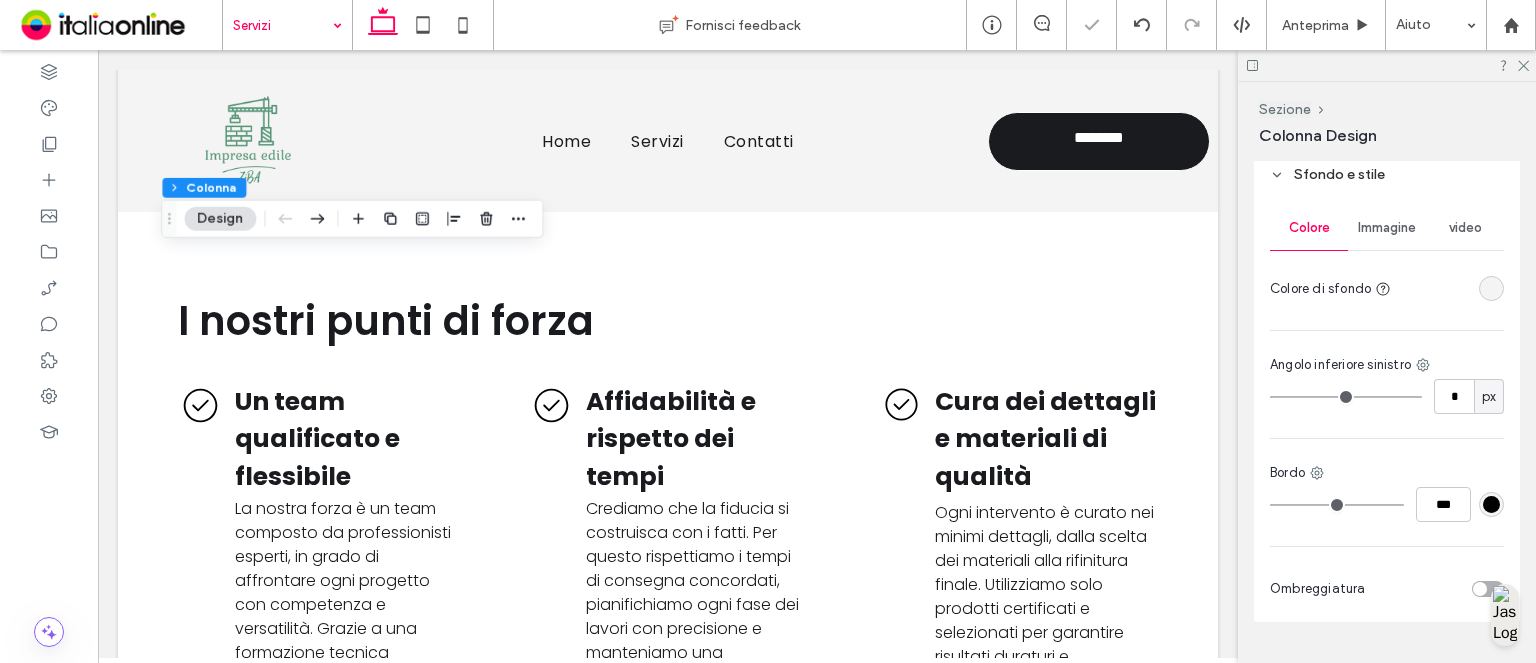 click on "Colore Immagine video Colore di sfondo Angolo inferiore sinistro * px Bordo *** Ombreggiatura" at bounding box center (1387, 410) 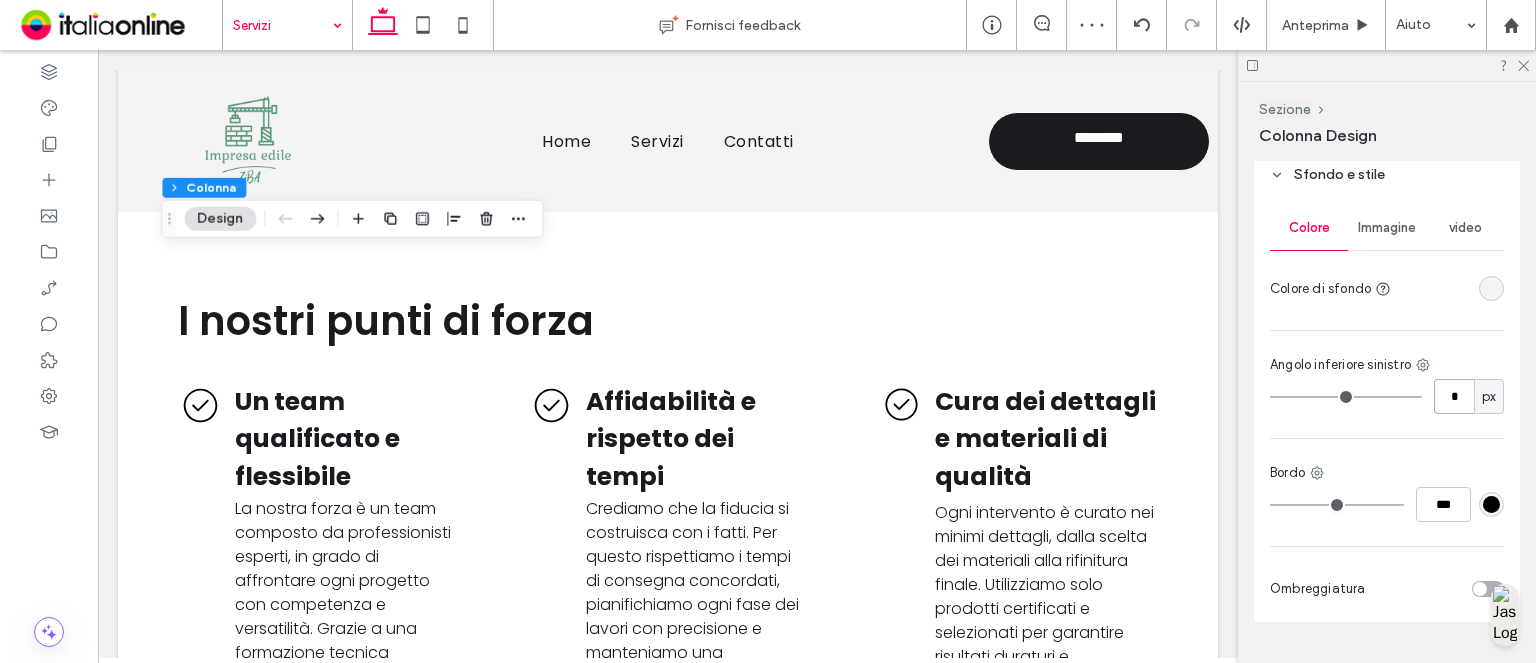click on "*" at bounding box center (1454, 396) 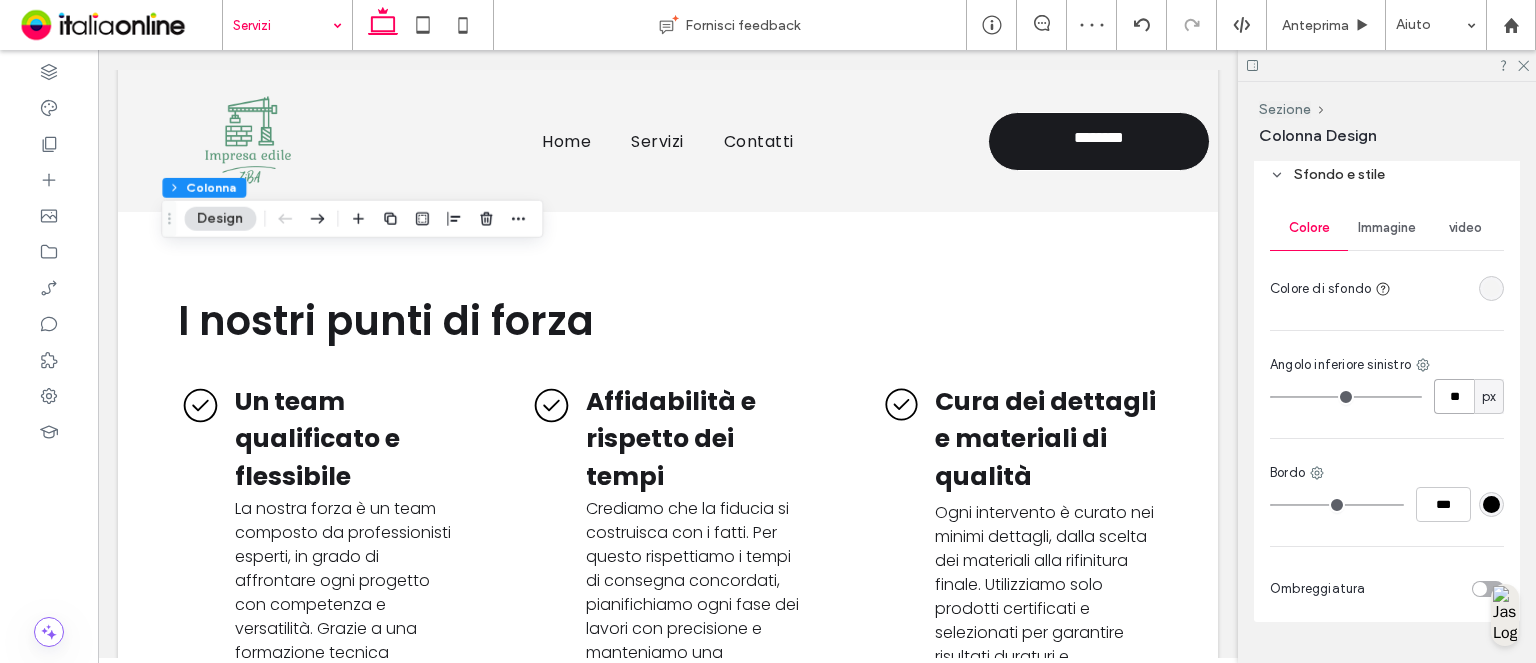 type on "*" 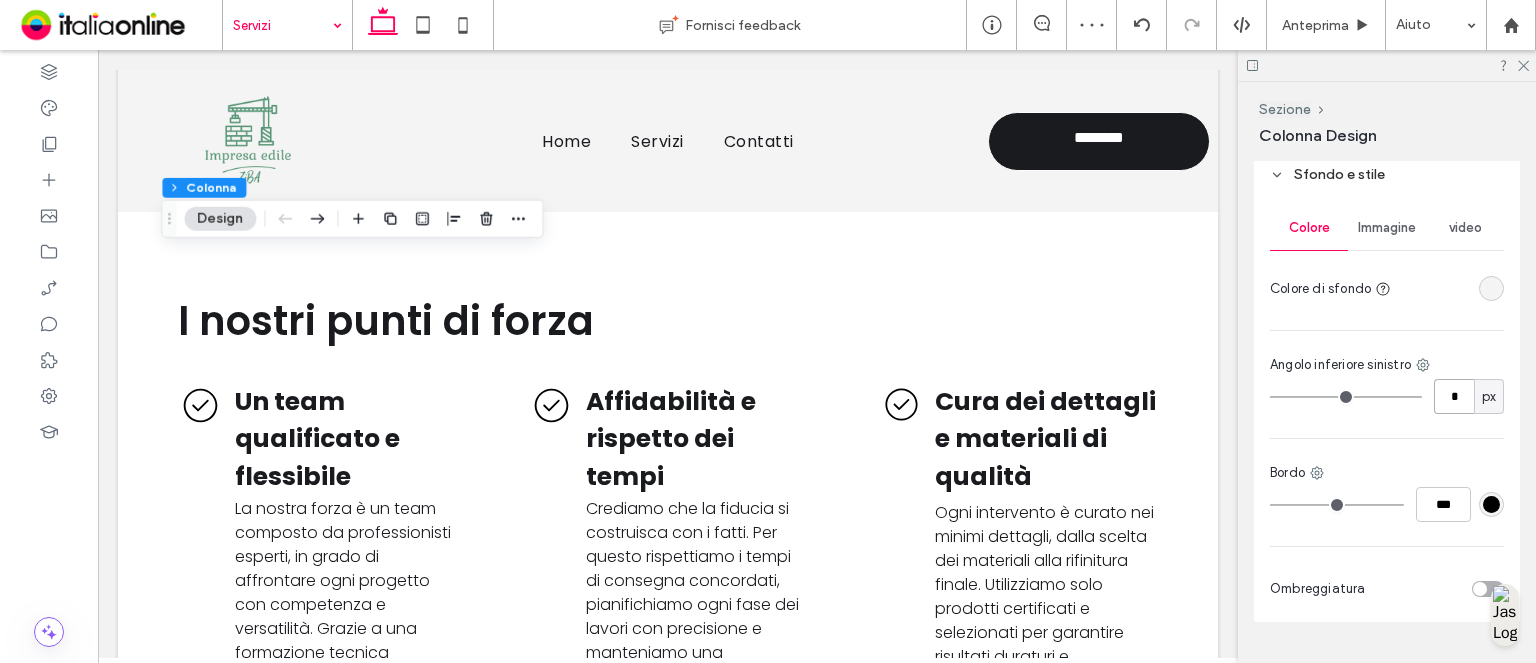type on "**" 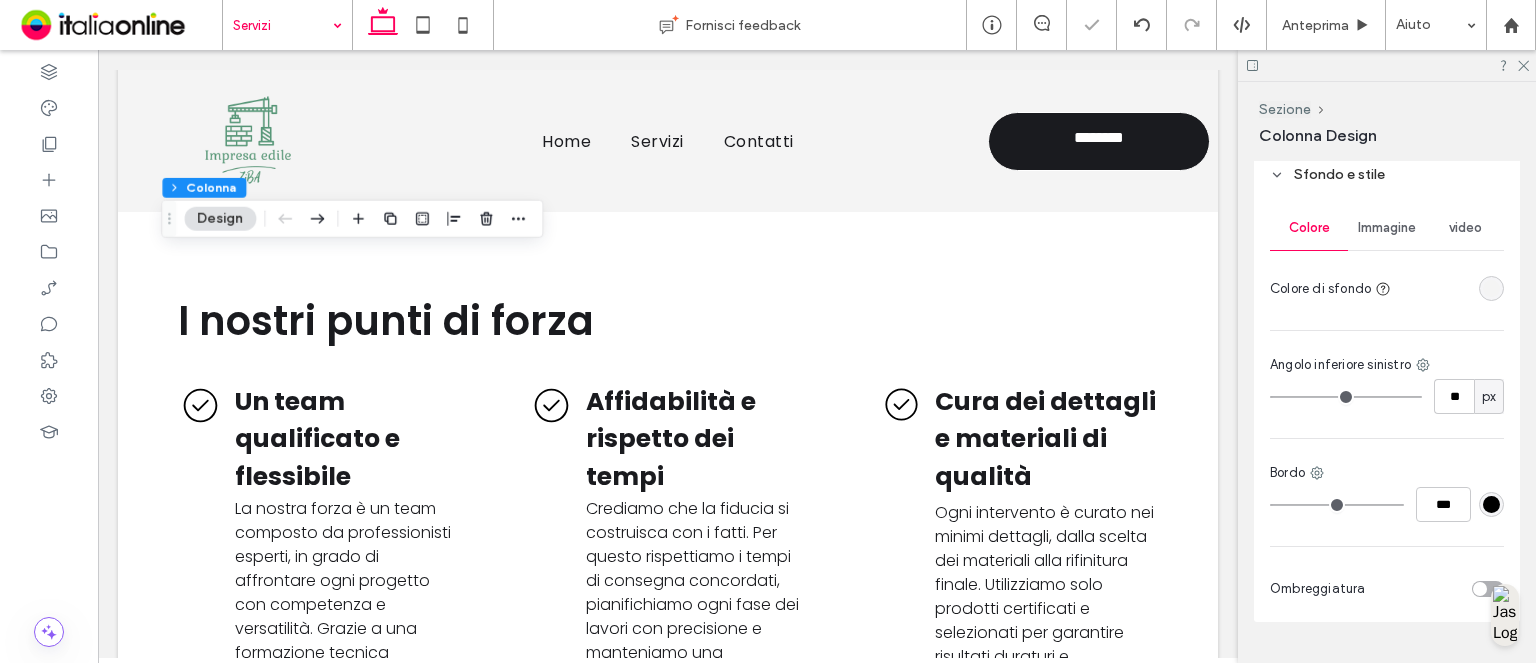 click on "Colore Immagine video Colore di sfondo Angolo inferiore sinistro ** px Bordo *** Ombreggiatura" at bounding box center (1387, 410) 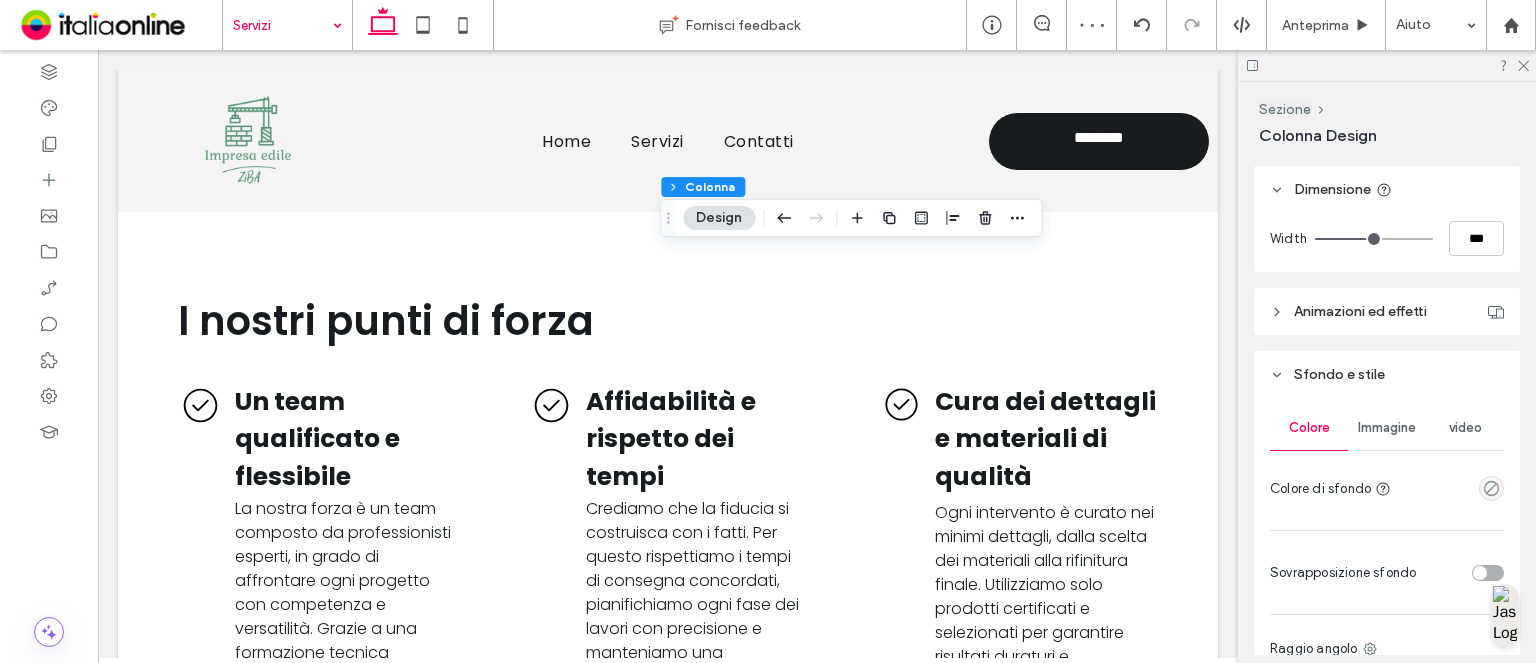 scroll, scrollTop: 1128, scrollLeft: 0, axis: vertical 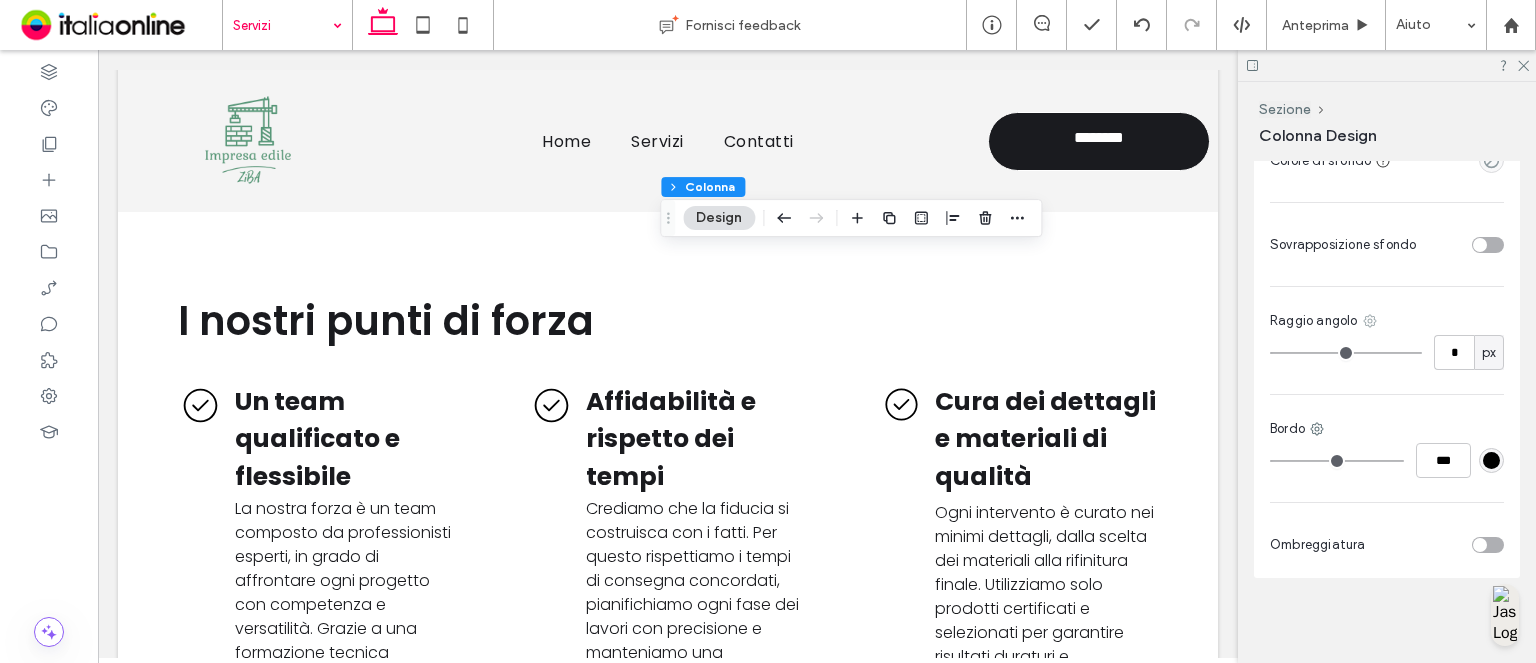click 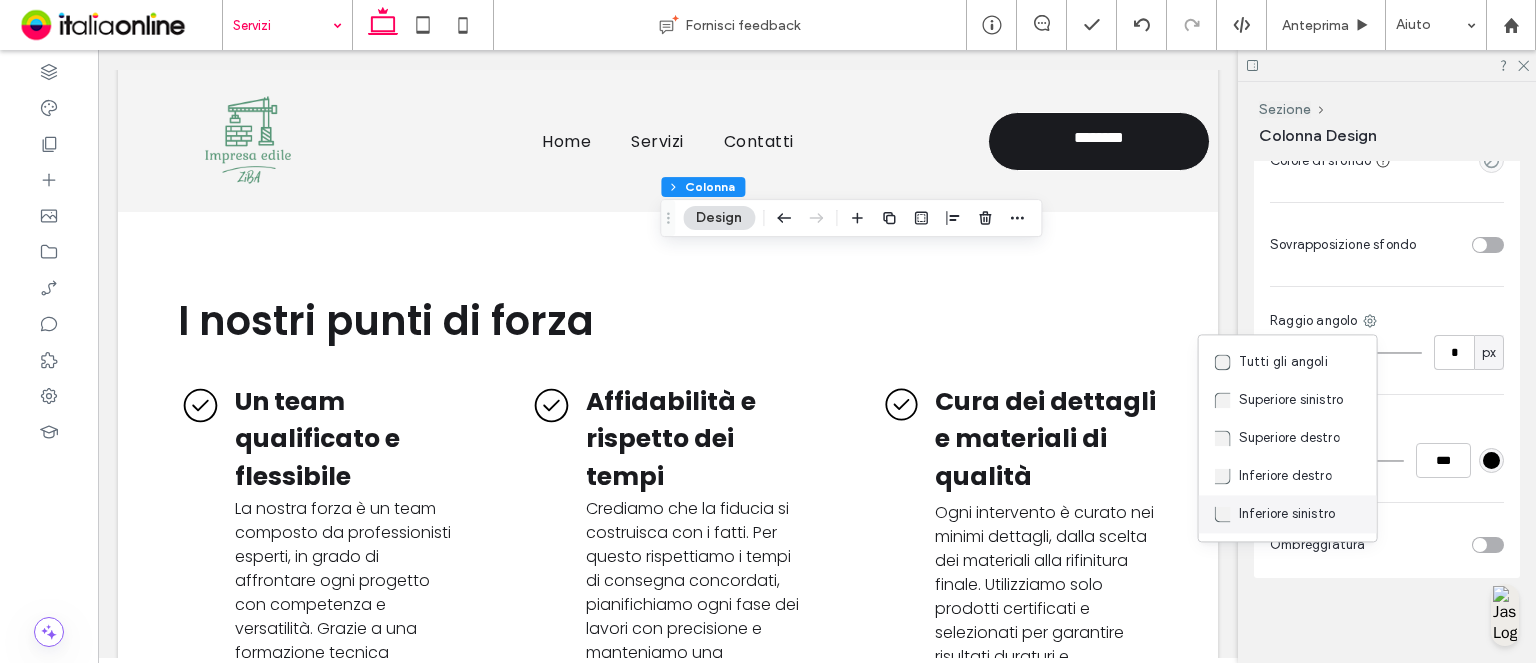 click on "Inferiore sinistro" at bounding box center [1287, 514] 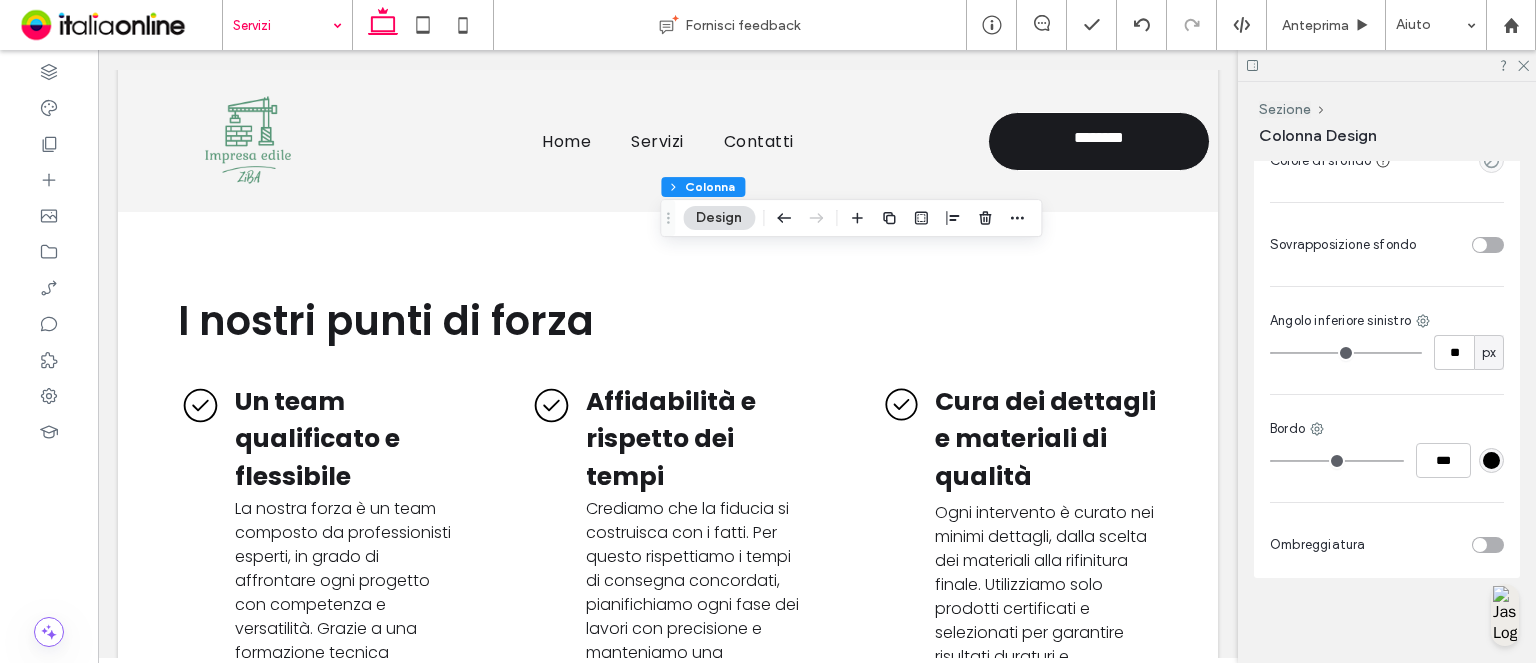 type on "**" 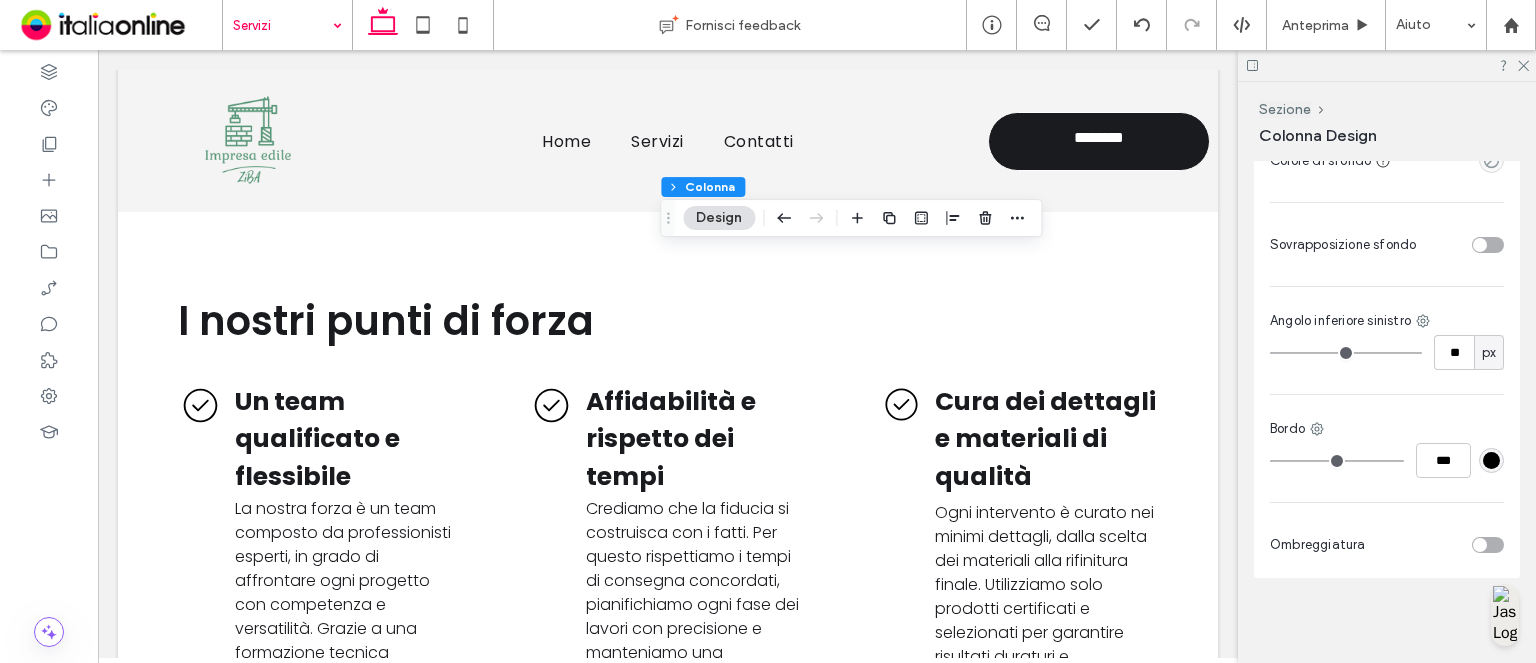 type on "**" 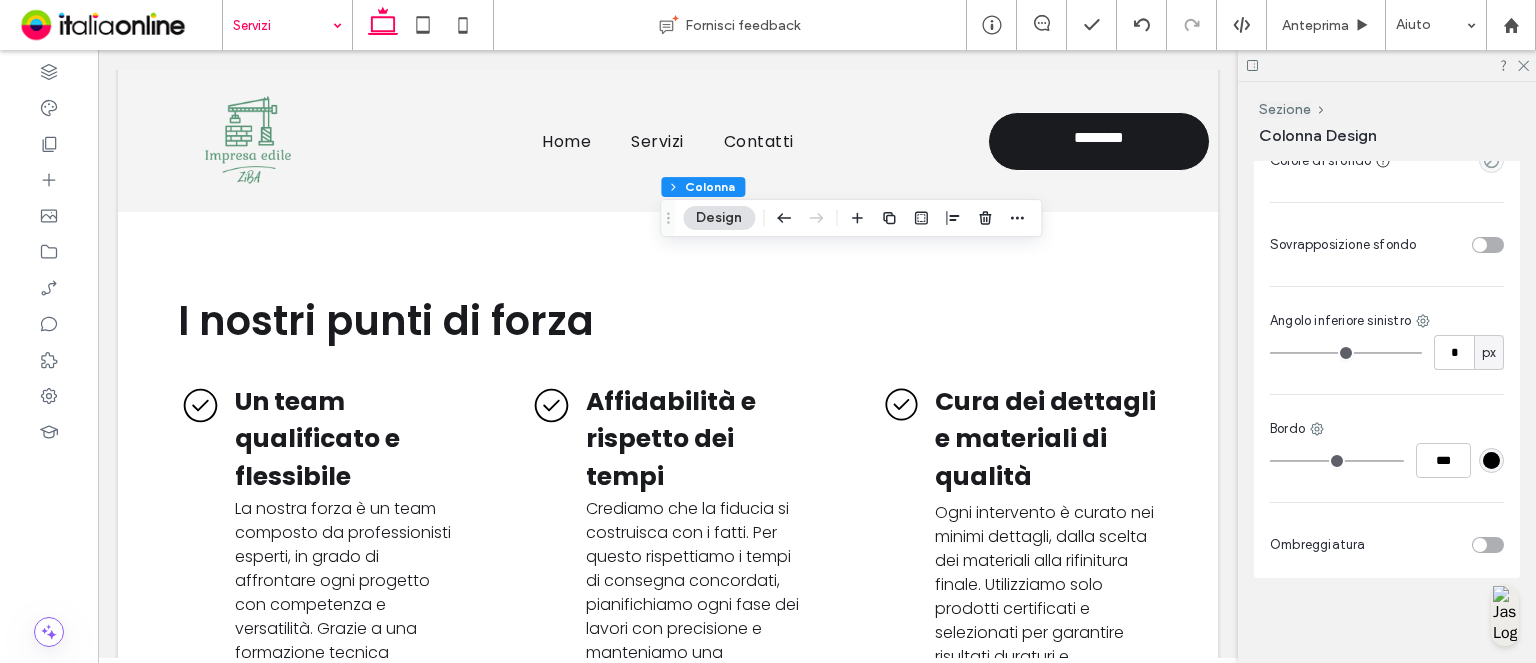 type on "*" 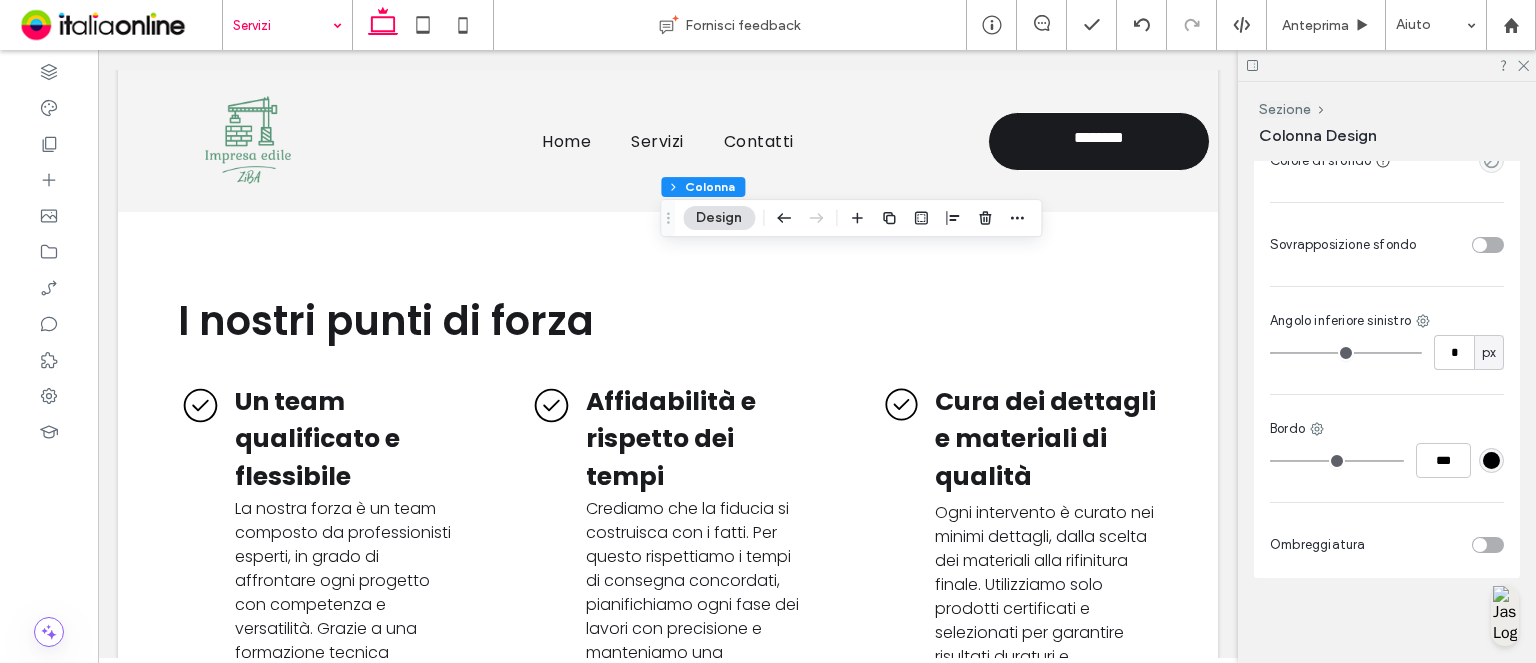 type on "*" 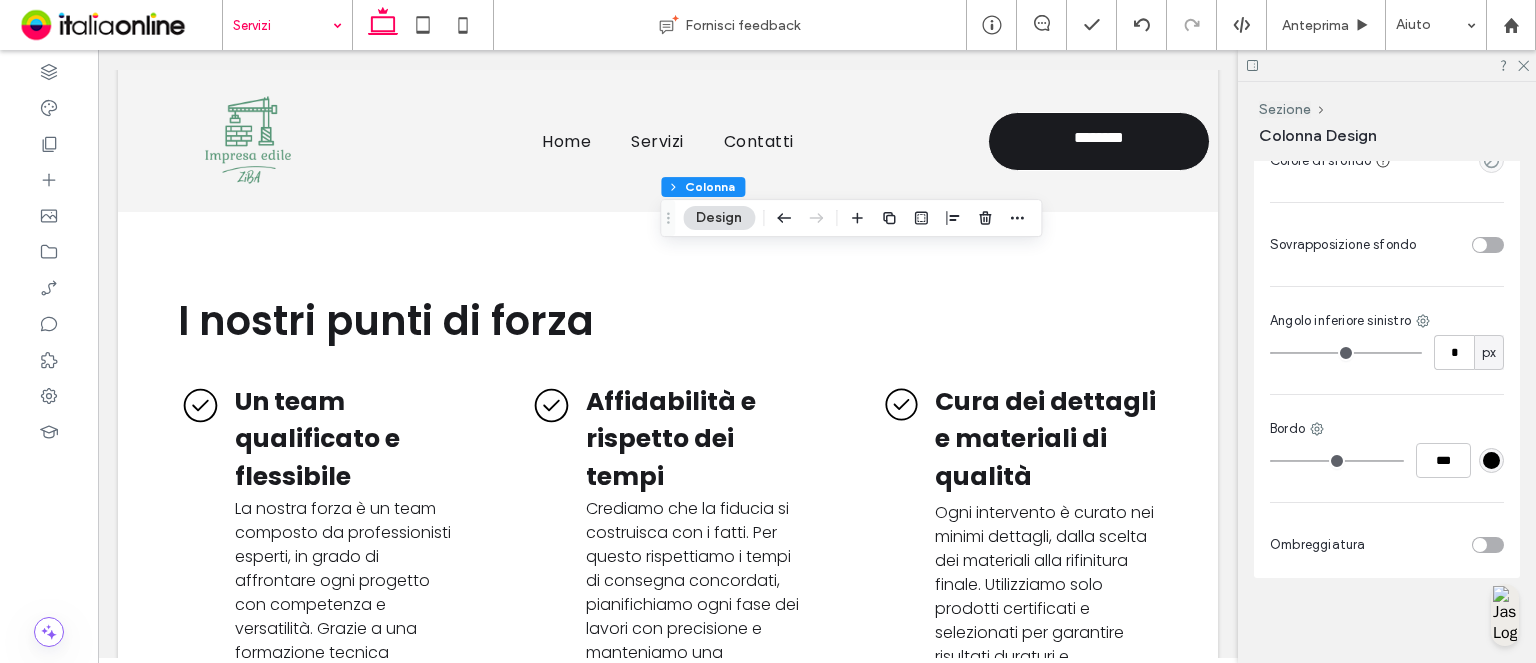 type on "*" 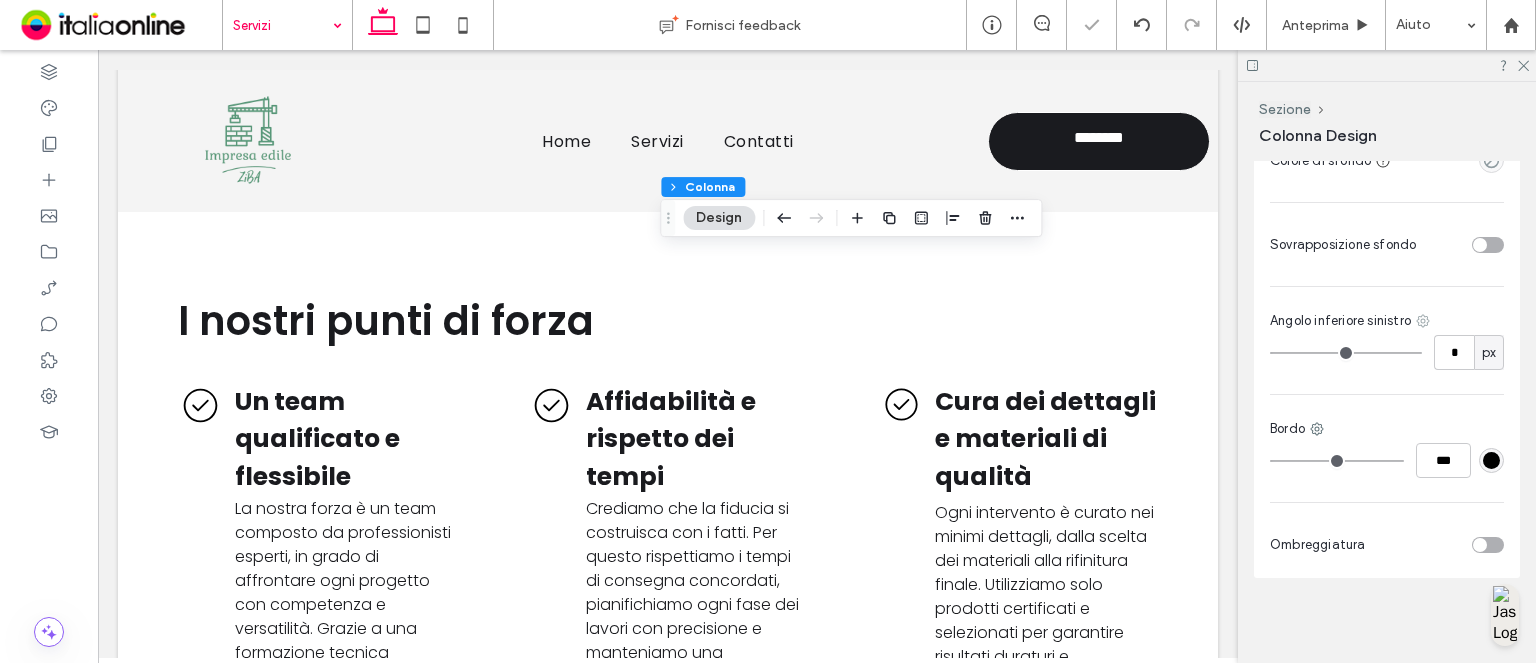 click 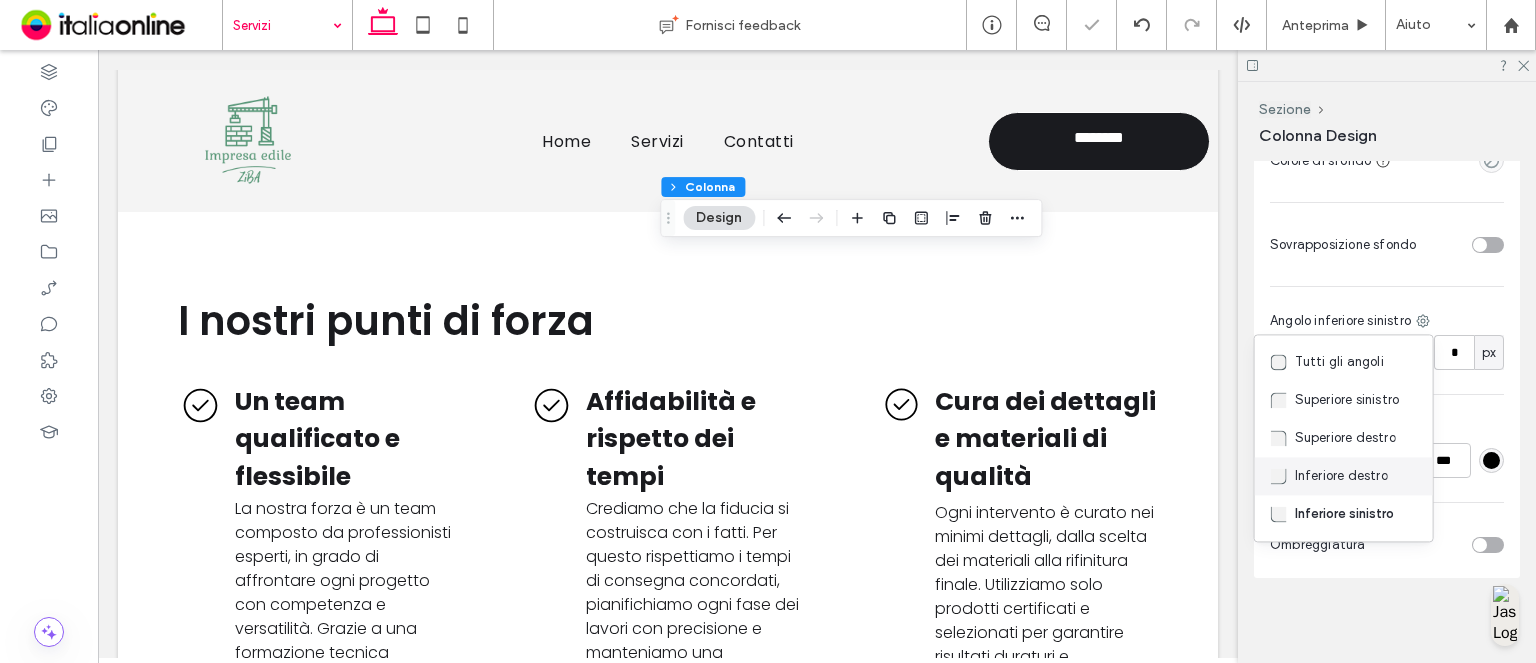 click on "Inferiore destro" at bounding box center (1341, 476) 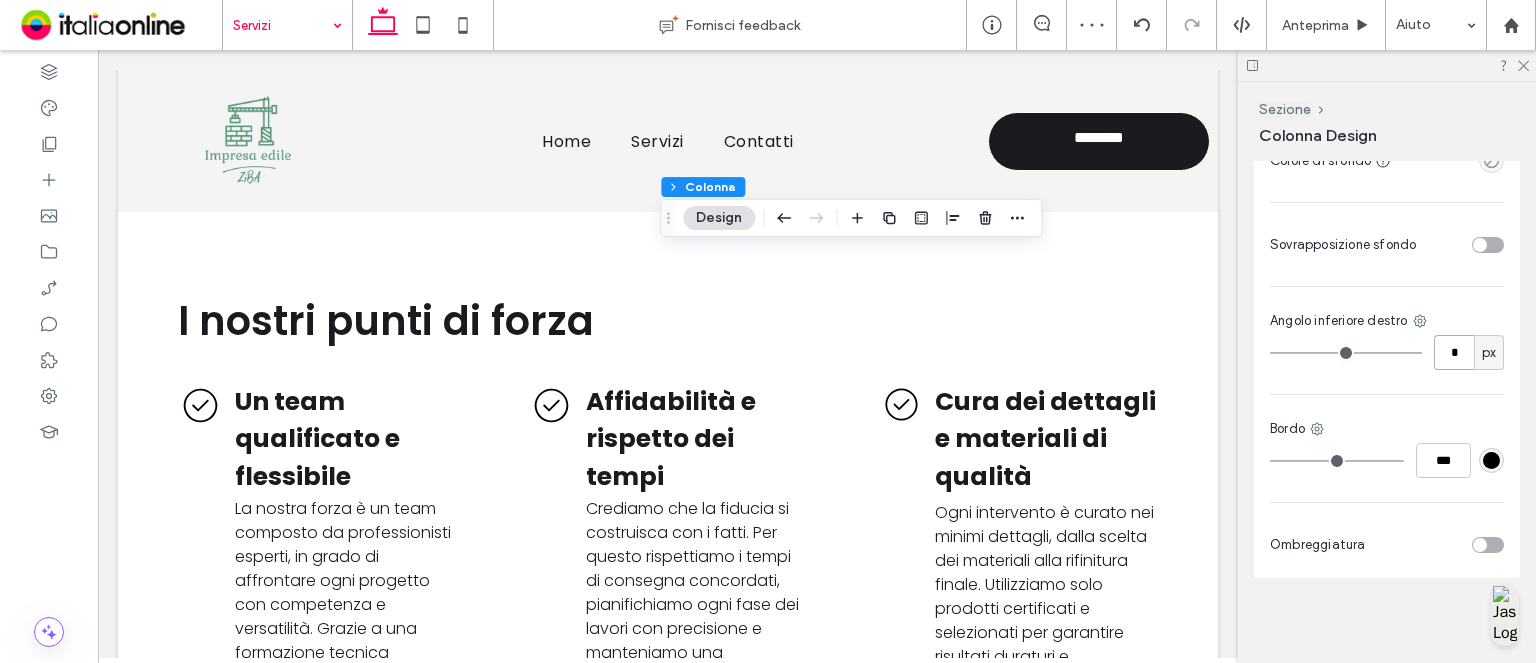 click on "*" at bounding box center (1454, 352) 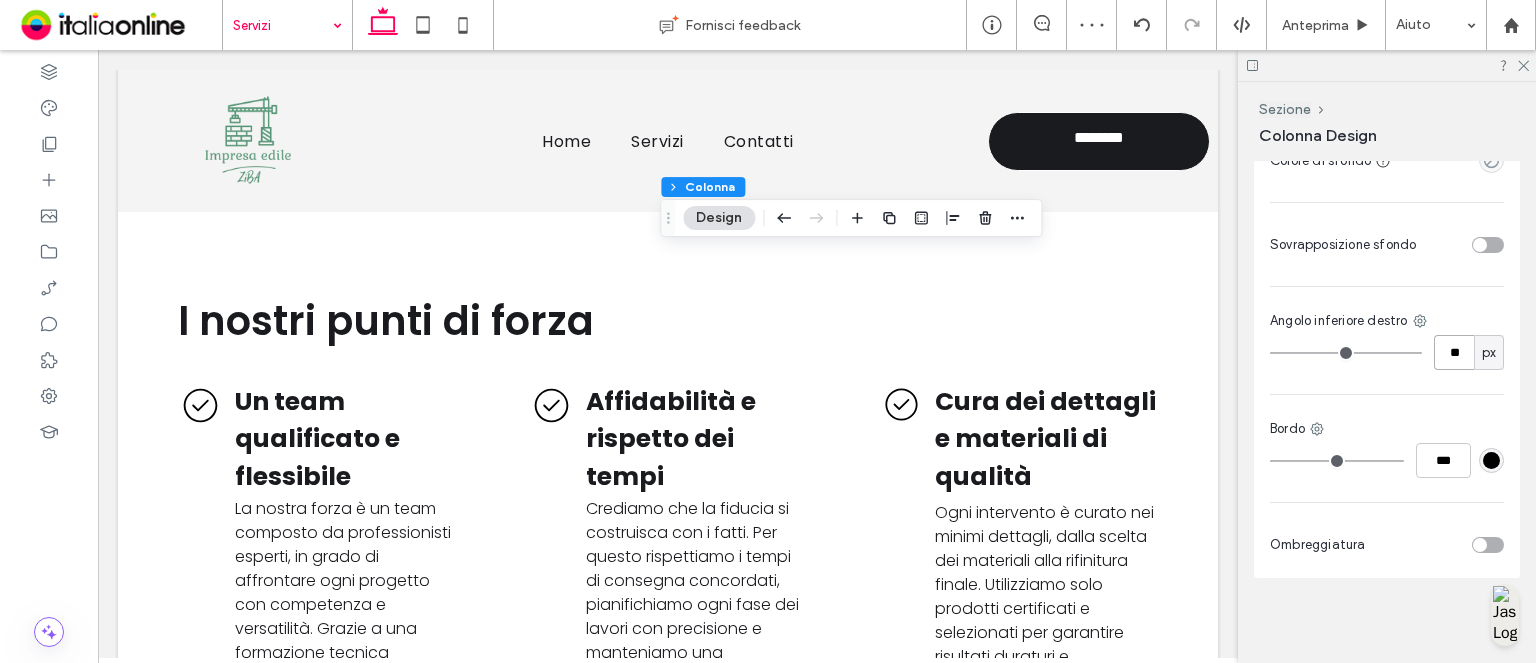 type on "**" 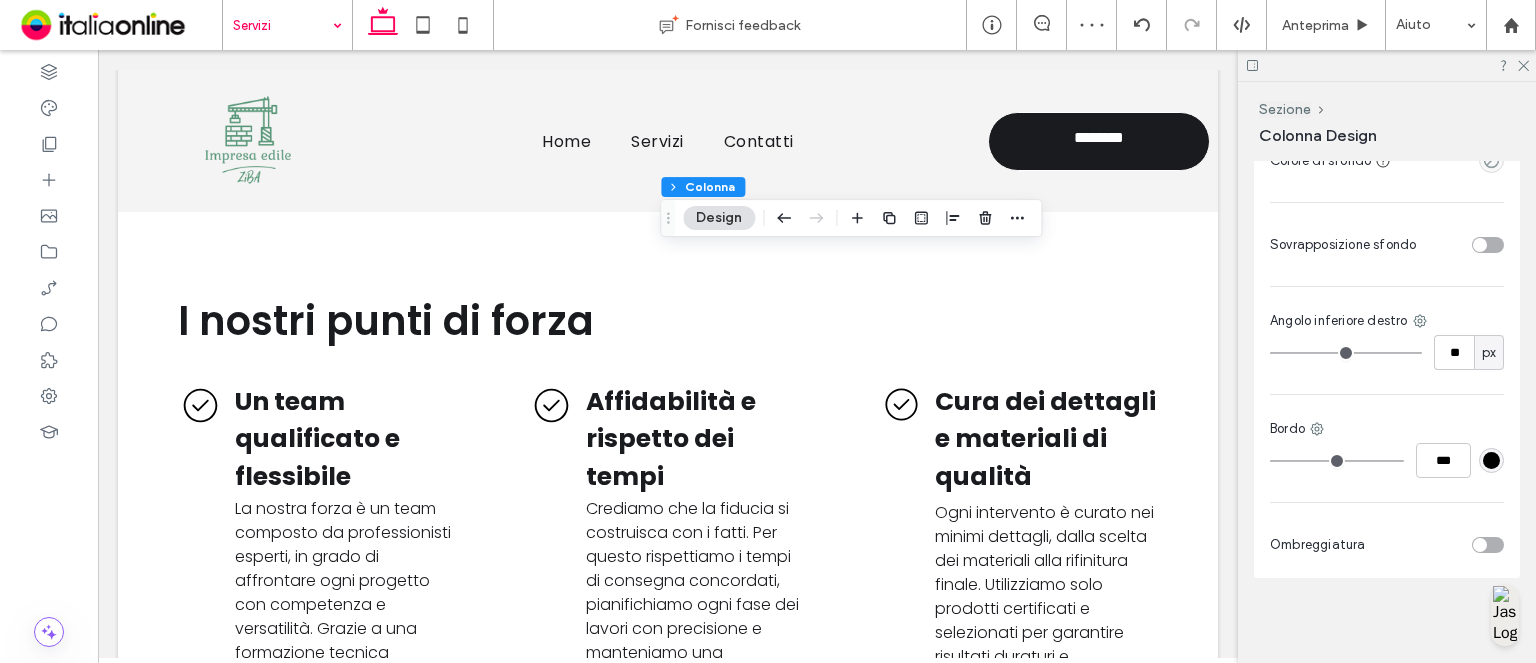 type on "**" 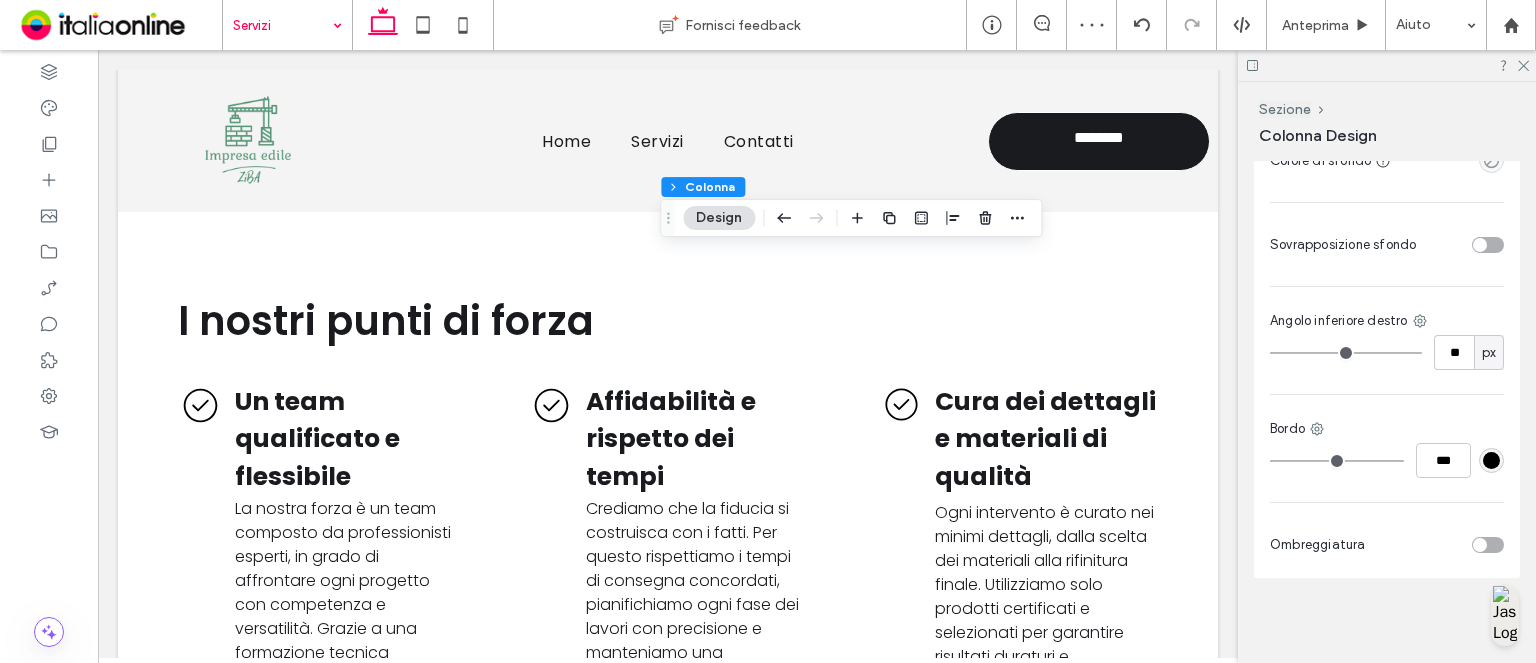 click on "Colore Immagine video Colore di sfondo Sovrapposizione sfondo Angolo inferiore destro ** px Bordo *** Ombreggiatura" at bounding box center (1387, 324) 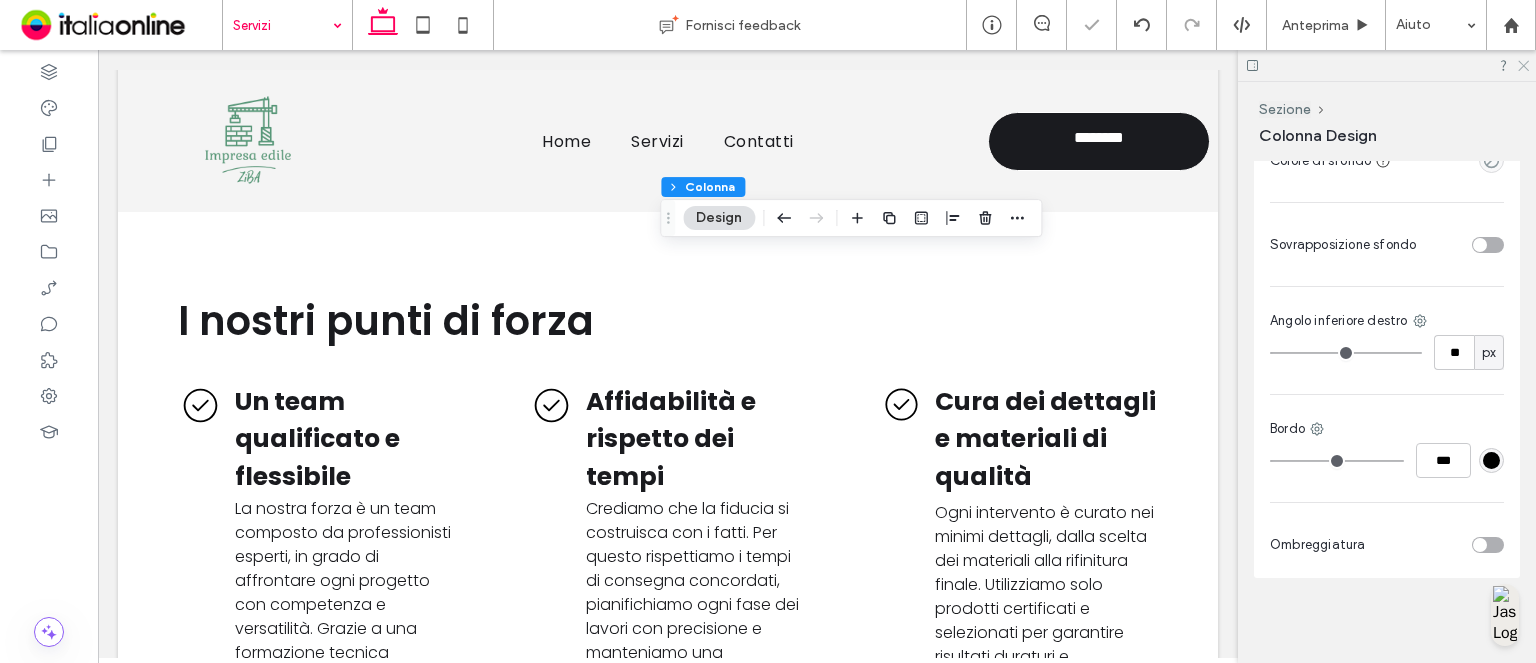 click 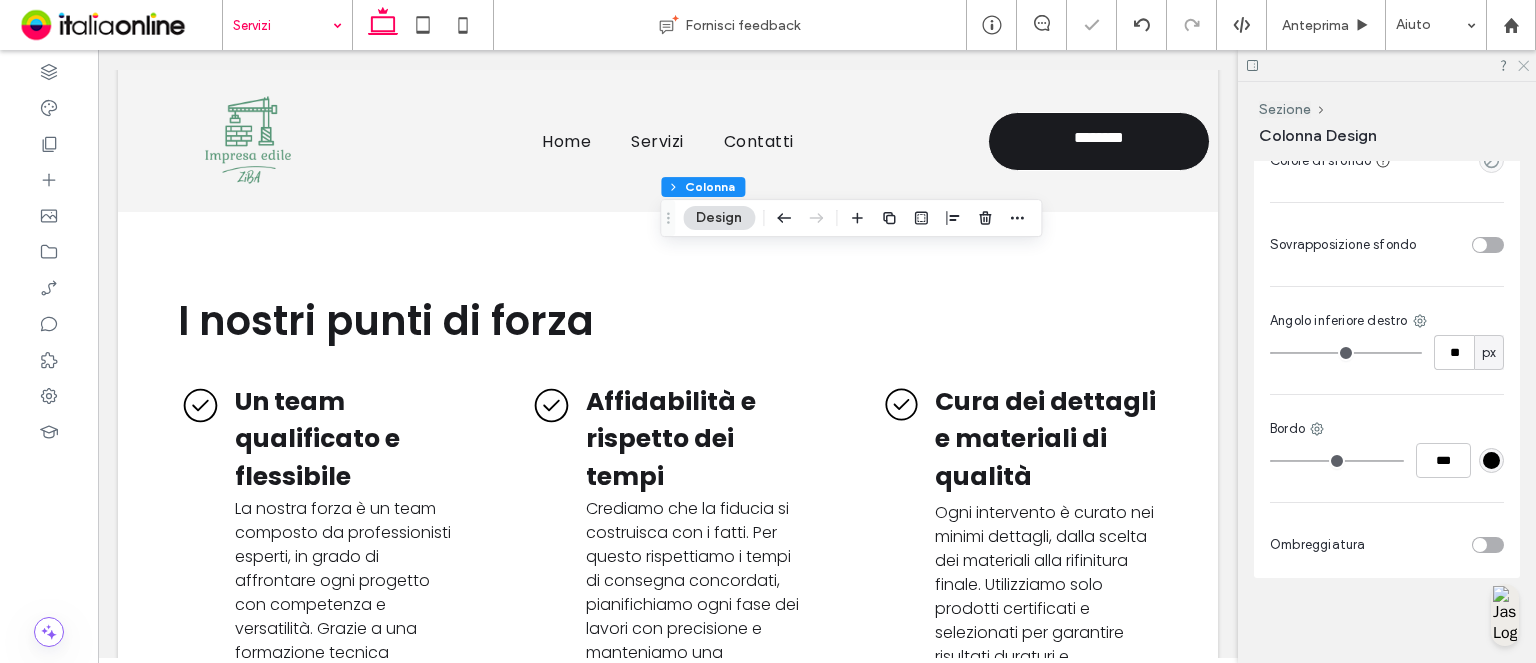 click 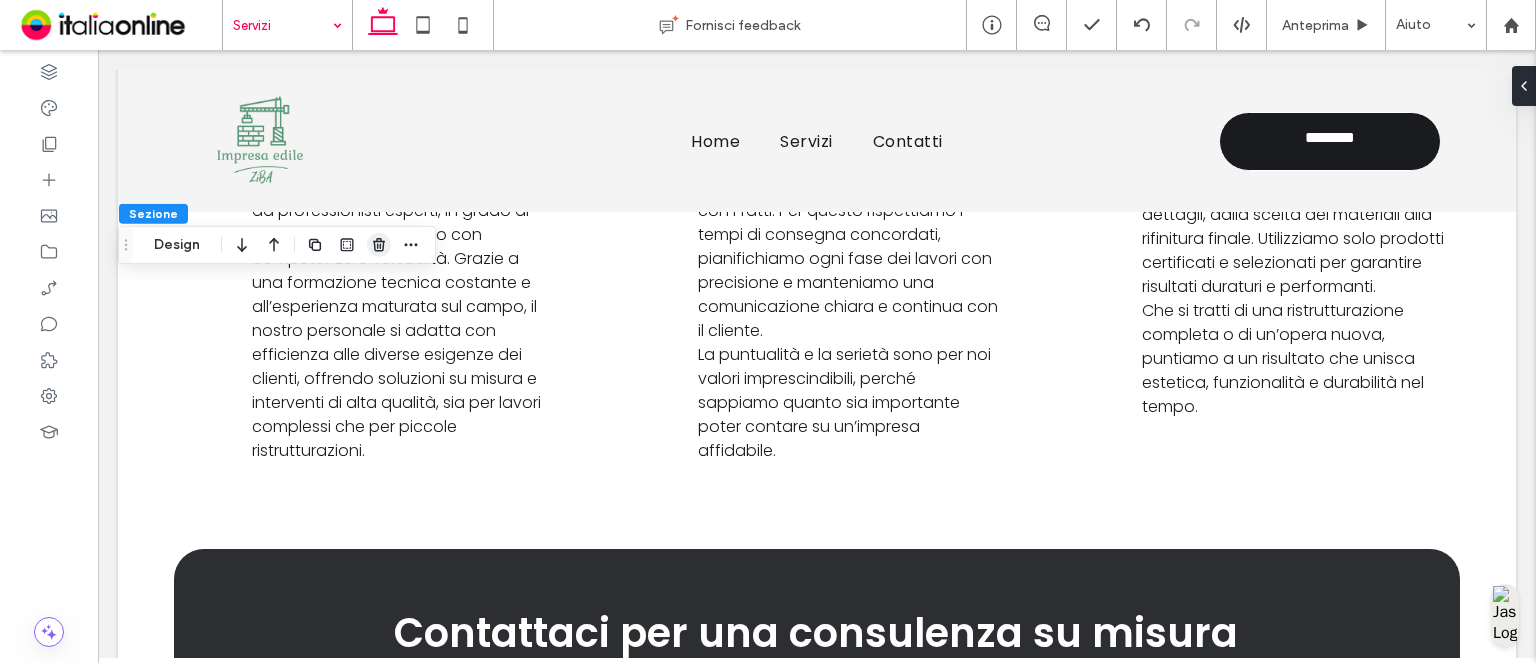 click 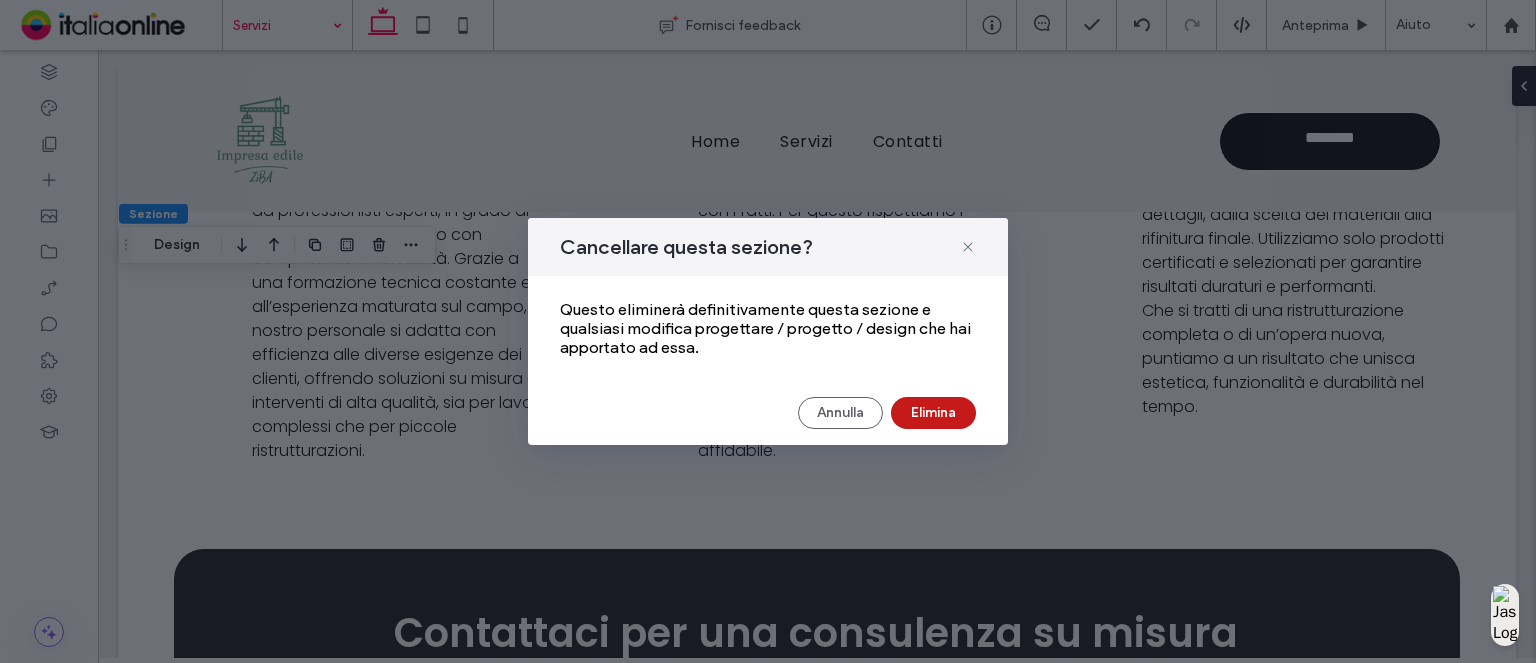 click on "Elimina" at bounding box center (933, 413) 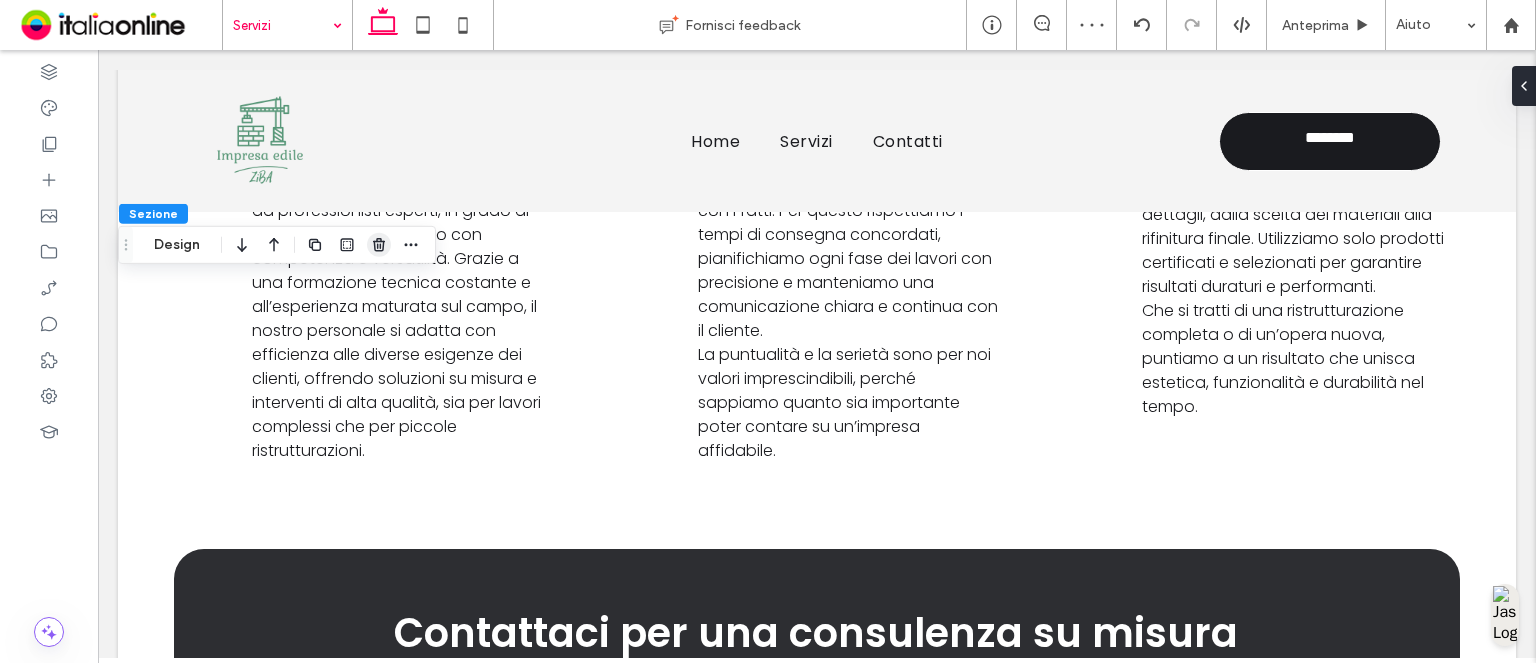 click 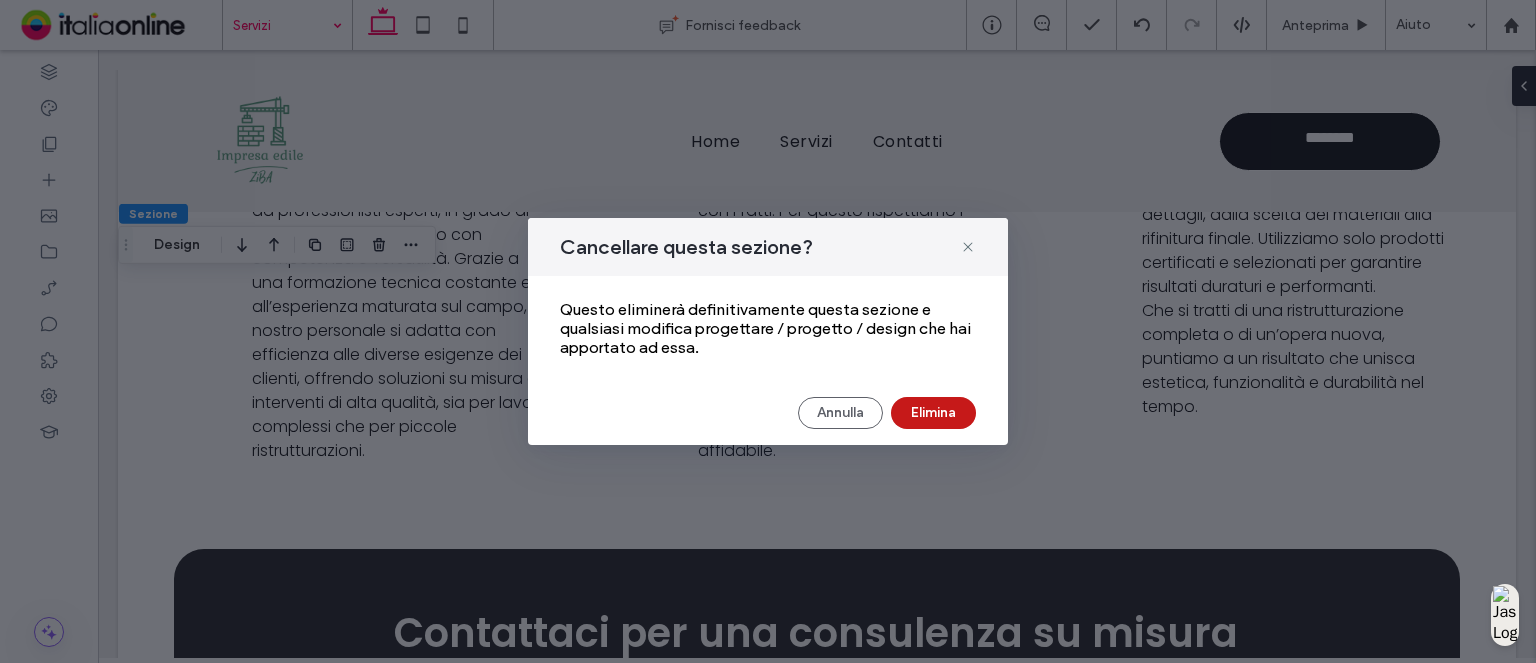 click on "Elimina" at bounding box center [933, 413] 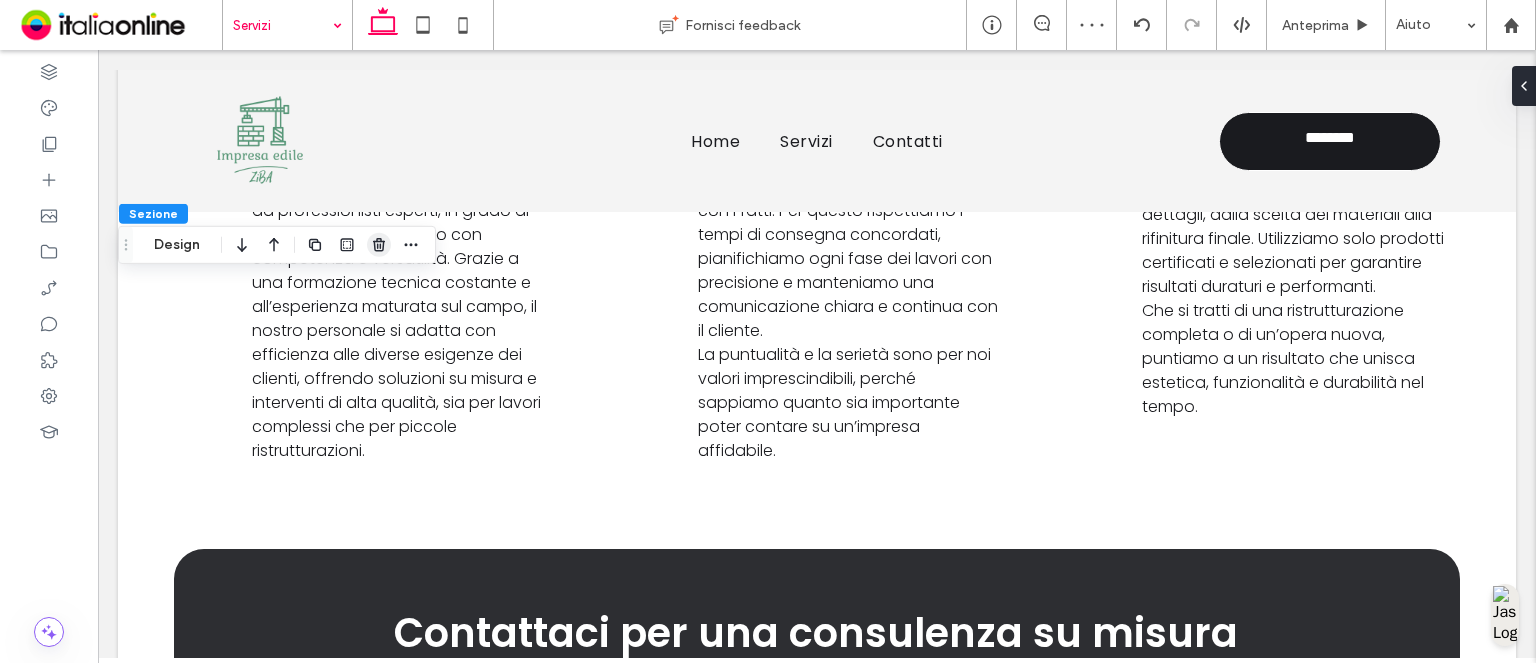 click 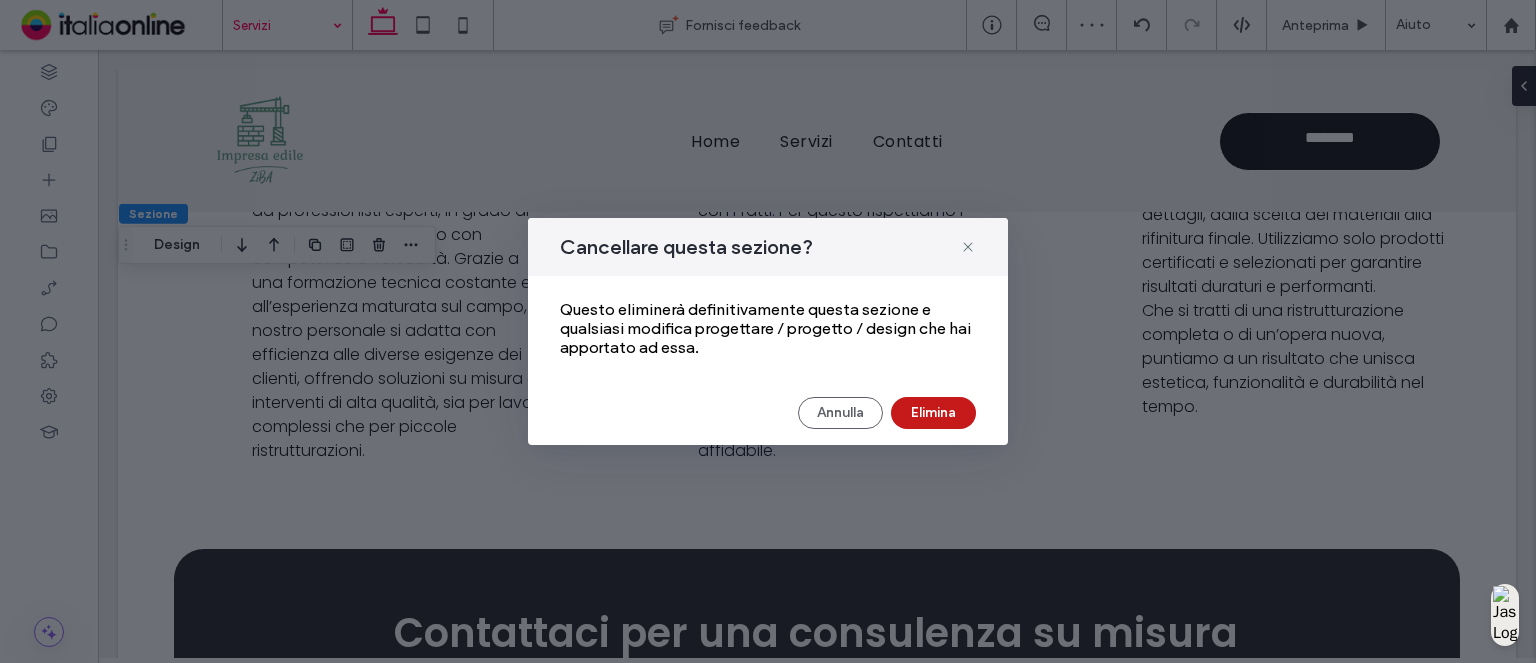 click on "Elimina" at bounding box center (933, 413) 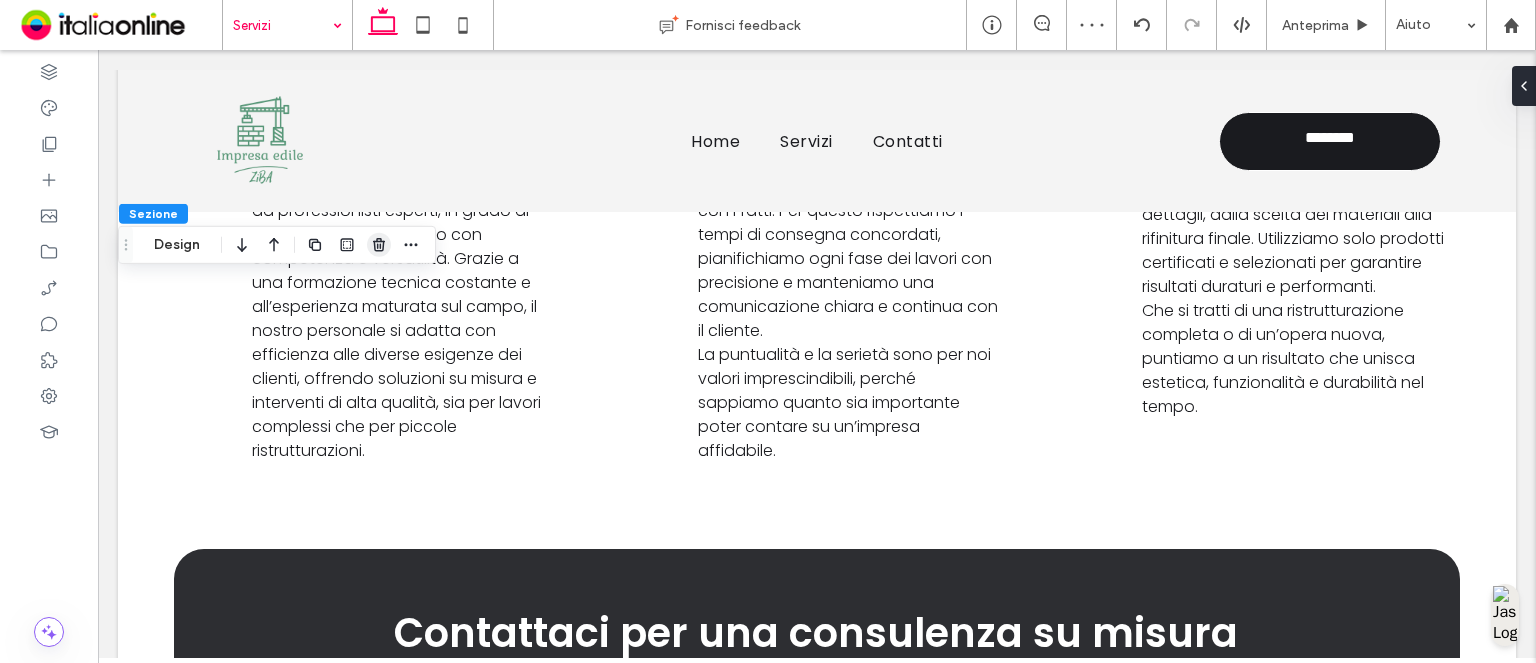 click 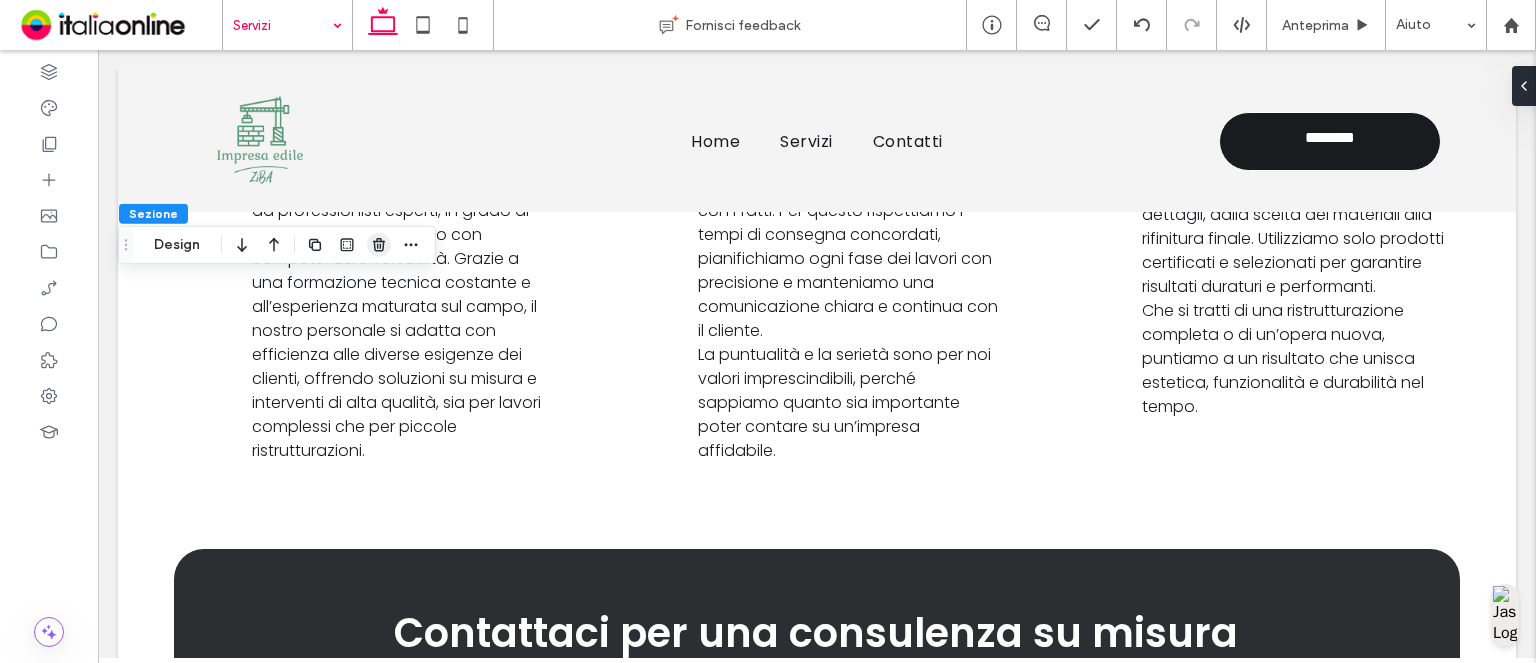 click 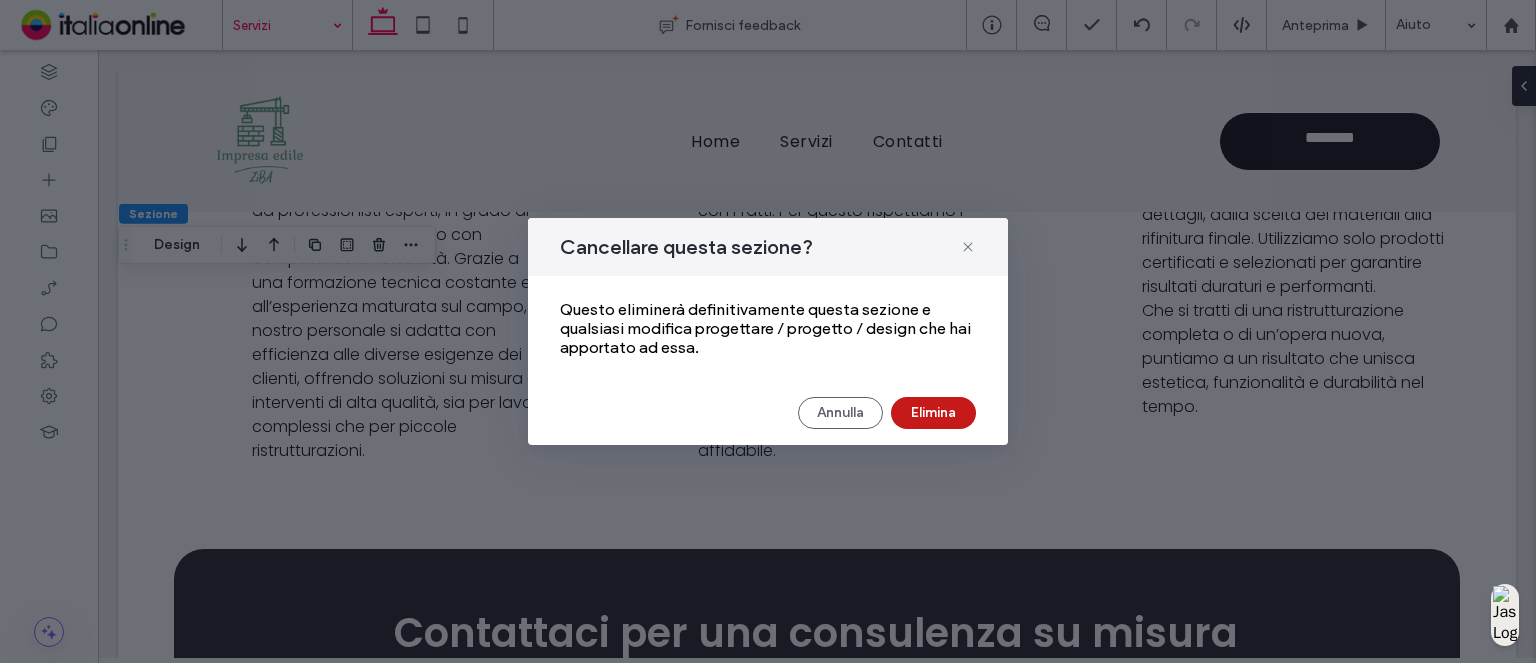 click on "Elimina" at bounding box center (933, 413) 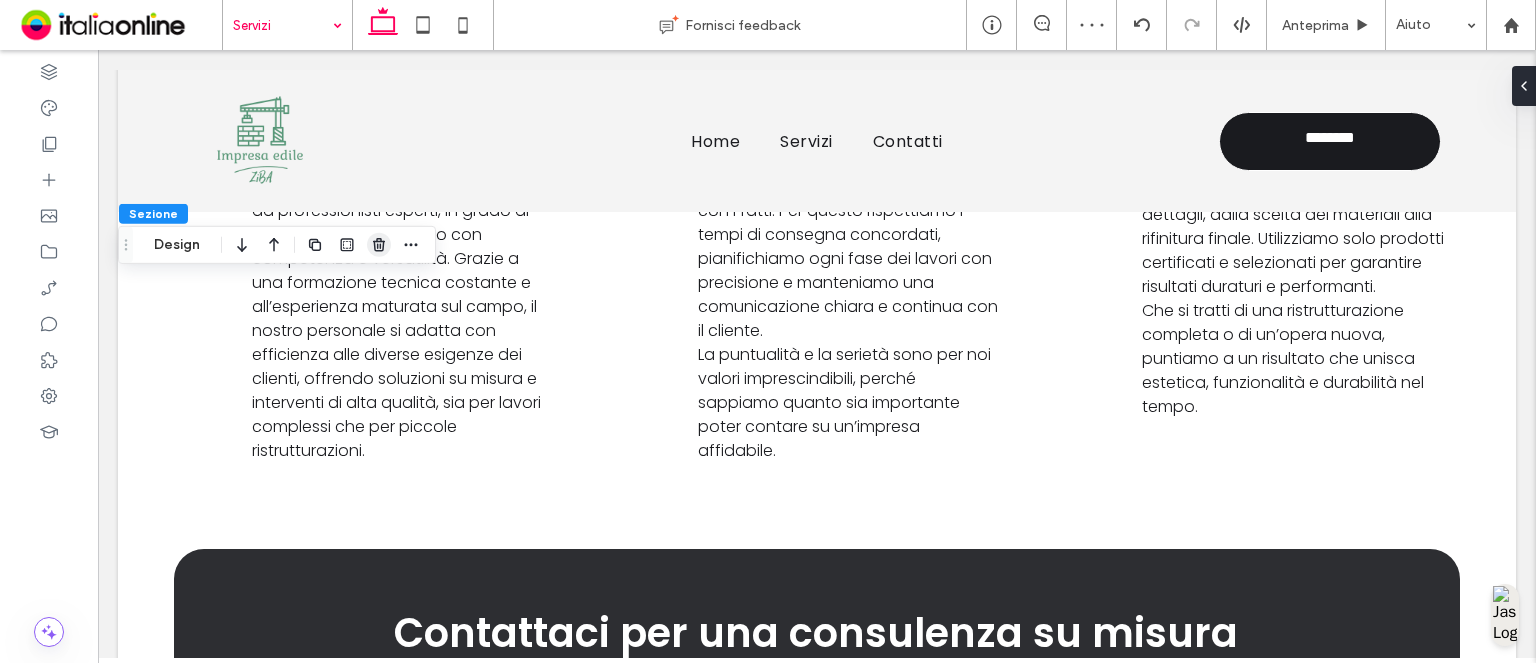 click at bounding box center [379, 245] 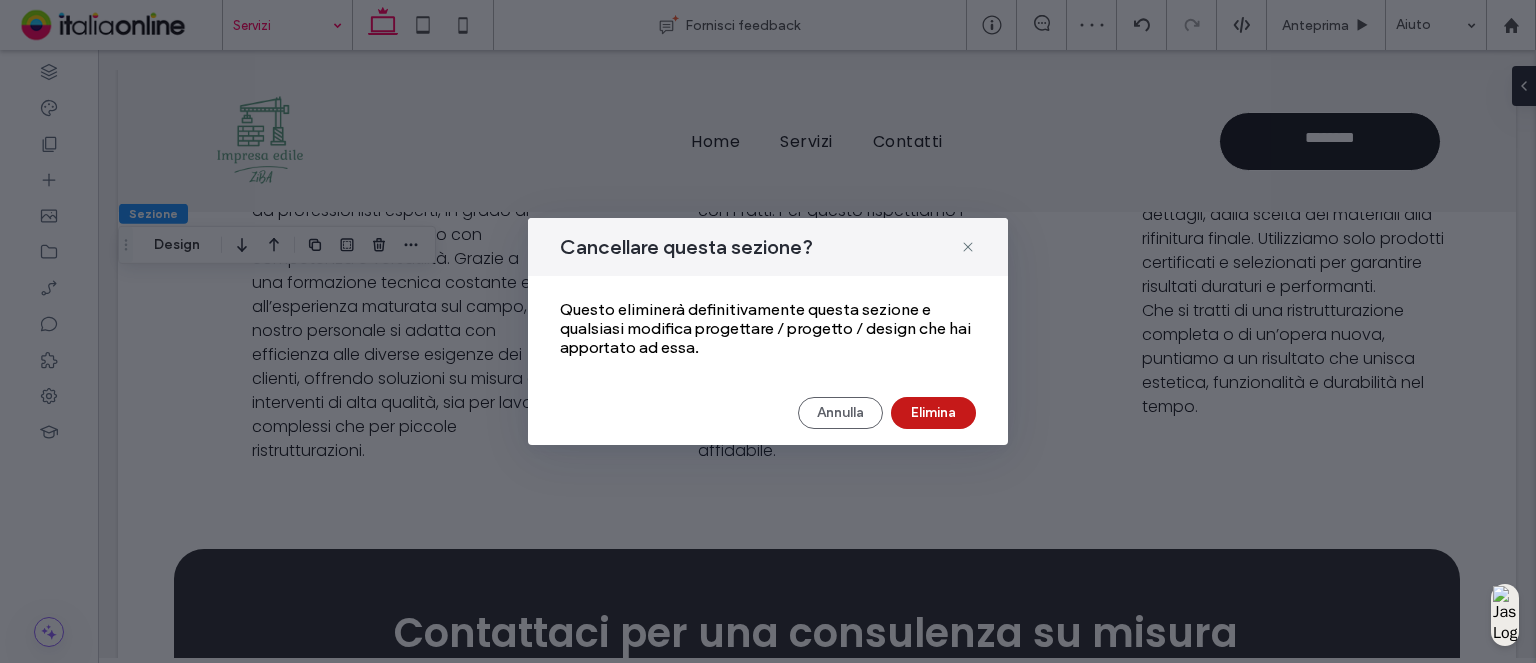 click on "Elimina" at bounding box center (933, 413) 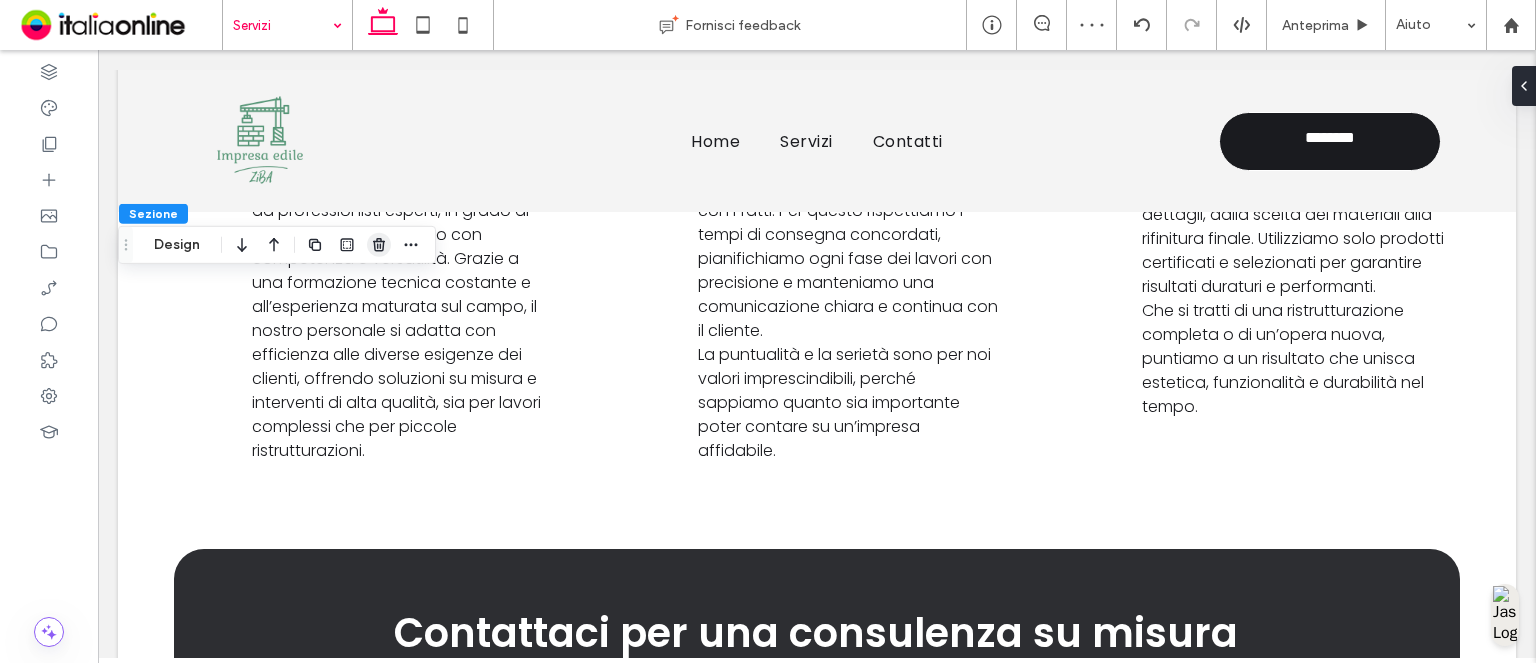 click 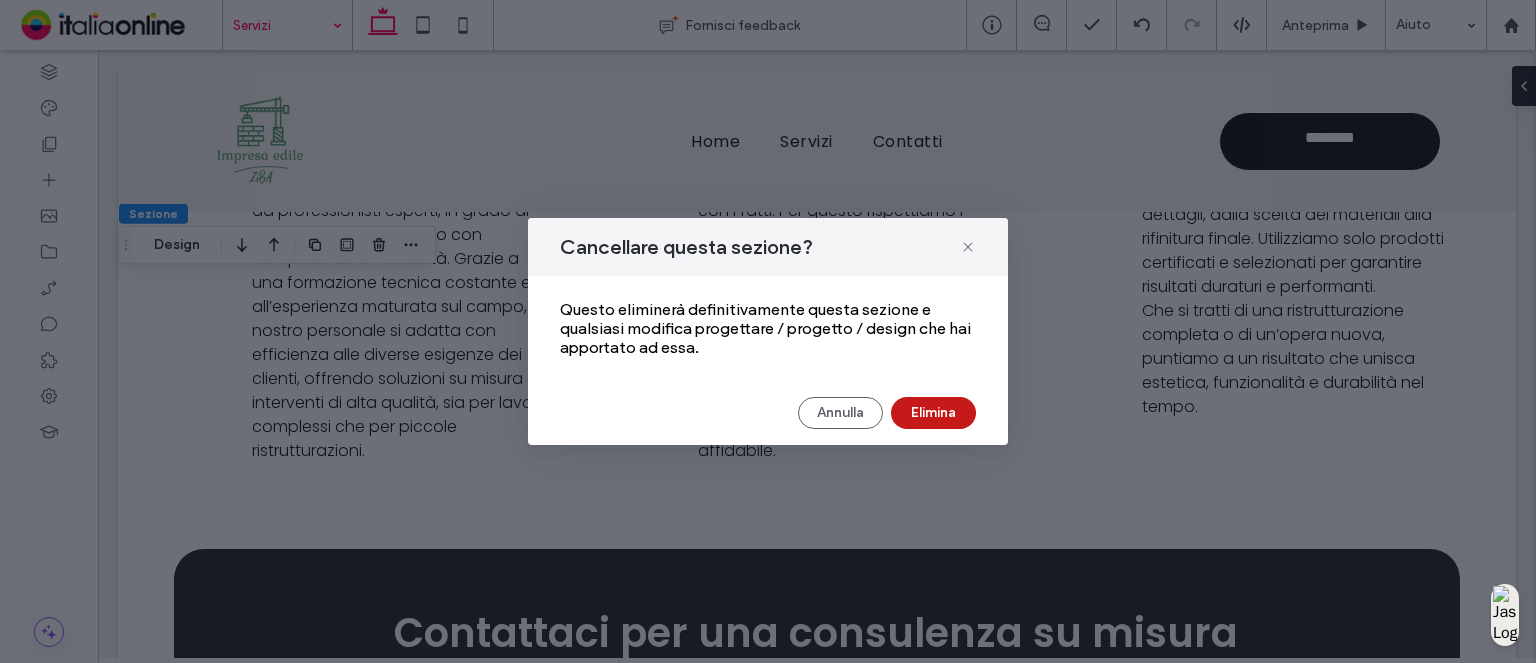 click on "Elimina" at bounding box center (933, 413) 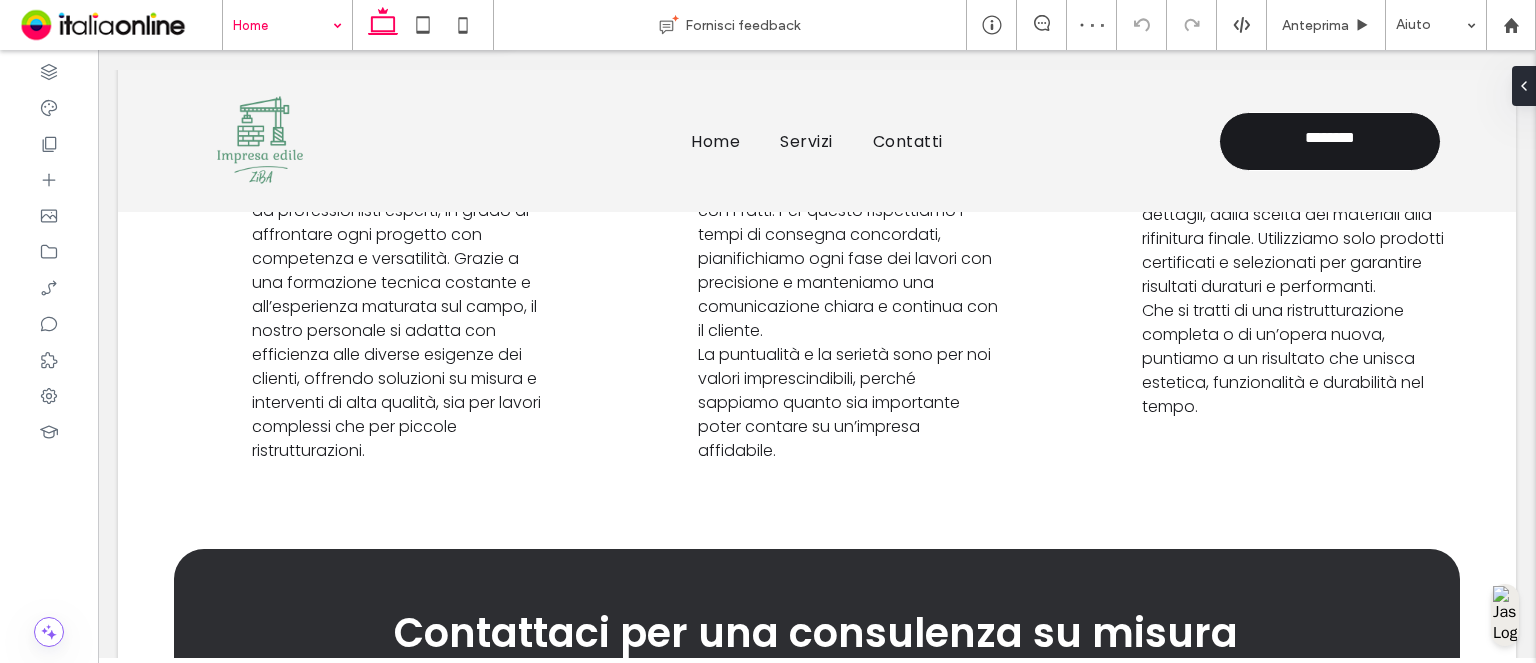 type on "**" 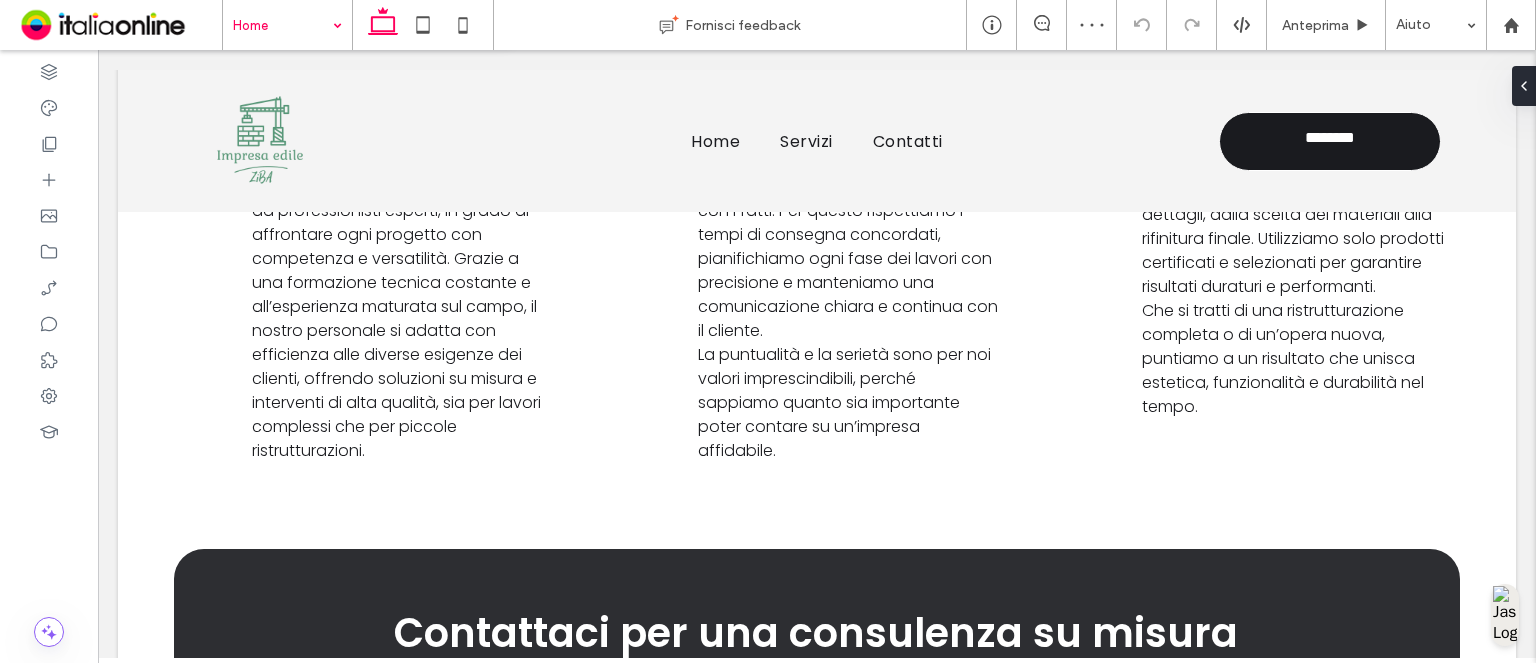 type on "**" 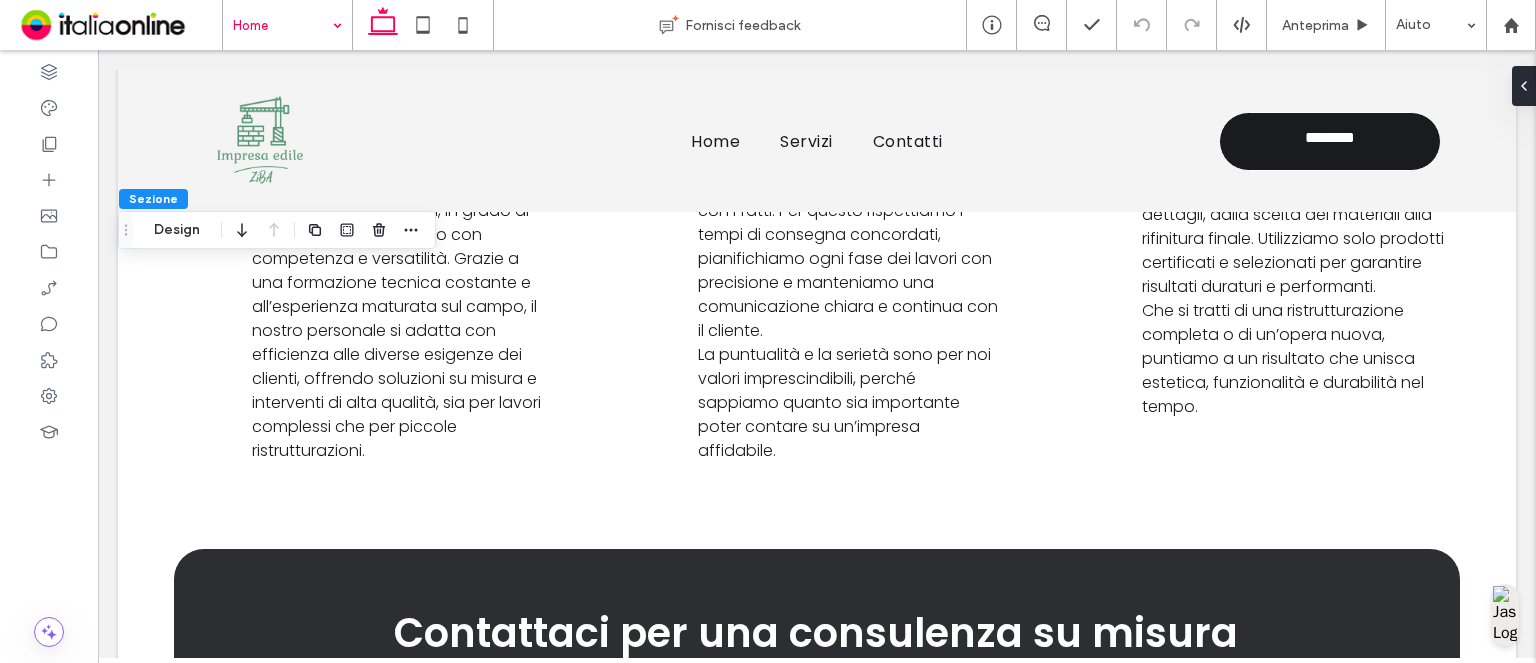 click on "Sezione Design" at bounding box center (277, 230) 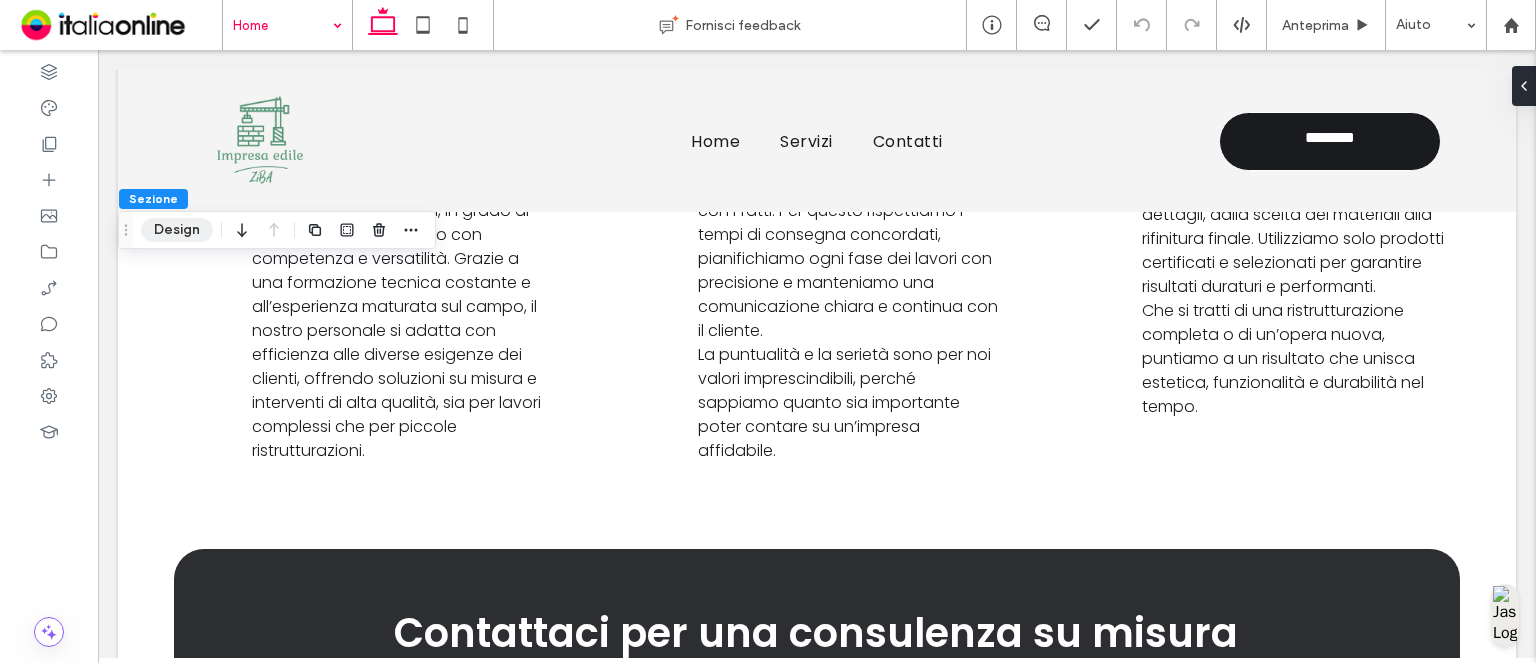 click on "Design" at bounding box center (177, 230) 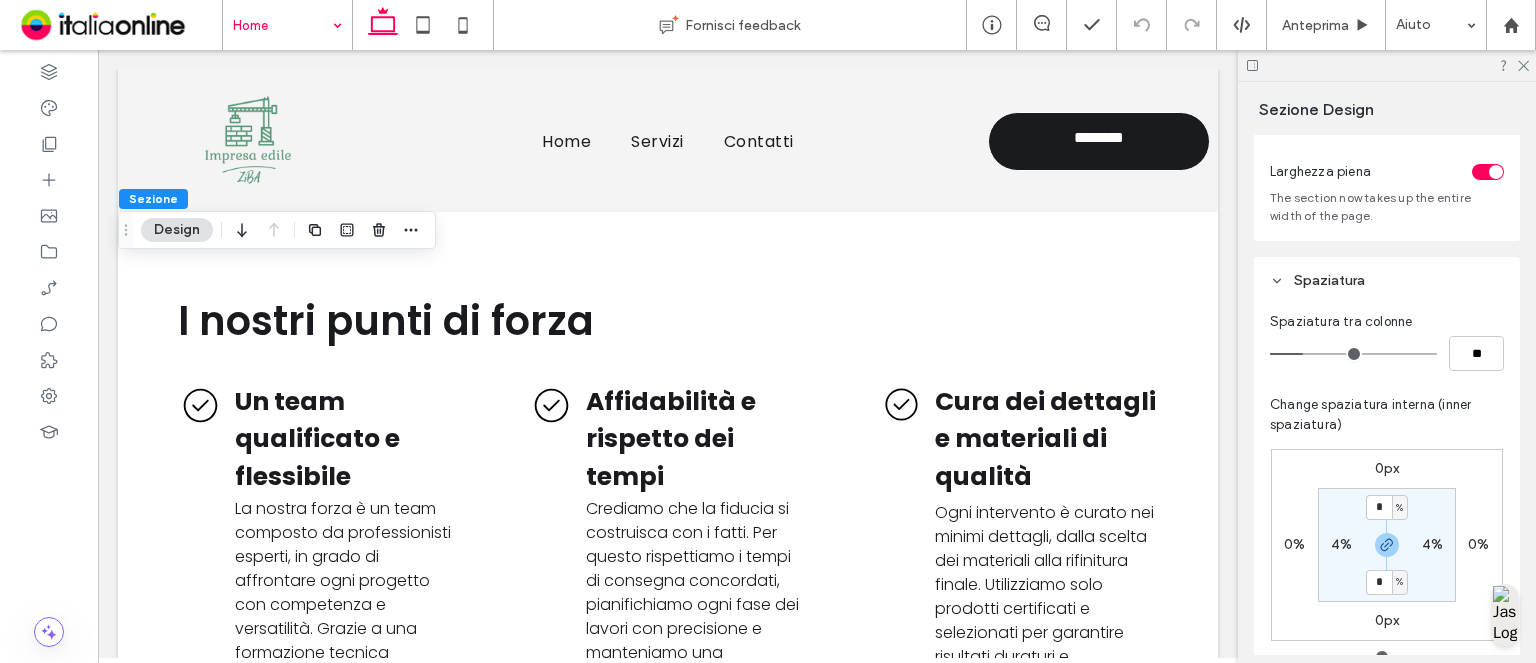 scroll, scrollTop: 200, scrollLeft: 0, axis: vertical 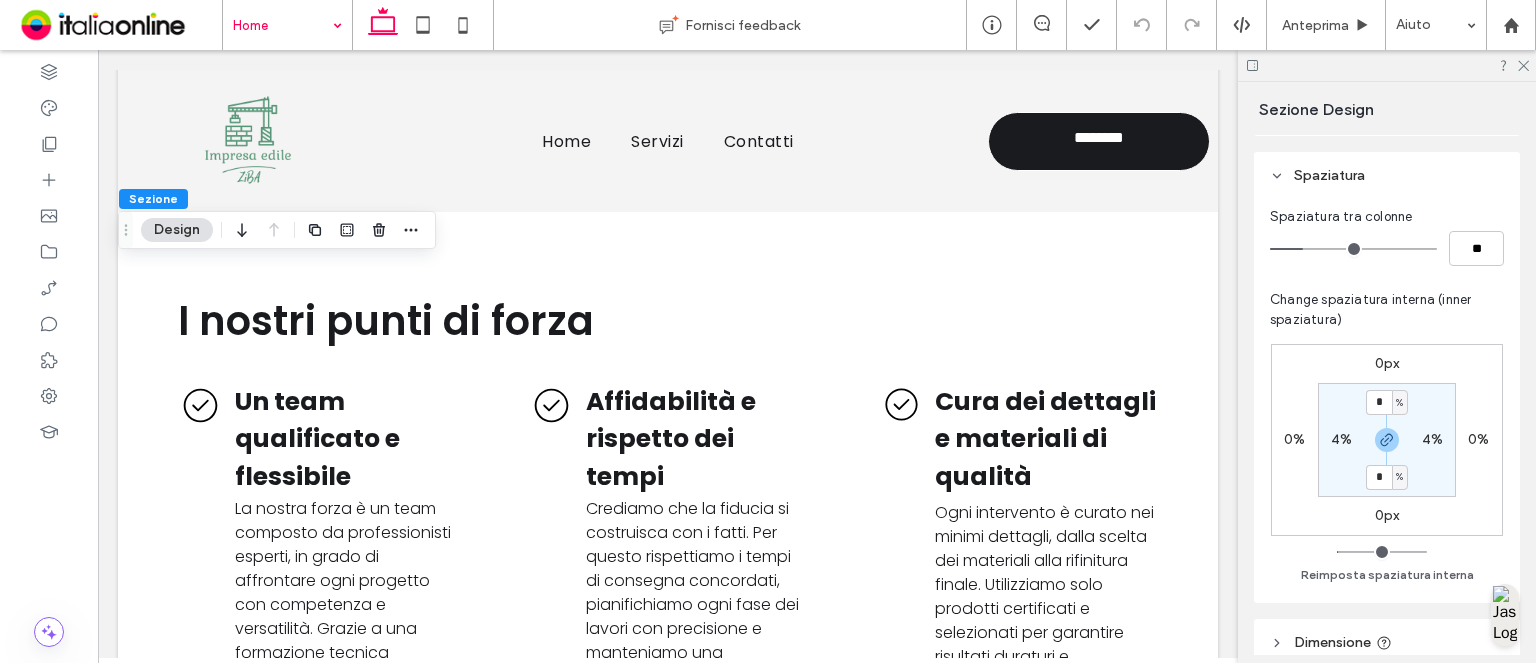 click on "0px" at bounding box center [1387, 515] 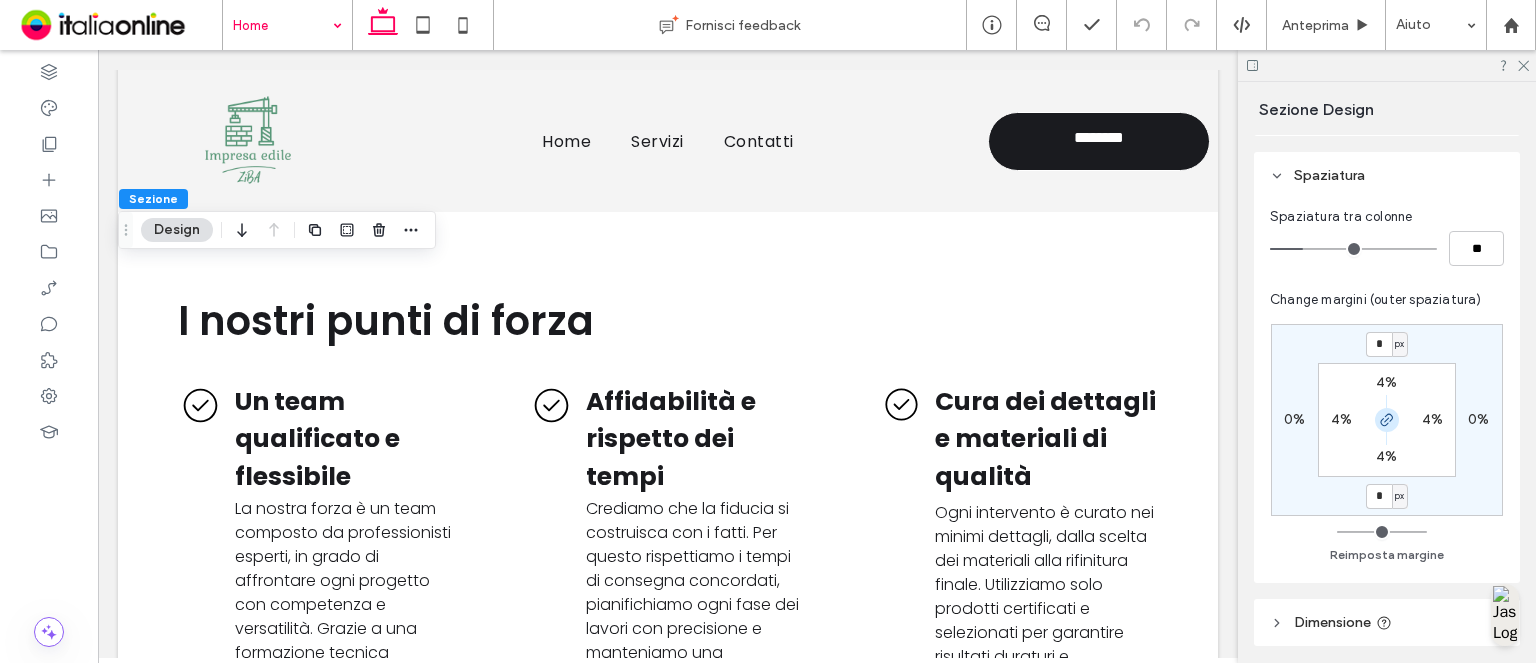 click 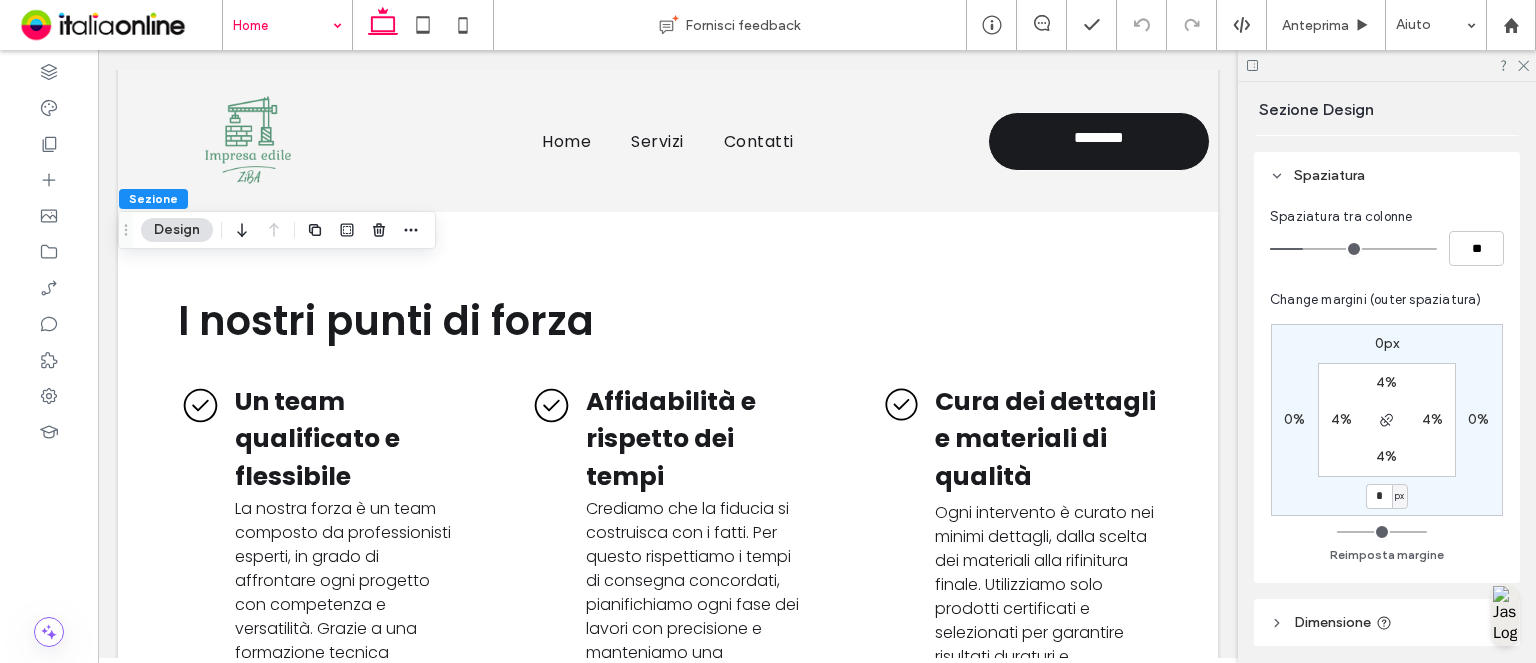 click on "px" at bounding box center [1400, 496] 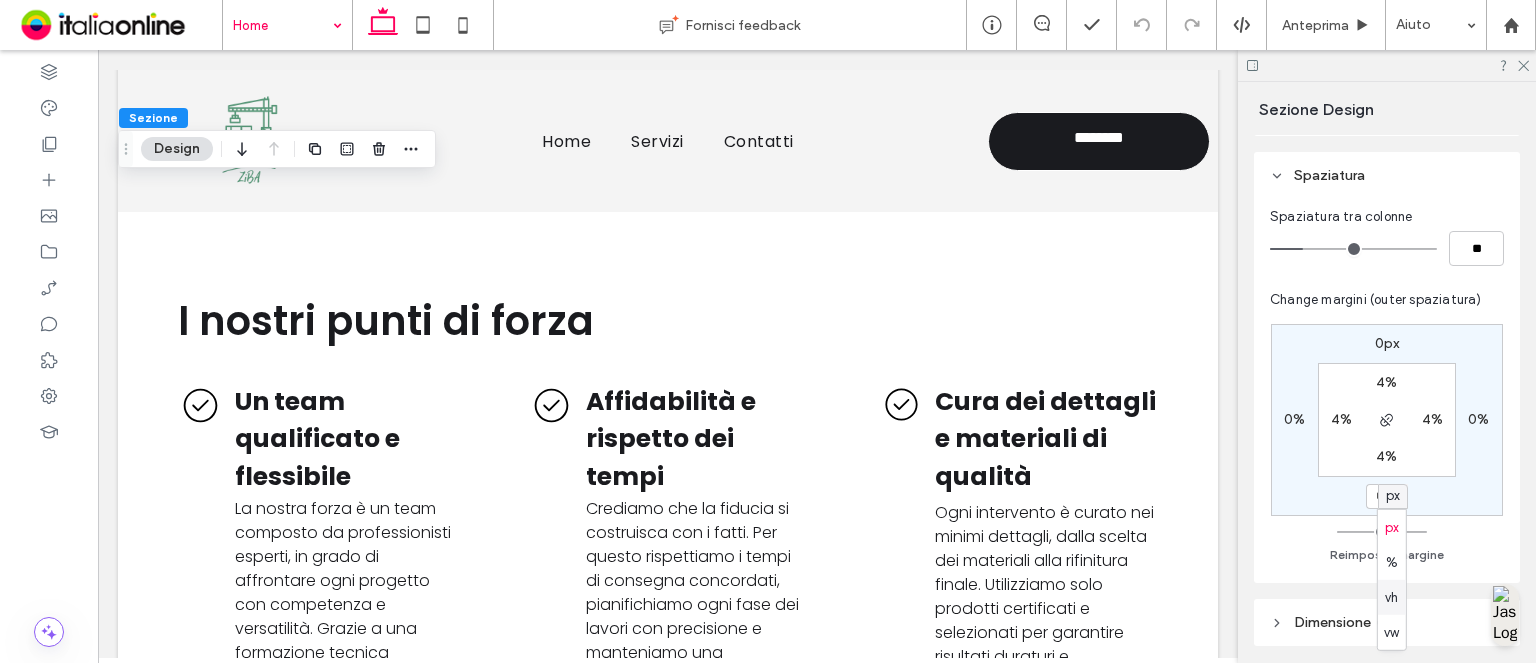 click on "px" at bounding box center (1393, 496) 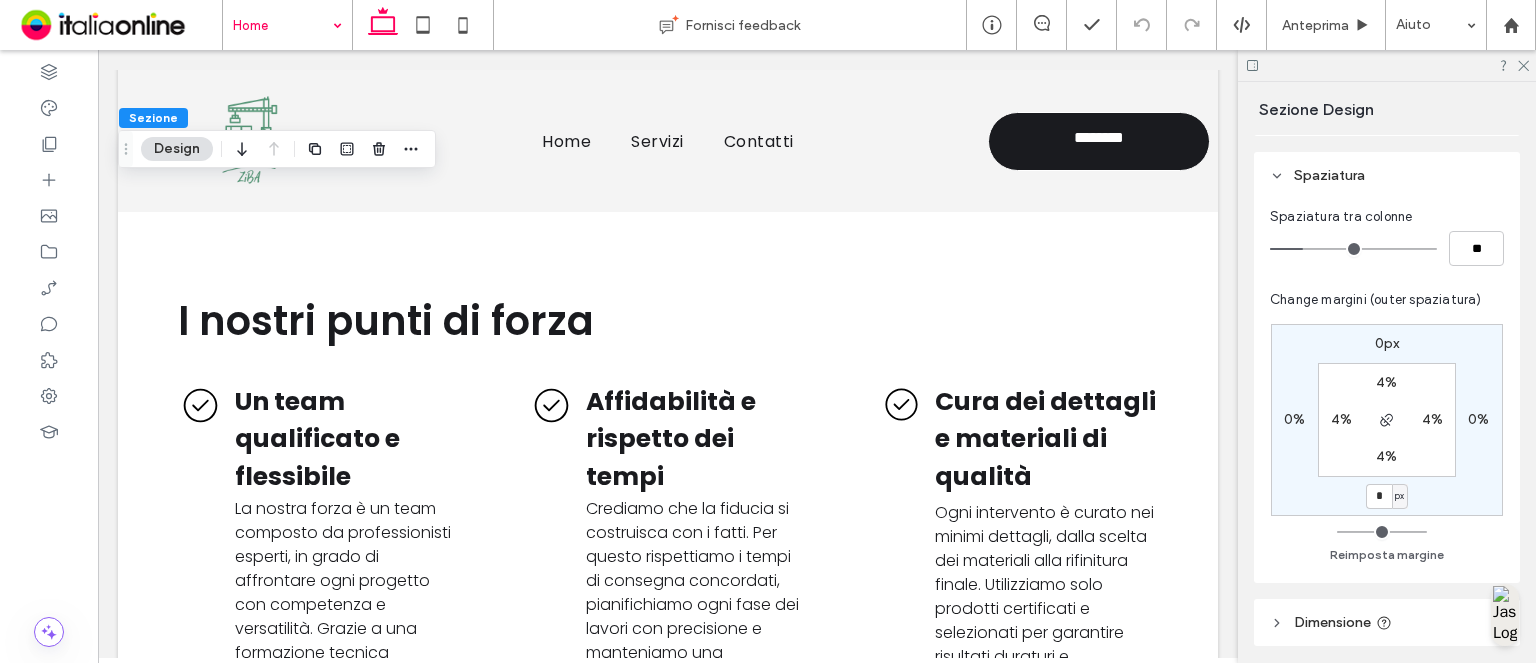 click on "0px 0% * px 0% 4% 4% 4% 4%" at bounding box center (1387, 420) 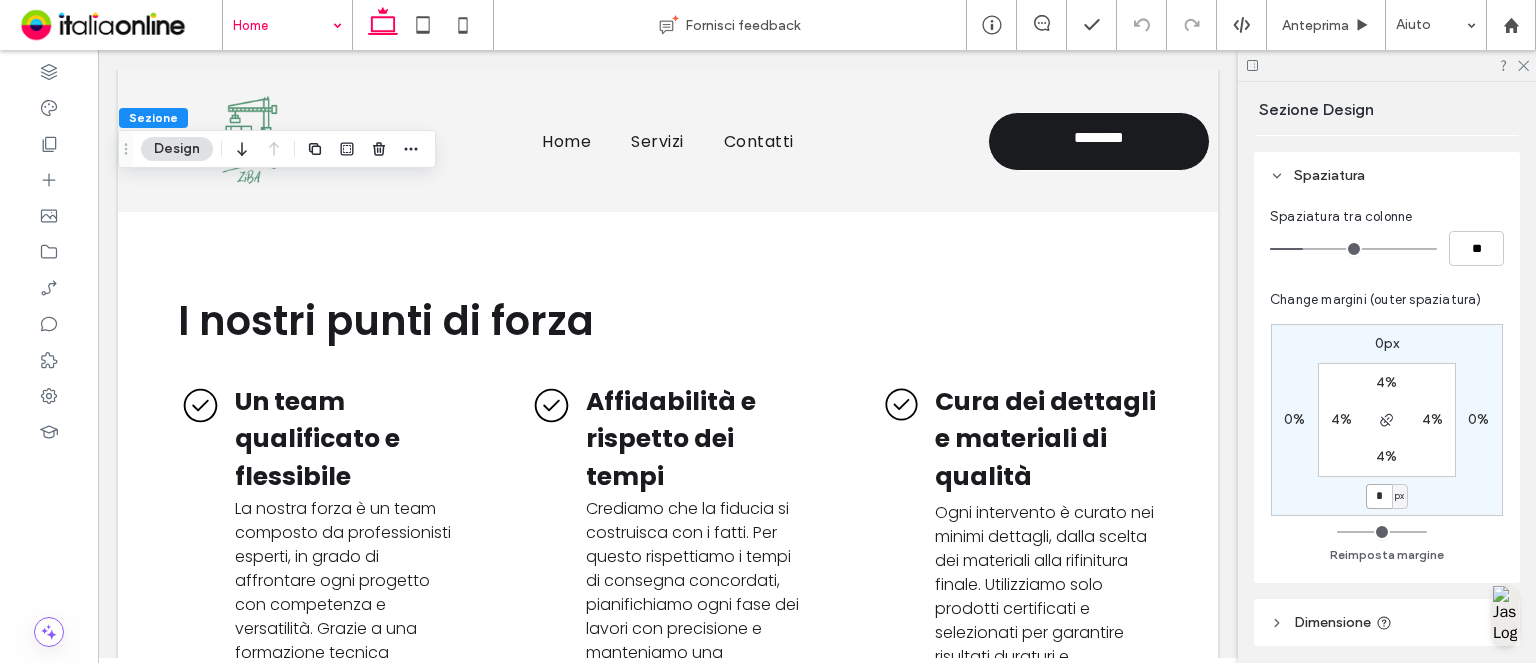 click on "*" at bounding box center (1379, 496) 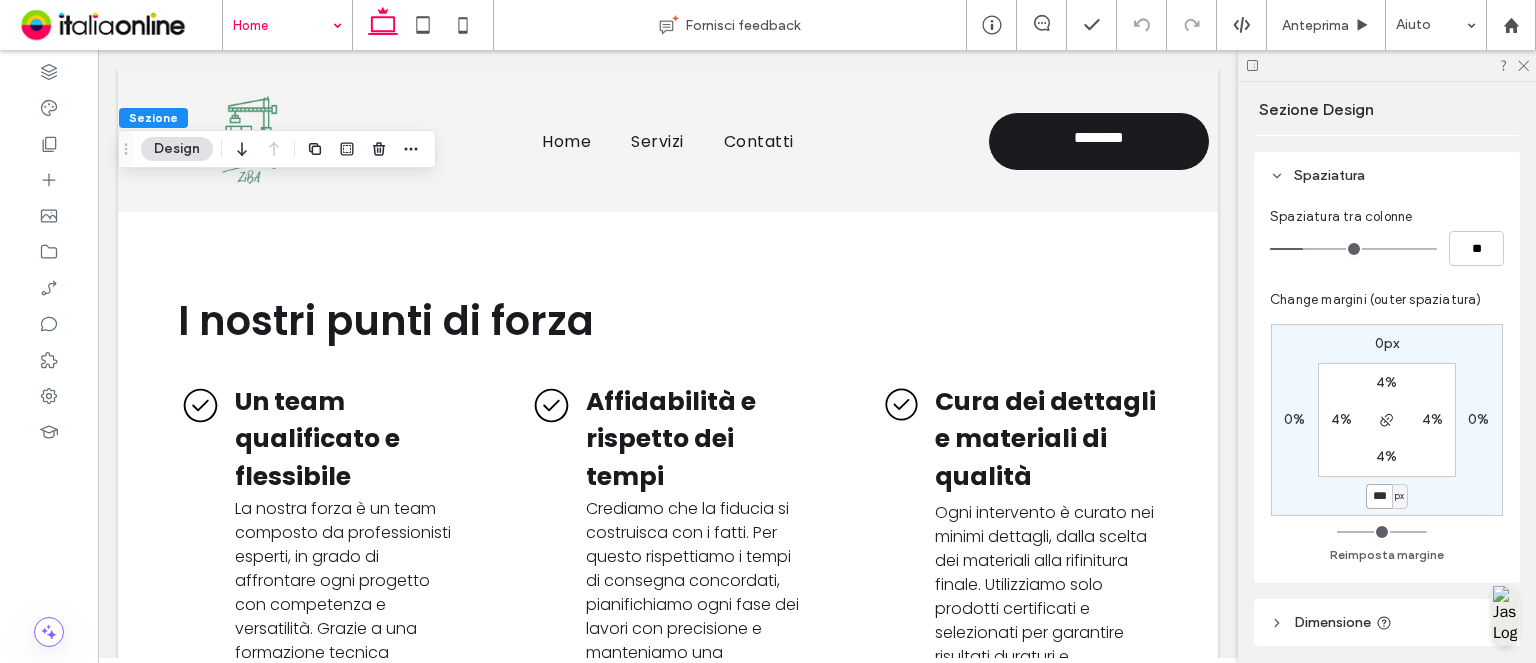 type on "*" 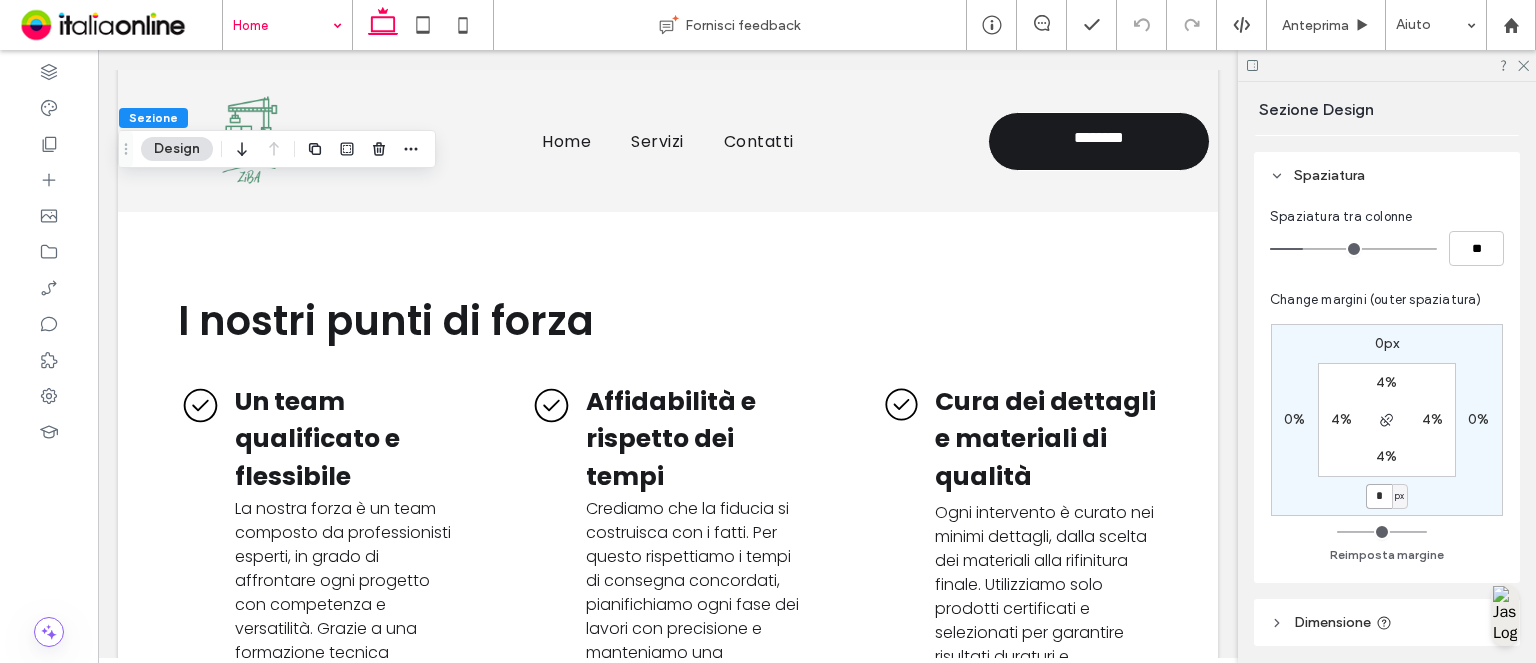 type on "*" 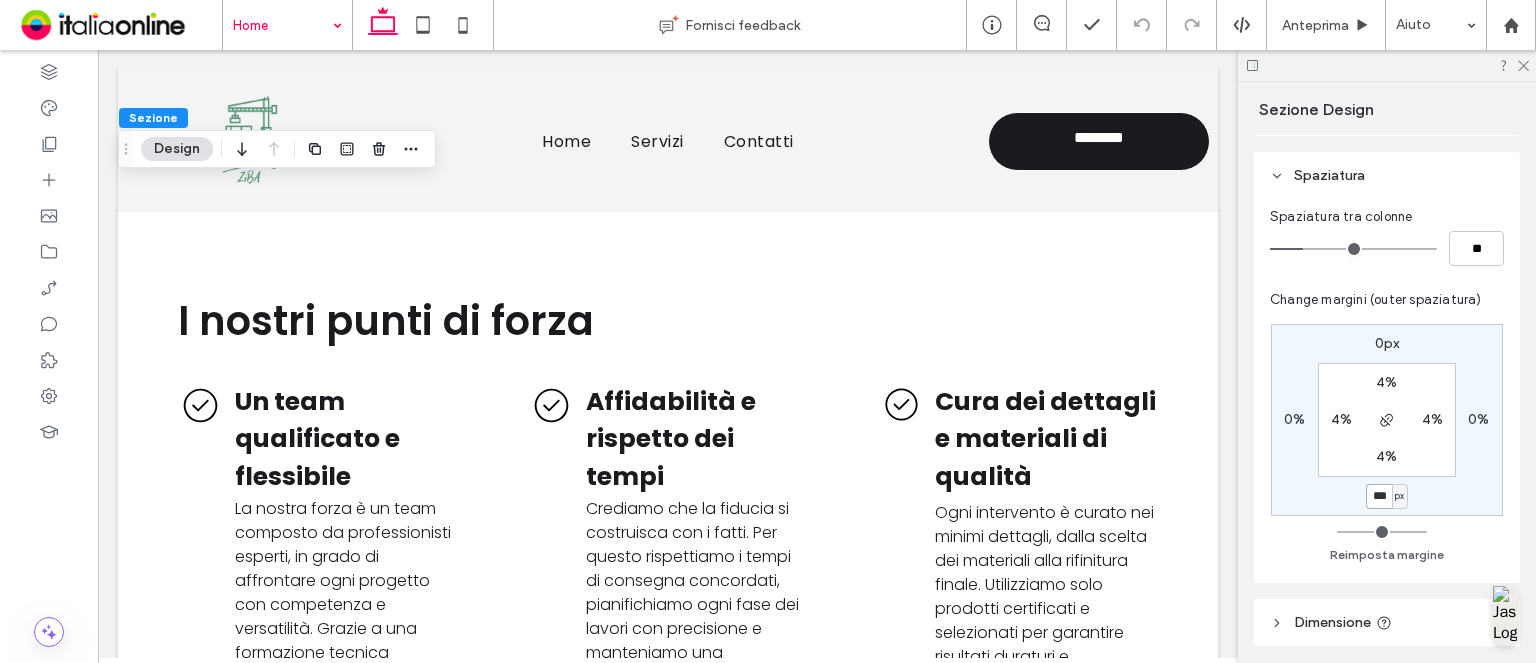 type on "*" 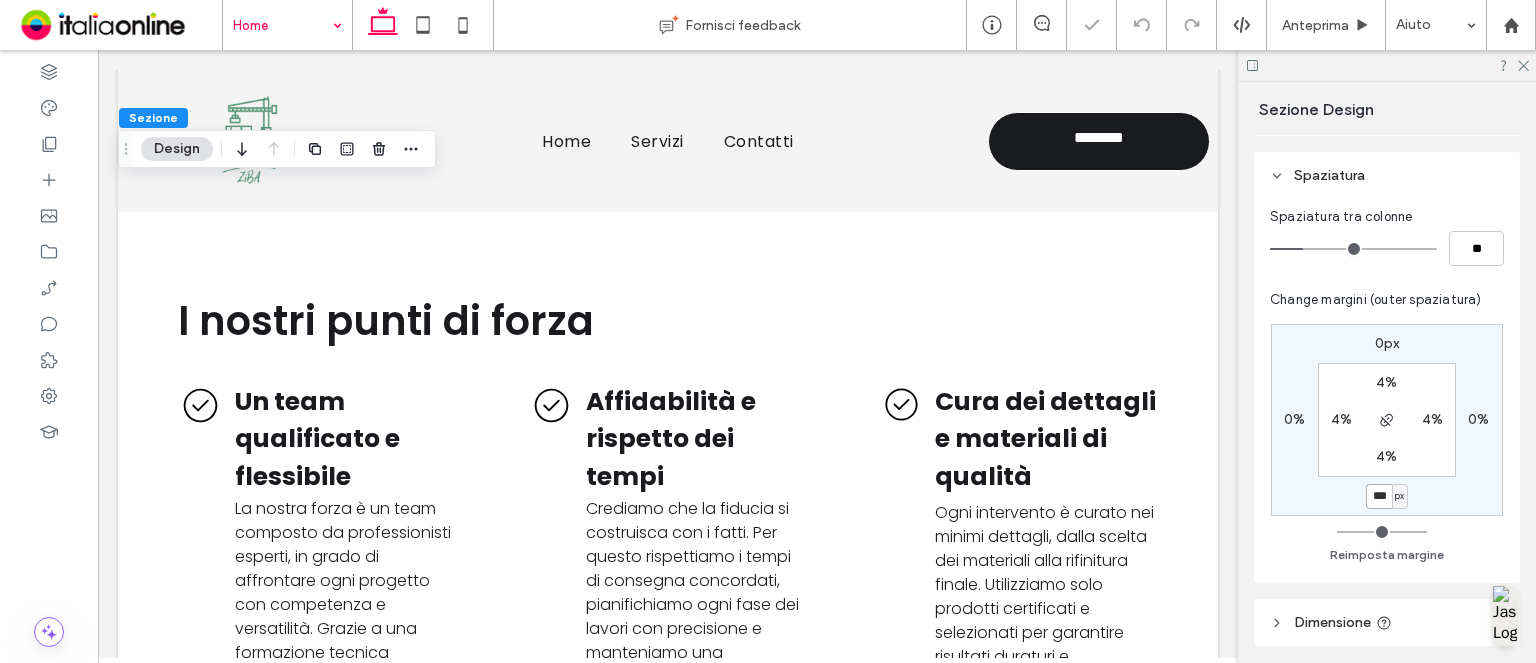 type on "***" 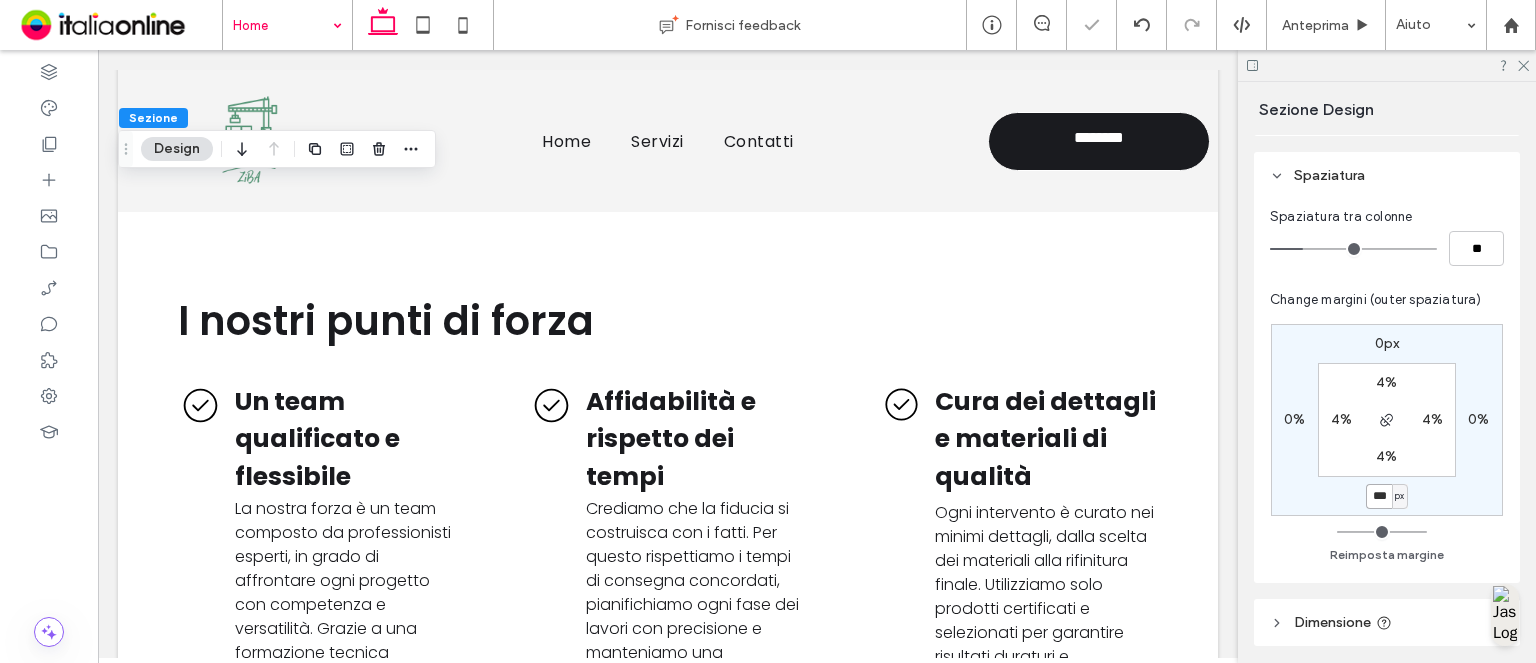 type on "*" 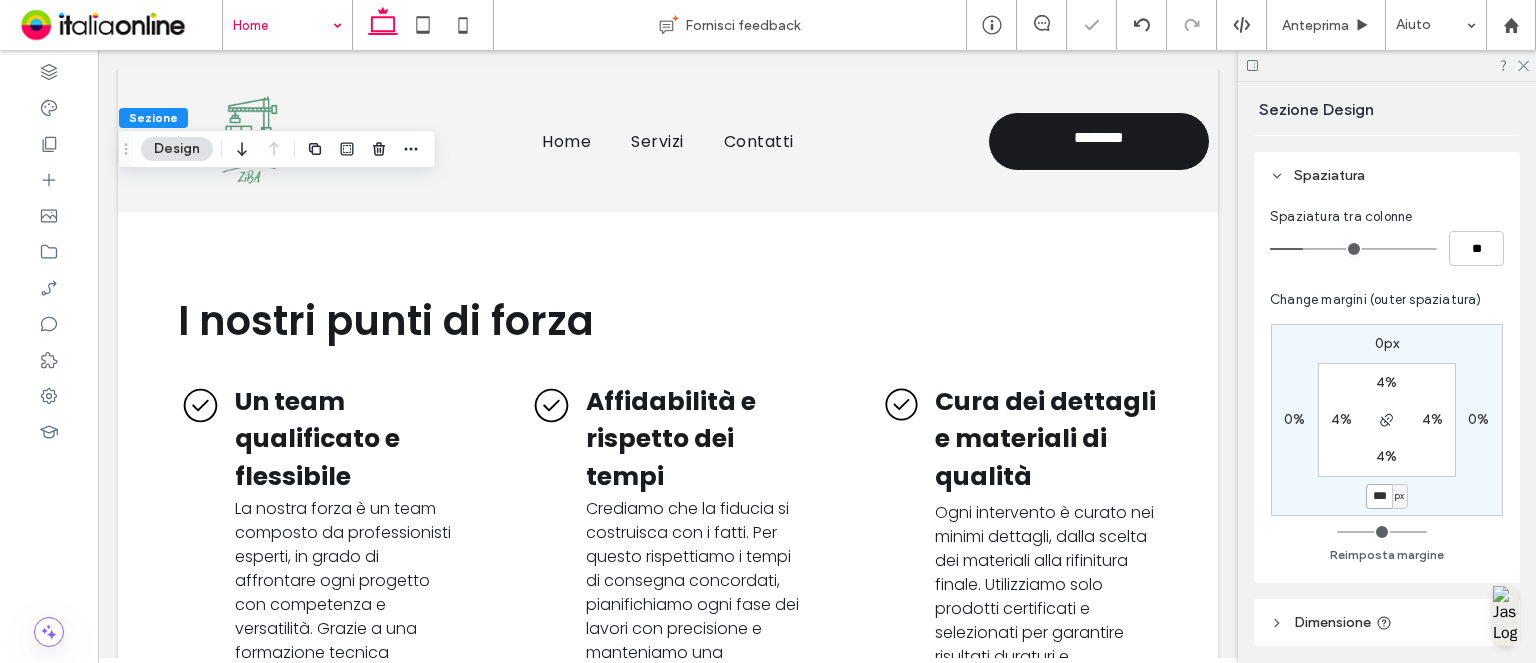 type on "***" 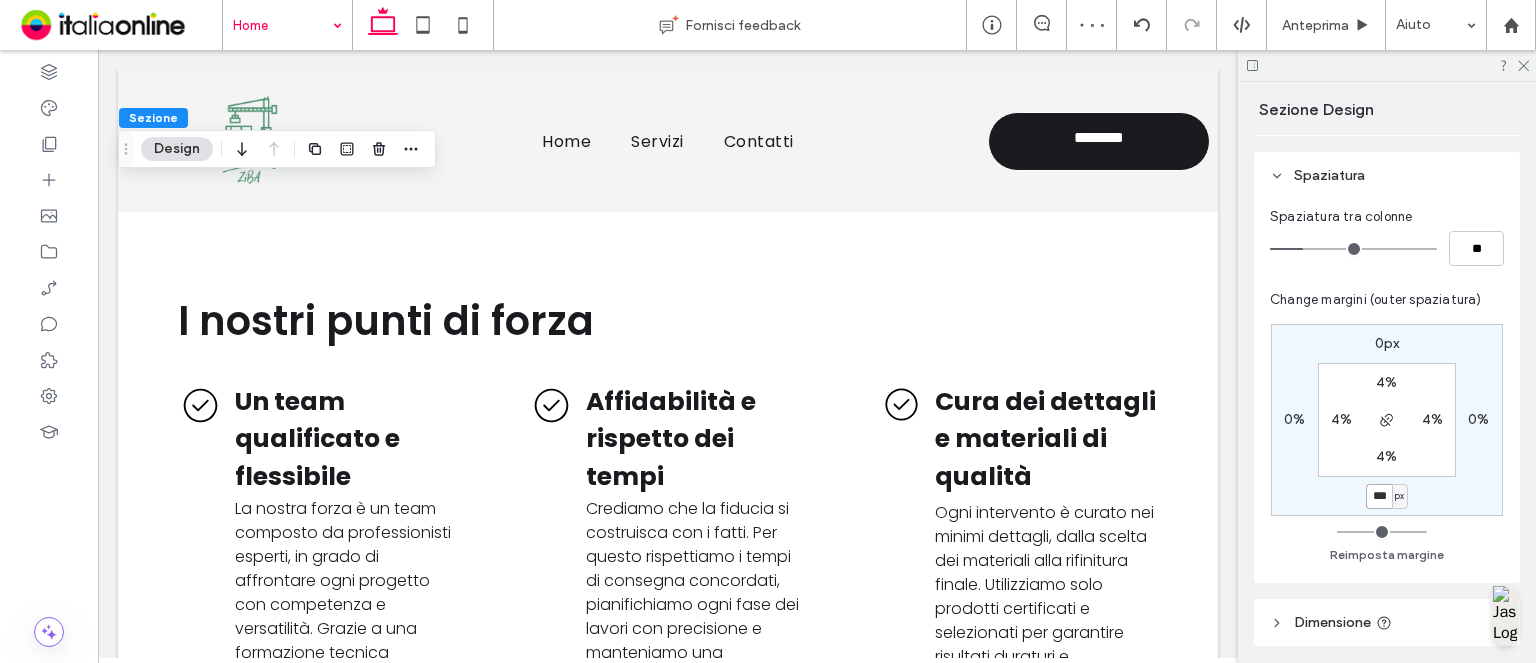 type on "*" 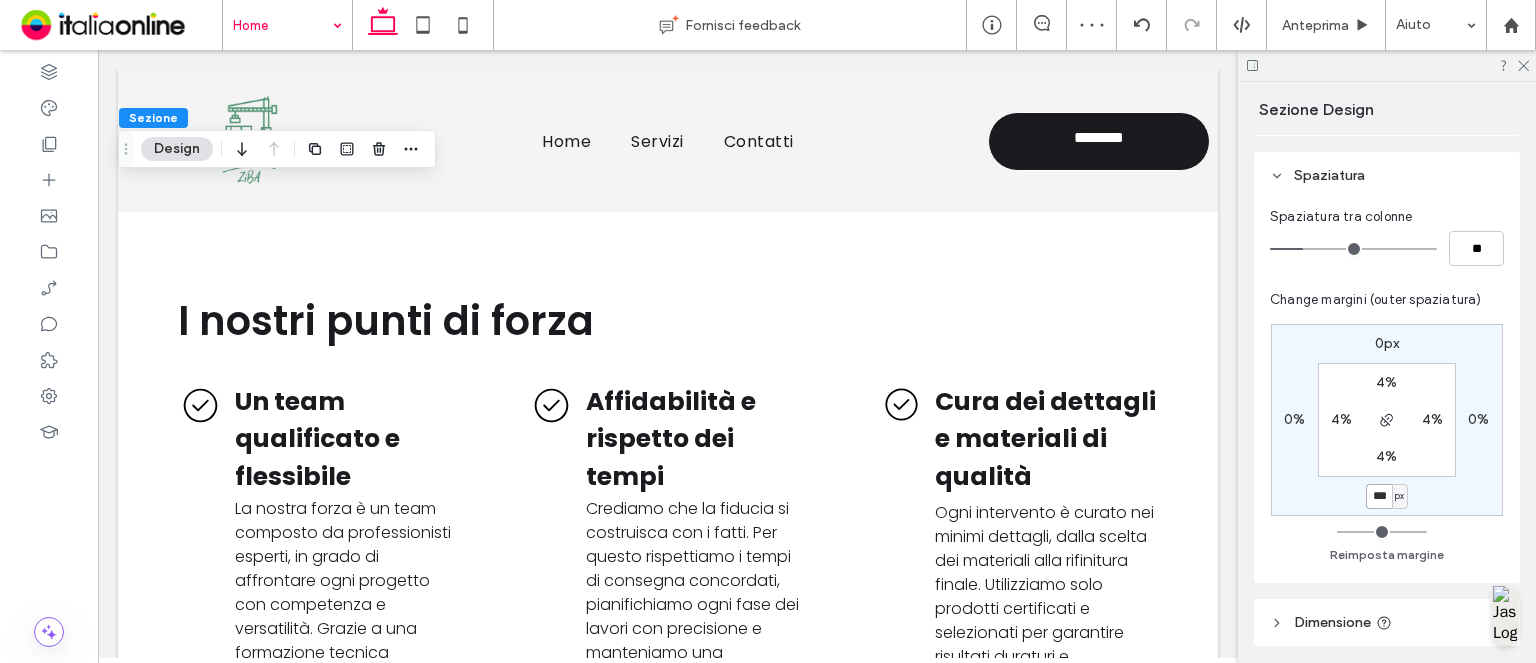 type on "***" 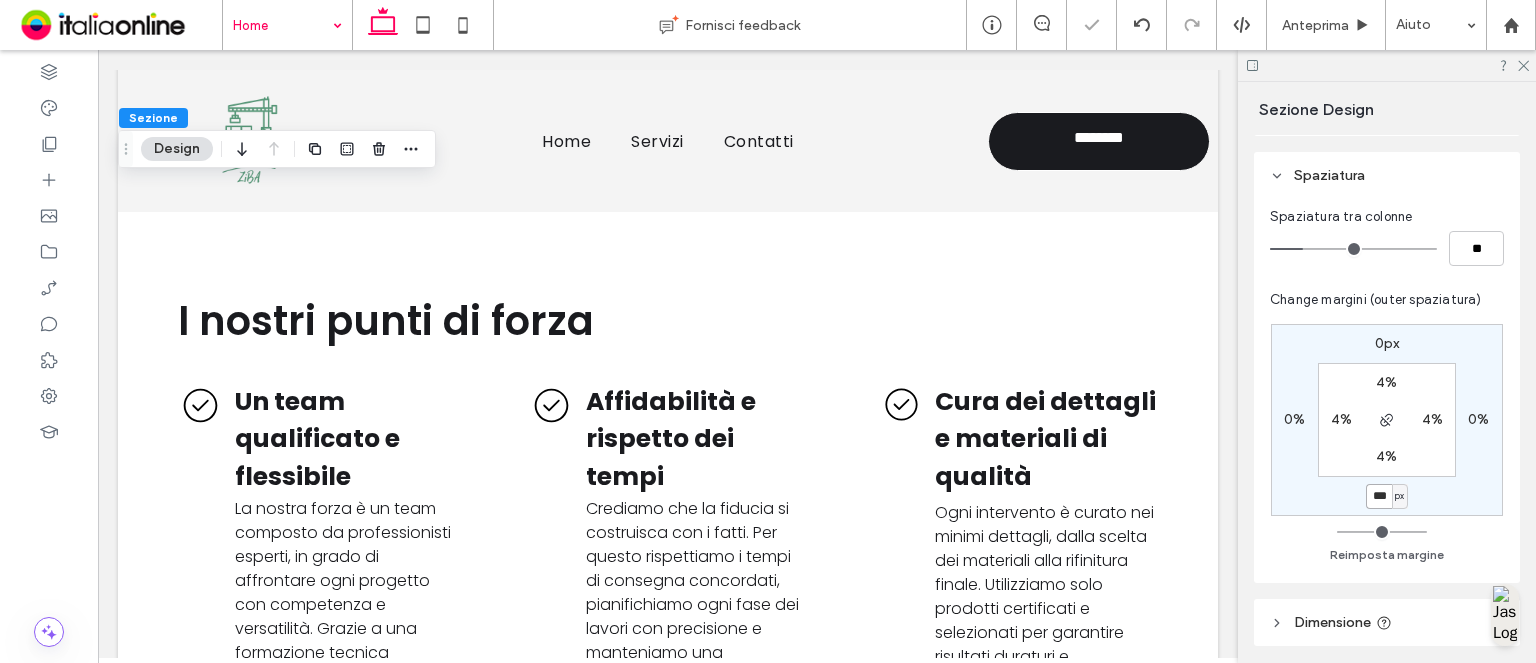 type on "*" 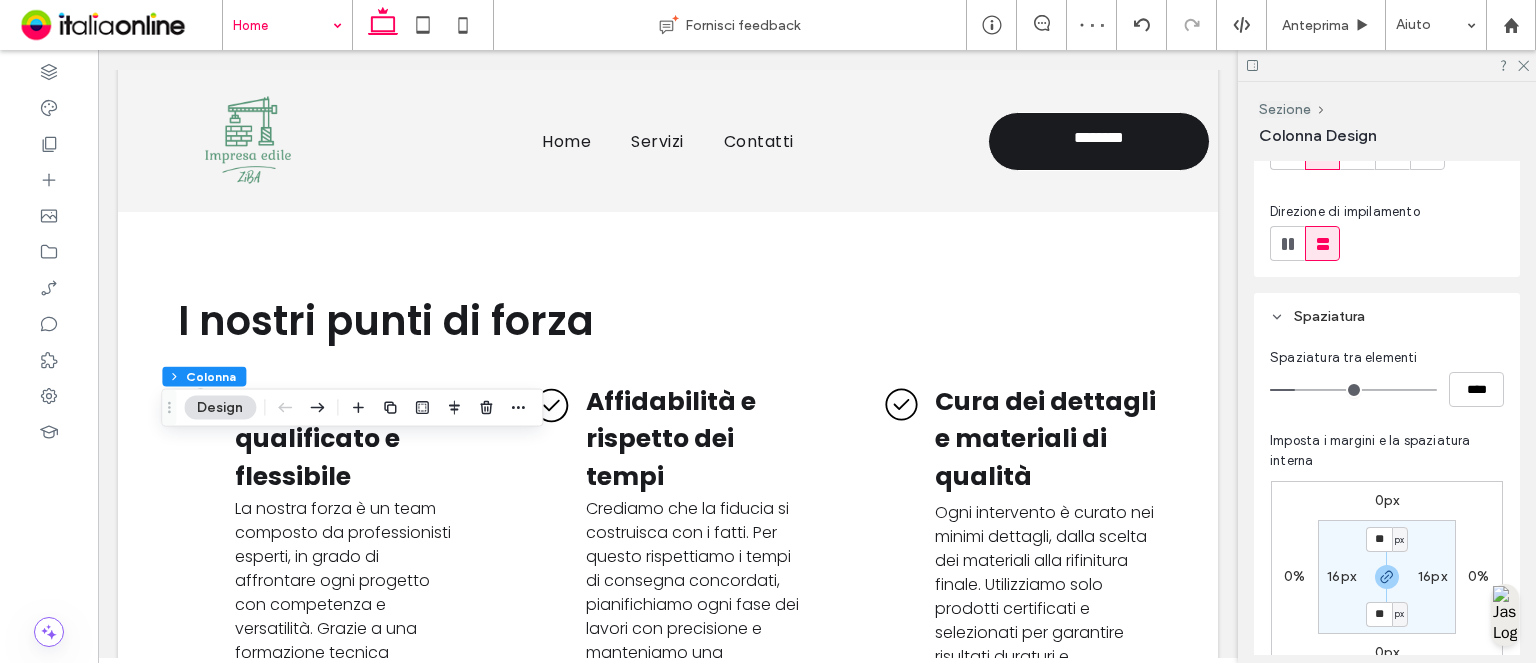 scroll, scrollTop: 300, scrollLeft: 0, axis: vertical 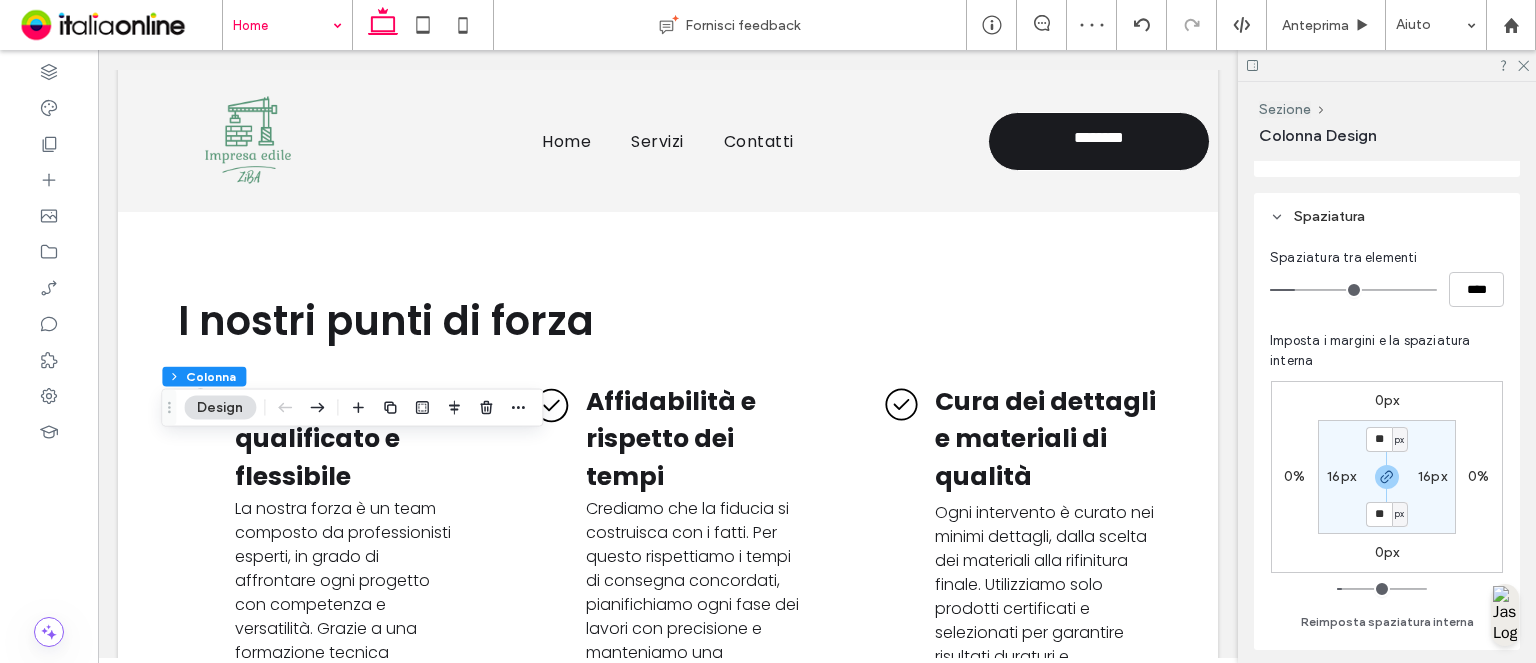 click on "px" at bounding box center (1399, 440) 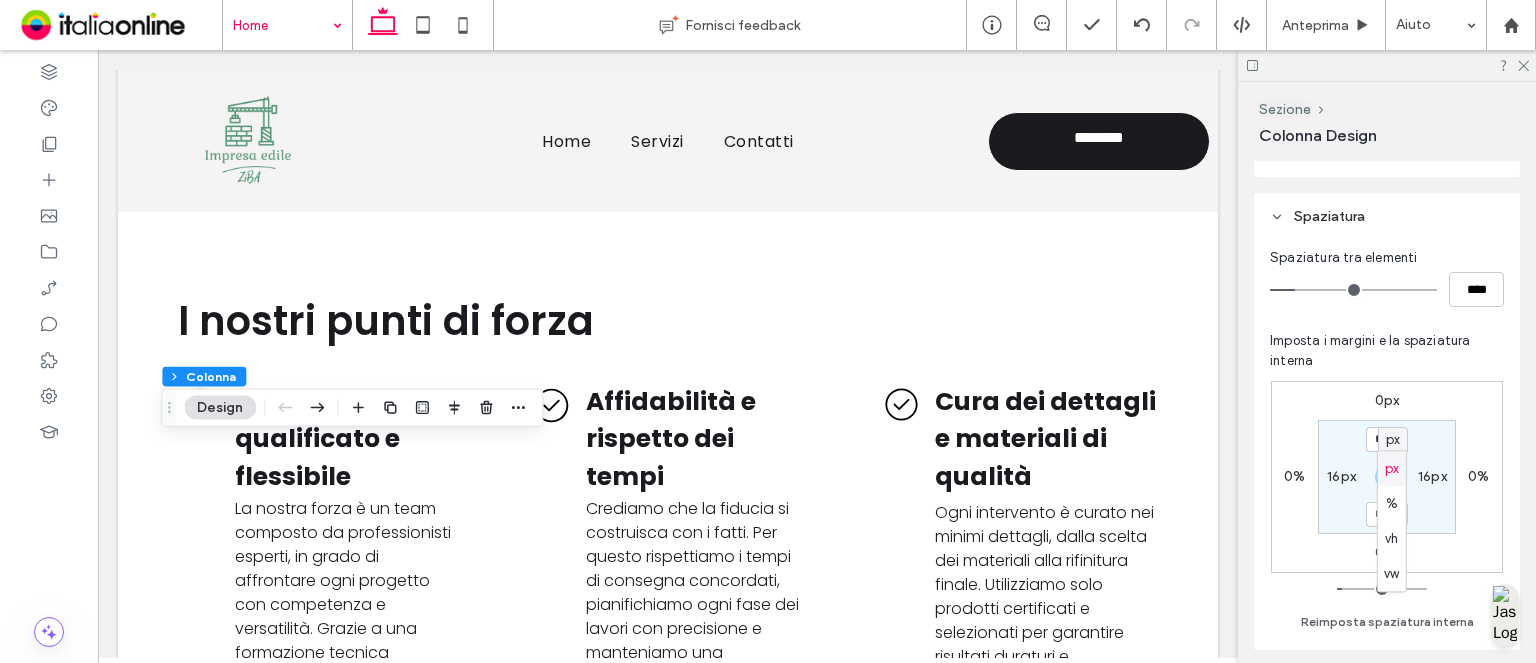 click on "px" at bounding box center (1393, 440) 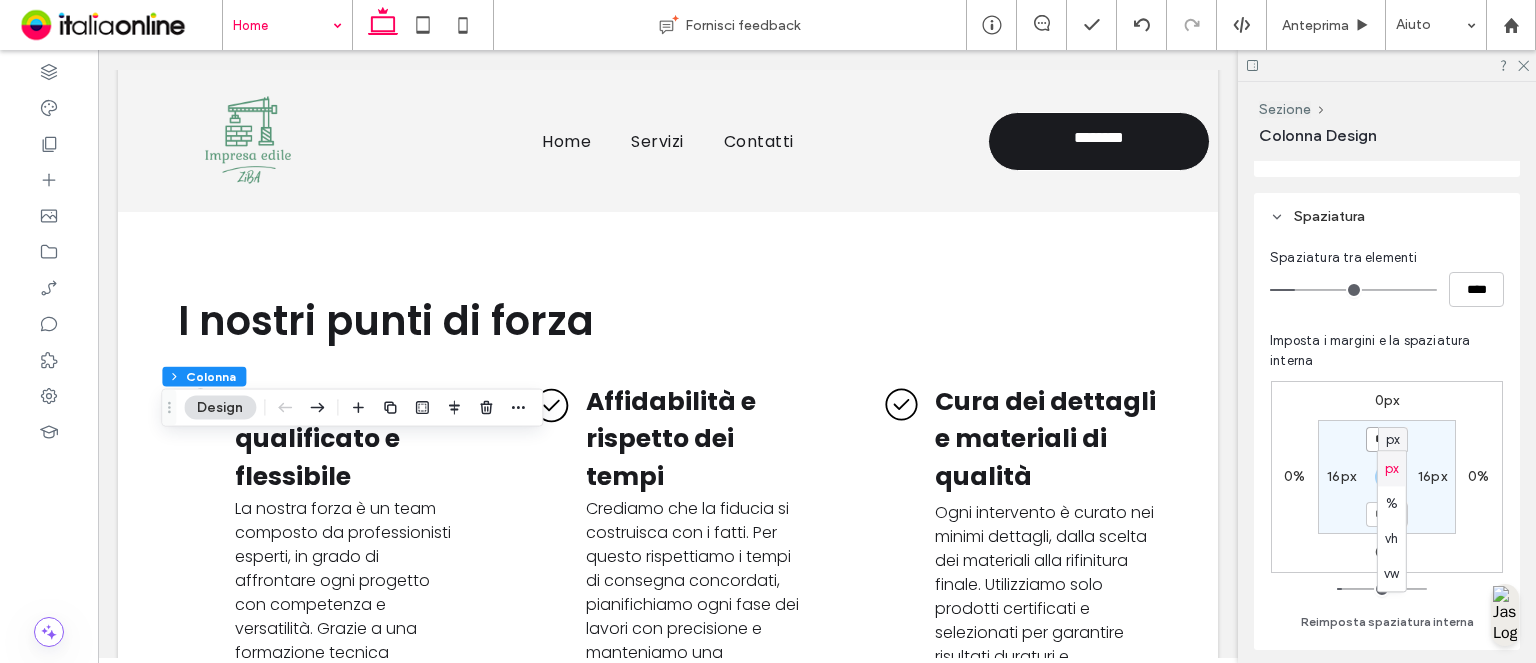 click on "**" at bounding box center [1379, 439] 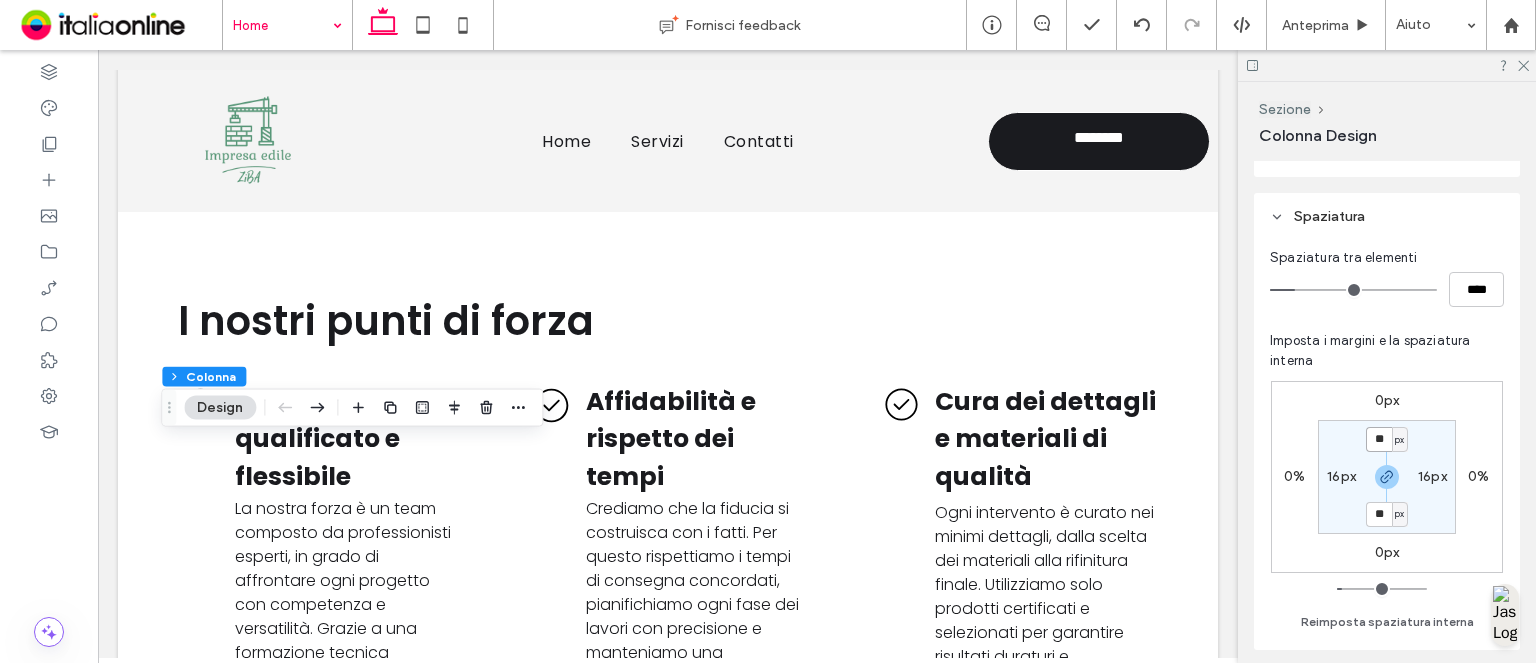 type on "**" 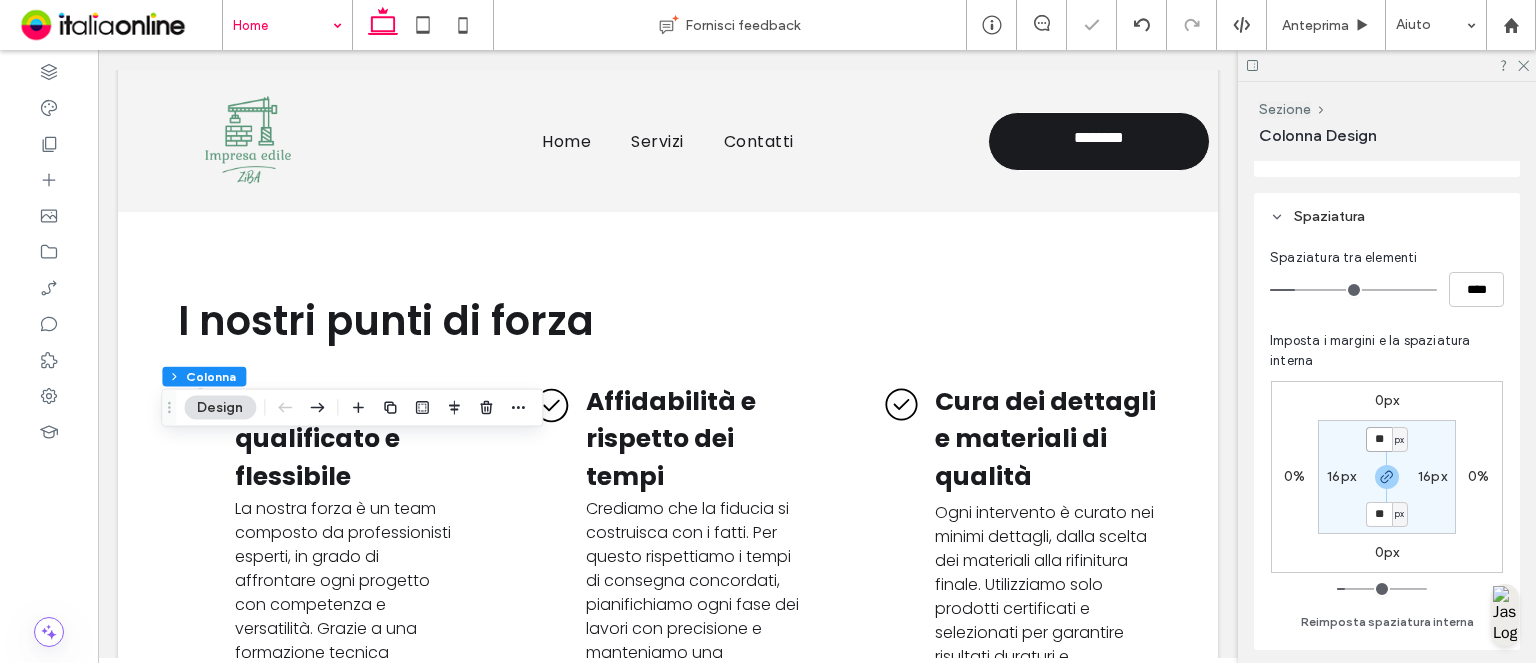 type on "**" 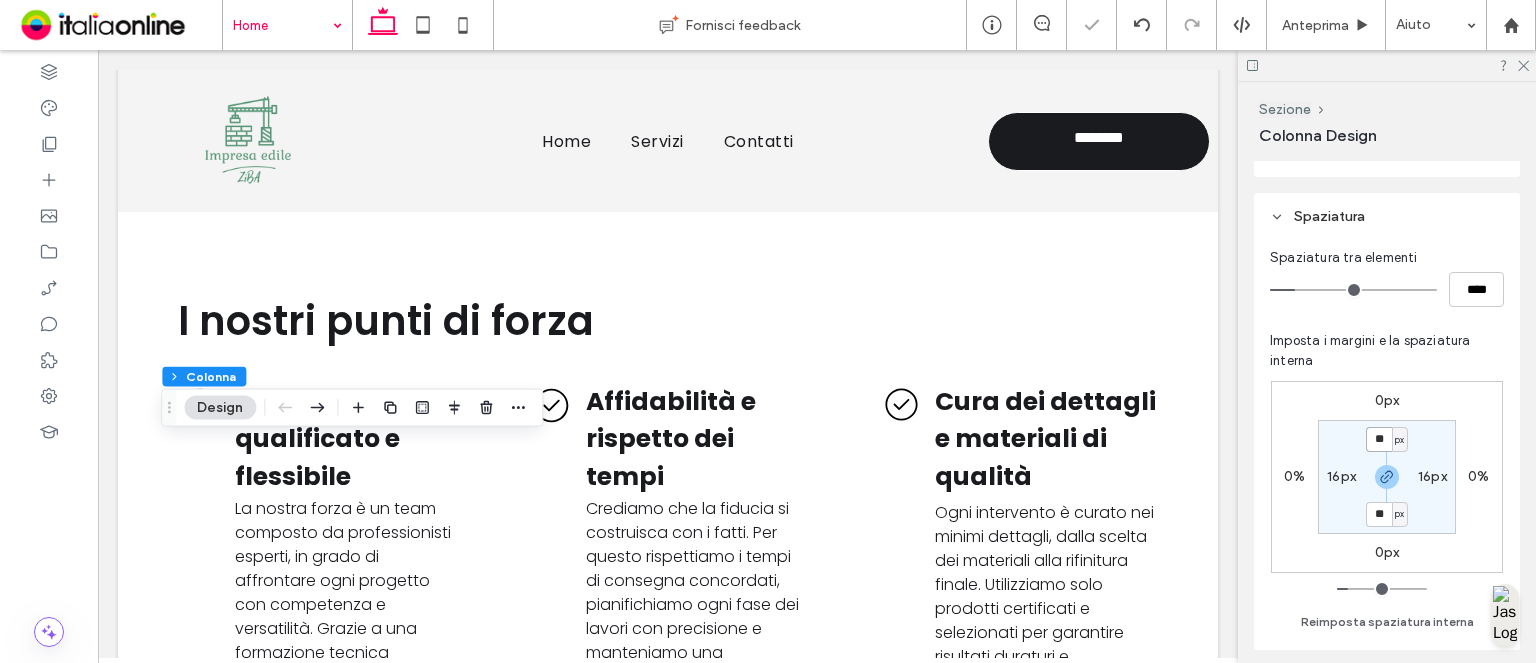 type on "**" 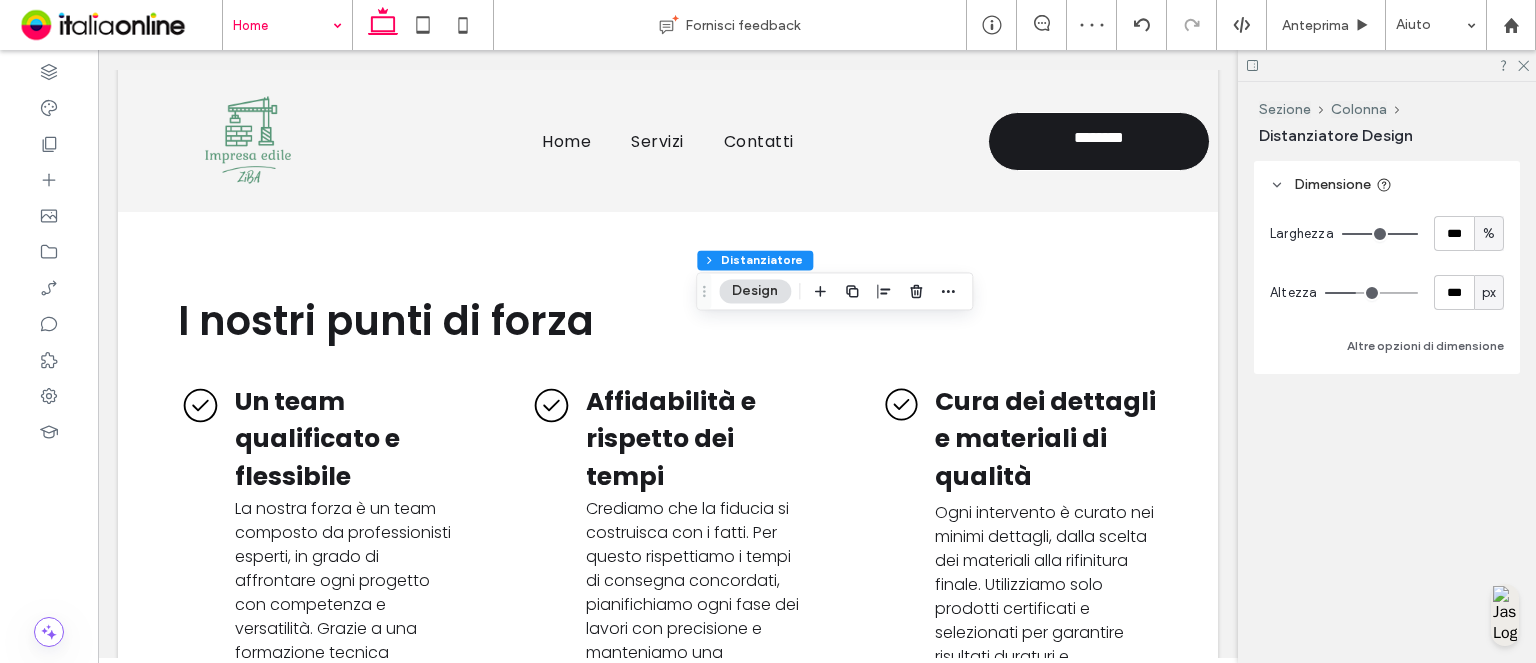 click at bounding box center [1387, 65] 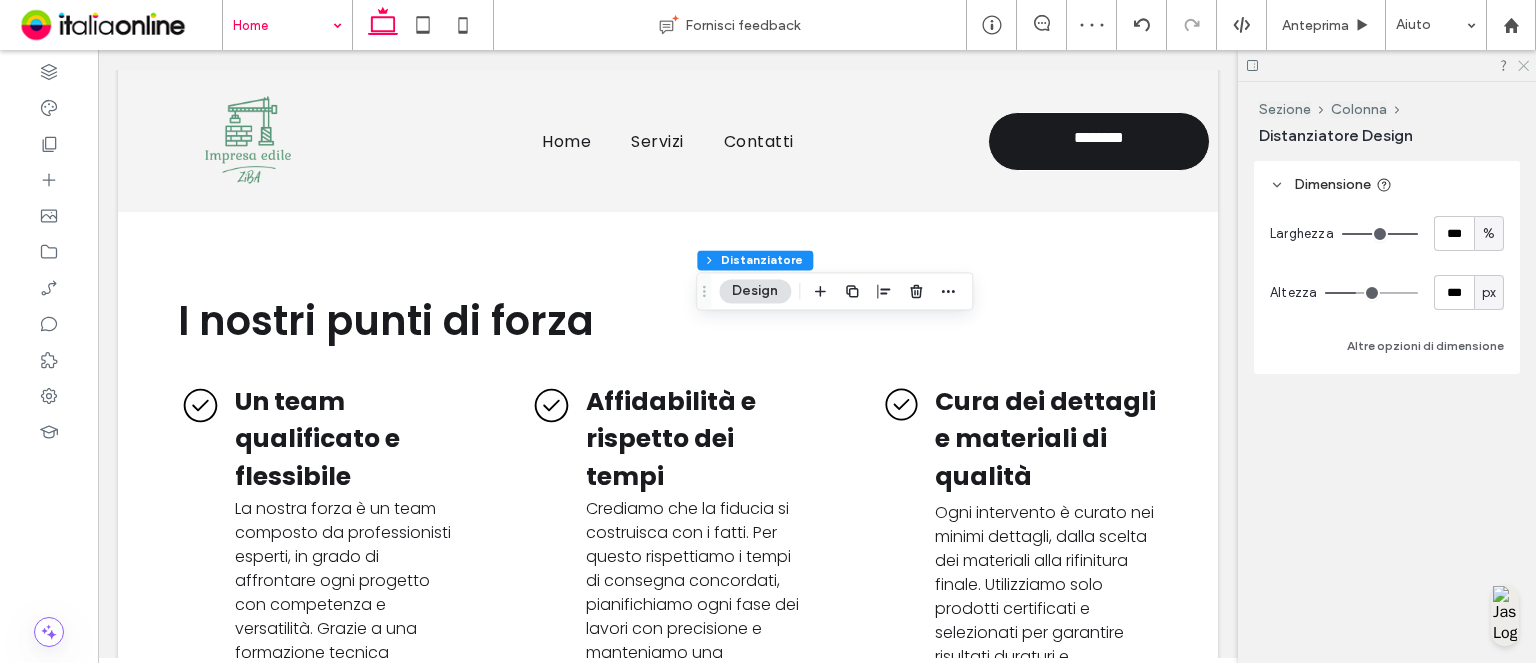 click 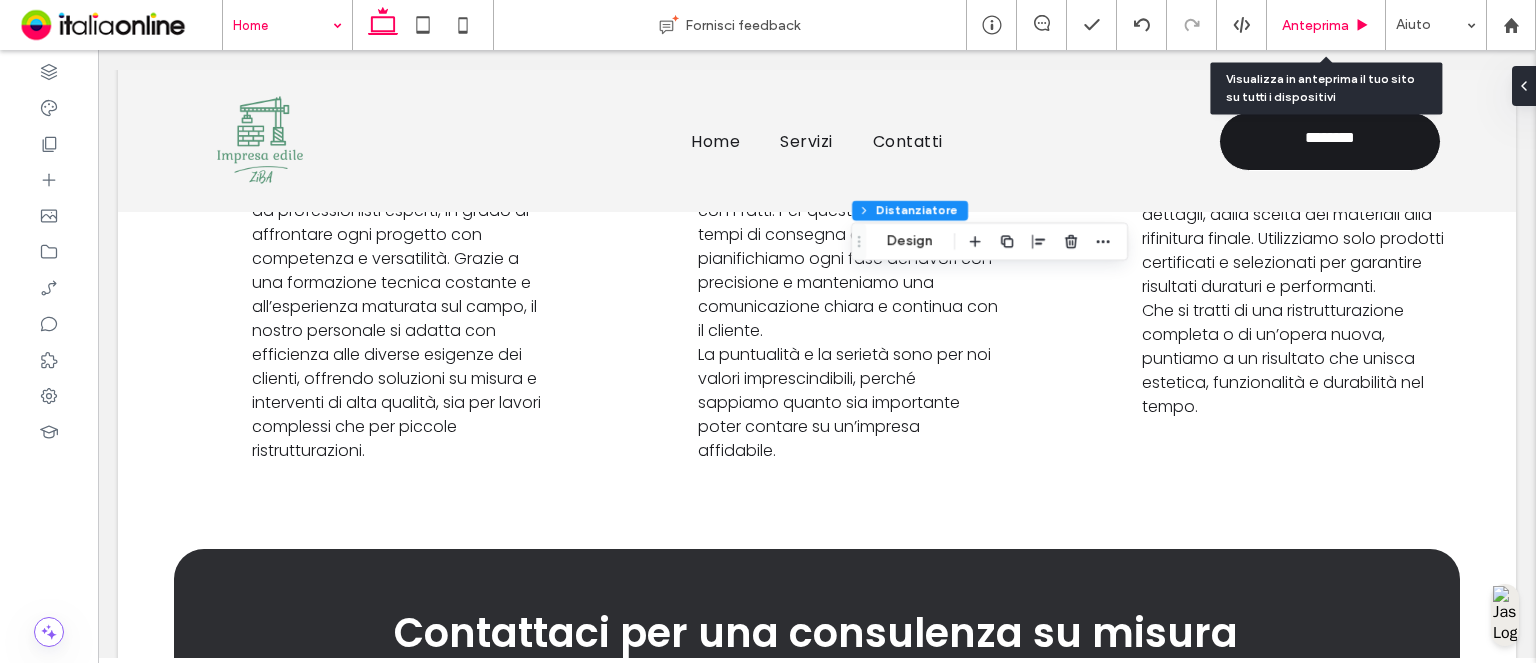 click on "Anteprima" at bounding box center [1315, 25] 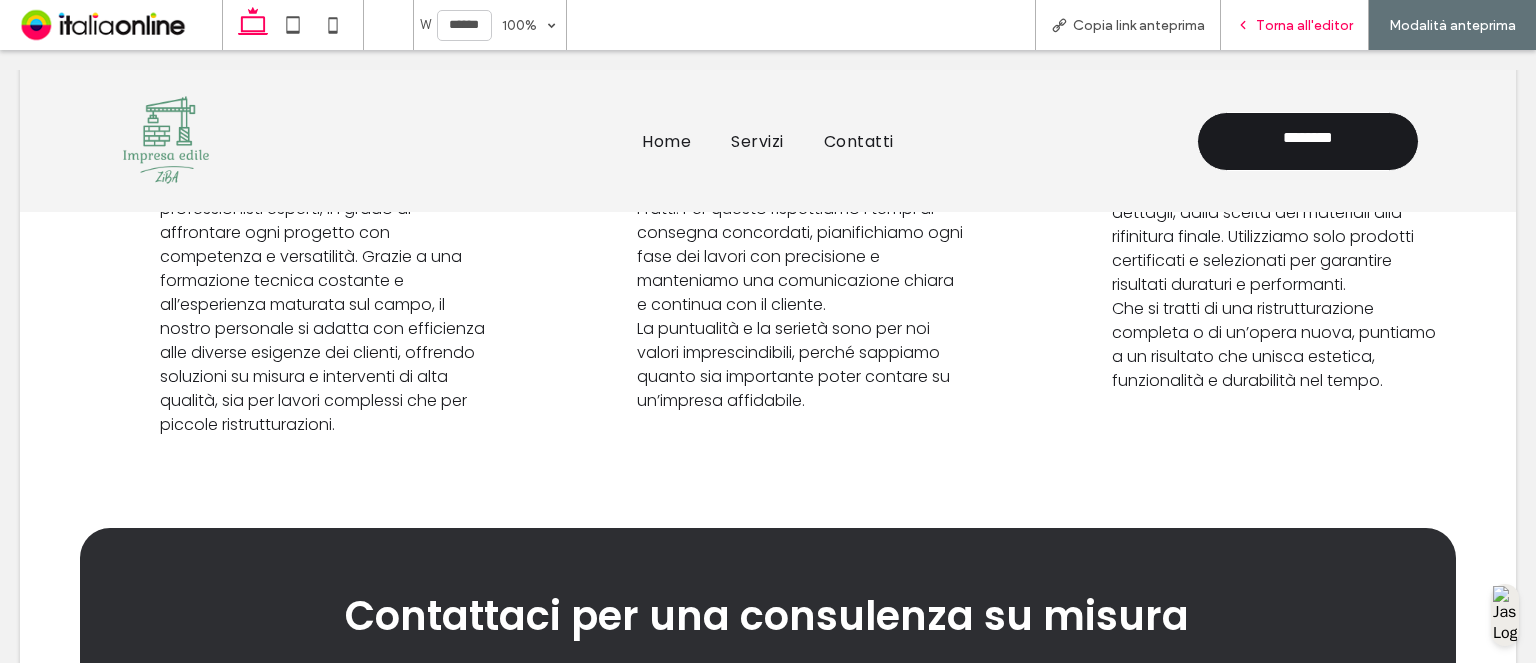 click on "Torna all'editor" at bounding box center [1304, 25] 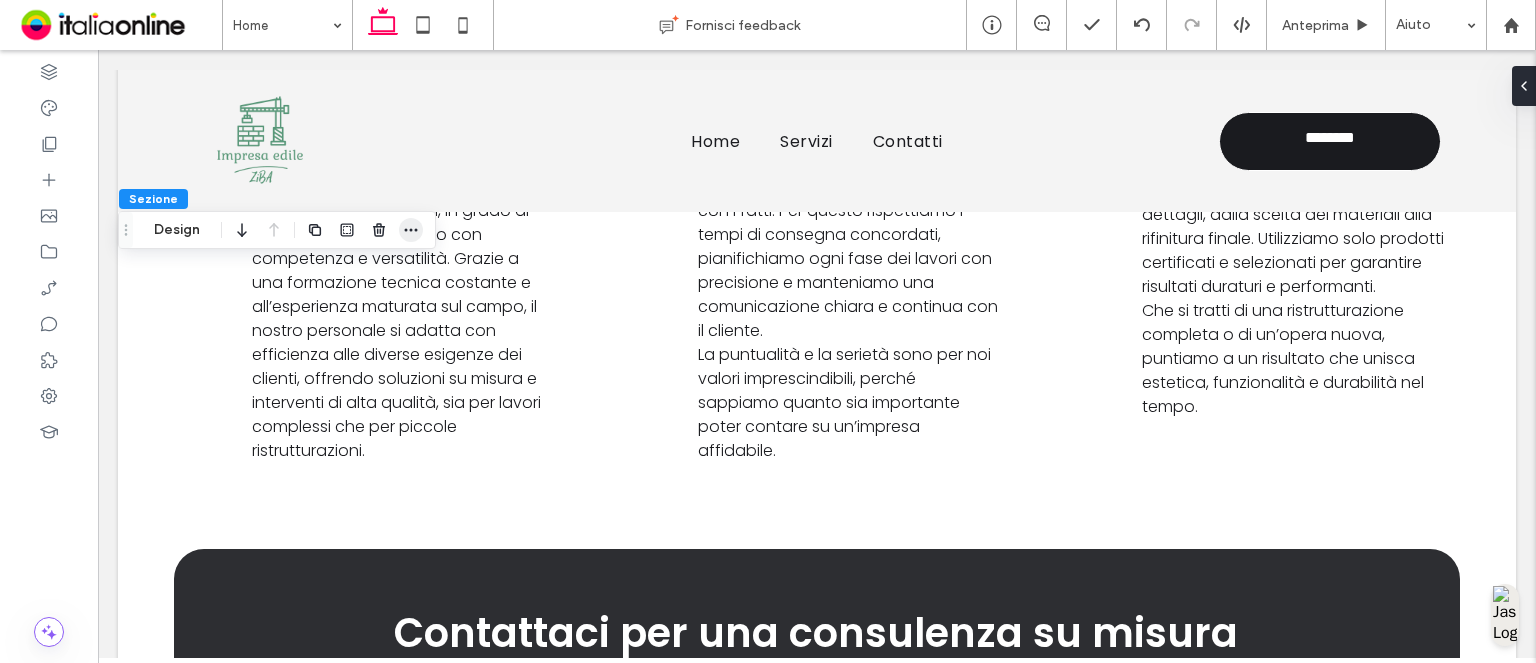 click 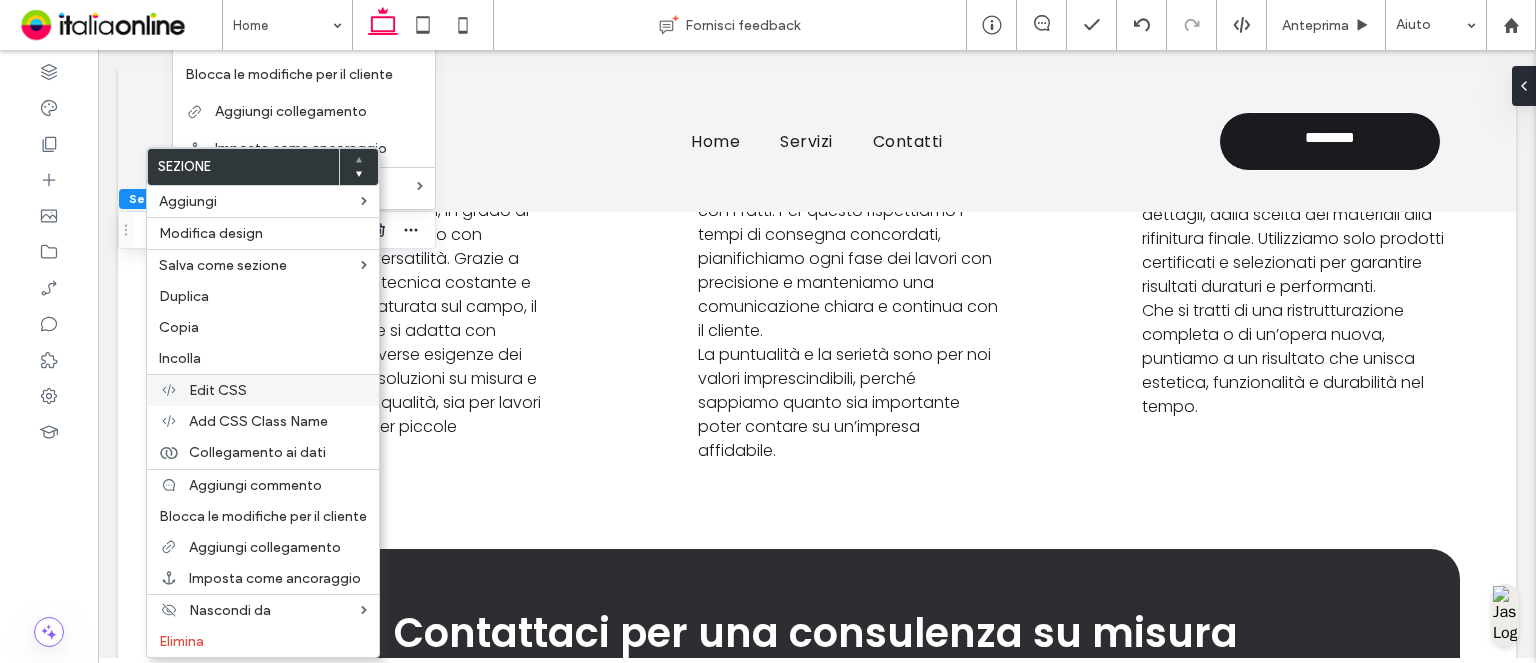 click on "Edit CSS" at bounding box center (278, 390) 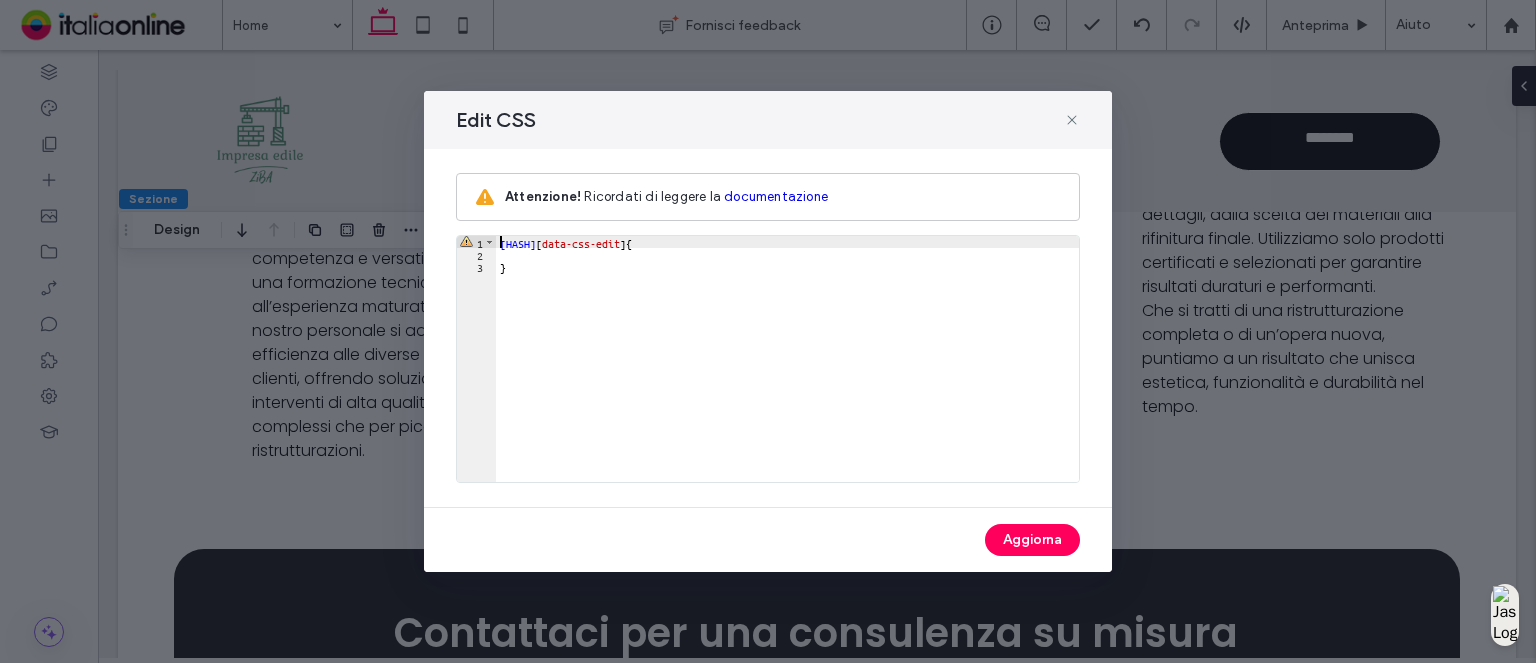 click on "Attenzione!   Ricordati di leggere la   documentazione ** 1 2 3 #6589b10b [ data-css-edit ]  { } XXXXXXXXXXXXXXXXXXXXXXXXXXXXXXXXXXXXXXXXXXXXXXXXXX" at bounding box center (768, 328) 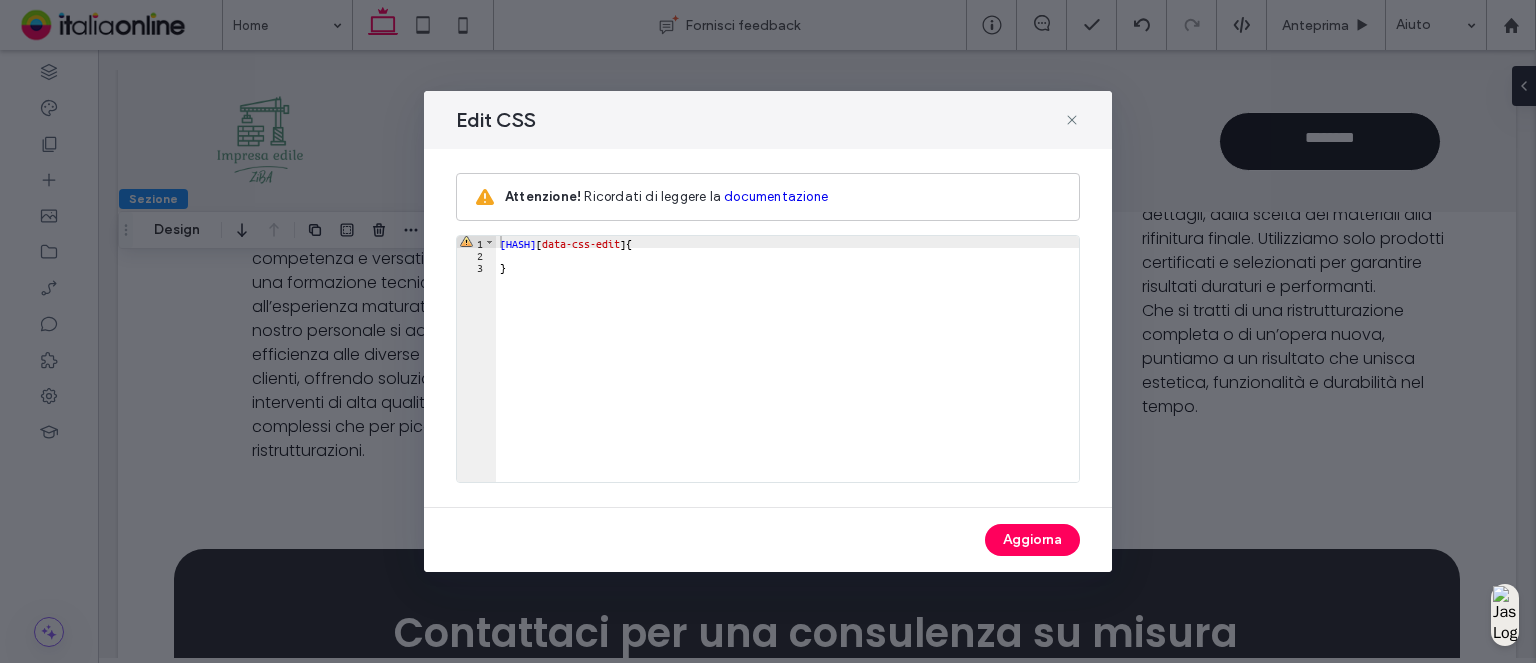 click on "#6589b10b [ data-css-edit ]  { }" at bounding box center (787, 371) 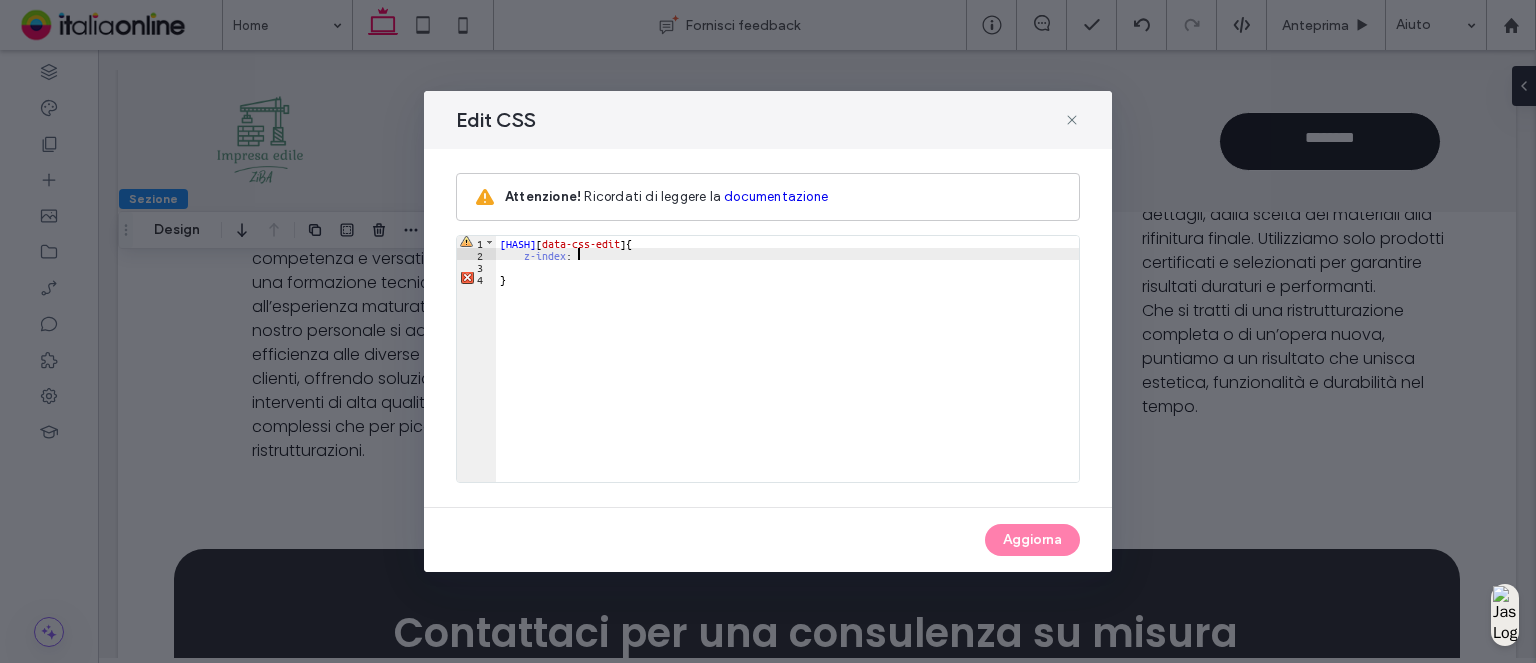 type on "**" 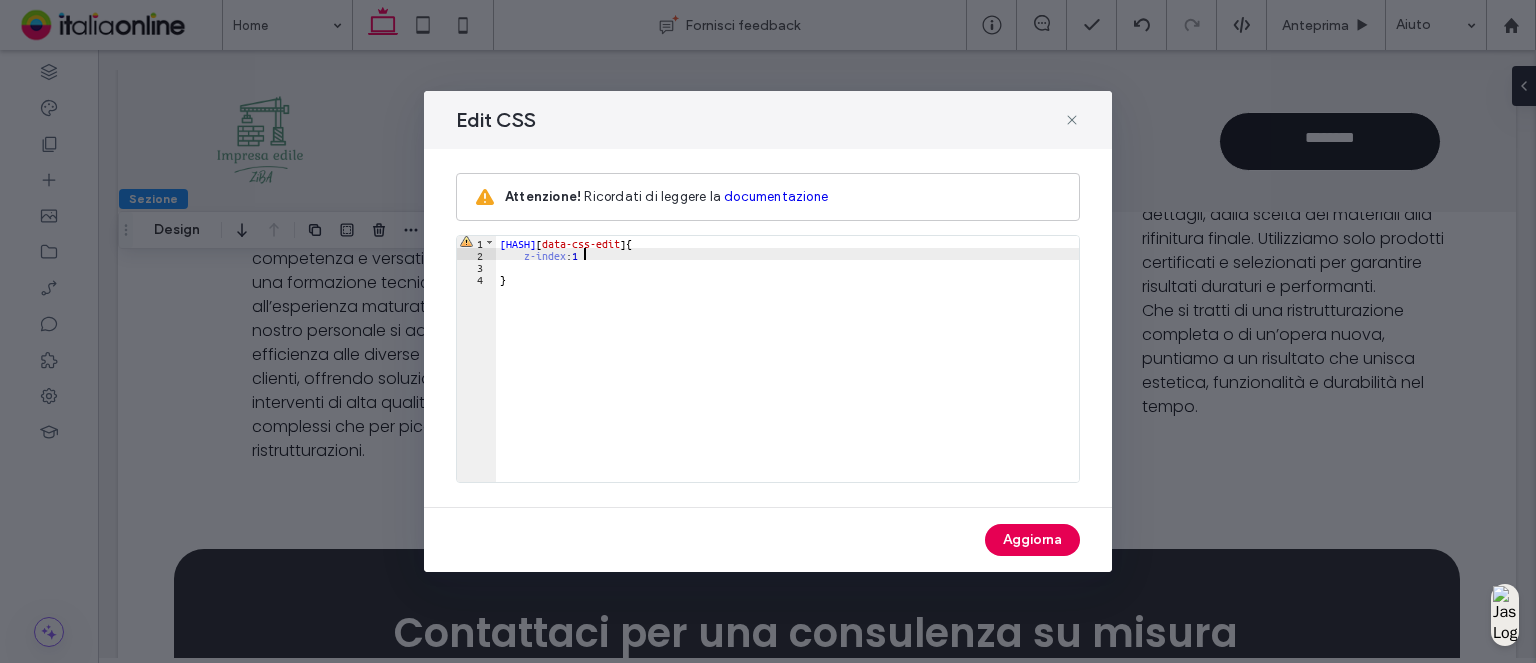 click on "Aggiorna" at bounding box center [1032, 540] 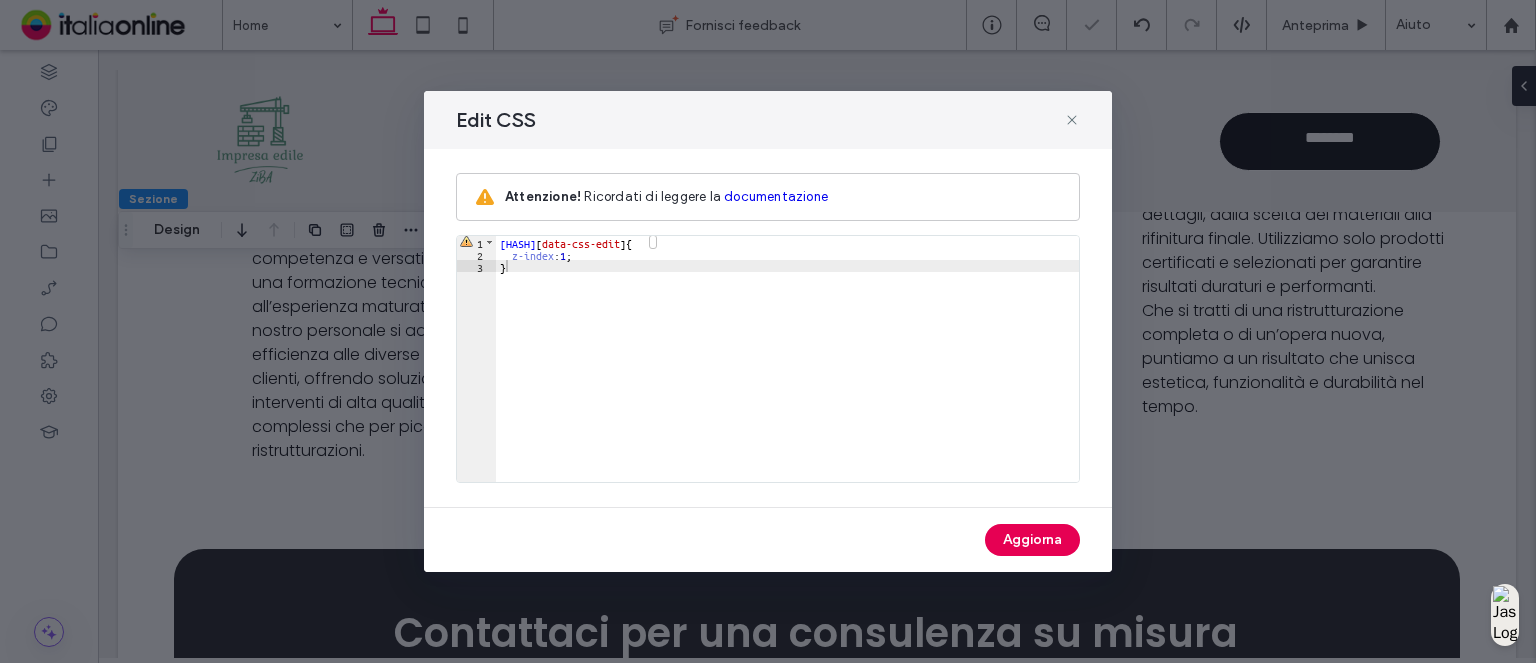 click on "Aggiorna" at bounding box center [1032, 540] 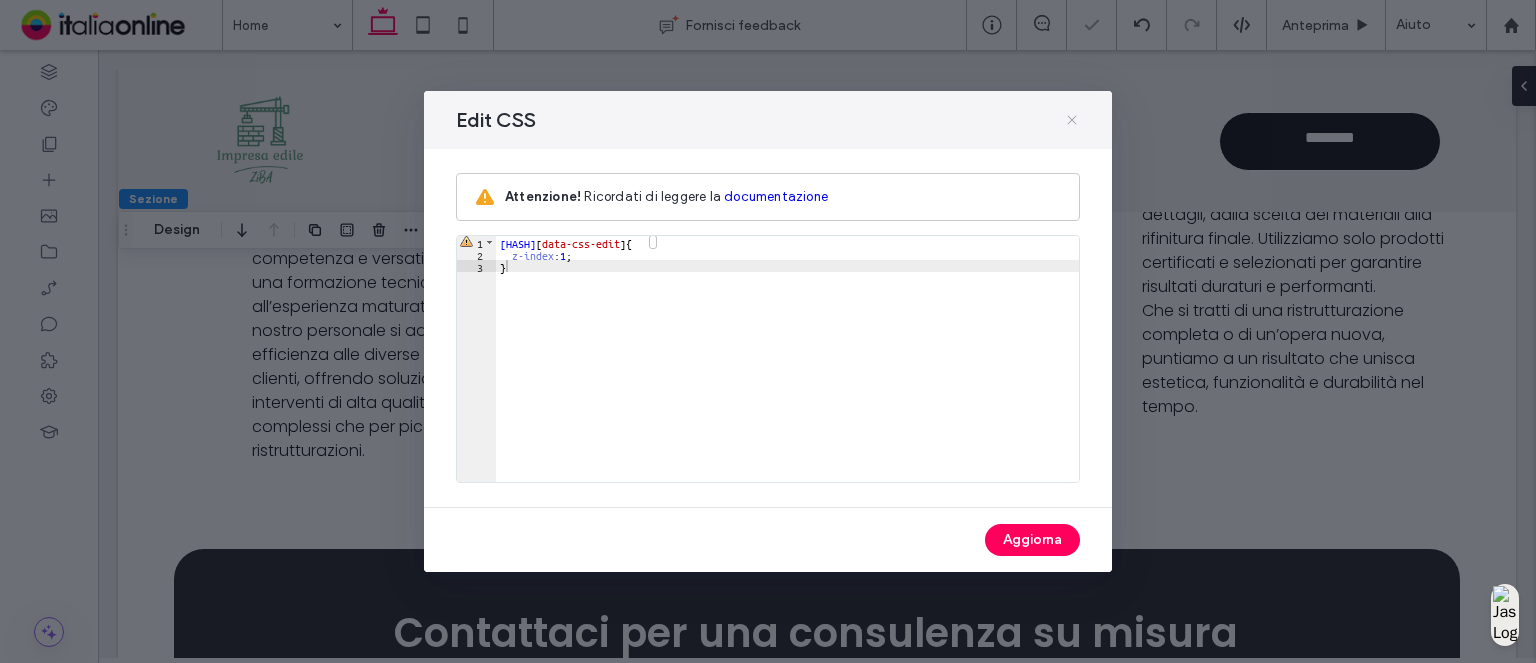 click 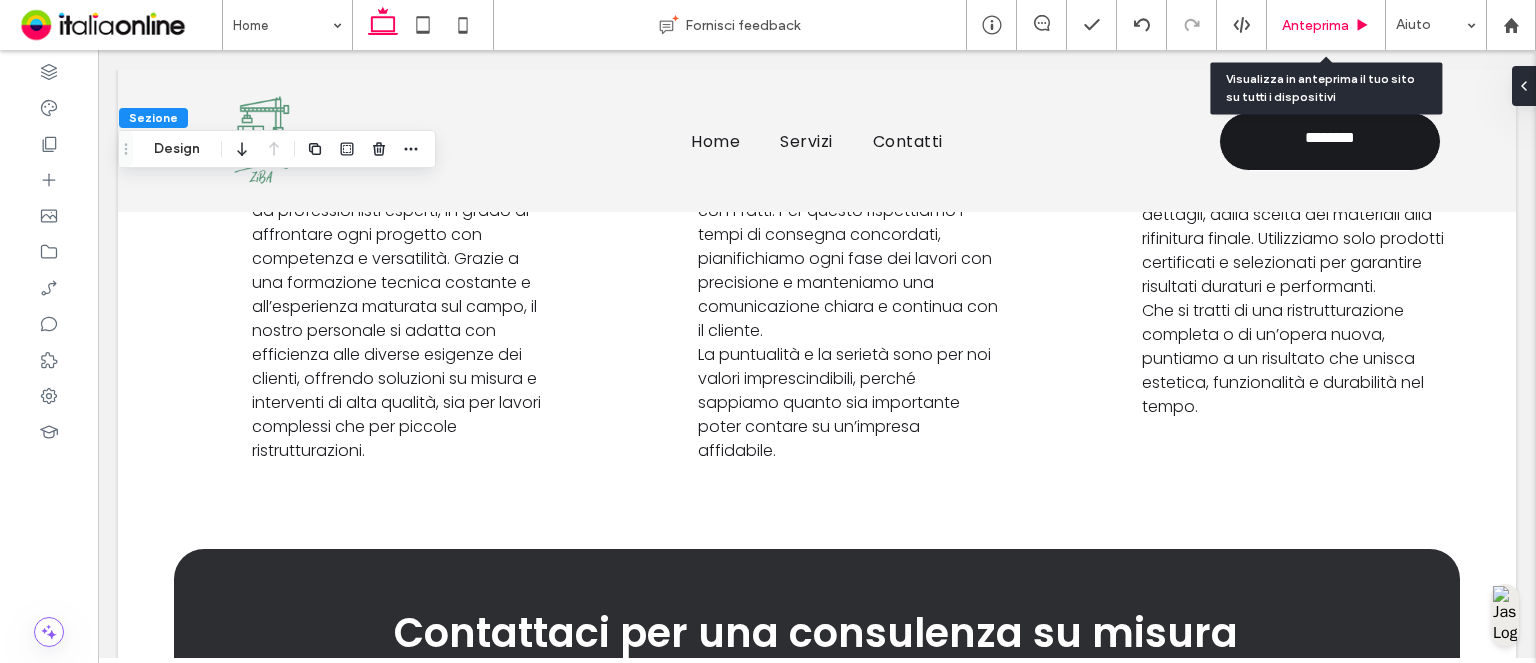 click on "Anteprima" at bounding box center [1315, 25] 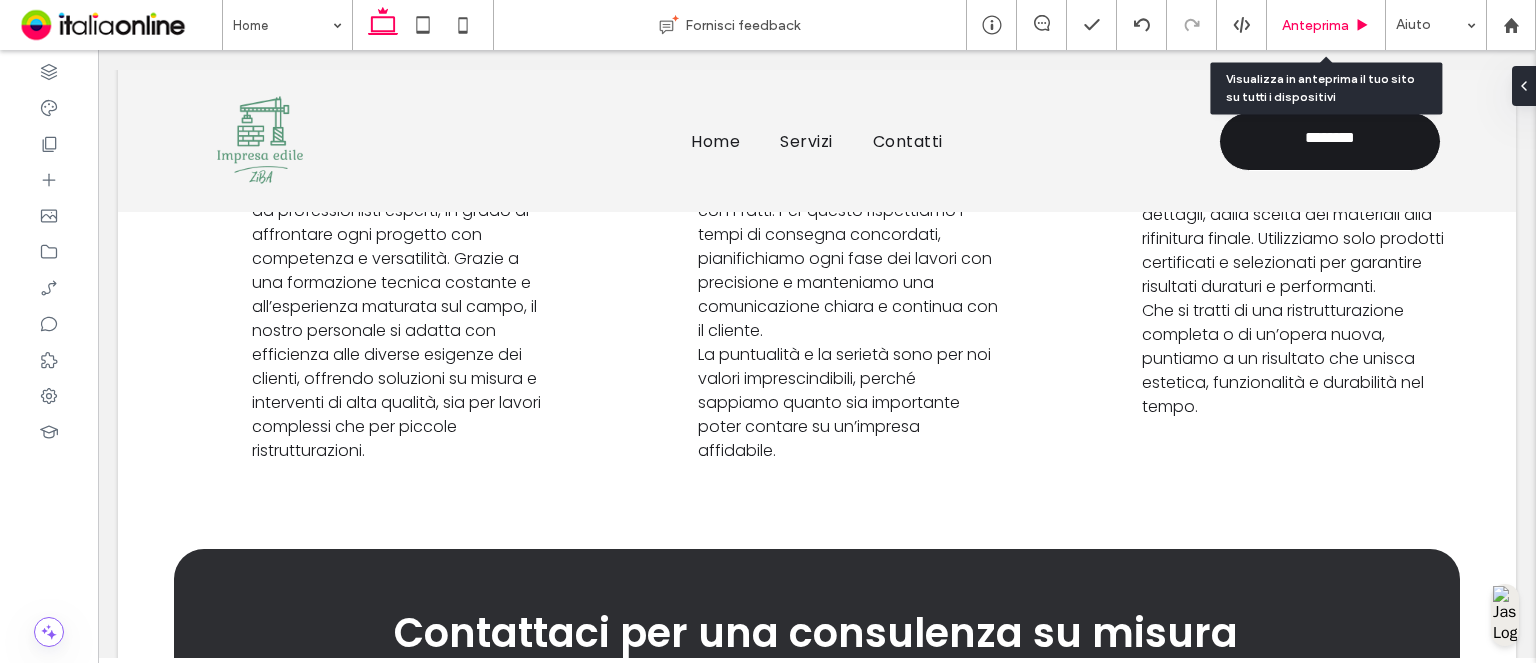 click on "Anteprima" at bounding box center (1315, 25) 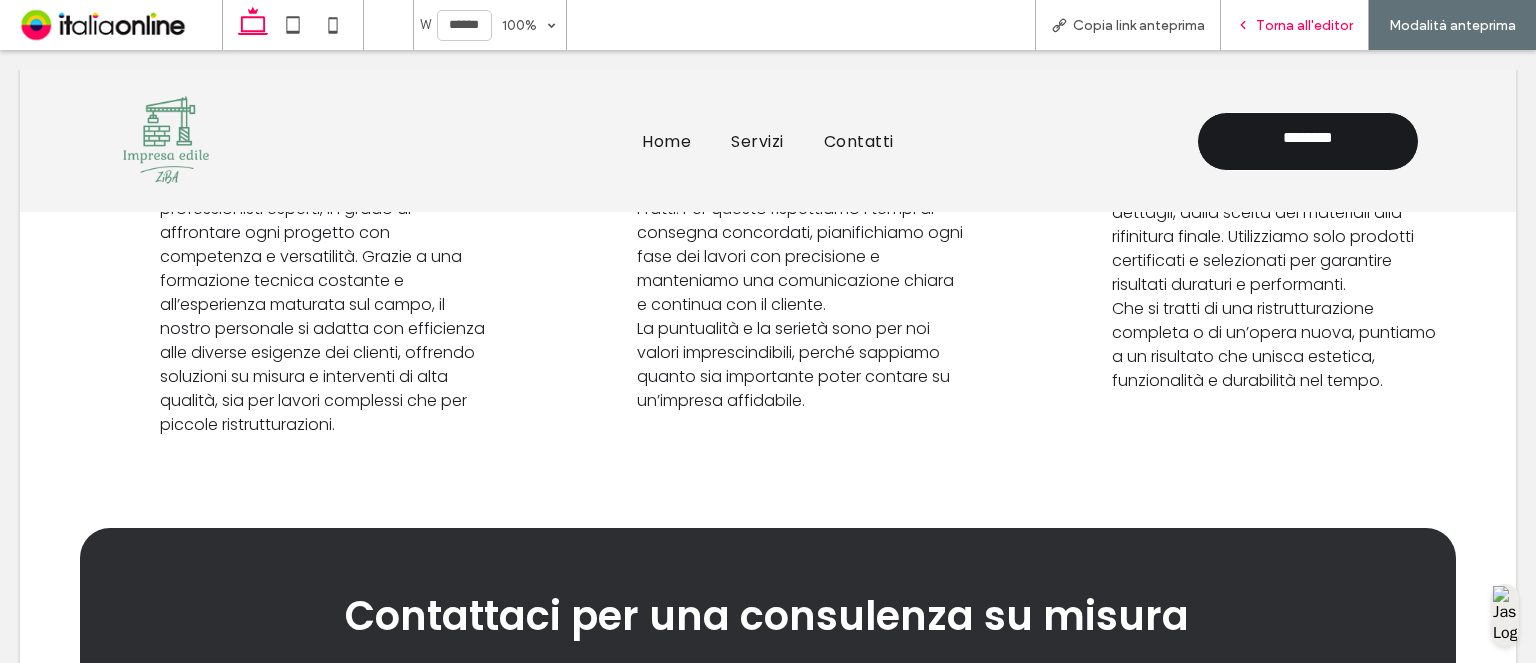 click on "Torna all'editor" at bounding box center [1295, 25] 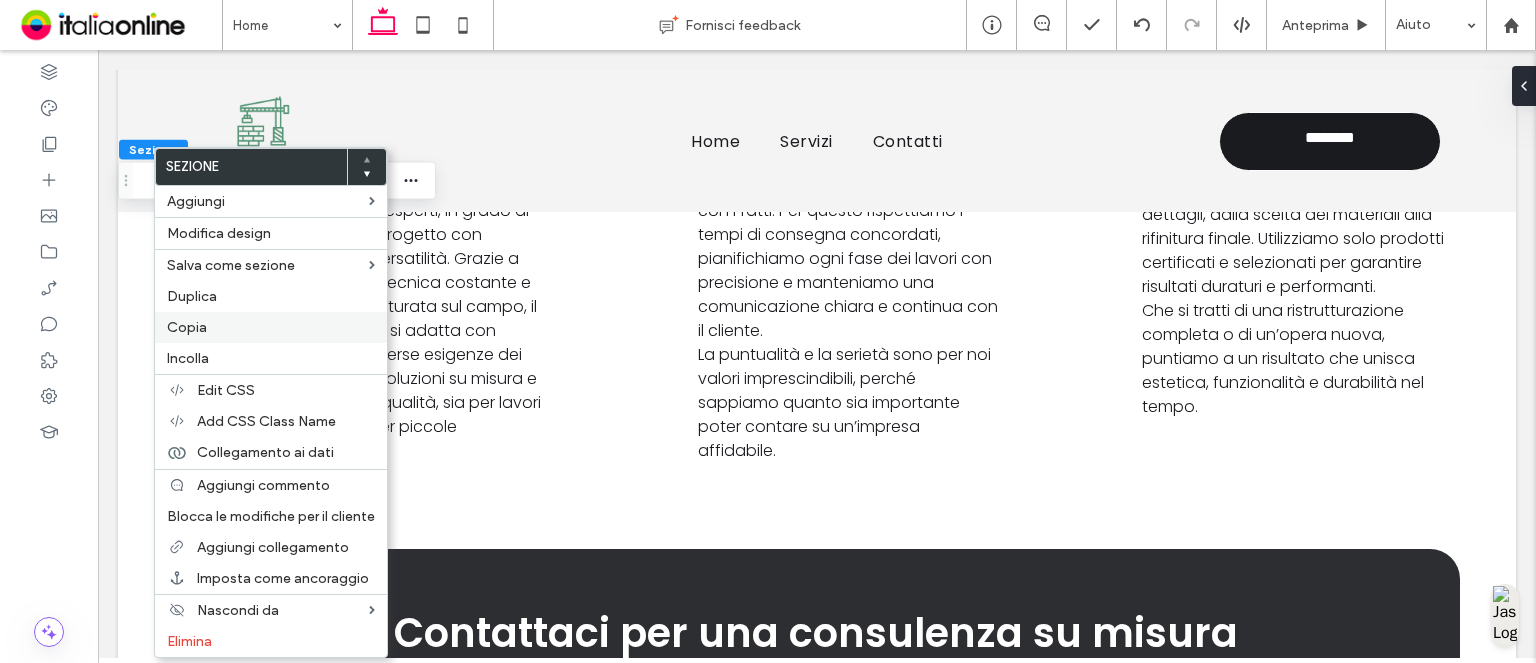 click on "Copia" at bounding box center [271, 327] 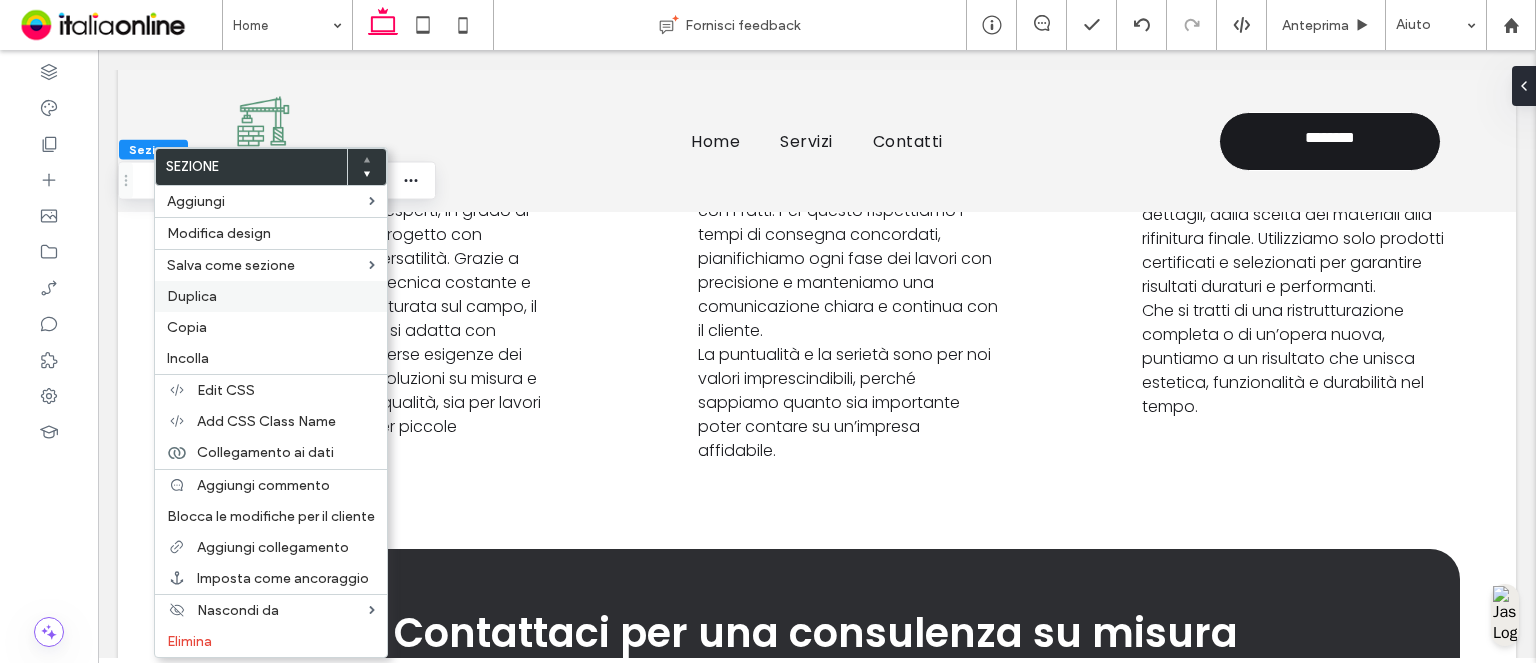 drag, startPoint x: 211, startPoint y: 333, endPoint x: 211, endPoint y: 304, distance: 29 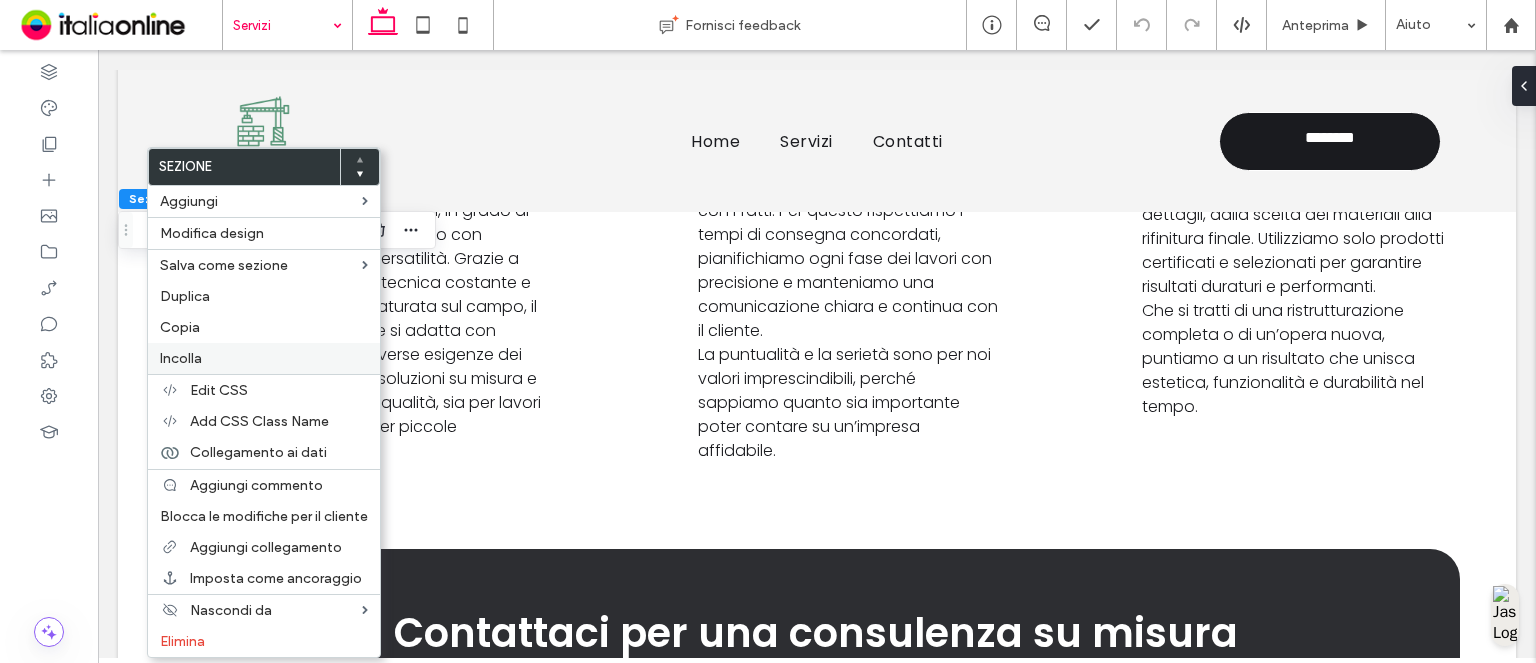 click on "Incolla" at bounding box center (264, 358) 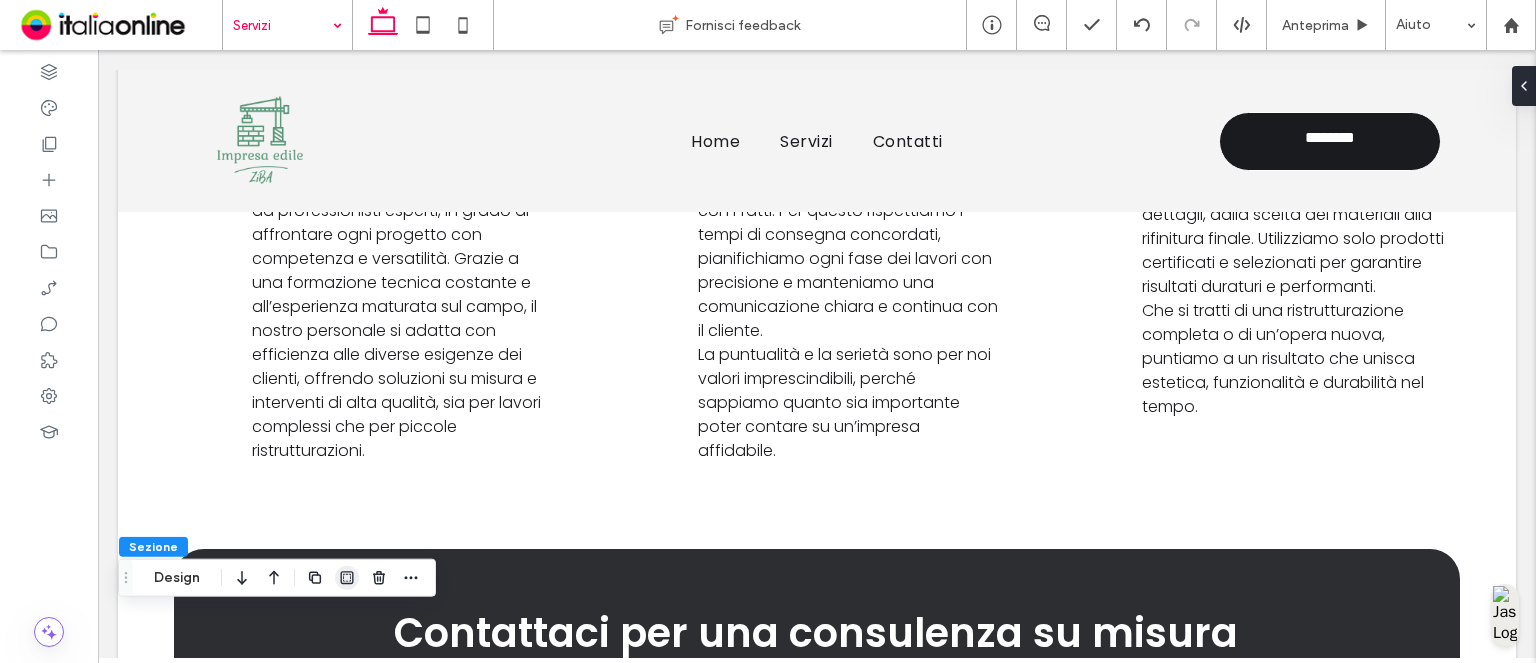 click at bounding box center [347, 578] 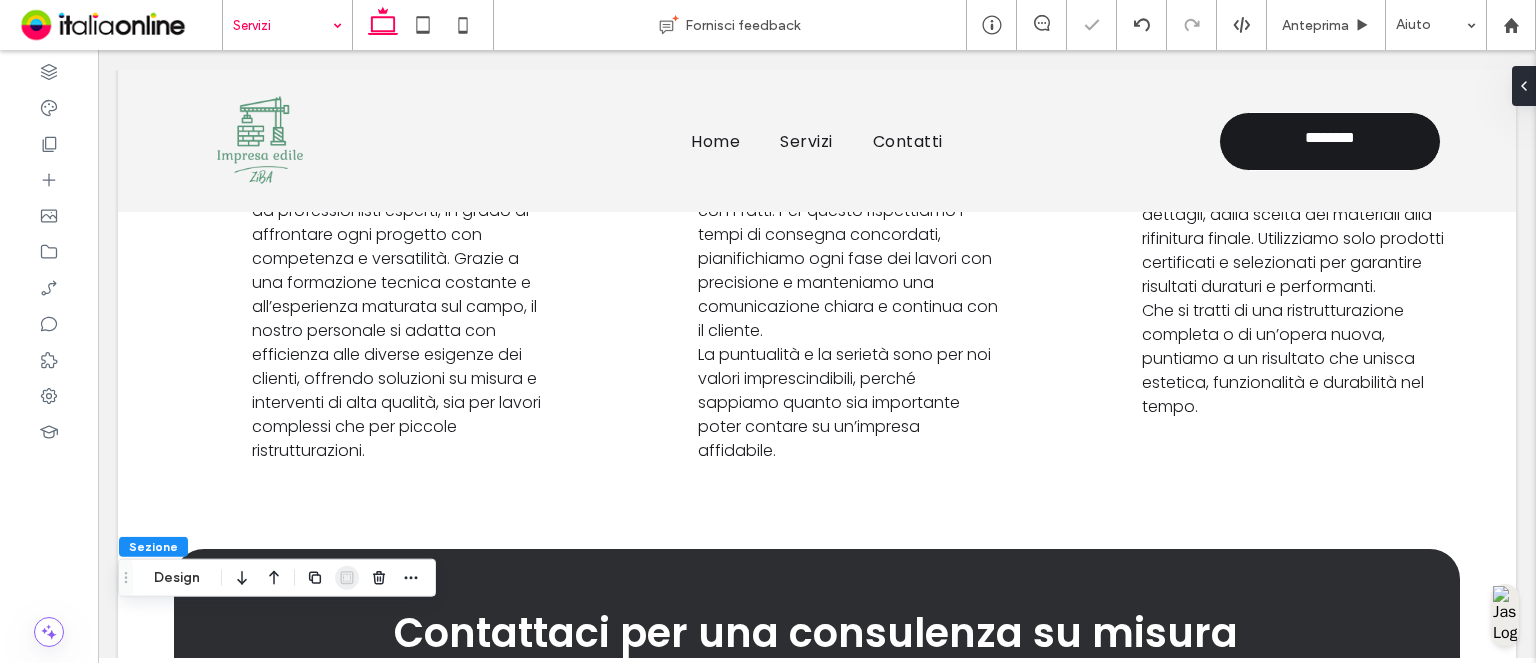 type on "*" 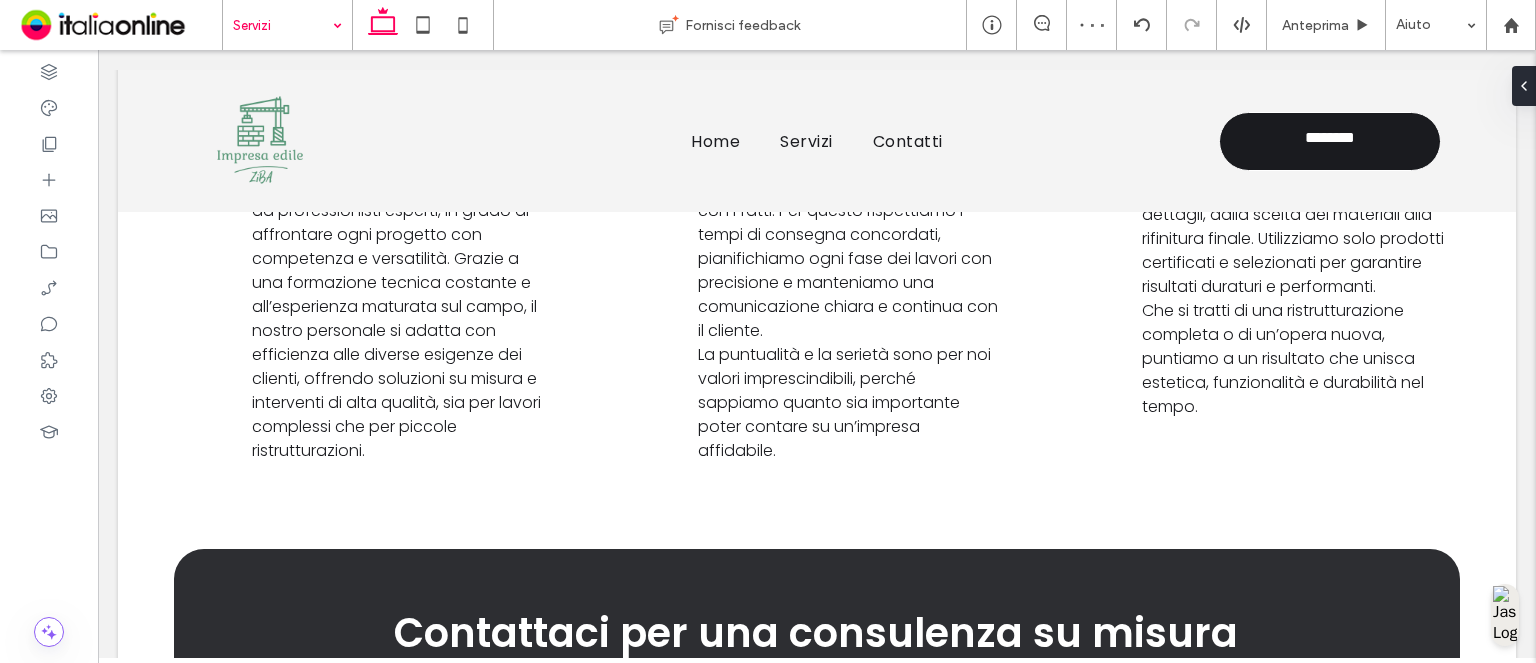 type on "*" 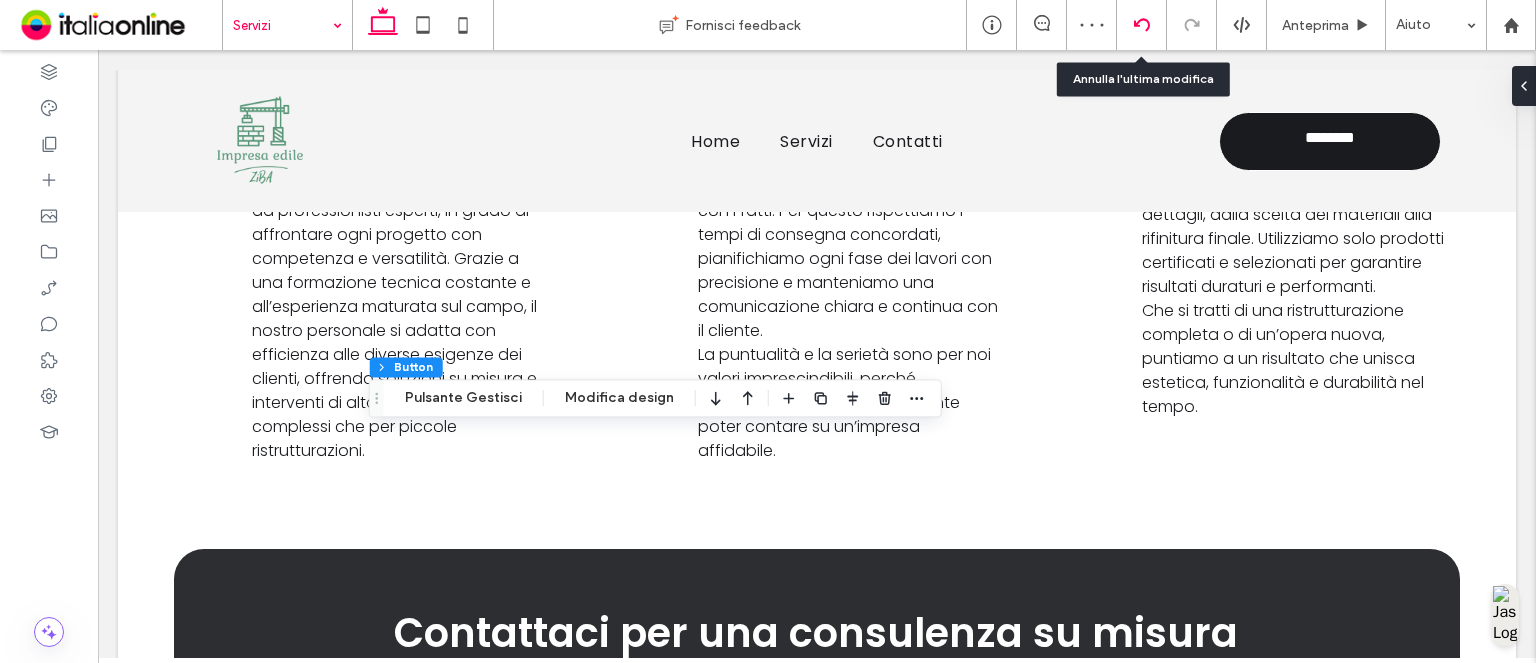 click at bounding box center [1142, 25] 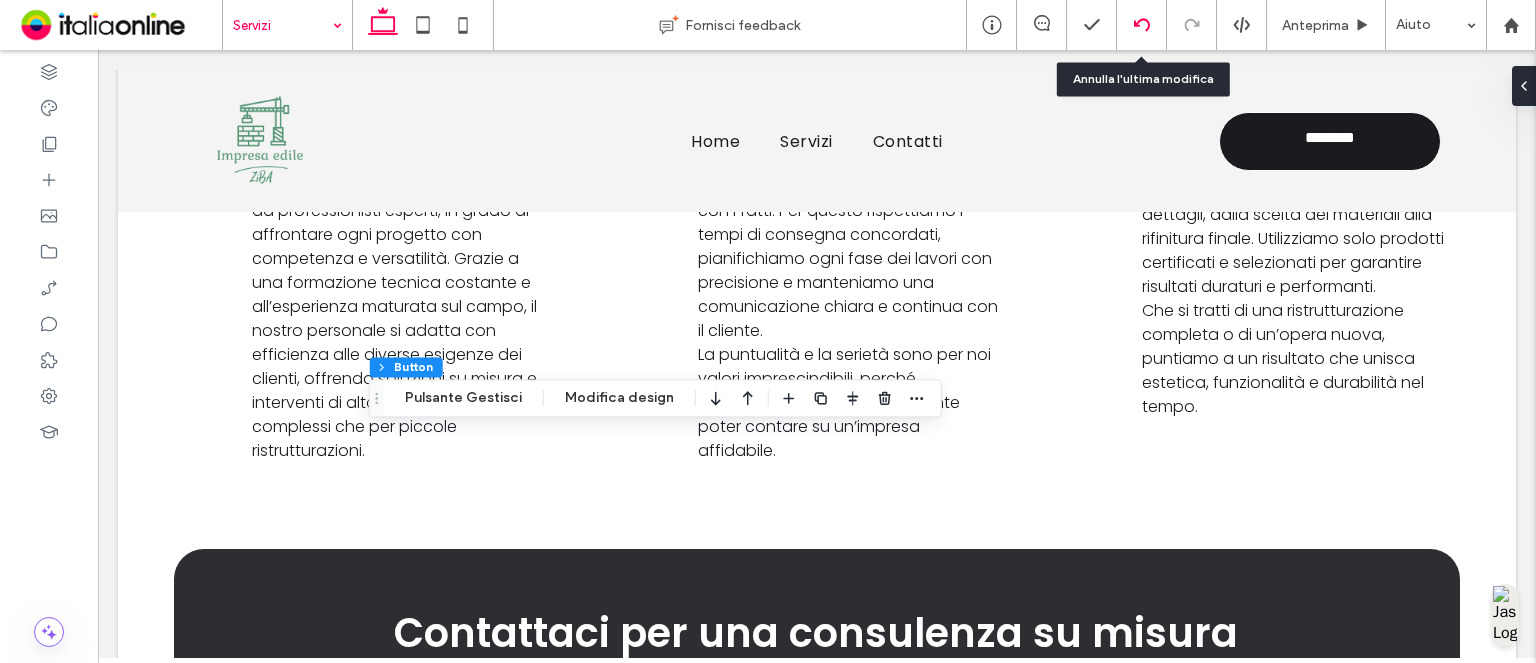 click at bounding box center [1142, 25] 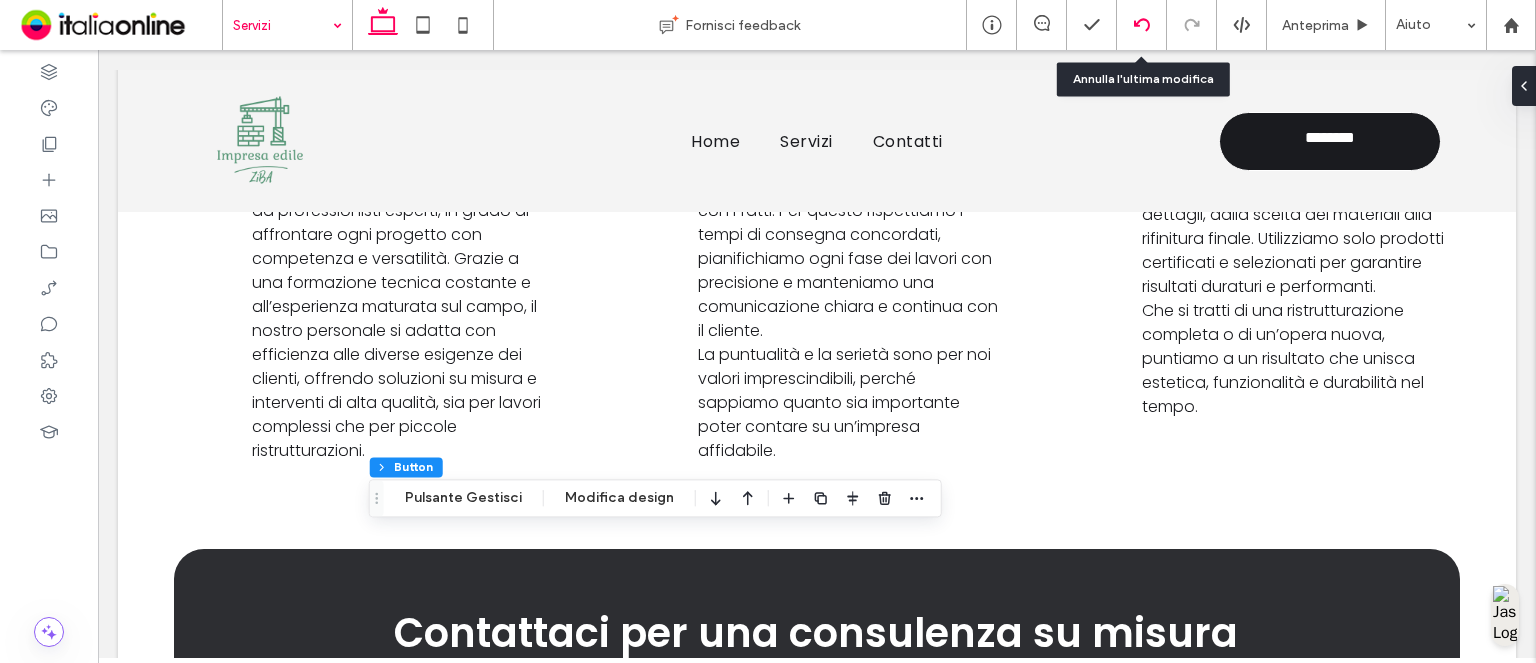 click at bounding box center (1142, 25) 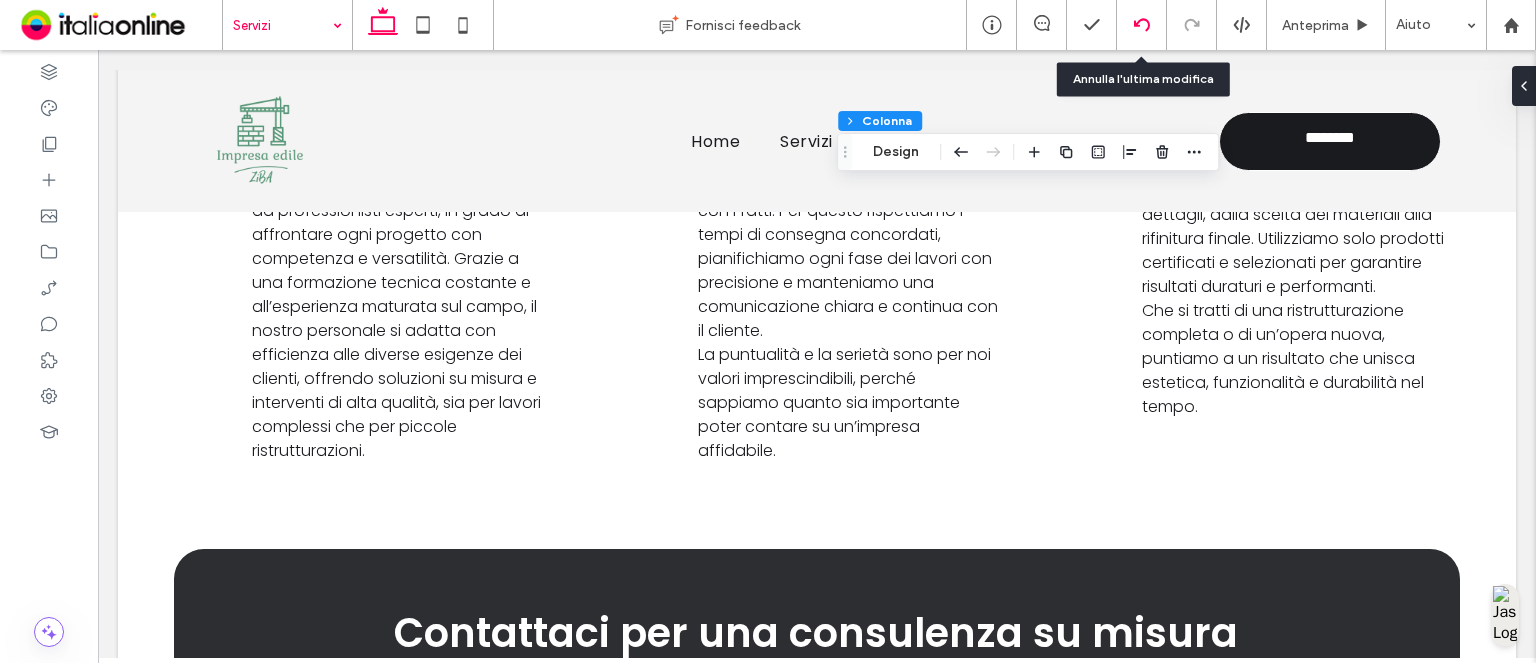 click 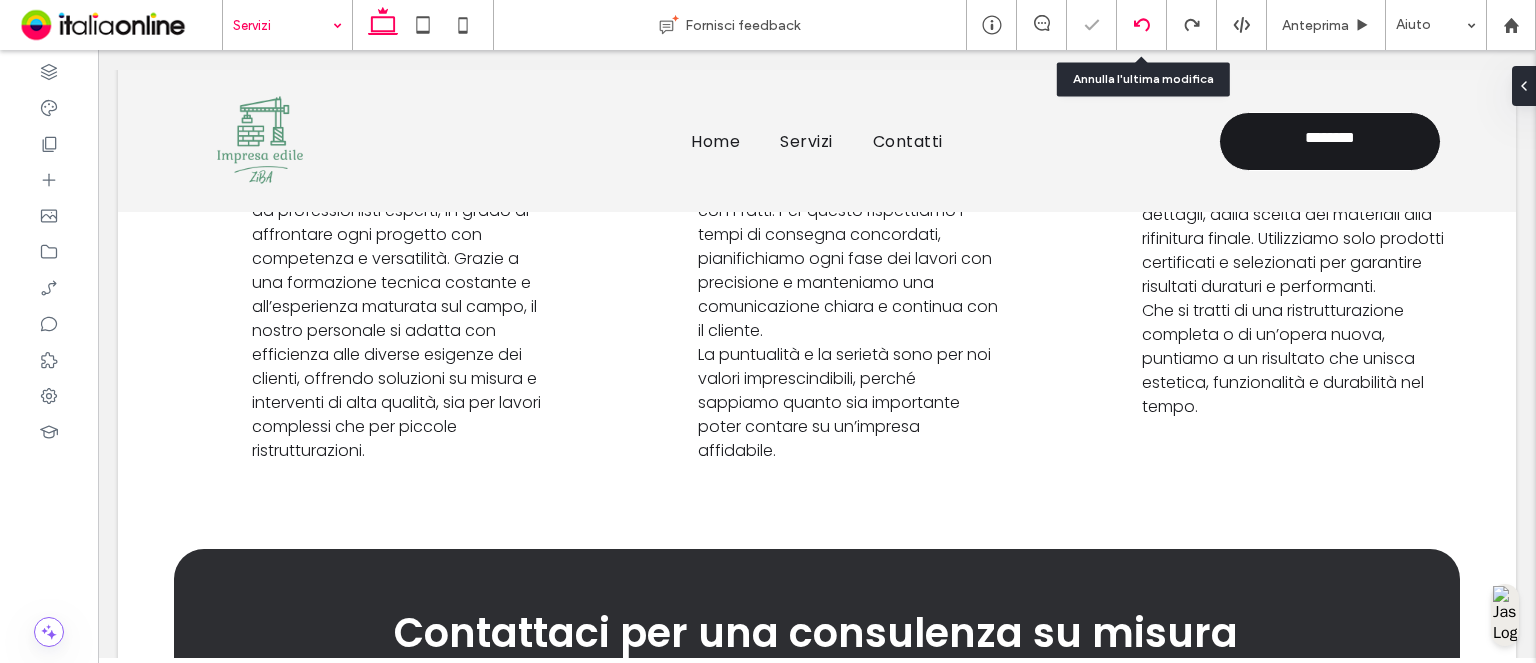 click 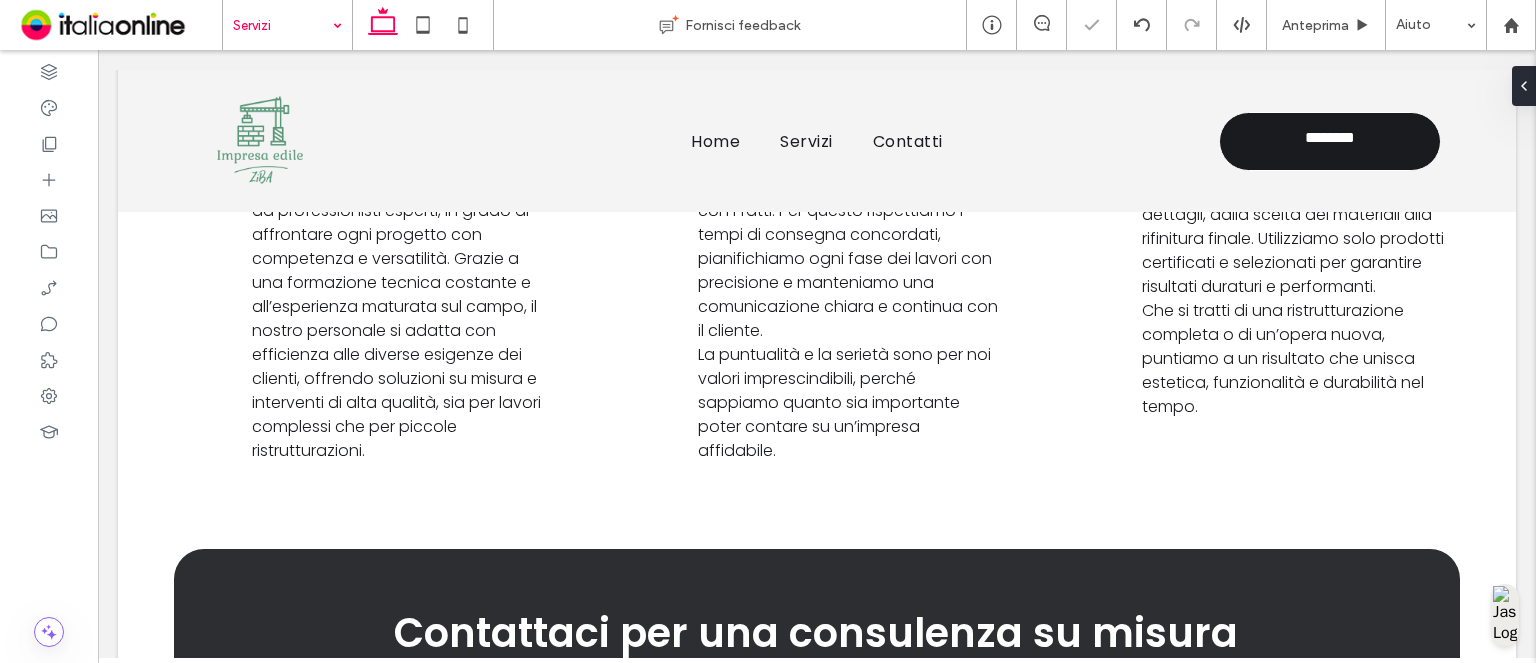 type on "*" 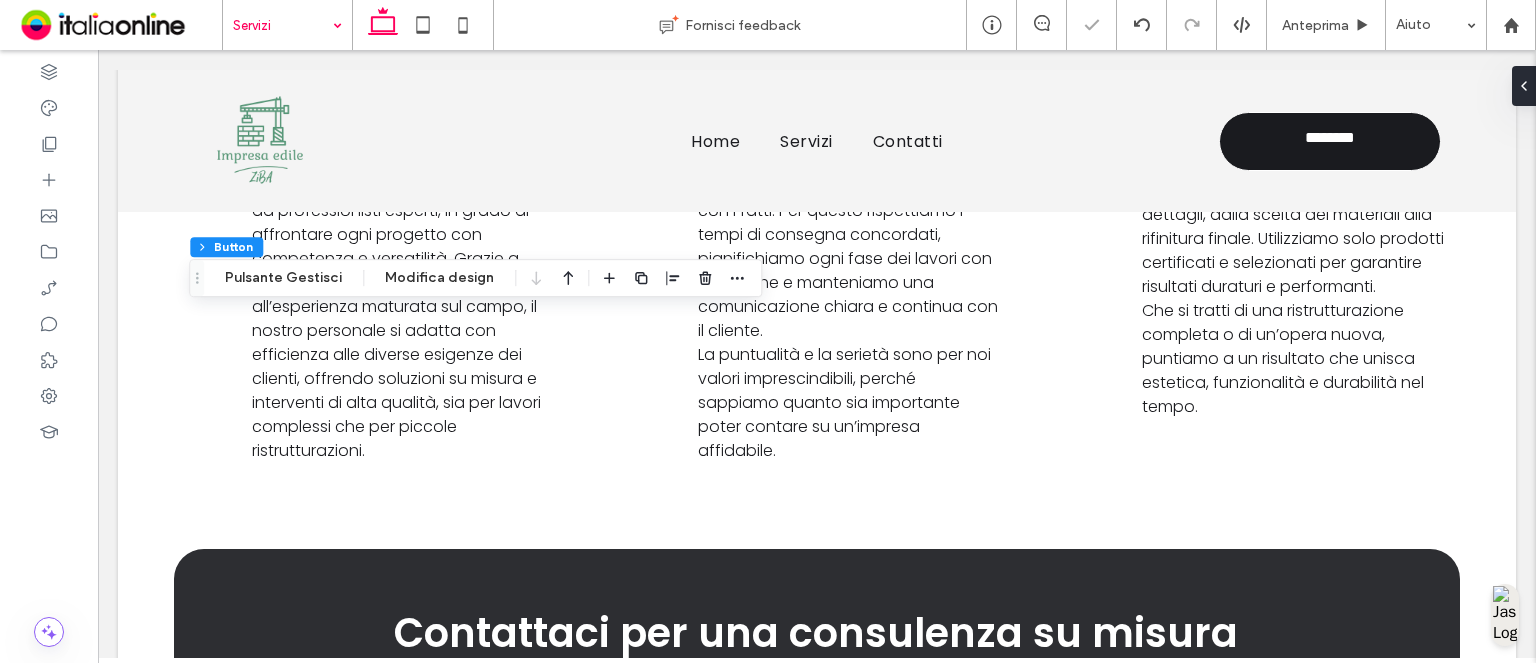 click on "Modifica design" at bounding box center [439, 278] 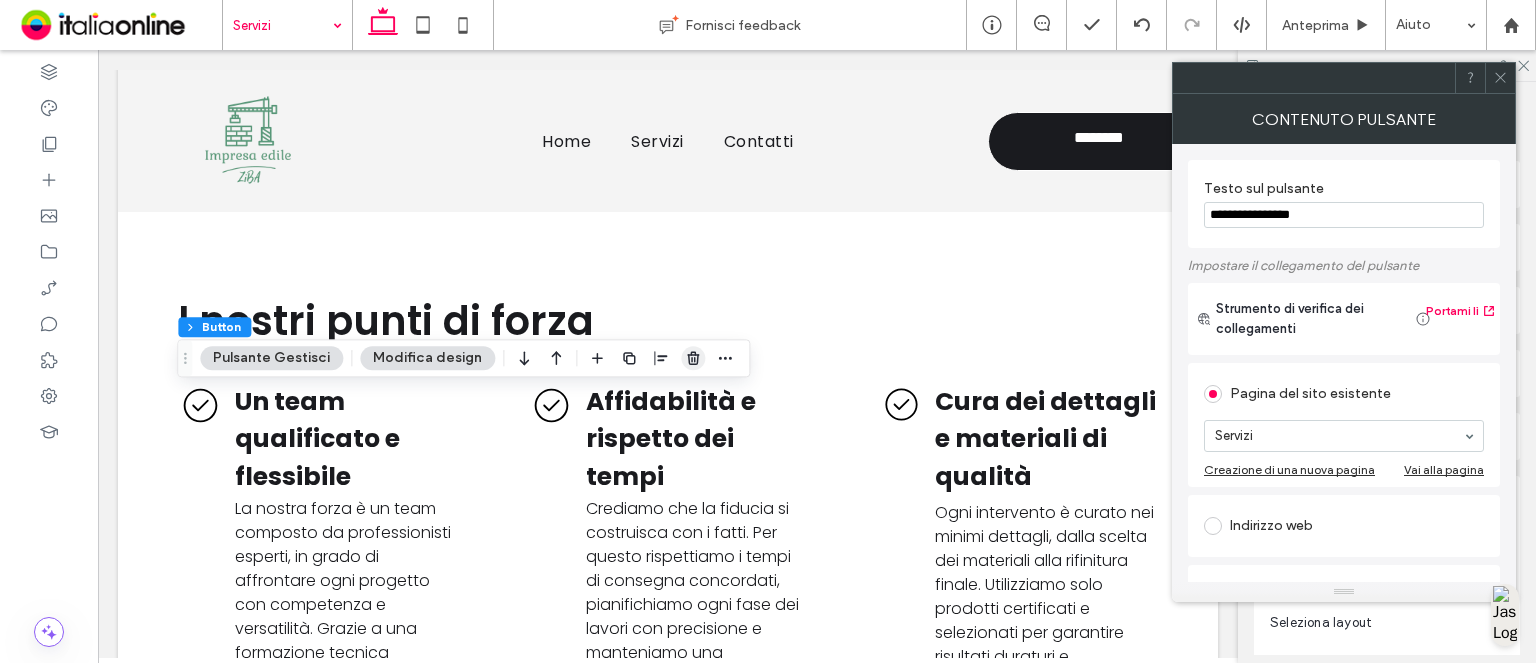 click 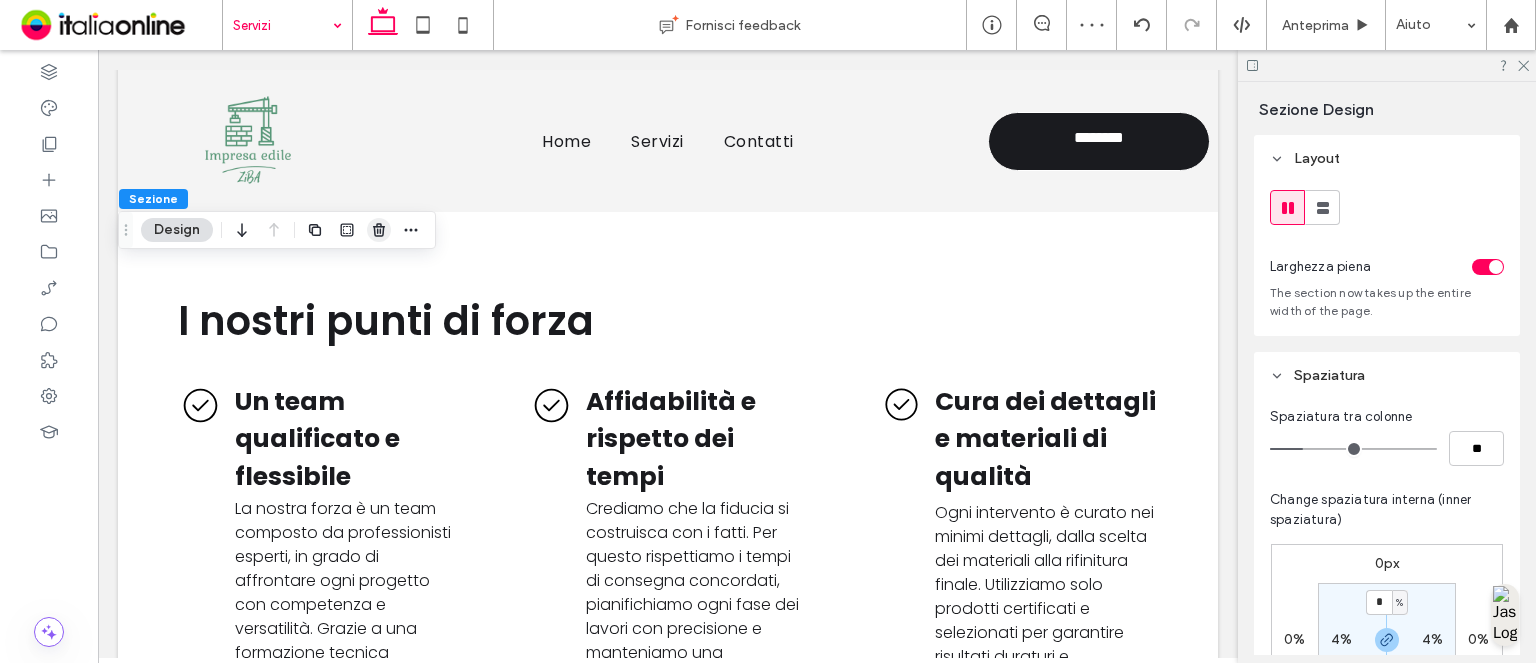 click 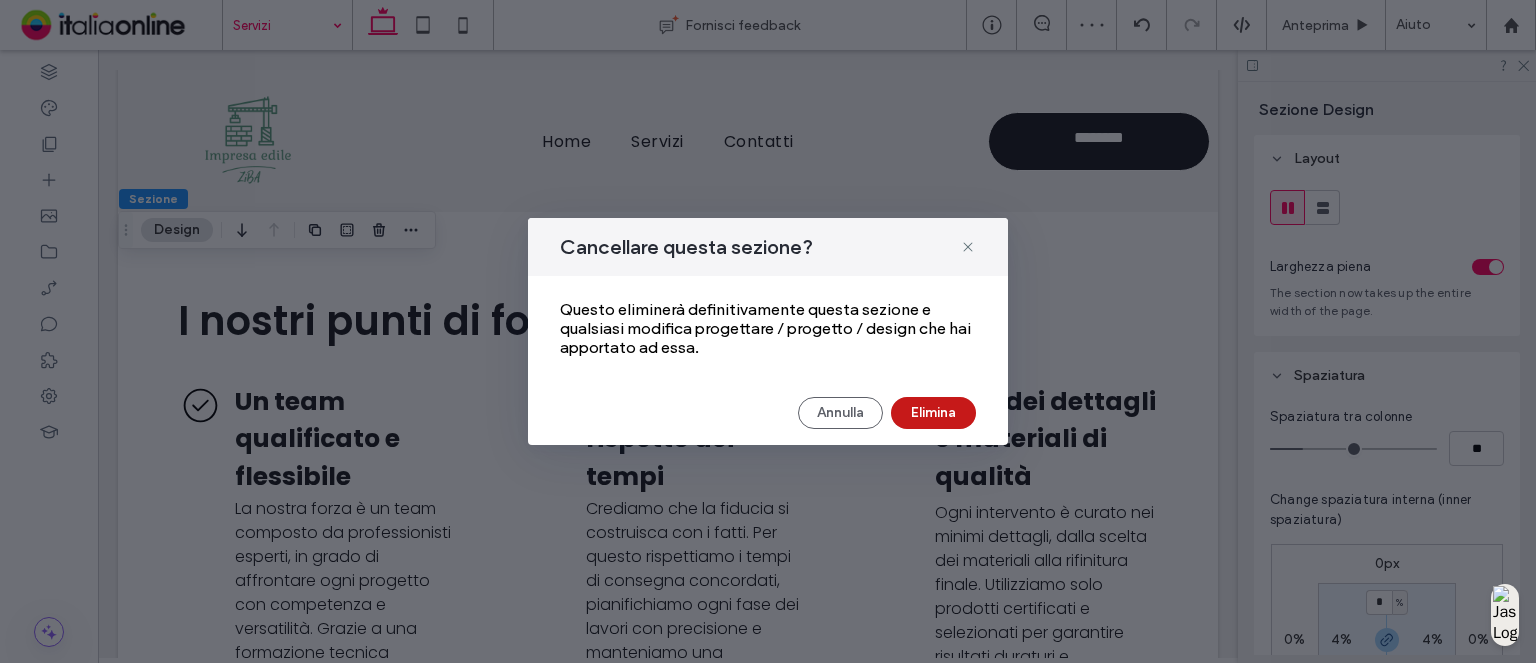 click on "Elimina" at bounding box center [933, 413] 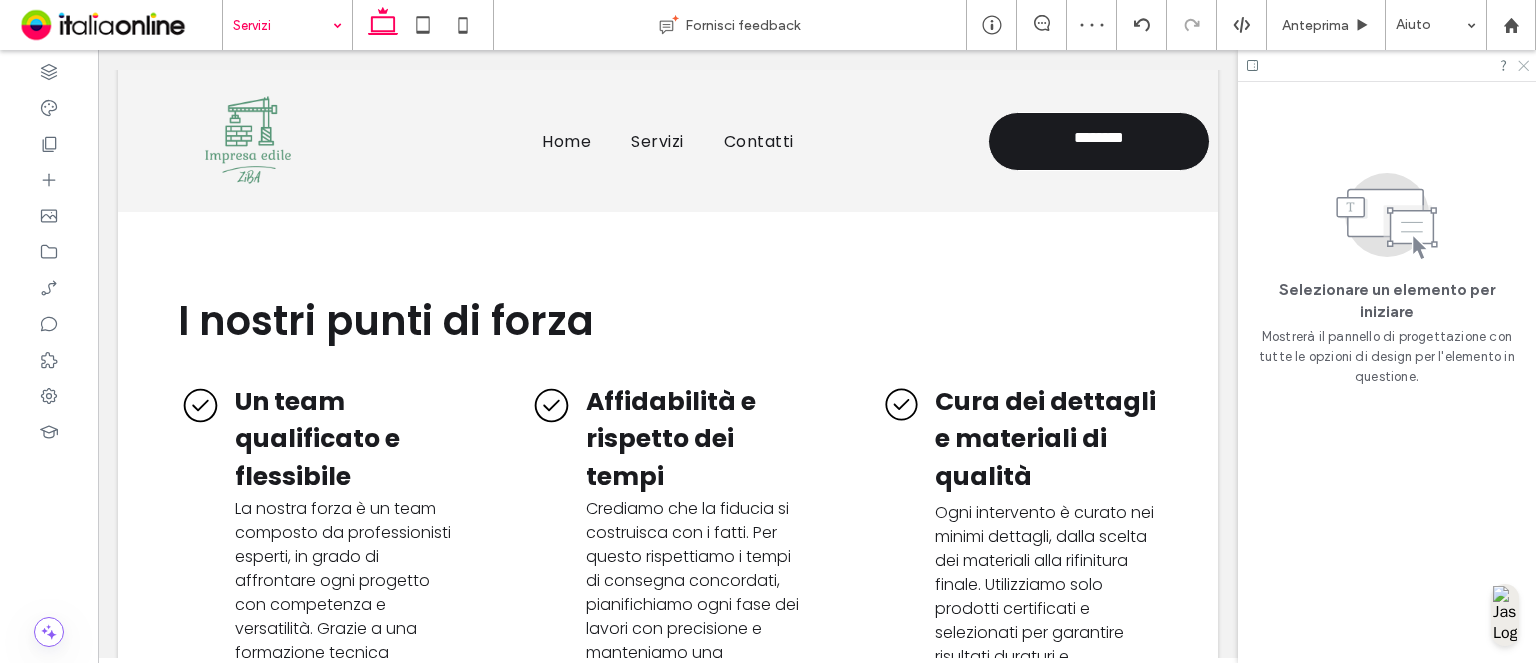 click 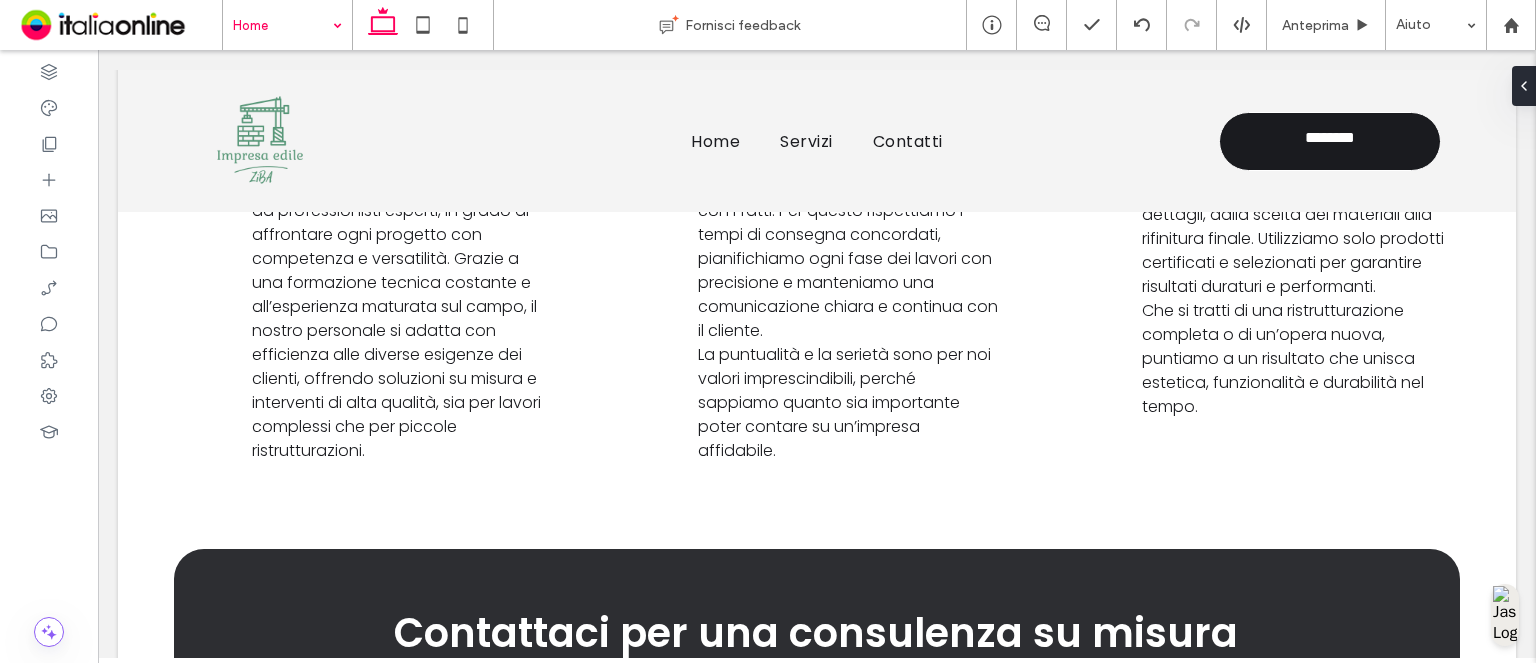 click at bounding box center [768, 331] 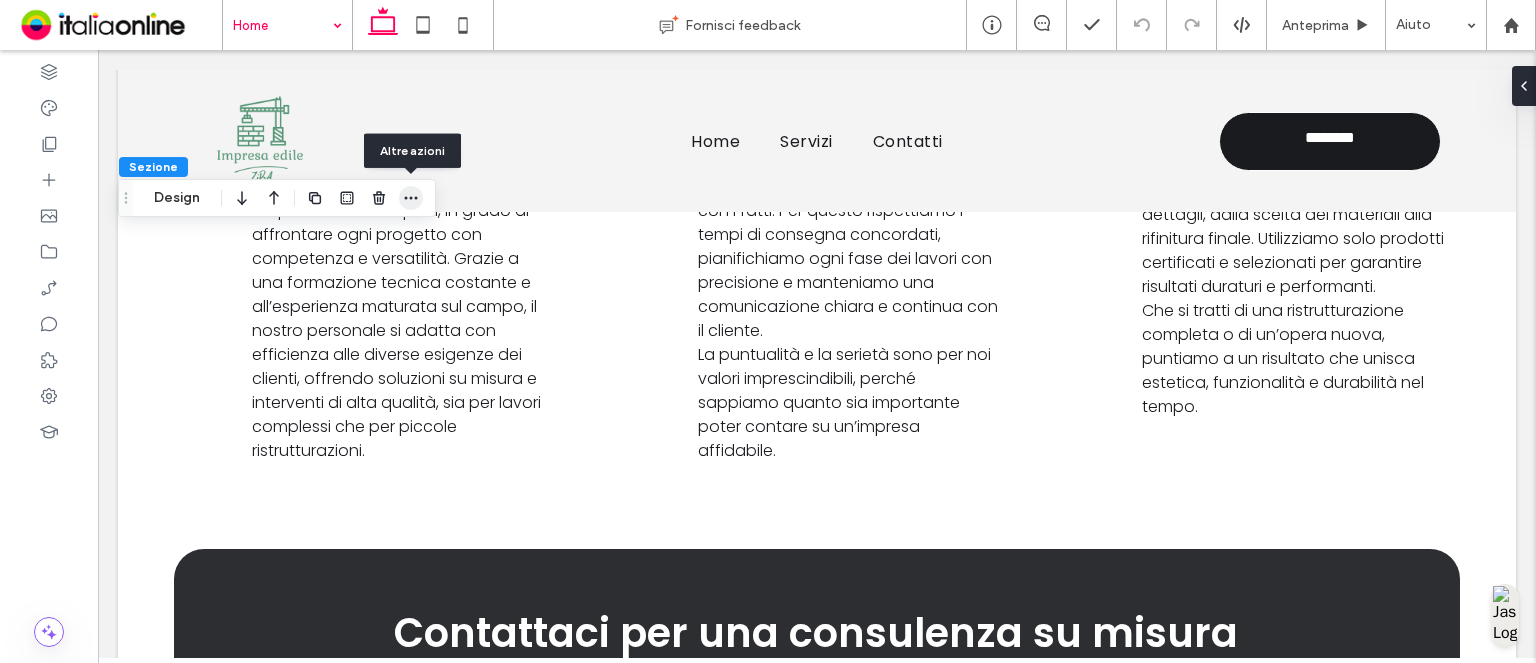 click 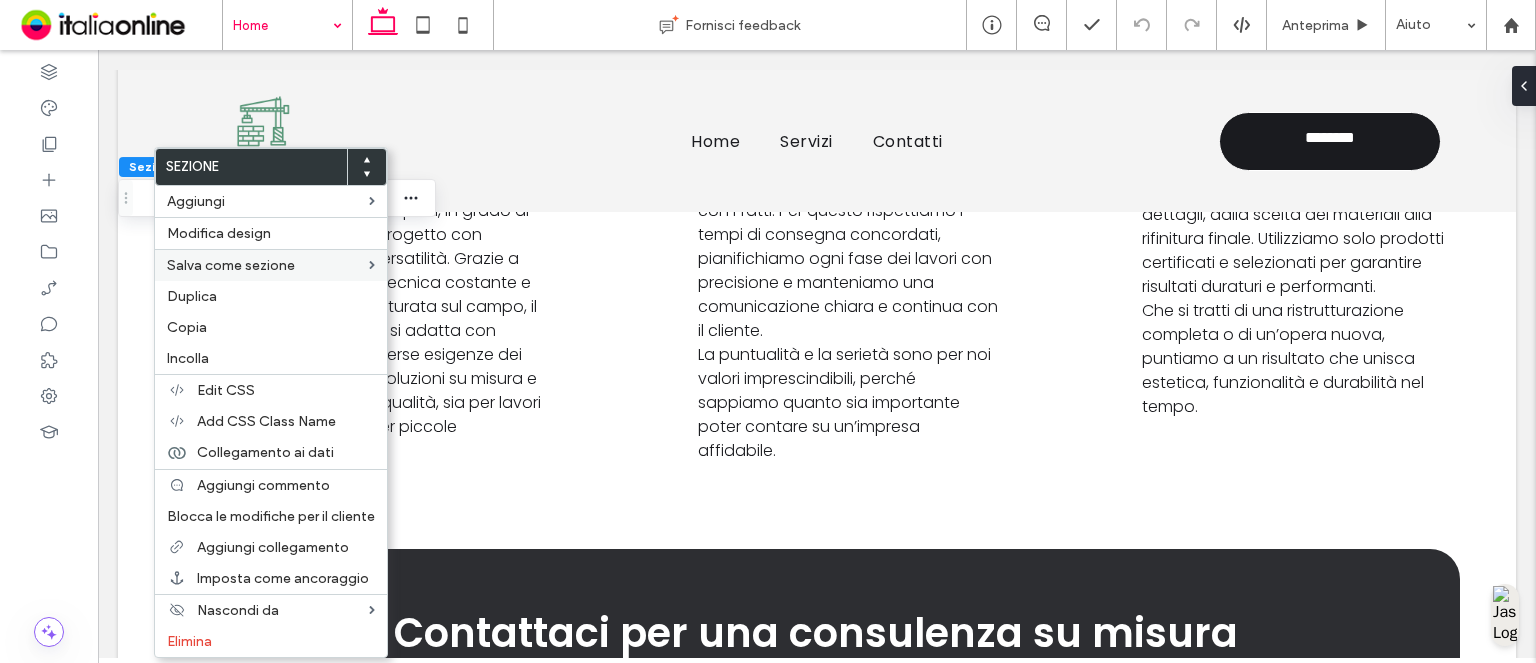 drag, startPoint x: 253, startPoint y: 335, endPoint x: 249, endPoint y: 255, distance: 80.09994 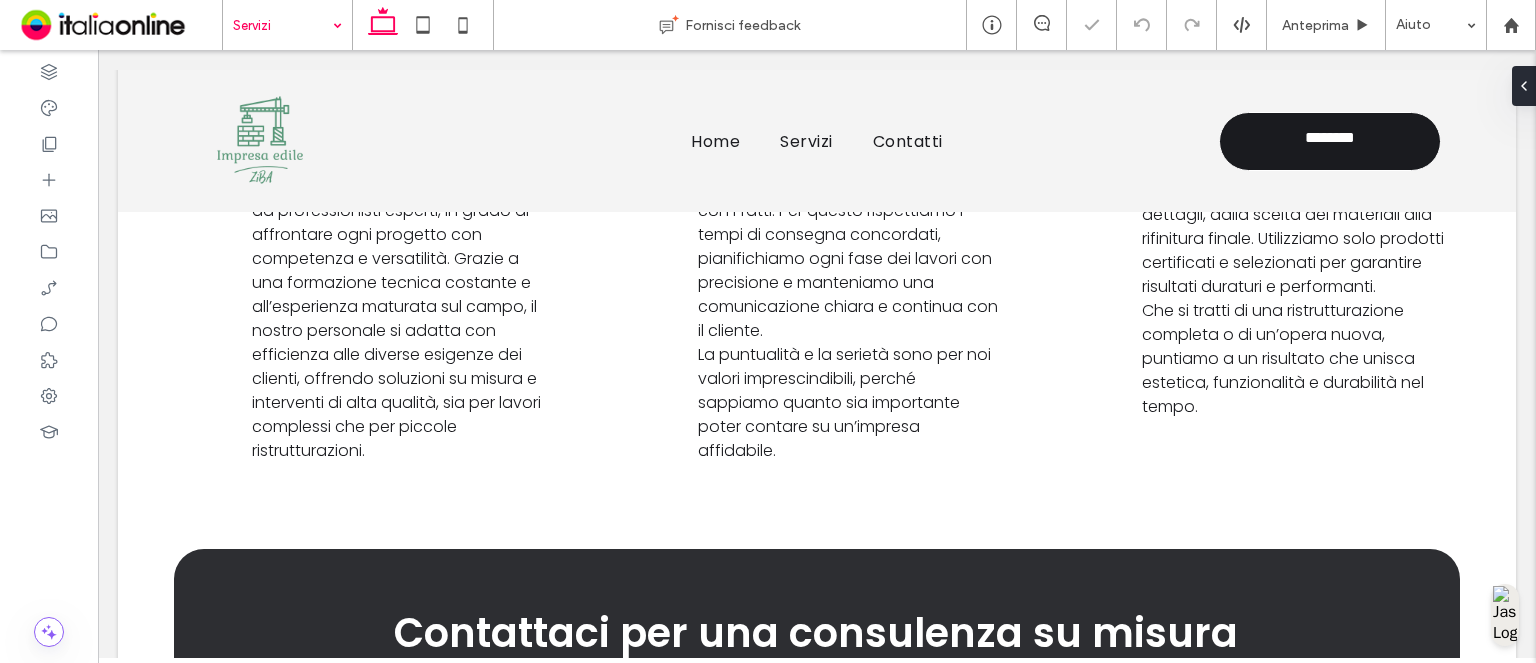 click at bounding box center (768, 331) 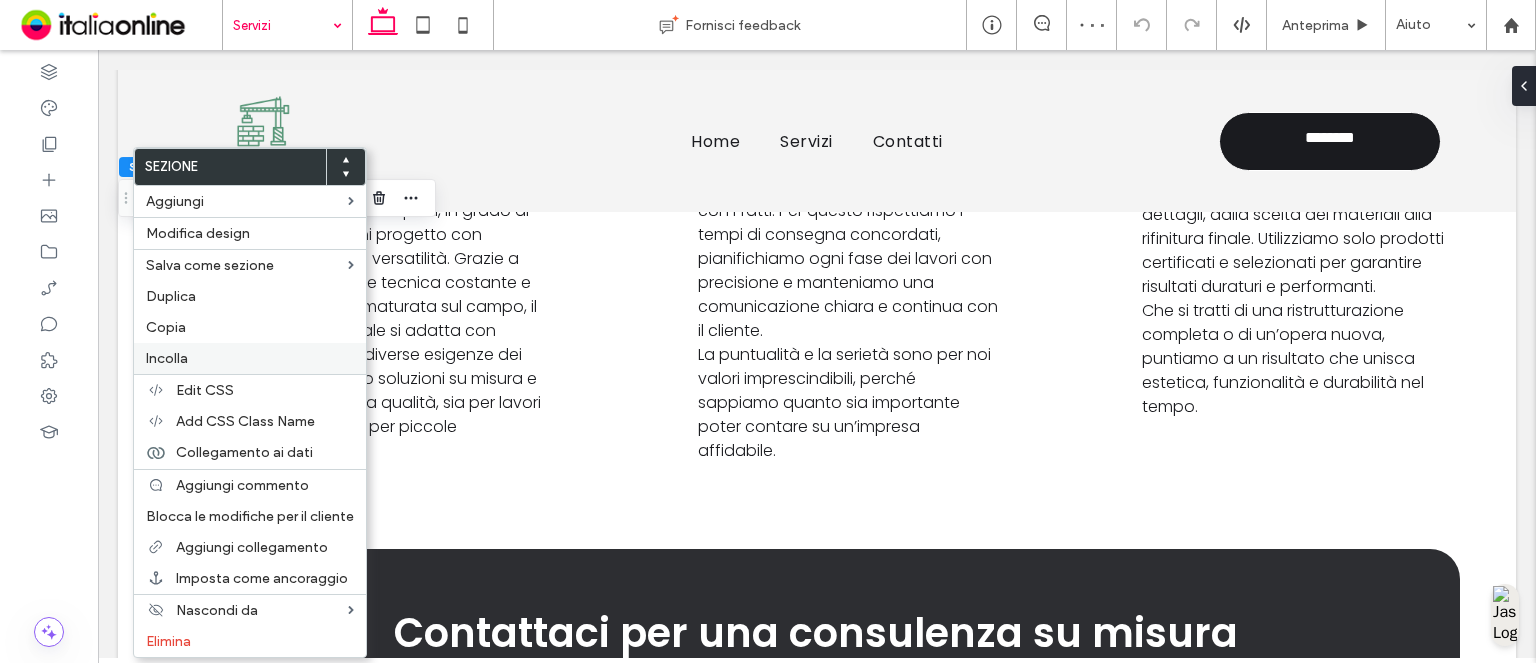 click on "Incolla" at bounding box center (250, 358) 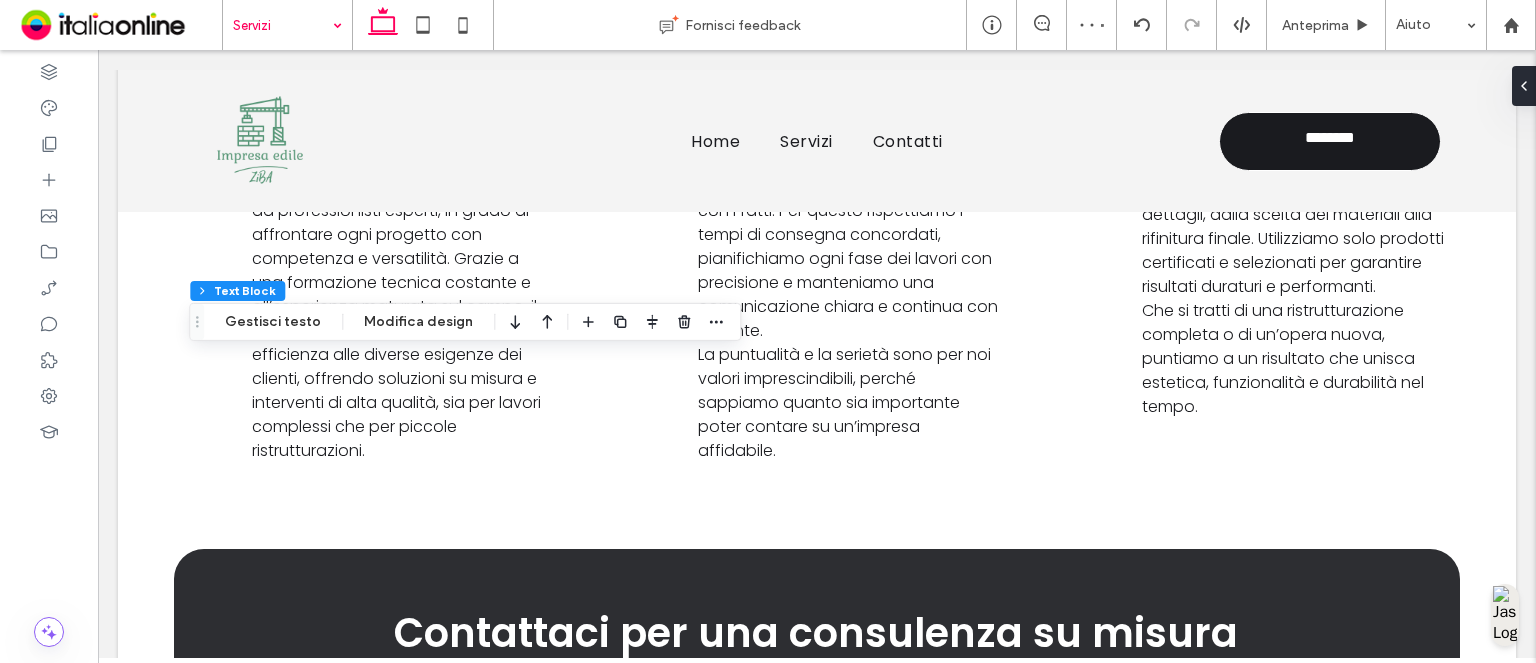 click at bounding box center (620, 322) 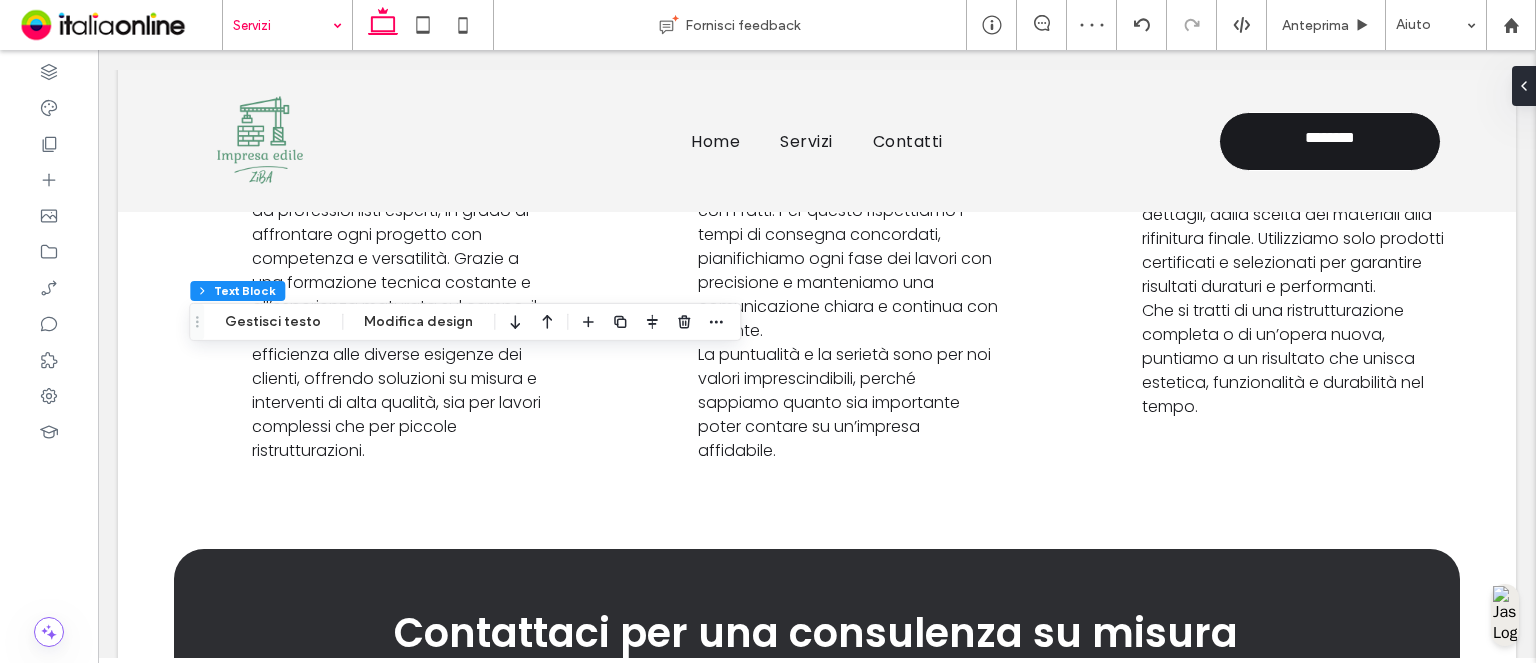 click at bounding box center [620, 322] 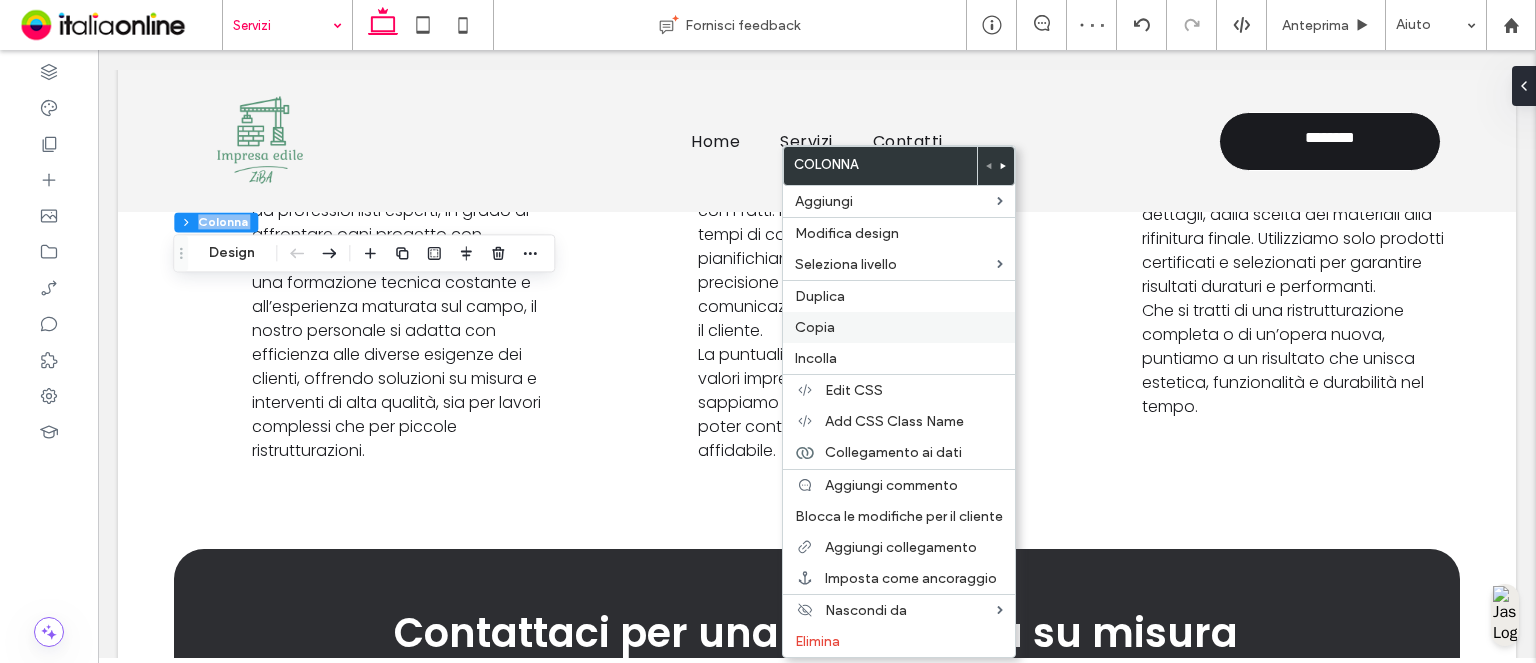click on "Copia" at bounding box center (899, 327) 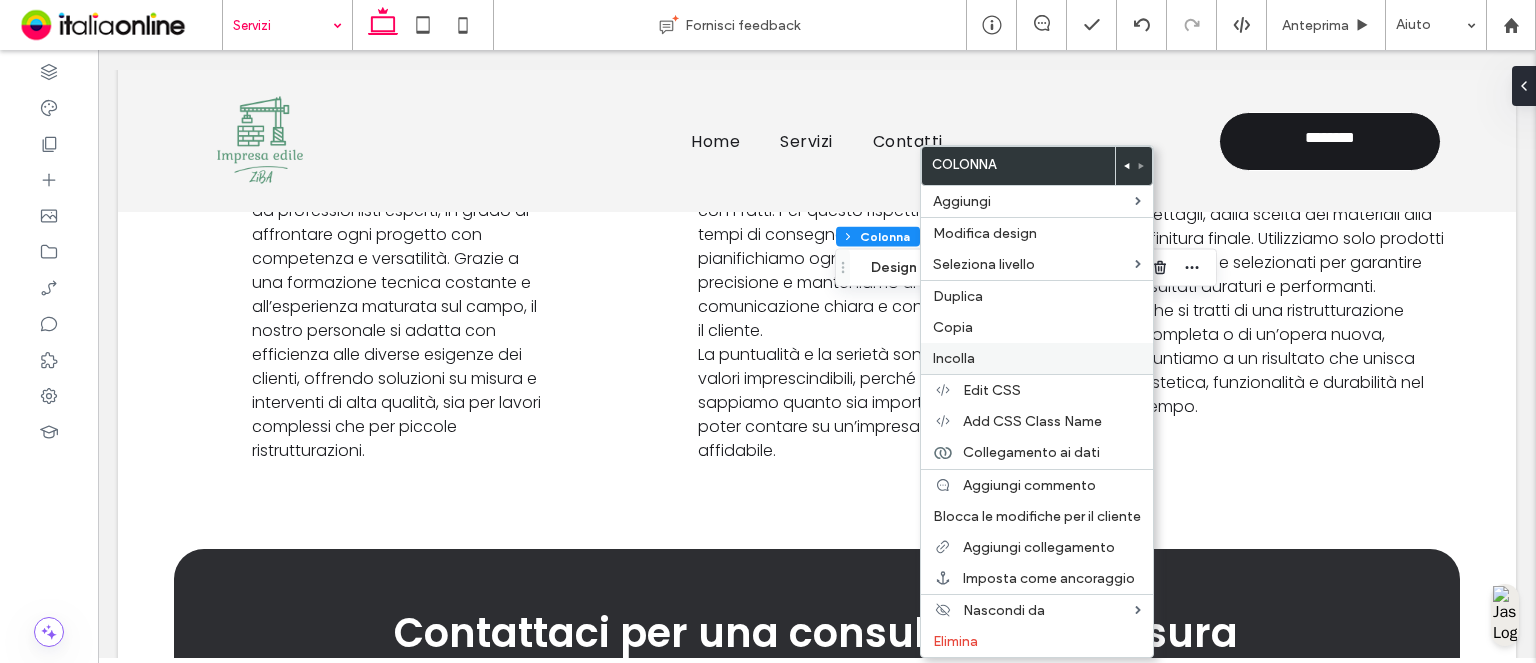 click on "Incolla" at bounding box center (1037, 358) 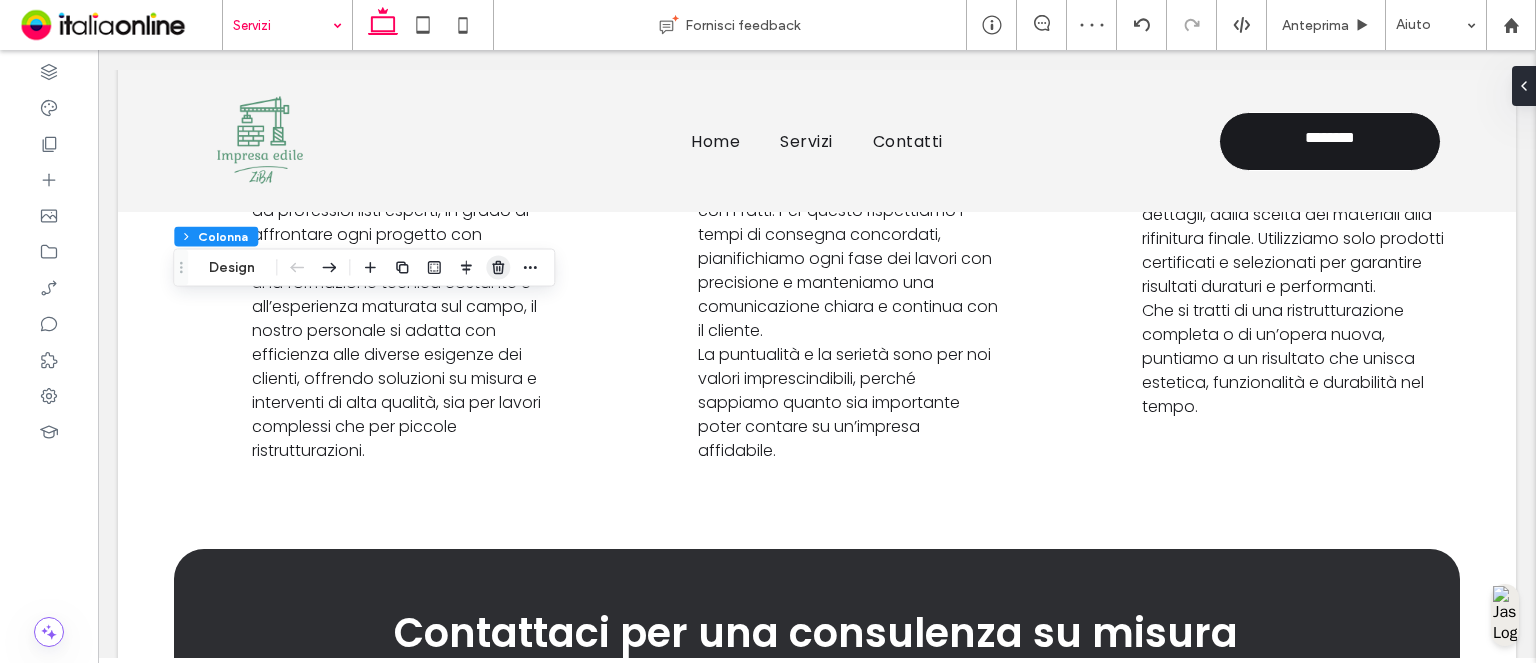 click 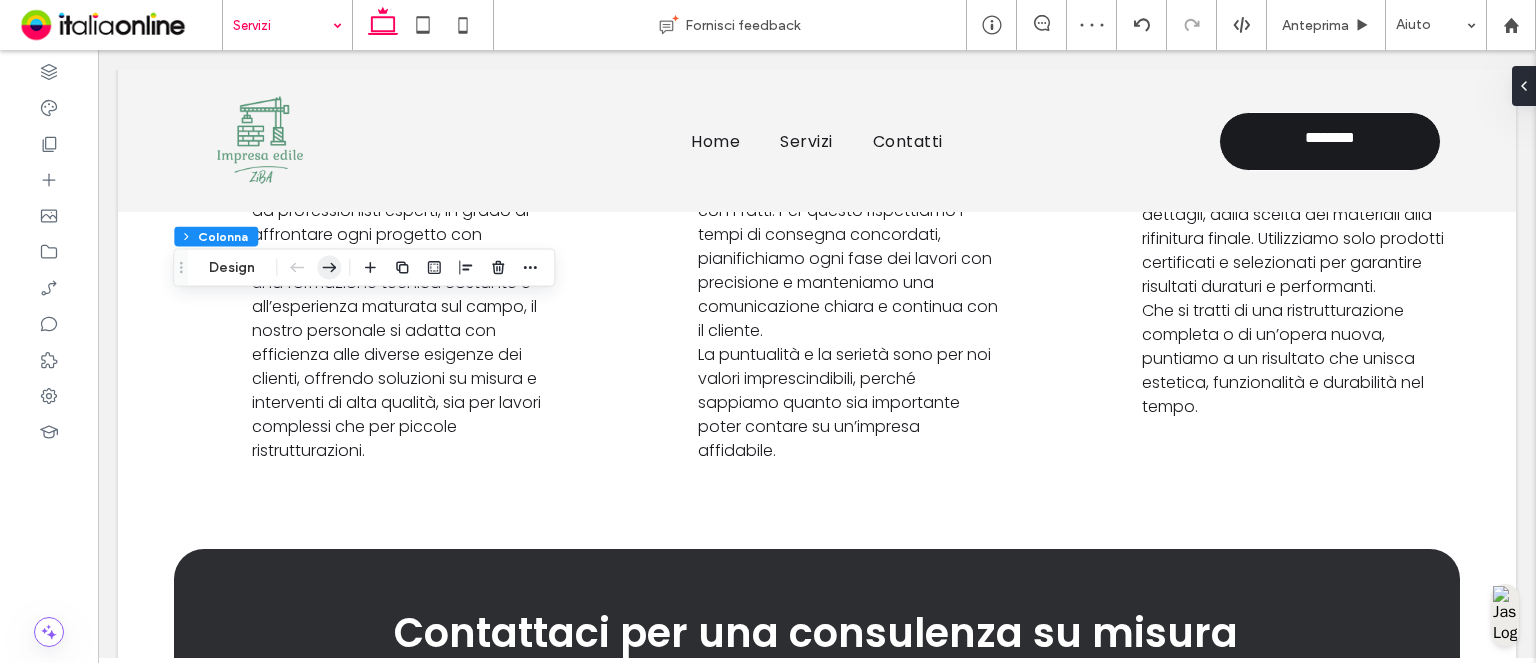 click 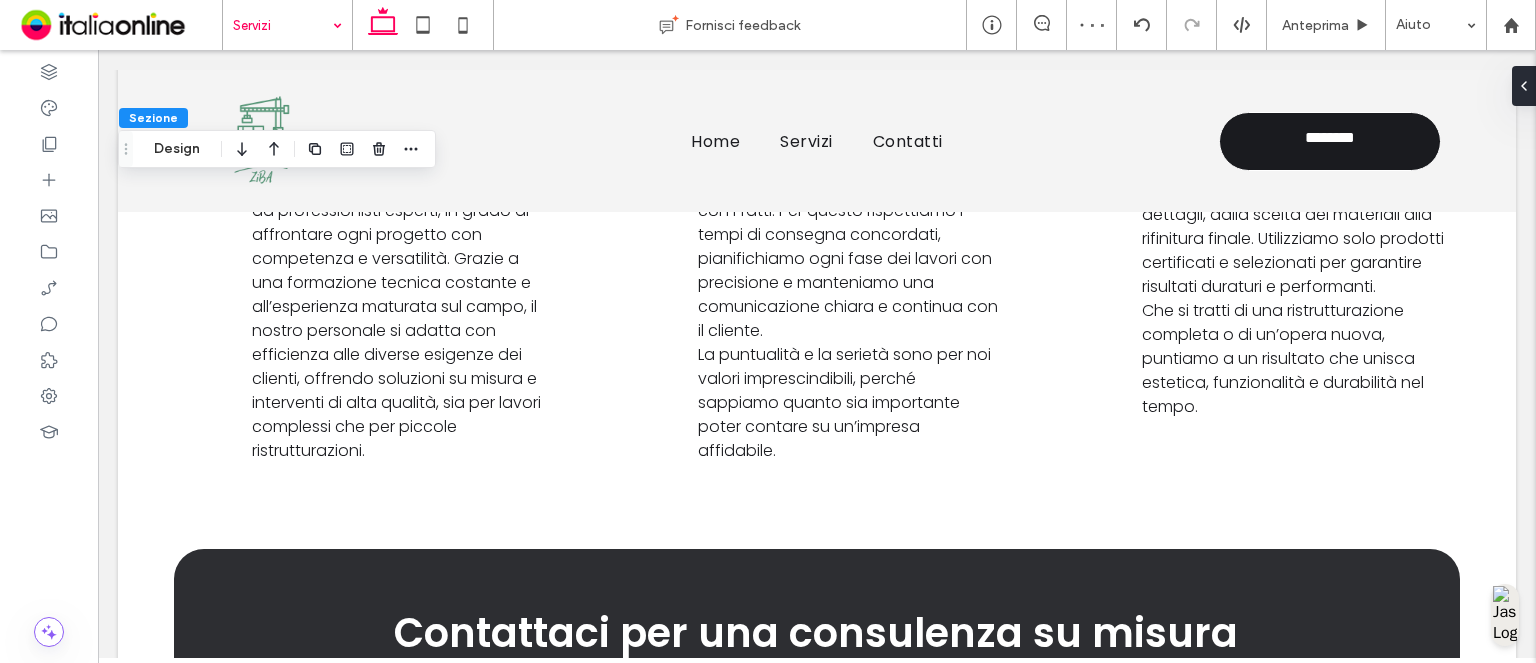 scroll, scrollTop: 30, scrollLeft: 0, axis: vertical 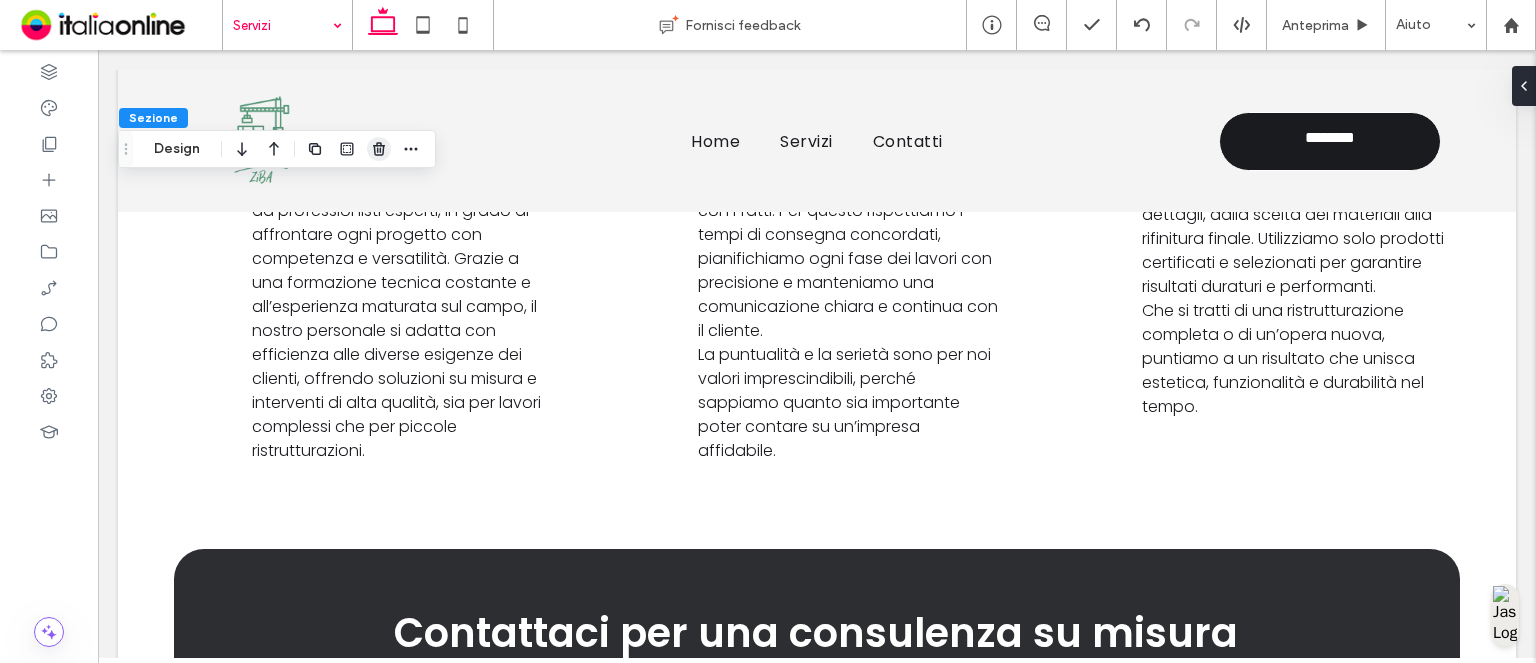 type 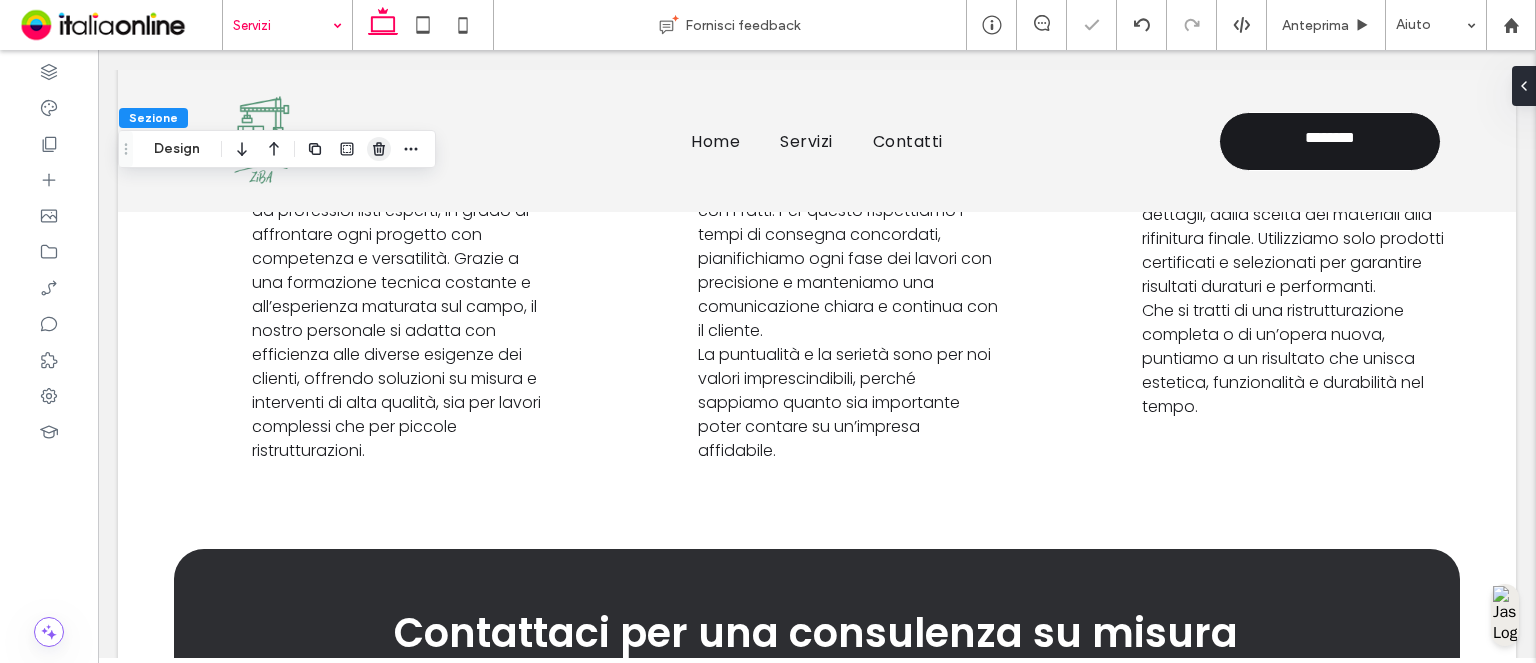 click 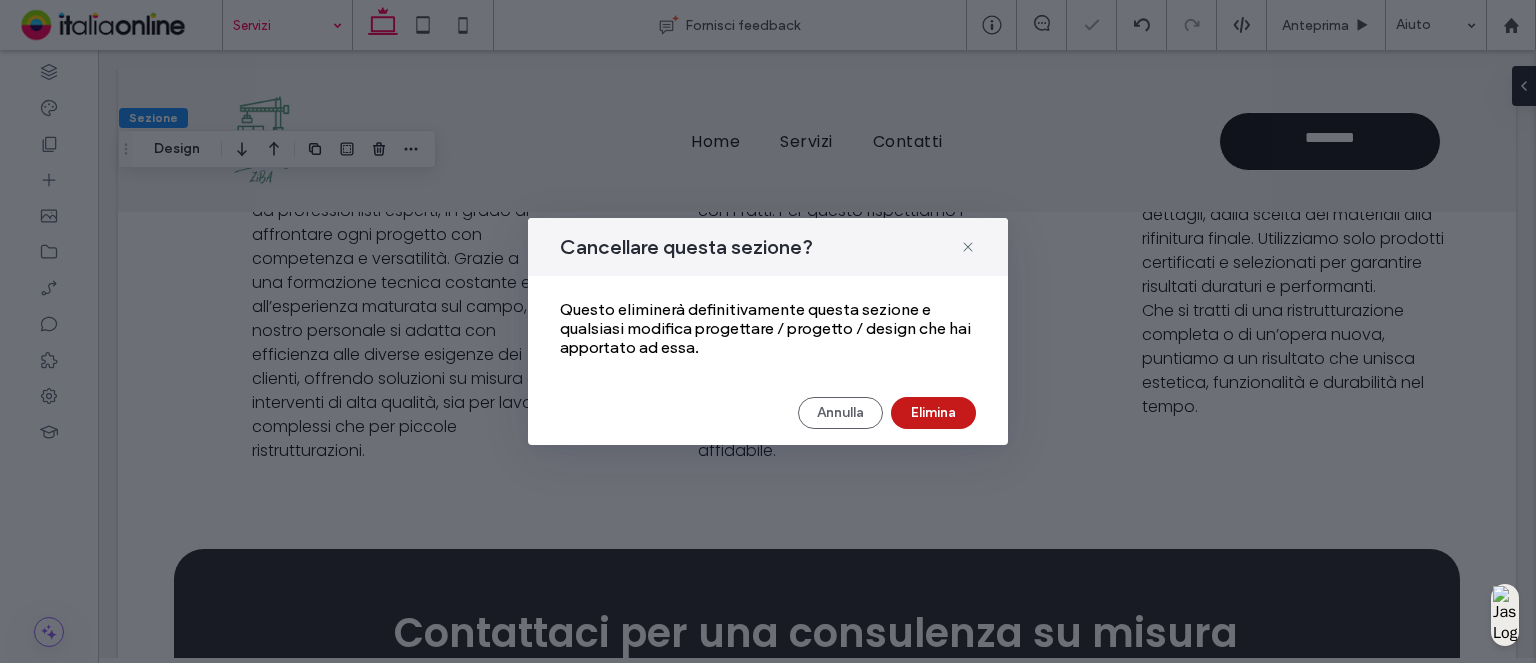 click on "Elimina" at bounding box center (933, 413) 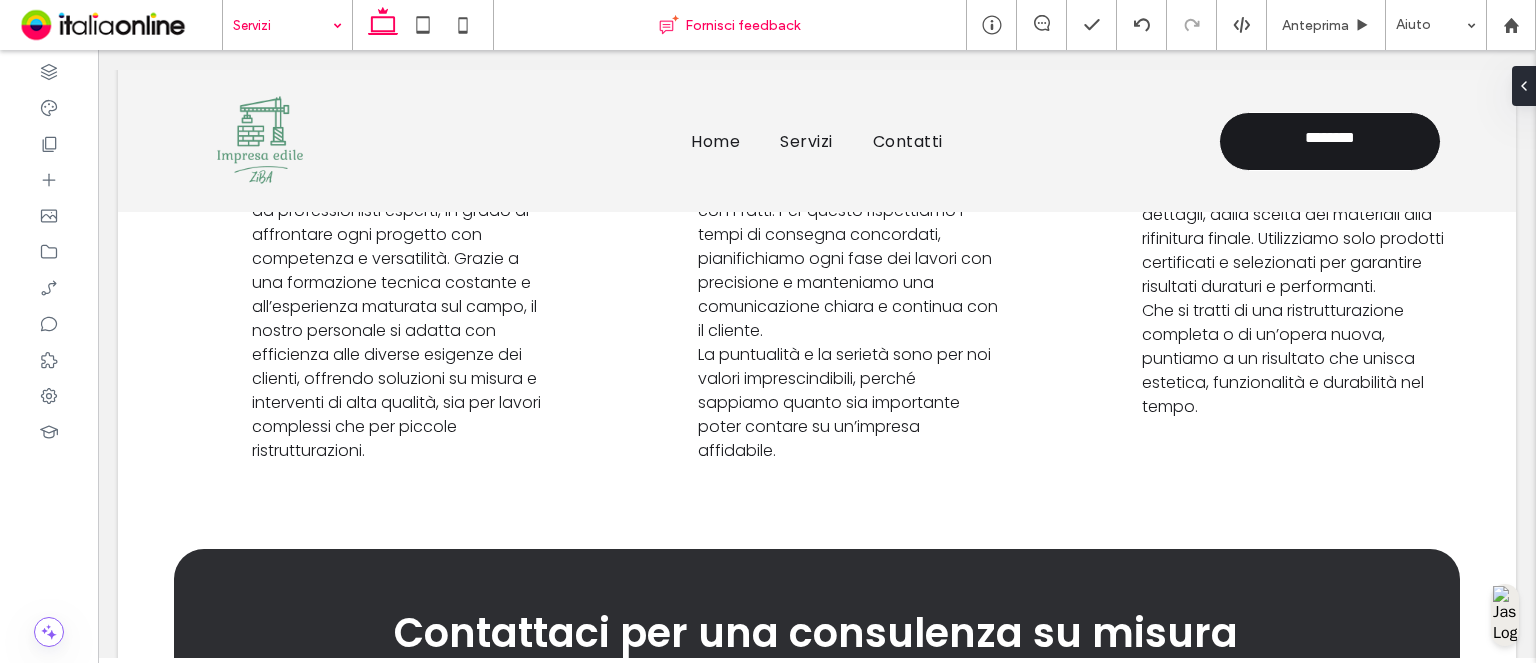 type on "*******" 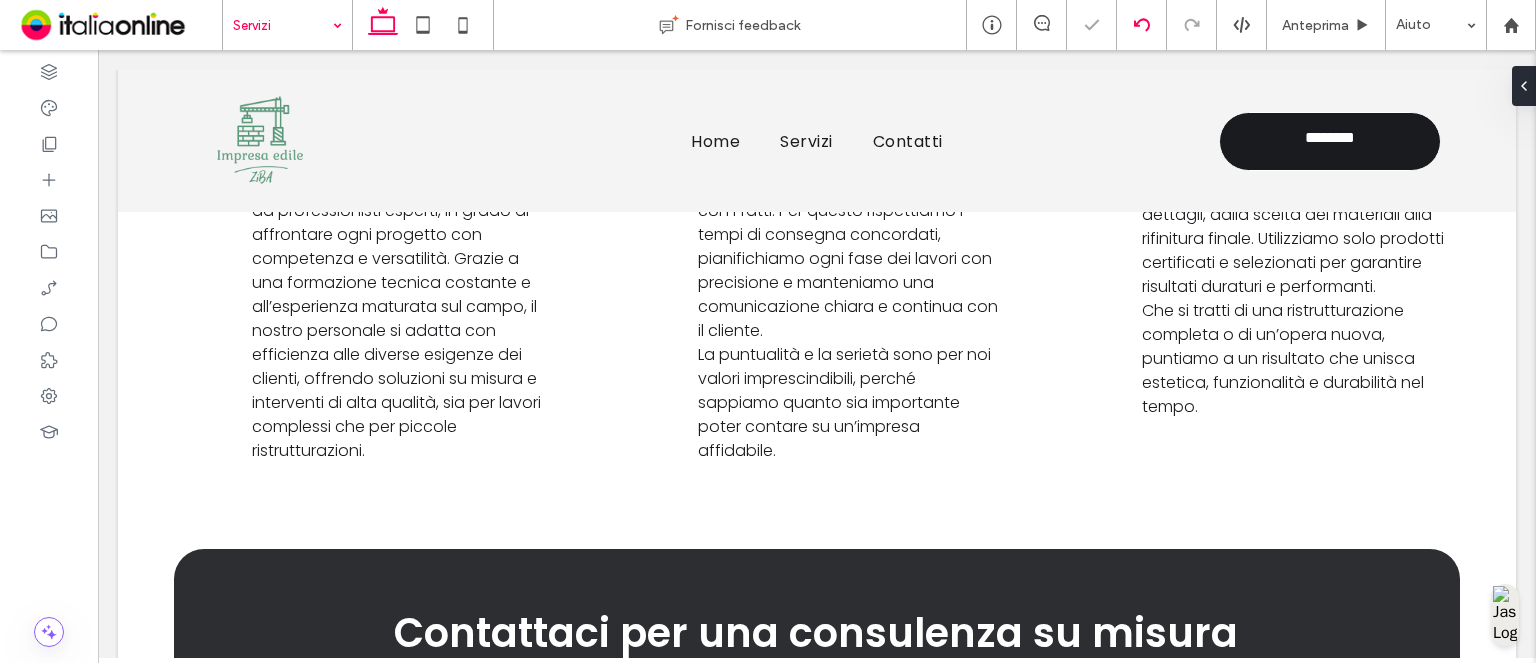 type on "*******" 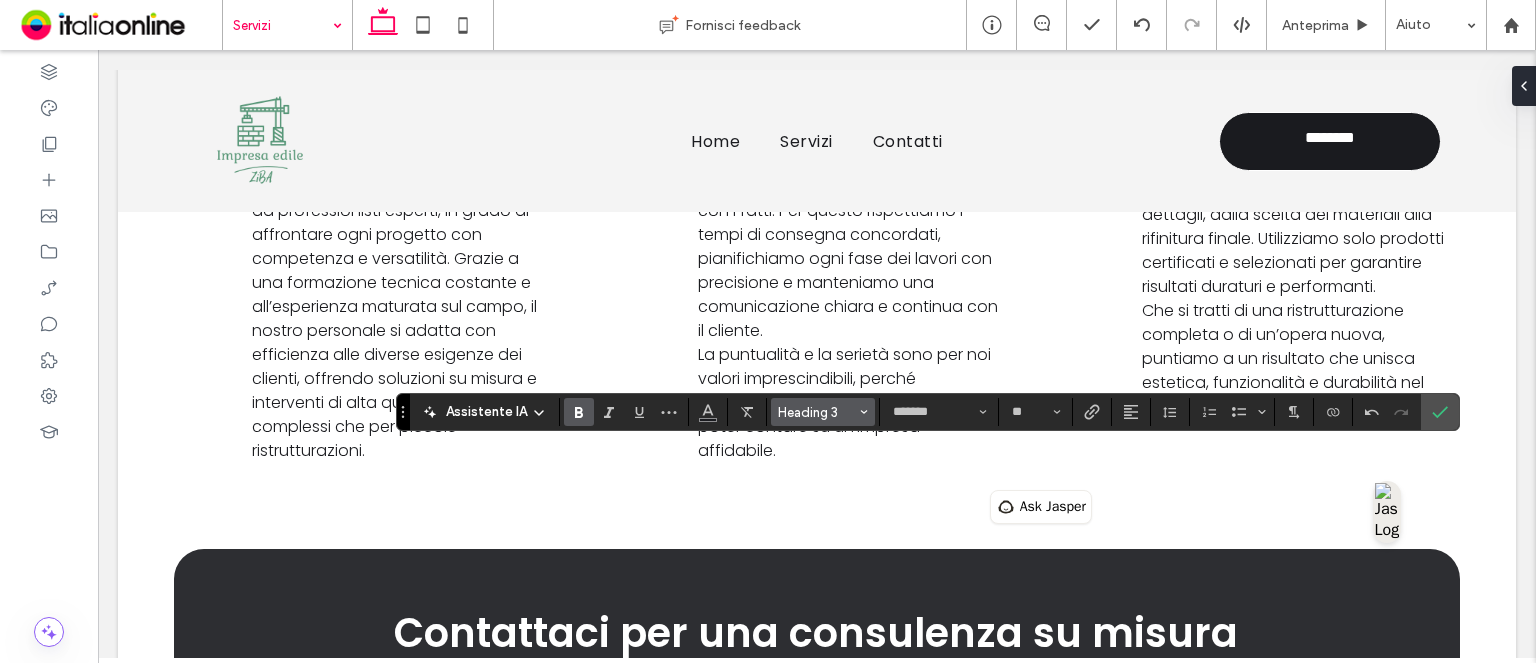 click on "Heading 3" at bounding box center [817, 412] 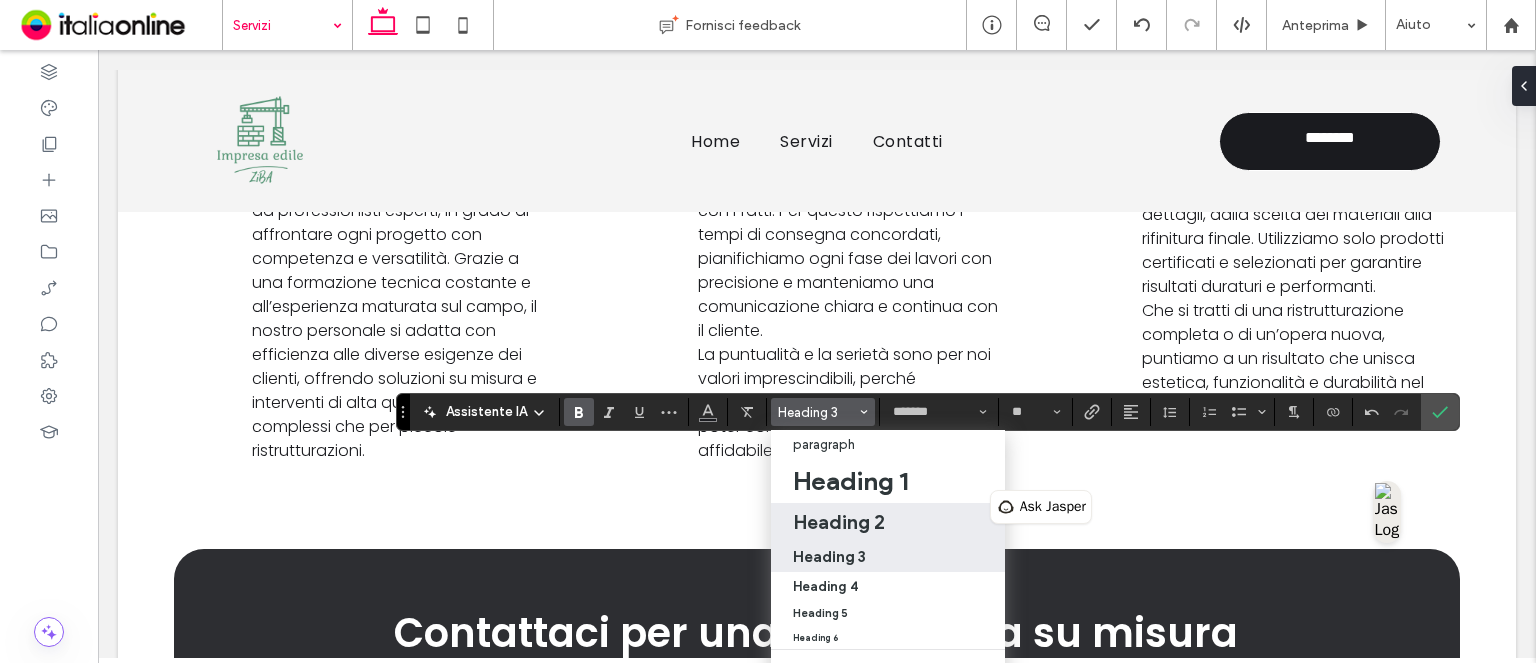 click on "Heading 2" at bounding box center [839, 522] 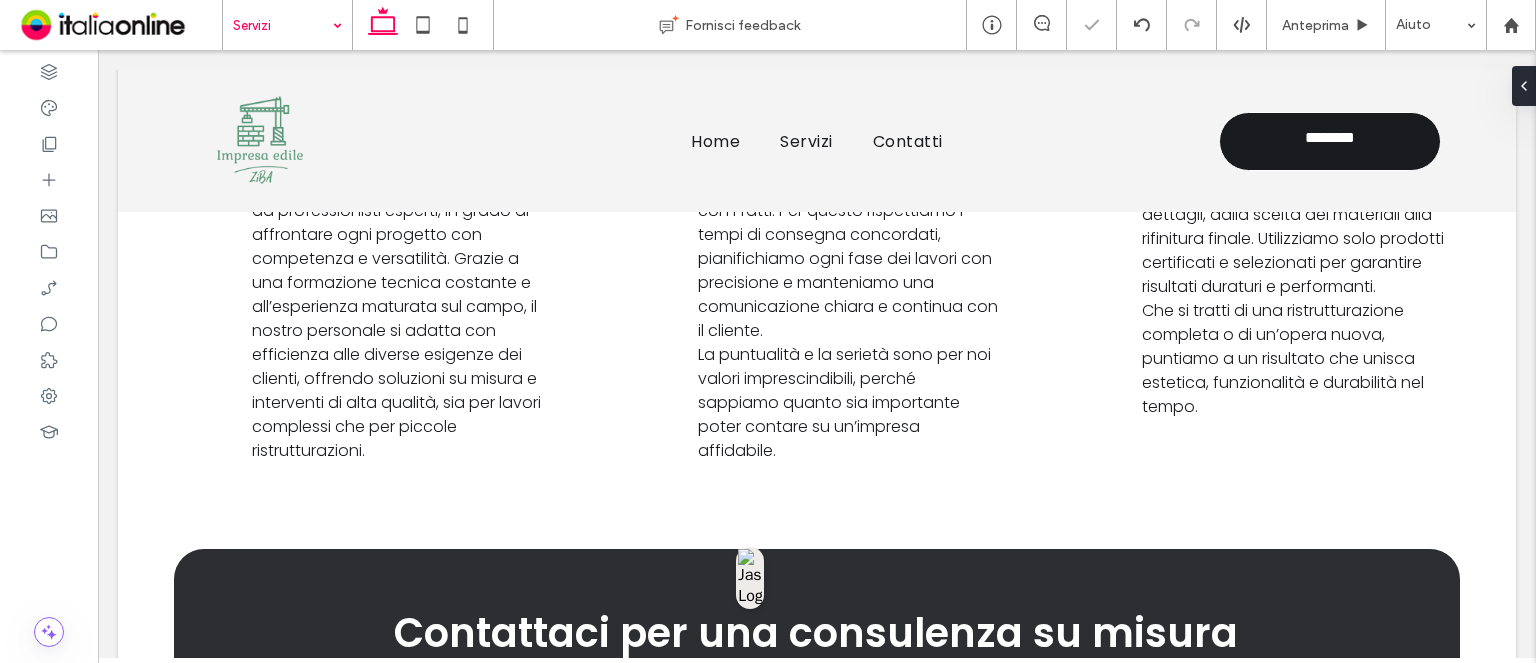 type on "*******" 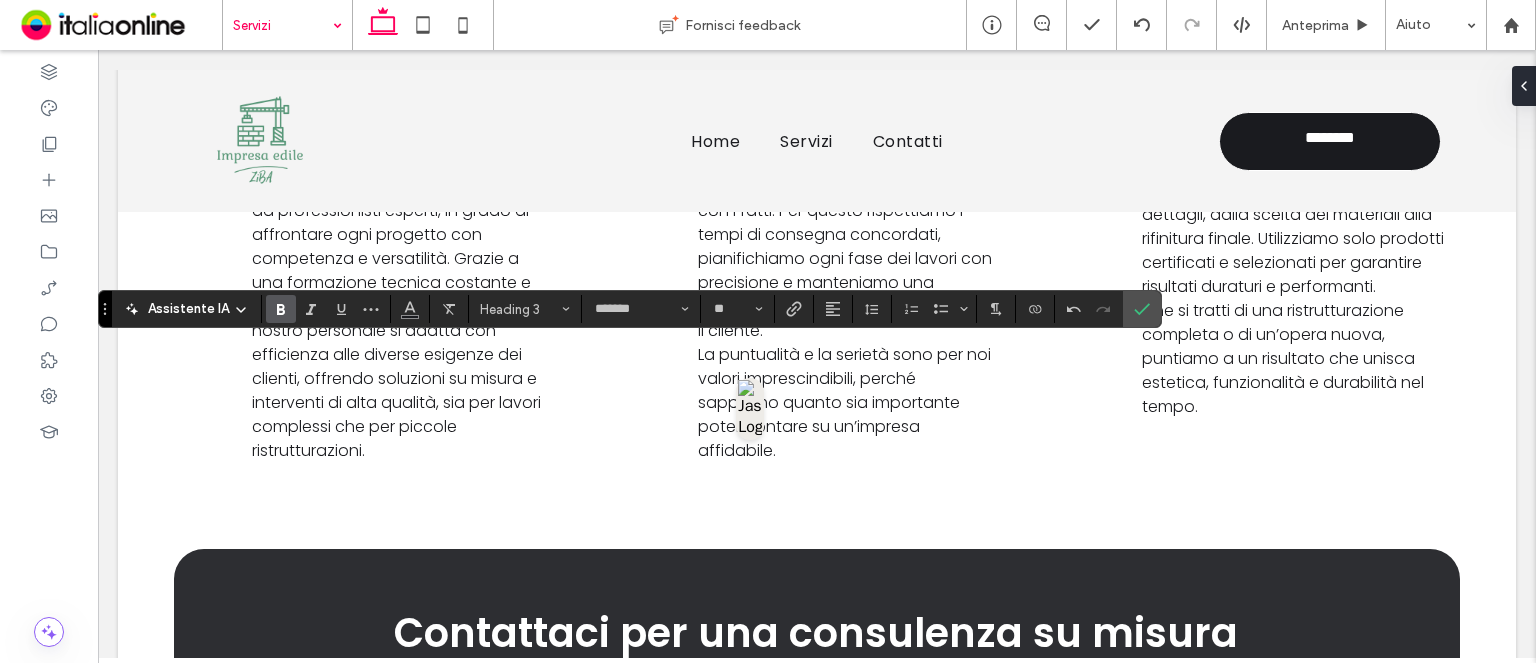 click on "Assistente IA Heading 3 ******* **" at bounding box center [630, 309] 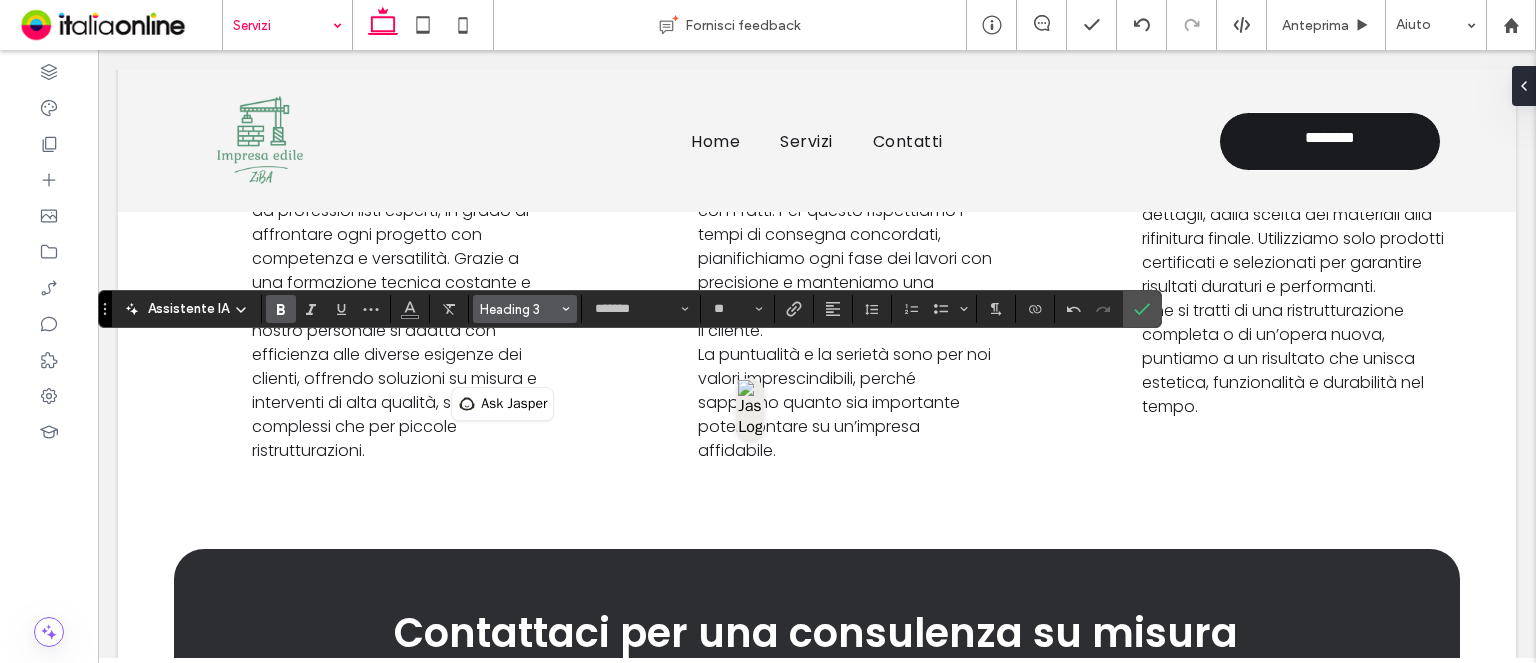 click on "Heading 3" at bounding box center (519, 309) 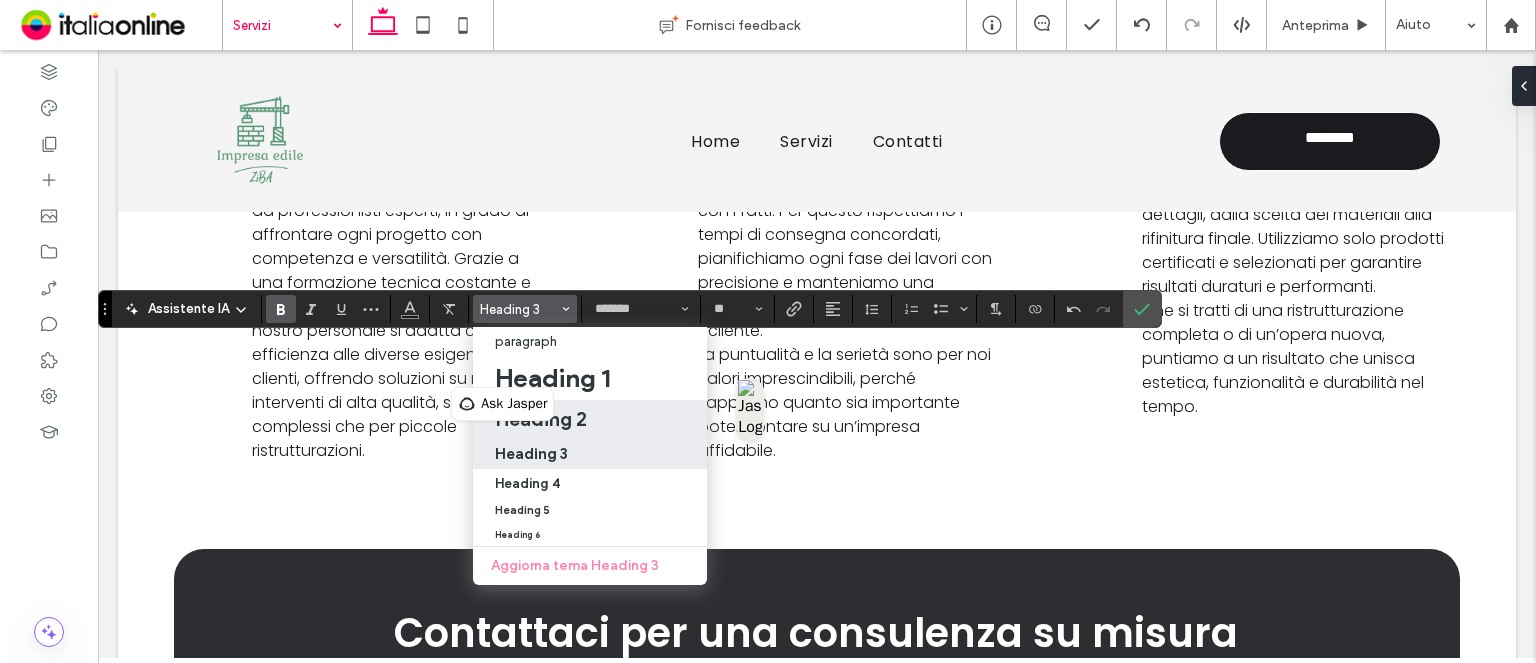 click on "Heading 2" at bounding box center [590, 419] 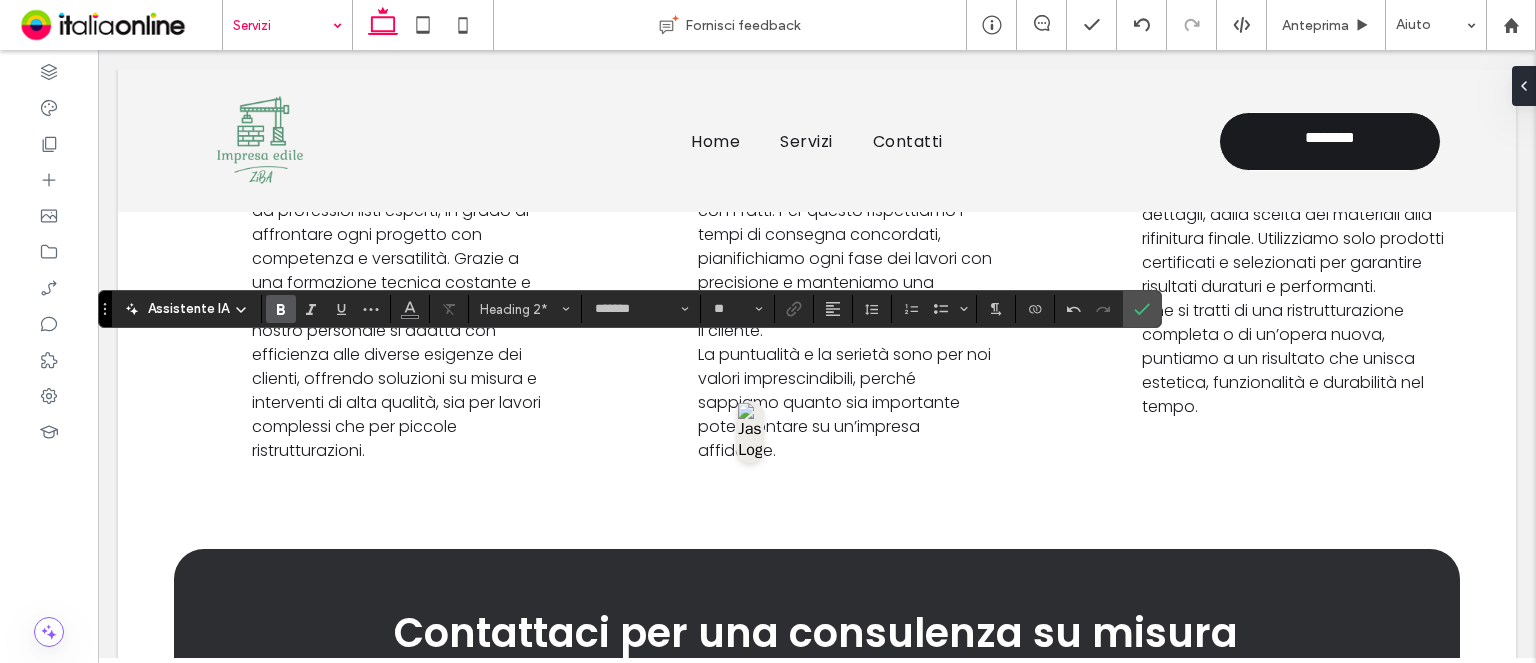 type on "**" 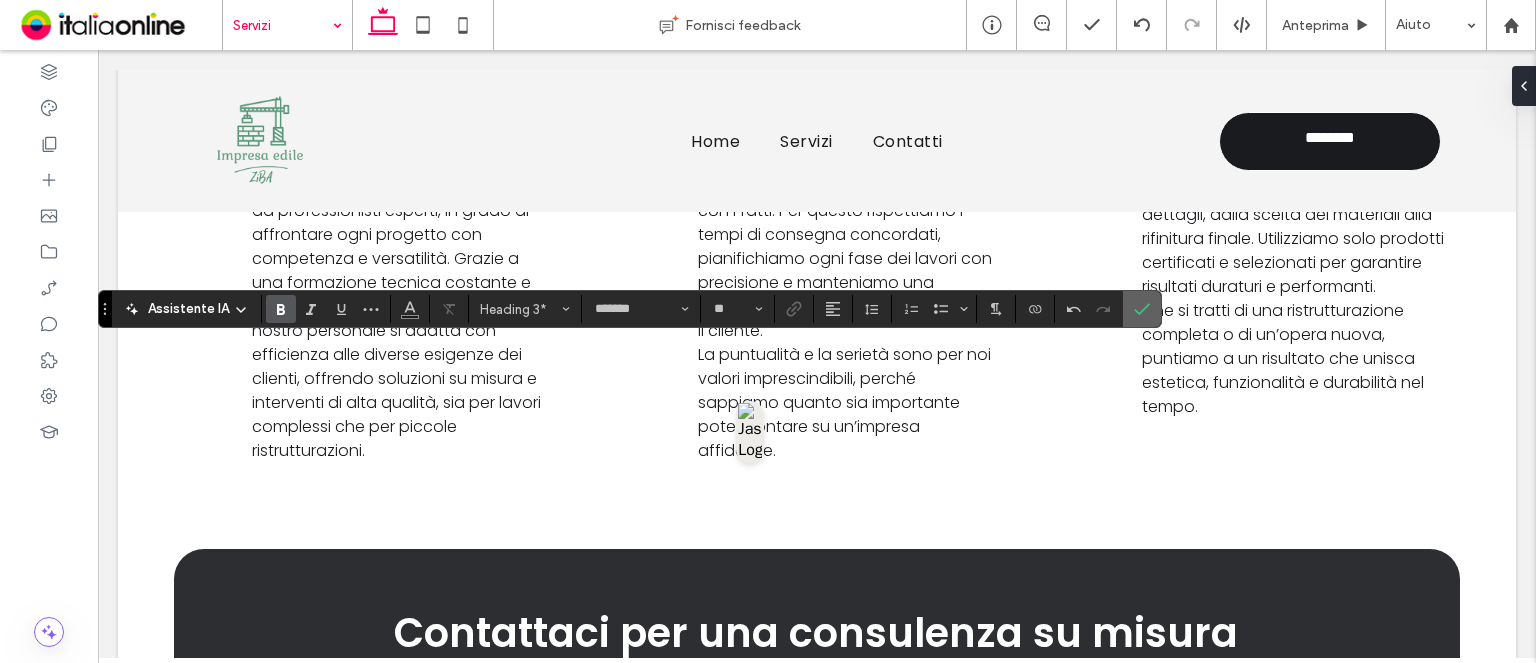 click 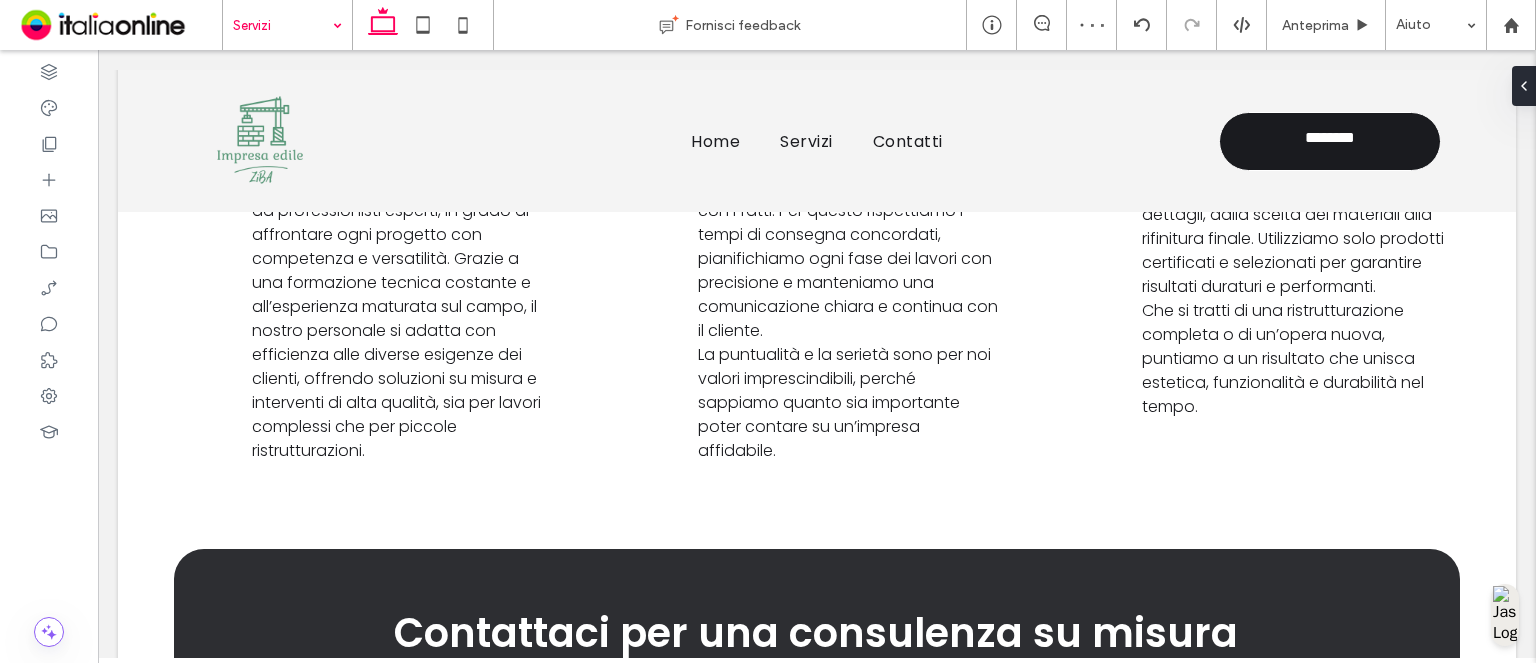 type on "*******" 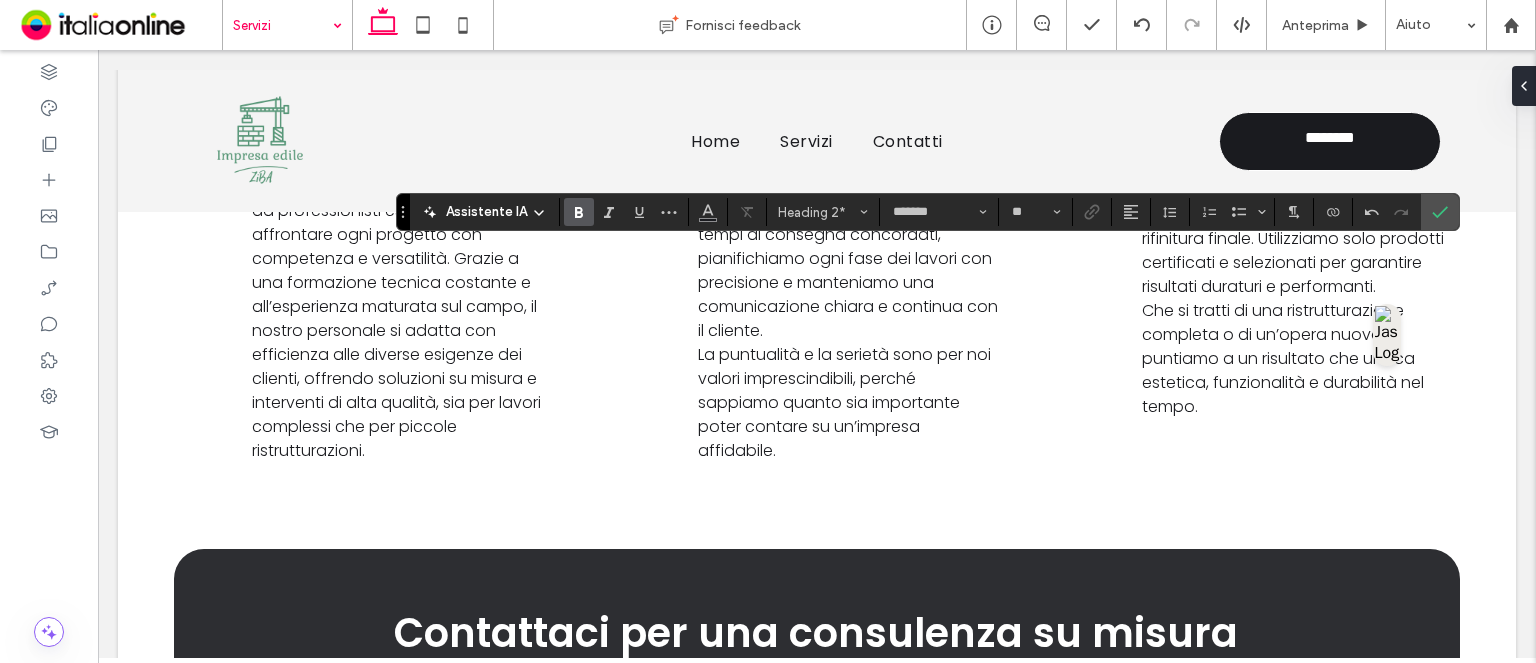 type on "**" 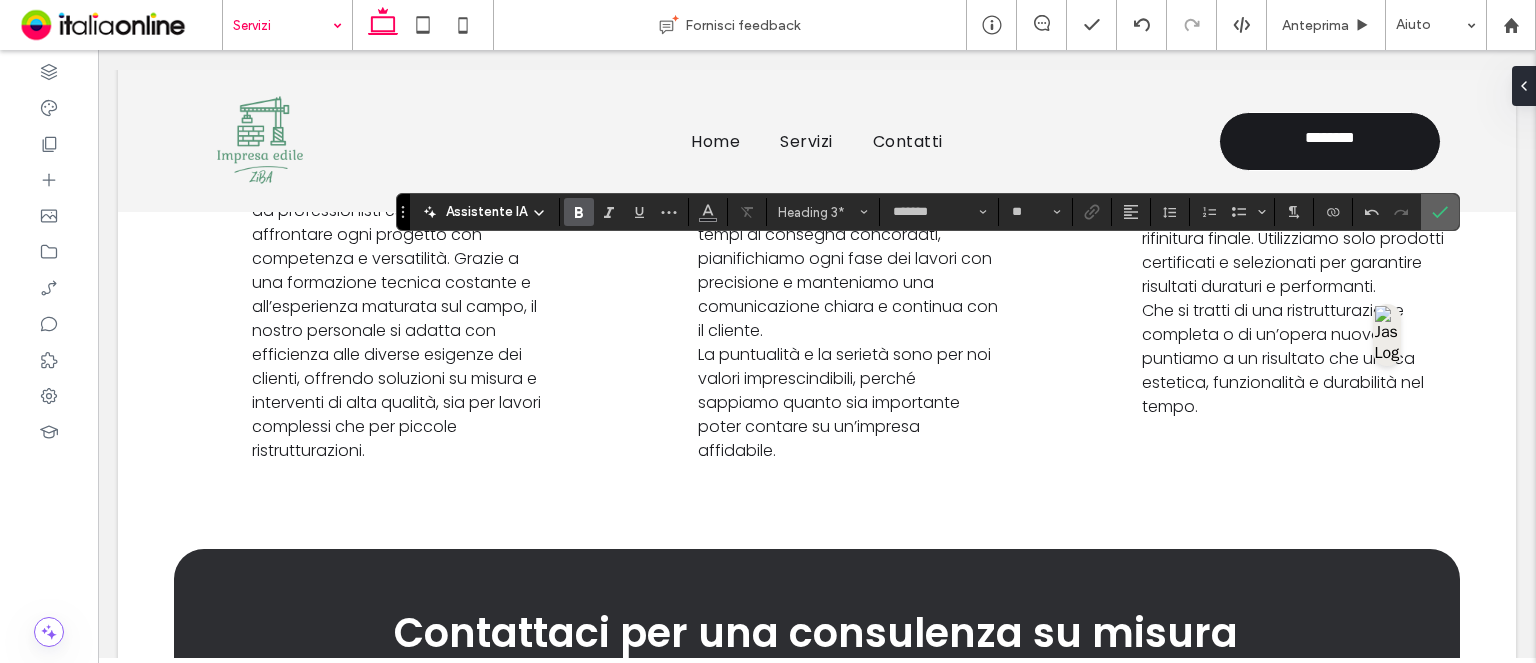 click at bounding box center [1436, 212] 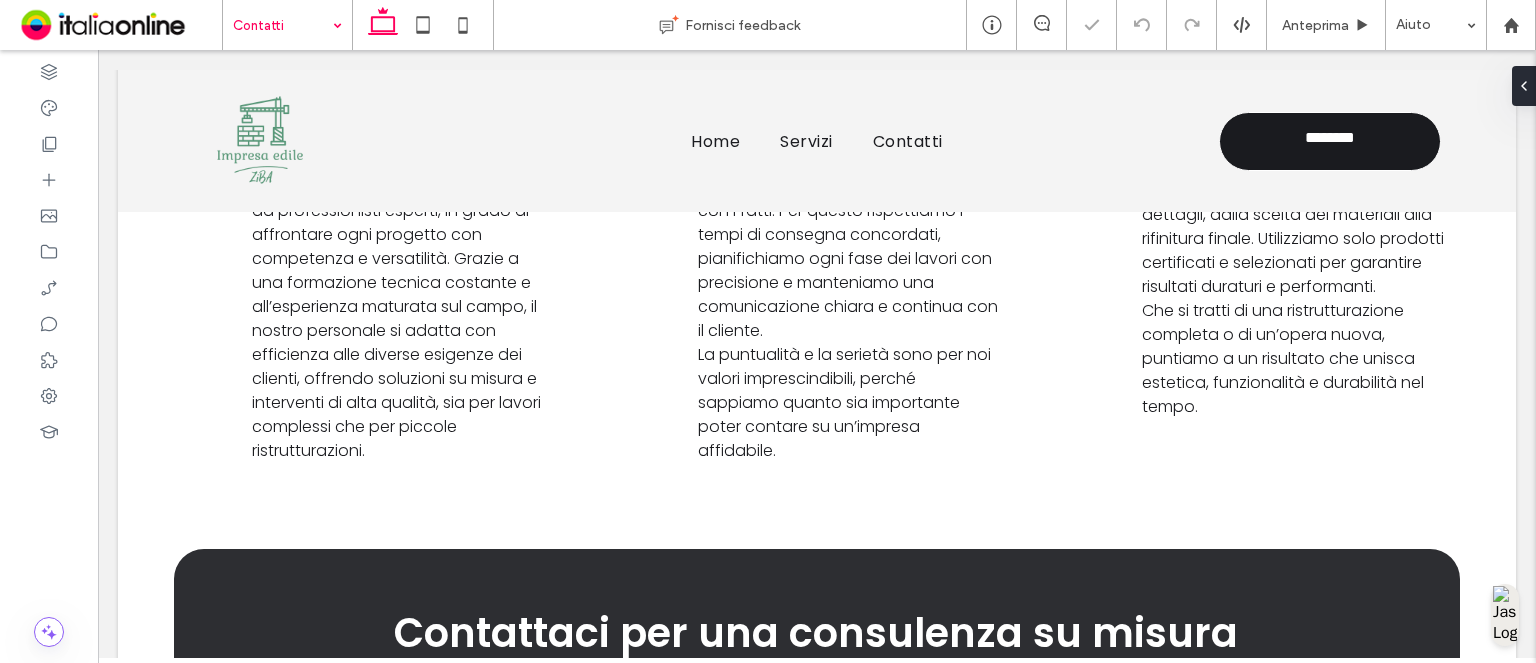 click at bounding box center (282, 25) 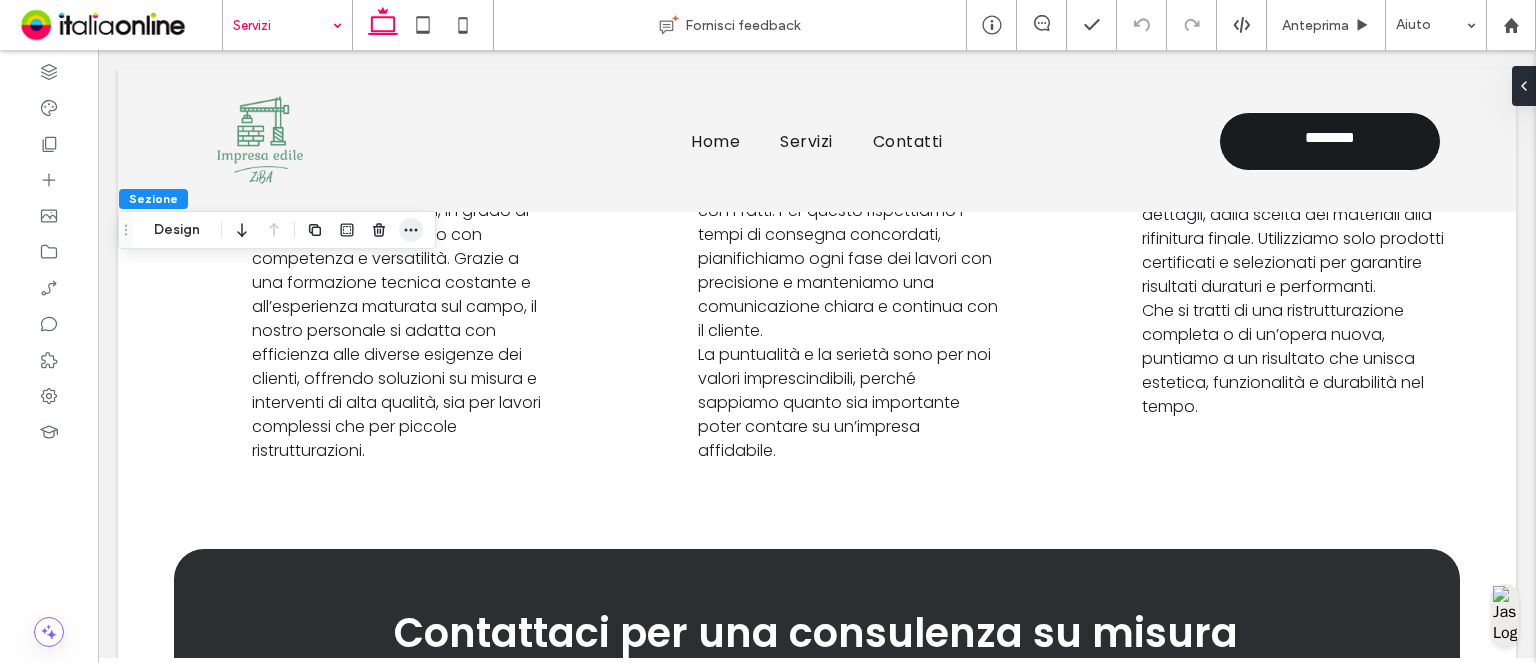 click 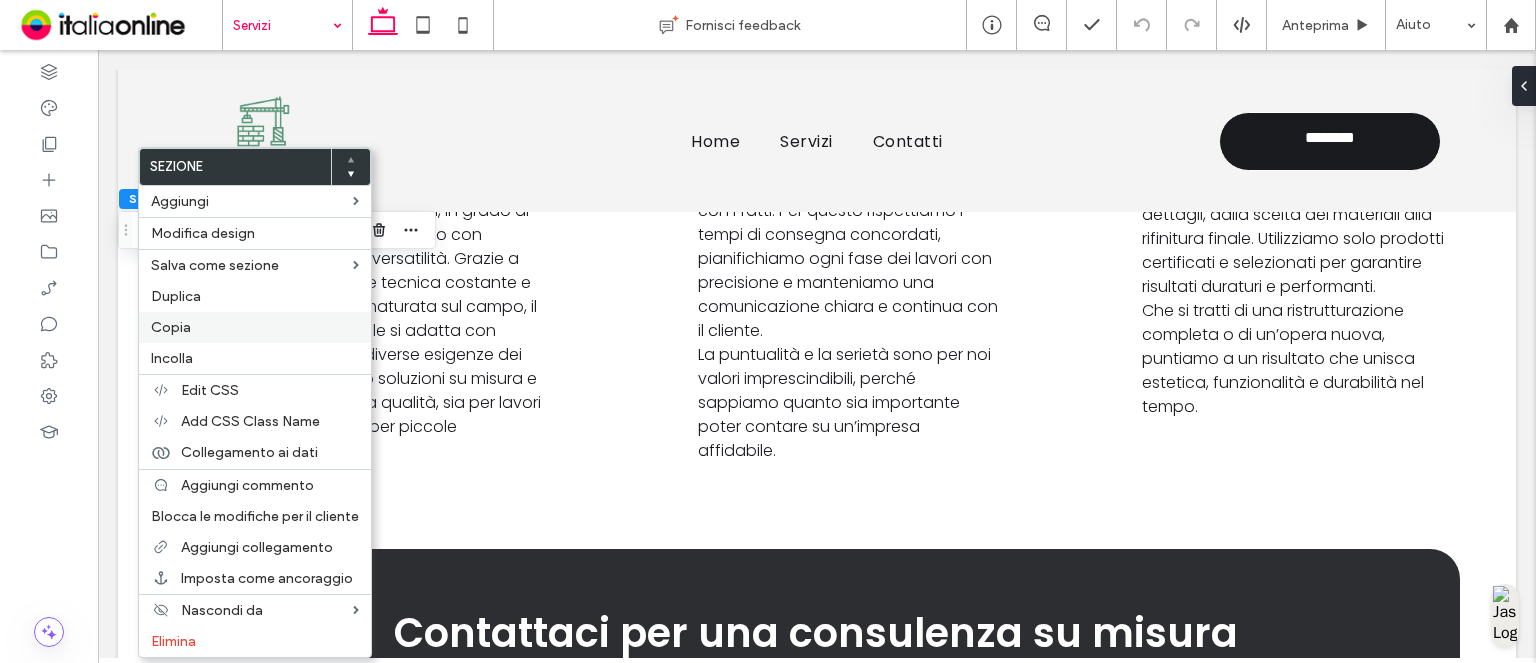 click on "Copia" at bounding box center [255, 327] 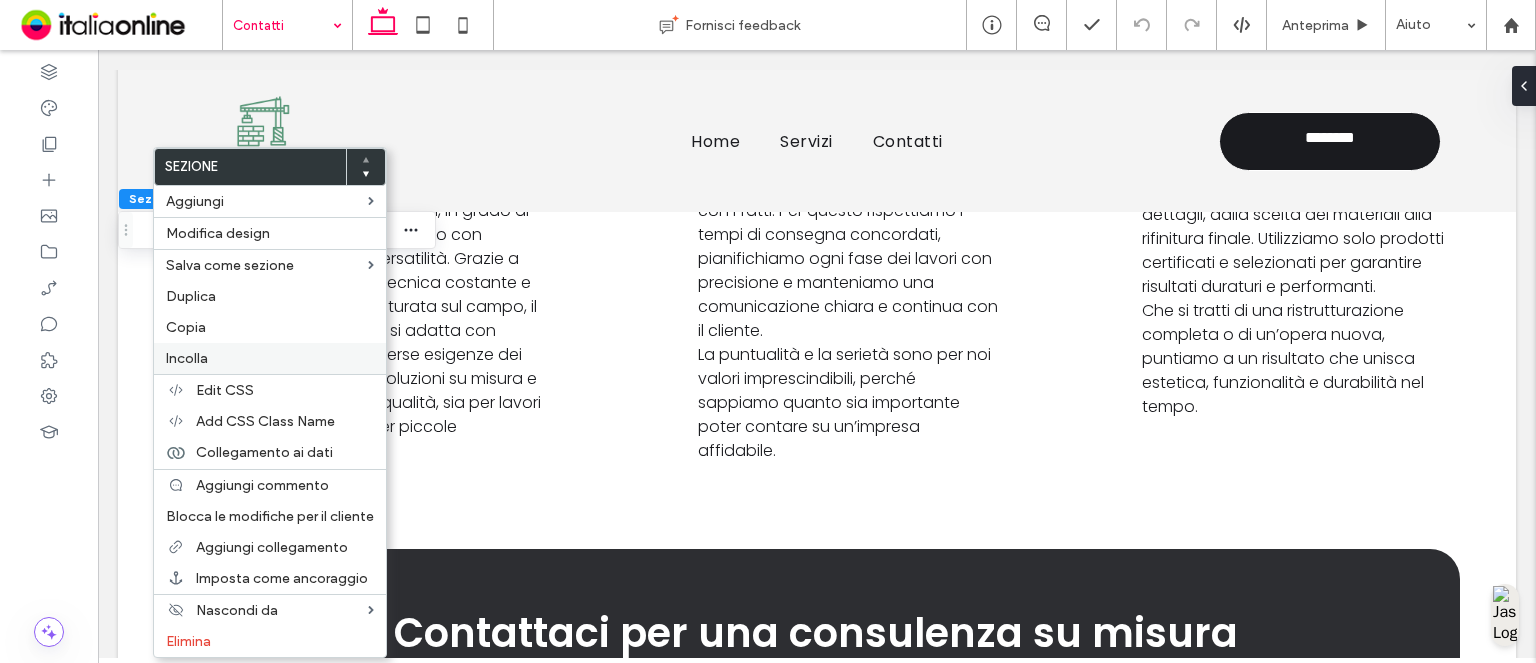click on "Incolla" at bounding box center (187, 358) 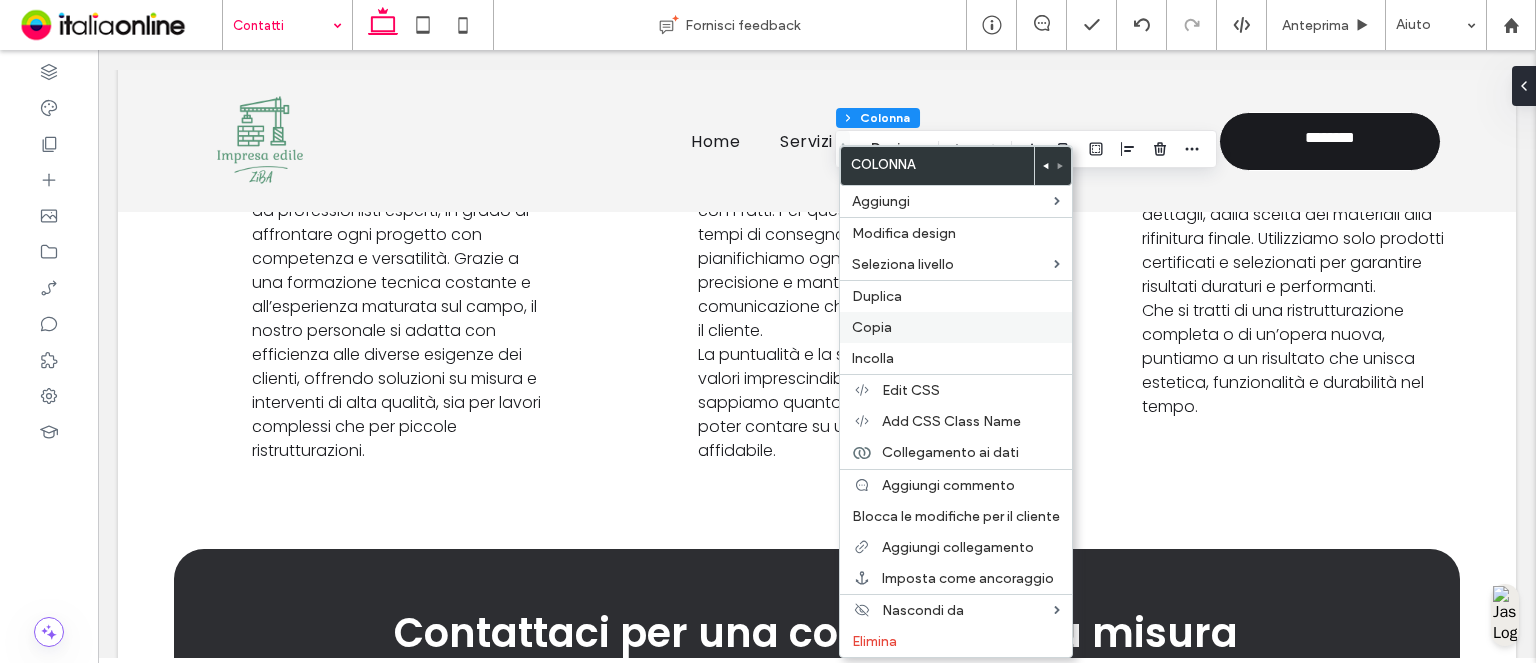 click on "Copia" at bounding box center (872, 327) 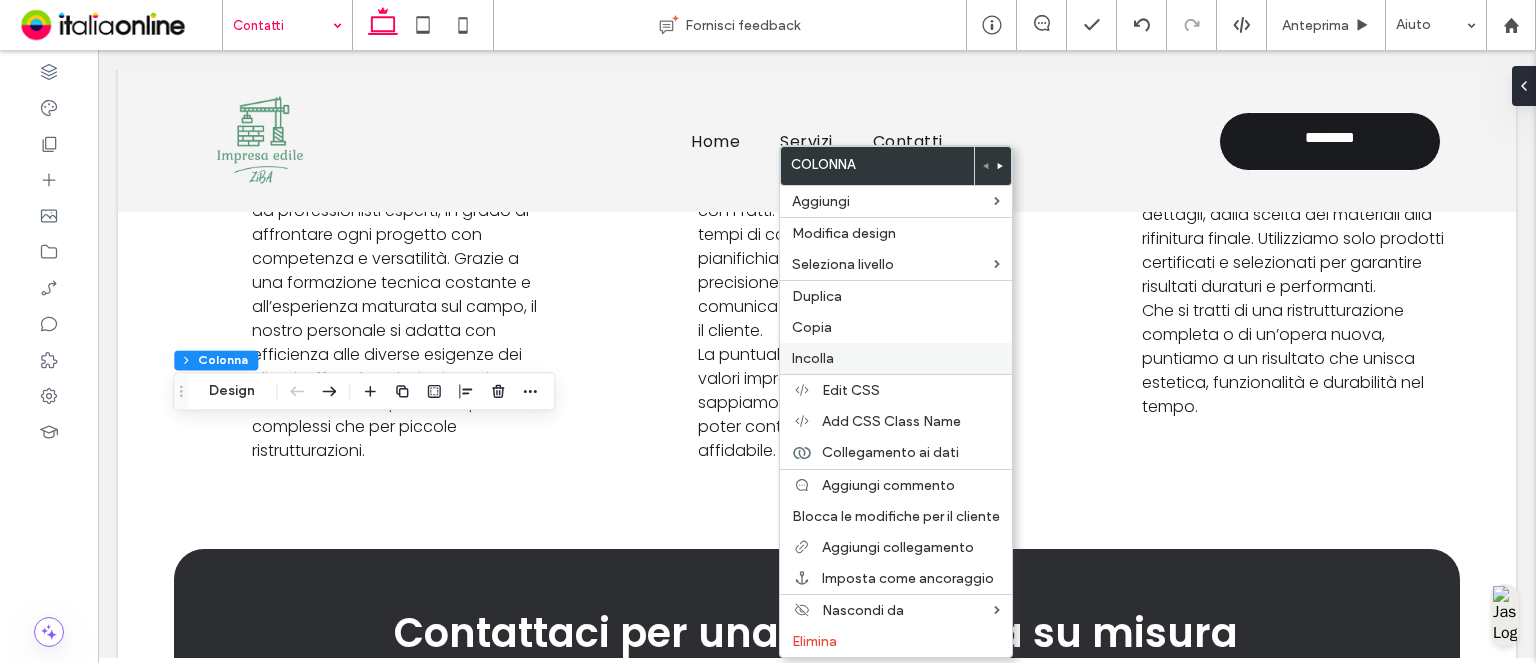 click on "Incolla" at bounding box center [896, 358] 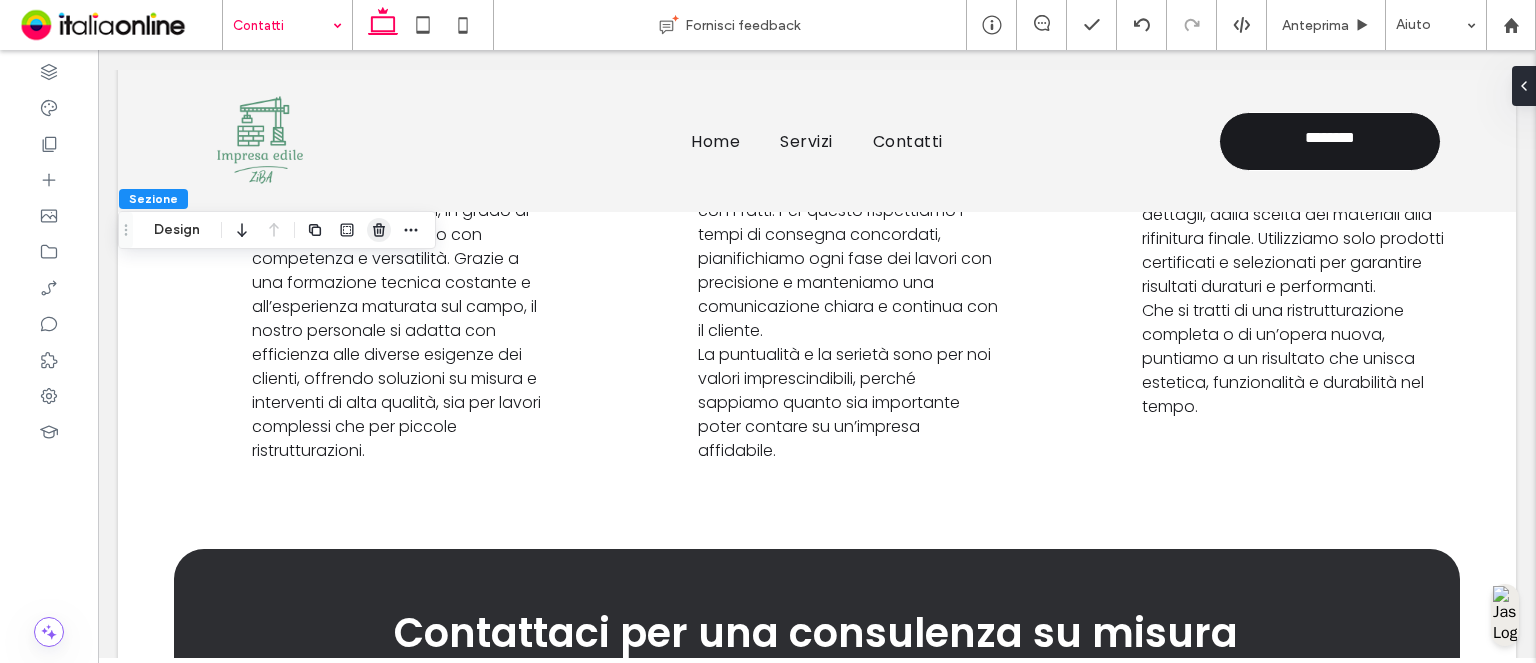 click at bounding box center (379, 230) 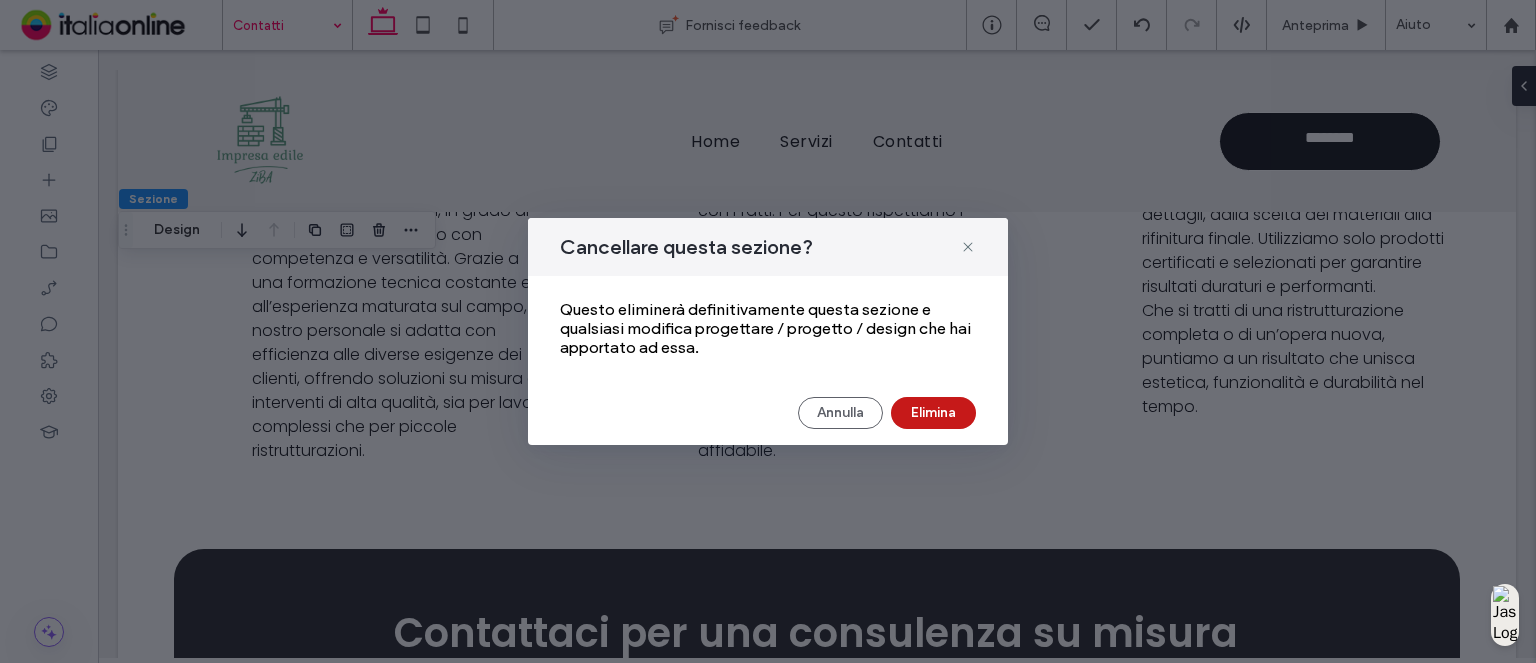 click on "Elimina" at bounding box center [933, 413] 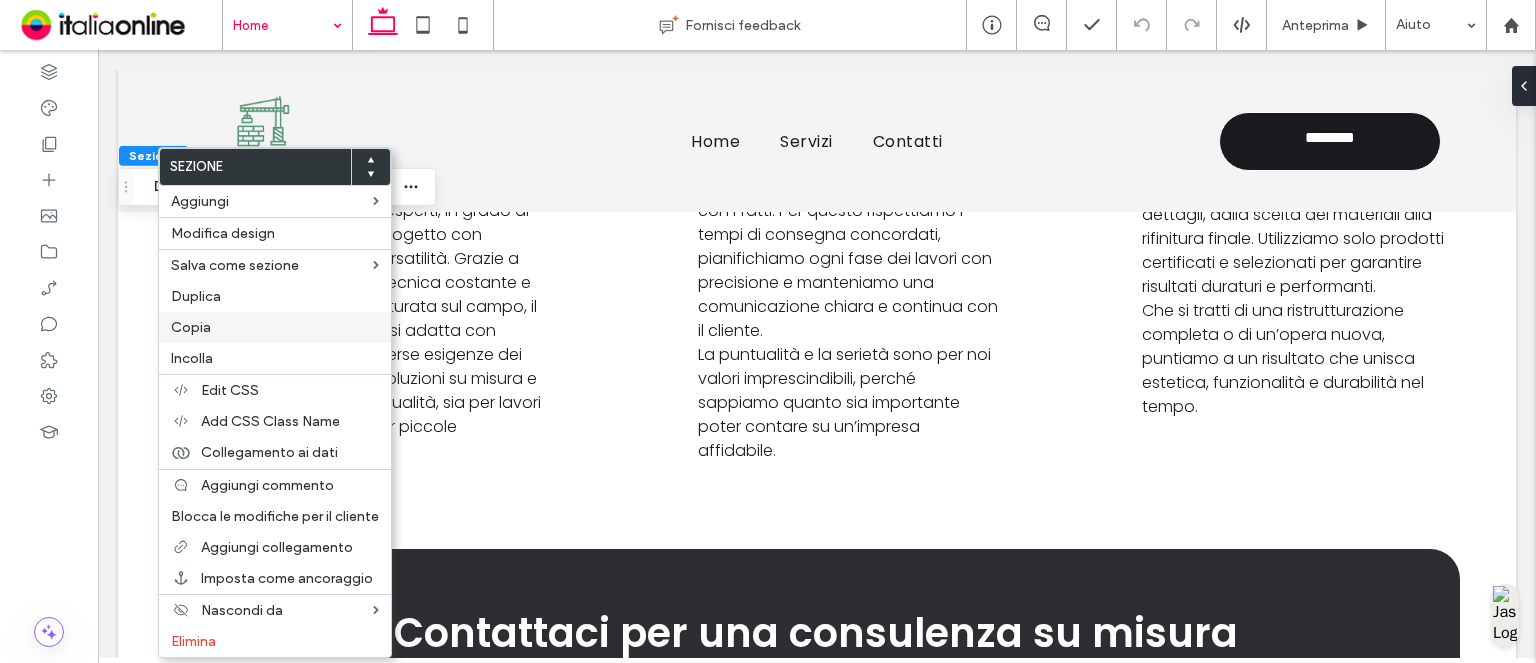 click on "Copia" at bounding box center [275, 327] 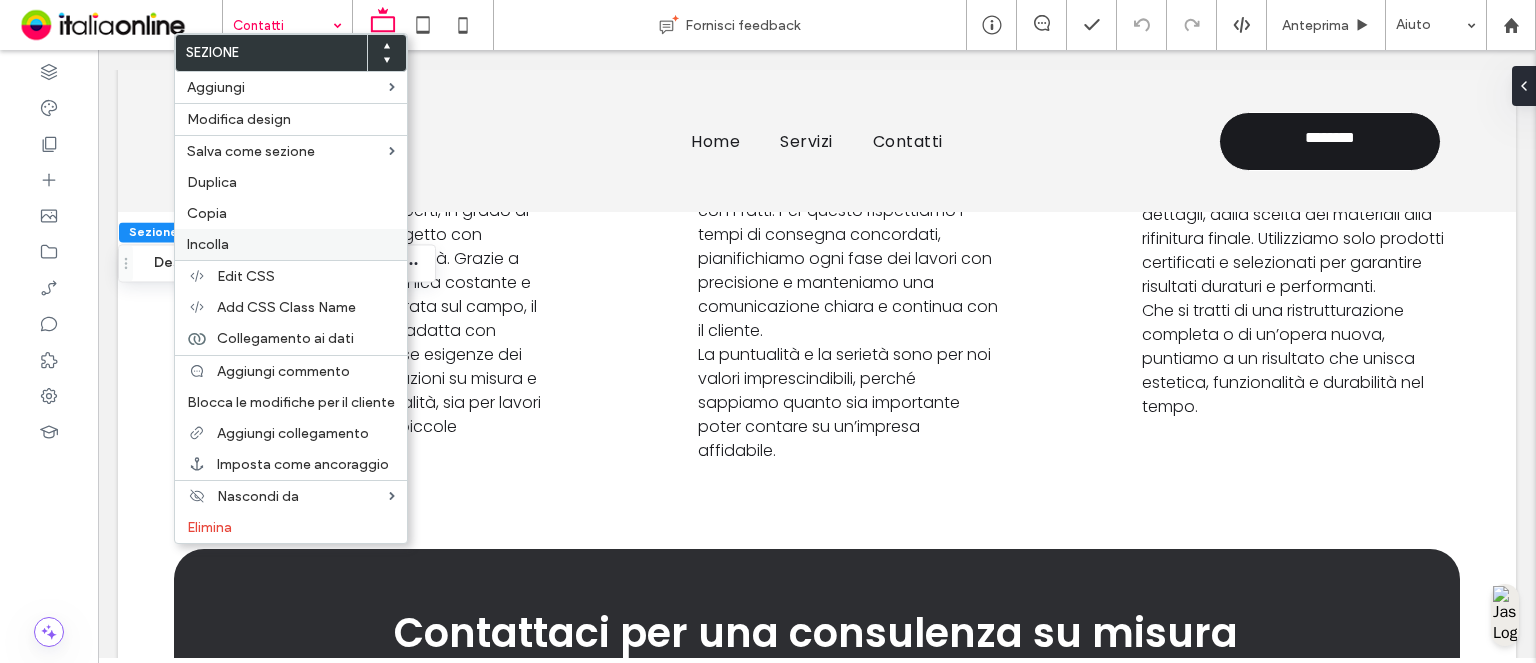 click on "Incolla" at bounding box center (291, 244) 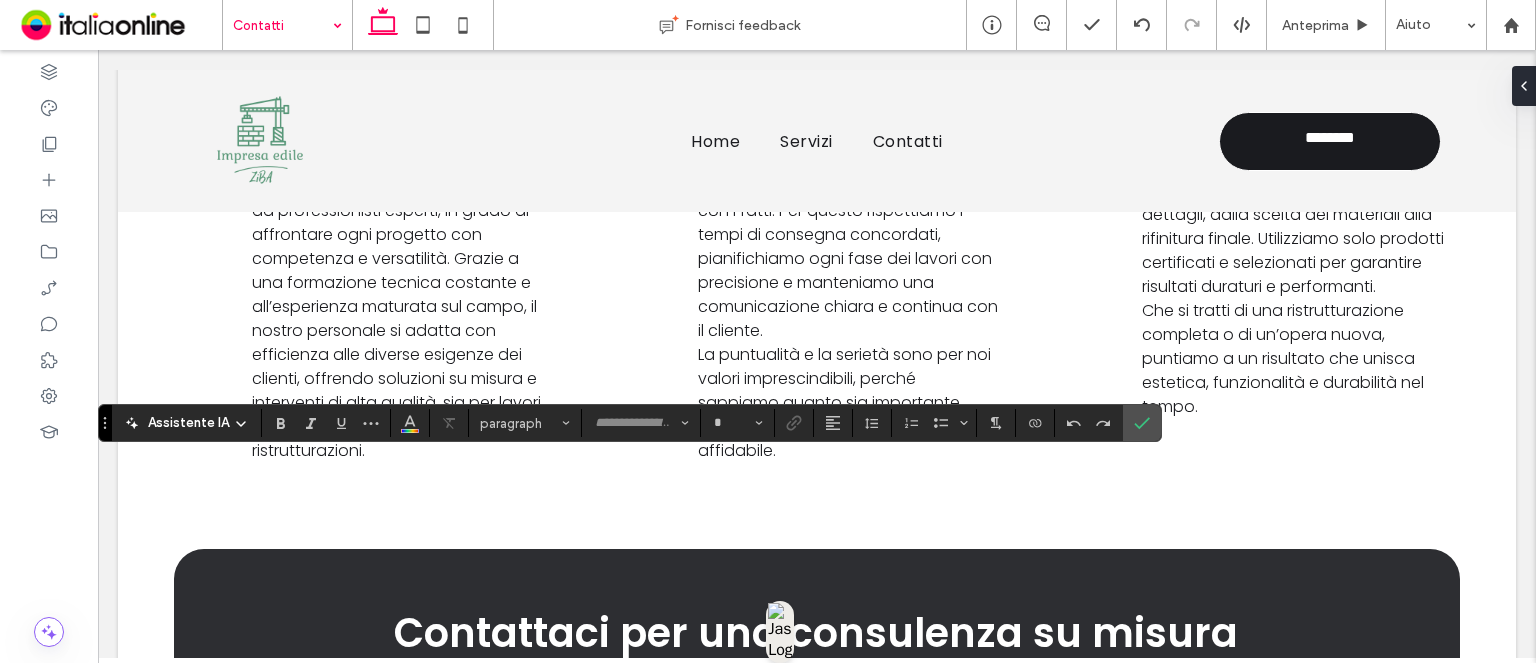 type on "*******" 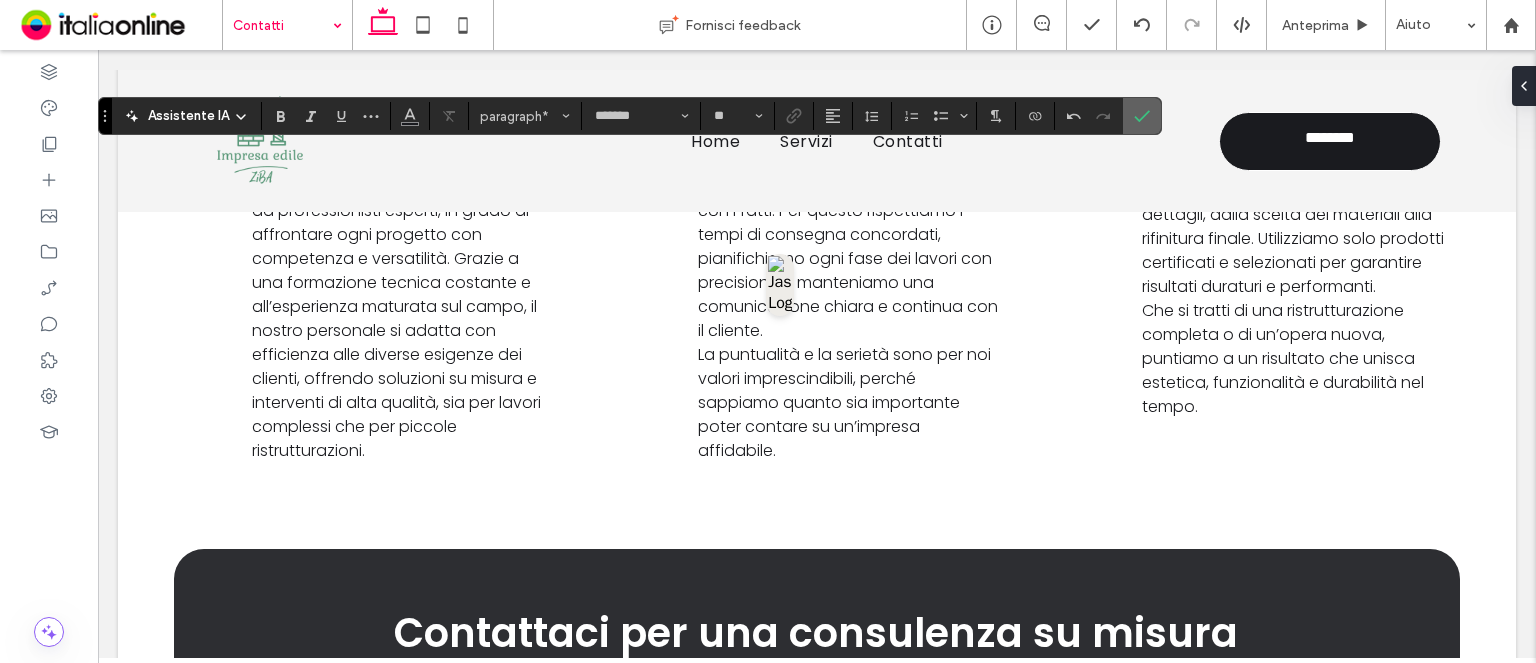 click at bounding box center [1142, 116] 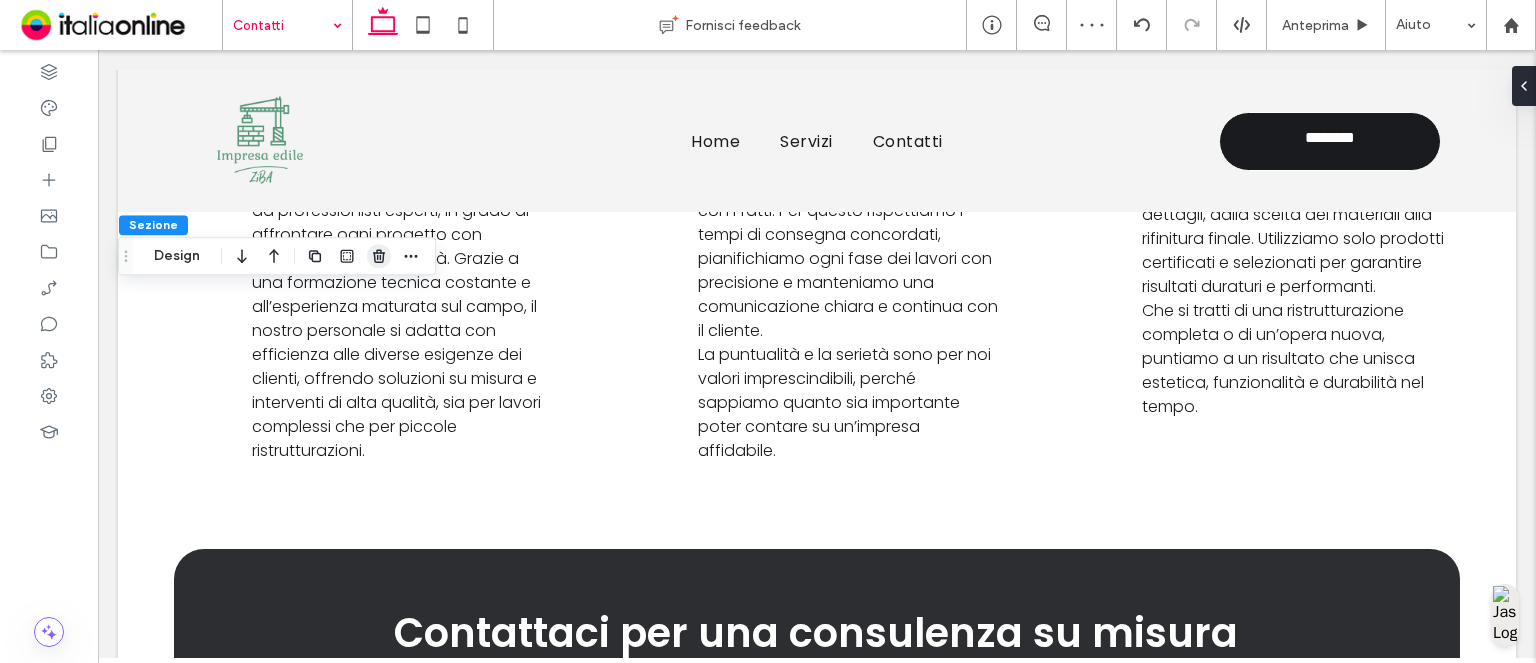 click at bounding box center [379, 256] 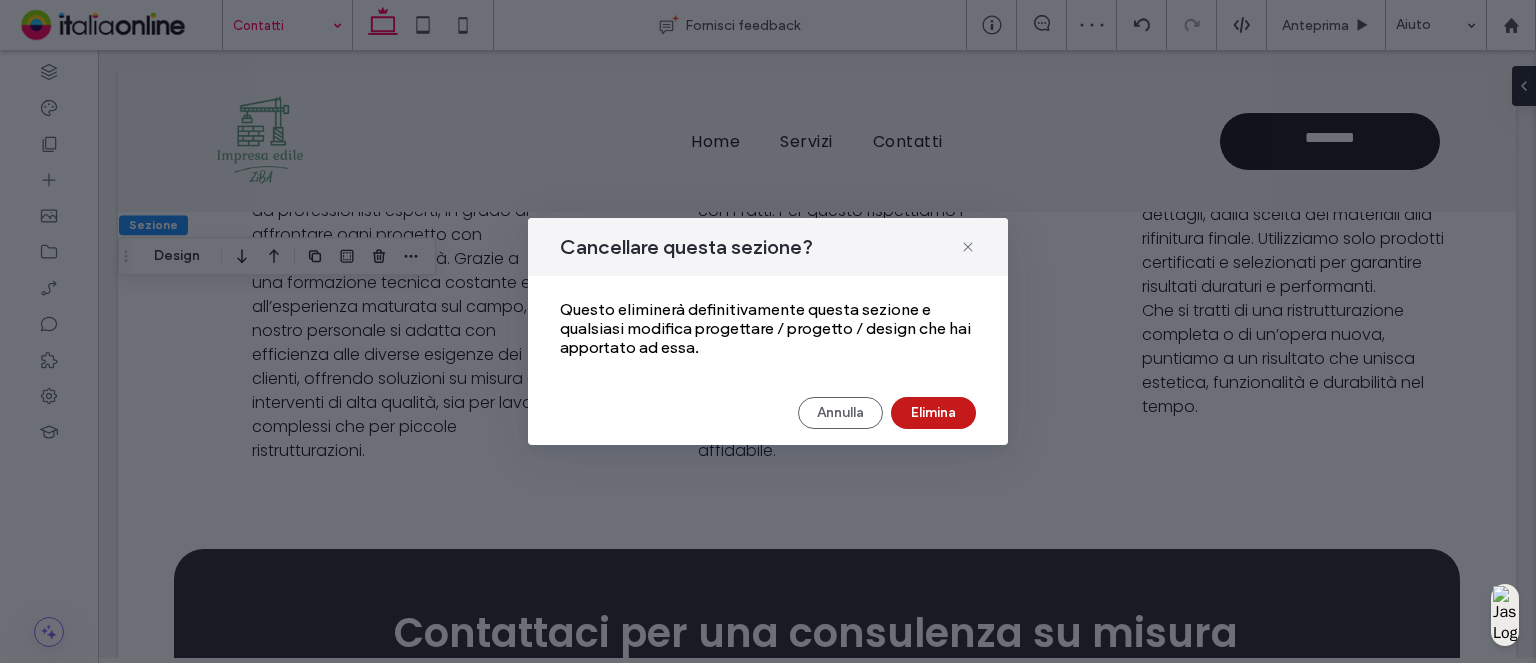 click on "Elimina" at bounding box center [933, 413] 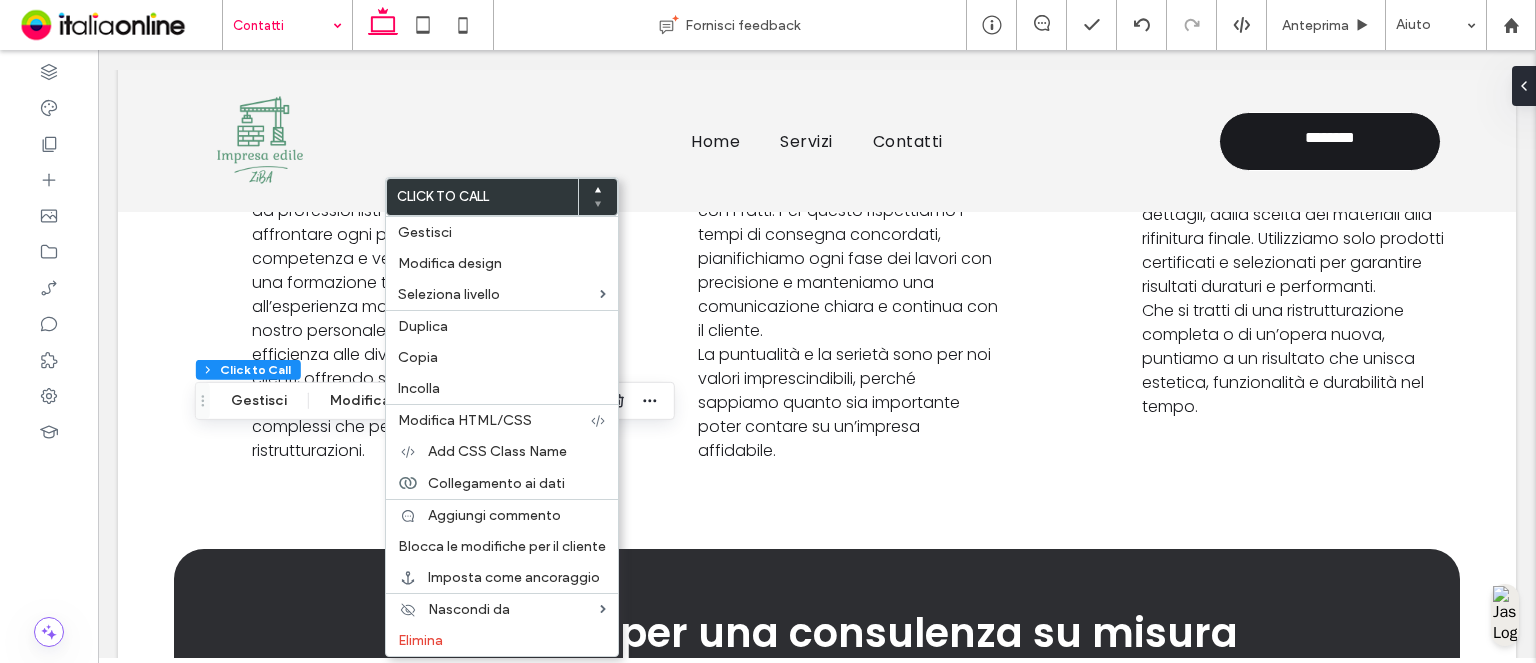 type 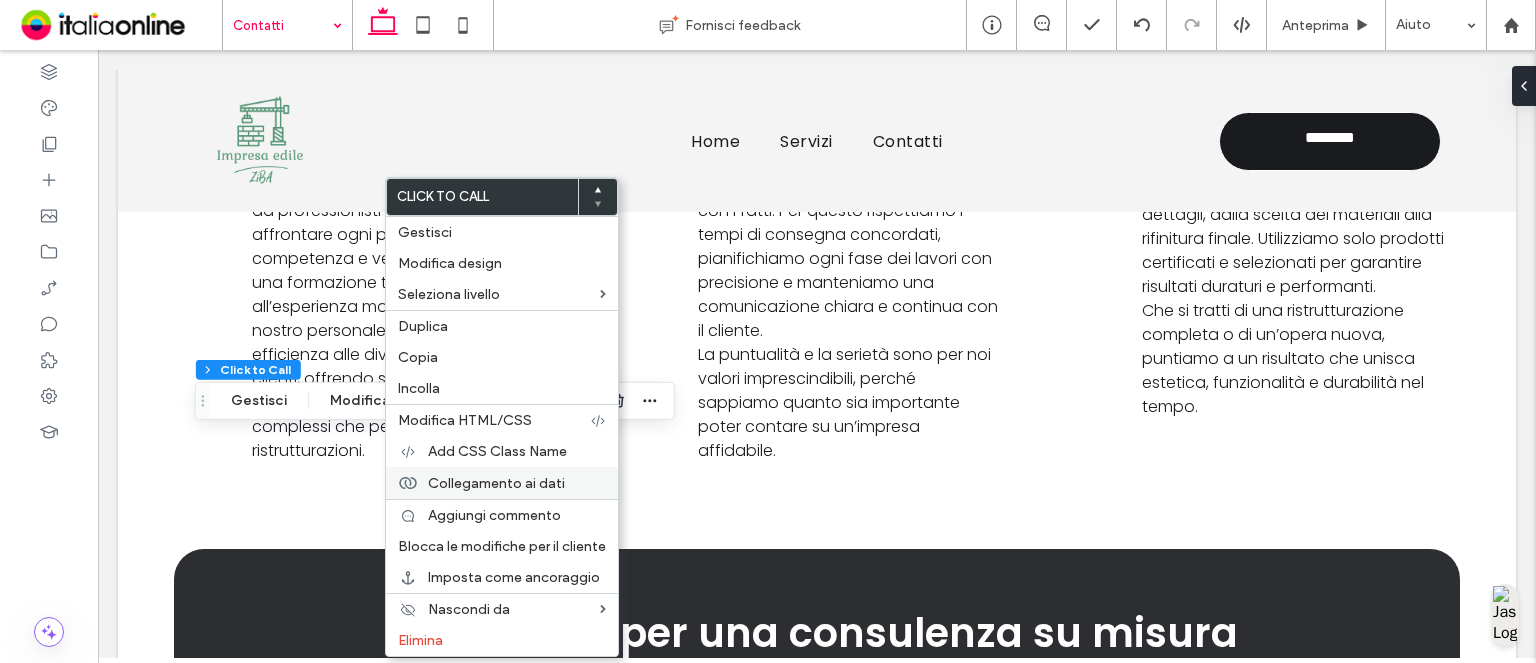 click on "Collegamento ai dati" at bounding box center (502, 483) 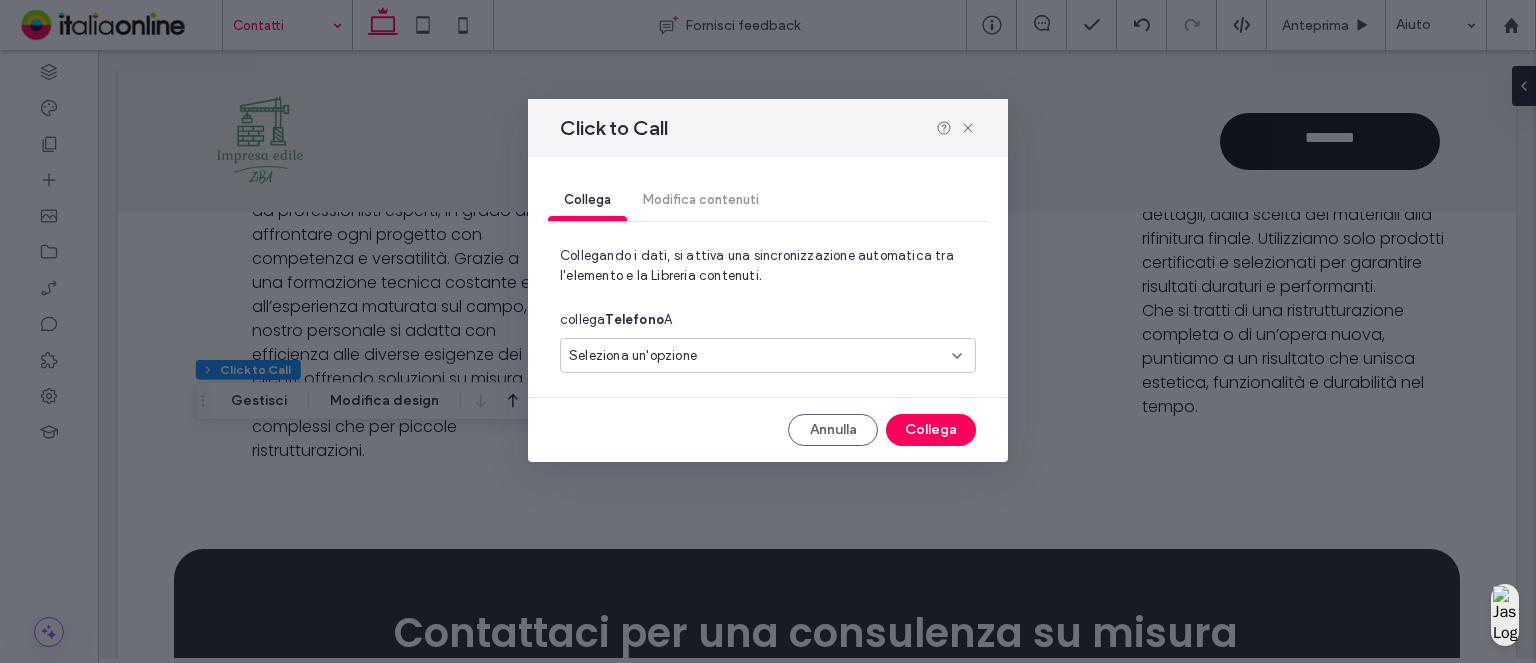 click on "Seleziona un'opzione" at bounding box center (633, 356) 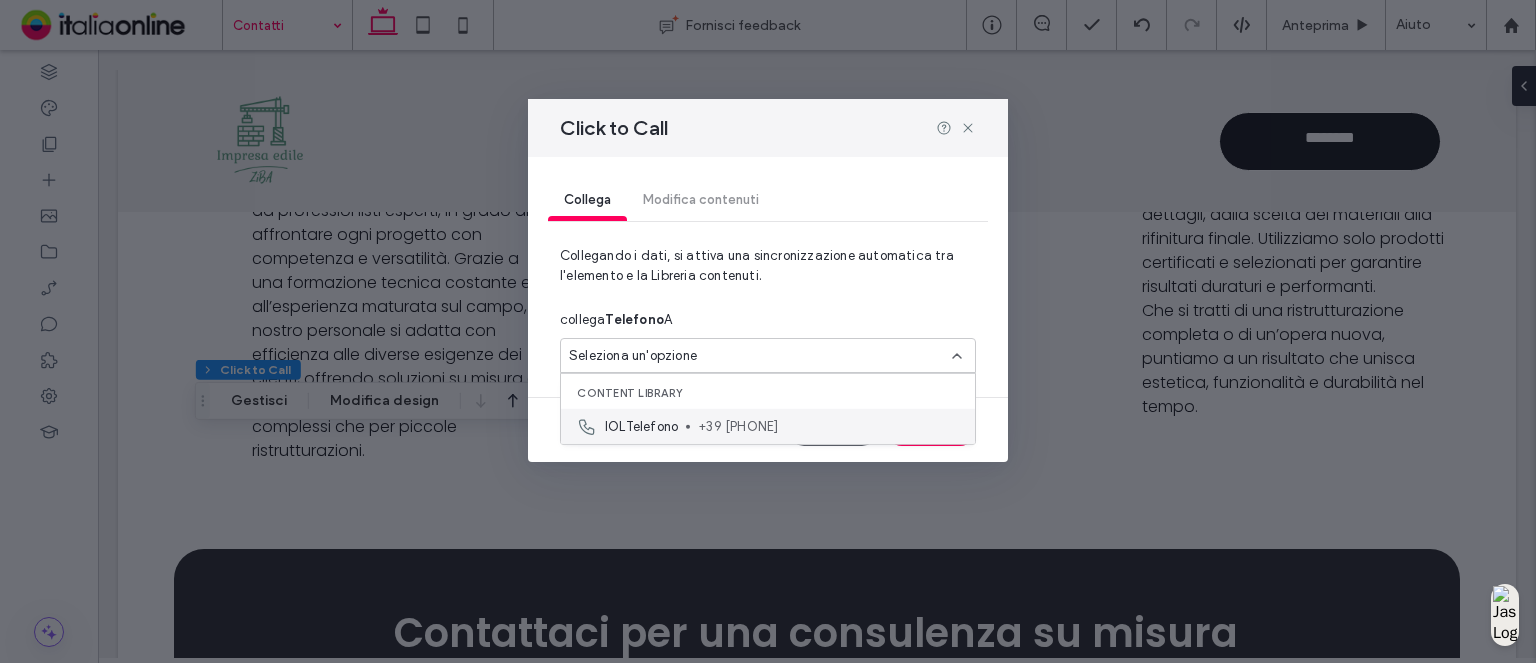 click on "+39 389 0958753" at bounding box center [828, 426] 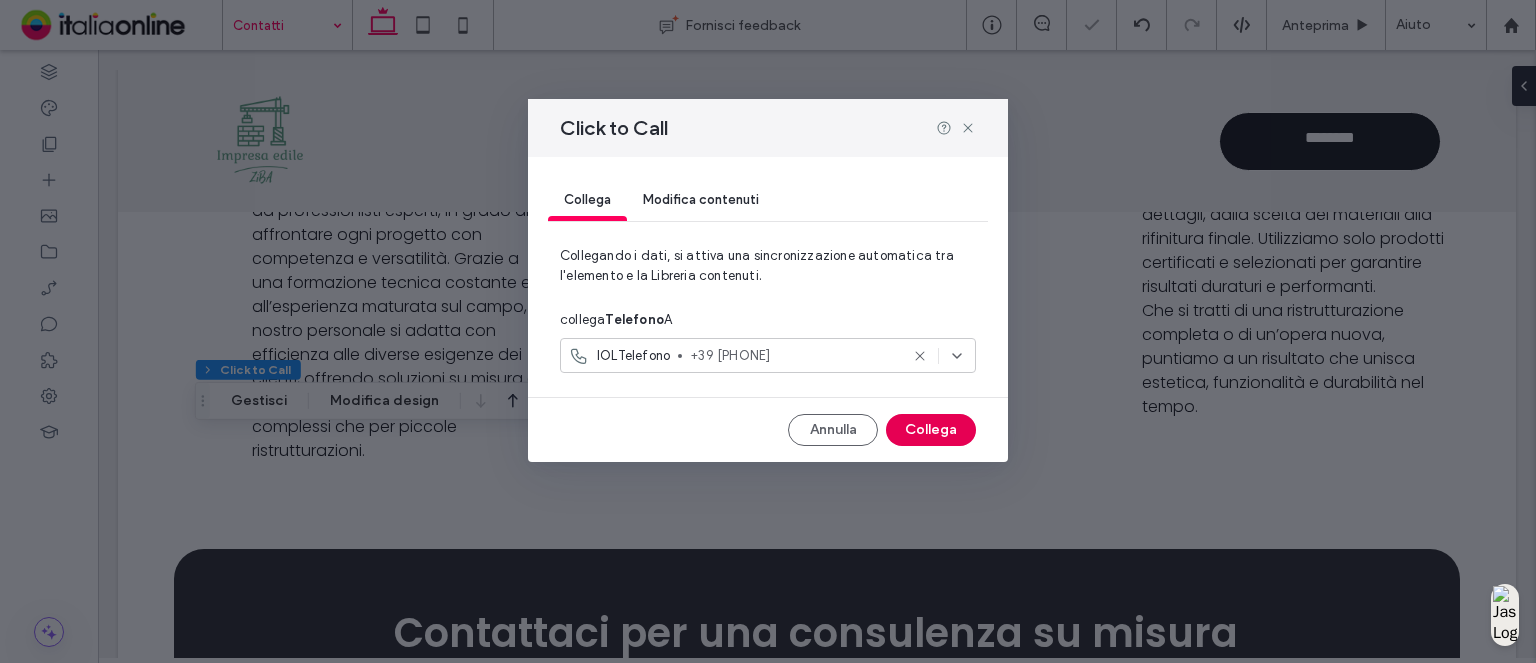 click on "Collega" at bounding box center [931, 430] 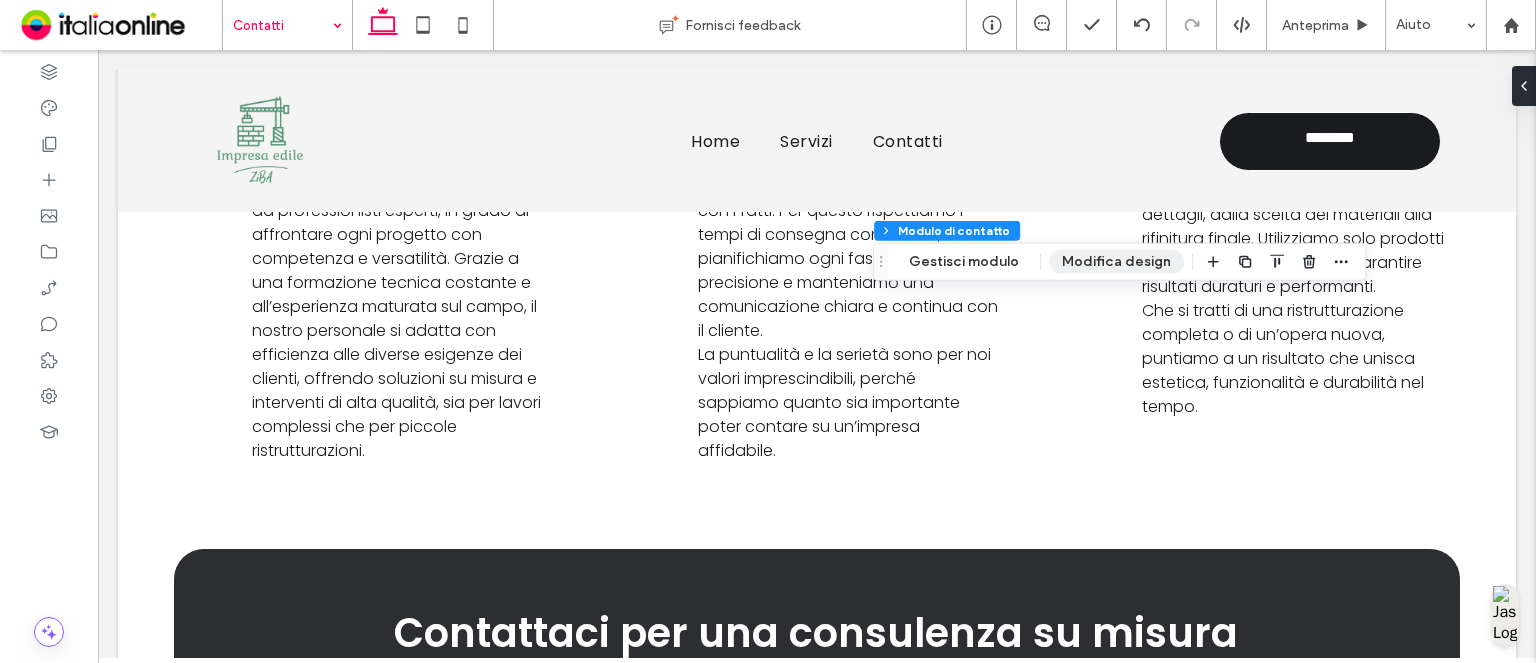 click on "Modifica design" at bounding box center (1116, 262) 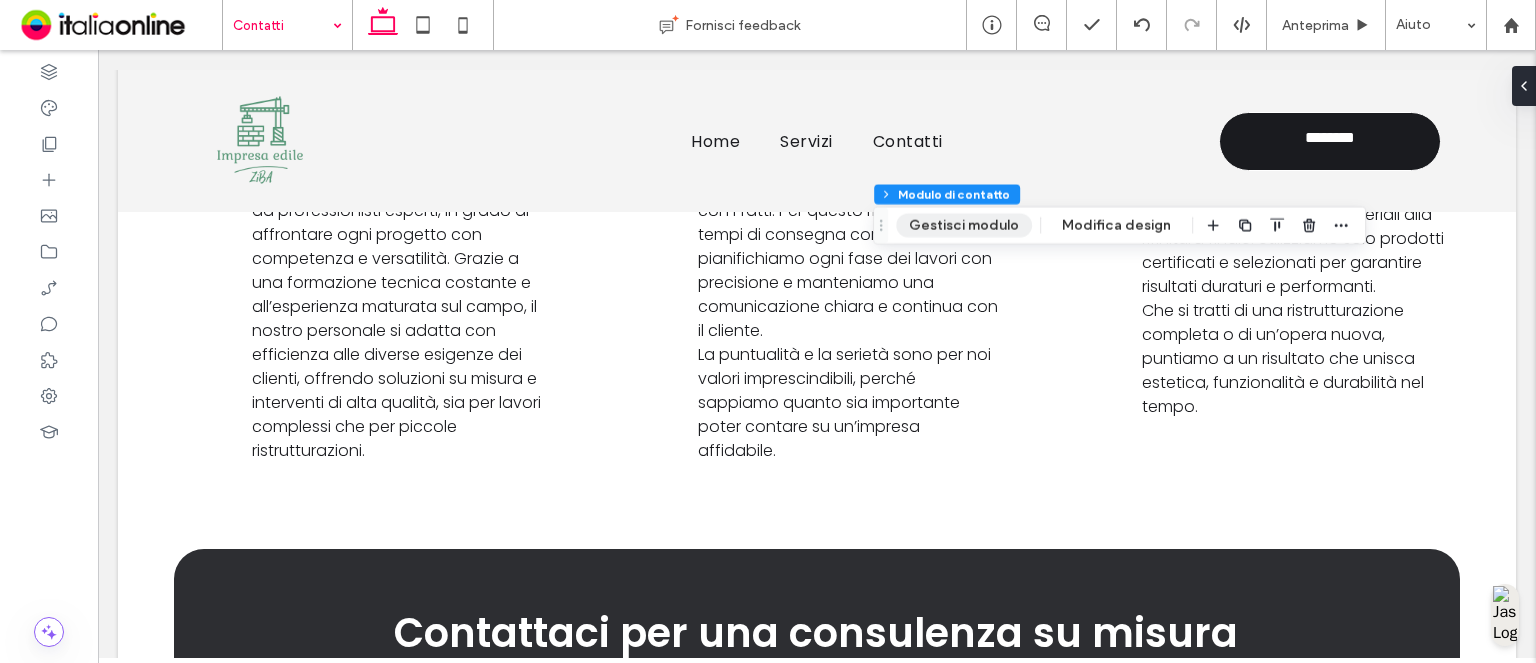 click on "Gestisci modulo" at bounding box center (964, 225) 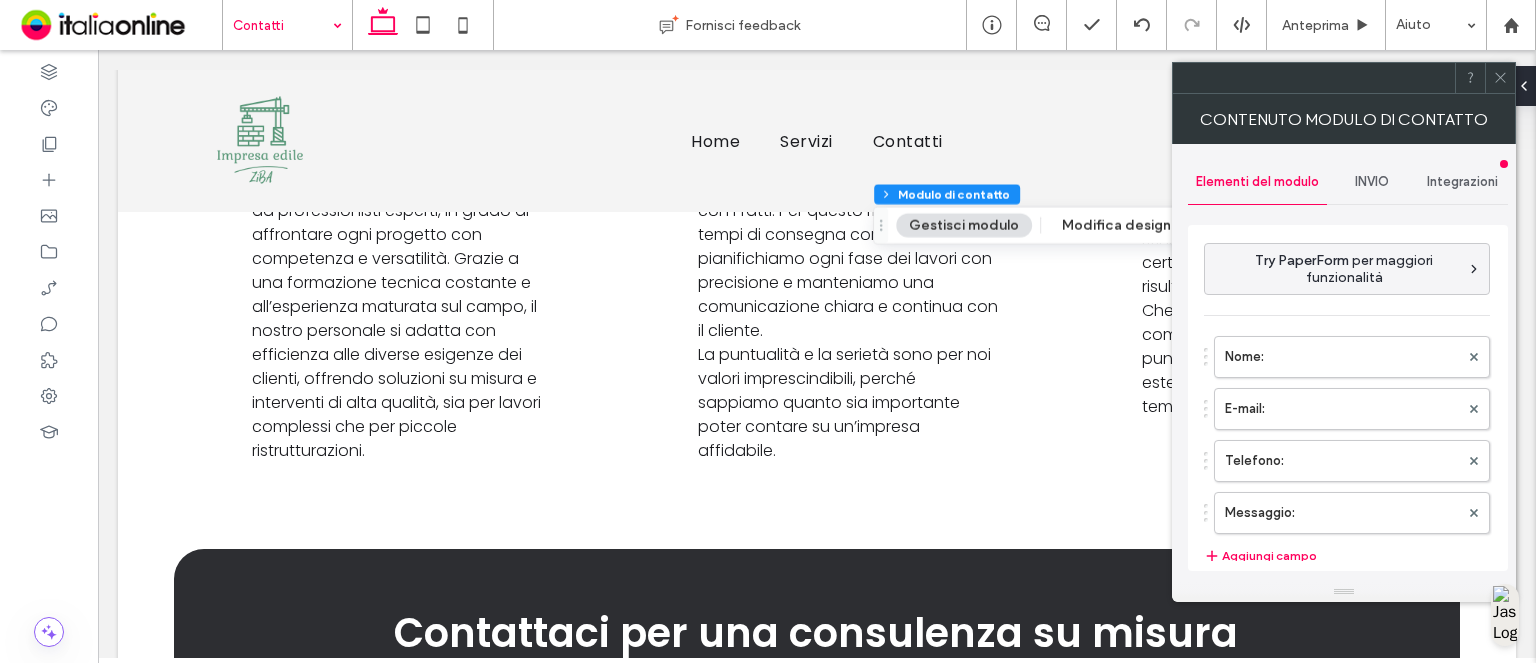 click on "INVIO" at bounding box center (1372, 182) 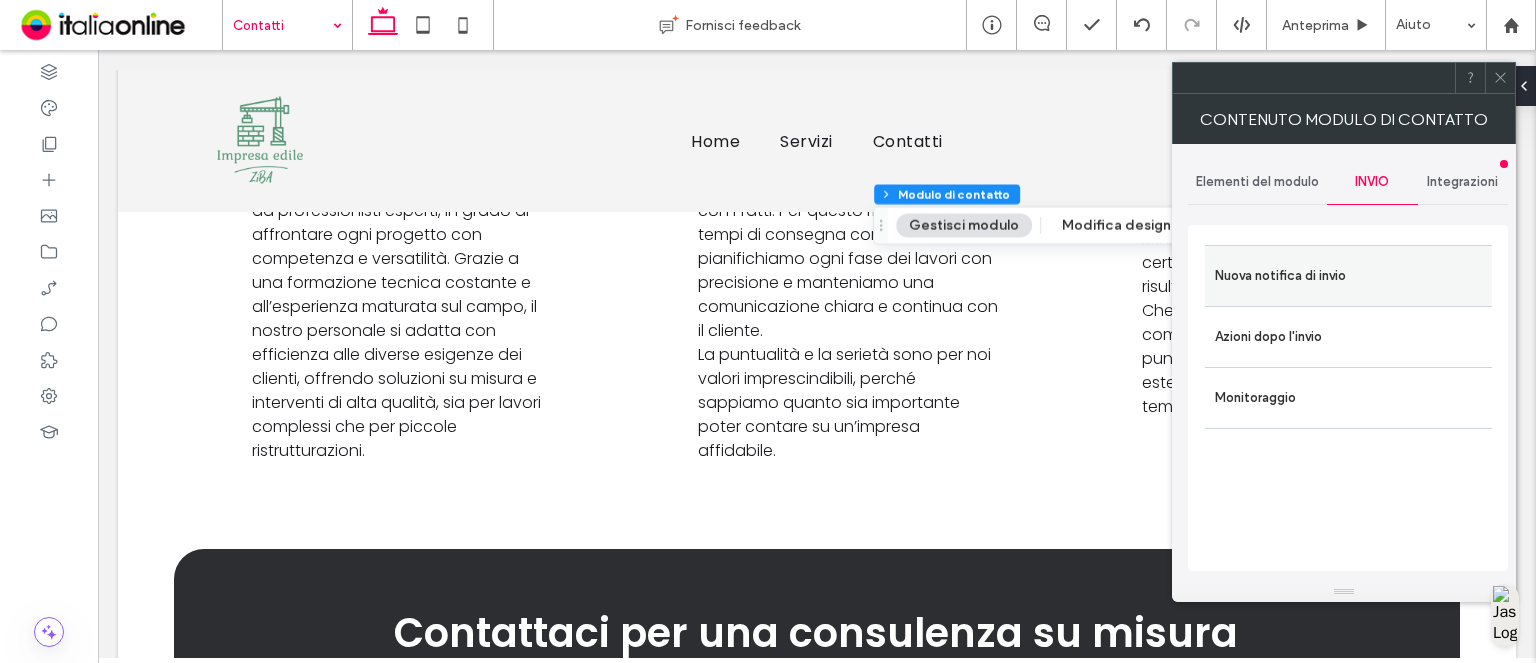 click on "Nuova notifica di invio" at bounding box center (1348, 276) 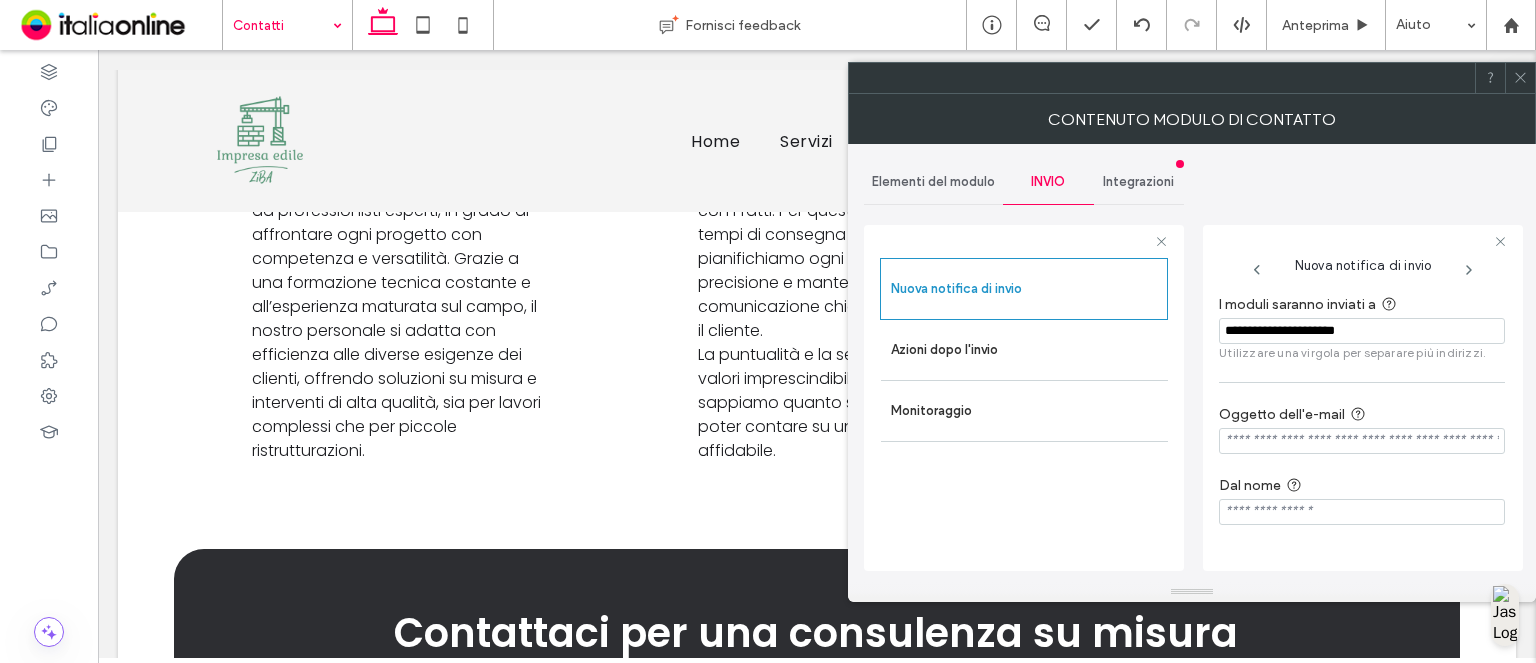 click on "**********" at bounding box center [1362, 331] 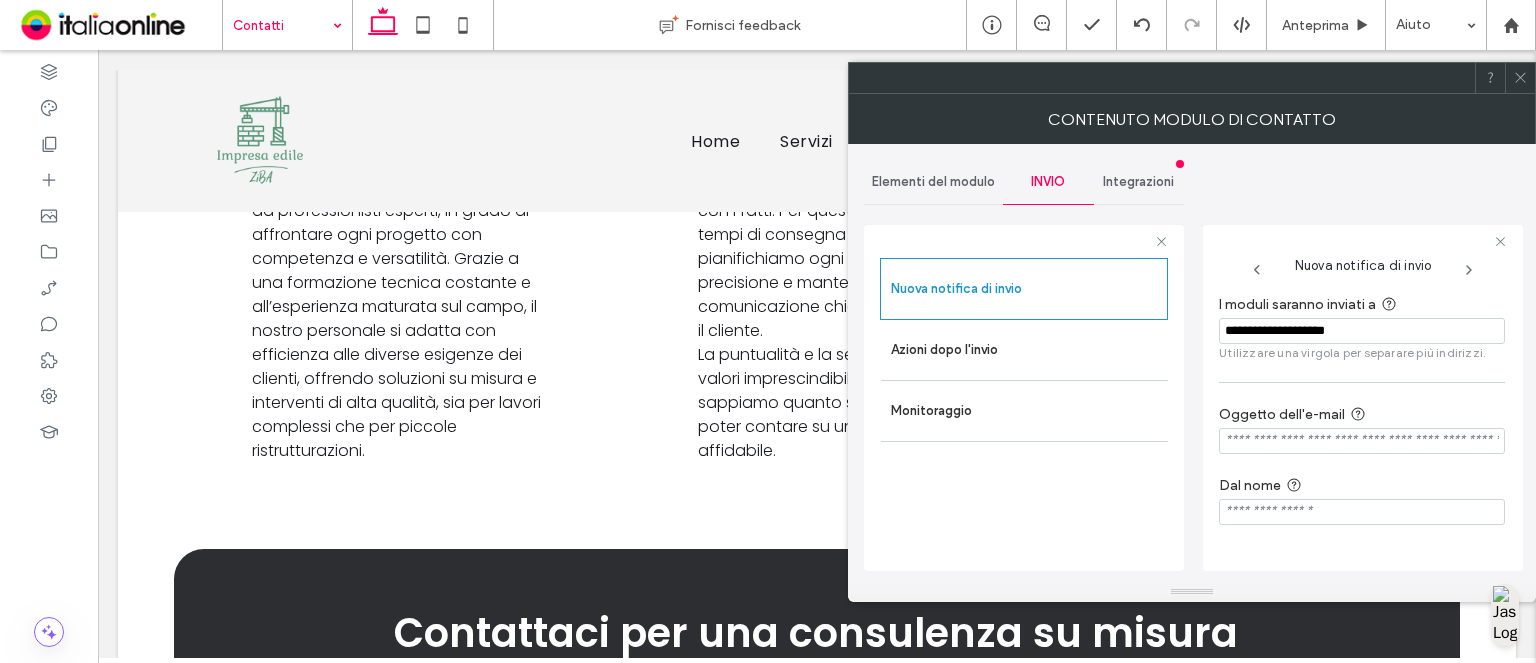 click at bounding box center (1520, 78) 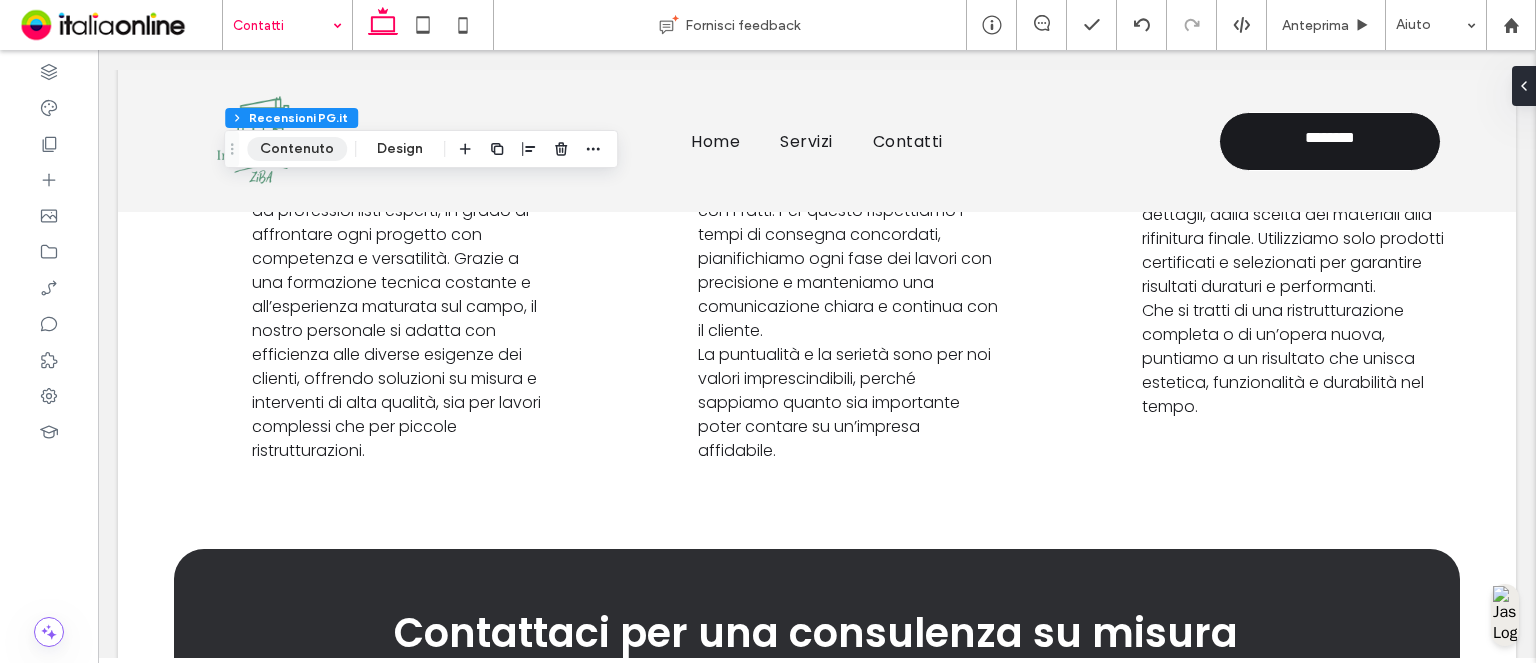 click on "Contenuto" at bounding box center [297, 149] 